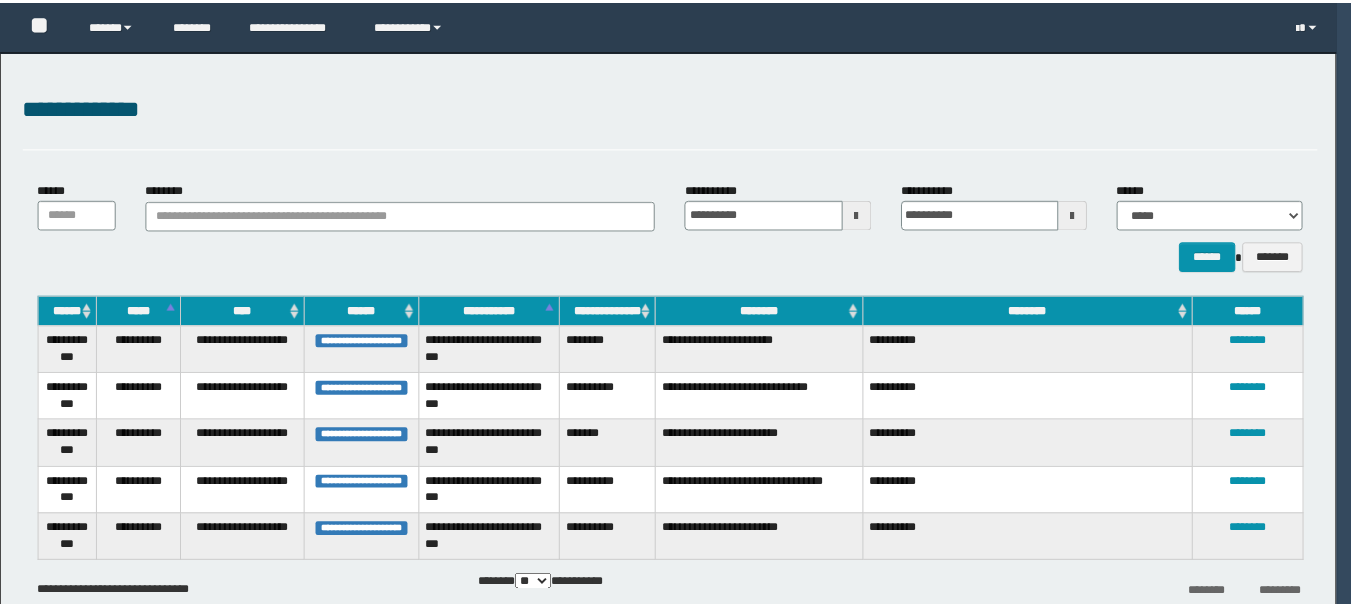 scroll, scrollTop: 0, scrollLeft: 0, axis: both 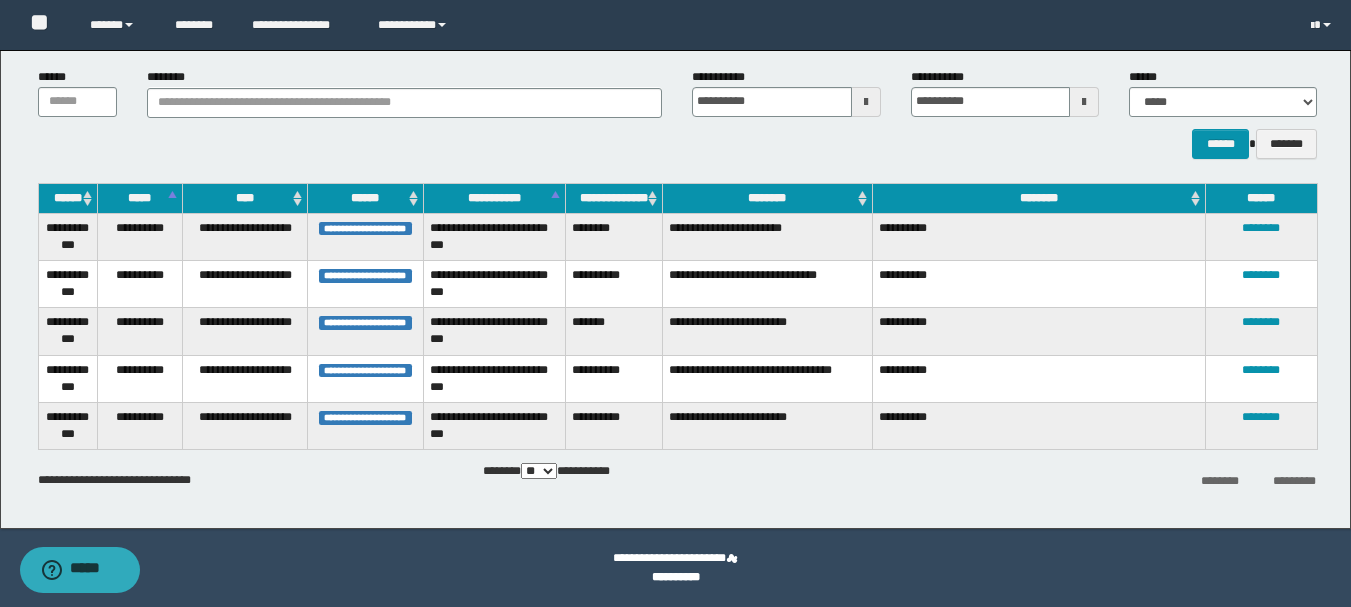 click on "*********" at bounding box center (1294, 481) 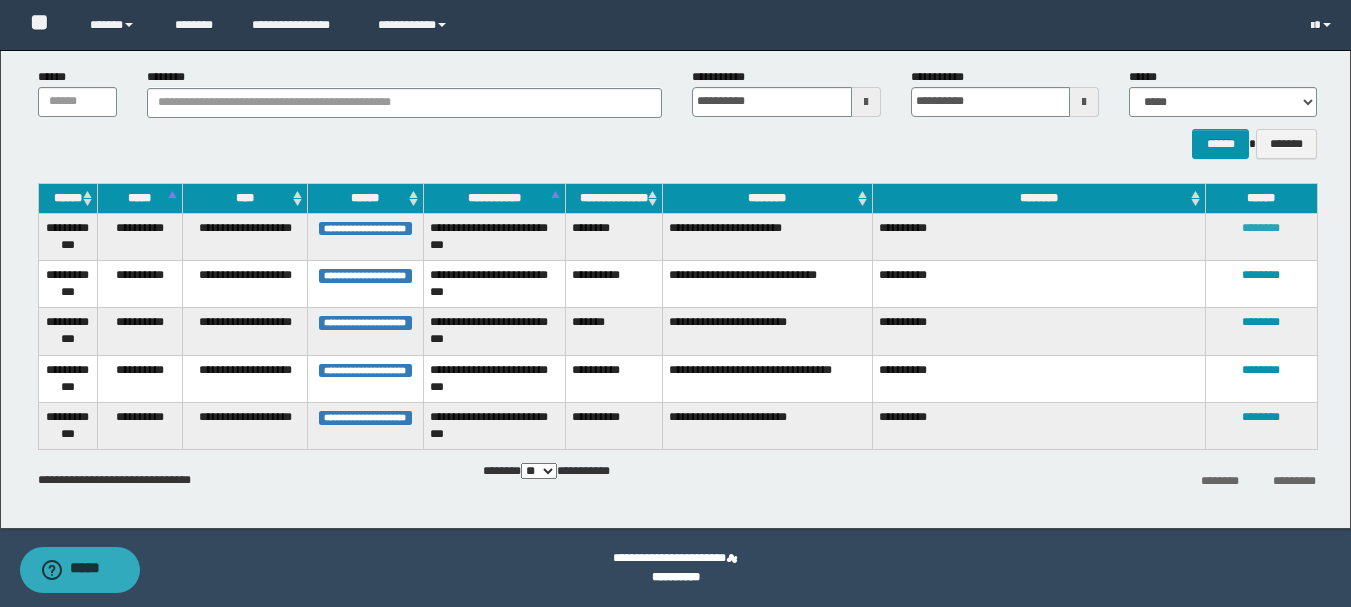 click on "********" at bounding box center (1261, 228) 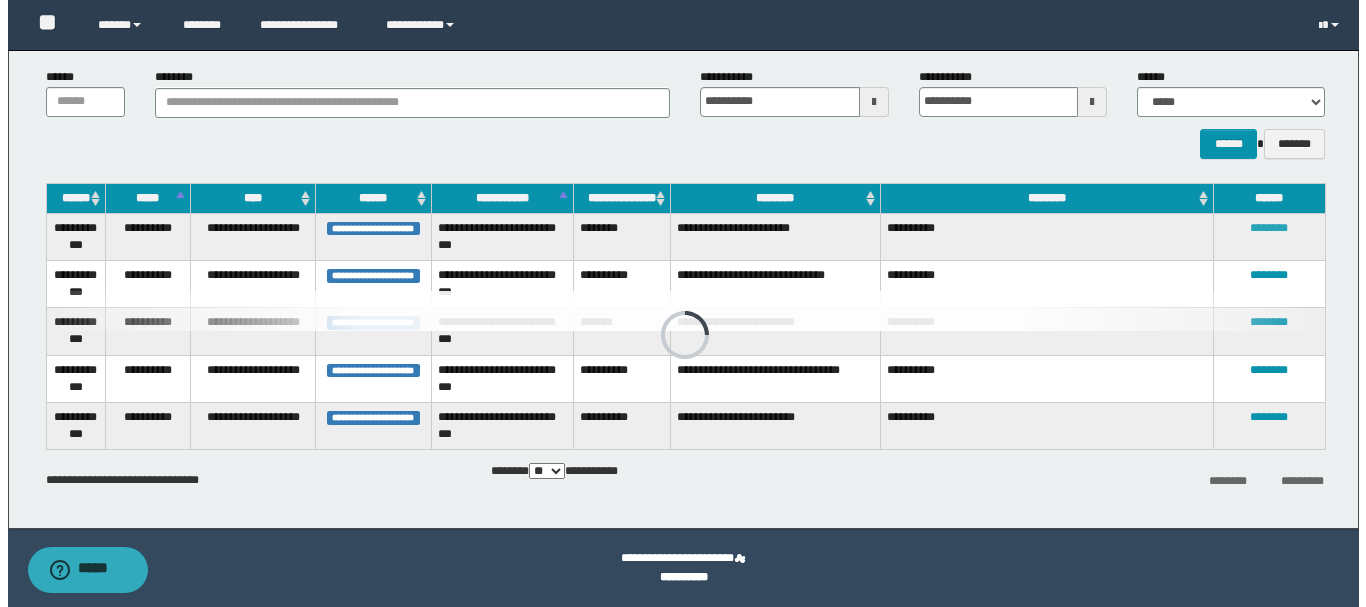 scroll, scrollTop: 0, scrollLeft: 0, axis: both 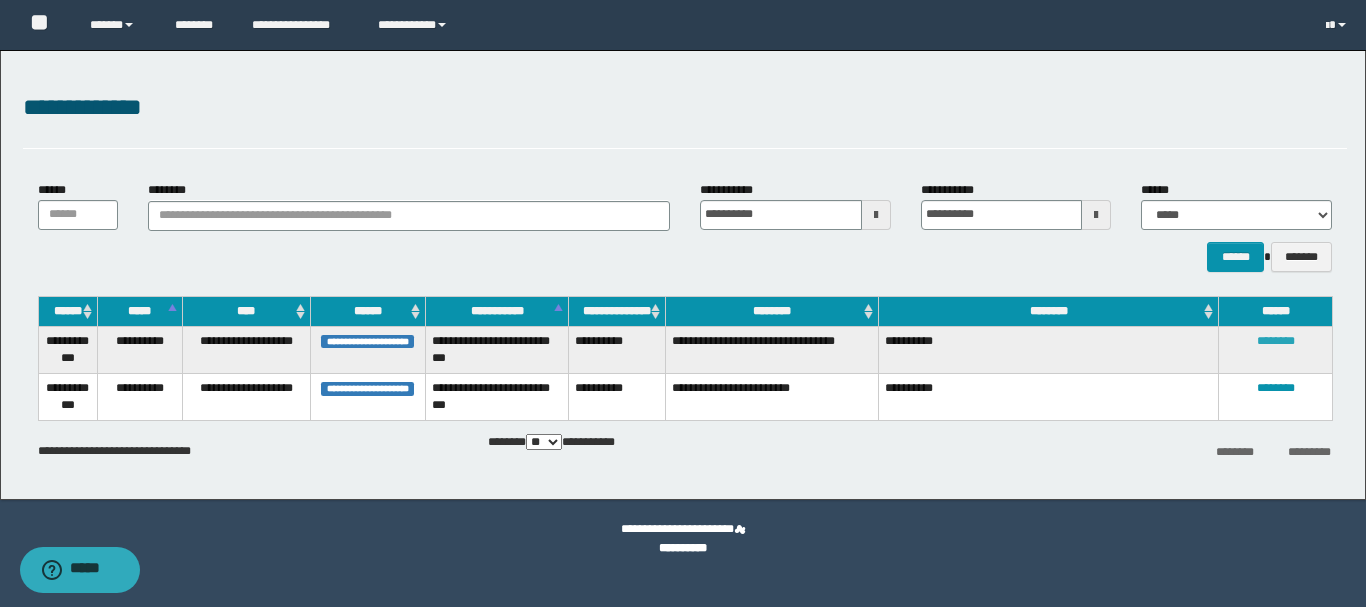 click on "********" at bounding box center [1276, 341] 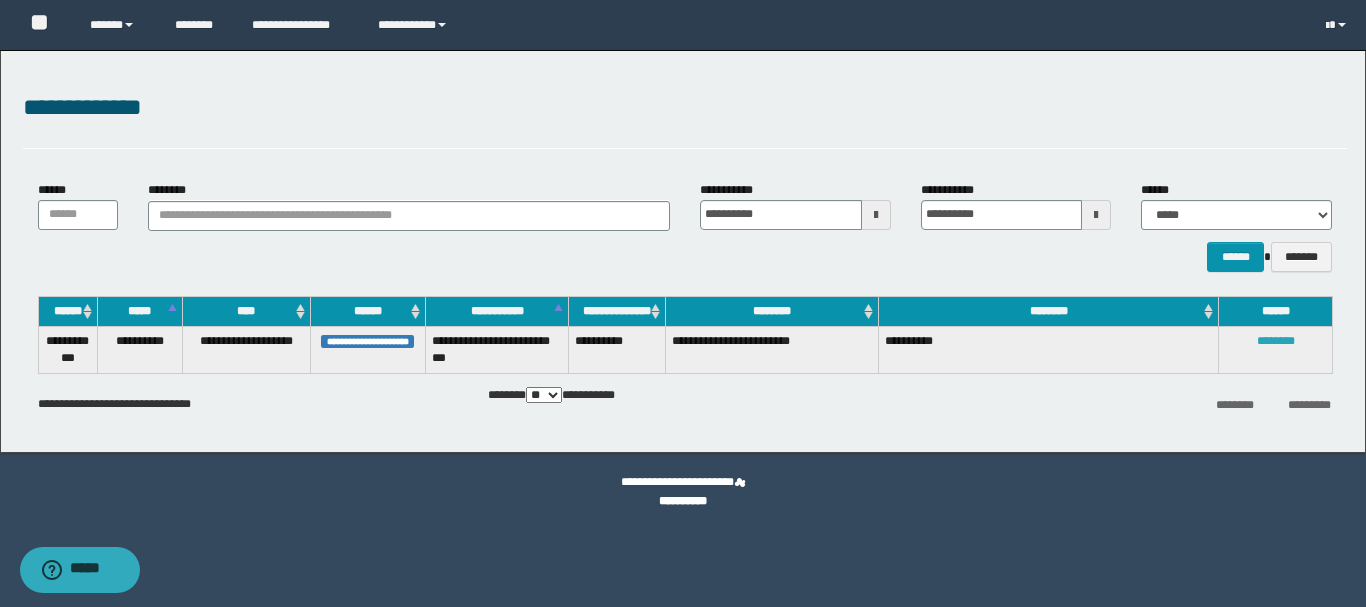 click on "********" at bounding box center [1276, 341] 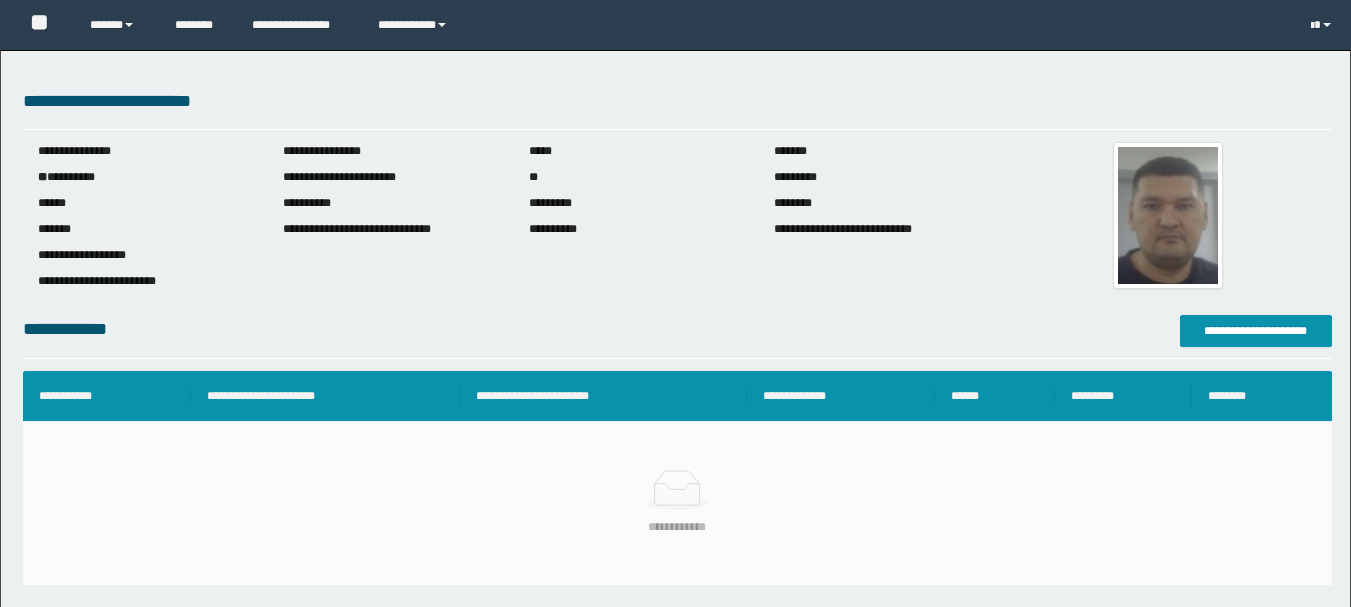 scroll, scrollTop: 0, scrollLeft: 0, axis: both 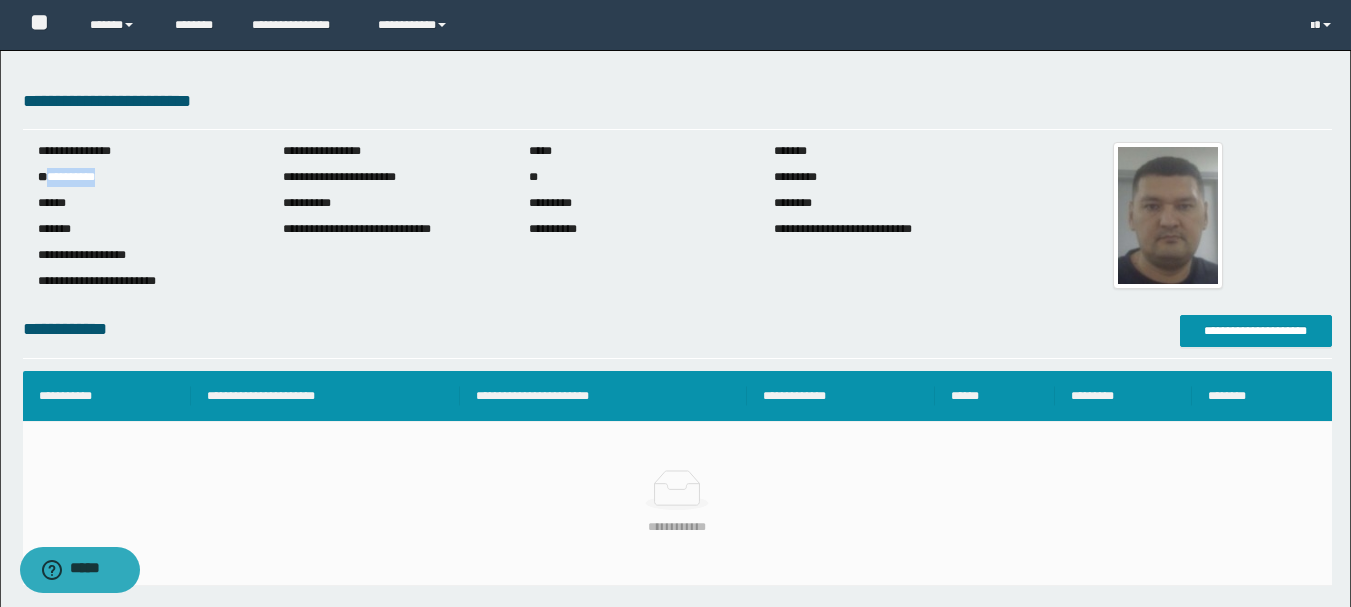 drag, startPoint x: 53, startPoint y: 175, endPoint x: 142, endPoint y: 178, distance: 89.050545 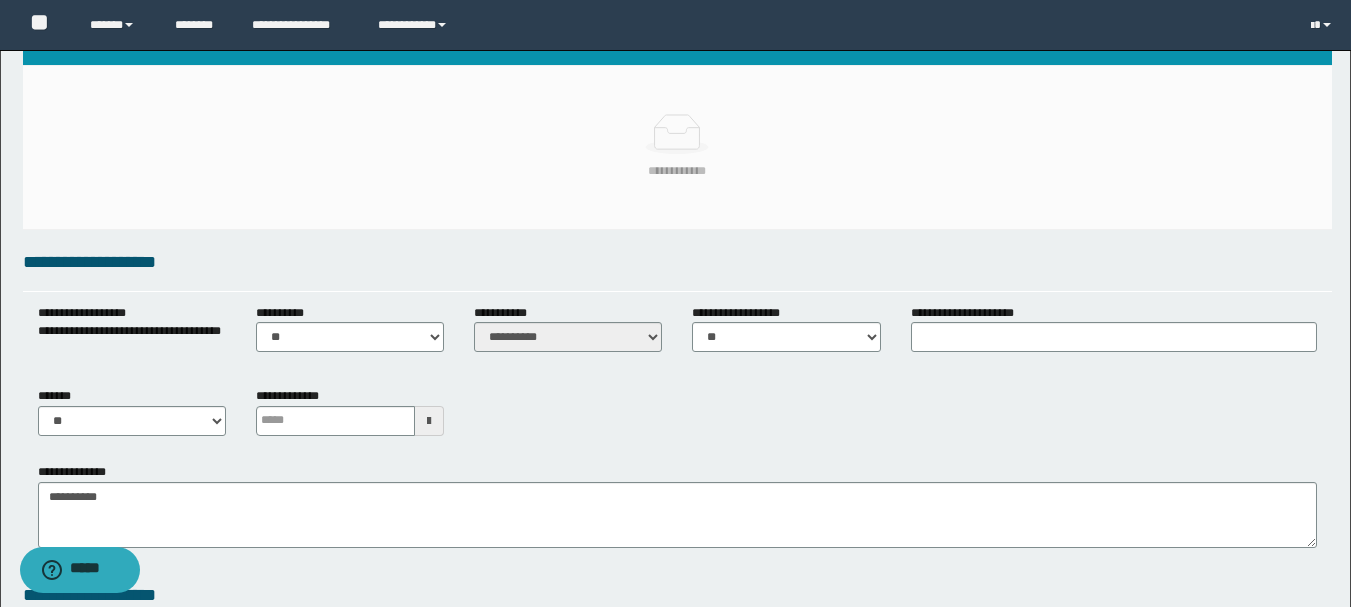 scroll, scrollTop: 493, scrollLeft: 0, axis: vertical 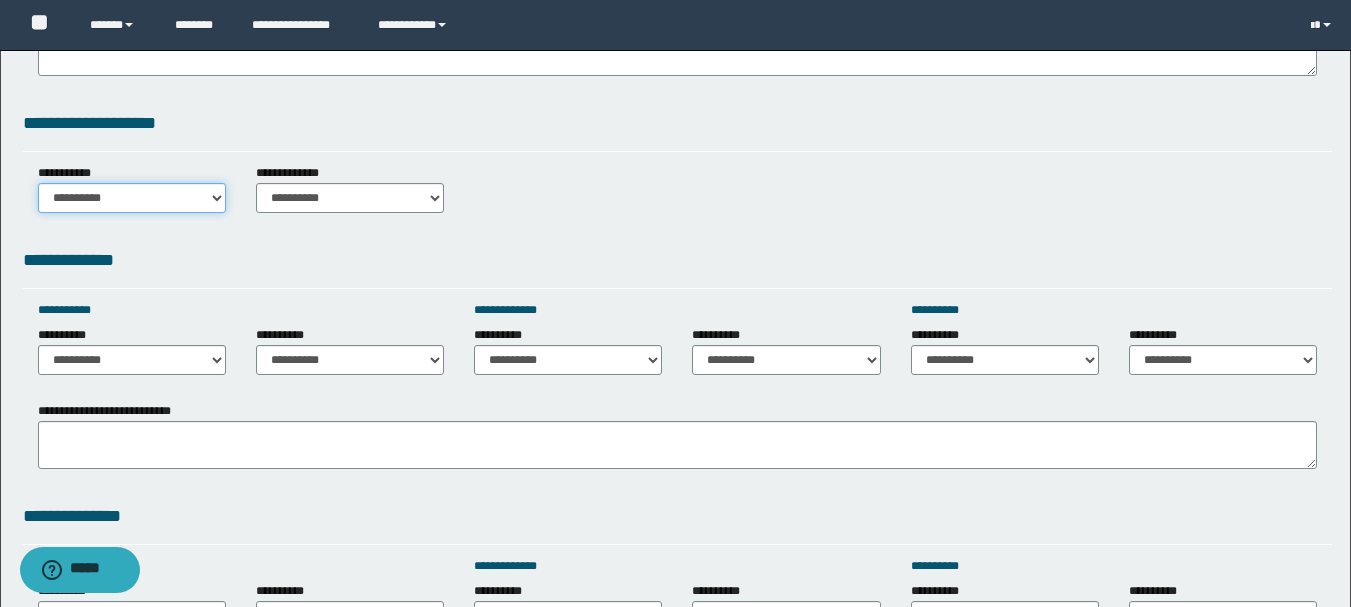 click on "**********" at bounding box center (132, 198) 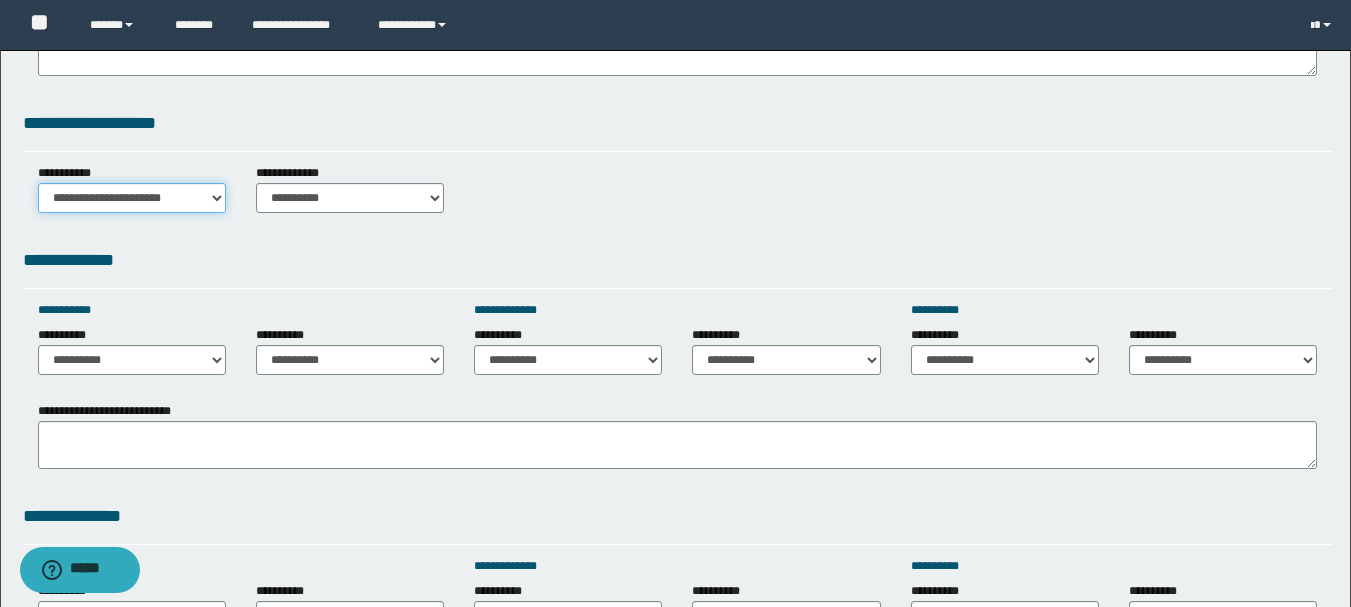 click on "**********" at bounding box center (132, 198) 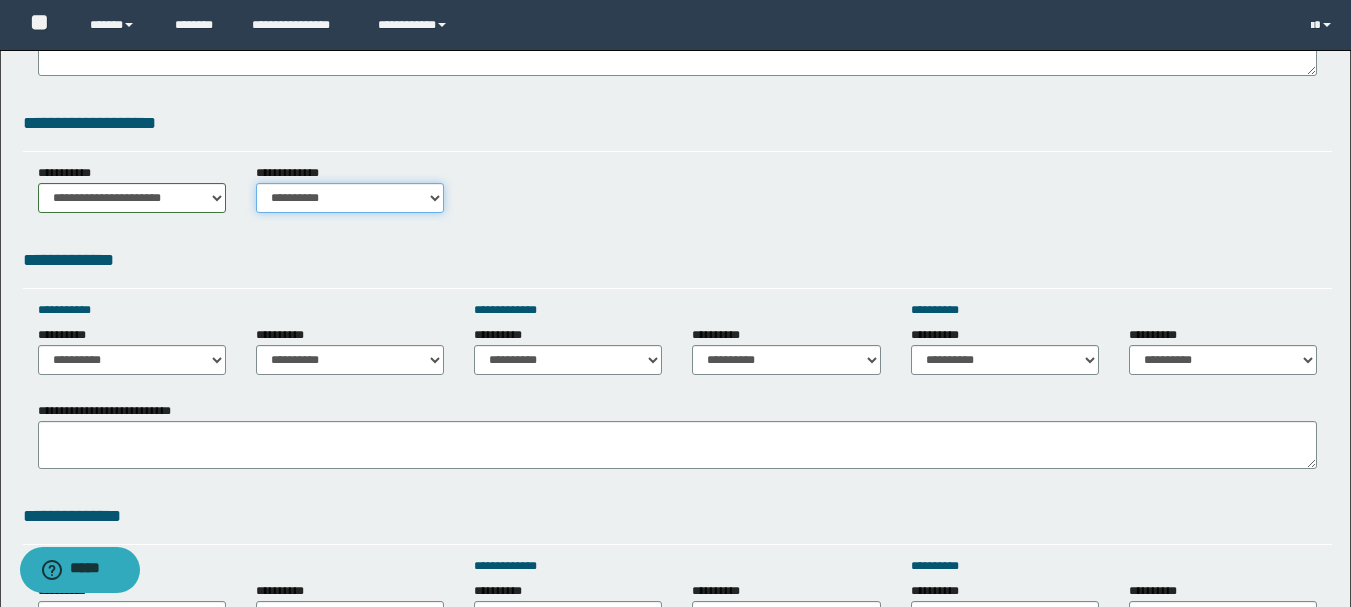 click on "**********" at bounding box center [350, 198] 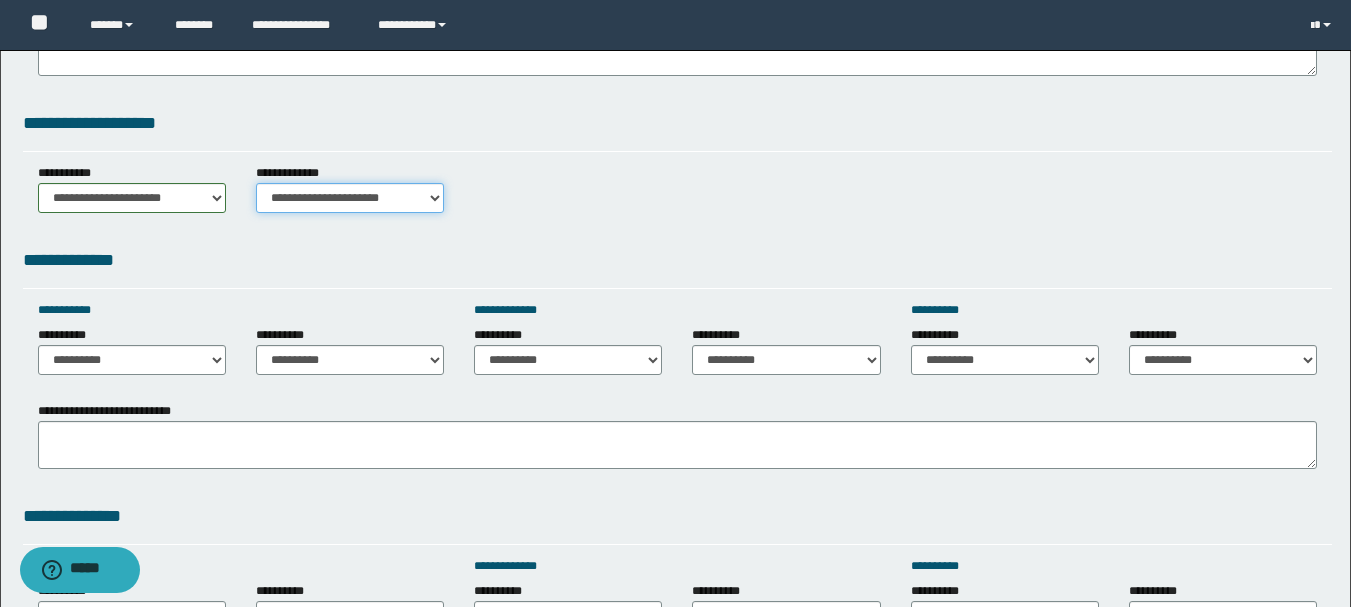click on "**********" at bounding box center [350, 198] 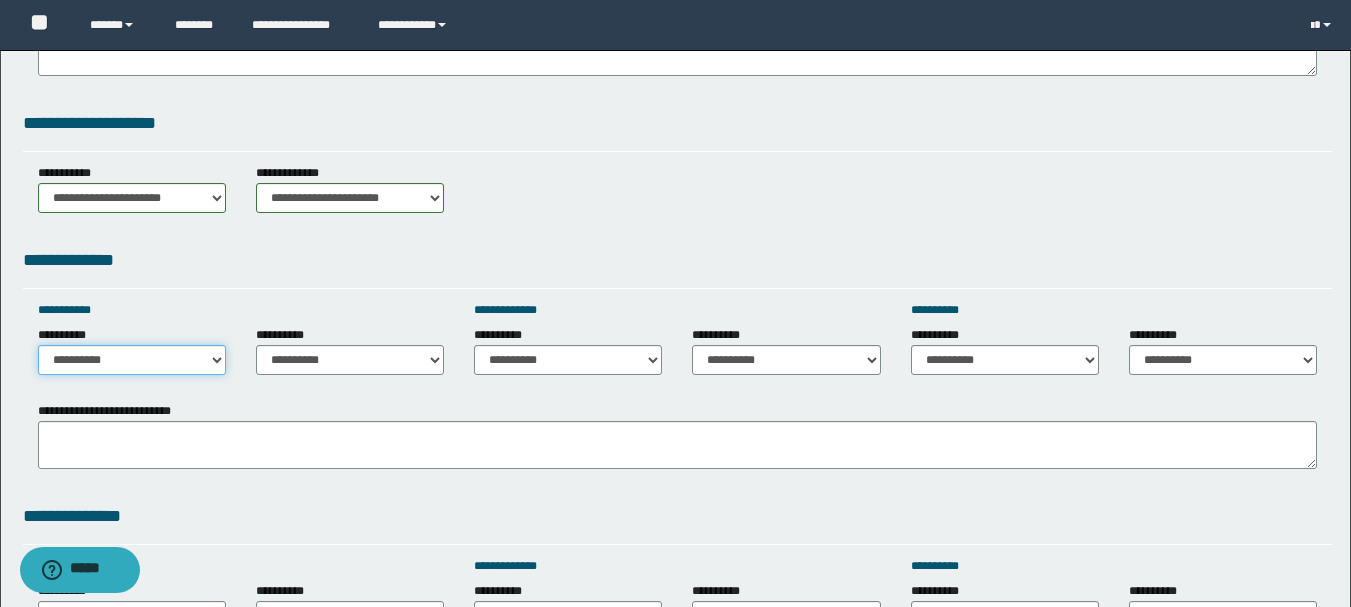 click on "**********" at bounding box center [132, 360] 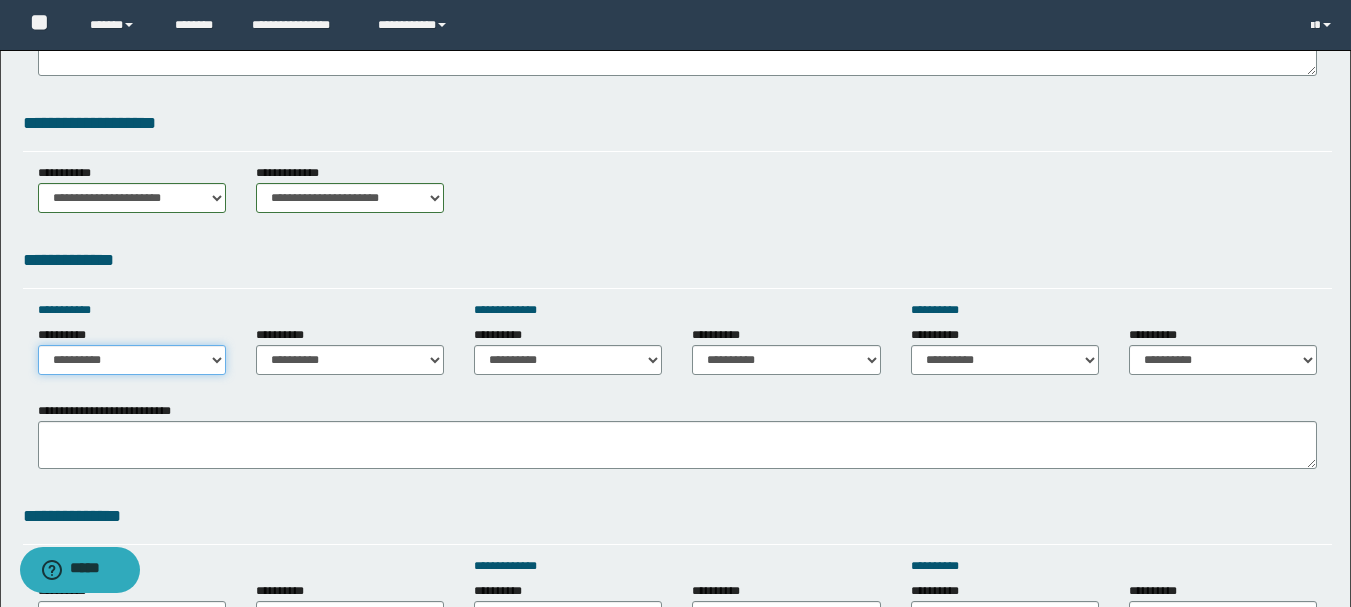 select on "*****" 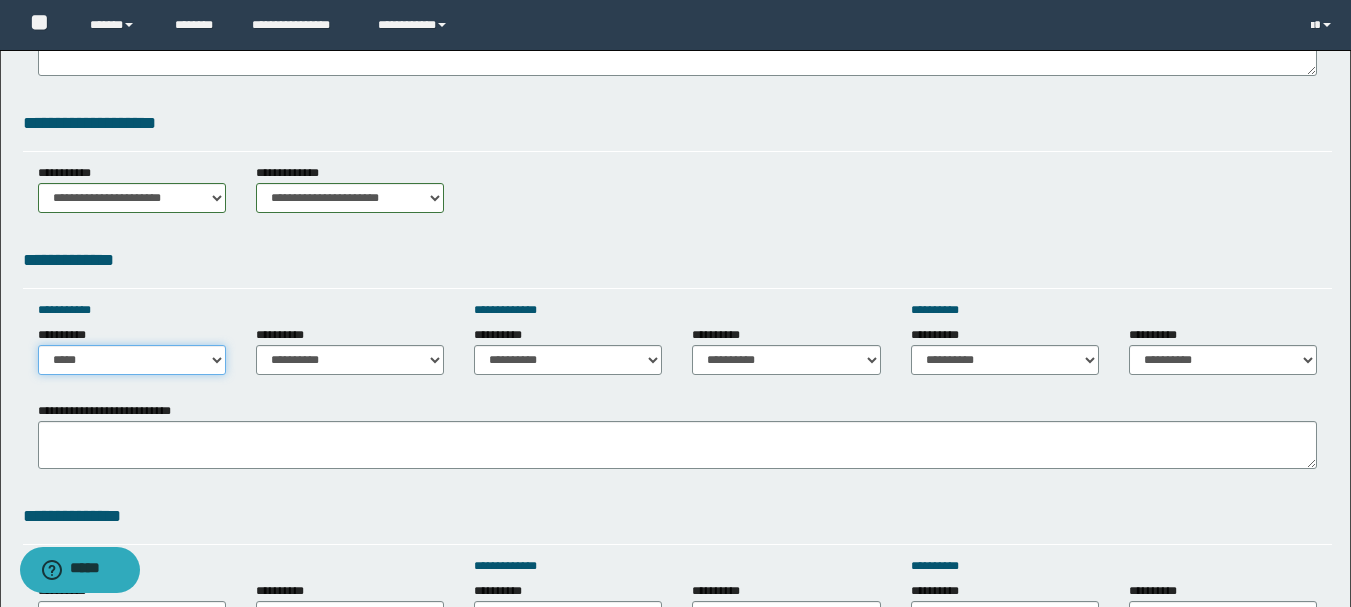 click on "**********" at bounding box center [132, 360] 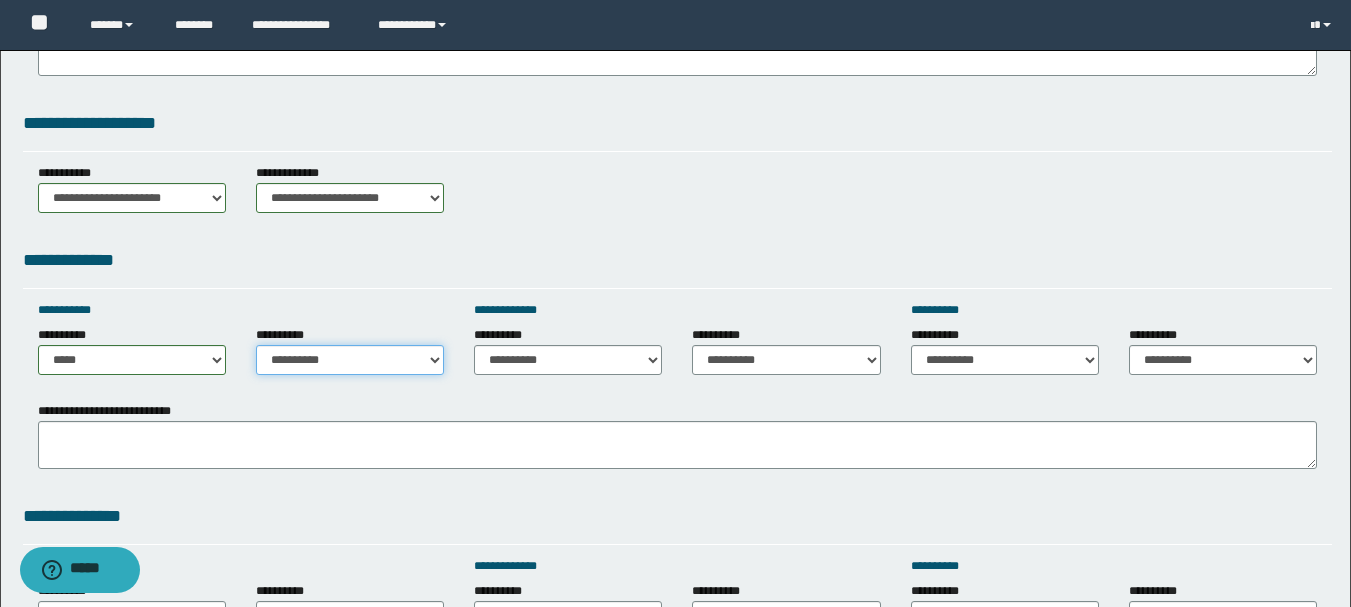 click on "**********" at bounding box center [350, 360] 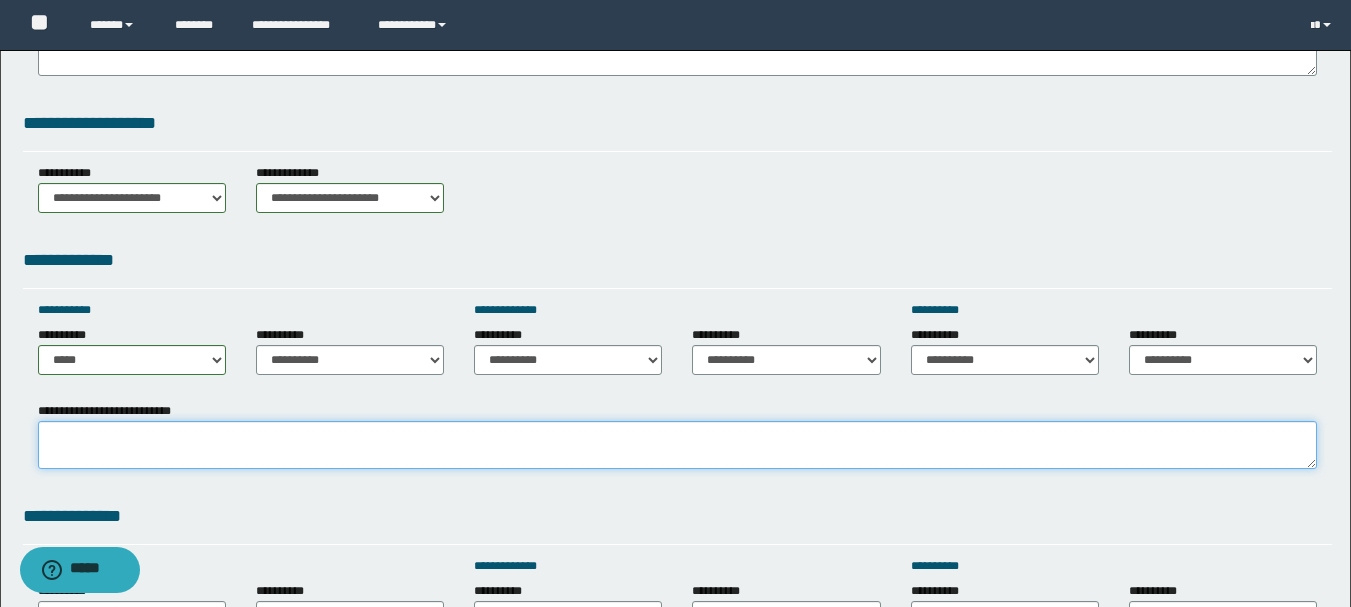 click on "**********" at bounding box center [677, 445] 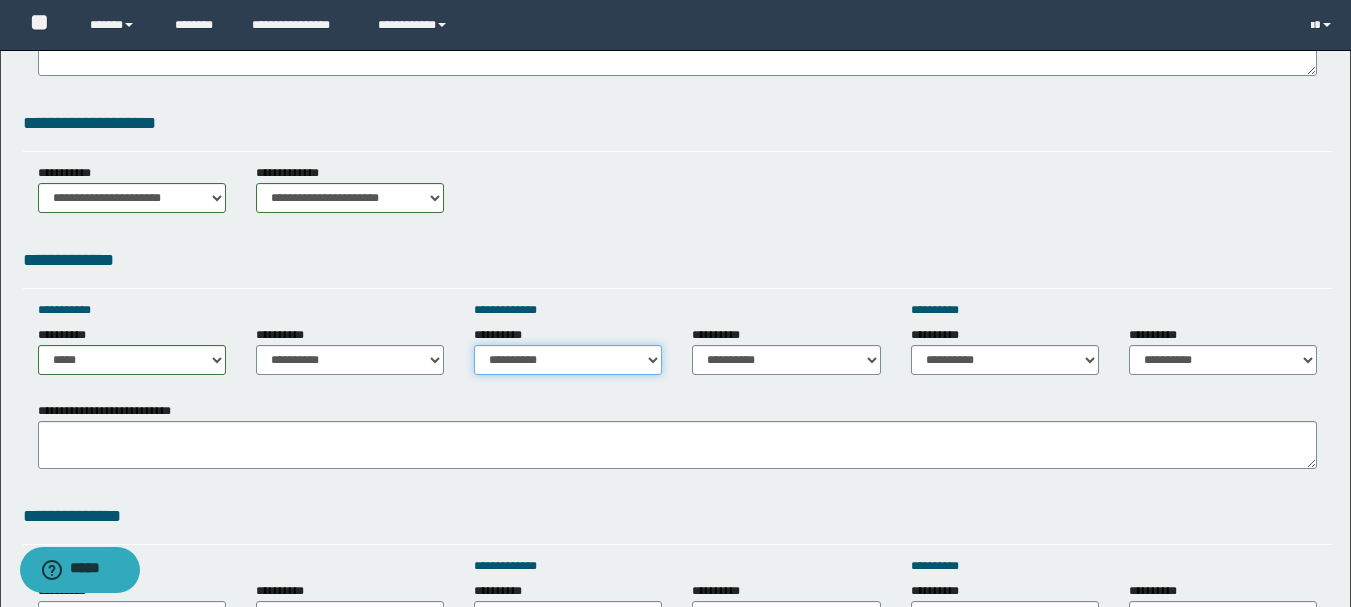 click on "**********" at bounding box center (568, 360) 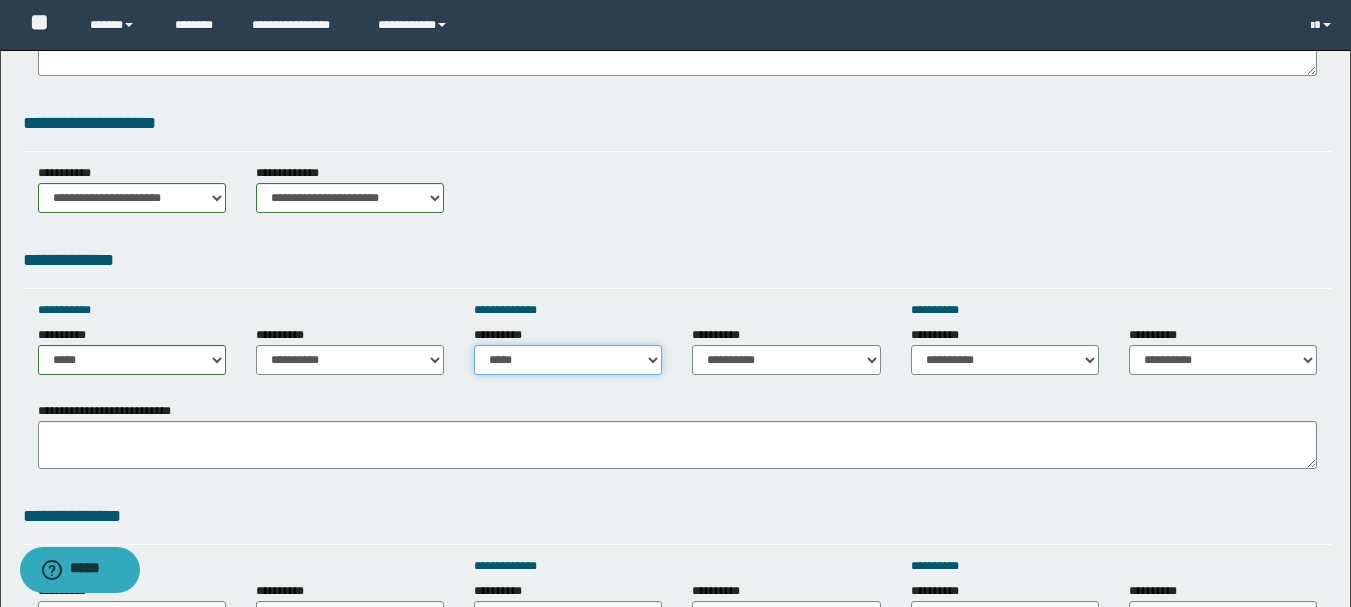 click on "**********" at bounding box center [568, 360] 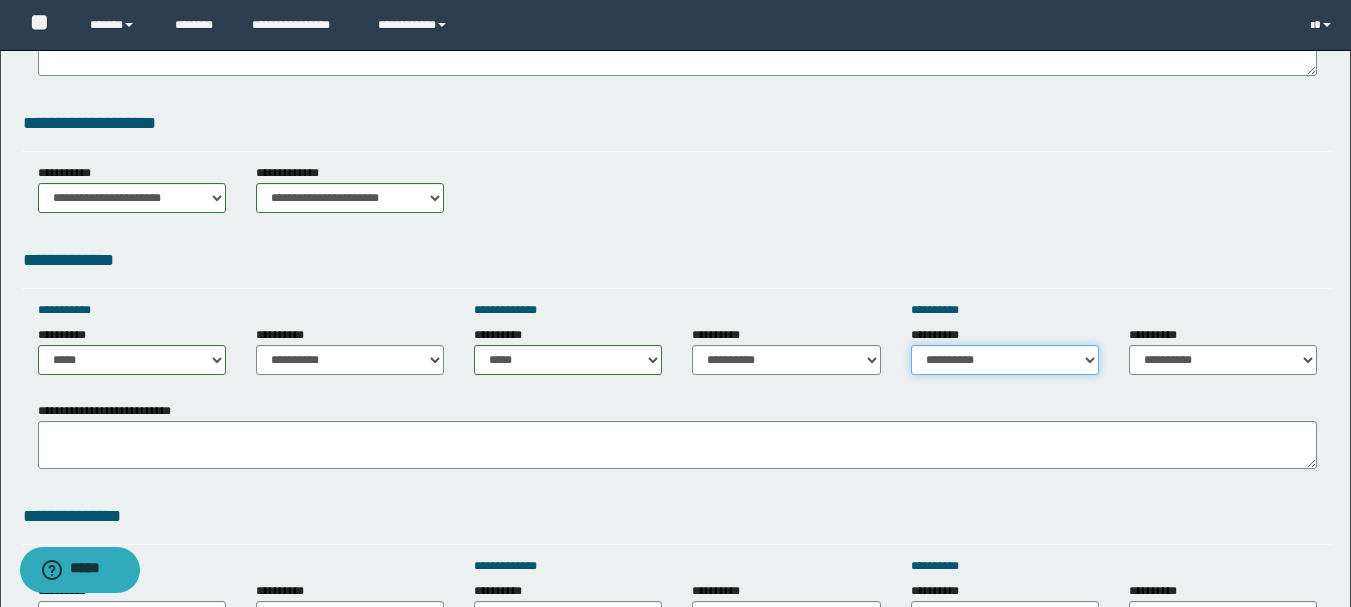 click on "**********" at bounding box center (1005, 360) 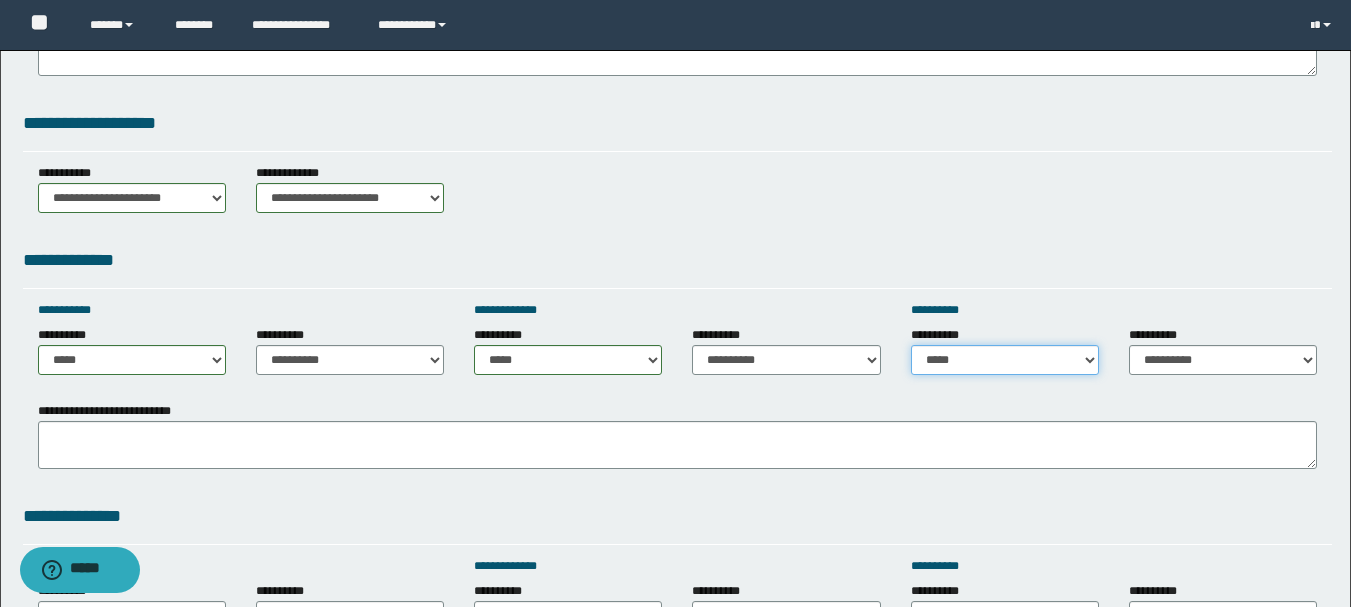 click on "**********" at bounding box center (1005, 360) 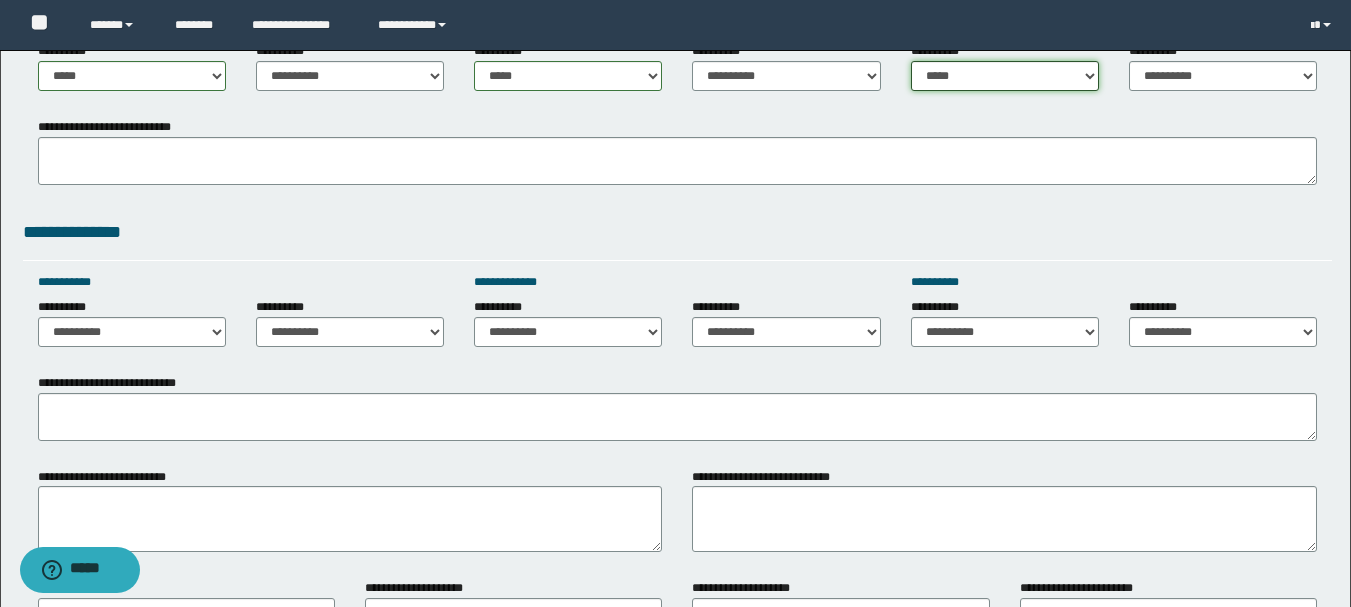 scroll, scrollTop: 1128, scrollLeft: 0, axis: vertical 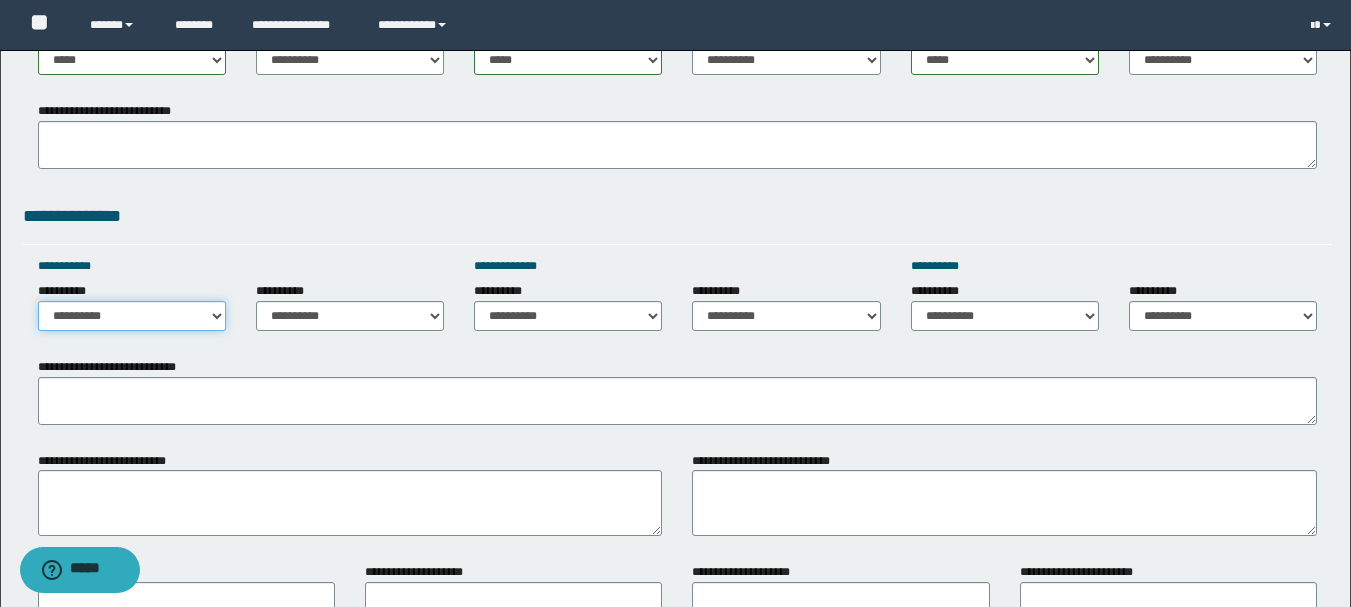 click on "**********" at bounding box center [132, 316] 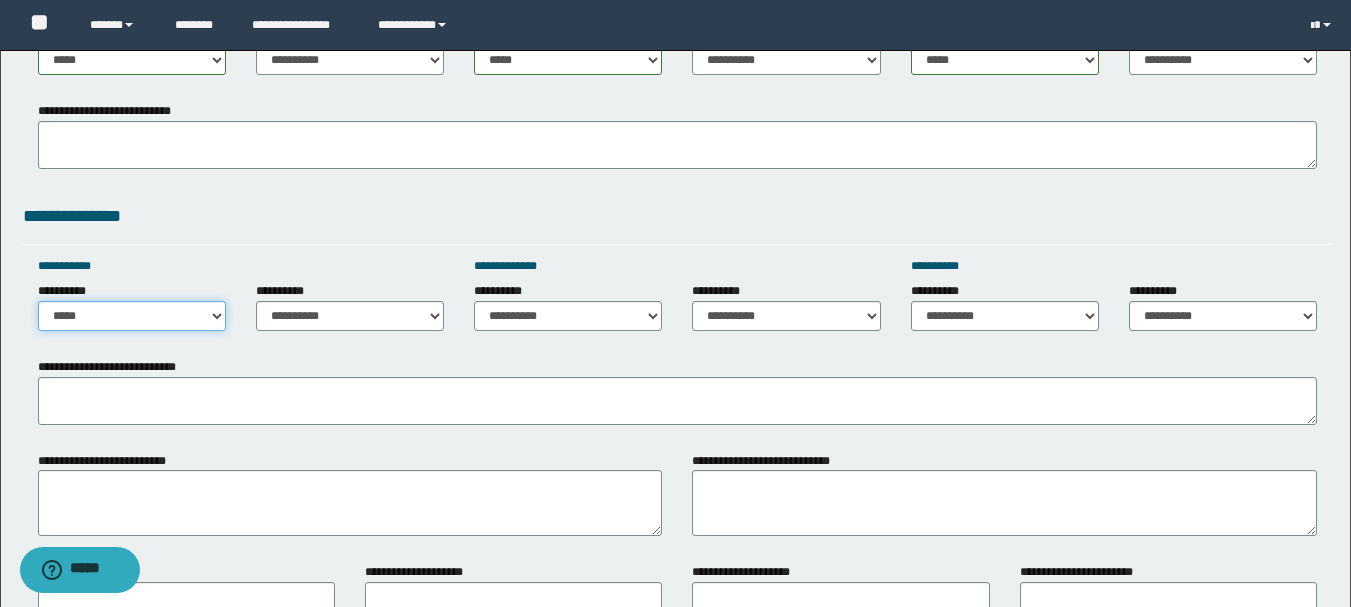 click on "**********" at bounding box center [132, 316] 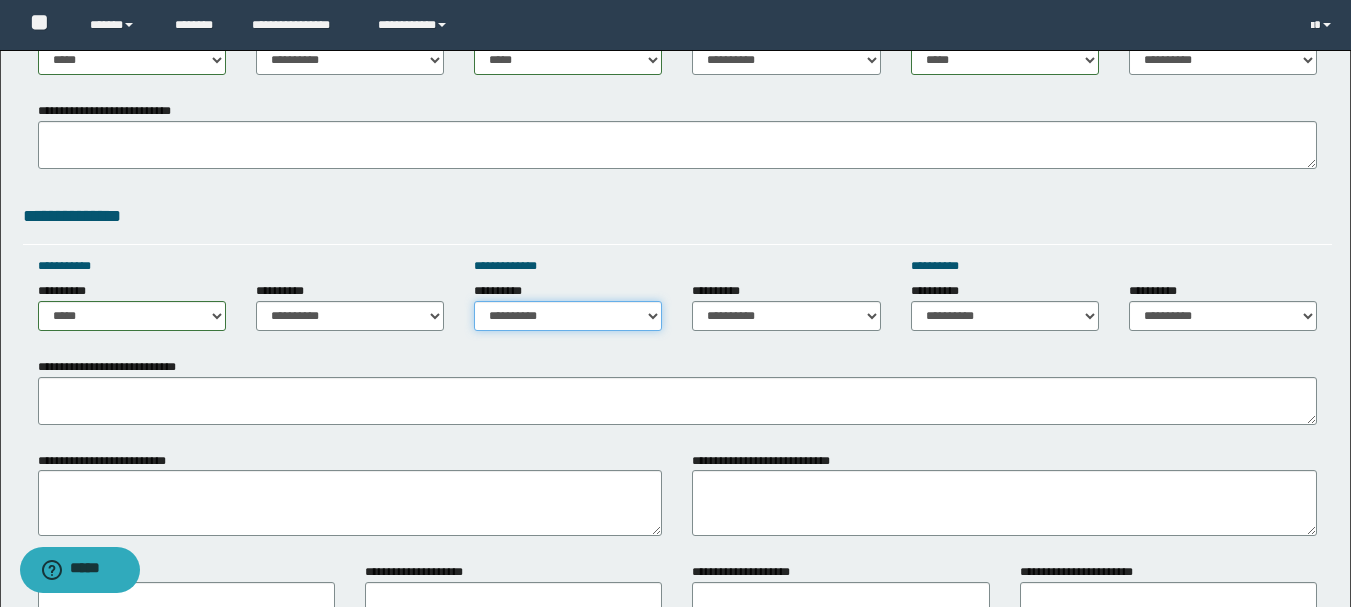 click on "**********" at bounding box center (568, 316) 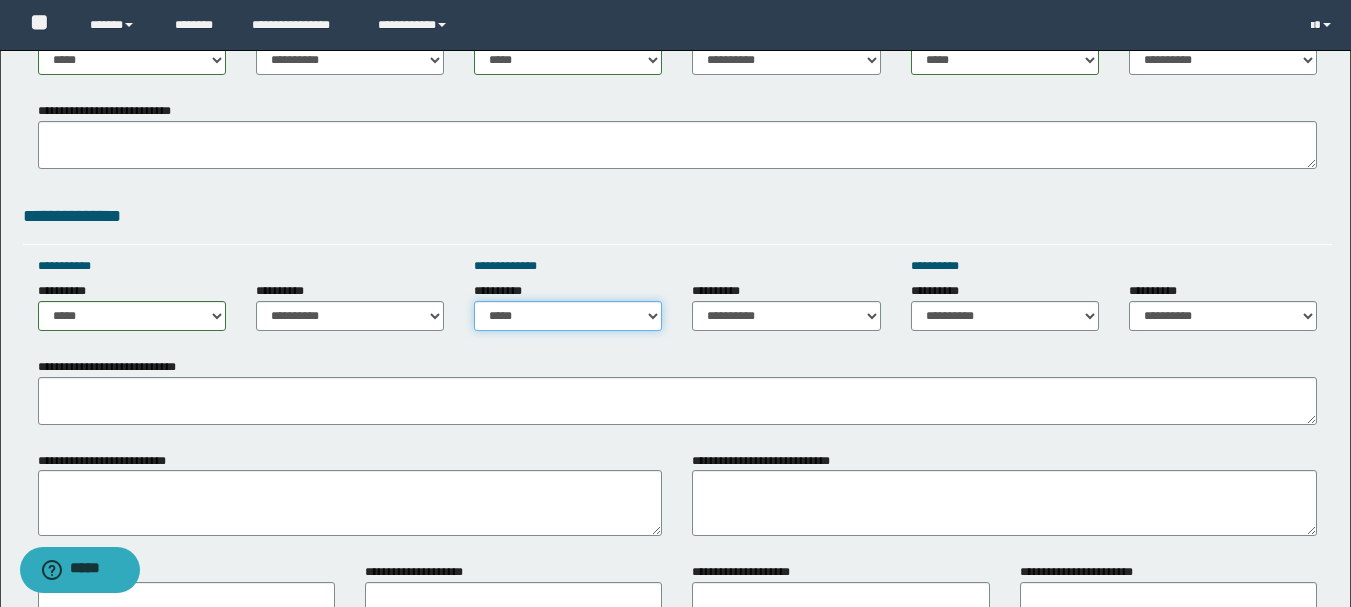 click on "**********" at bounding box center [568, 316] 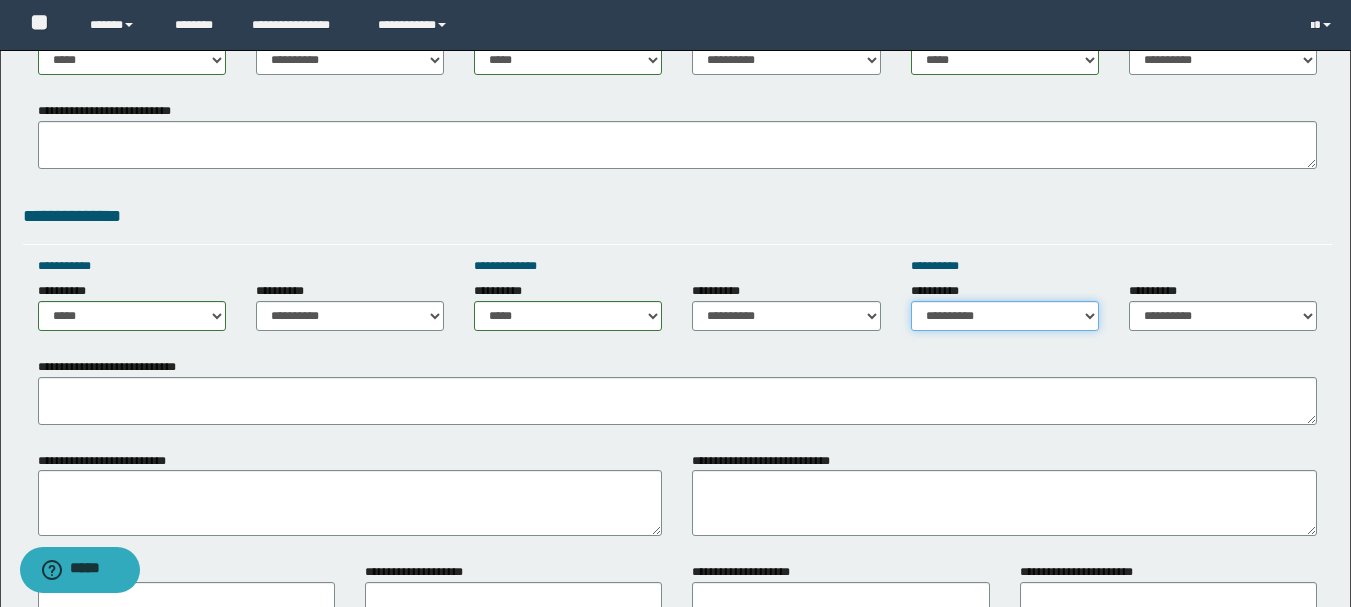 click on "**********" at bounding box center (1005, 316) 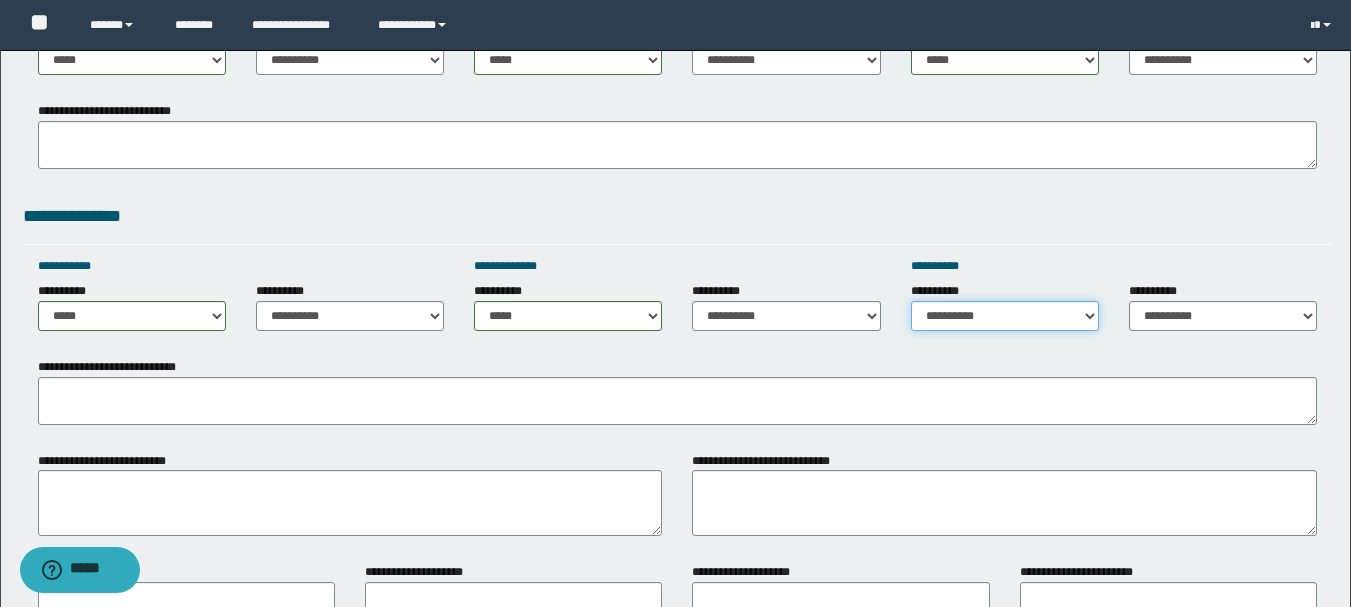 select on "*****" 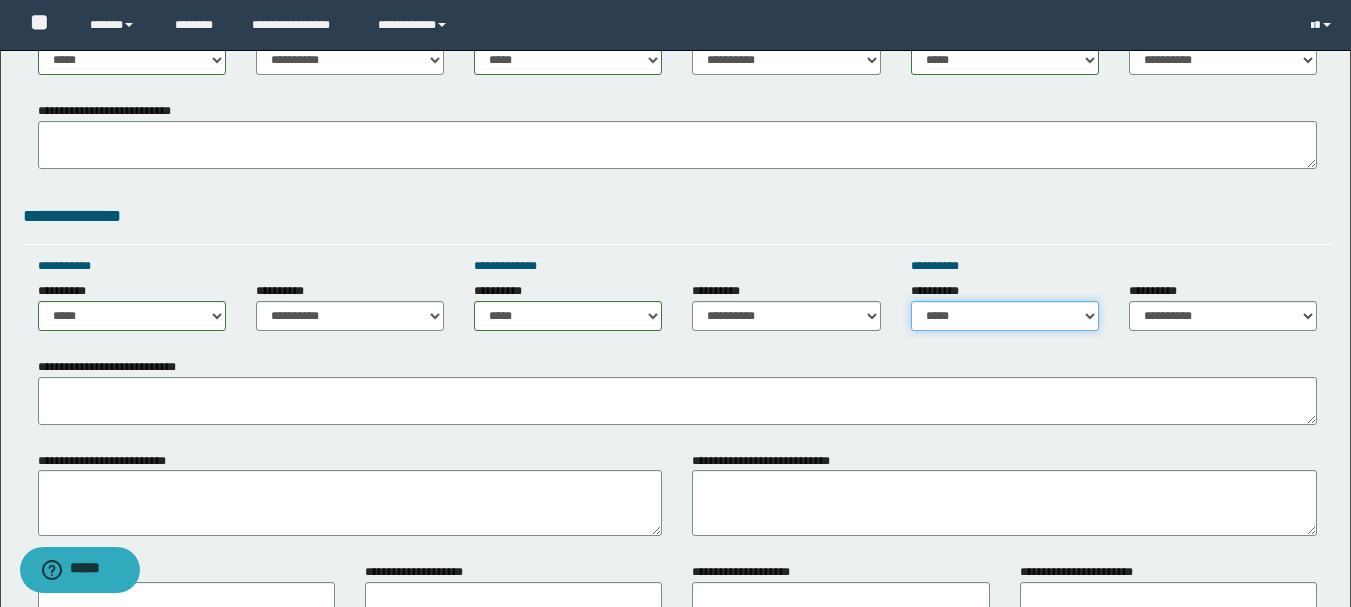click on "**********" at bounding box center (1005, 316) 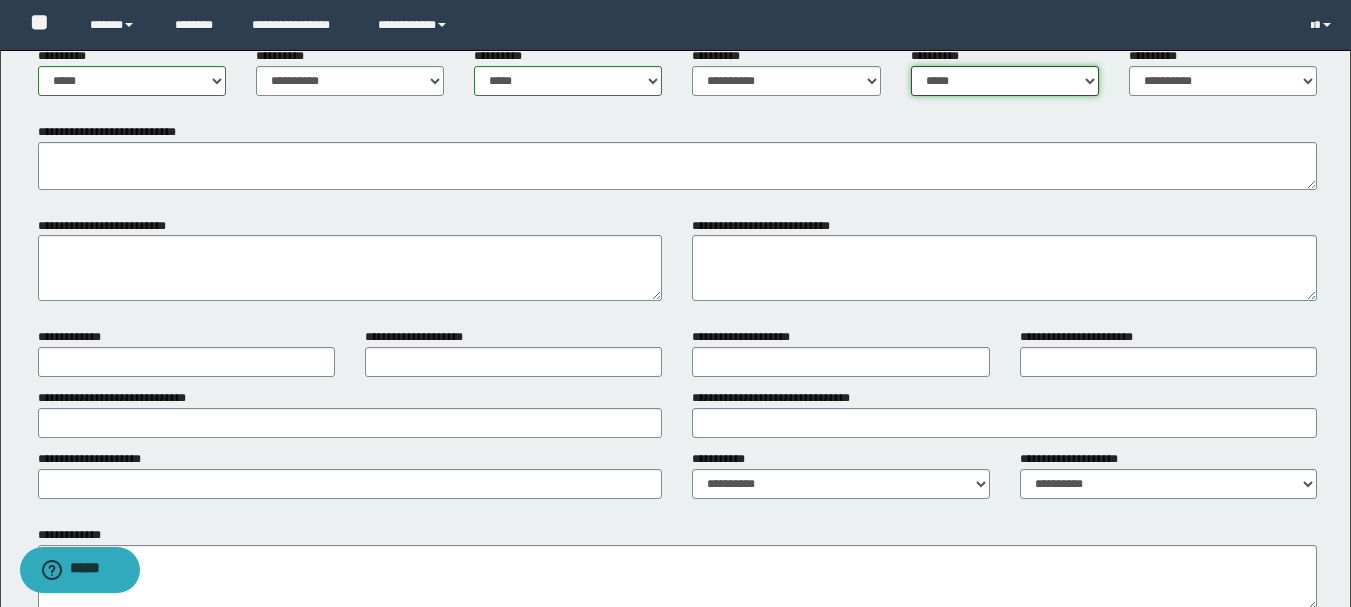 scroll, scrollTop: 1328, scrollLeft: 0, axis: vertical 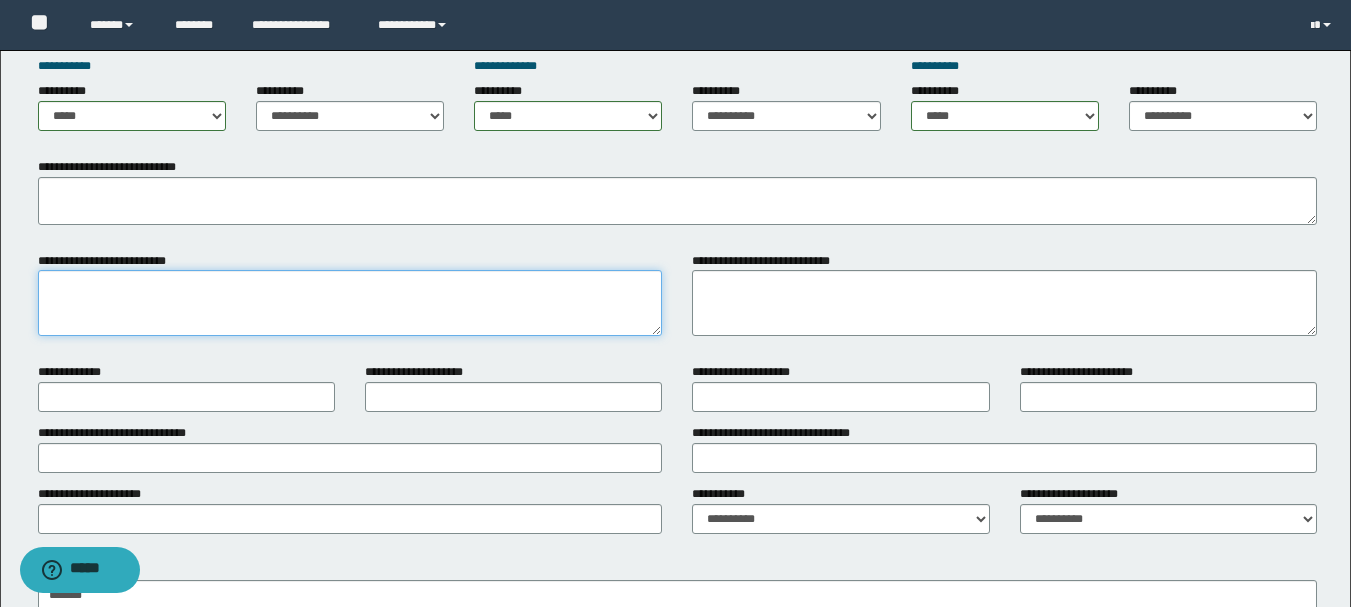 click on "**********" at bounding box center [350, 303] 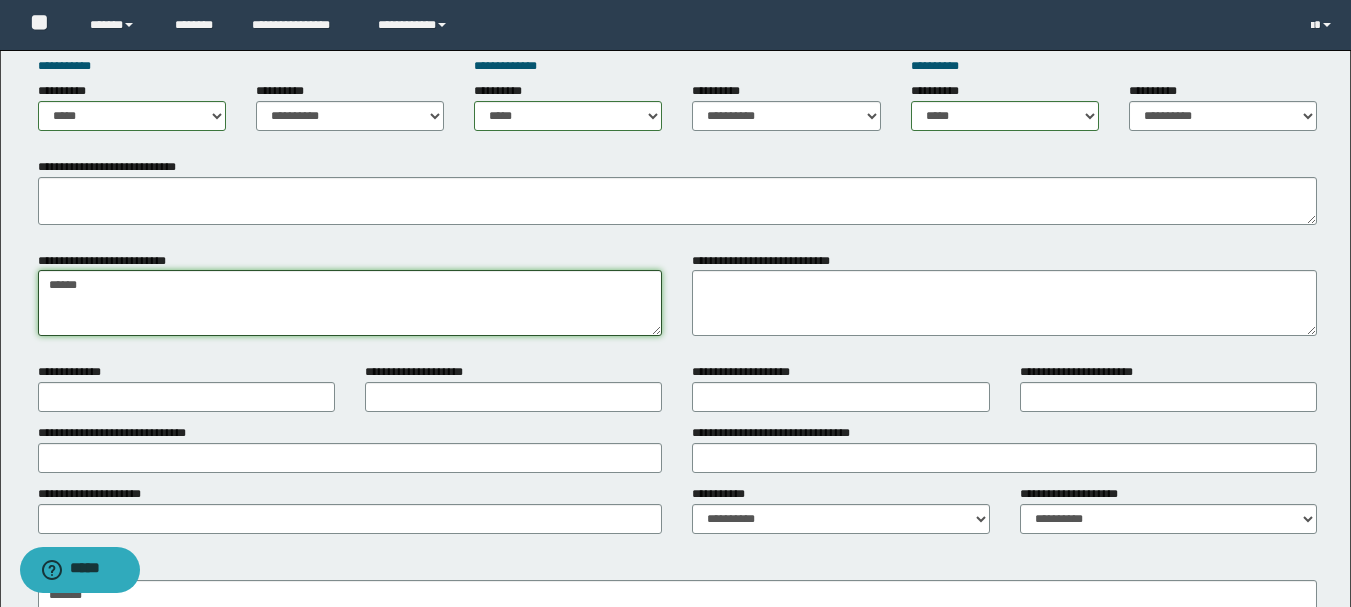 type on "*****" 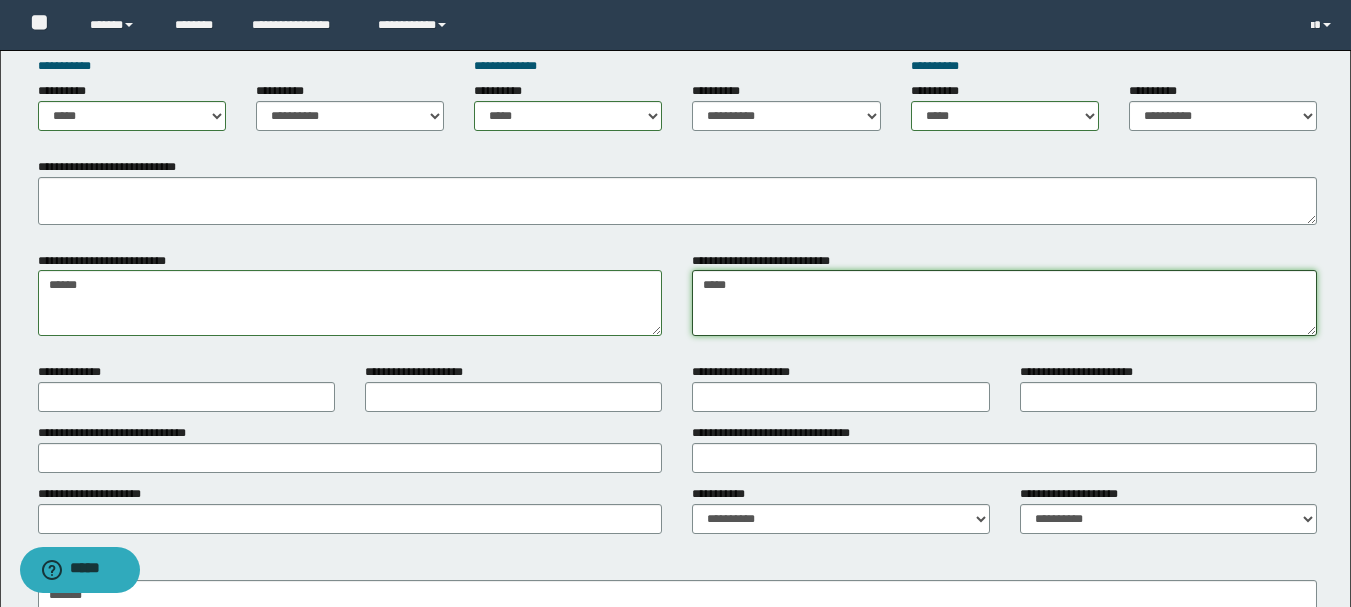 type on "****" 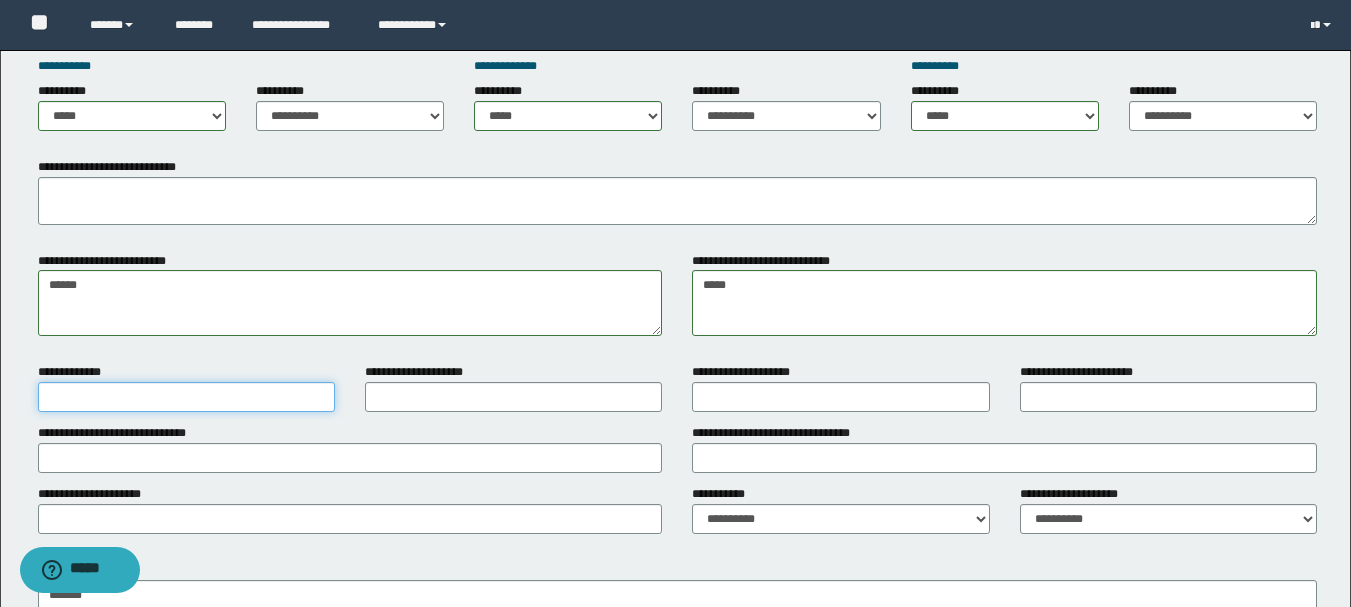 click on "**********" at bounding box center (186, 397) 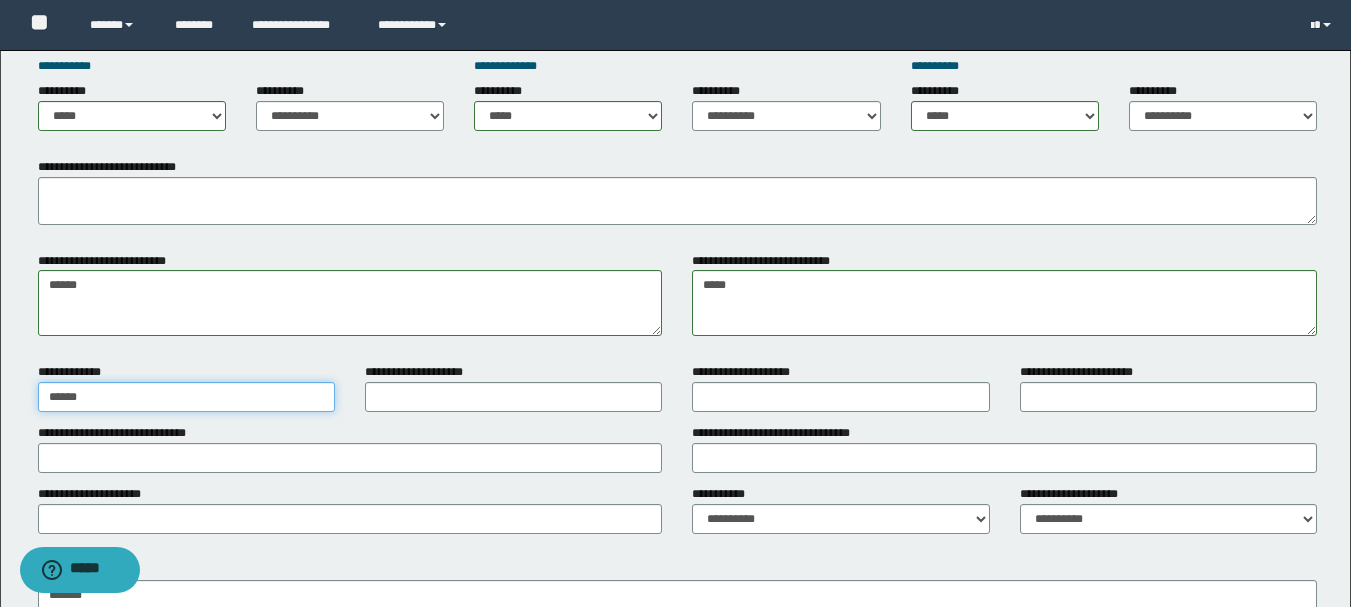 type on "*****" 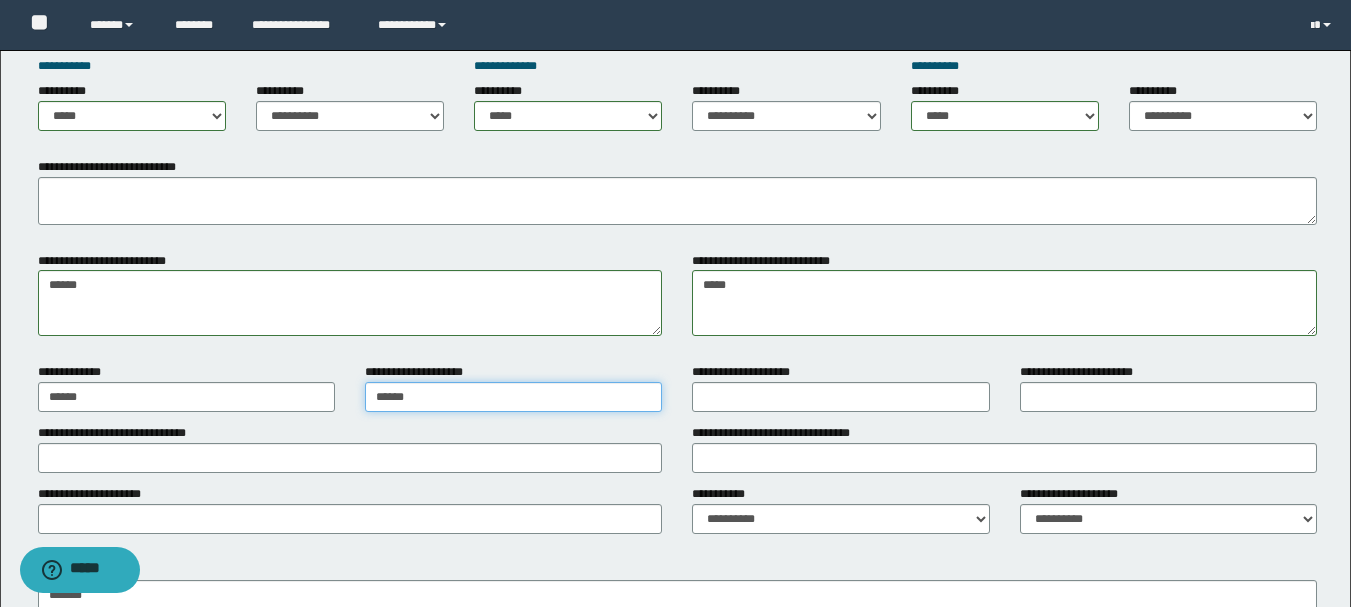 type on "*****" 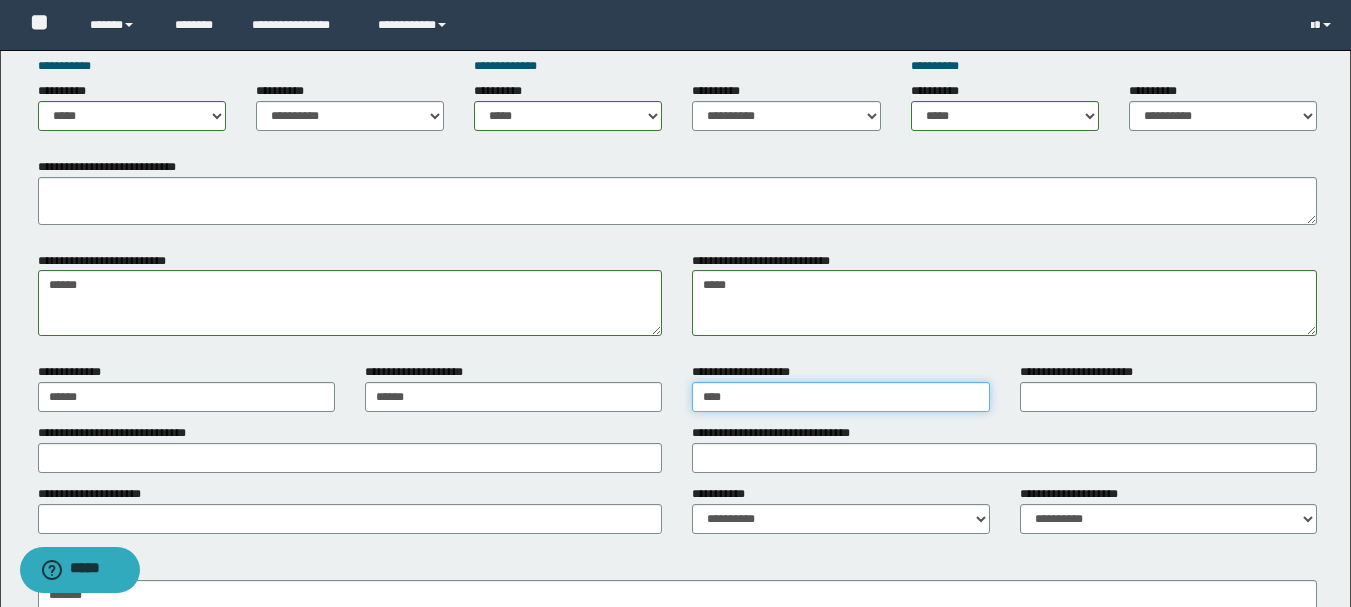 type on "***" 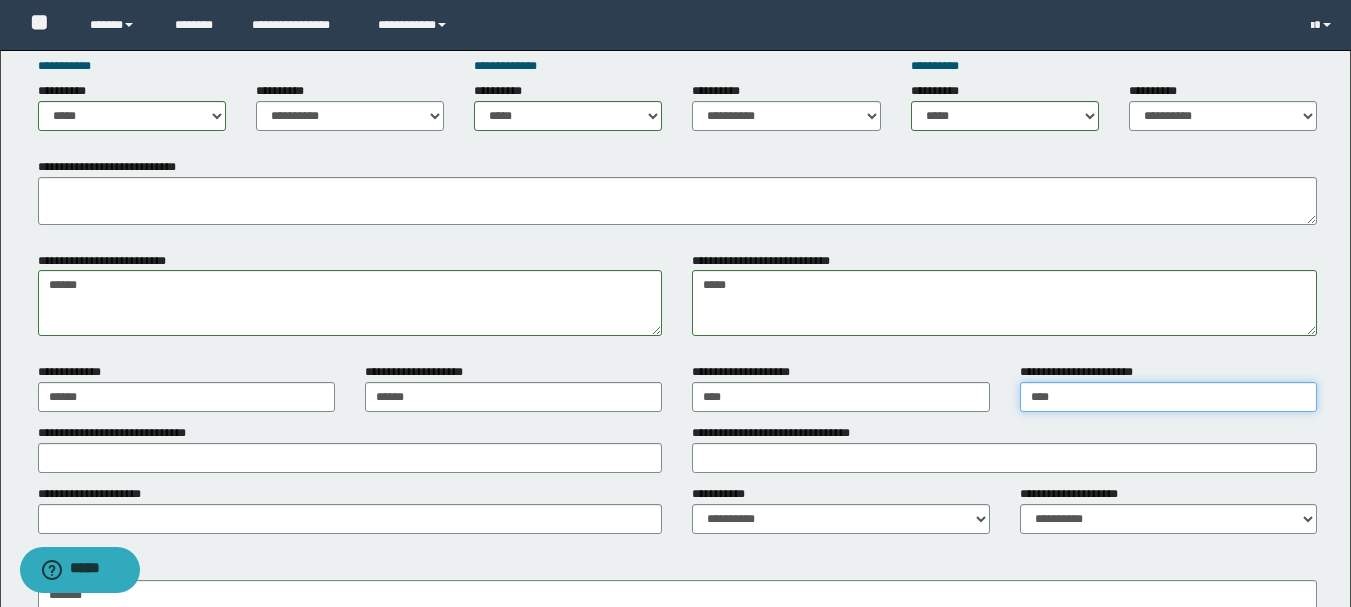 type on "***" 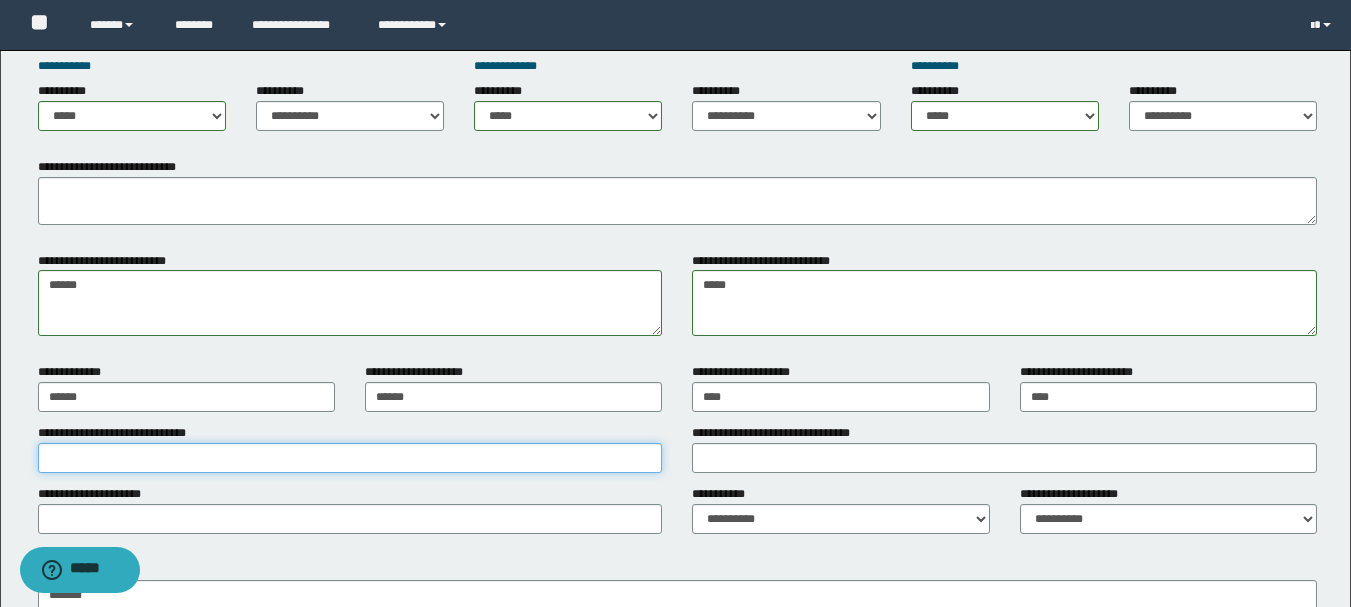 click on "**********" at bounding box center (350, 458) 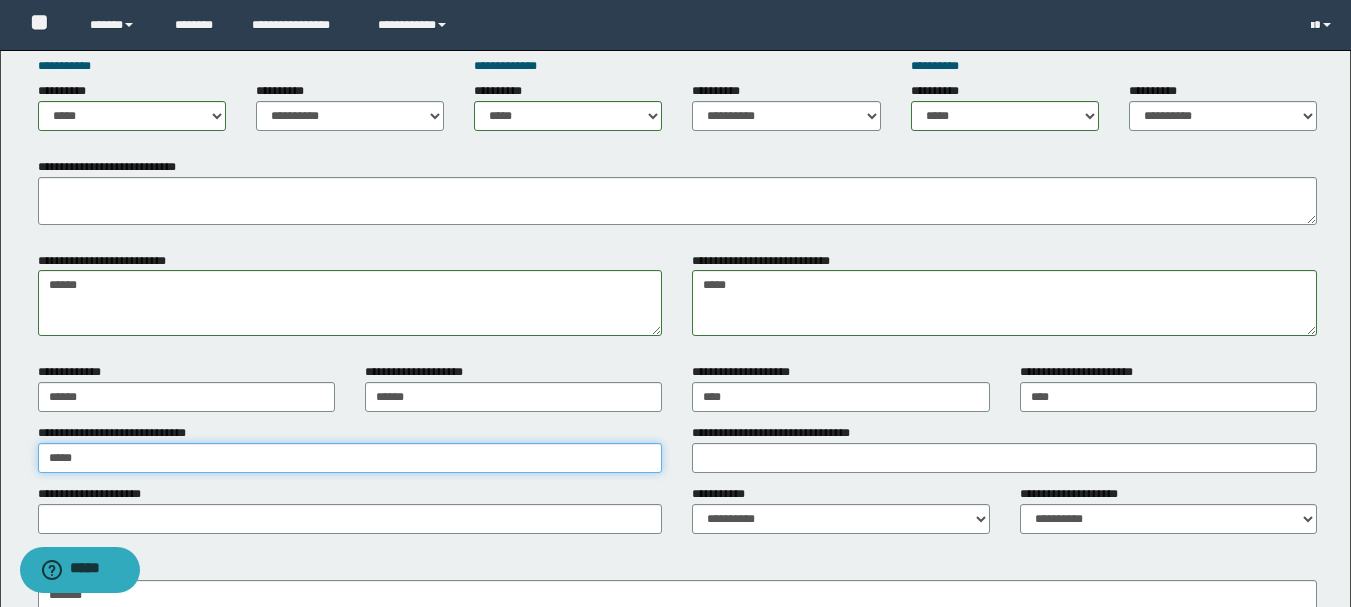 type on "****" 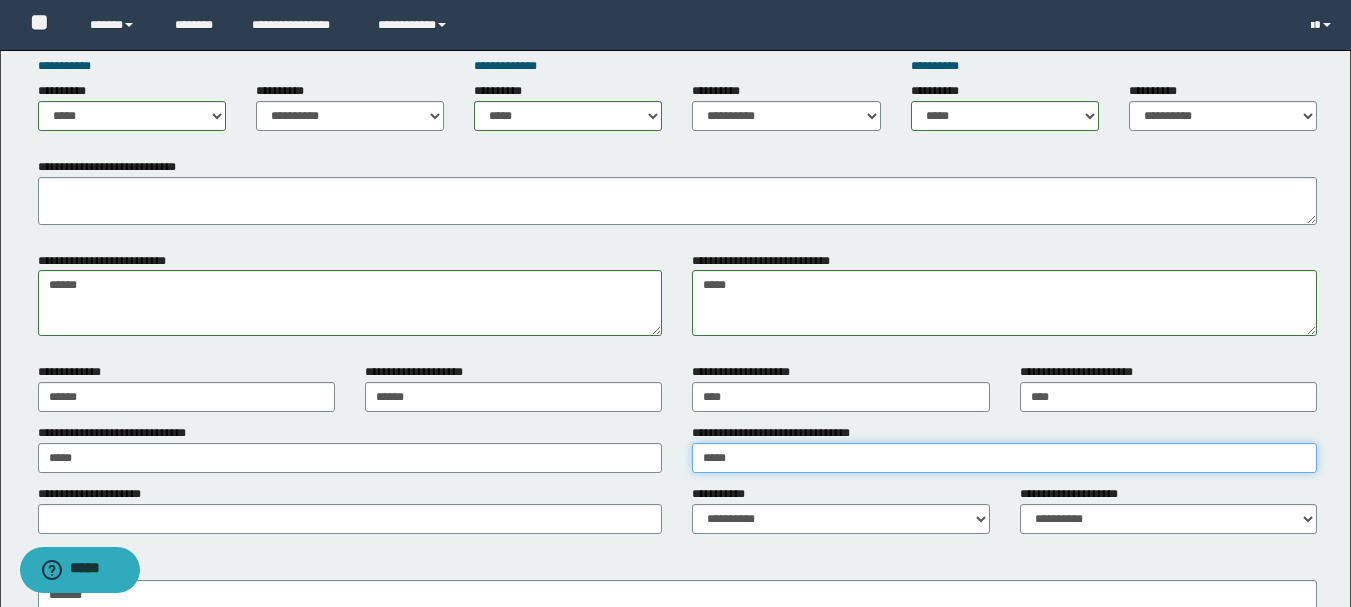 type on "****" 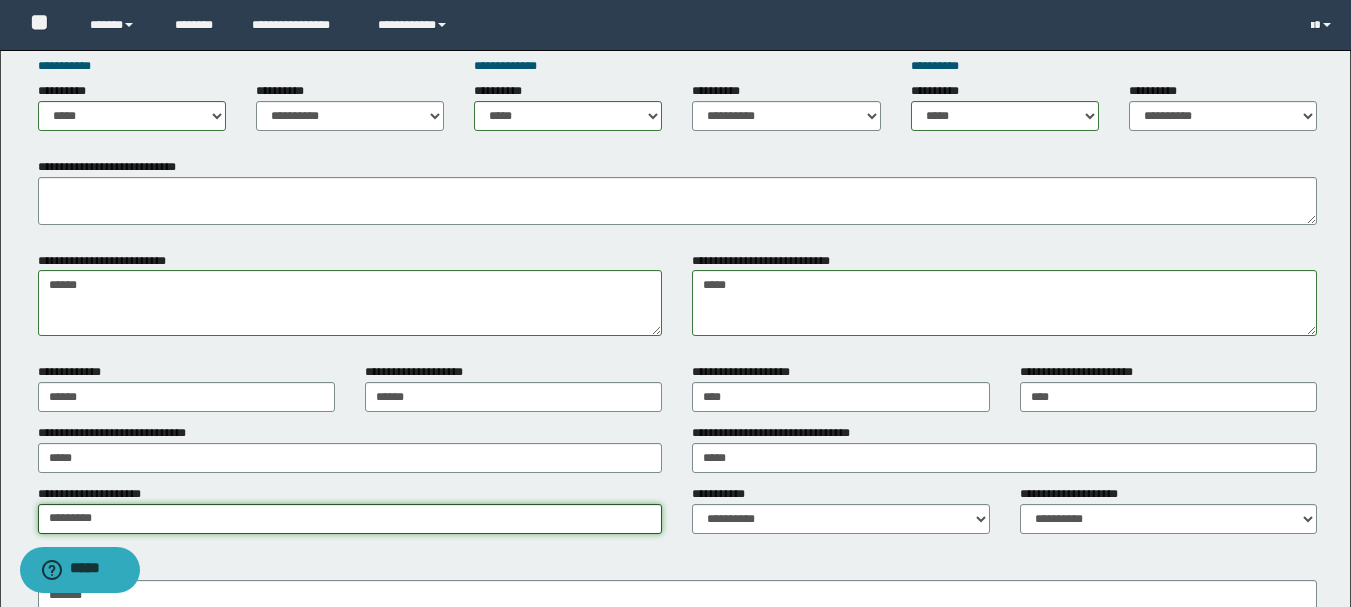 type on "********" 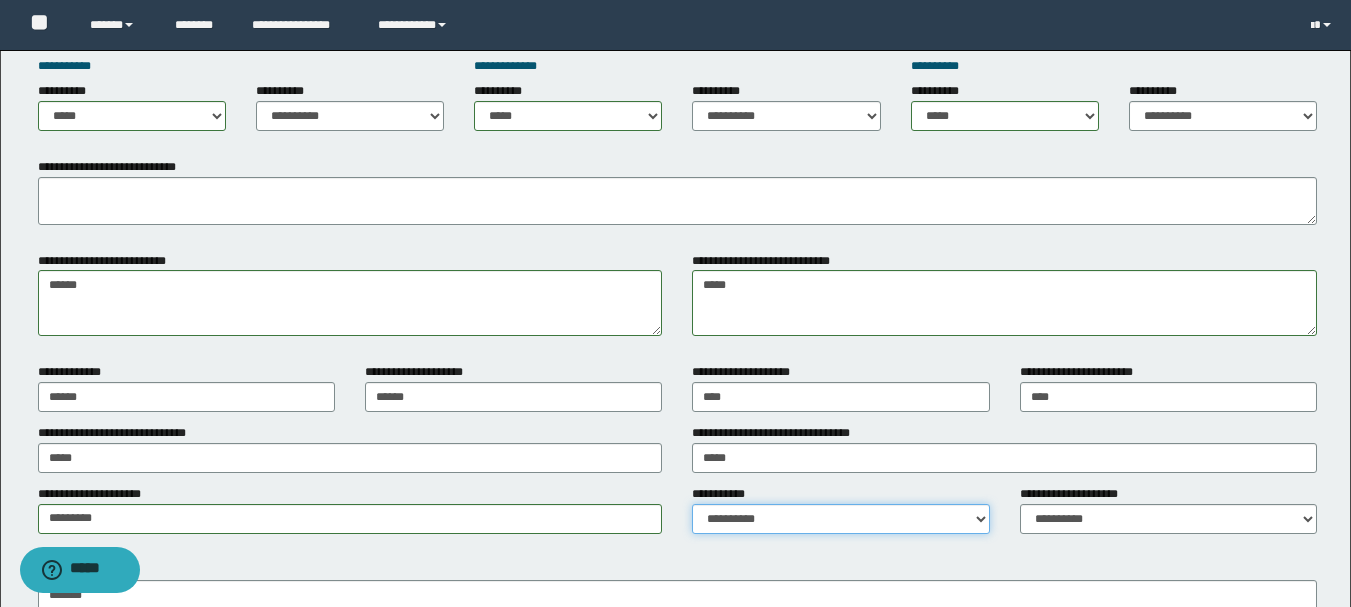 drag, startPoint x: 802, startPoint y: 515, endPoint x: 790, endPoint y: 518, distance: 12.369317 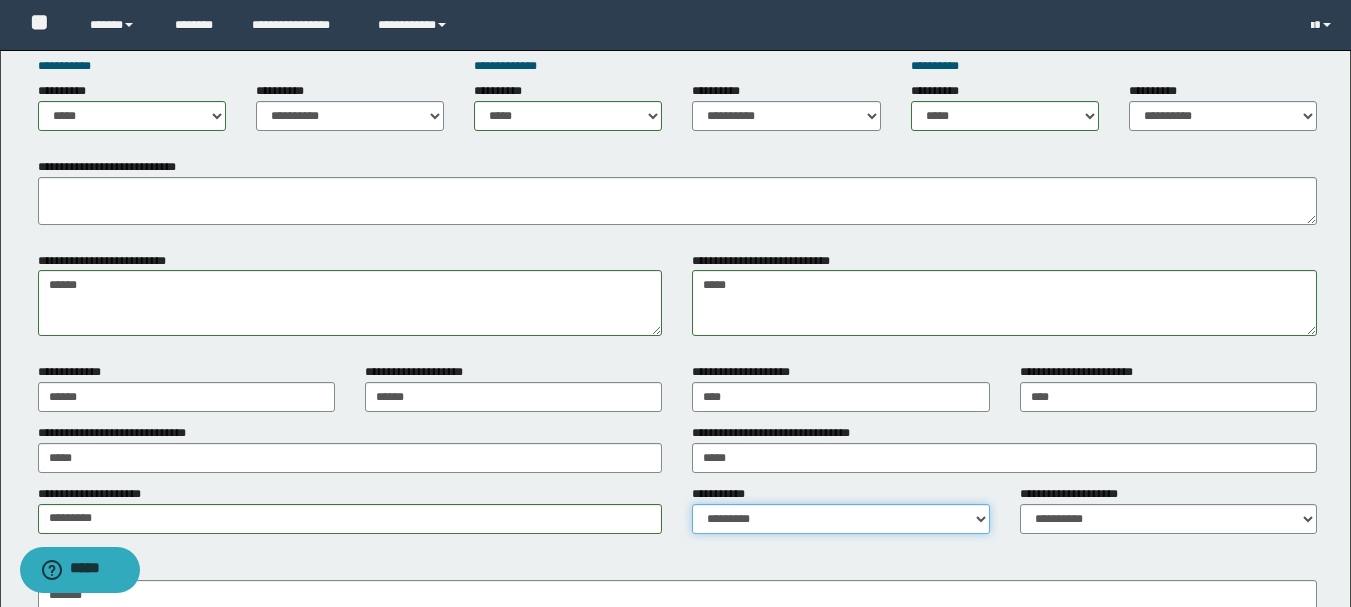 click on "**********" at bounding box center (840, 519) 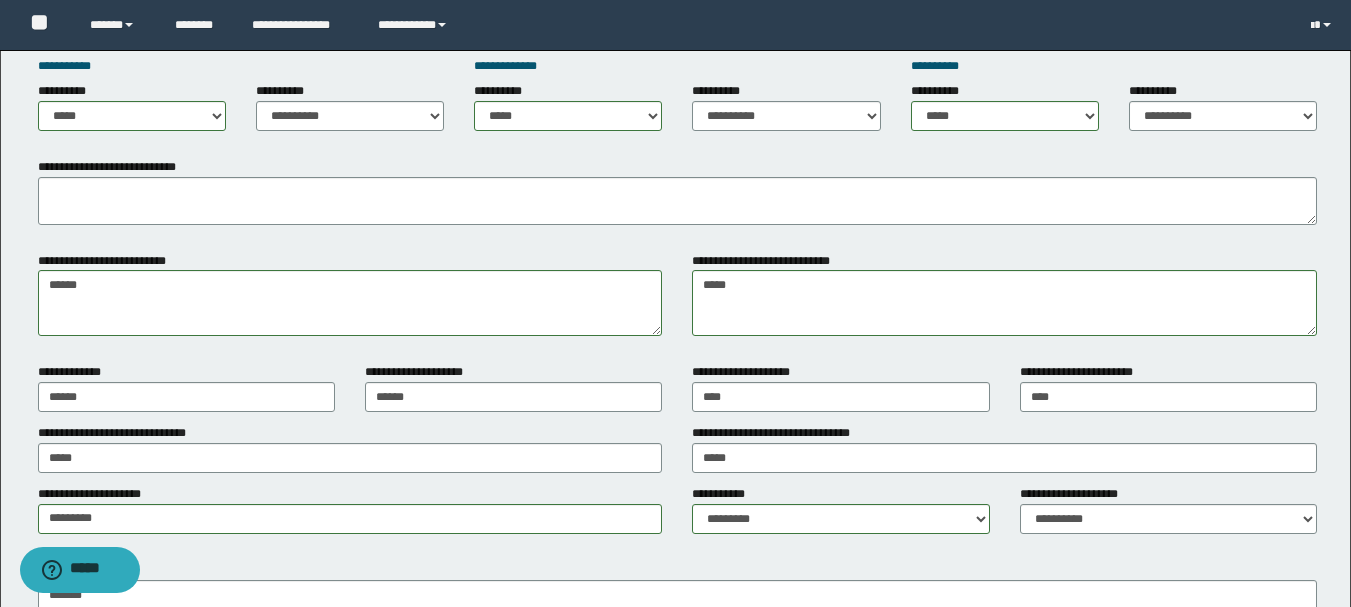 click on "**********" at bounding box center [1075, 494] 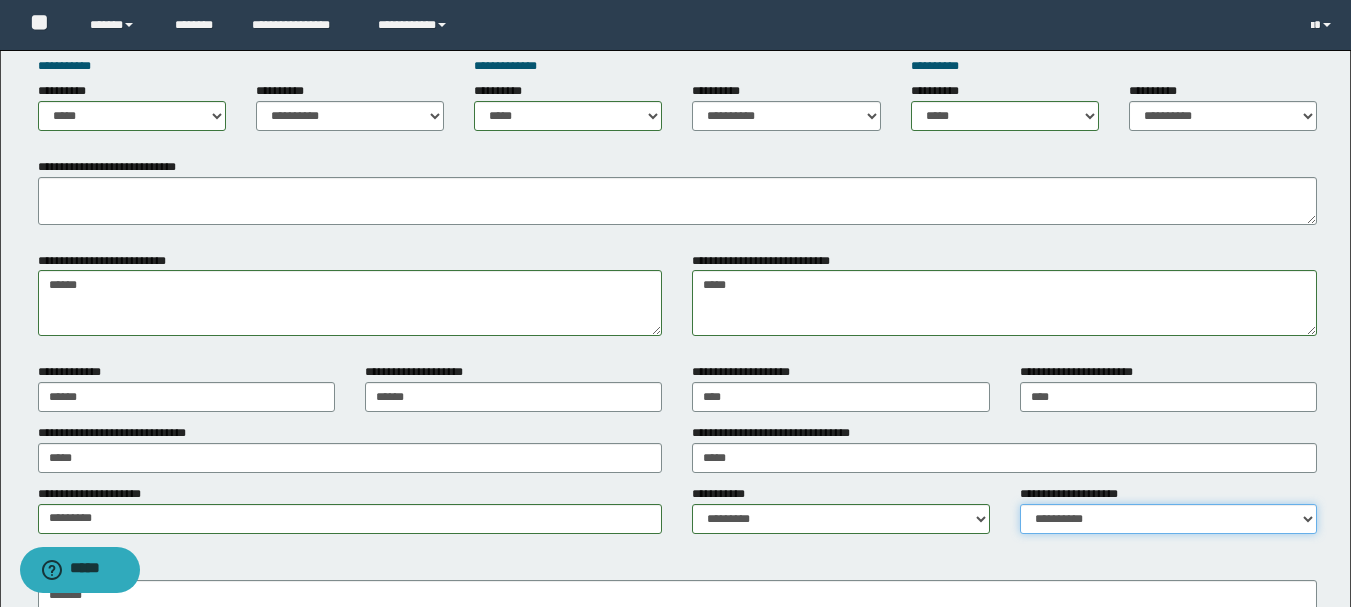 click on "**********" at bounding box center (1168, 519) 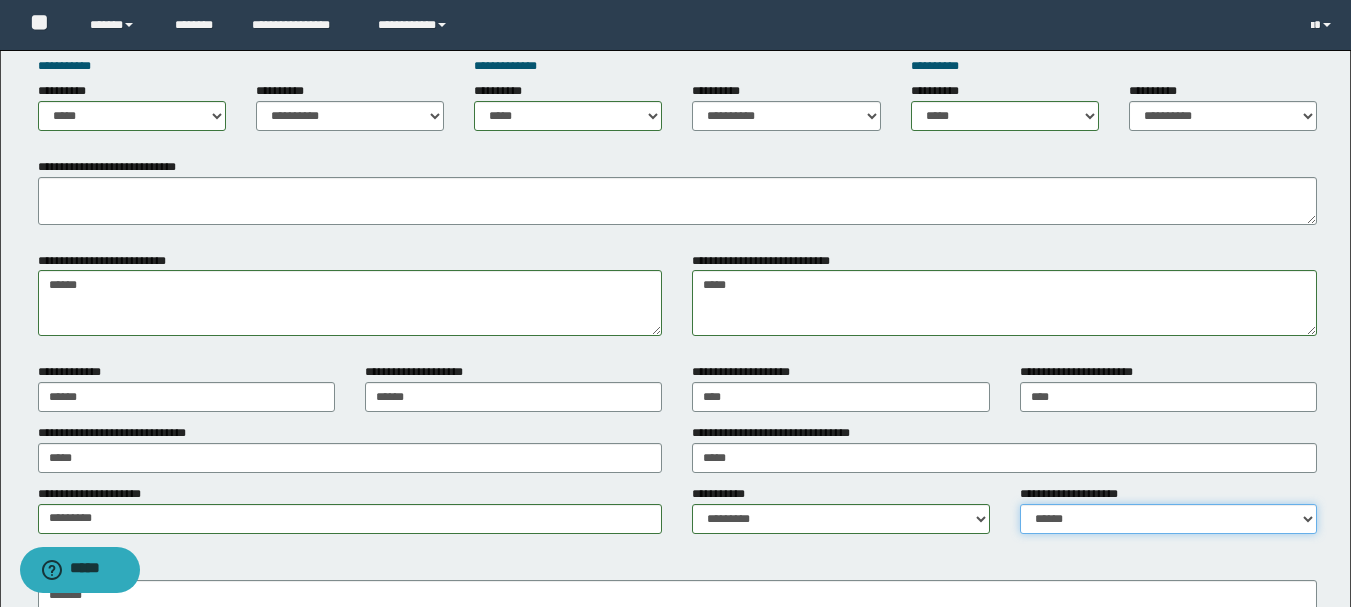 click on "**********" at bounding box center [1168, 519] 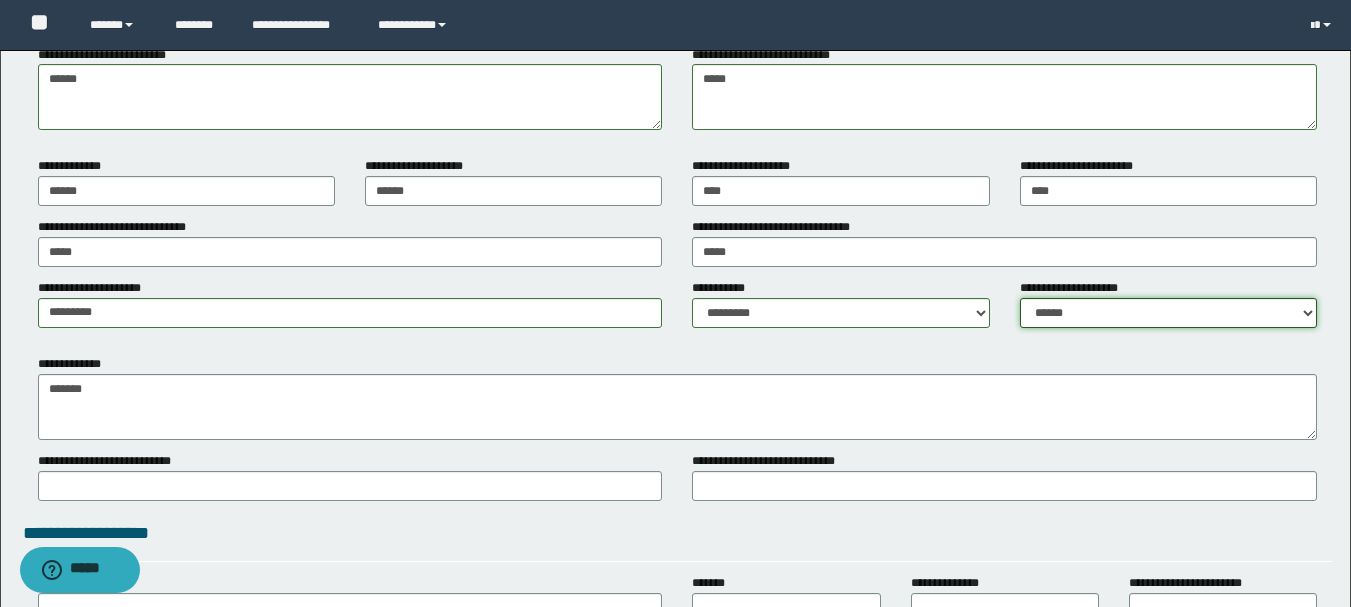 scroll, scrollTop: 1628, scrollLeft: 0, axis: vertical 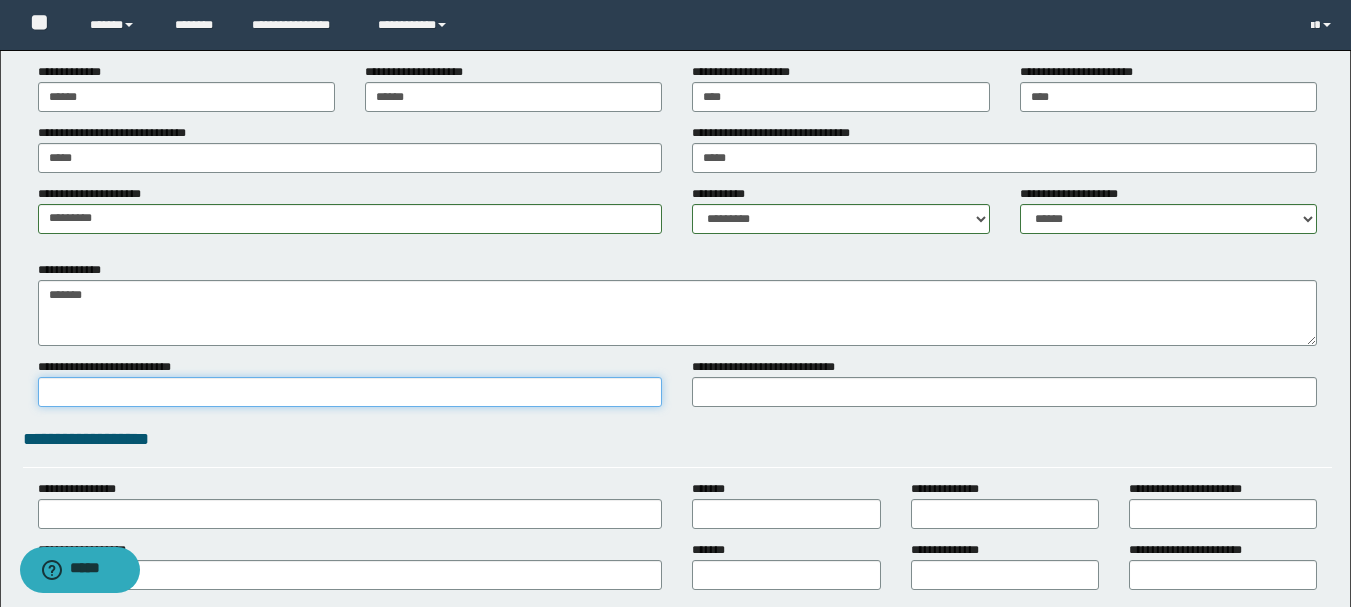 click on "**********" at bounding box center [350, 392] 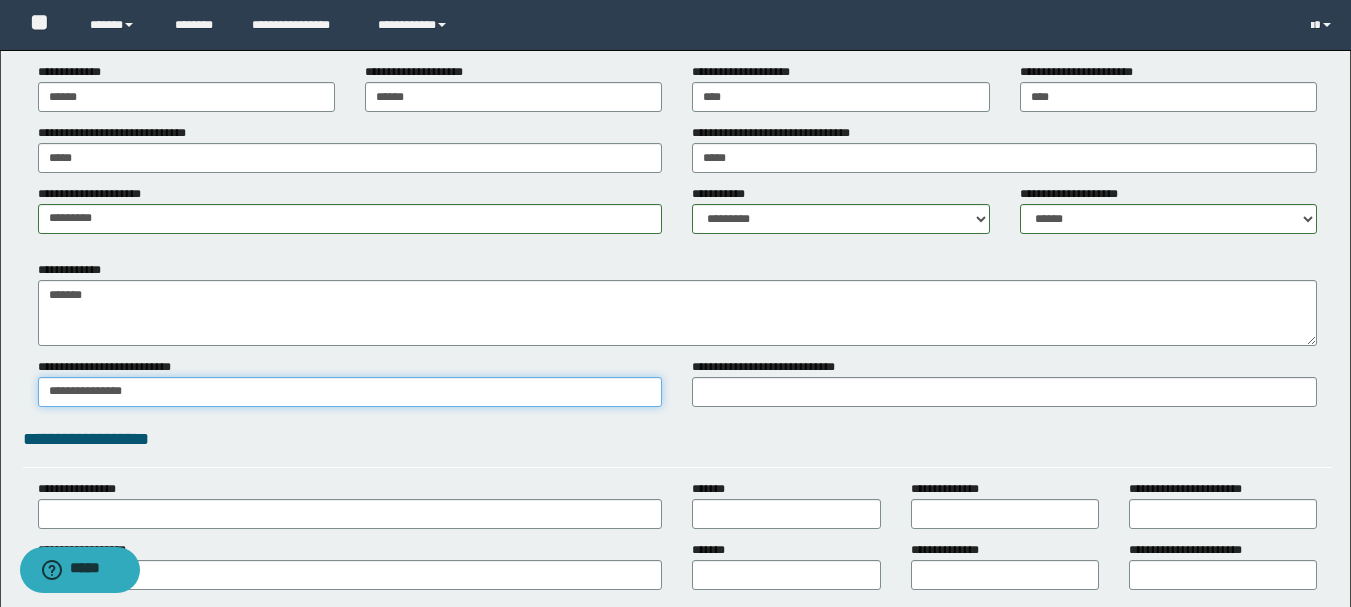 type on "**********" 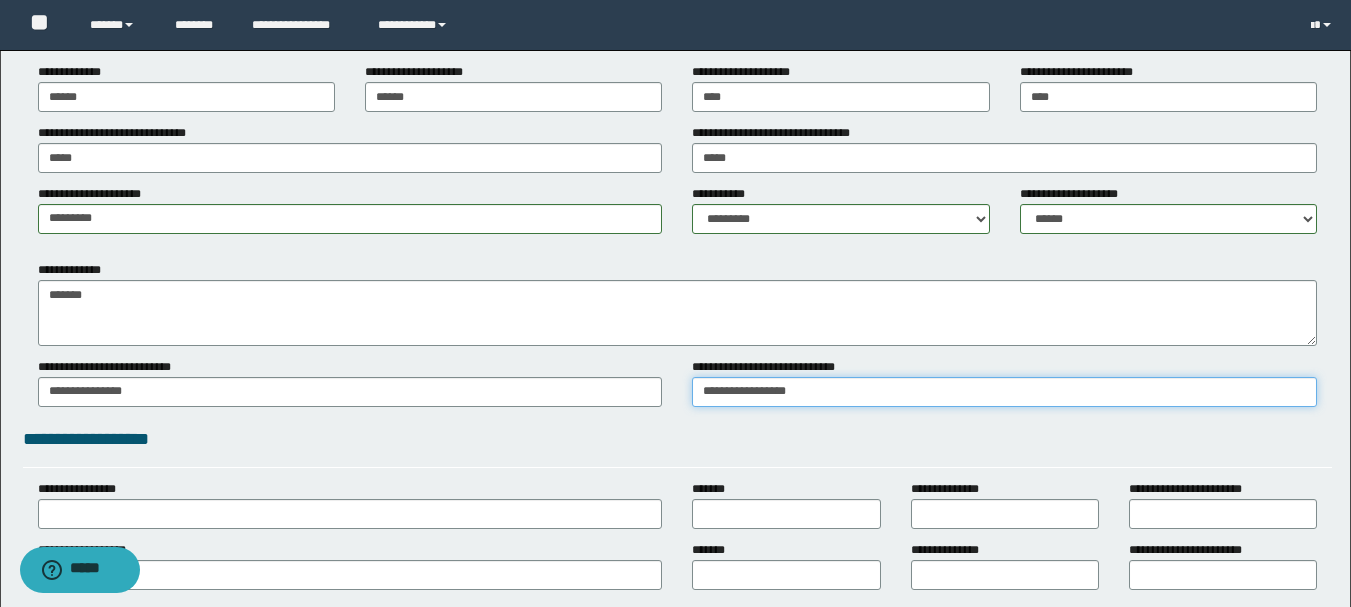 type on "**********" 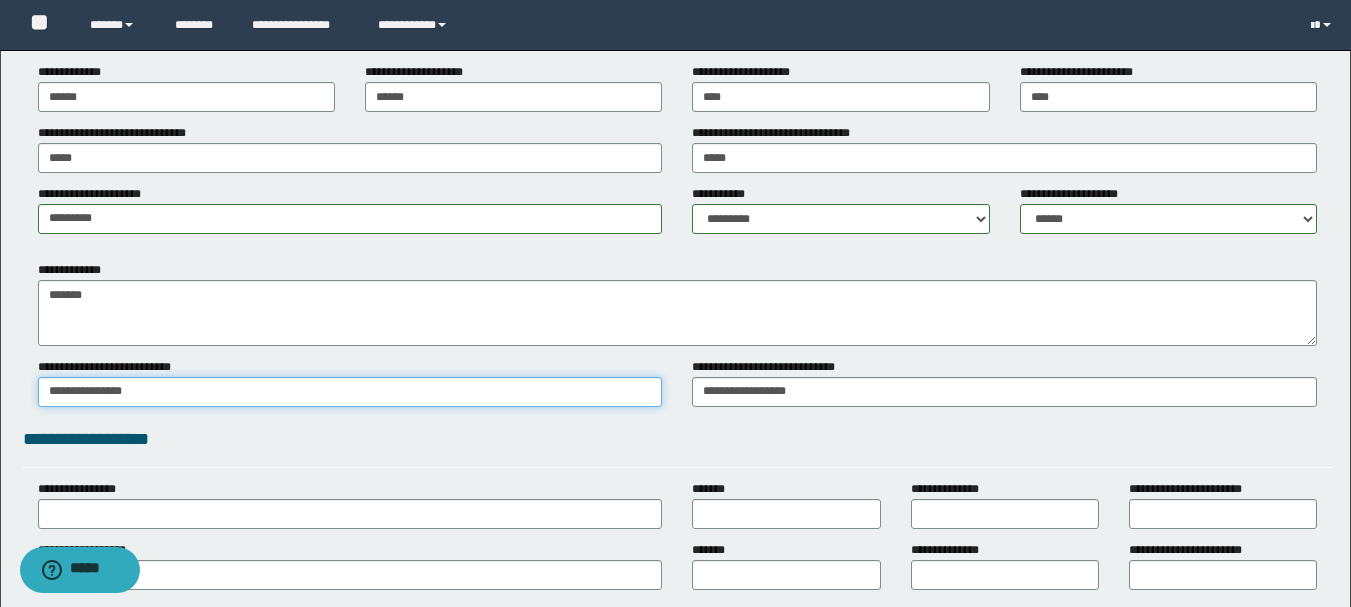 drag, startPoint x: 196, startPoint y: 383, endPoint x: 0, endPoint y: 376, distance: 196.12495 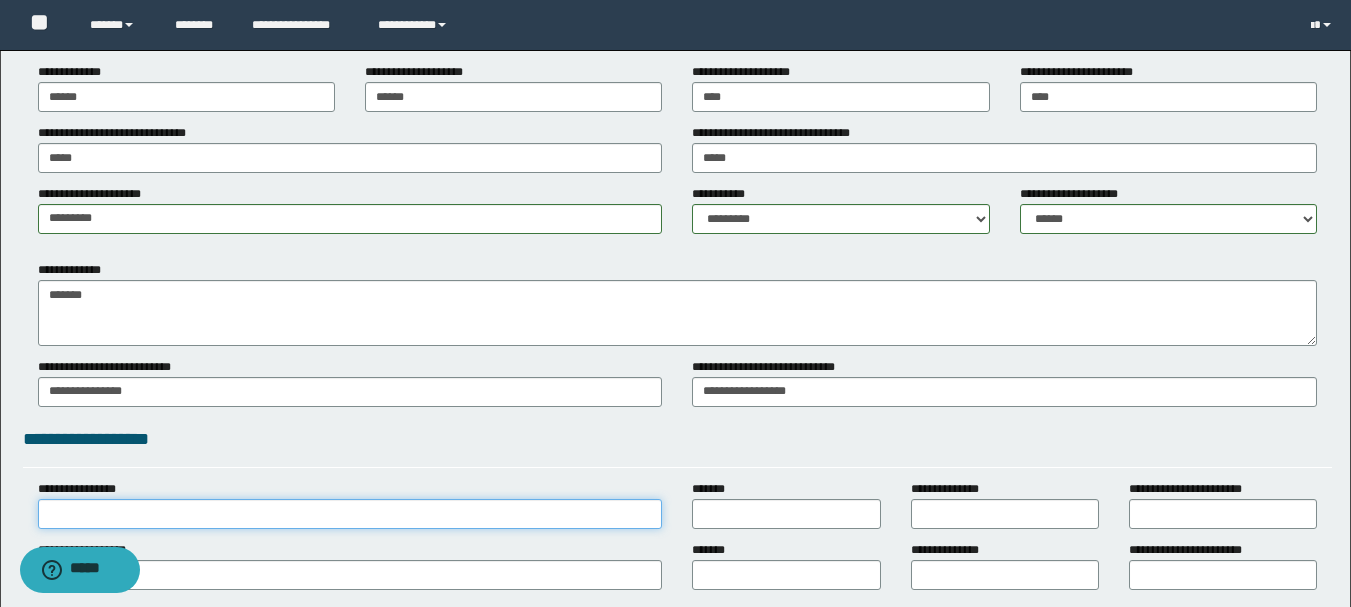 click on "**********" at bounding box center (350, 514) 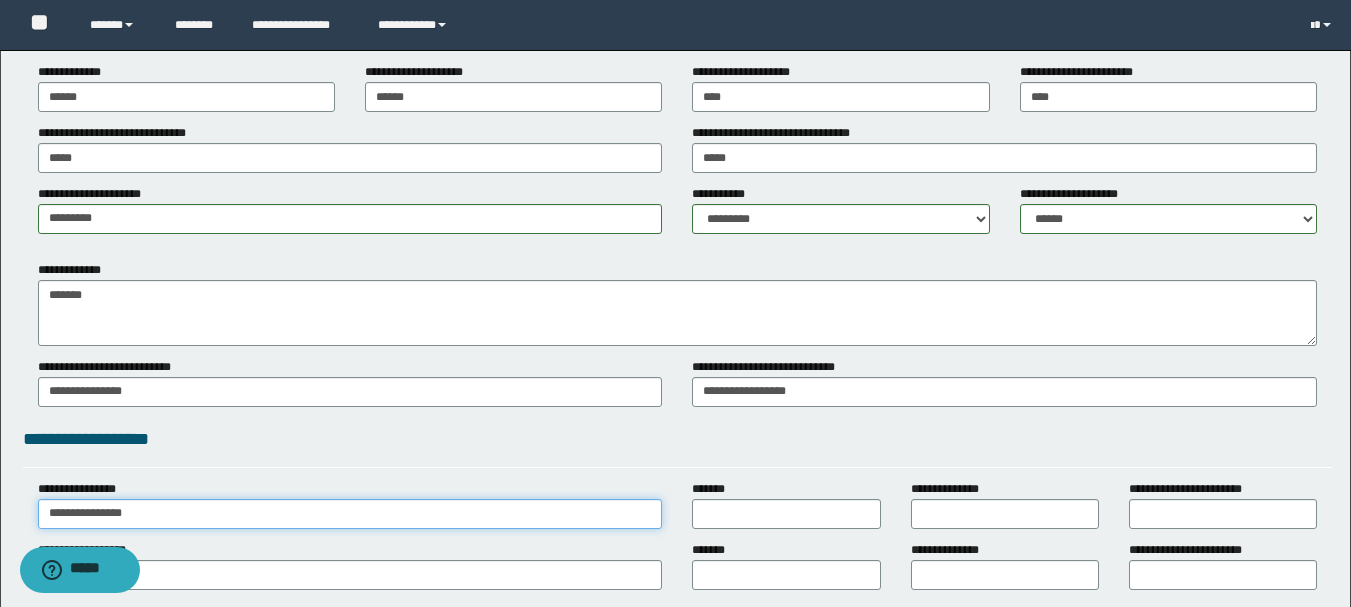 type on "**********" 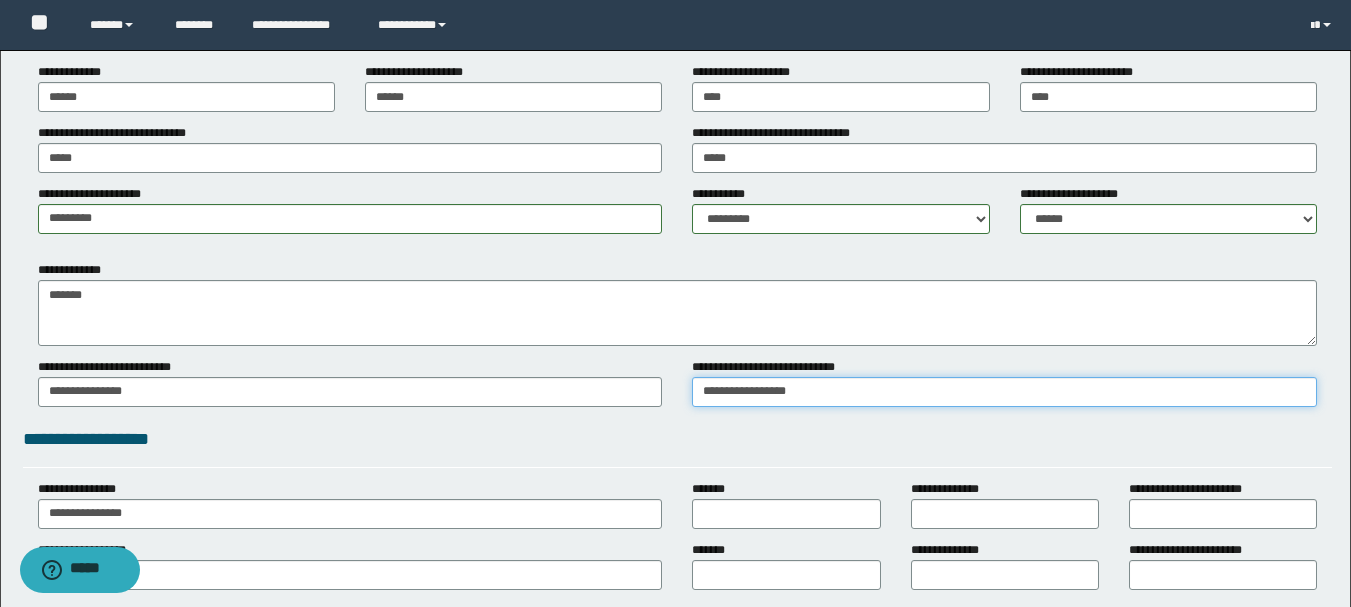 drag, startPoint x: 545, startPoint y: 395, endPoint x: 457, endPoint y: 394, distance: 88.005684 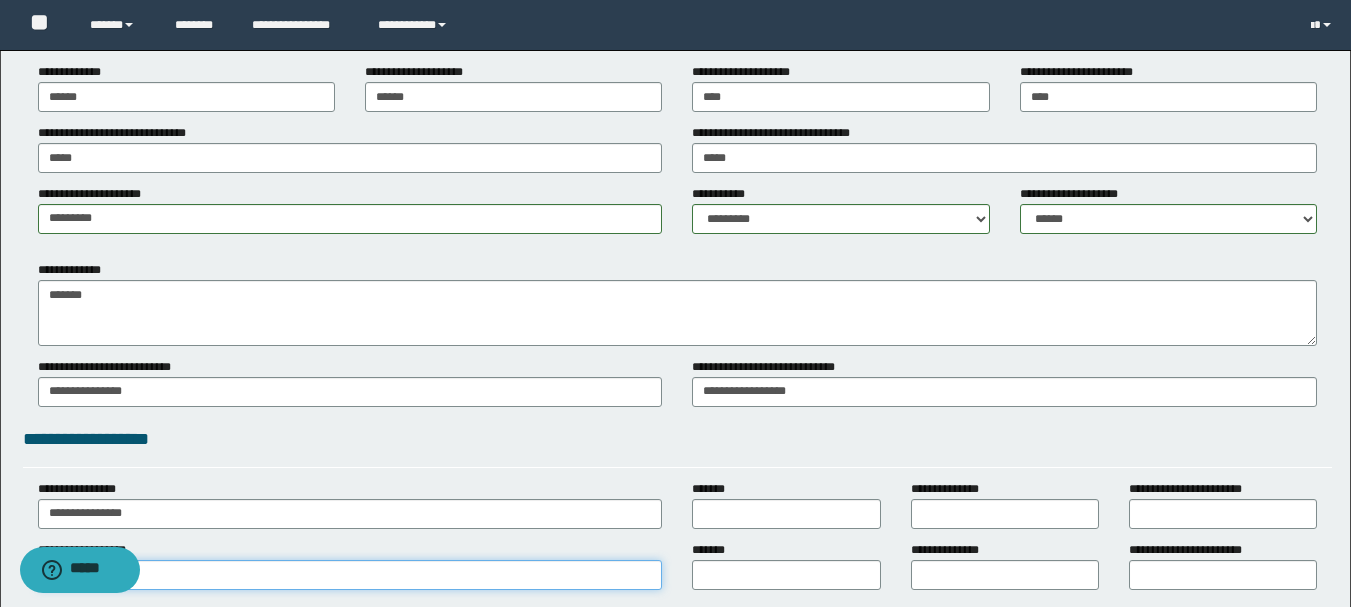click on "**********" at bounding box center (350, 575) 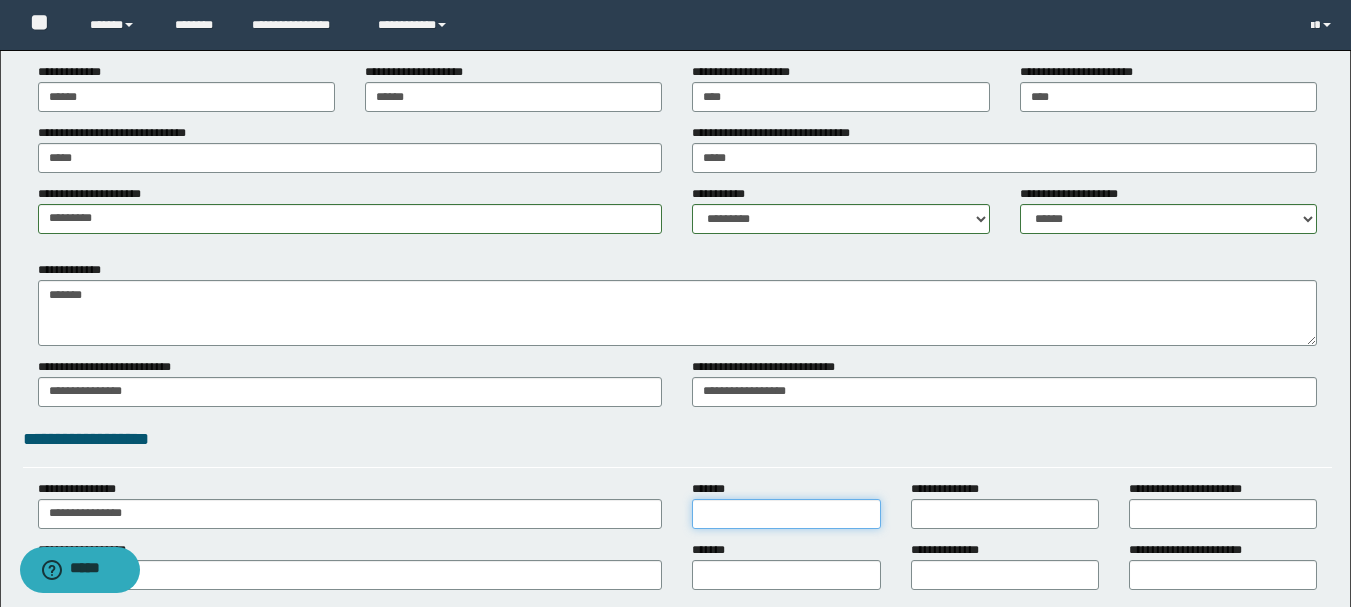 click on "*******" at bounding box center [786, 514] 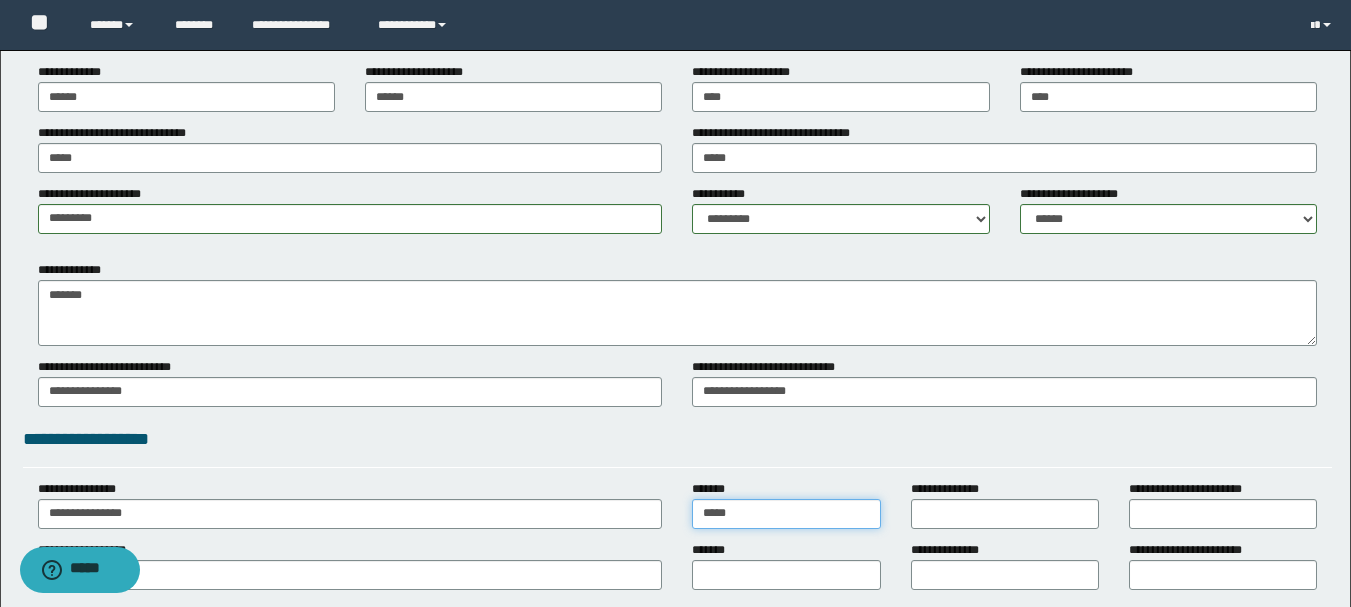 type on "*****" 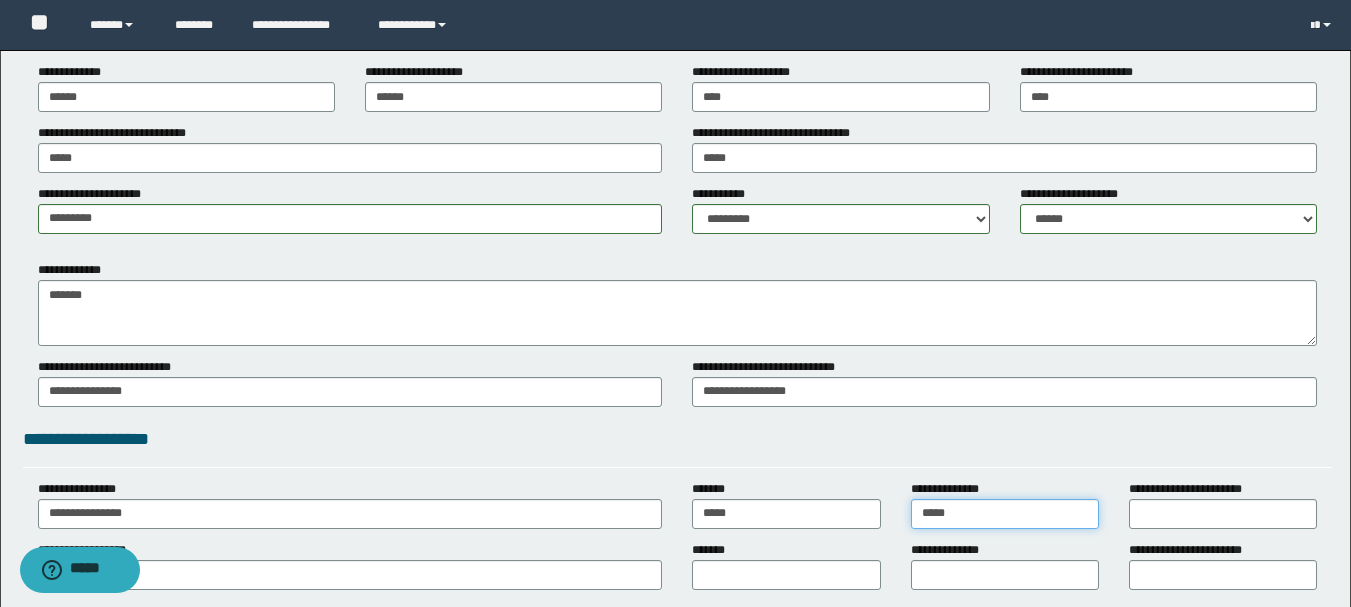 type on "*****" 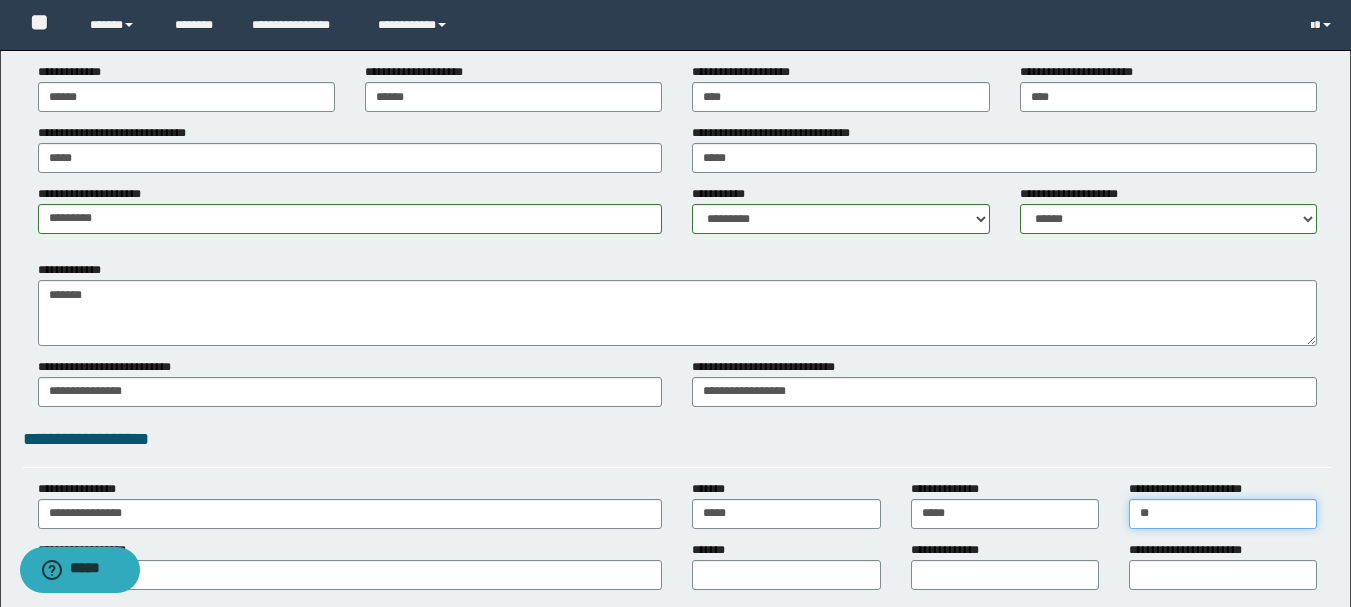 type on "**" 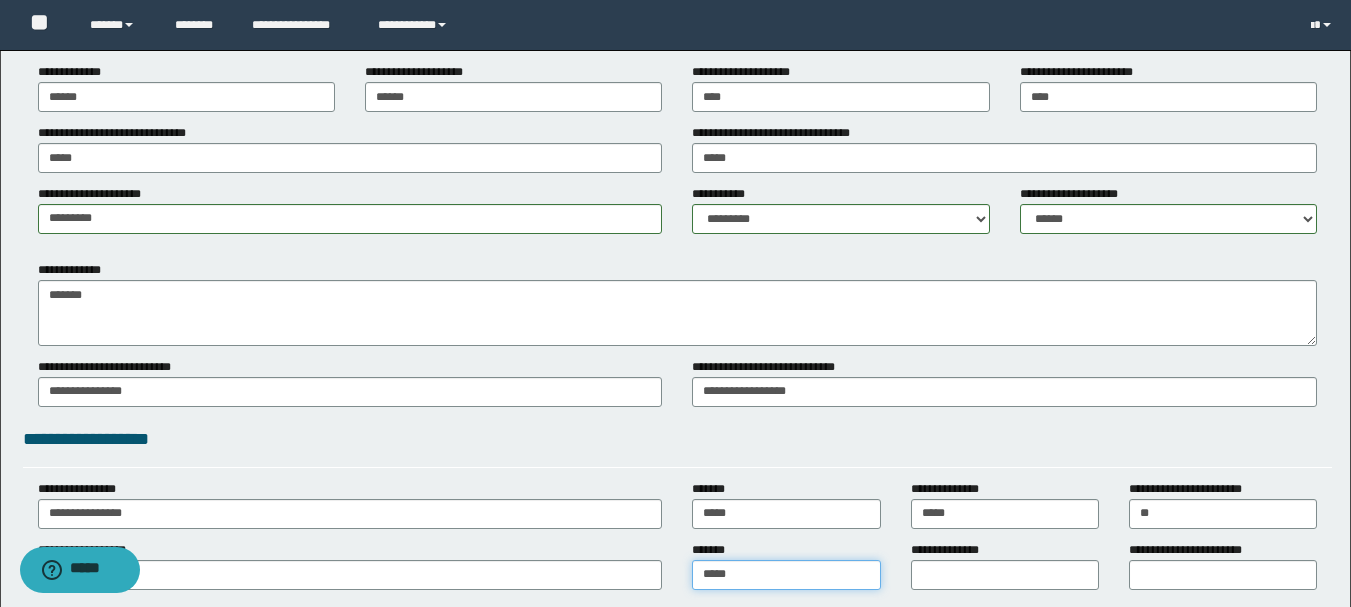 type on "*****" 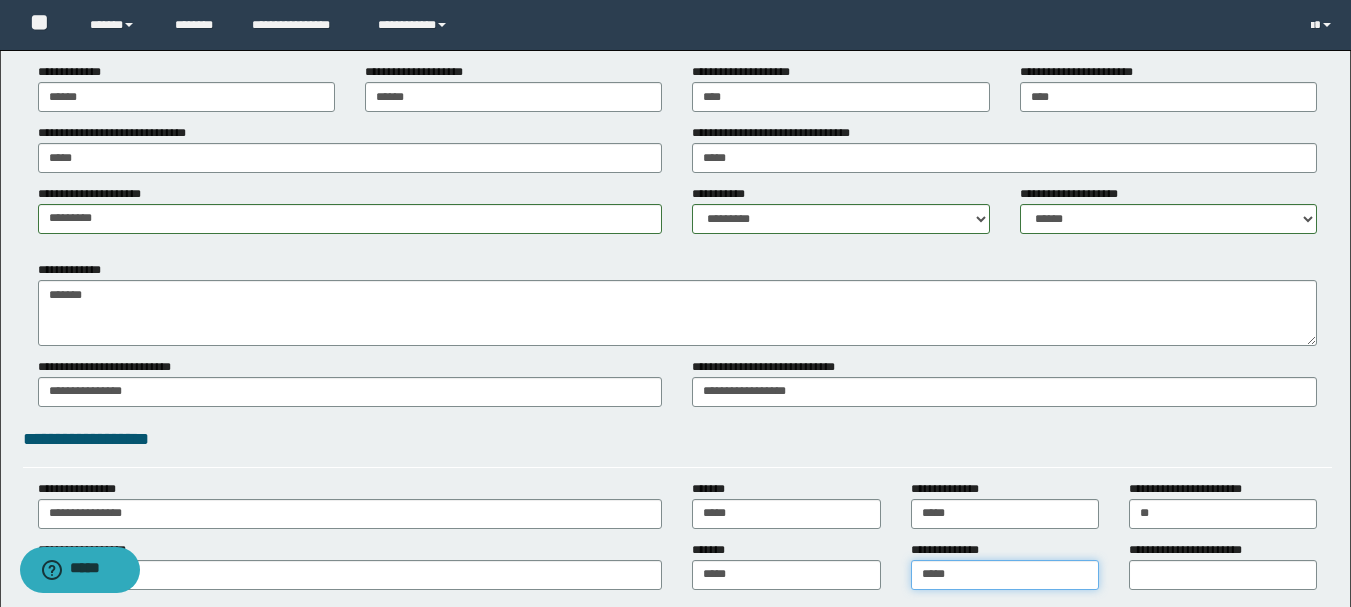 type on "*****" 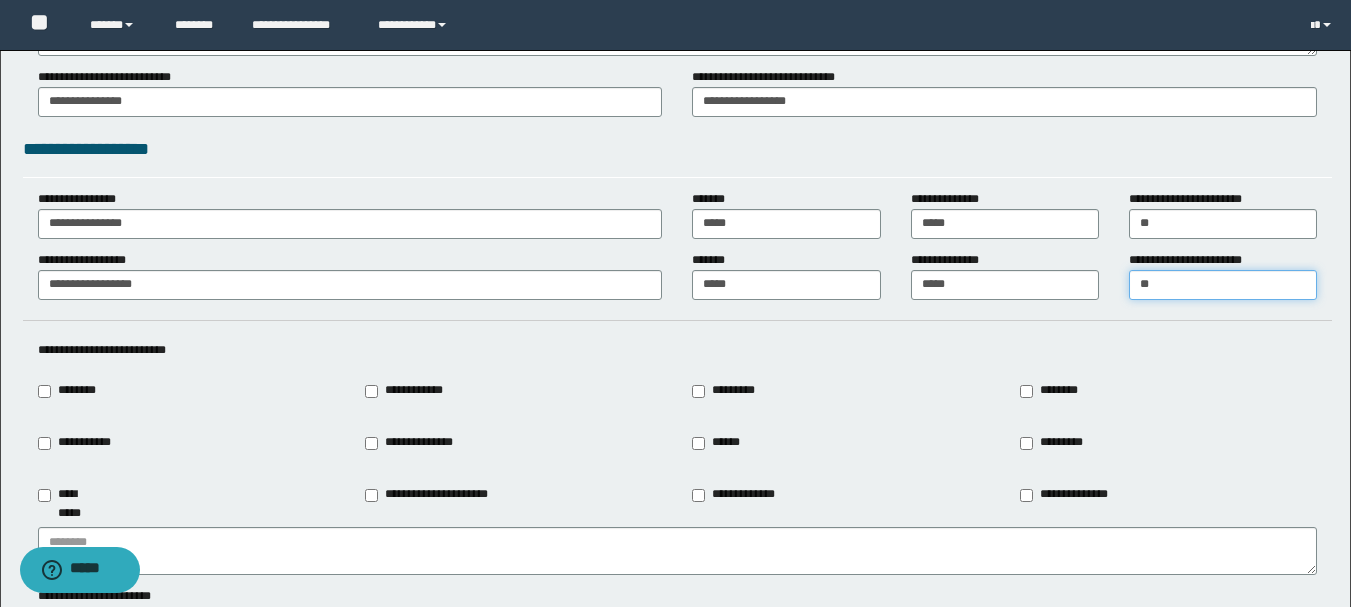 scroll, scrollTop: 1928, scrollLeft: 0, axis: vertical 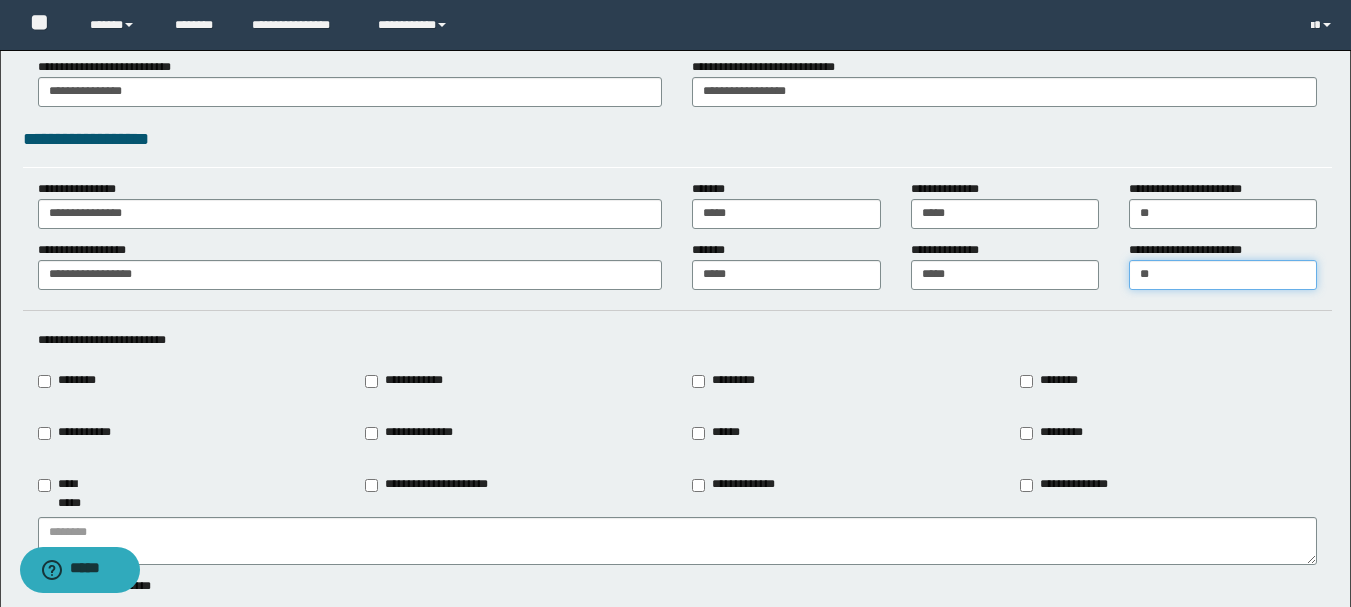 type on "**" 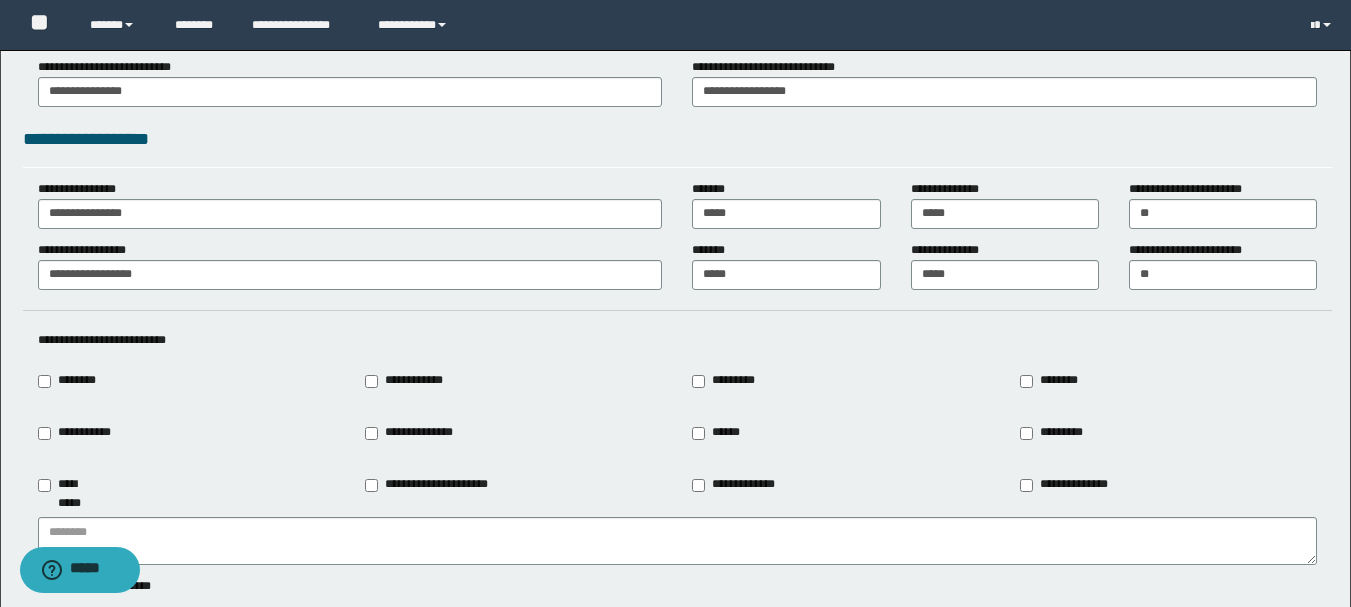 click on "**********" at bounding box center (406, 381) 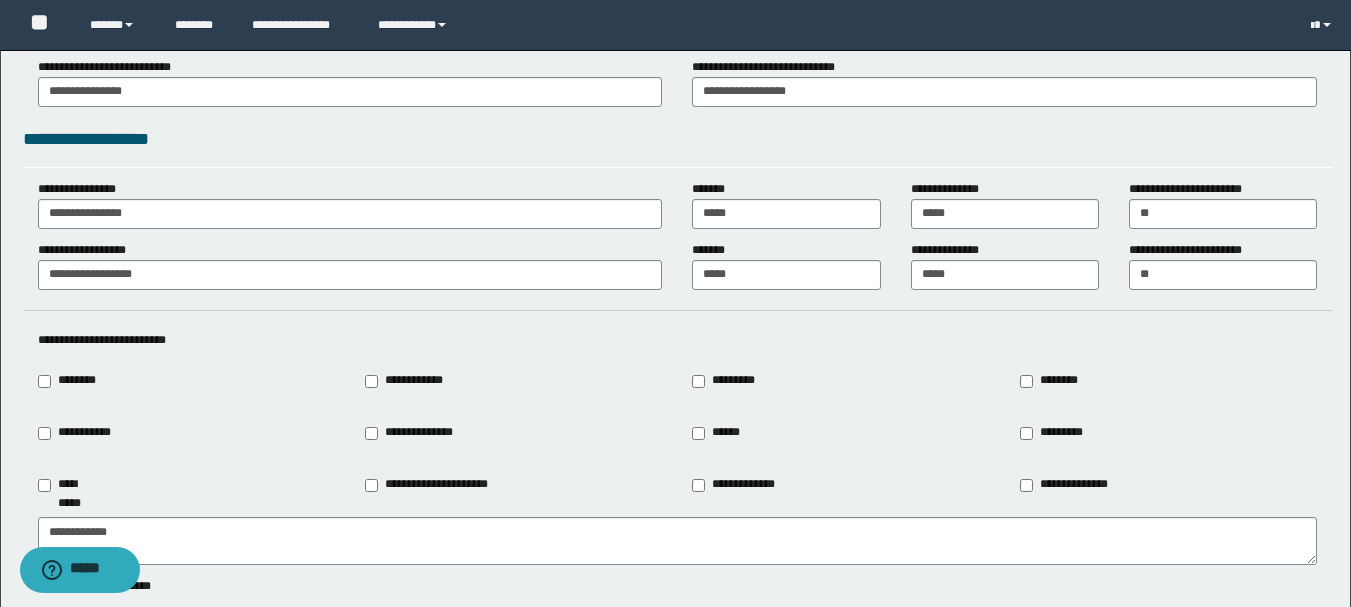click on "*********" at bounding box center [725, 381] 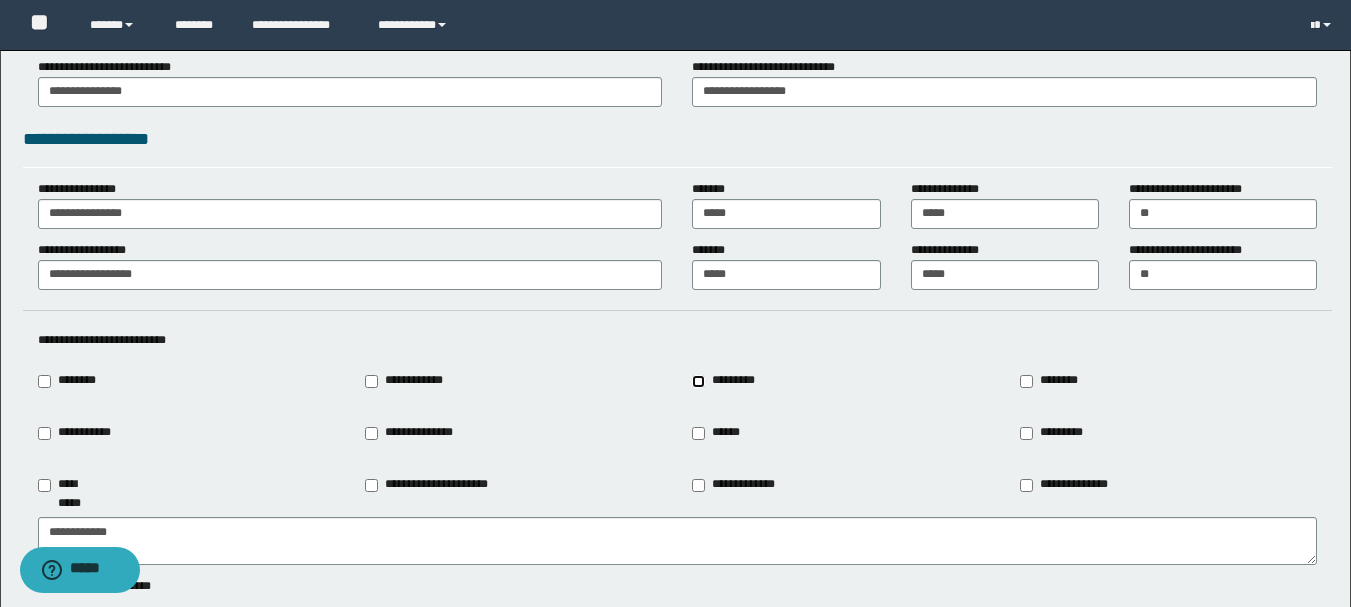 type on "**********" 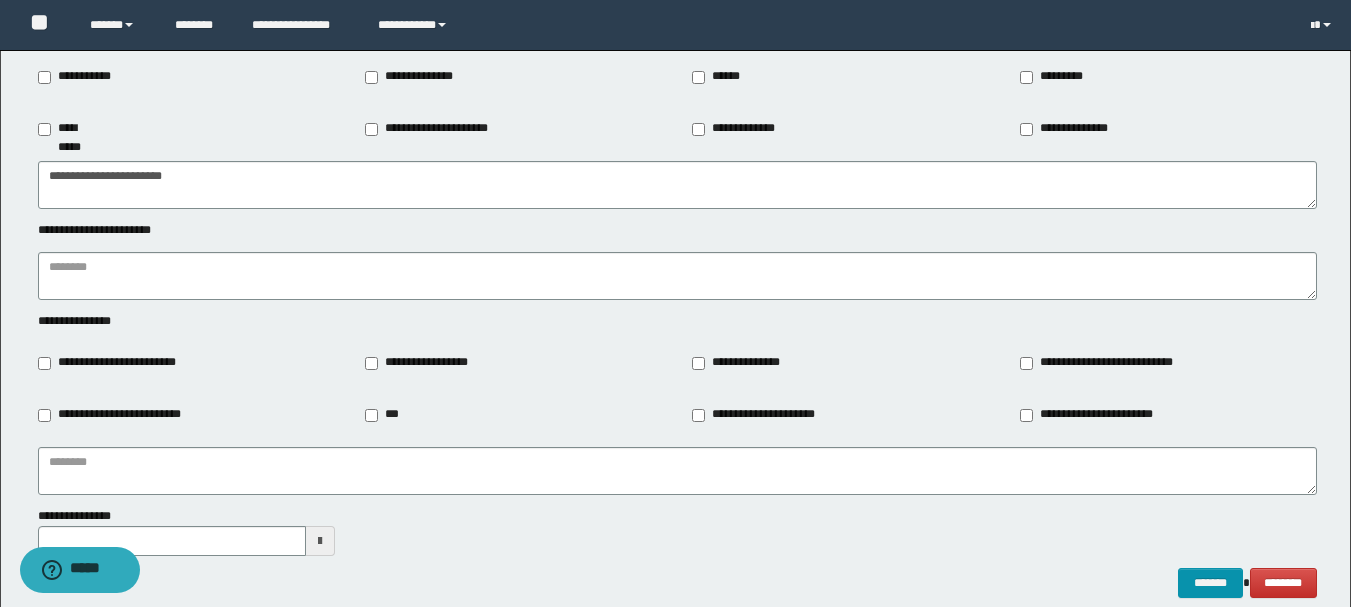 scroll, scrollTop: 2328, scrollLeft: 0, axis: vertical 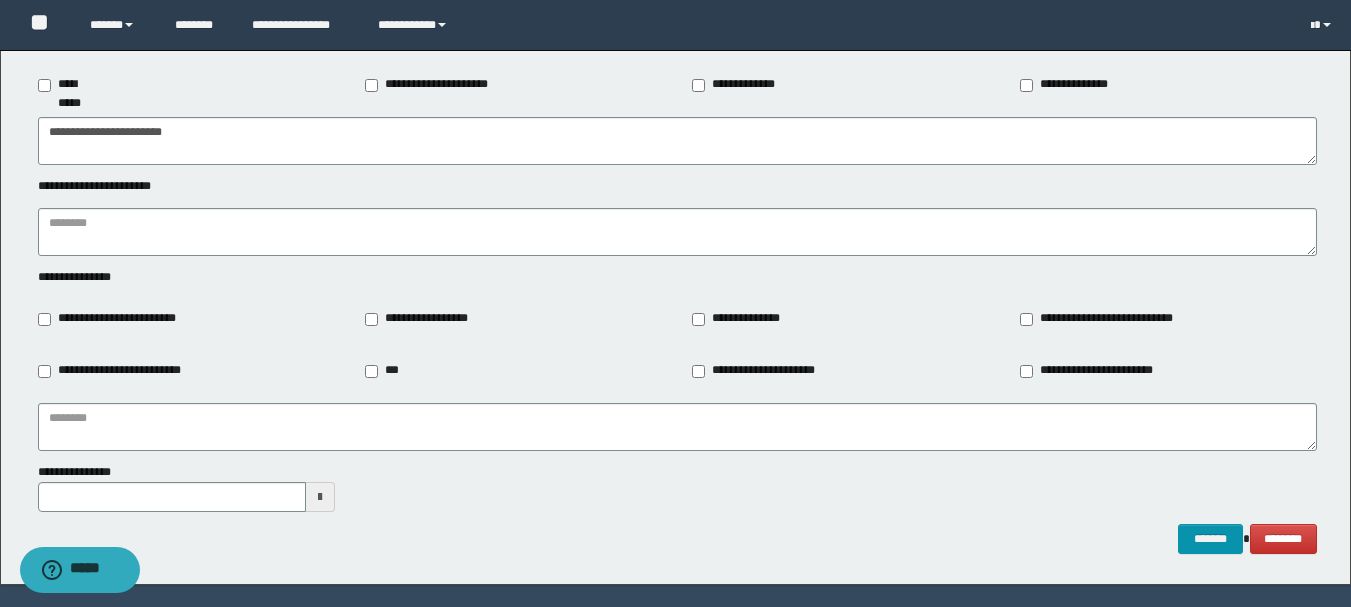 click on "**********" at bounding box center [739, 319] 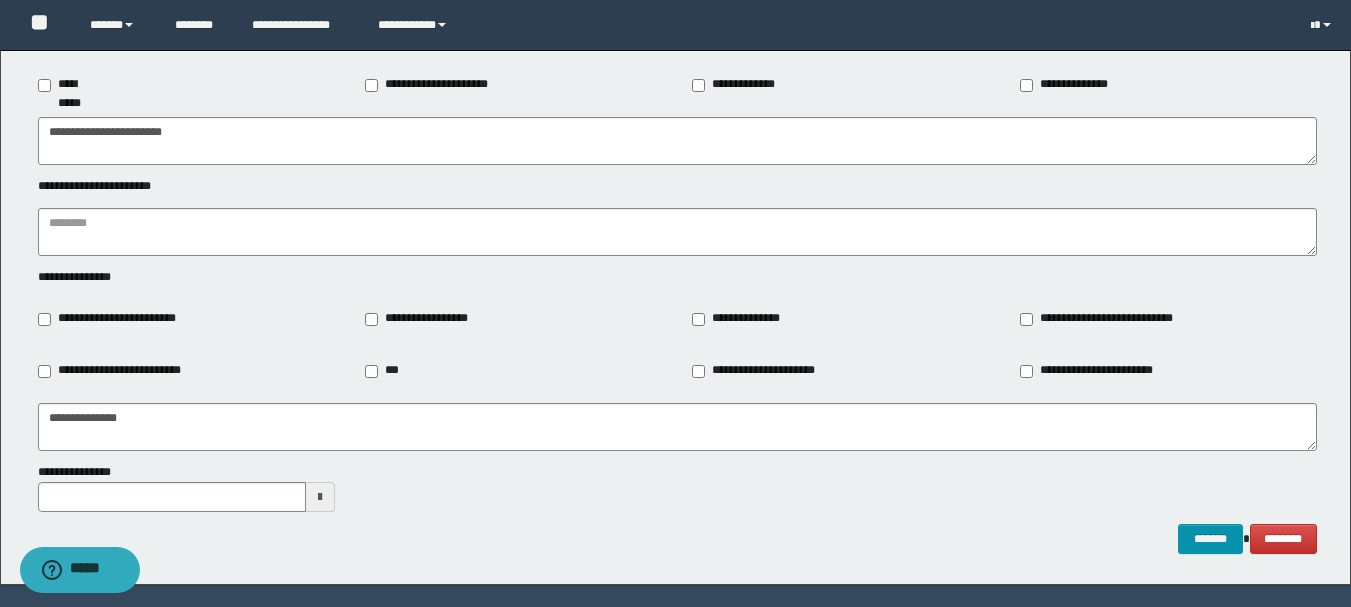 click on "**********" at bounding box center [761, 371] 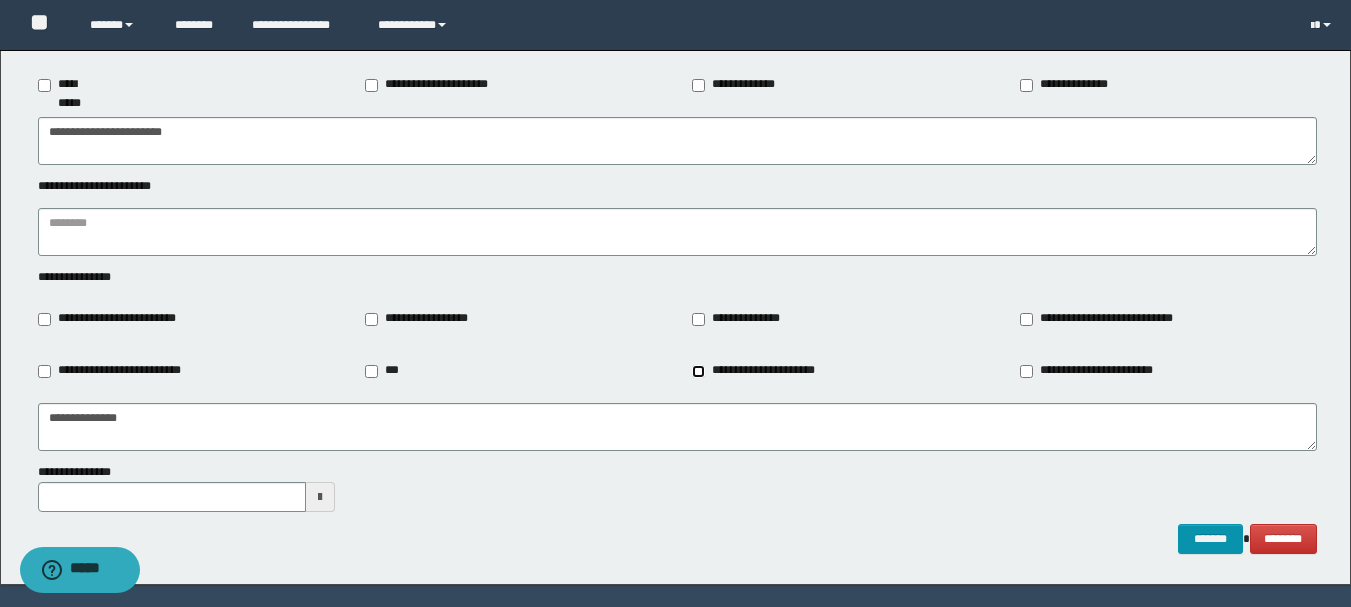 type on "**********" 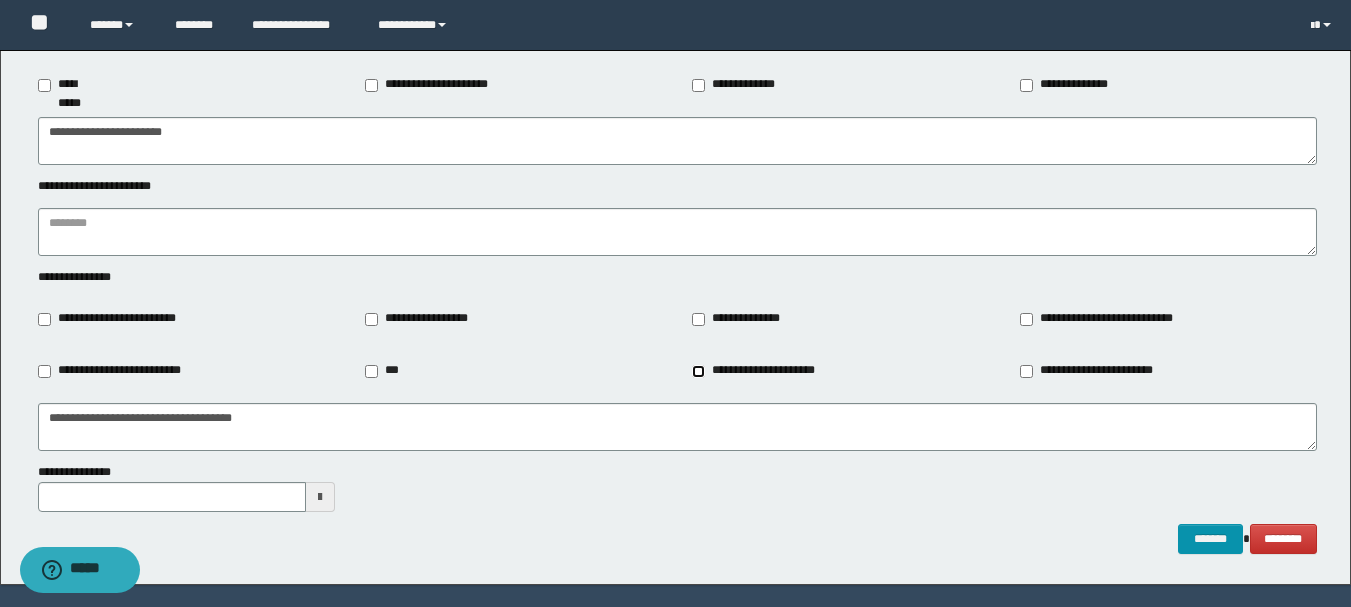 scroll, scrollTop: 2384, scrollLeft: 0, axis: vertical 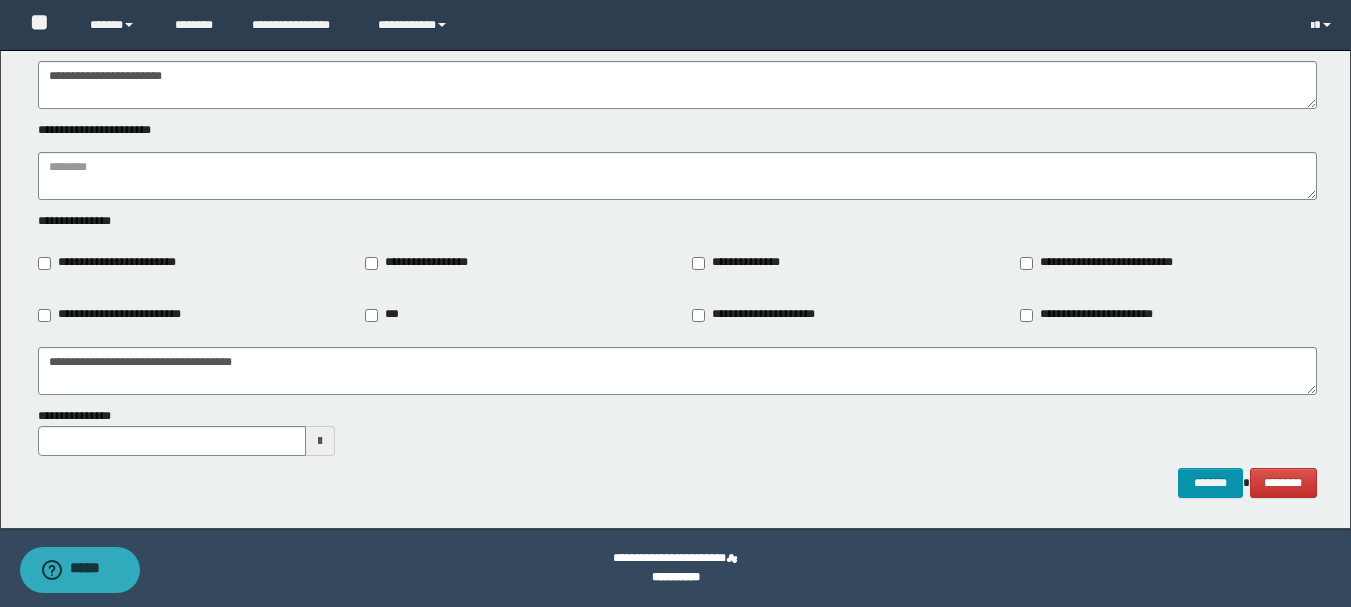 click at bounding box center (320, 441) 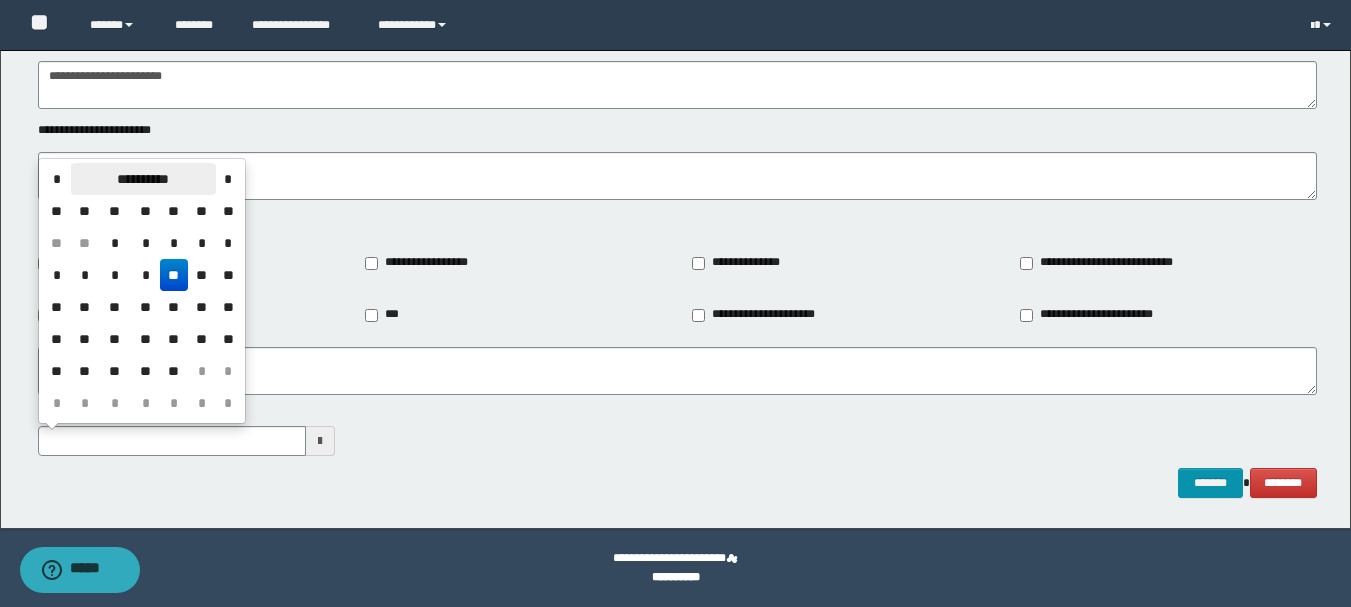 click on "**********" at bounding box center (143, 179) 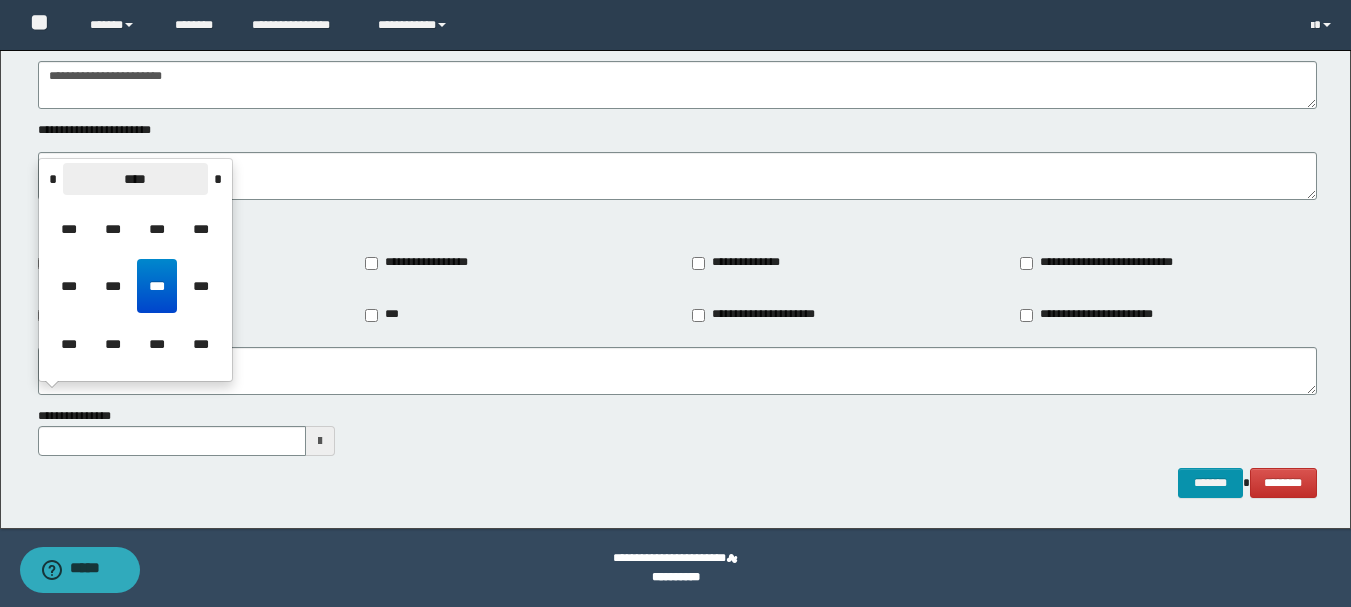 click on "****" at bounding box center [135, 179] 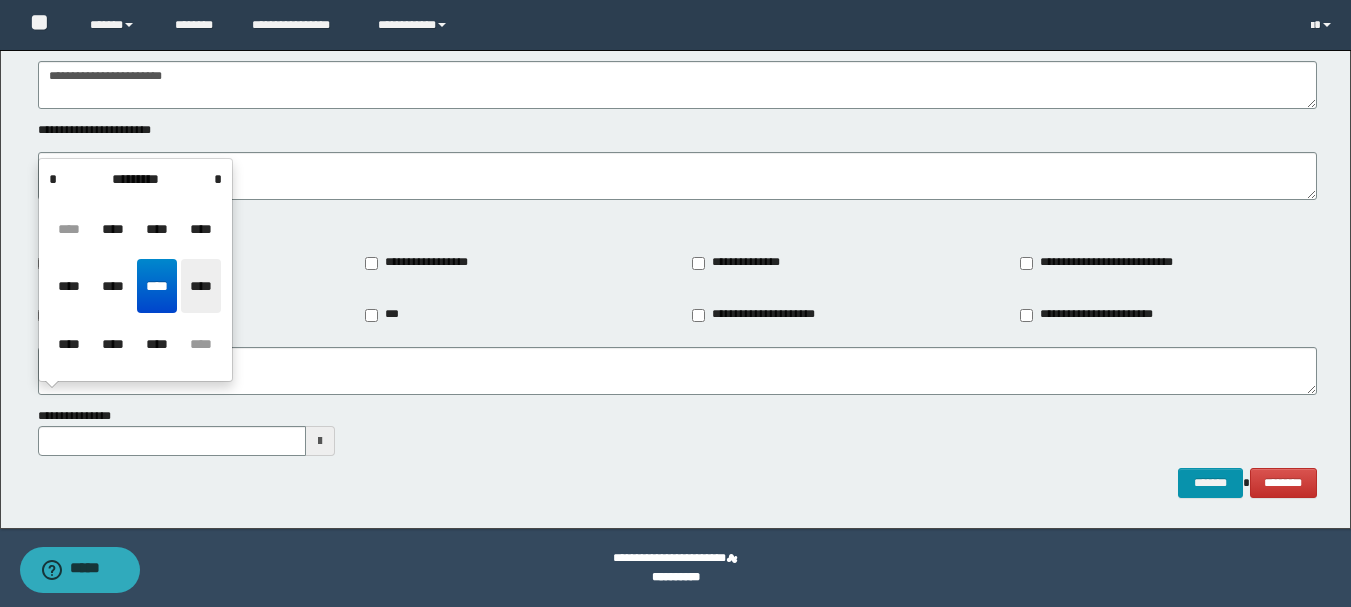 click on "****" at bounding box center [201, 286] 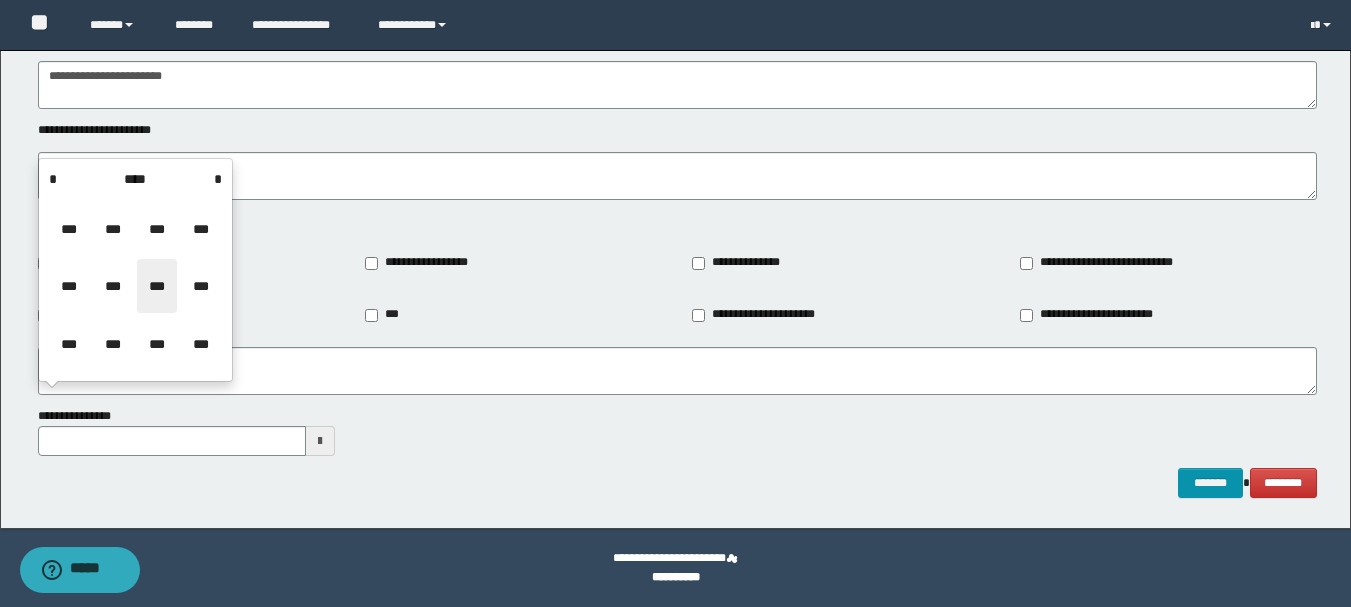 click on "***" at bounding box center [157, 286] 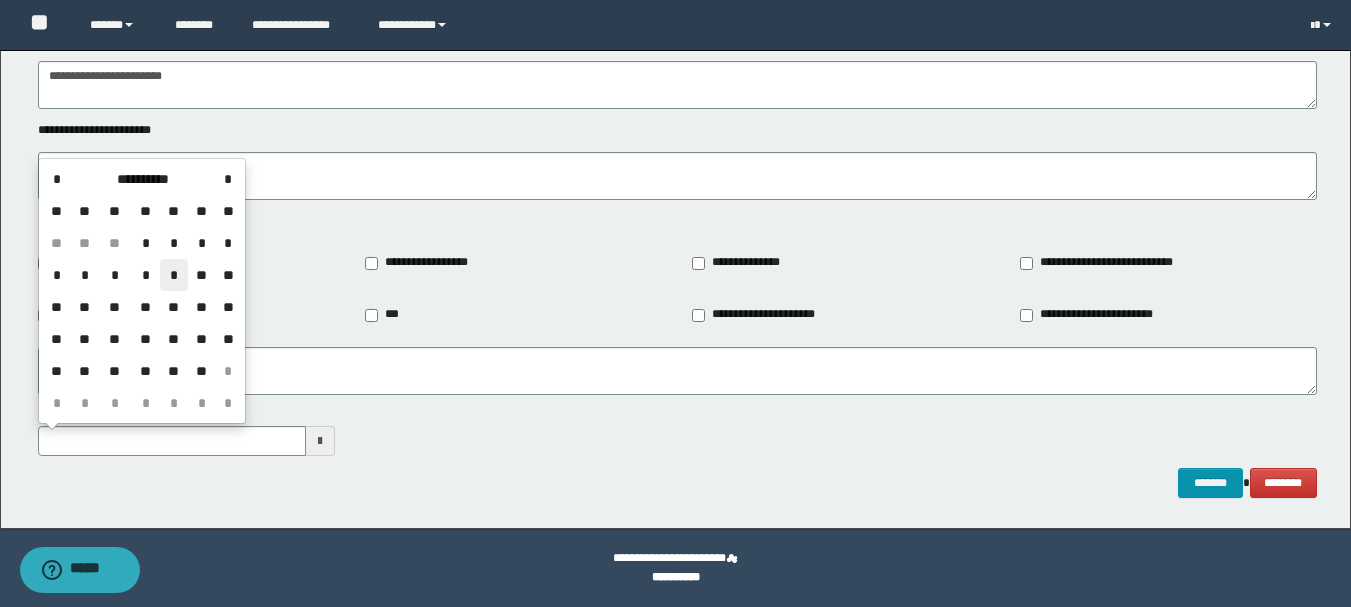 click on "*" at bounding box center [174, 275] 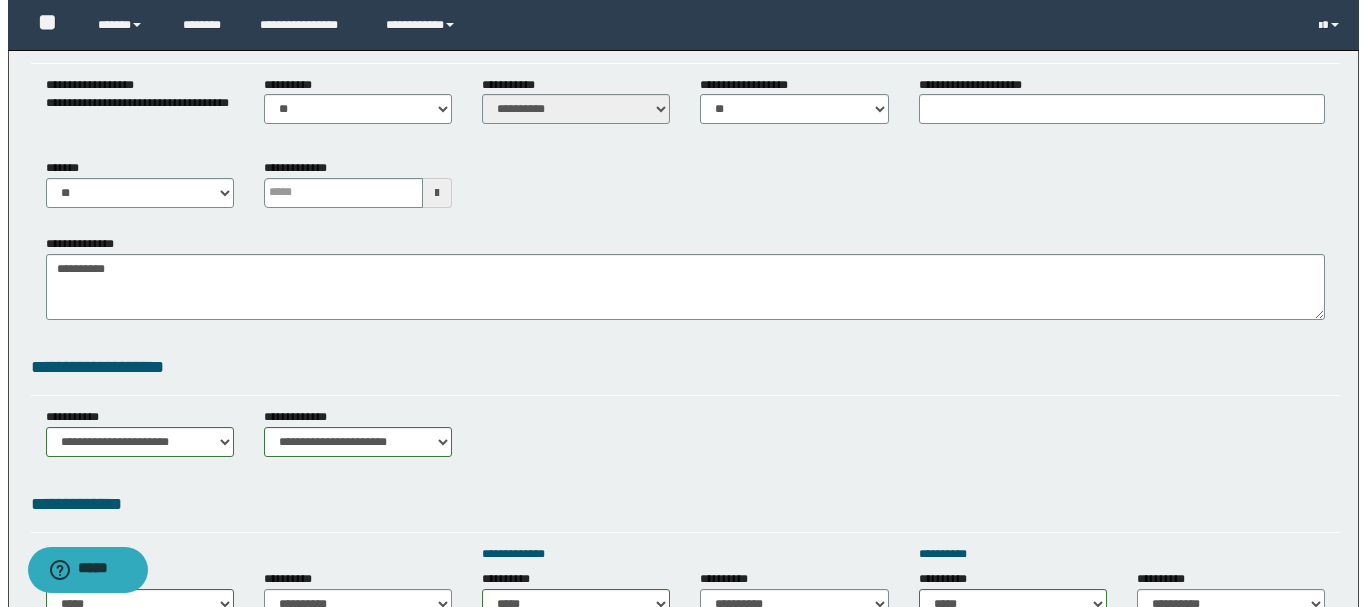 scroll, scrollTop: 0, scrollLeft: 0, axis: both 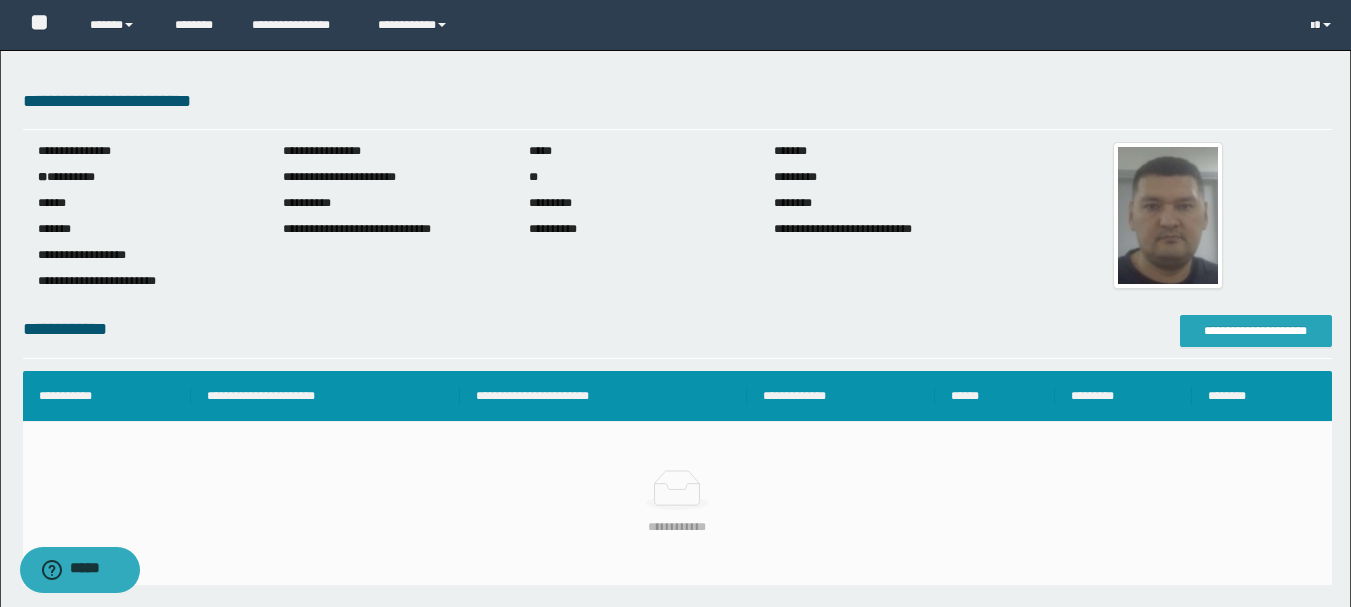 click on "**********" at bounding box center (1256, 331) 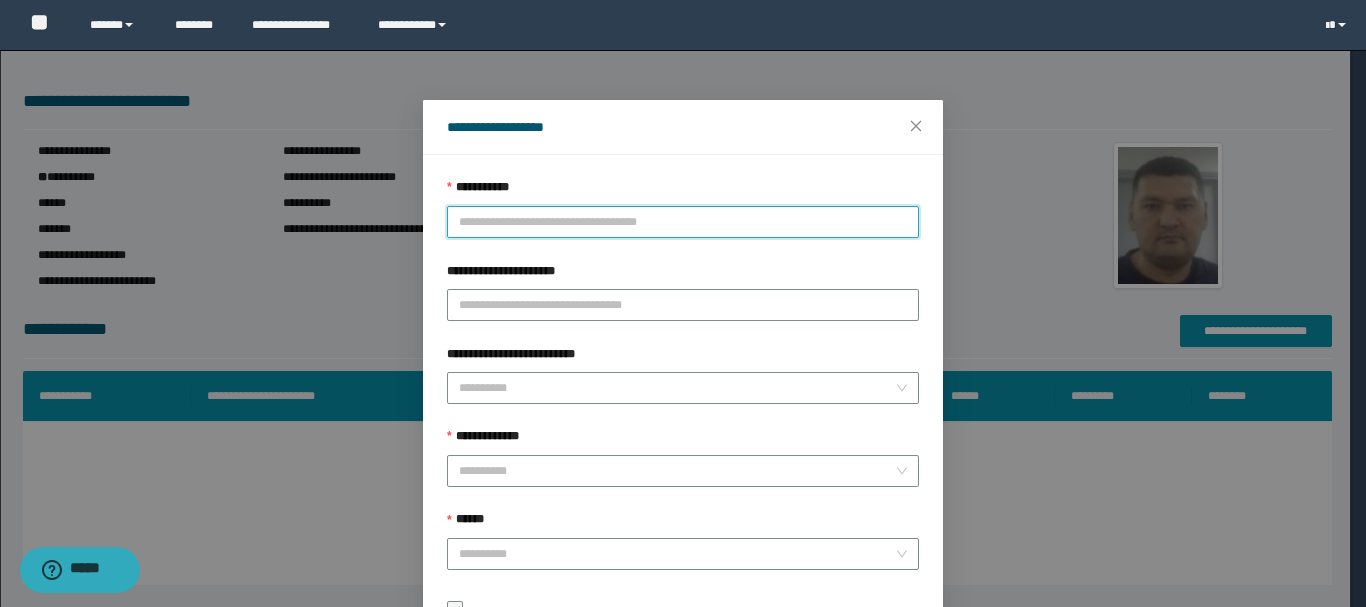 click on "**********" at bounding box center (683, 222) 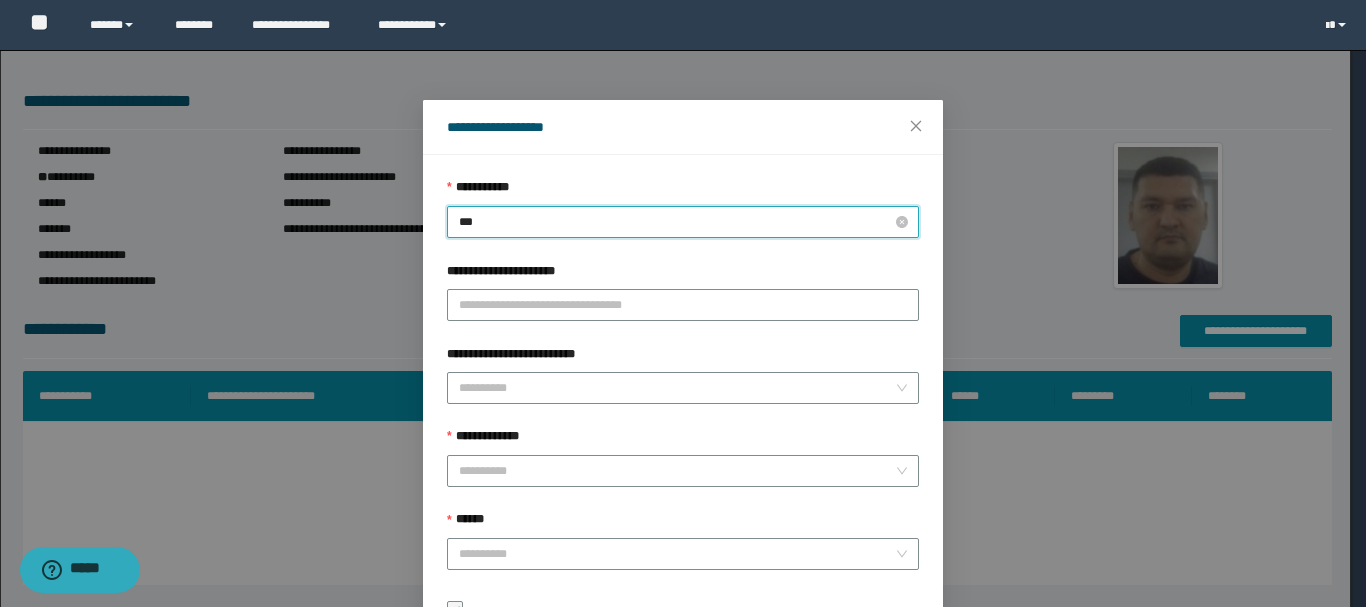 type on "****" 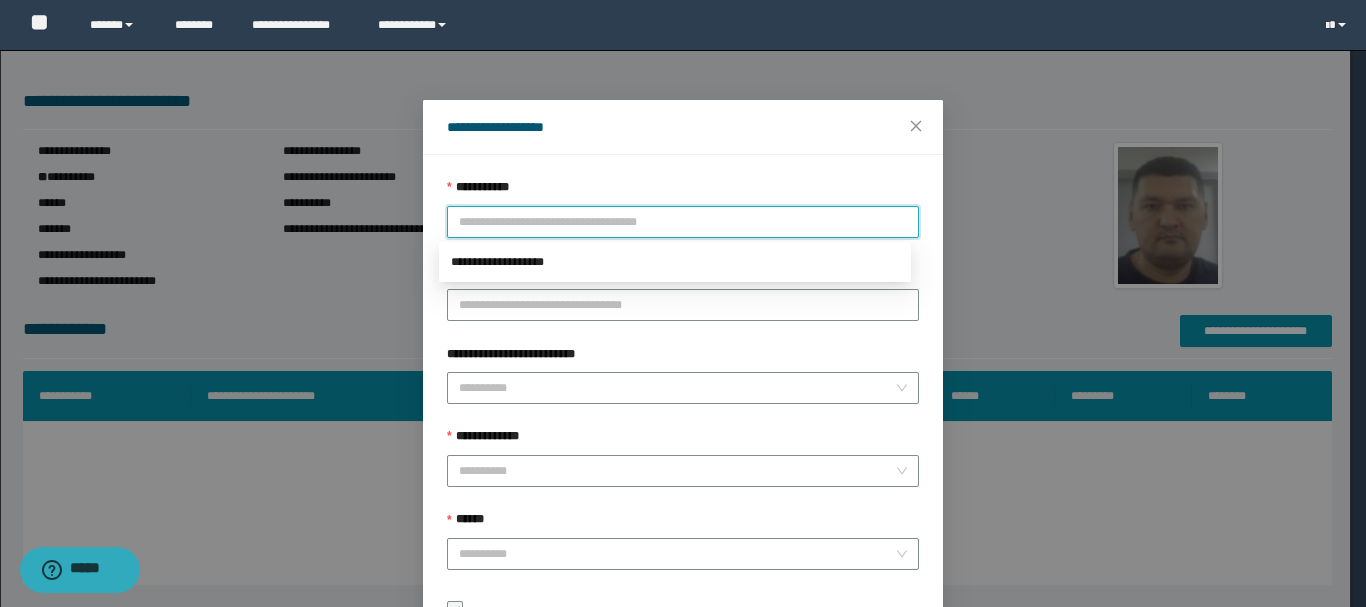 click on "**********" at bounding box center (683, 222) 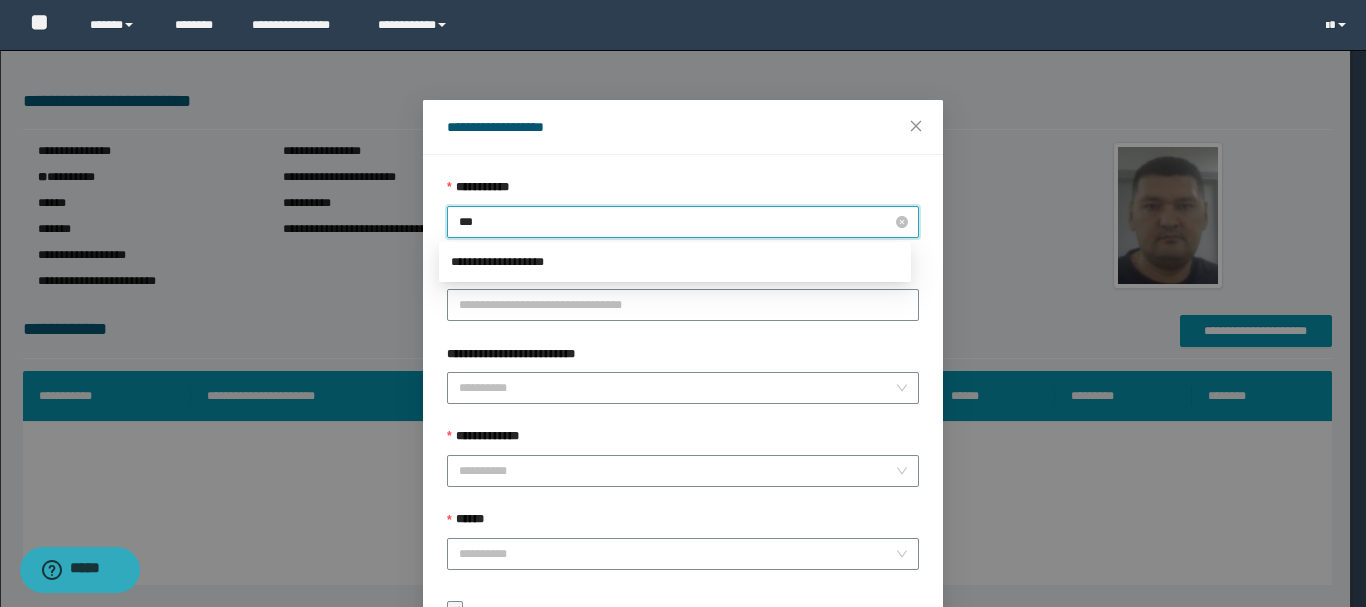 type on "****" 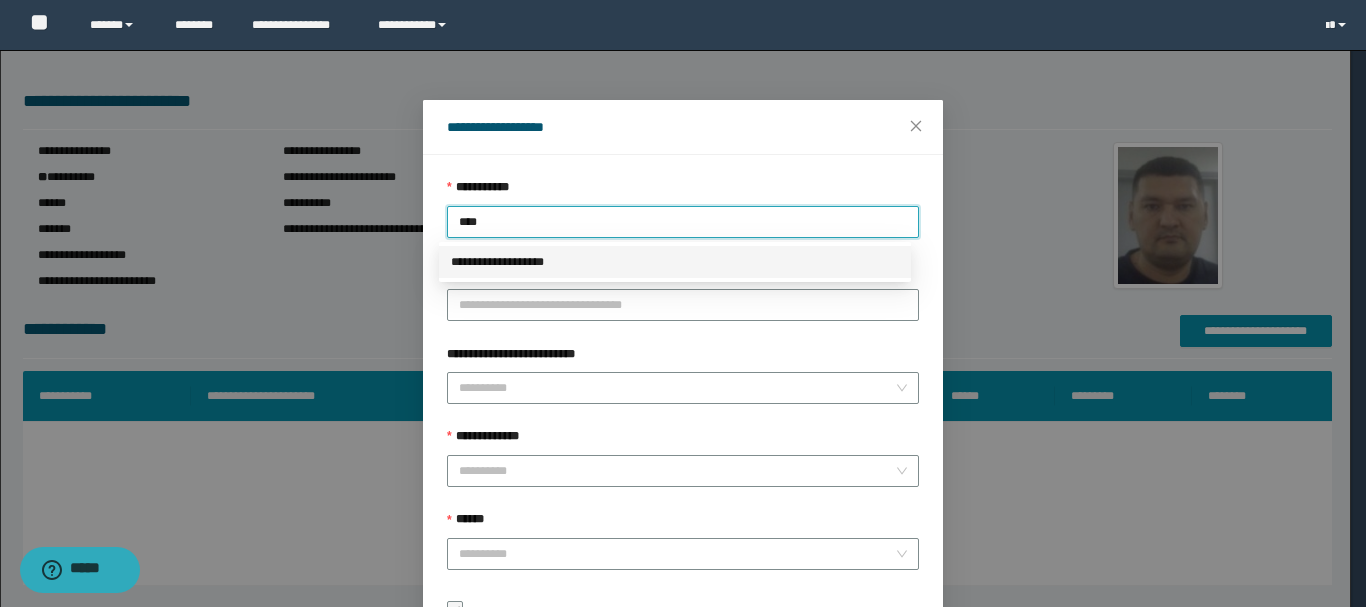 click on "**********" at bounding box center [675, 262] 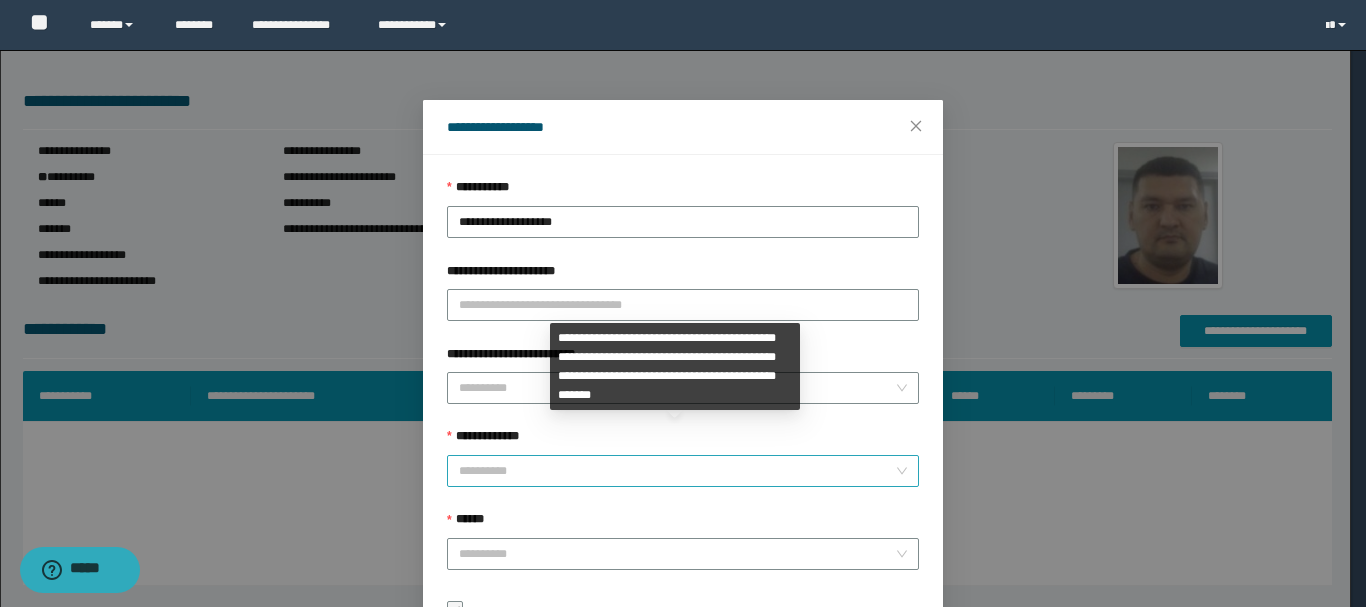 click on "**********" at bounding box center (677, 471) 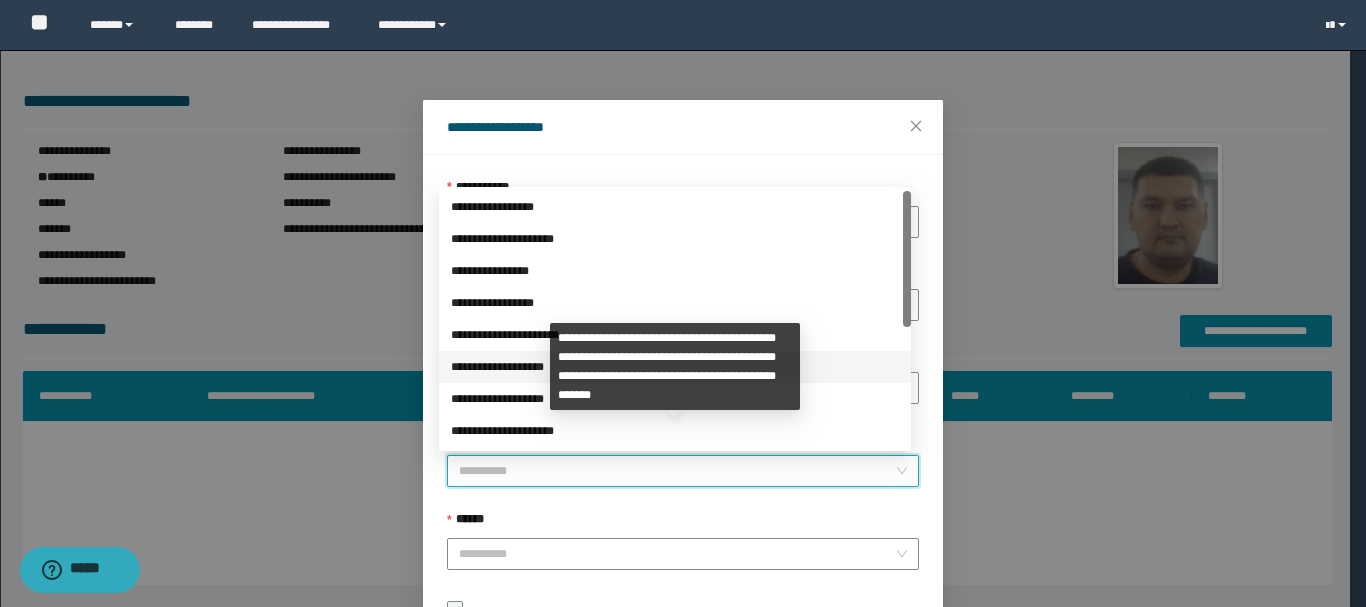 scroll, scrollTop: 224, scrollLeft: 0, axis: vertical 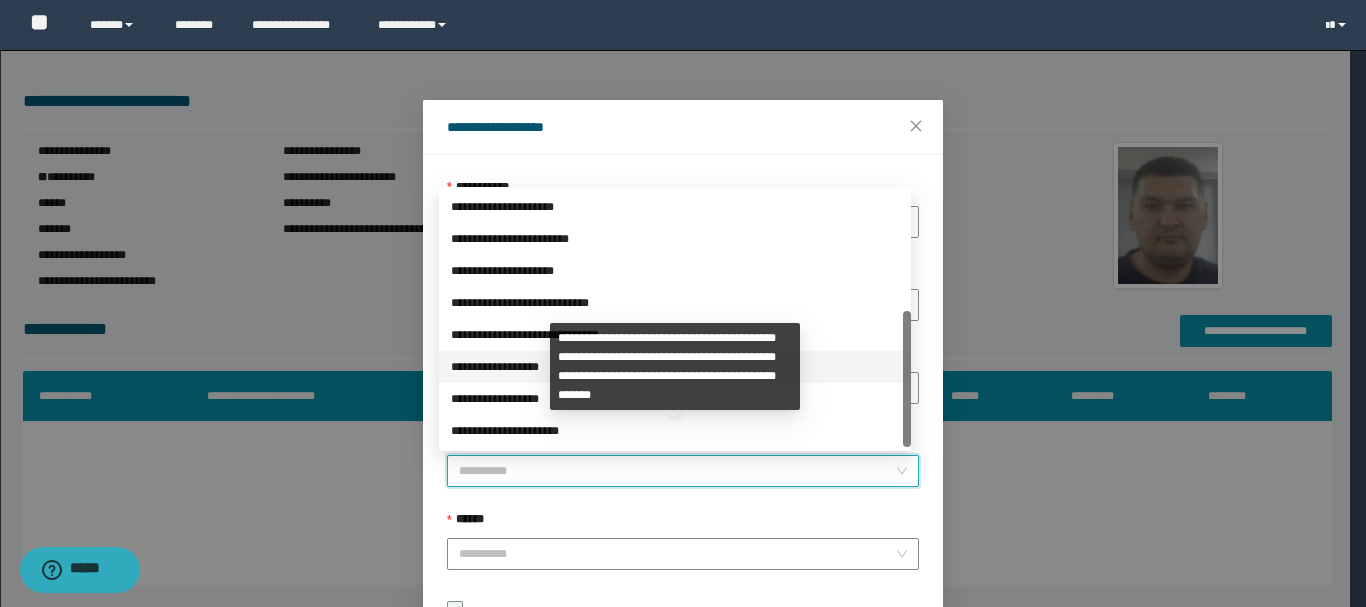 click on "**********" at bounding box center [675, 367] 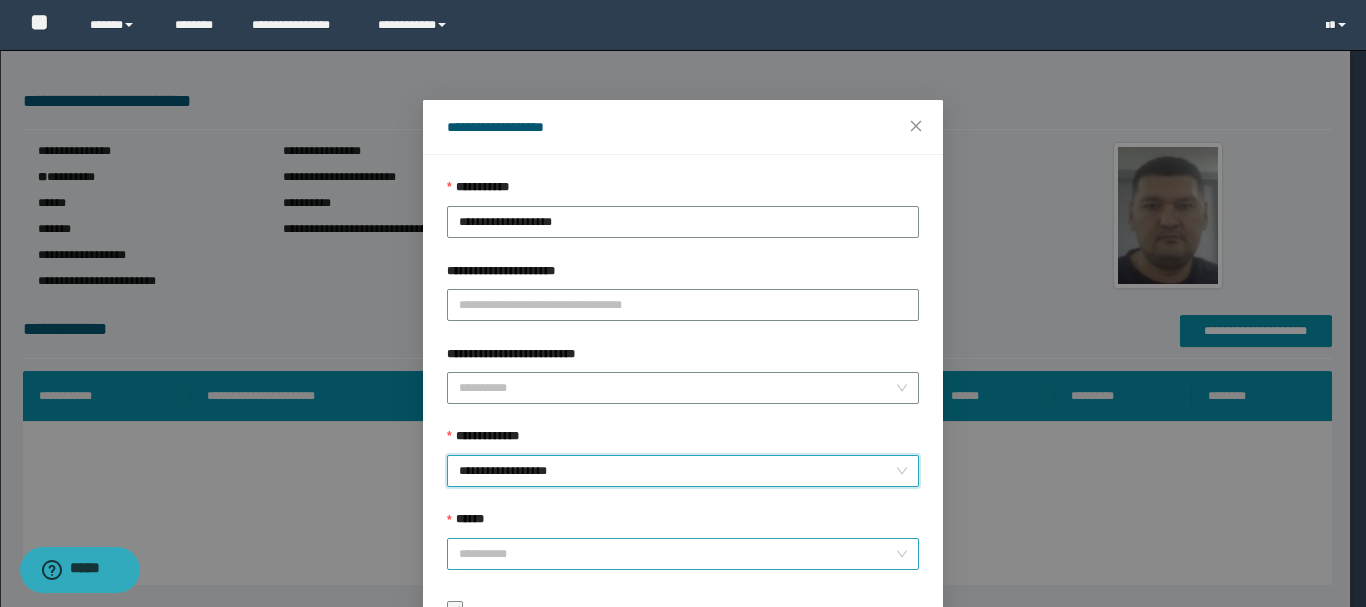 click on "******" at bounding box center [677, 554] 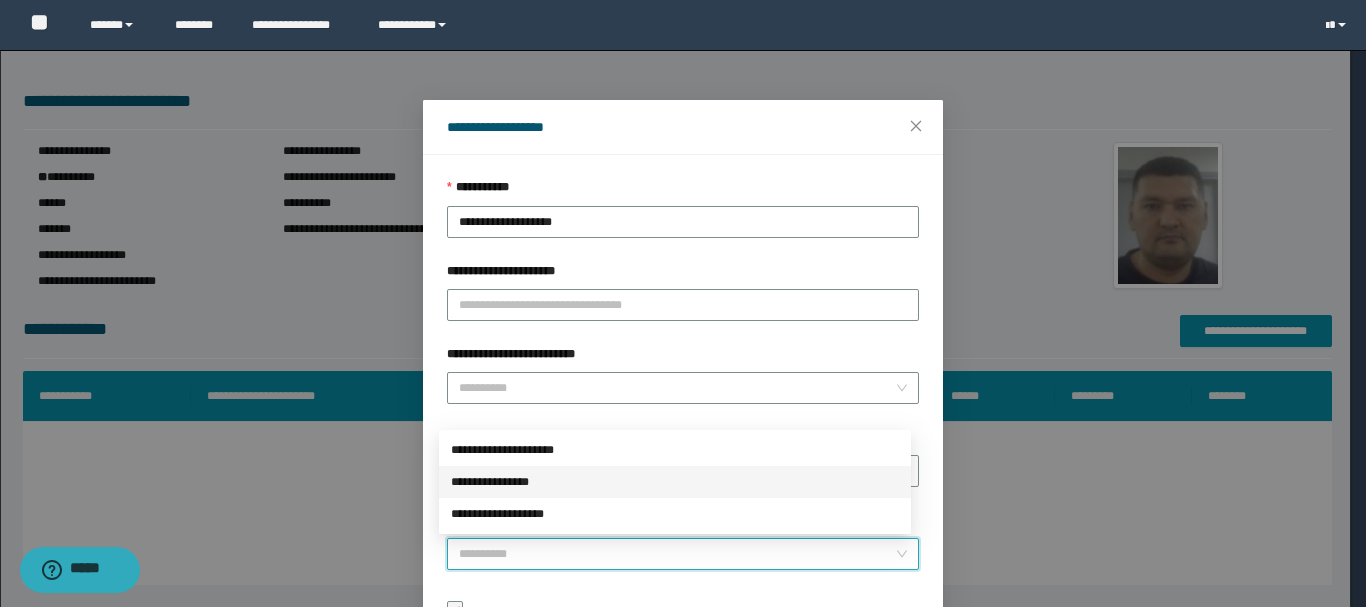click on "**********" at bounding box center (675, 482) 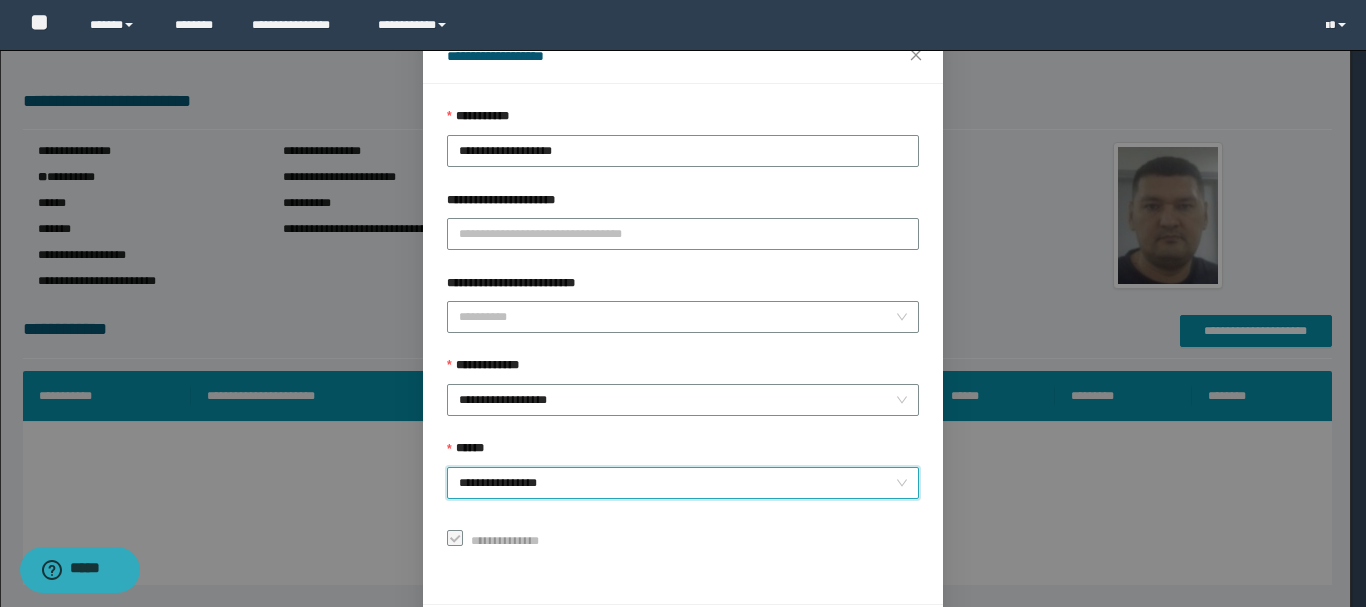 scroll, scrollTop: 145, scrollLeft: 0, axis: vertical 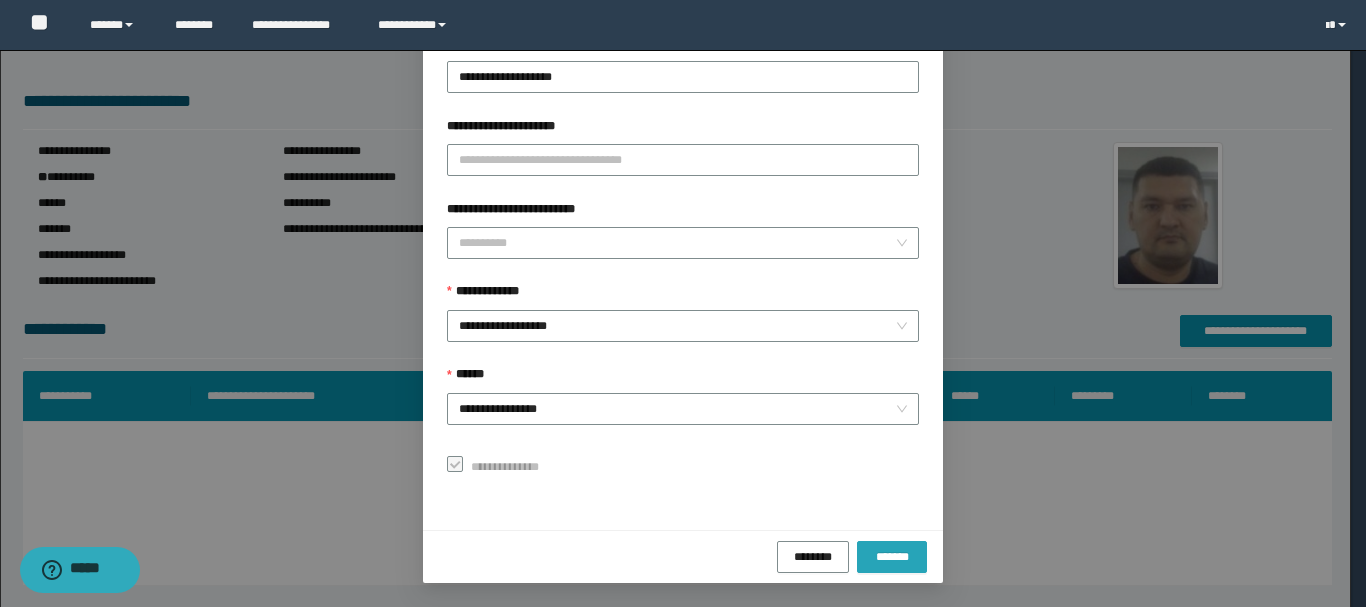 click on "*******" at bounding box center (892, 556) 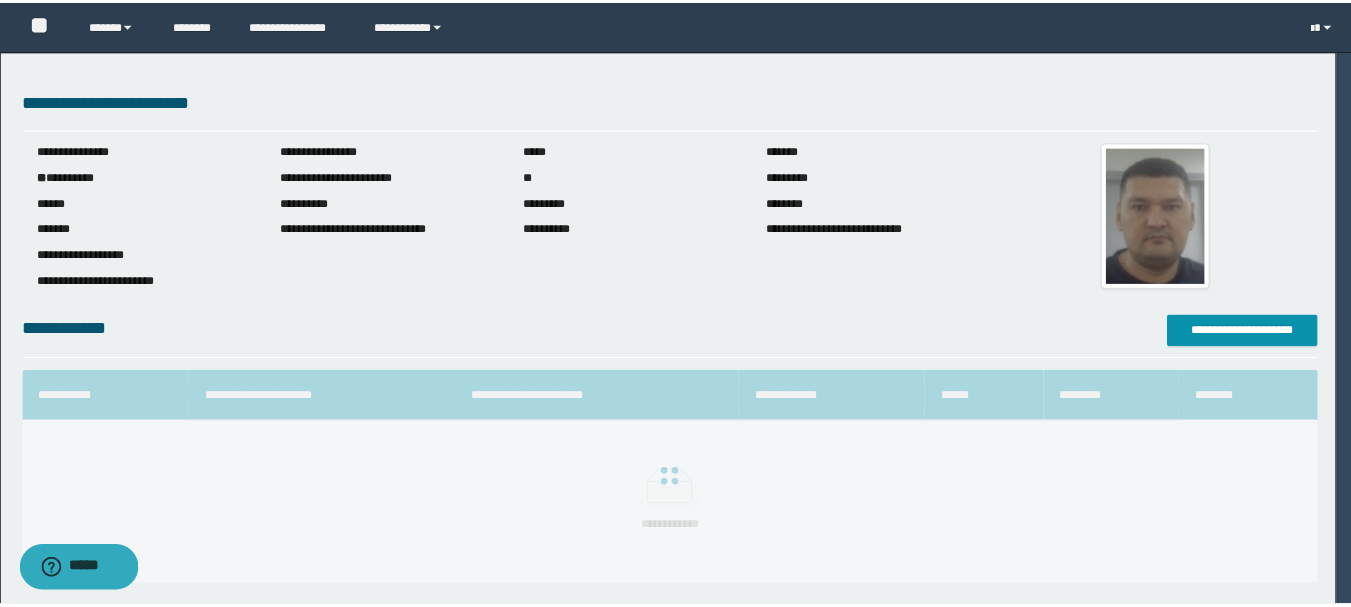 scroll, scrollTop: 98, scrollLeft: 0, axis: vertical 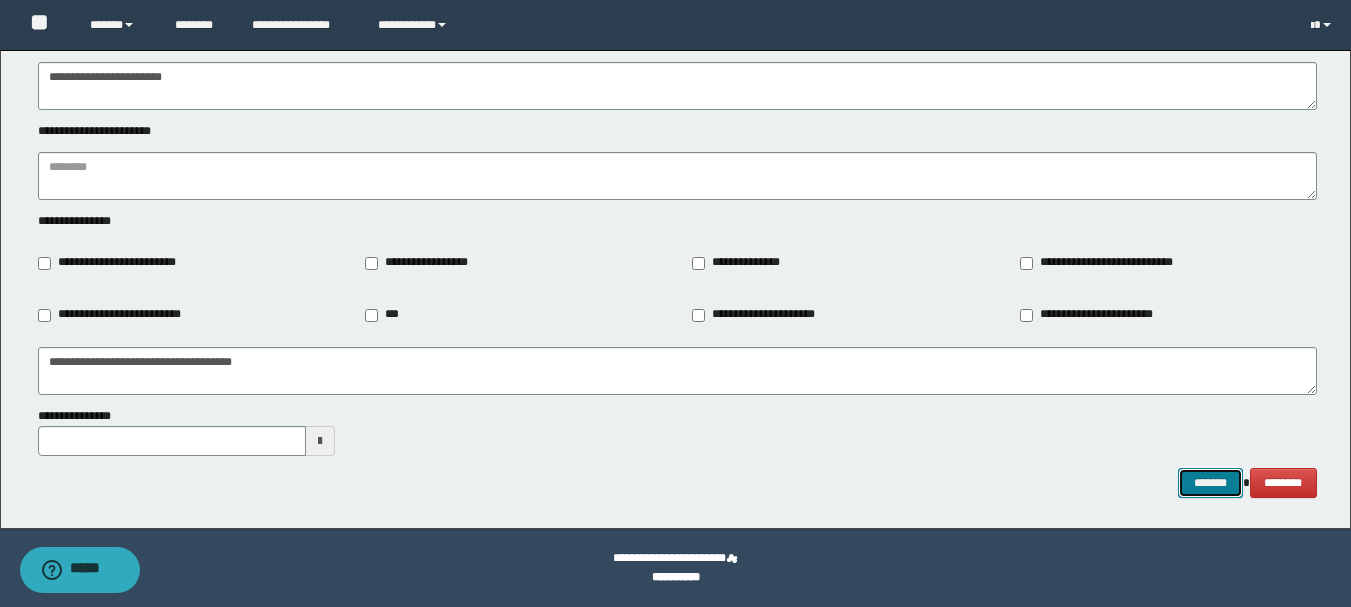 click on "*******" at bounding box center (1210, 483) 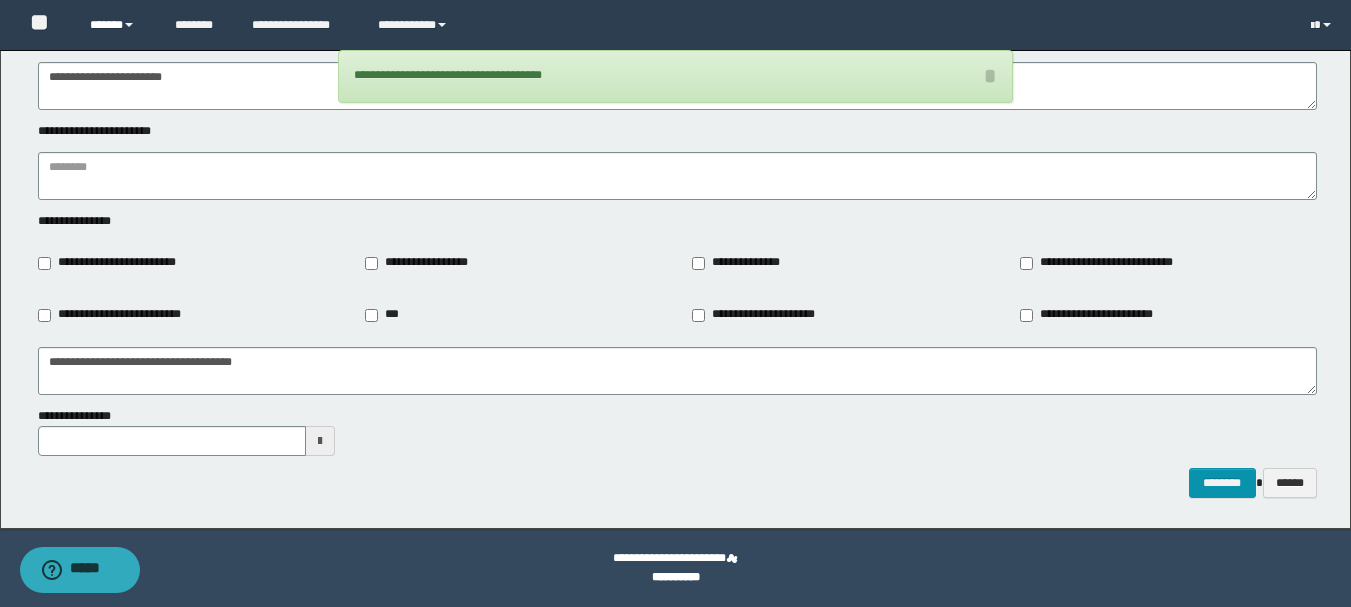 click on "******" at bounding box center (117, 25) 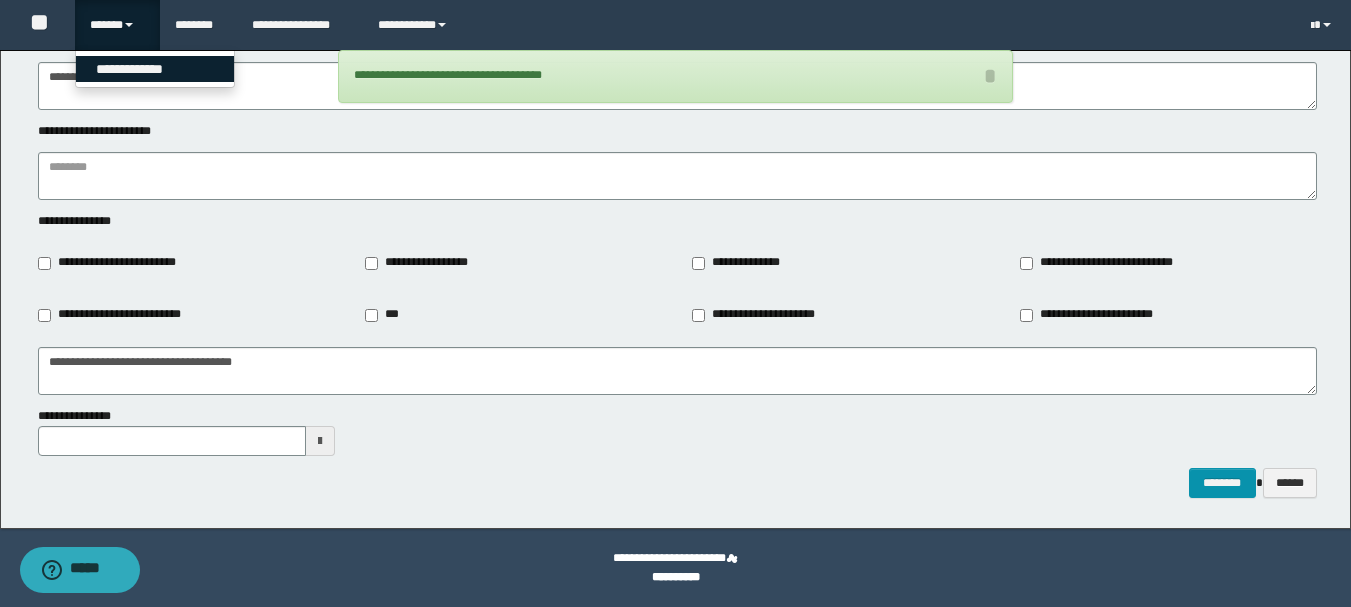 click on "**********" at bounding box center [155, 69] 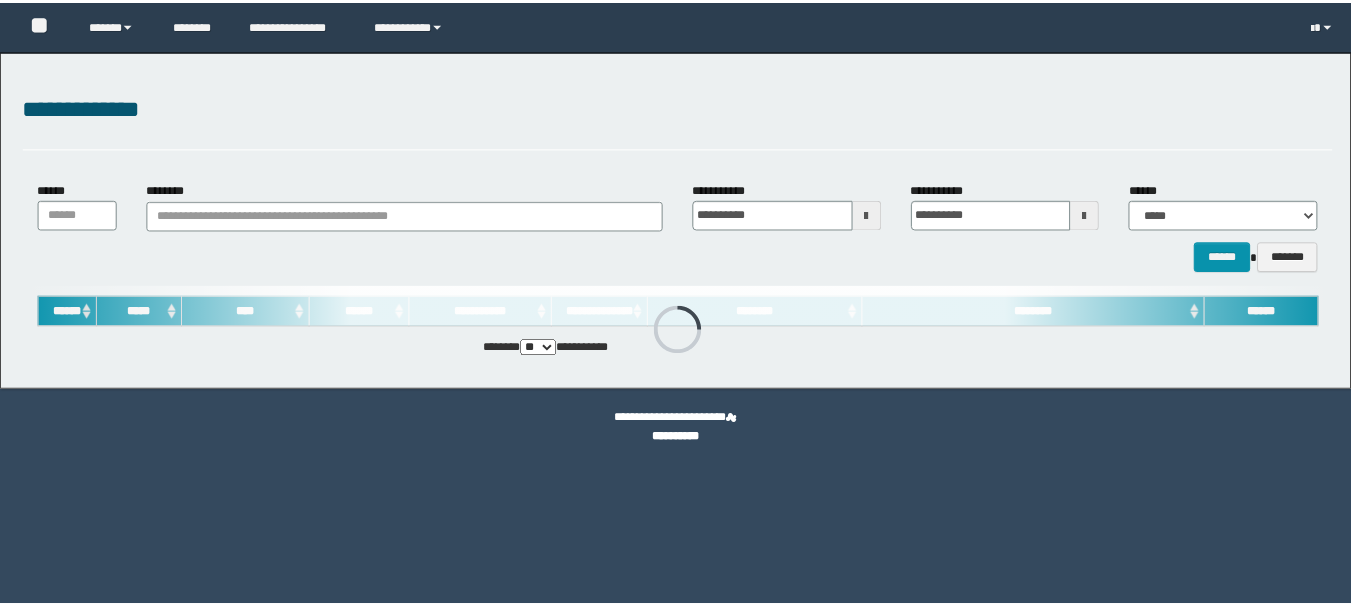 scroll, scrollTop: 0, scrollLeft: 0, axis: both 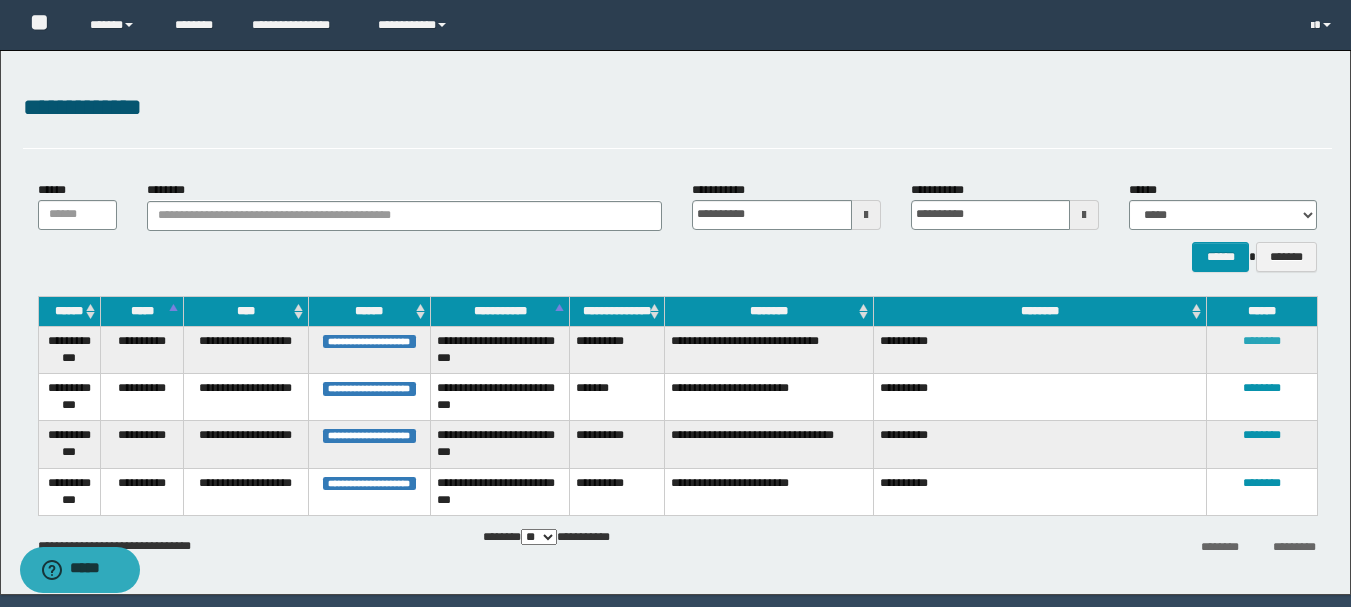 click on "********" at bounding box center (1262, 341) 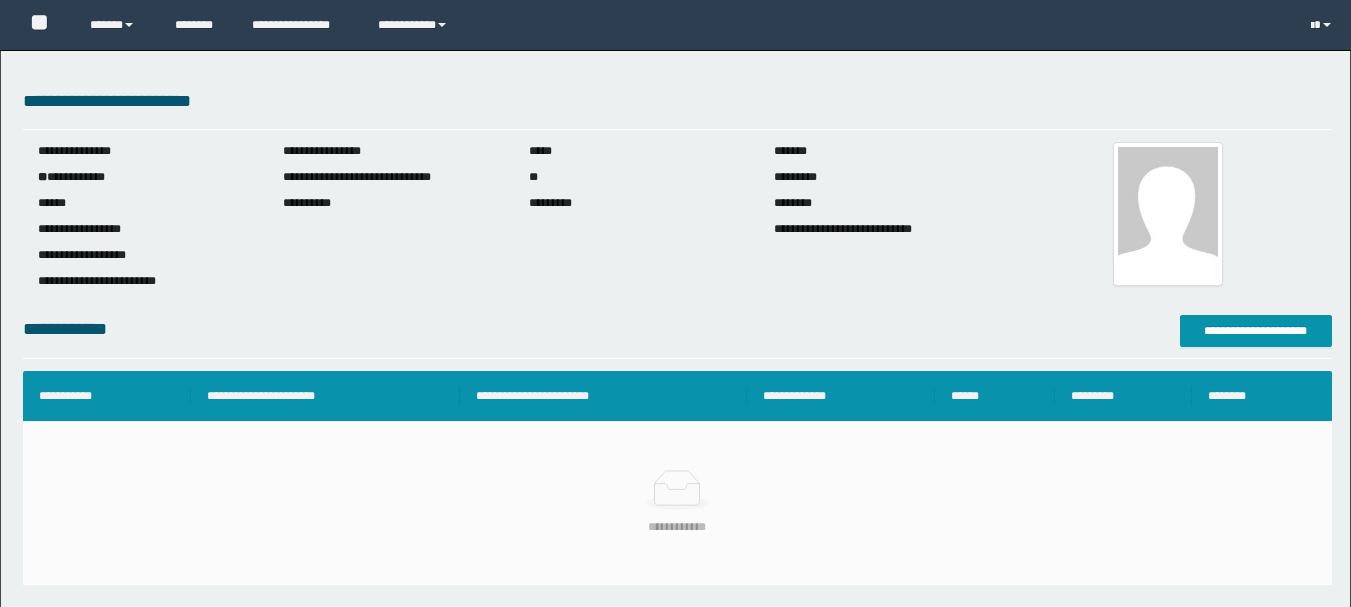scroll, scrollTop: 0, scrollLeft: 0, axis: both 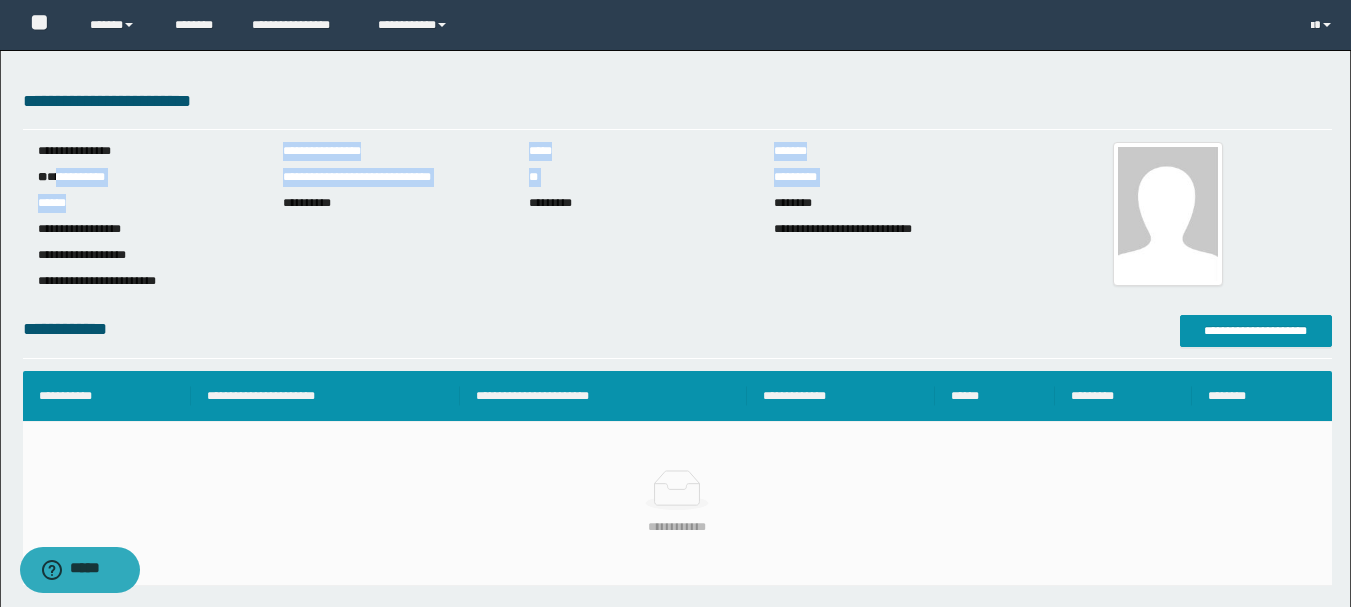drag, startPoint x: 58, startPoint y: 176, endPoint x: 200, endPoint y: 201, distance: 144.18391 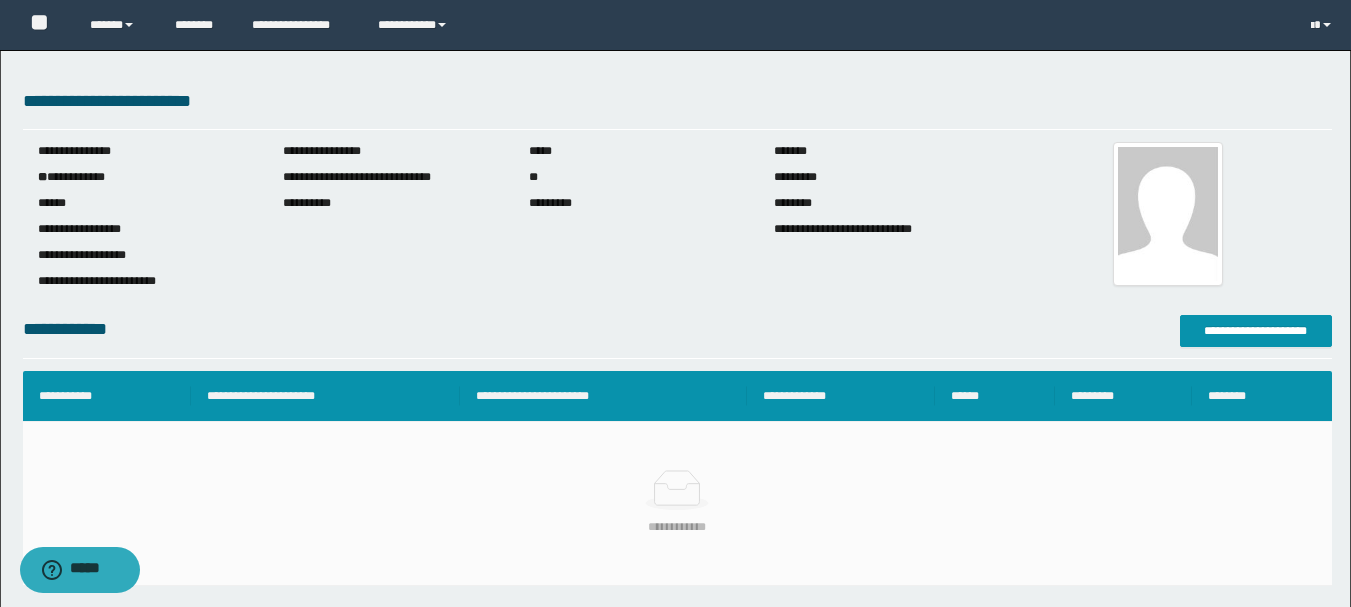 click on "**********" at bounding box center (146, 220) 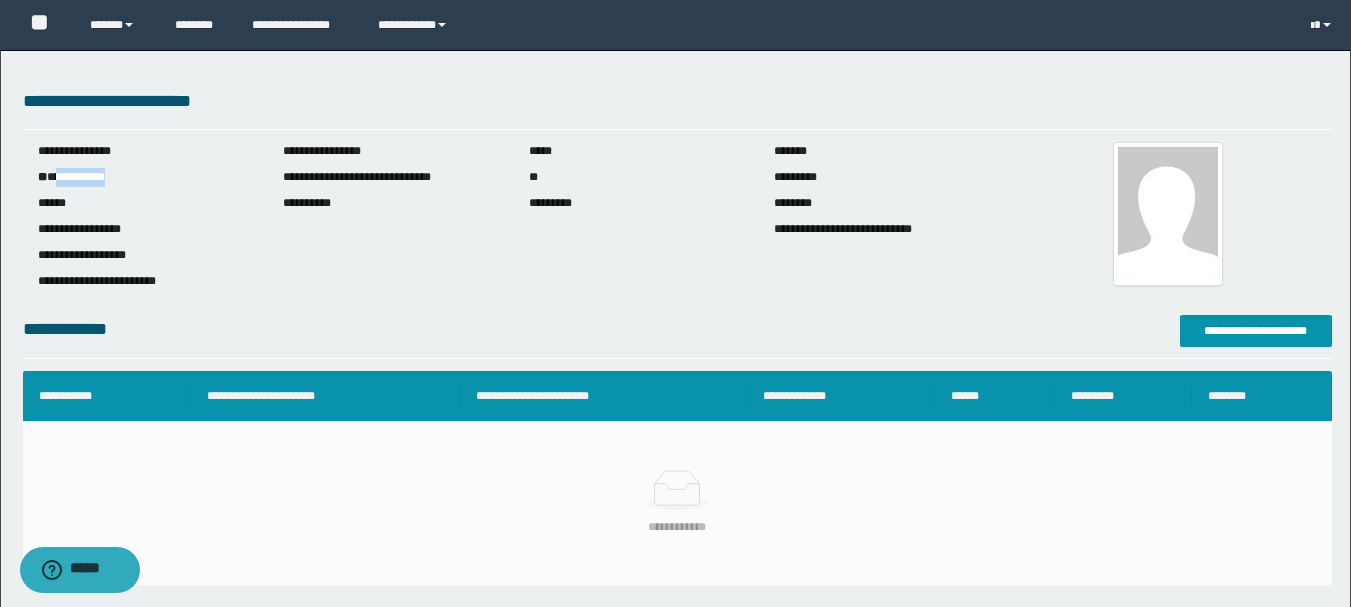 drag, startPoint x: 59, startPoint y: 177, endPoint x: 141, endPoint y: 178, distance: 82.006096 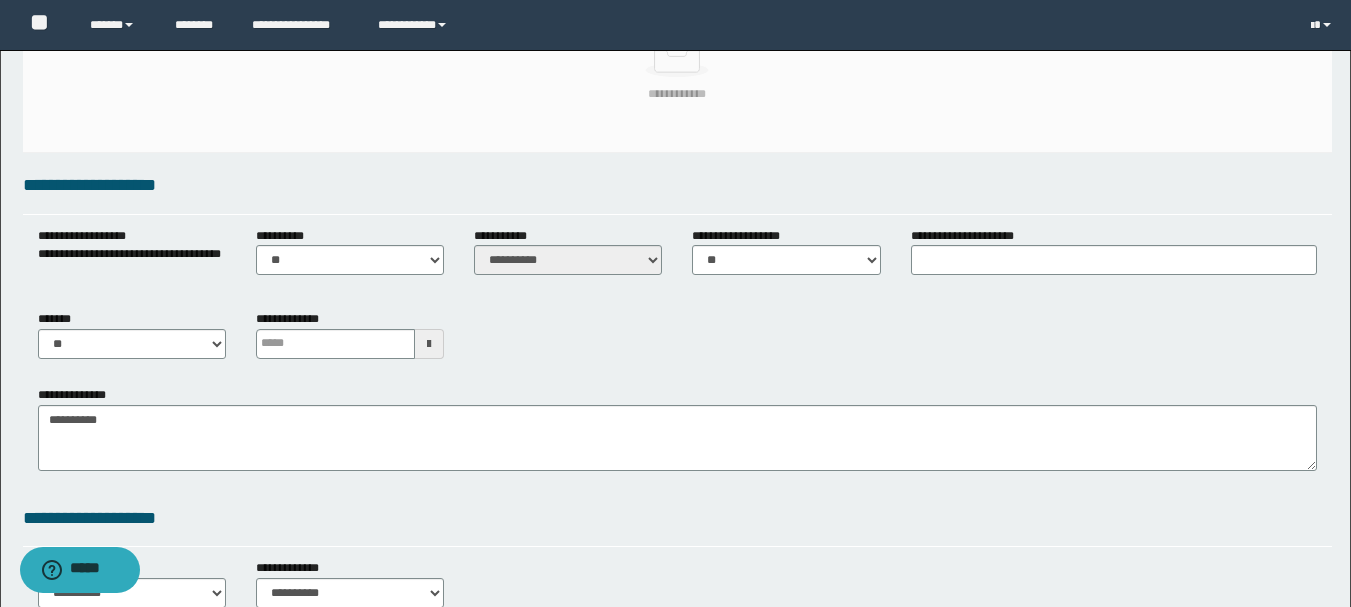 scroll, scrollTop: 400, scrollLeft: 0, axis: vertical 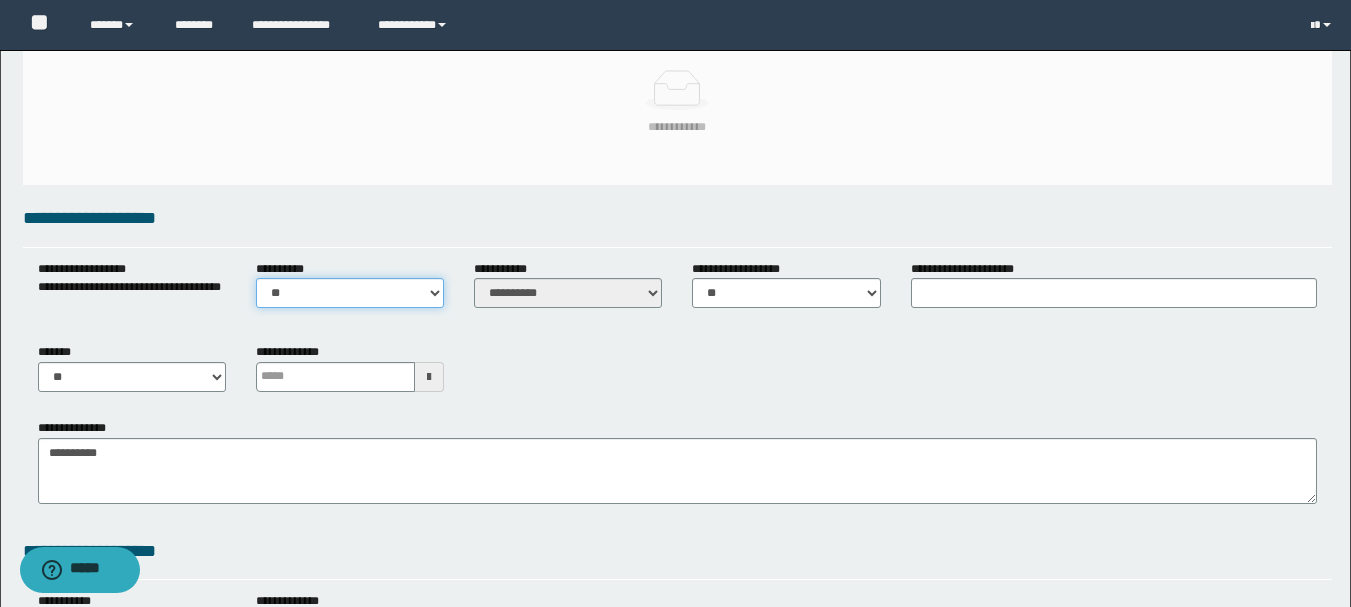 click on "**
**" at bounding box center (350, 293) 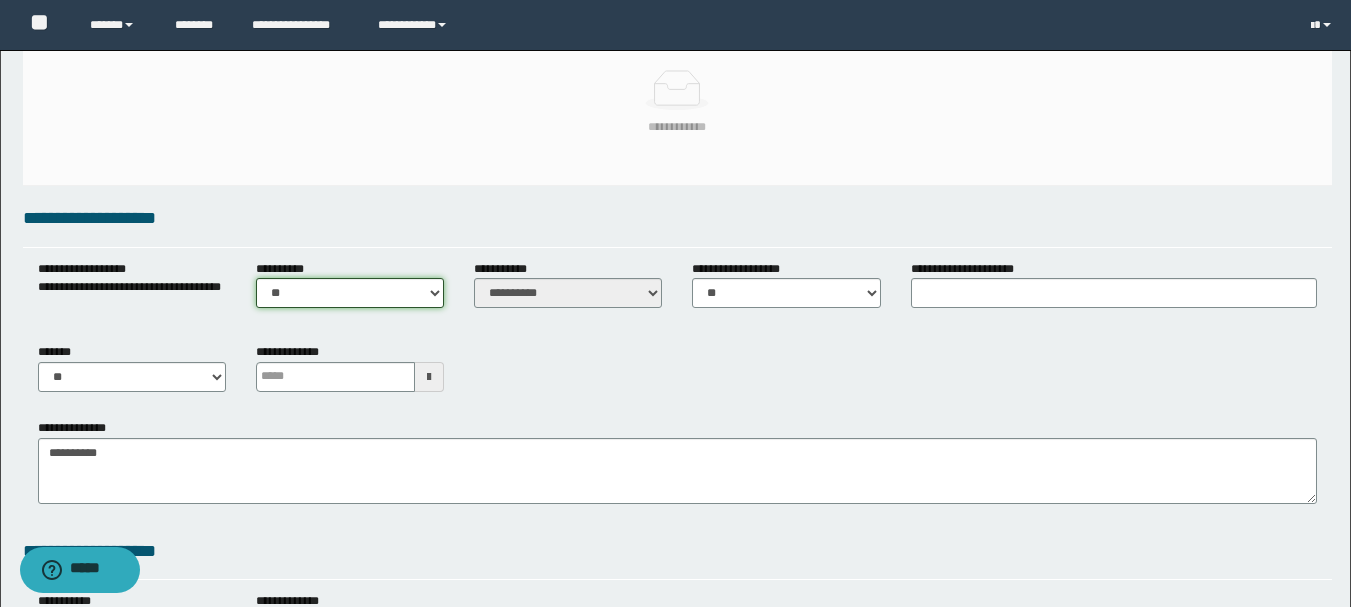 select on "****" 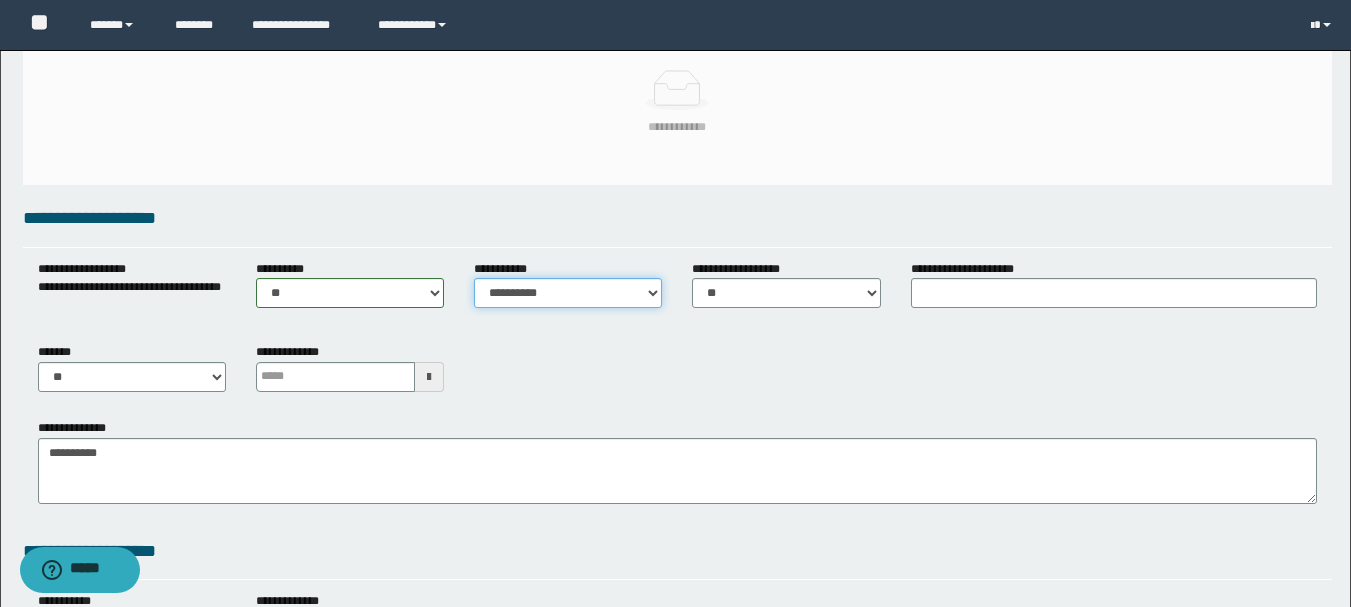 click on "**********" at bounding box center [568, 293] 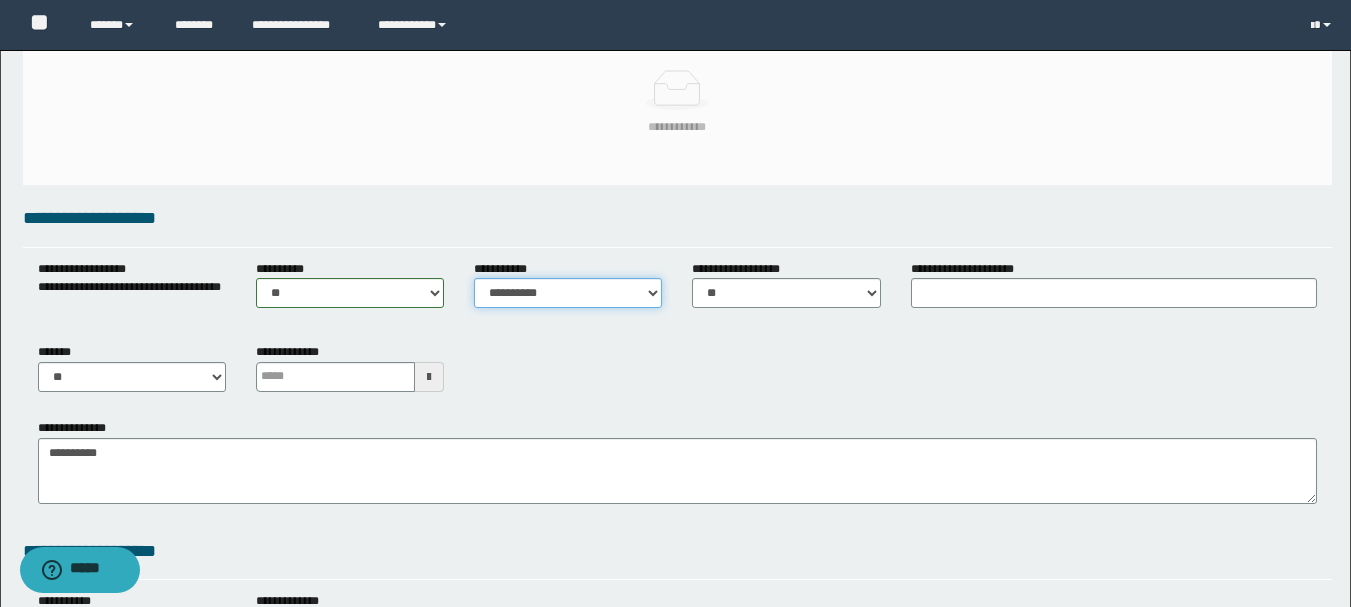 select on "*" 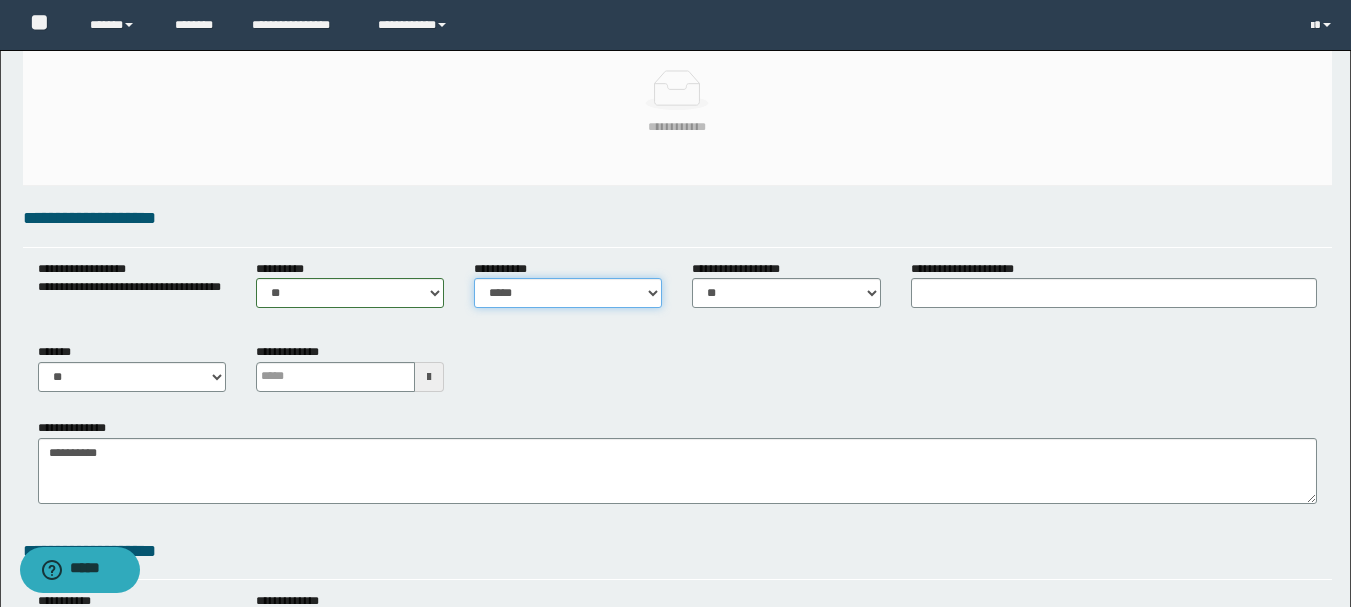 click on "**********" at bounding box center (568, 293) 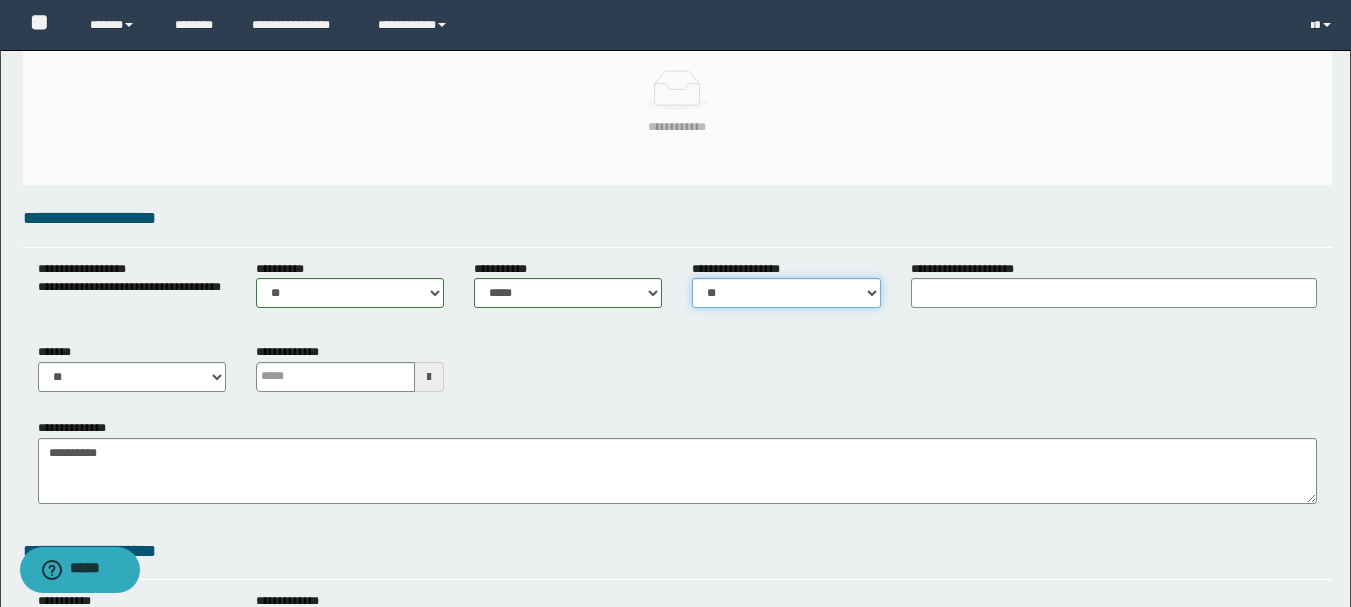 click on "**
**" at bounding box center [786, 293] 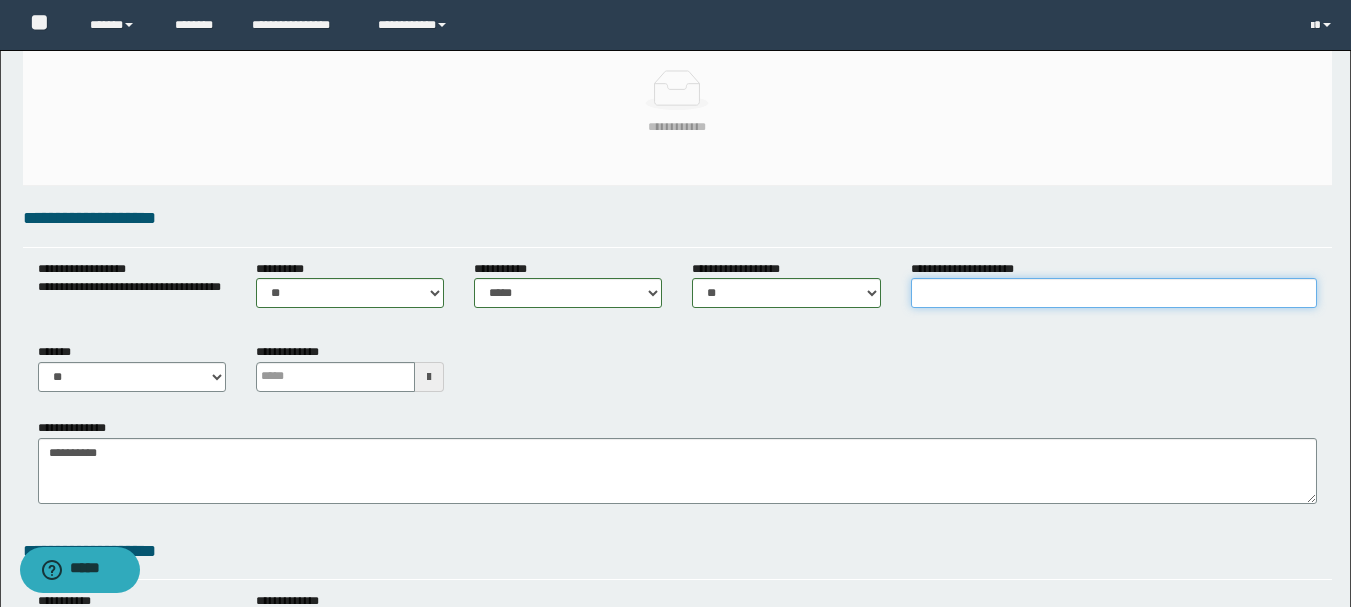 click on "**********" at bounding box center [1114, 293] 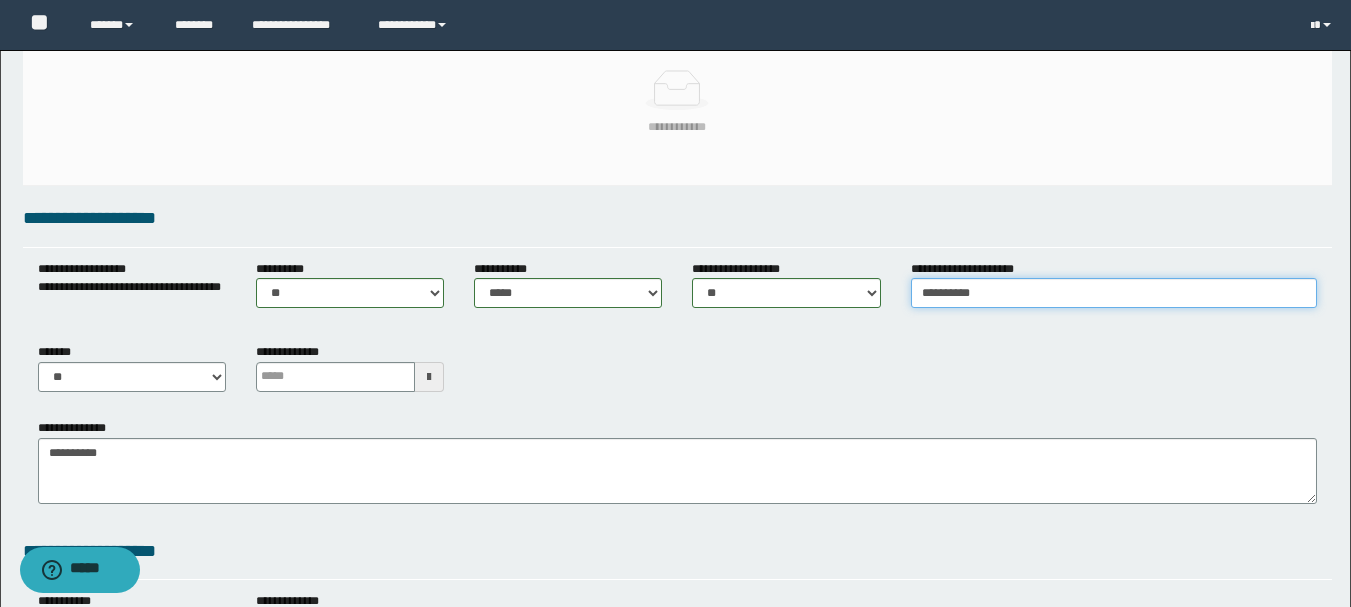 type on "*********" 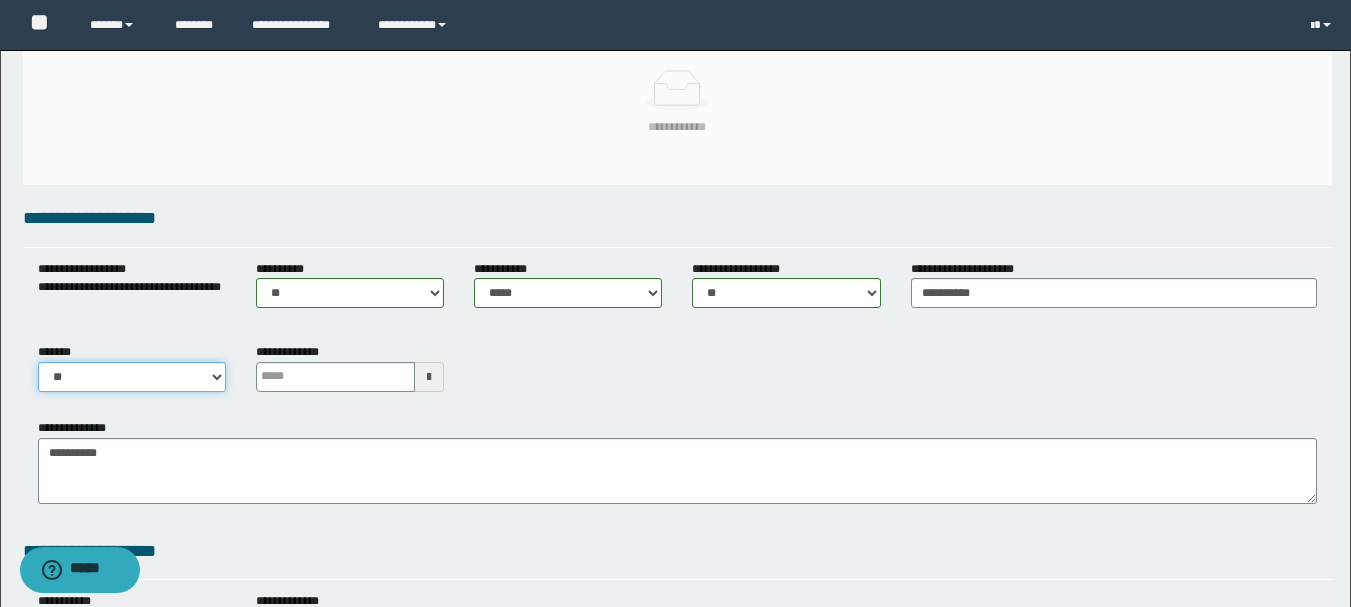 drag, startPoint x: 185, startPoint y: 364, endPoint x: 175, endPoint y: 386, distance: 24.166092 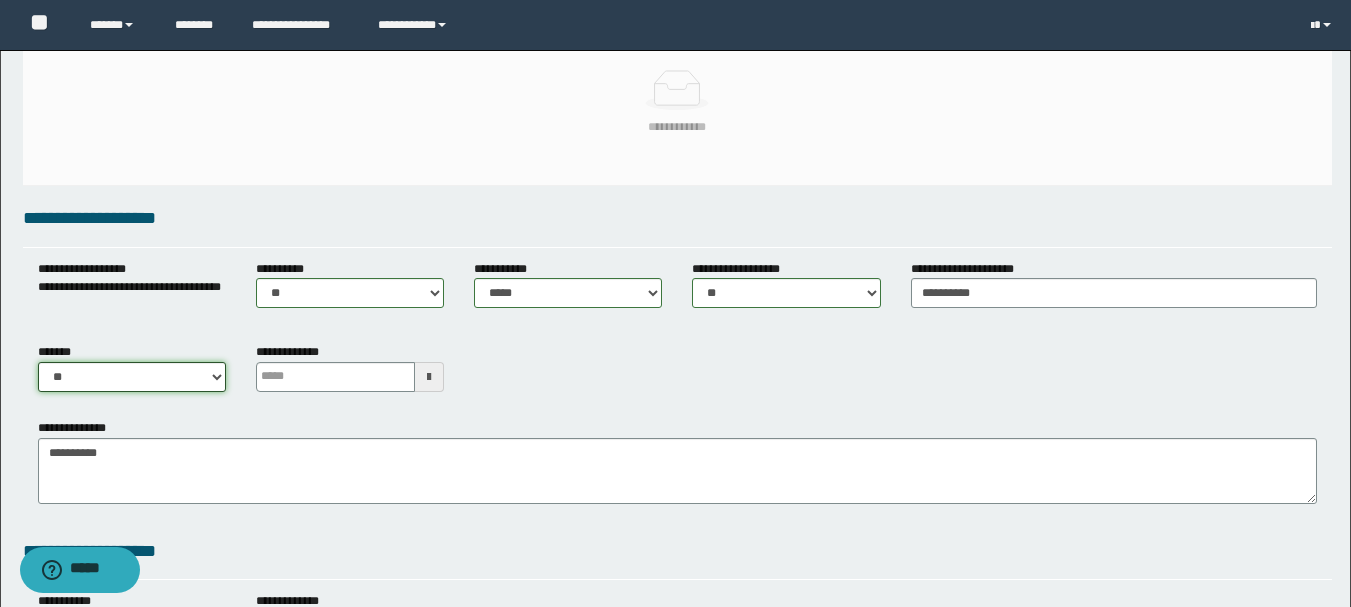 select on "****" 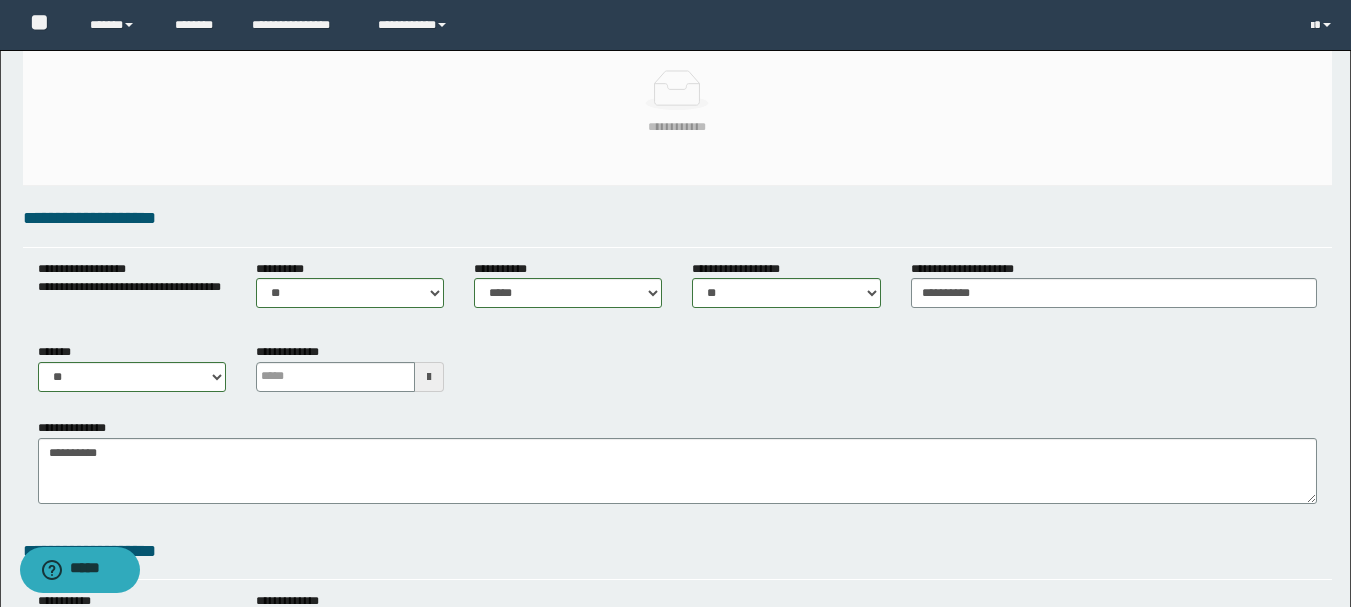 click at bounding box center [429, 377] 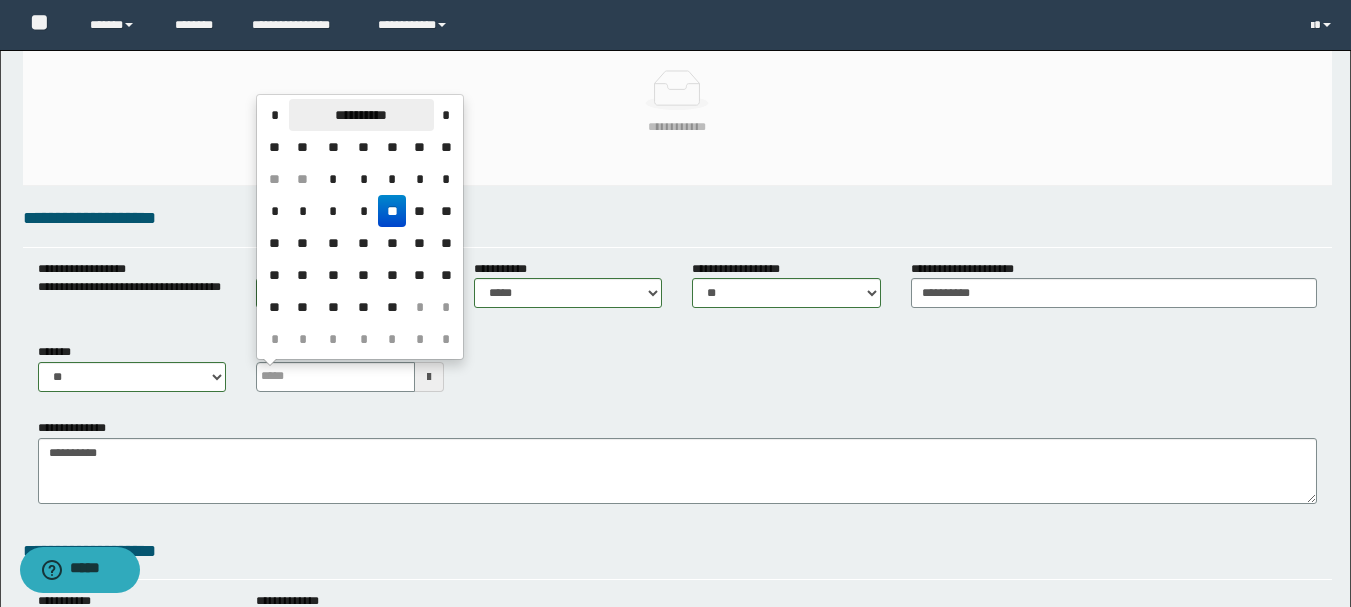 click on "**********" at bounding box center [361, 115] 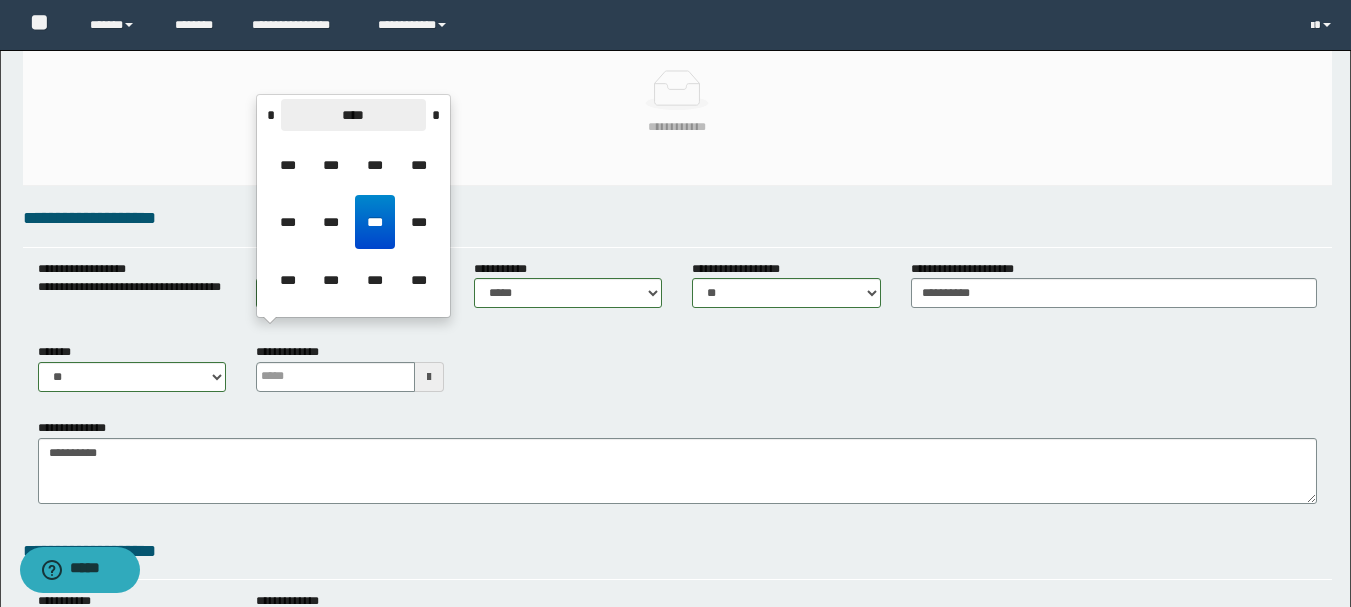 click on "****" at bounding box center (353, 115) 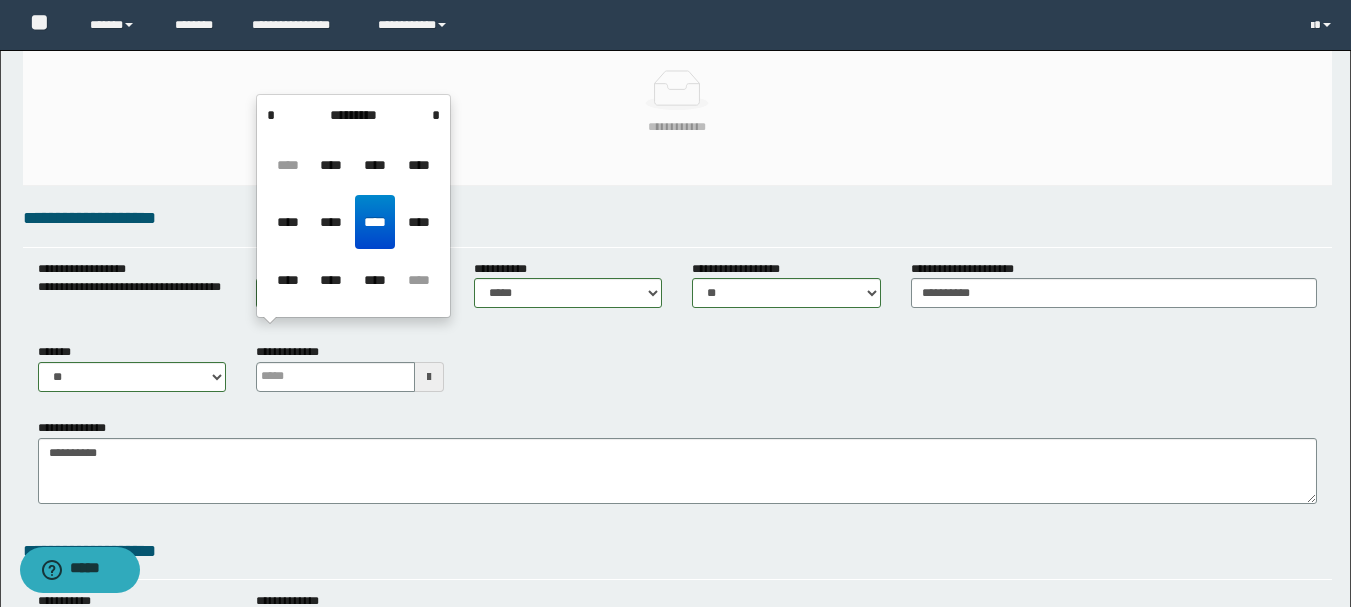 click on "**** **** **** **** **** **** **** **** **** **** **** ****" at bounding box center [353, 222] 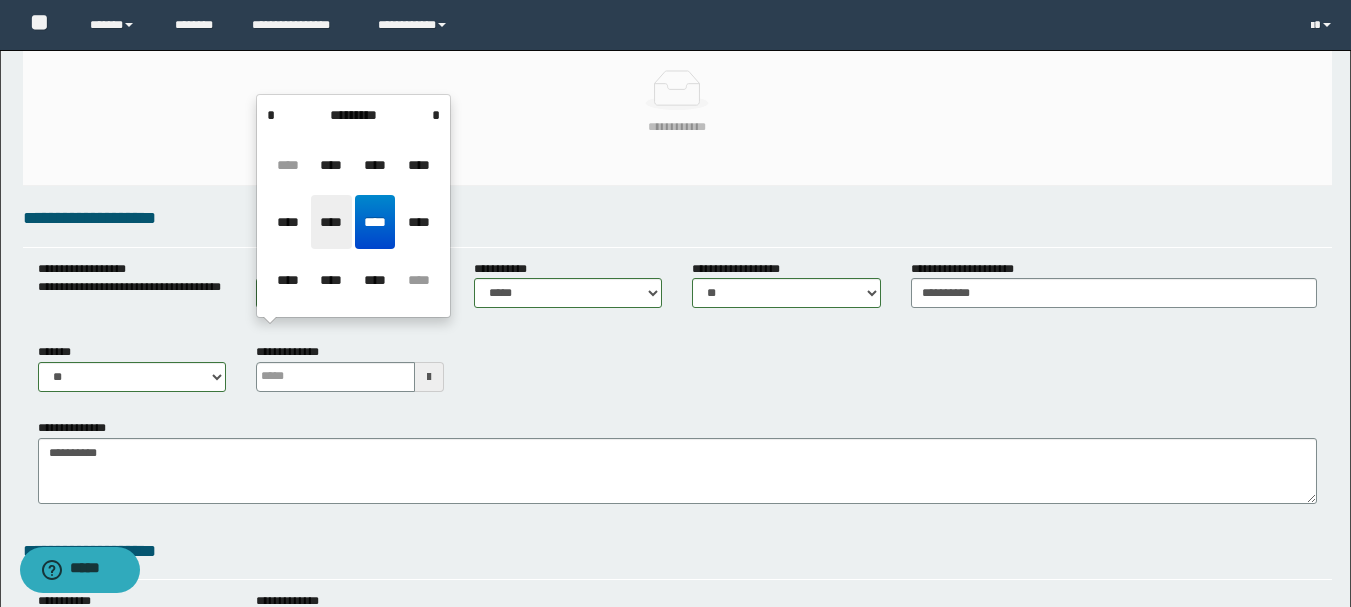click on "****" at bounding box center (331, 222) 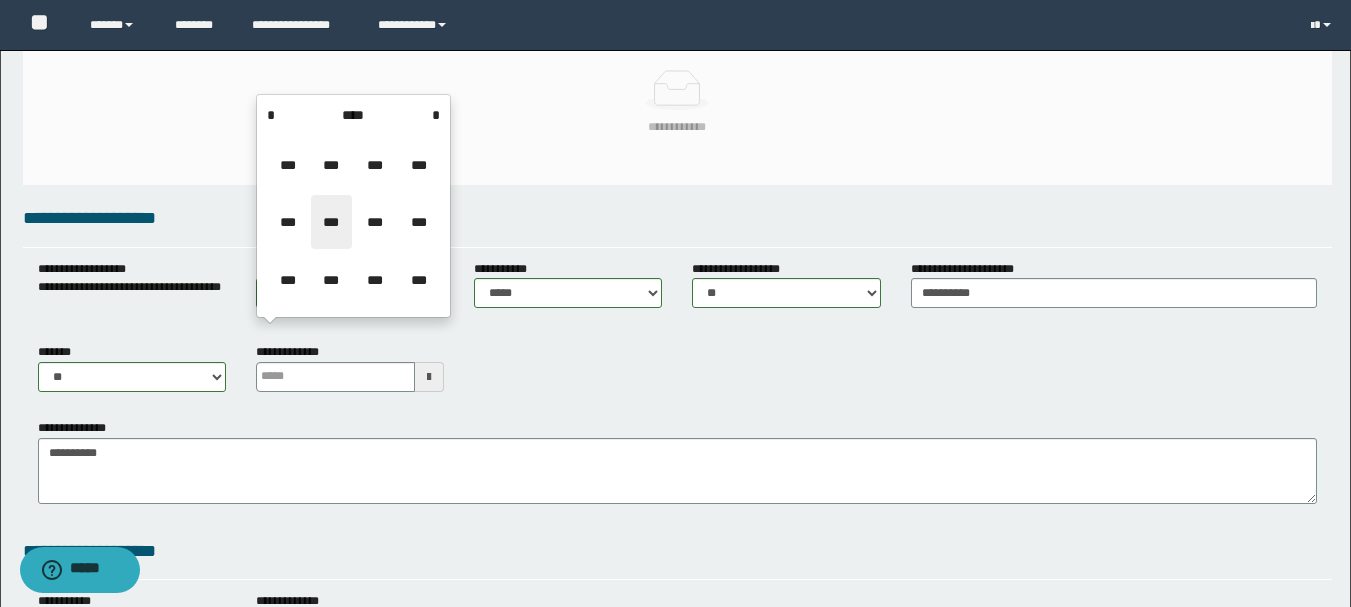 click on "***" at bounding box center (331, 222) 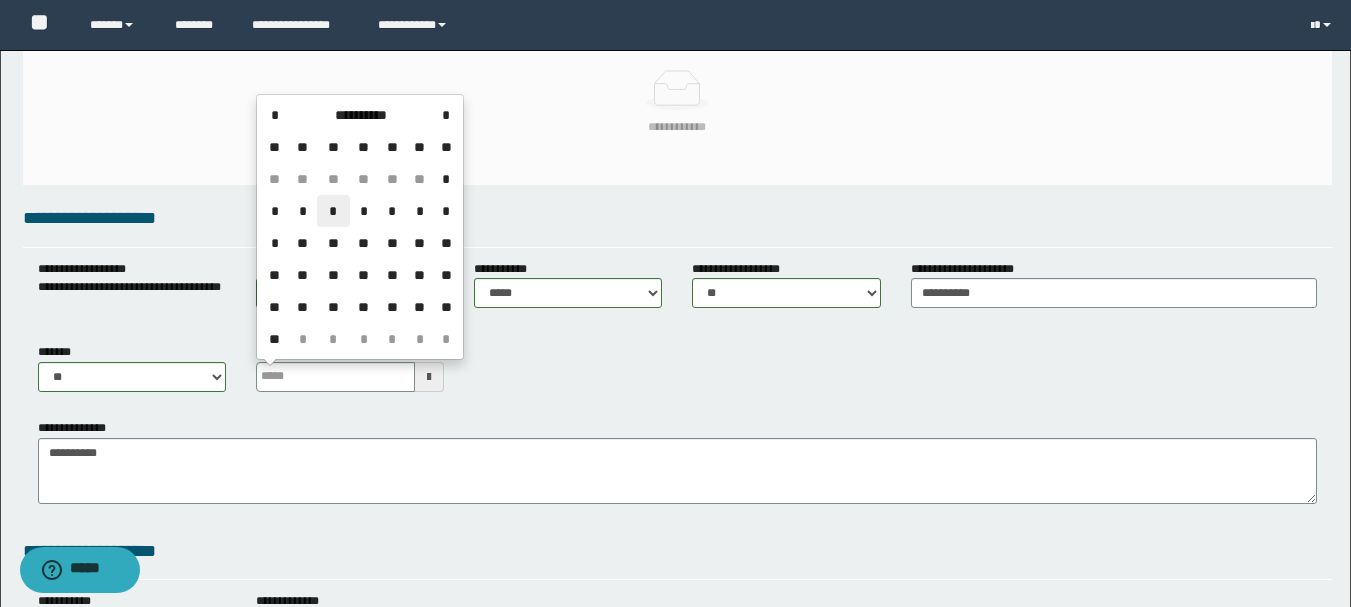 click on "*" at bounding box center [333, 211] 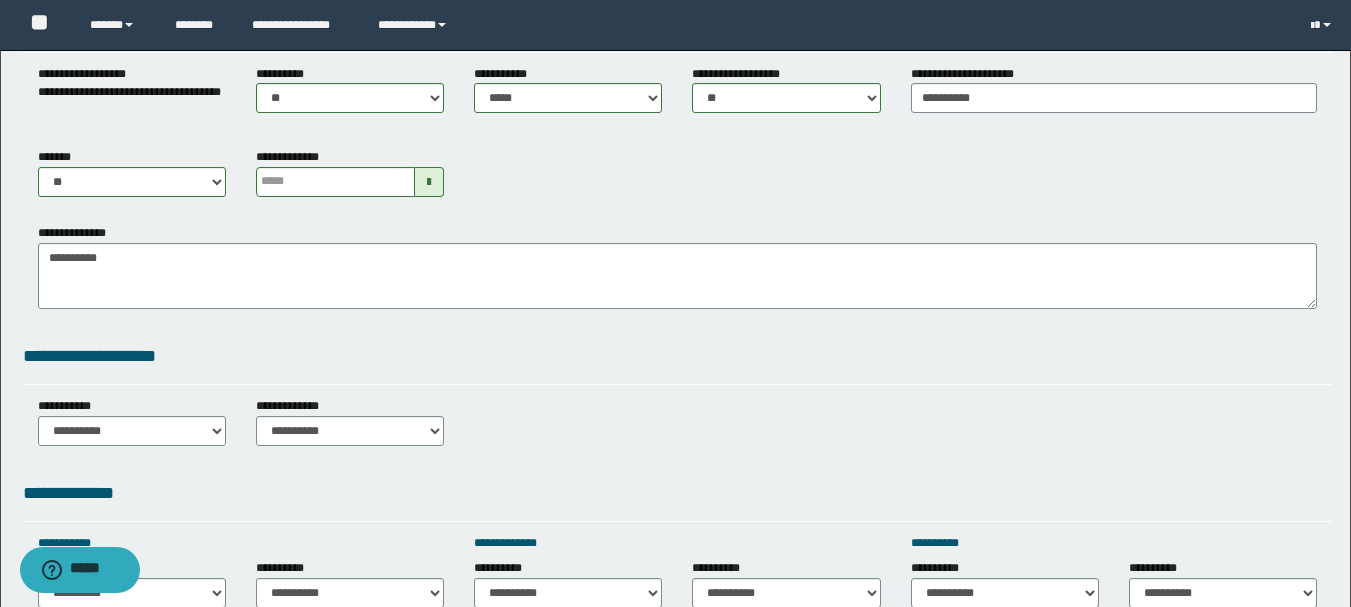 scroll, scrollTop: 600, scrollLeft: 0, axis: vertical 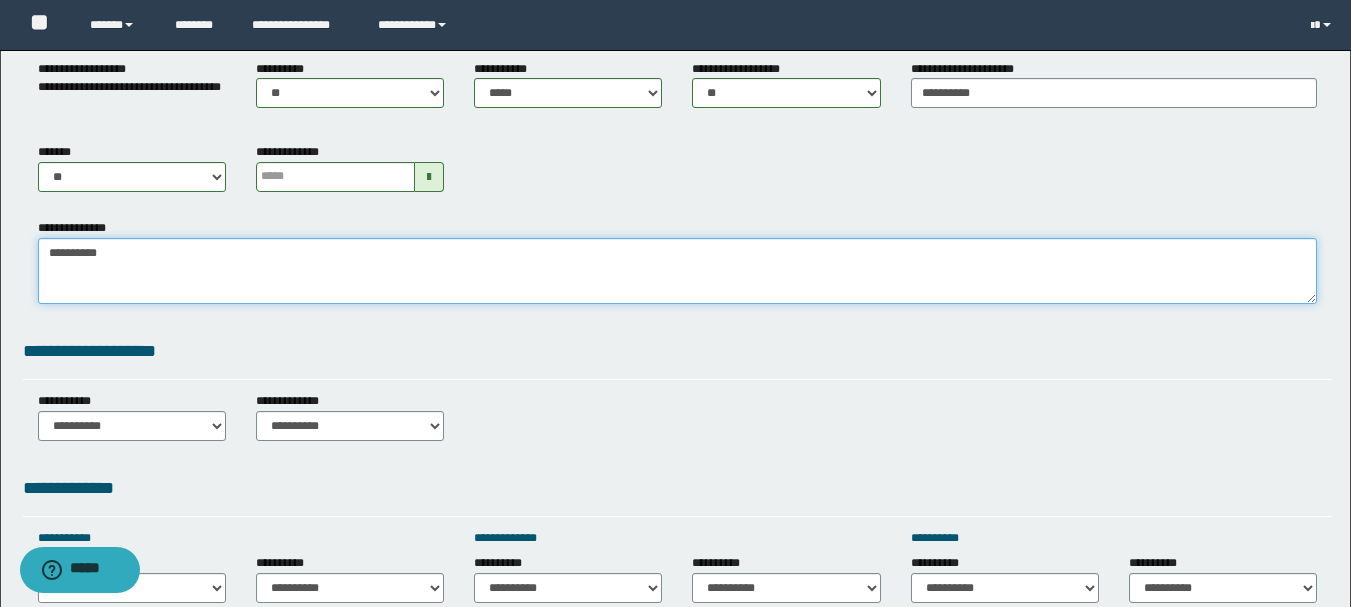 click on "**********" at bounding box center (677, 271) 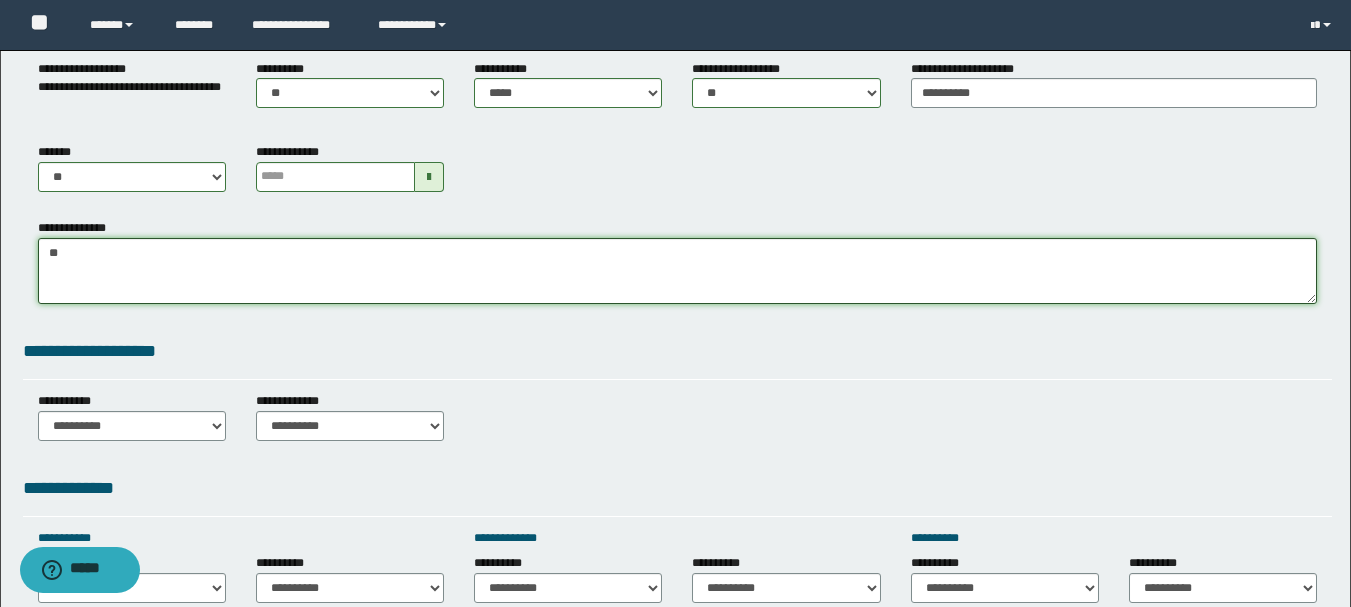 type on "*" 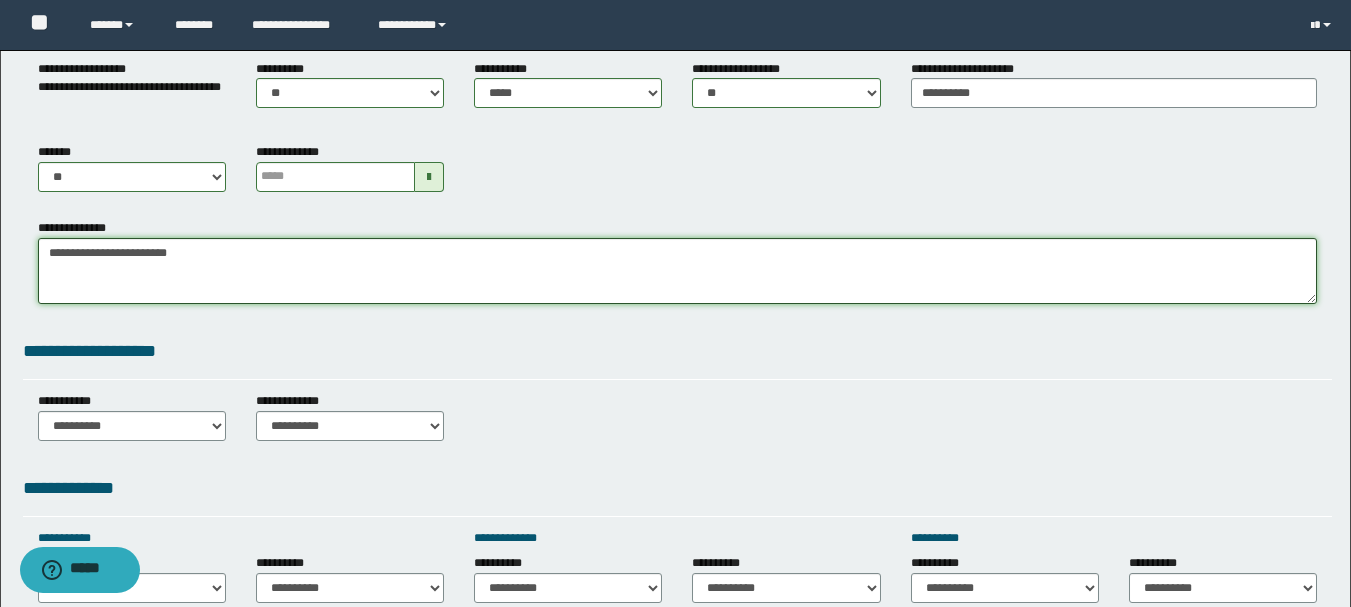type on "**********" 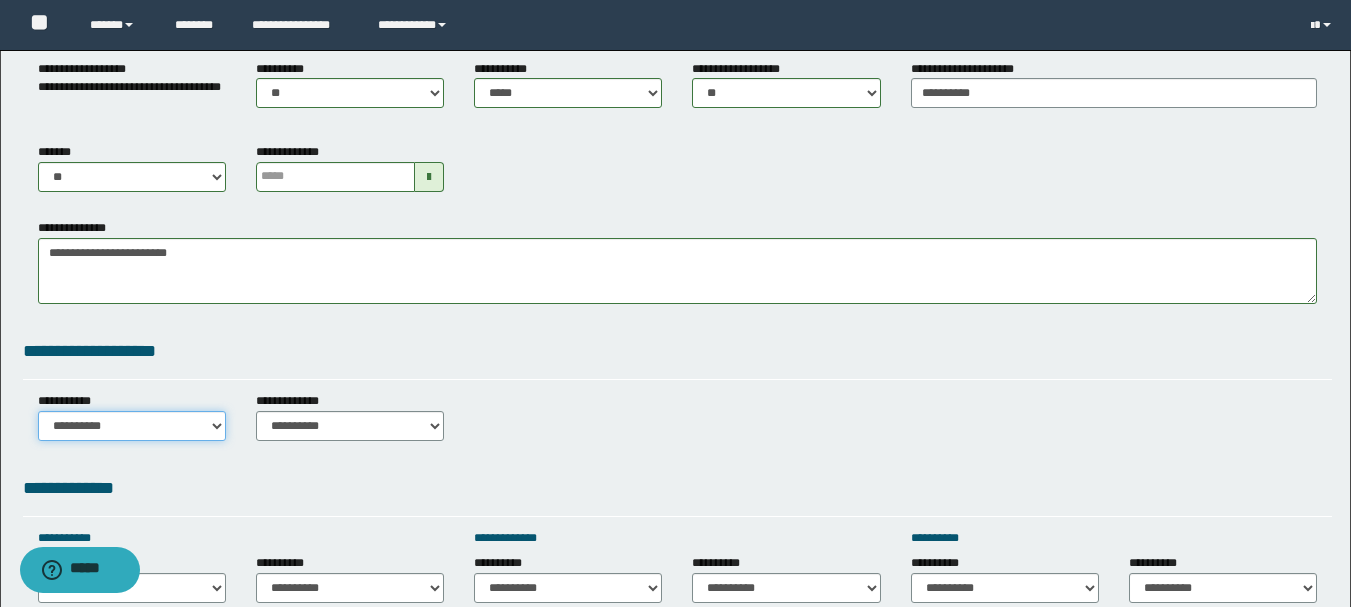 click on "**********" at bounding box center [132, 426] 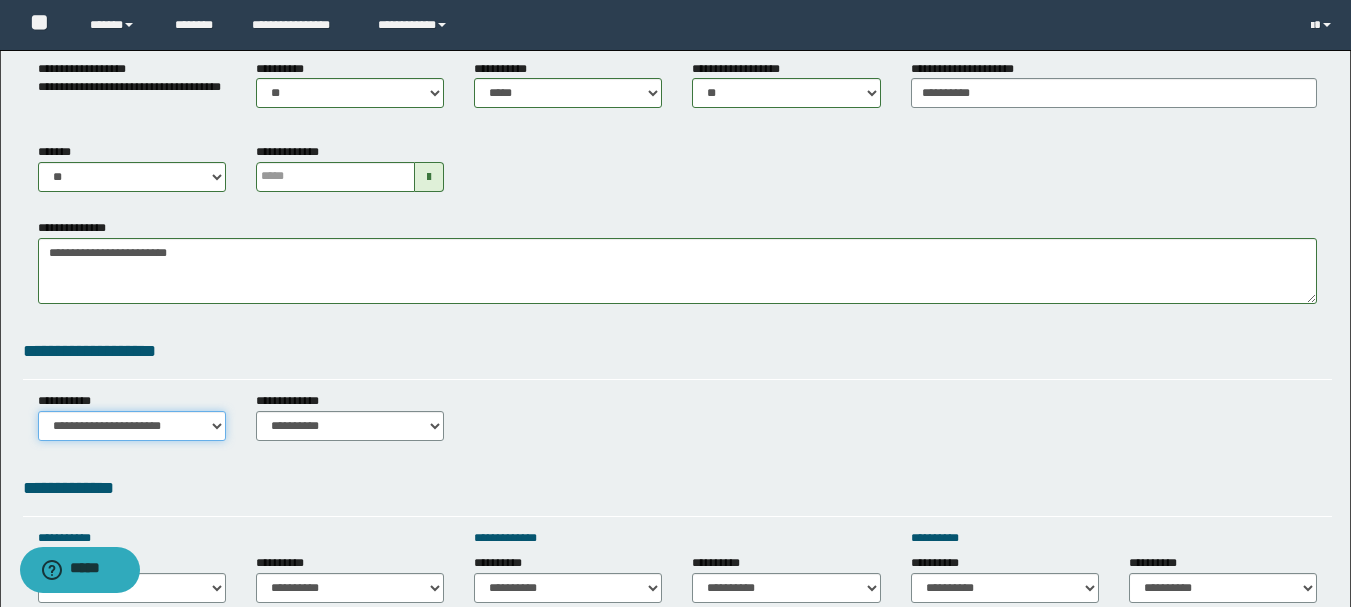 click on "**********" at bounding box center (132, 426) 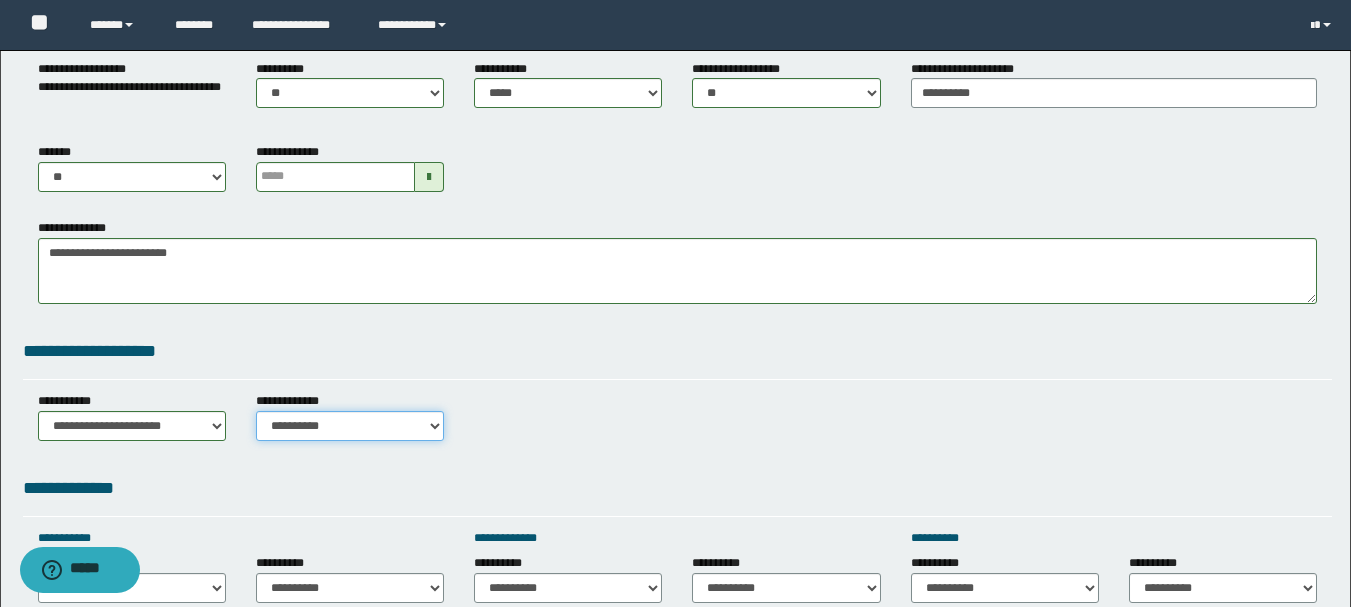click on "**********" at bounding box center [350, 426] 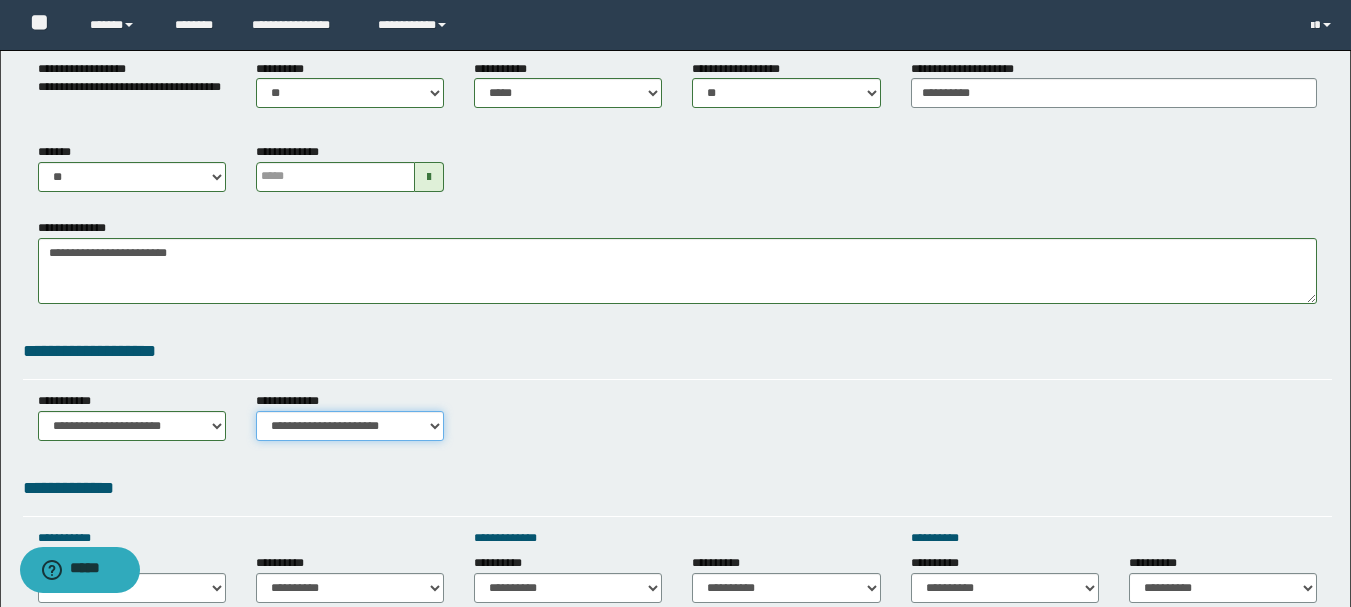 click on "**********" at bounding box center [350, 426] 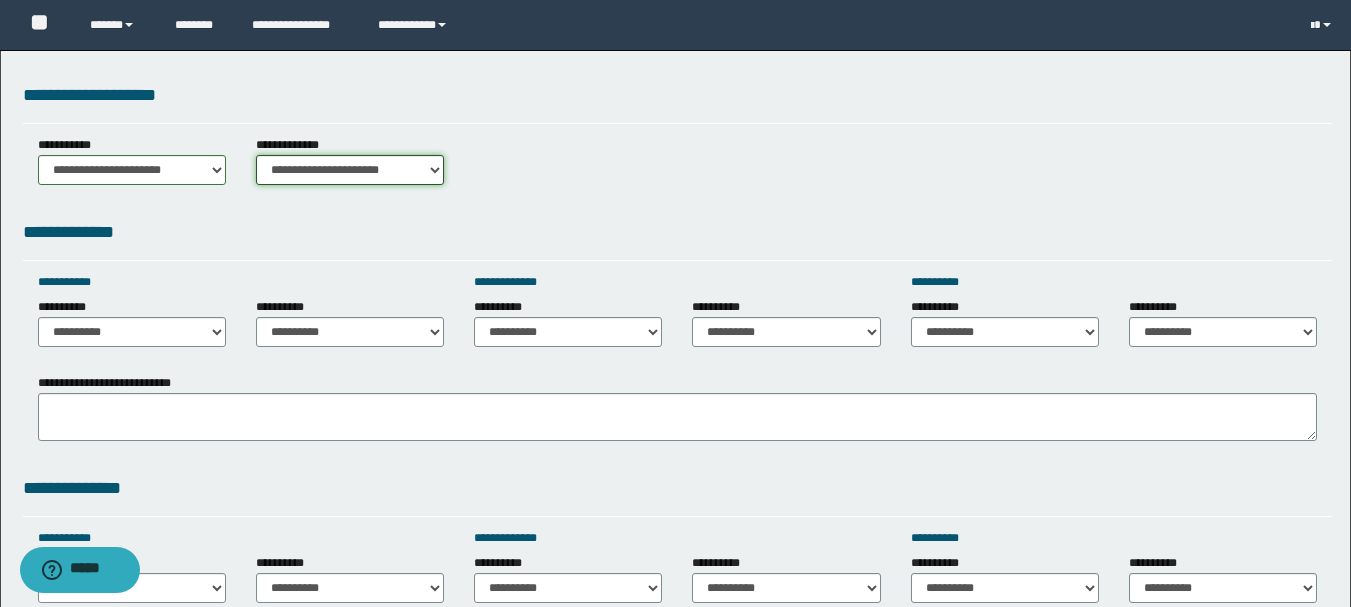 scroll, scrollTop: 900, scrollLeft: 0, axis: vertical 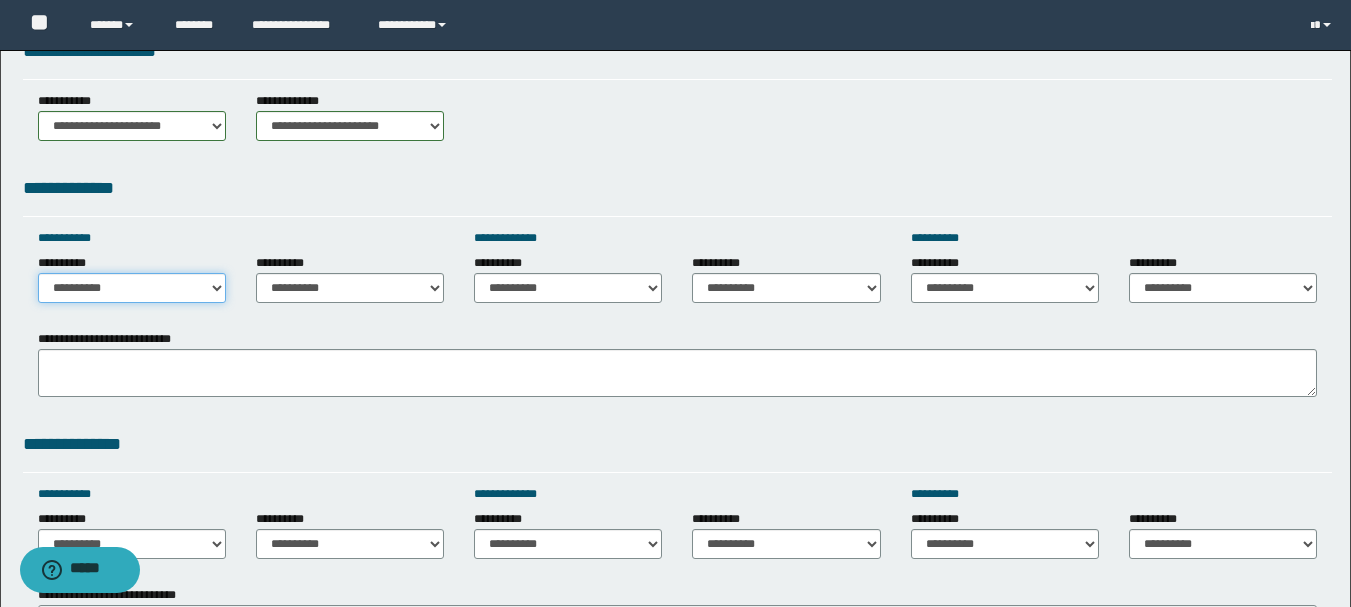 click on "**********" at bounding box center [132, 288] 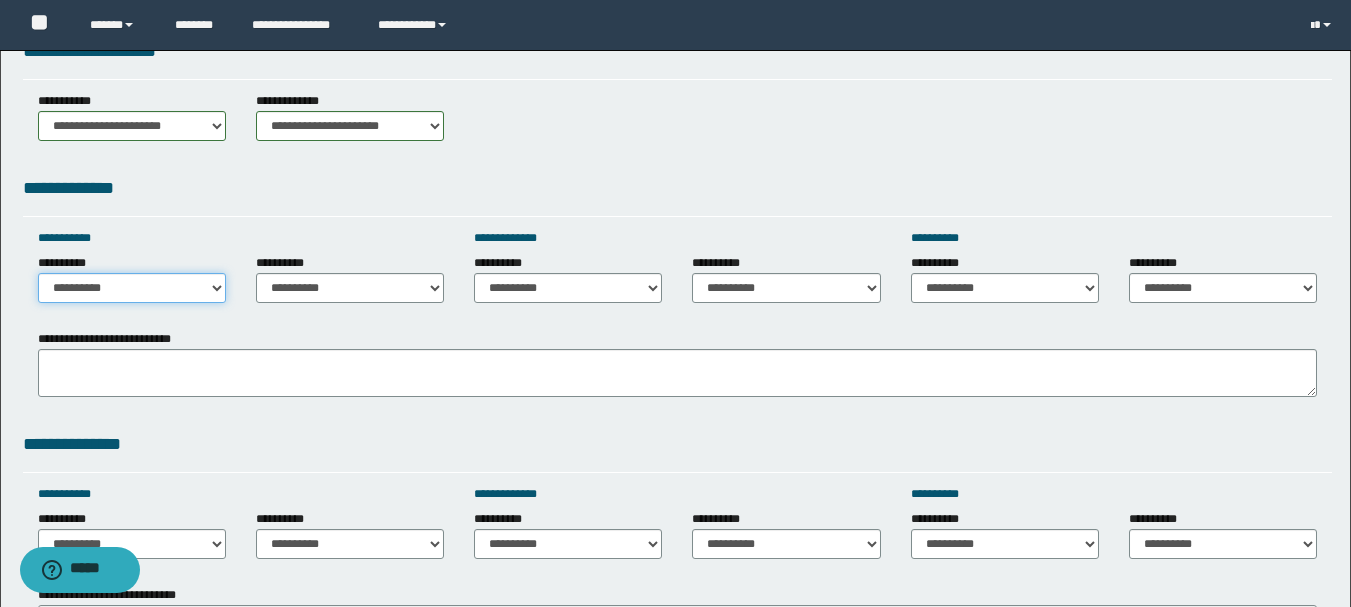 select on "*****" 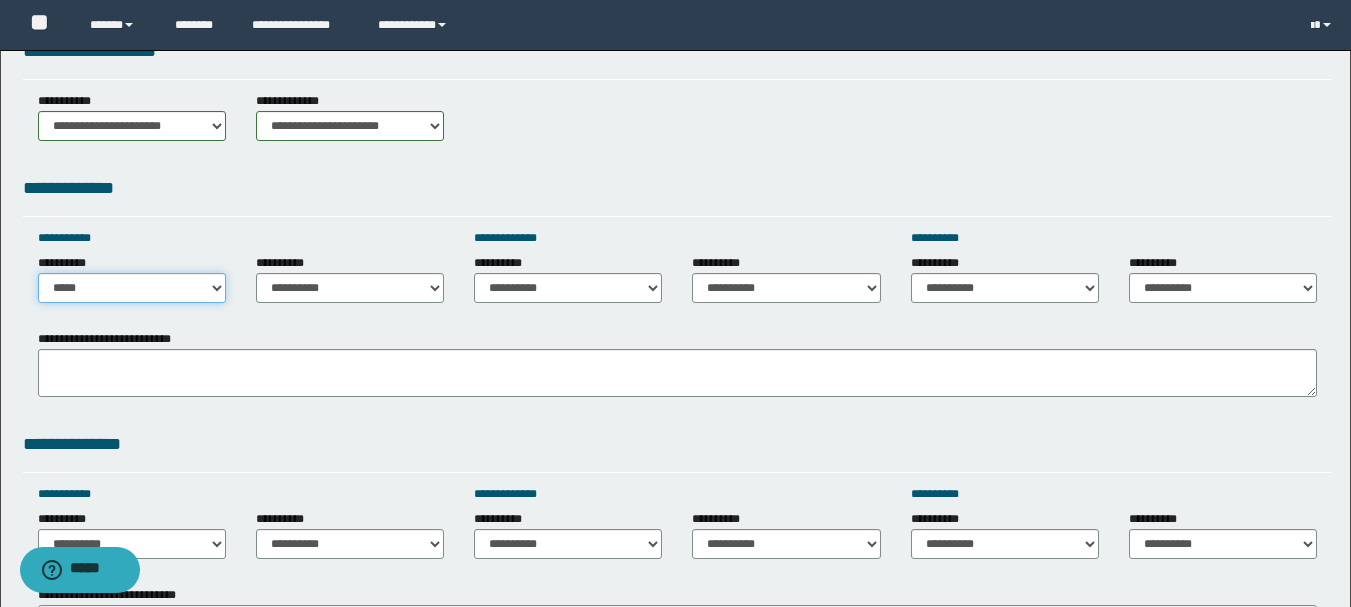 click on "**********" at bounding box center [132, 288] 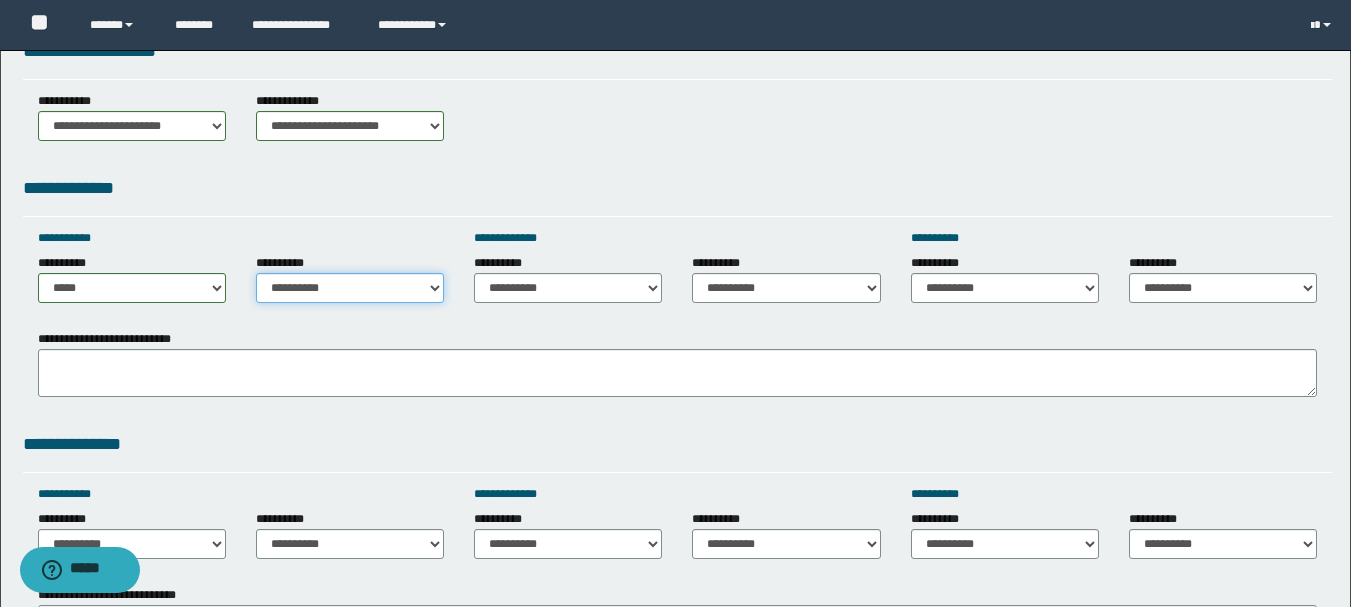 click on "**********" at bounding box center [350, 288] 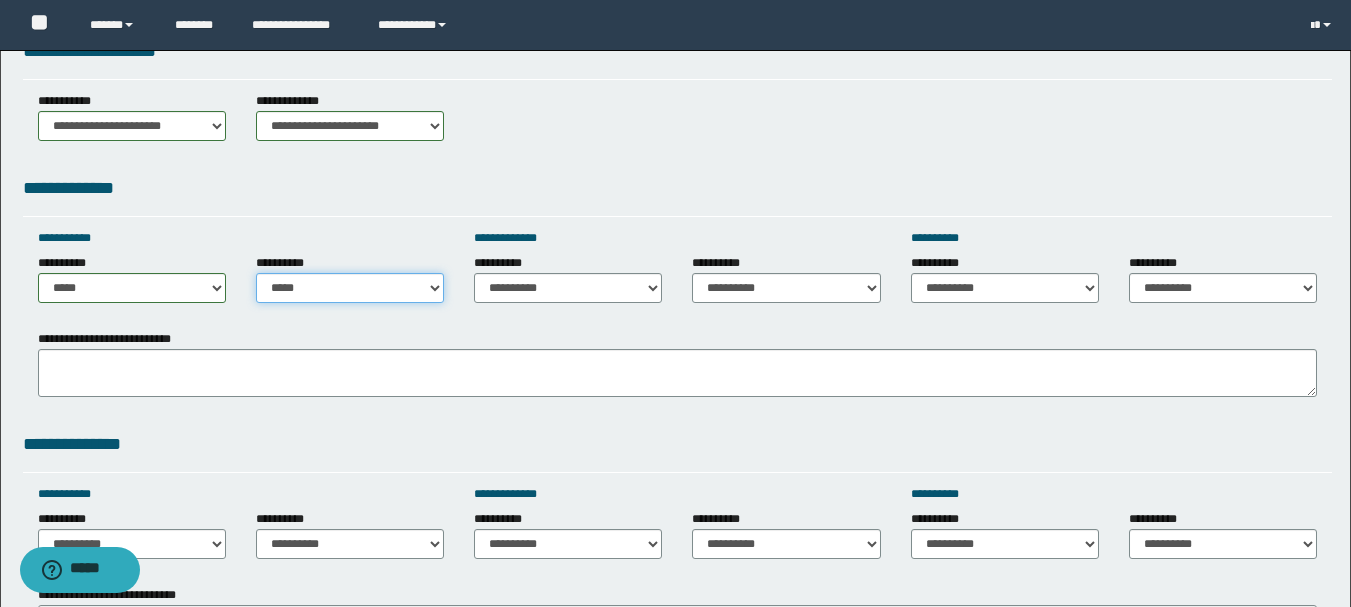 click on "**********" at bounding box center (350, 288) 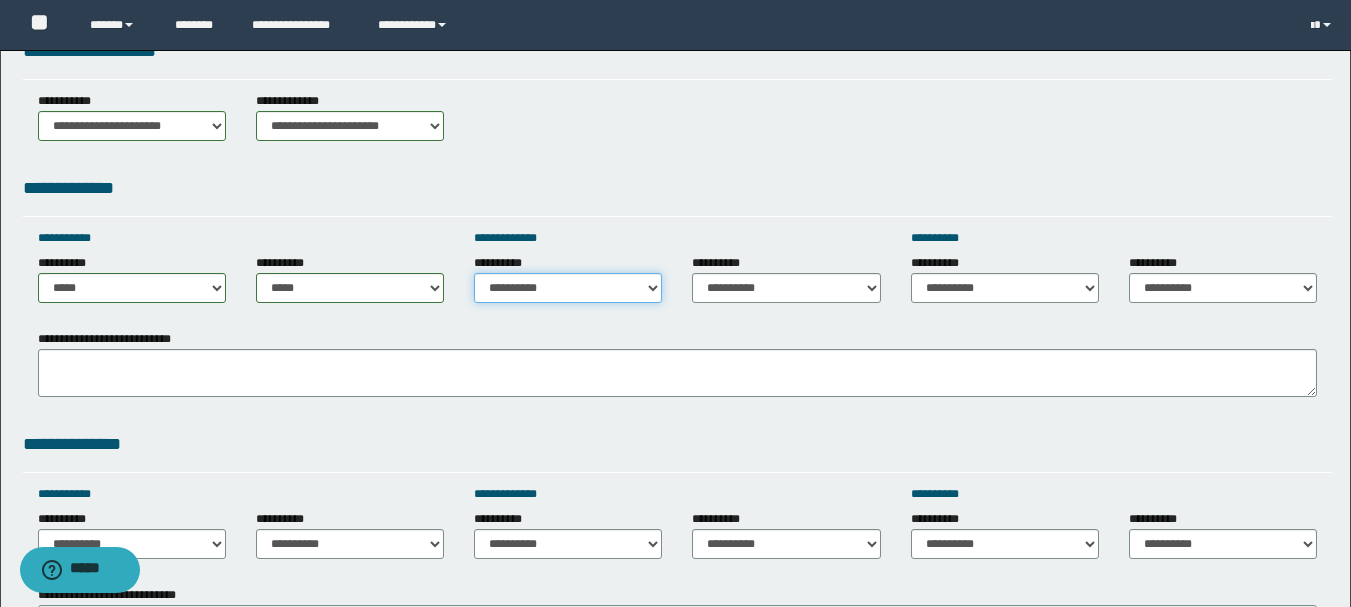click on "**********" at bounding box center [568, 288] 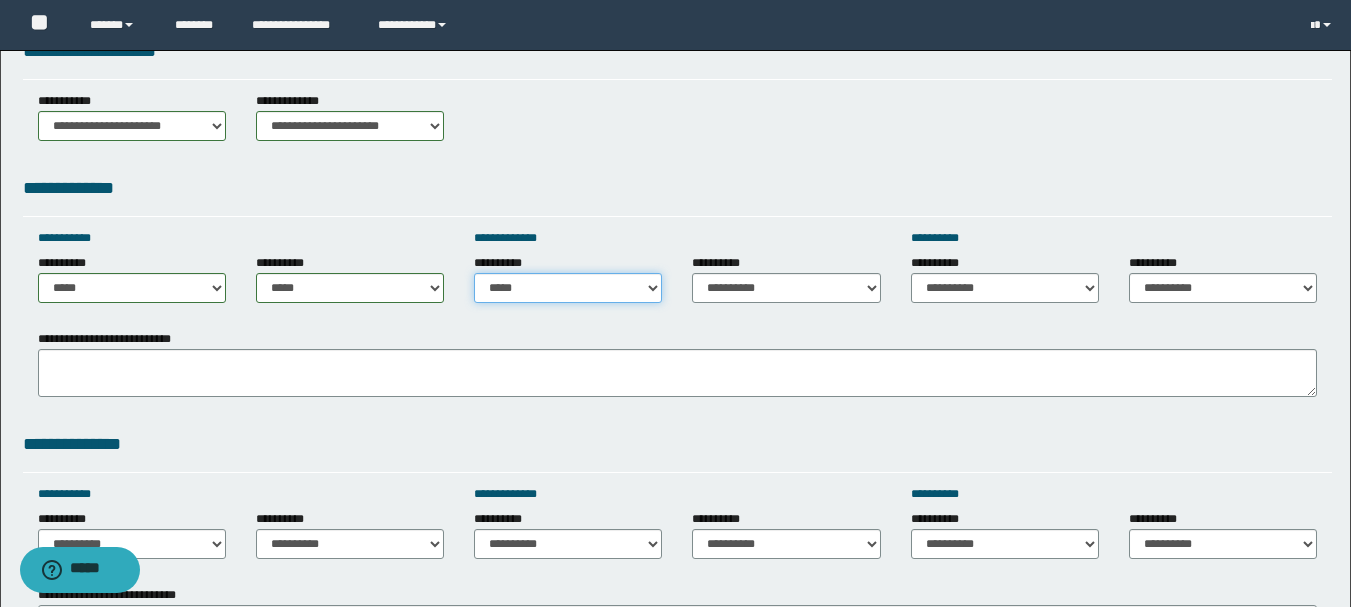 click on "**********" at bounding box center [568, 288] 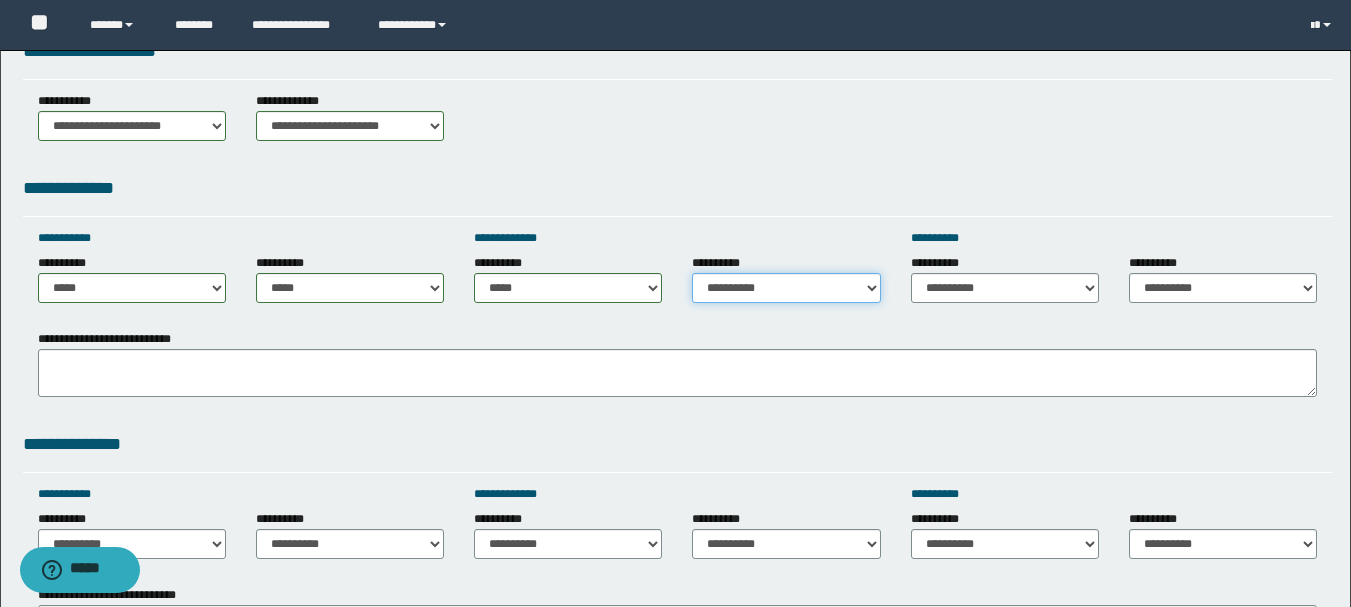 click on "**********" at bounding box center [786, 288] 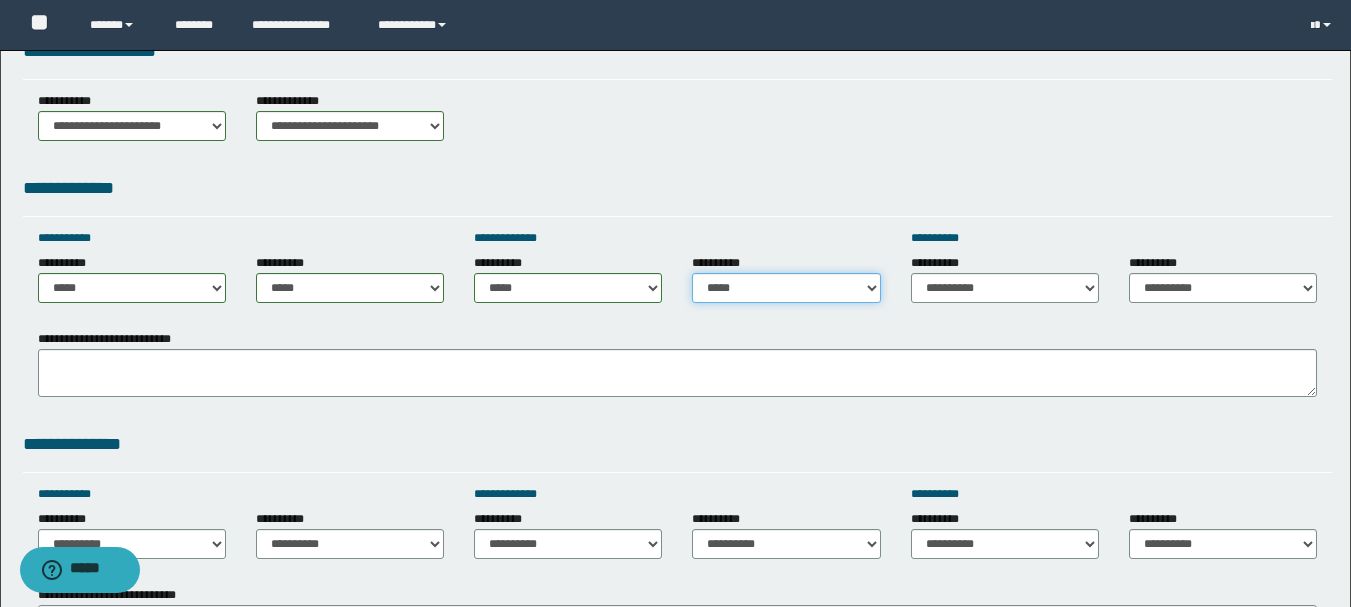 click on "**********" at bounding box center [786, 288] 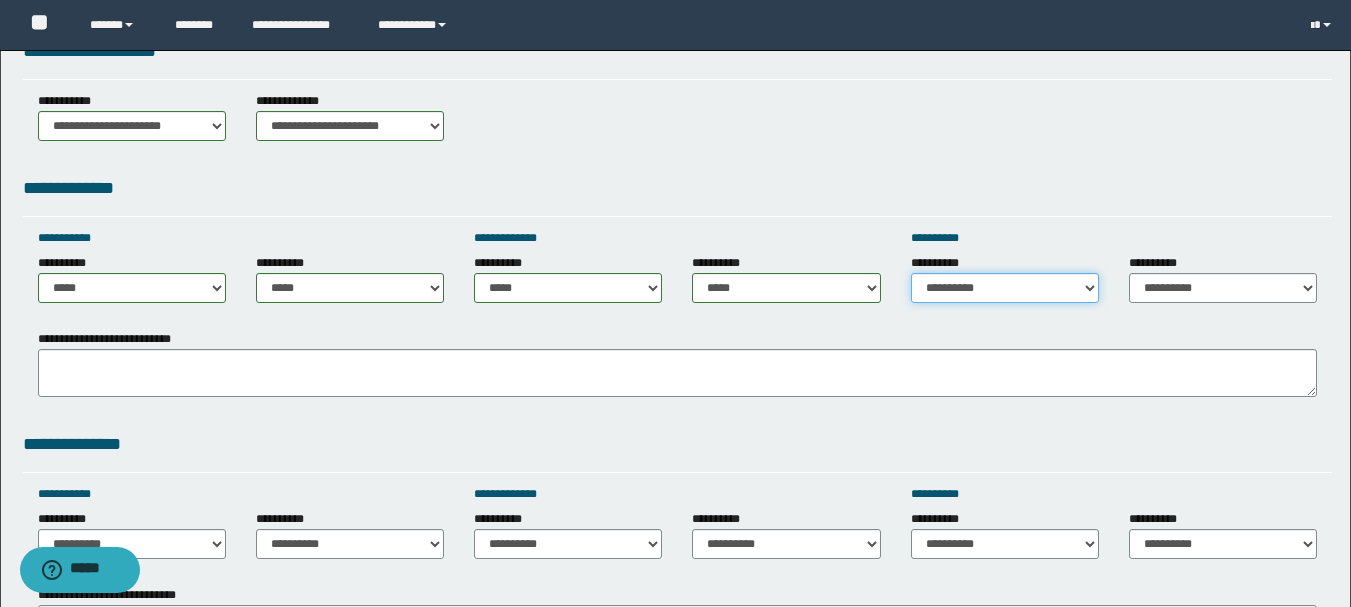 click on "**********" at bounding box center (1005, 288) 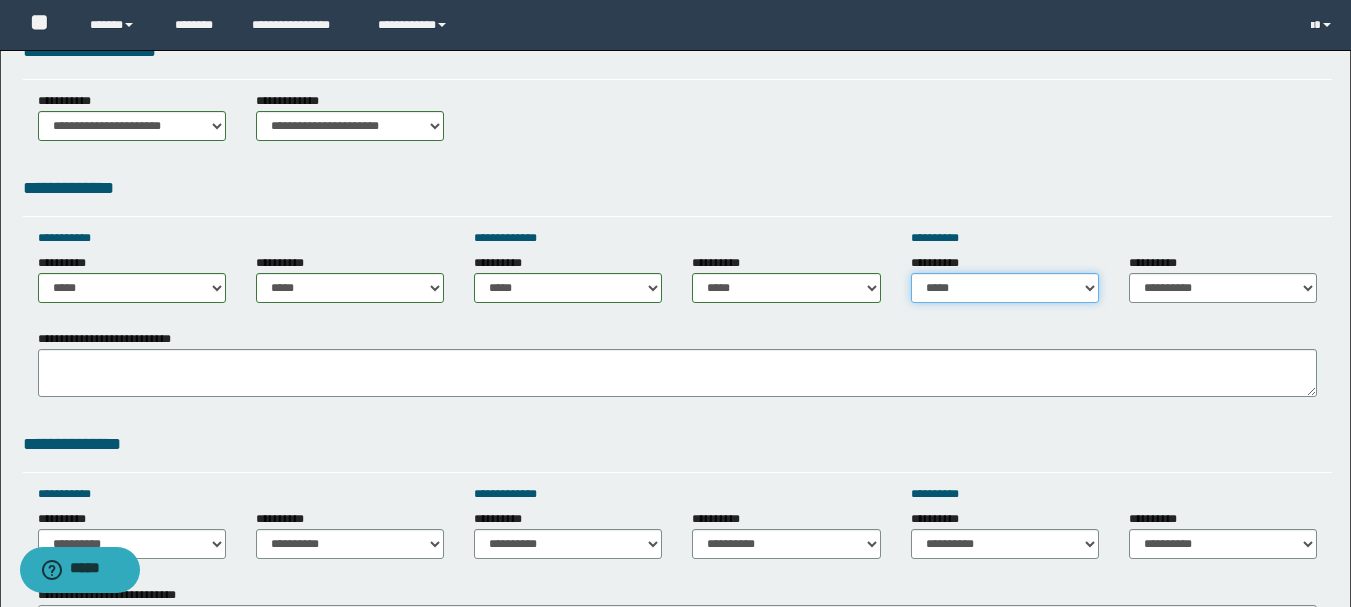 click on "**********" at bounding box center [1005, 288] 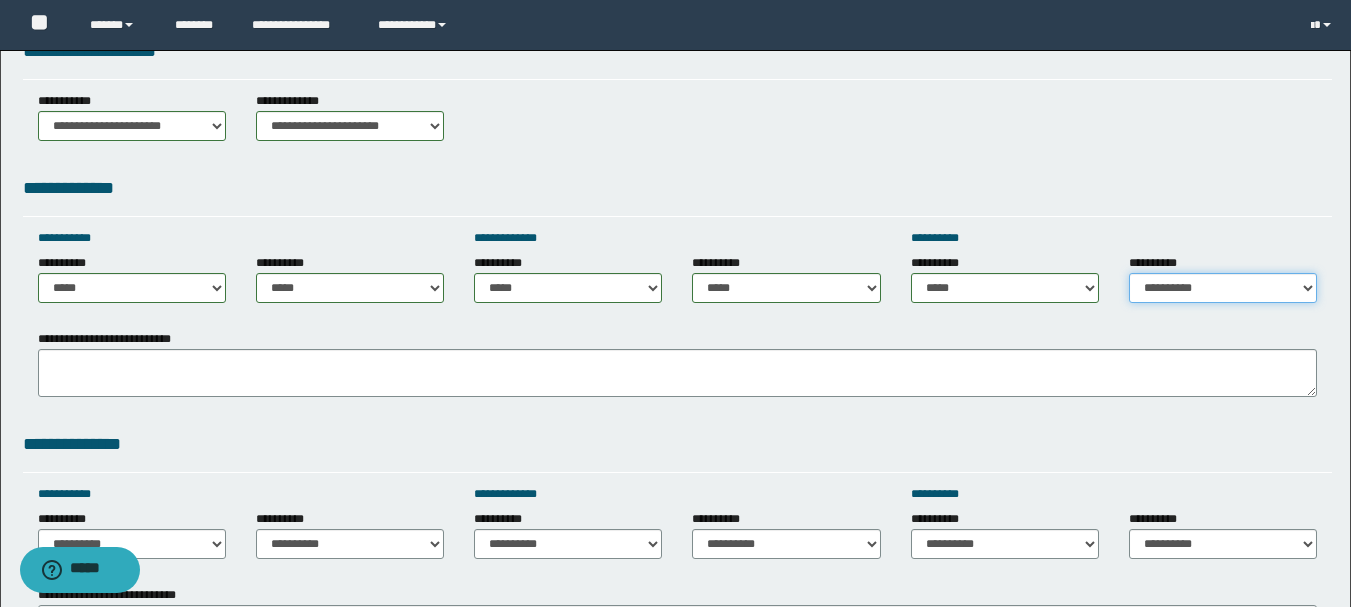 click on "**********" at bounding box center [1223, 288] 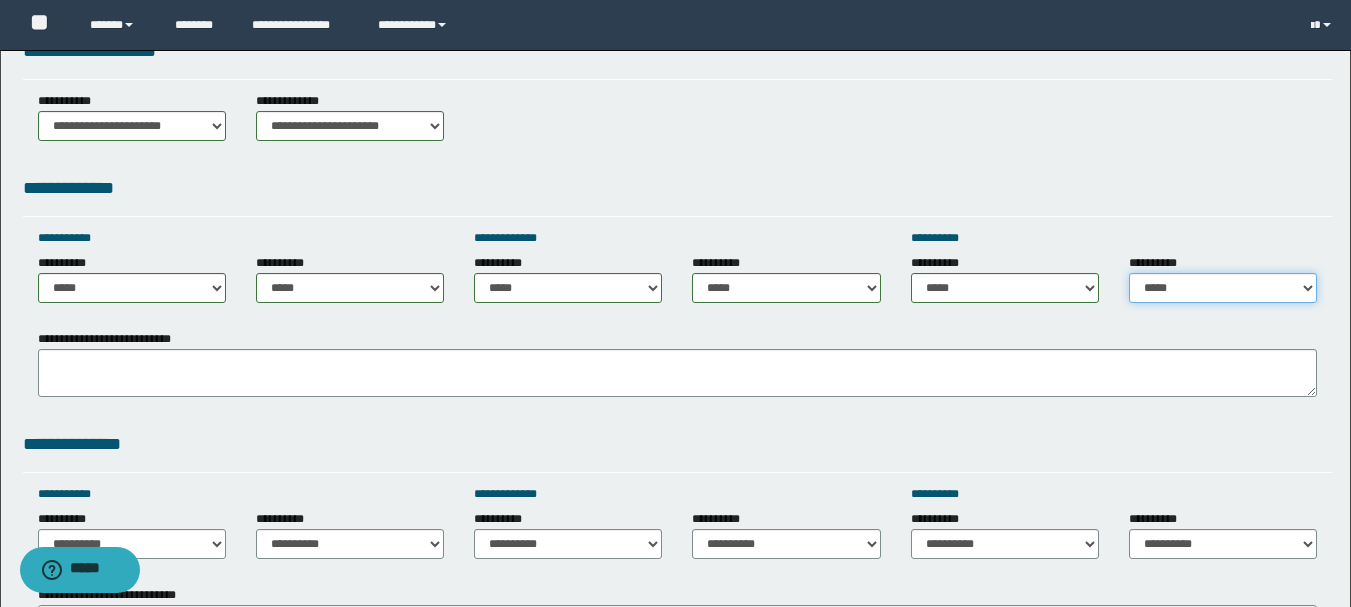 click on "**********" at bounding box center [1223, 288] 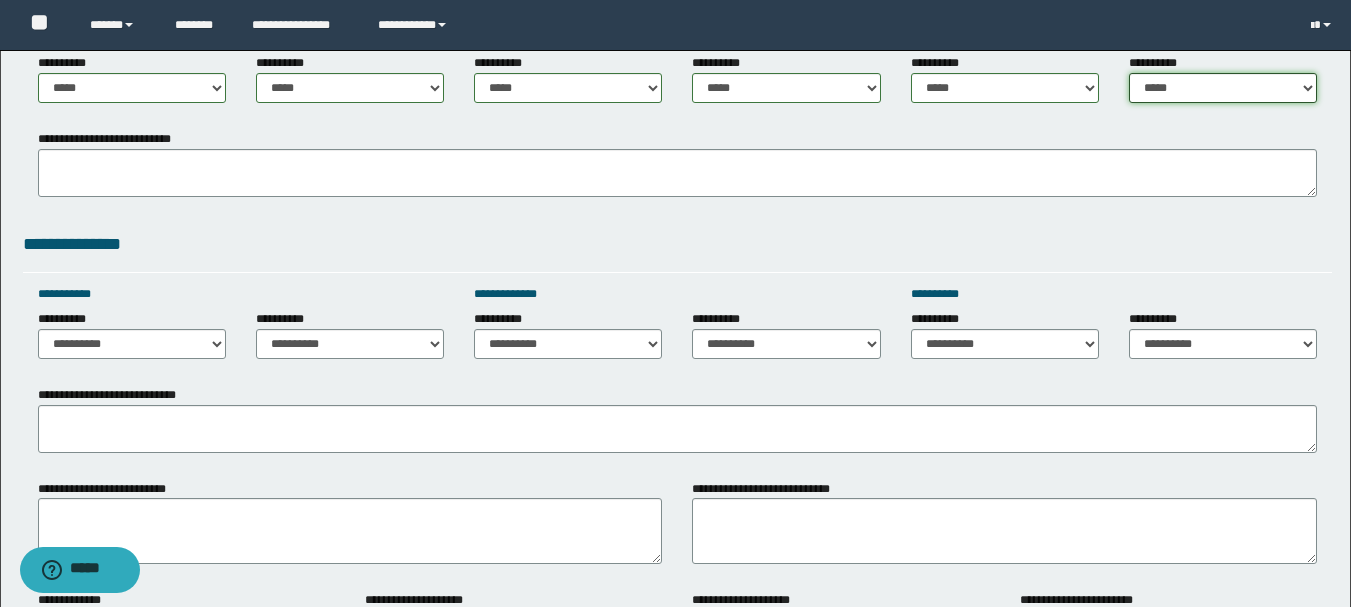 scroll, scrollTop: 1000, scrollLeft: 0, axis: vertical 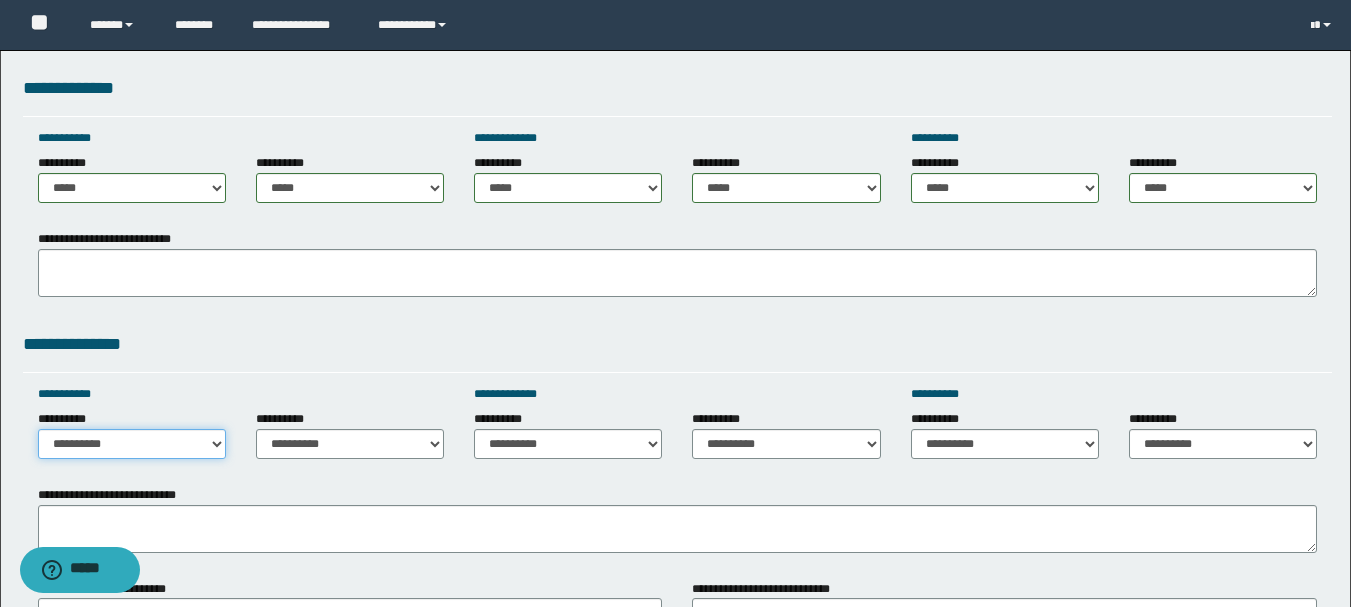 click on "**********" at bounding box center (132, 444) 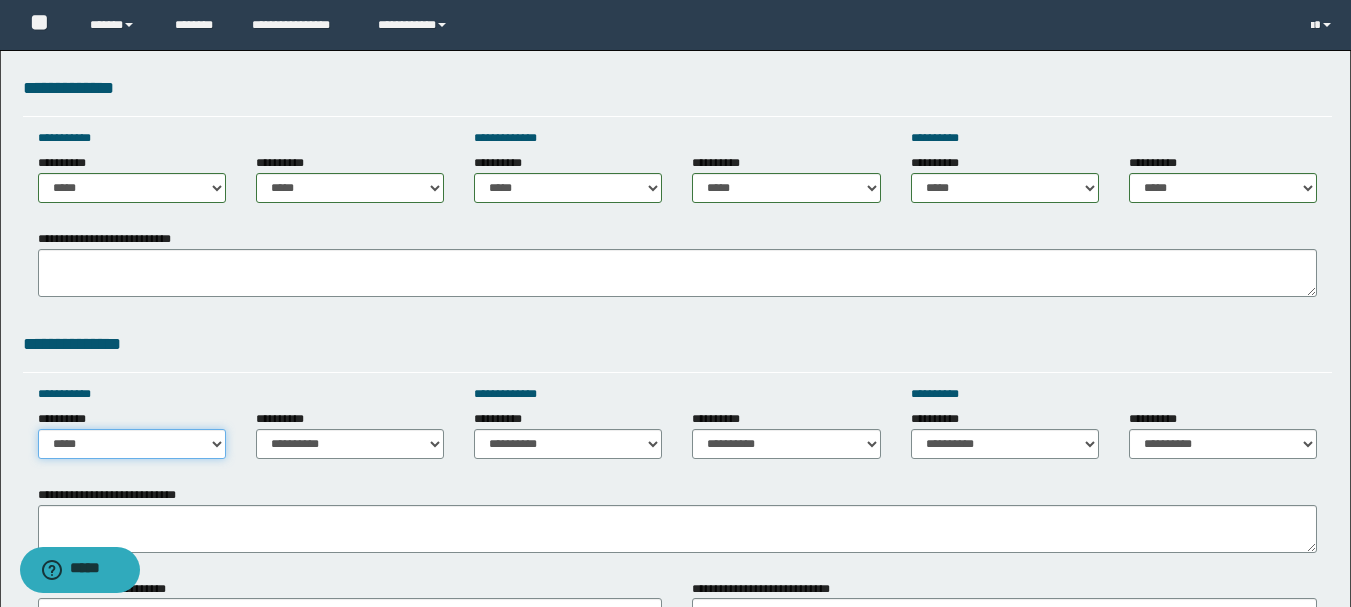 click on "**********" at bounding box center (132, 444) 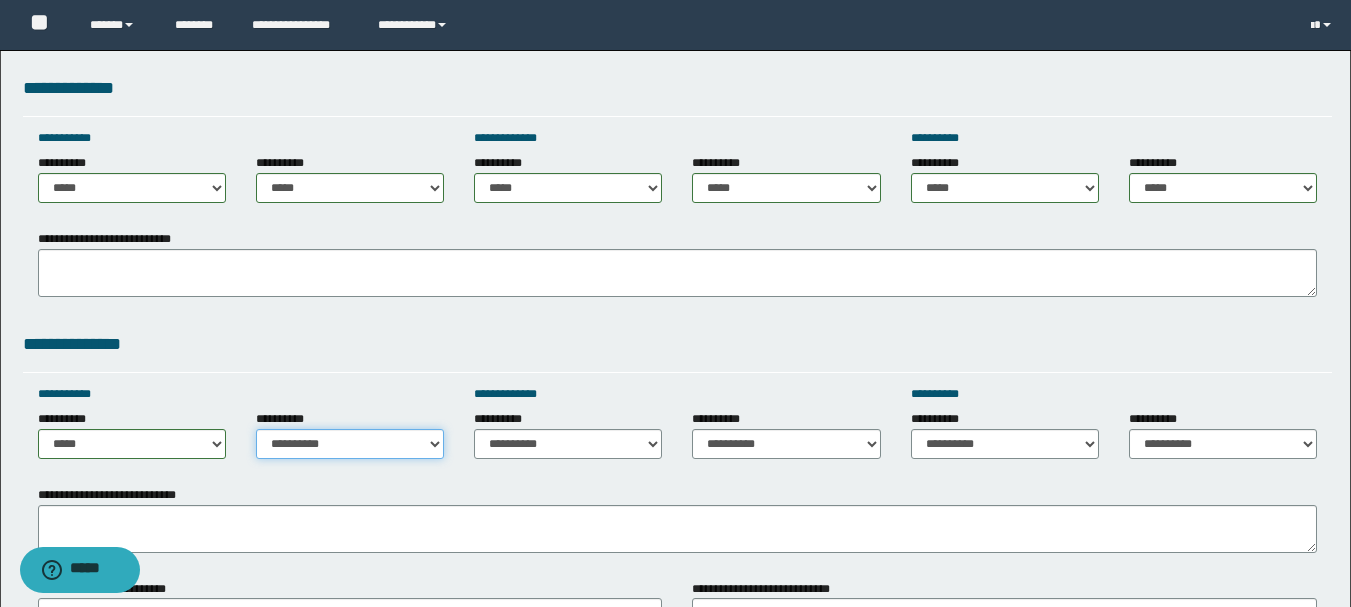 click on "**********" at bounding box center (350, 444) 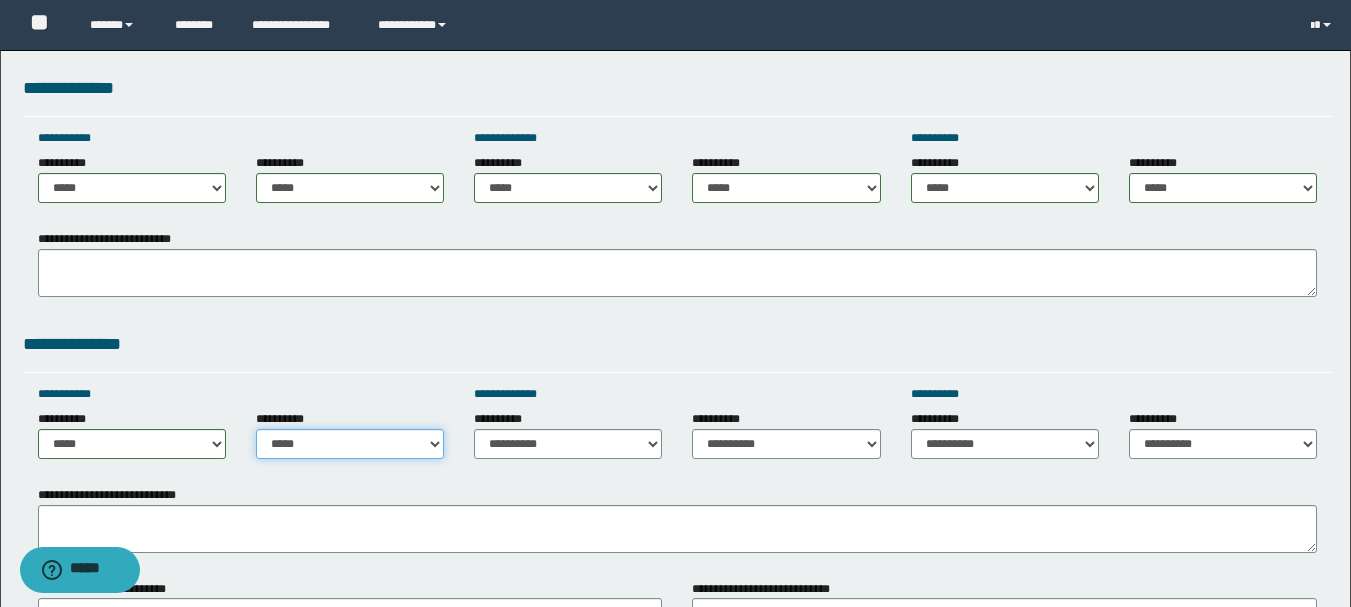 click on "**********" at bounding box center [350, 444] 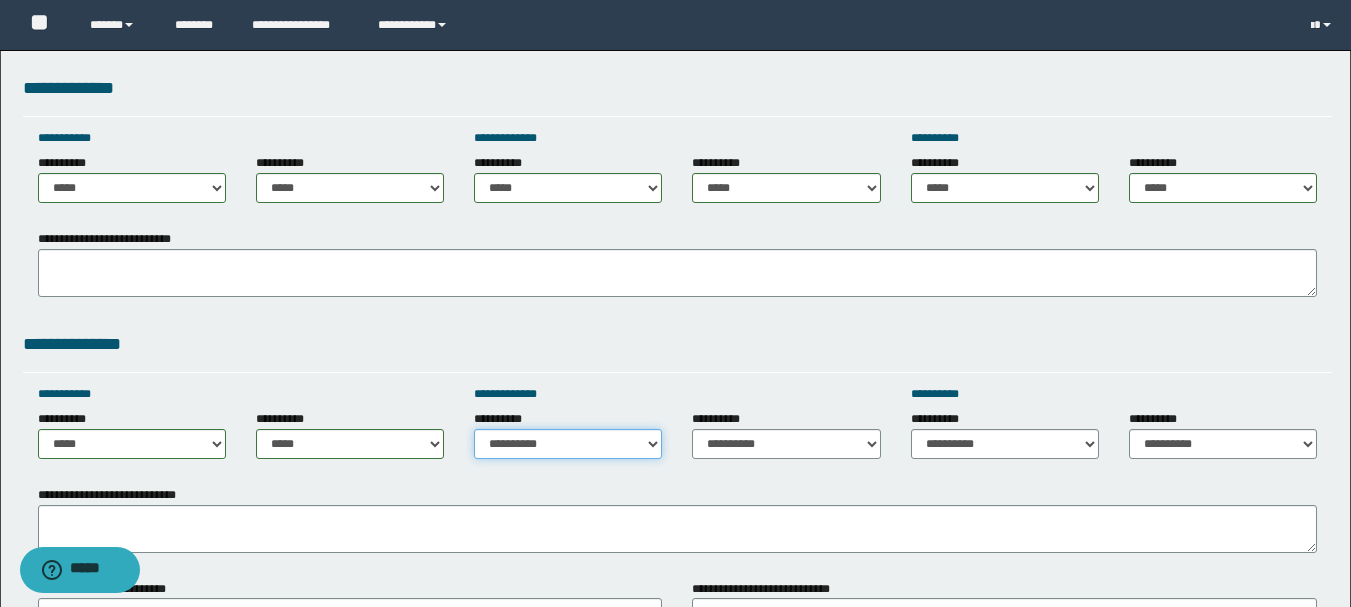 click on "**********" at bounding box center [568, 444] 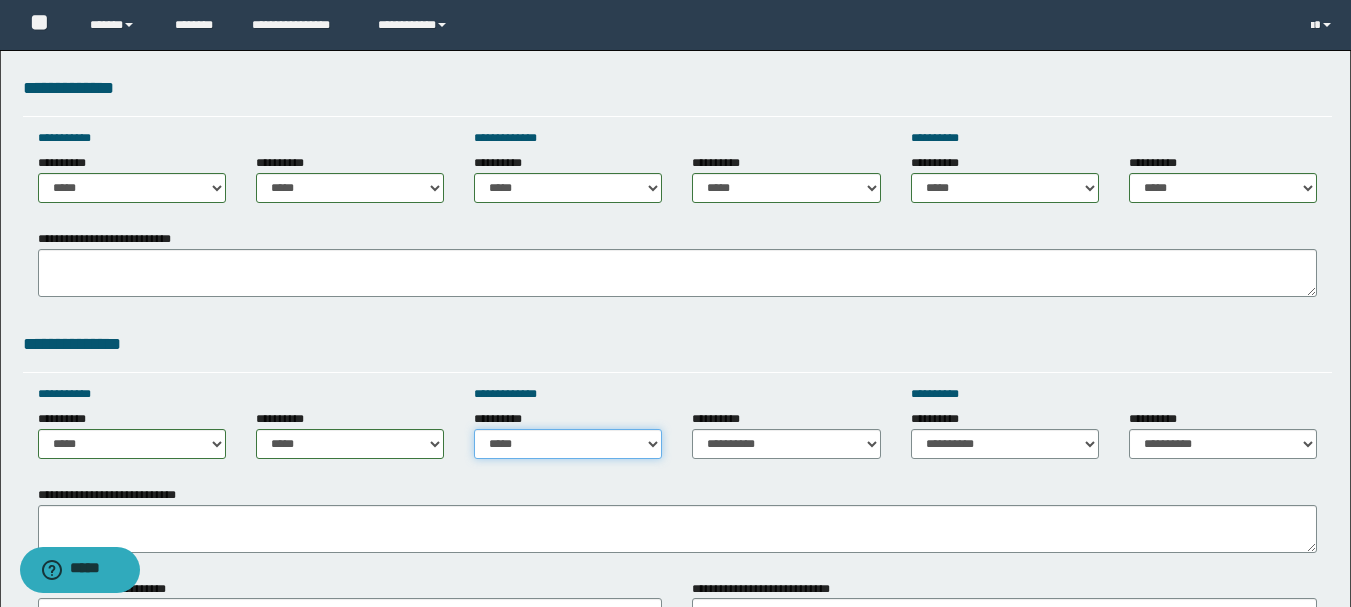 click on "**********" at bounding box center (568, 444) 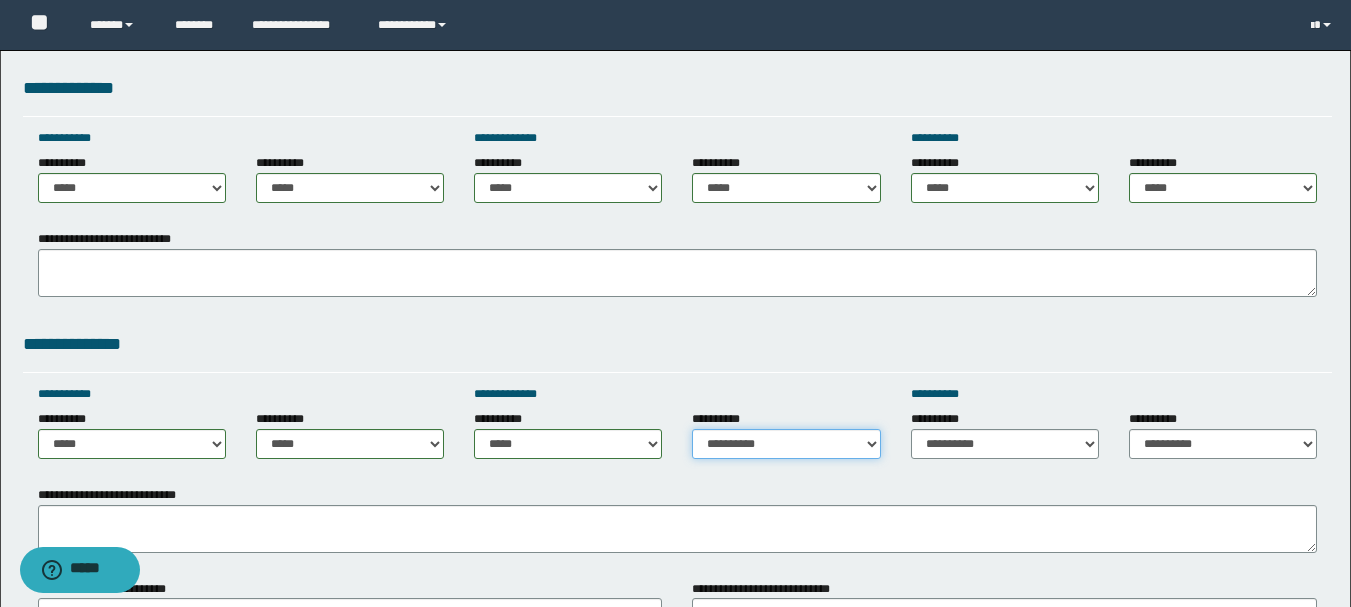 click on "**********" at bounding box center (786, 444) 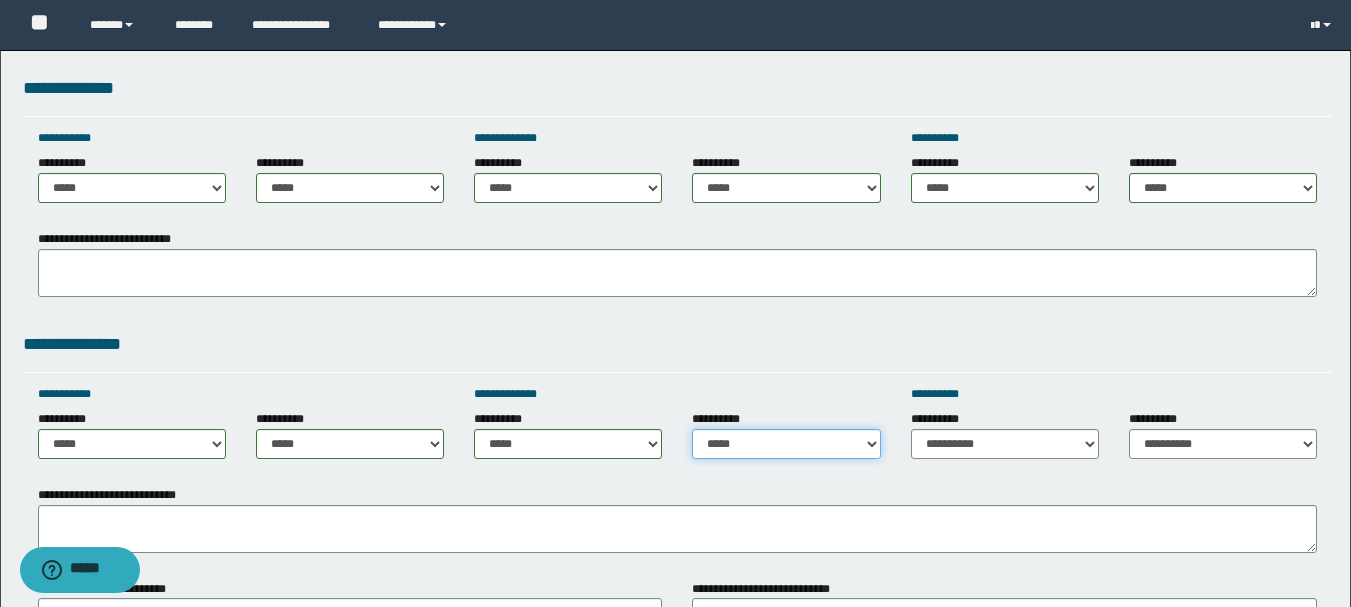 click on "**********" at bounding box center (786, 444) 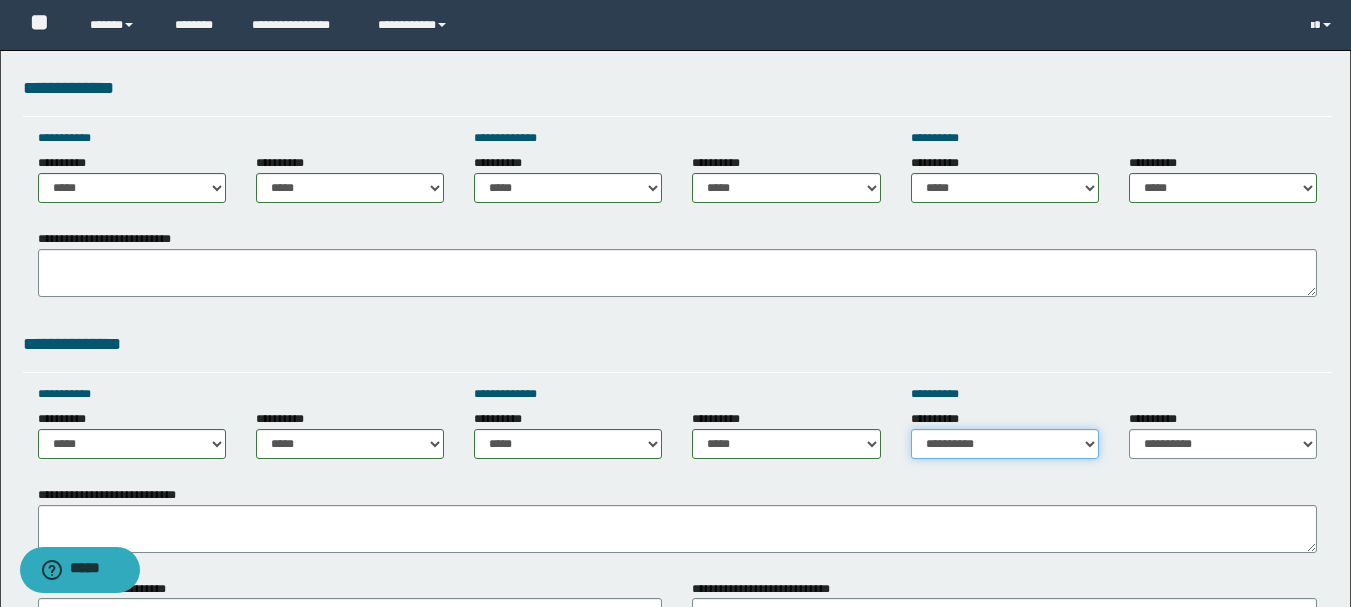 click on "**********" at bounding box center [1005, 444] 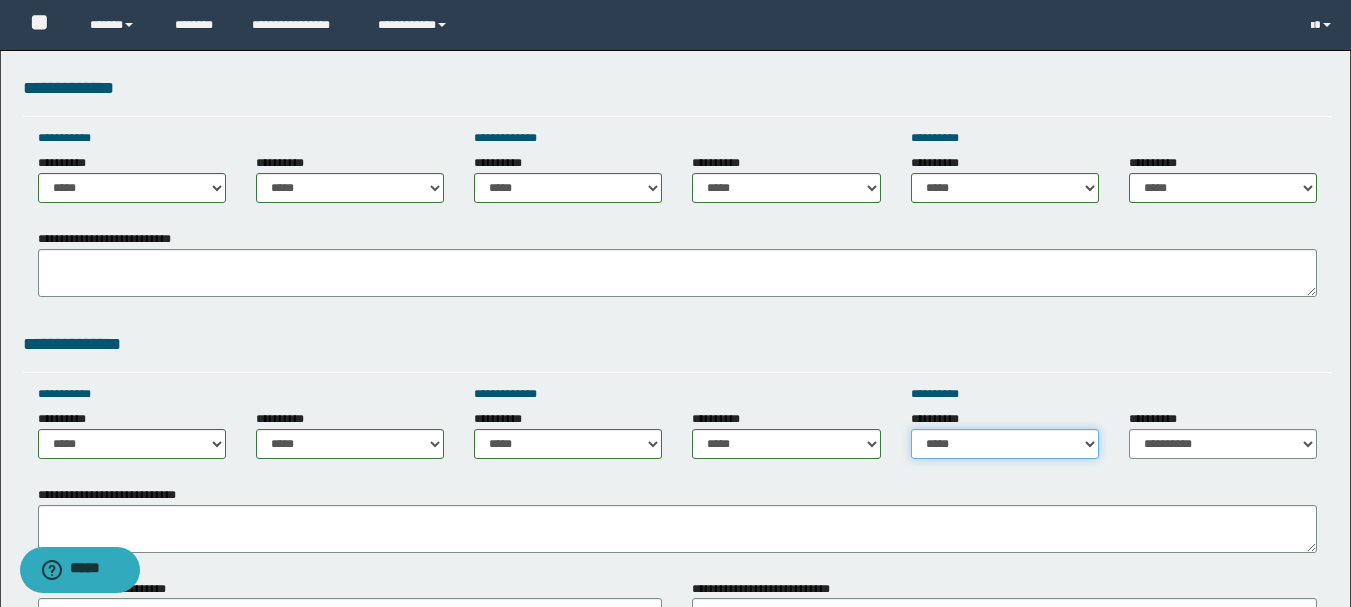 click on "**********" at bounding box center [1005, 444] 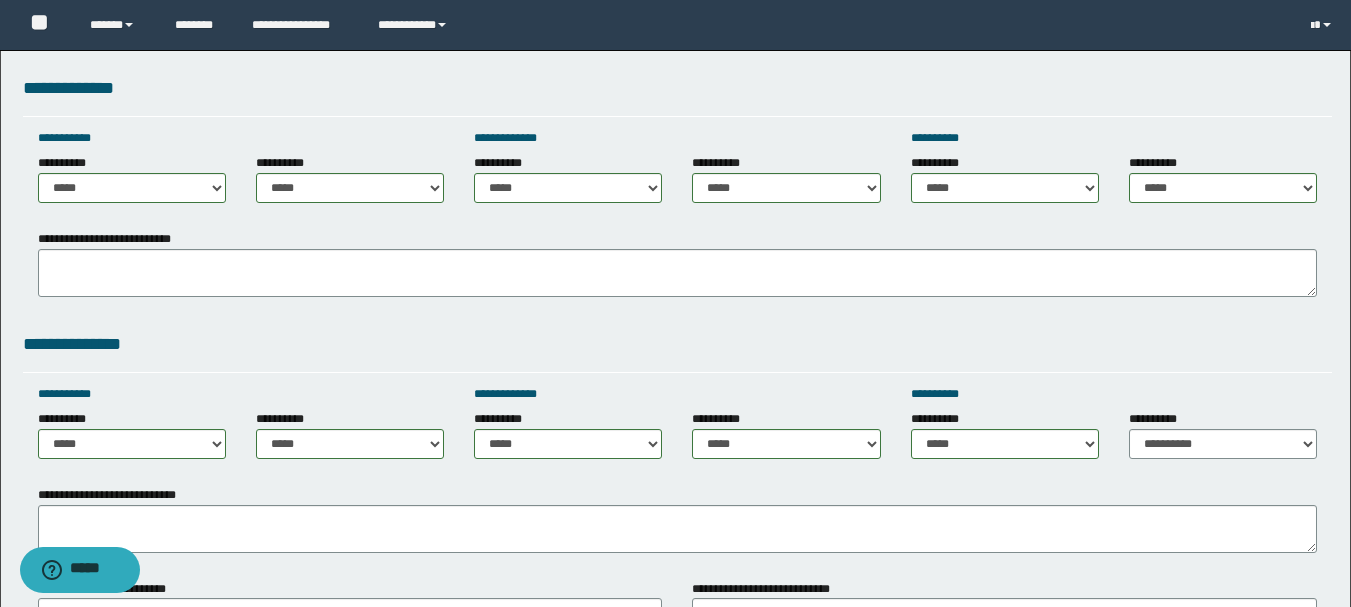 click on "**********" at bounding box center [1223, 442] 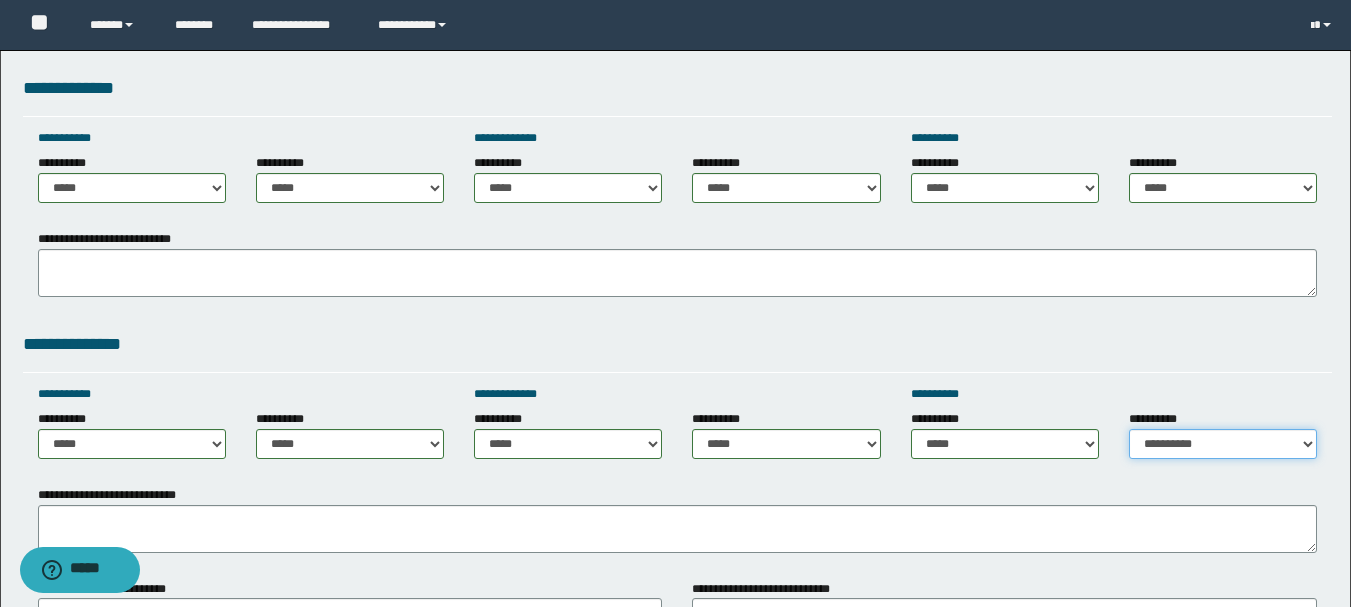 drag, startPoint x: 1206, startPoint y: 441, endPoint x: 1209, endPoint y: 431, distance: 10.440307 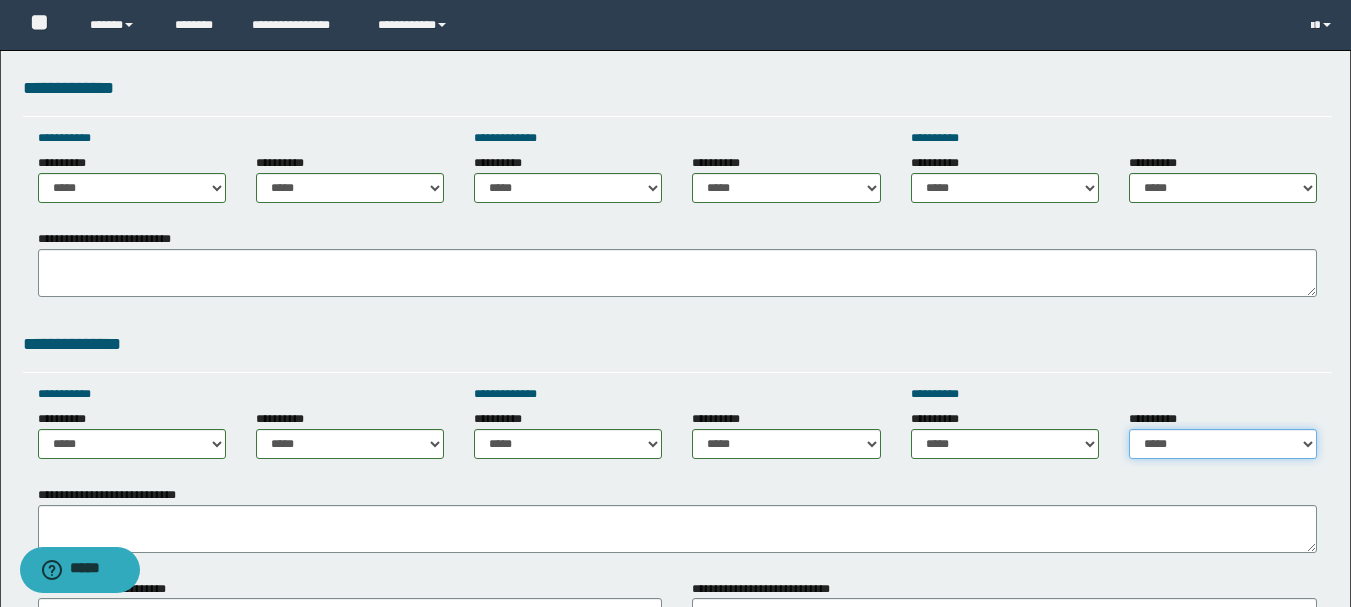 click on "**********" at bounding box center (1223, 444) 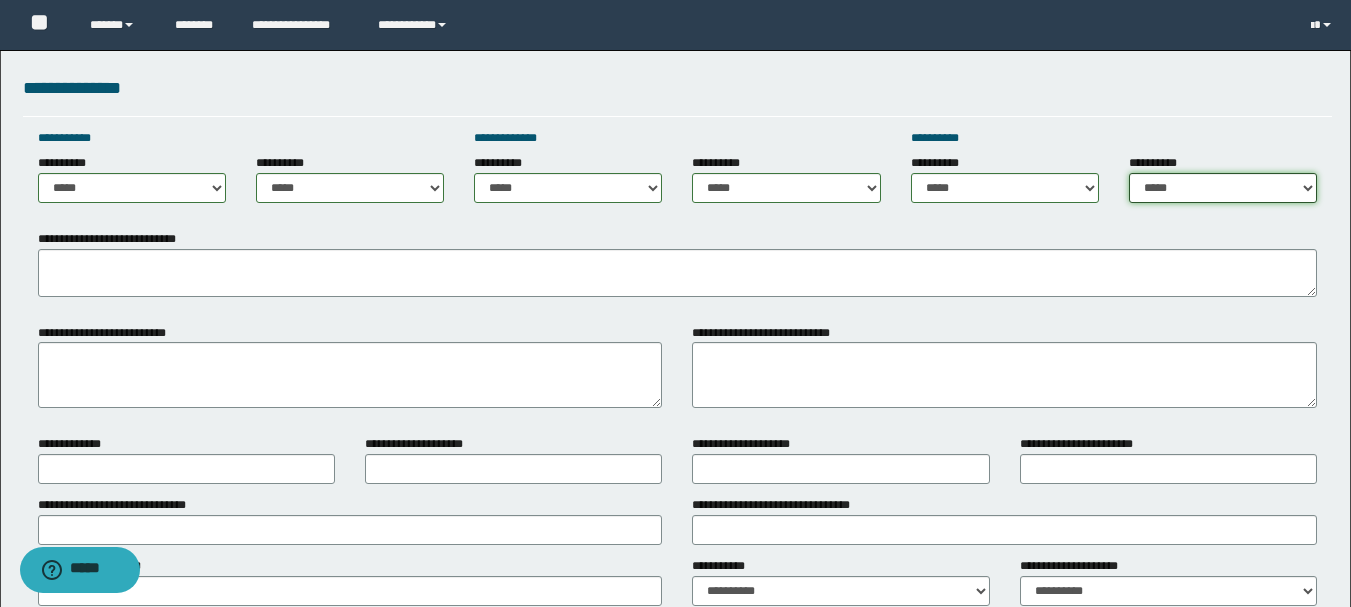 scroll, scrollTop: 1300, scrollLeft: 0, axis: vertical 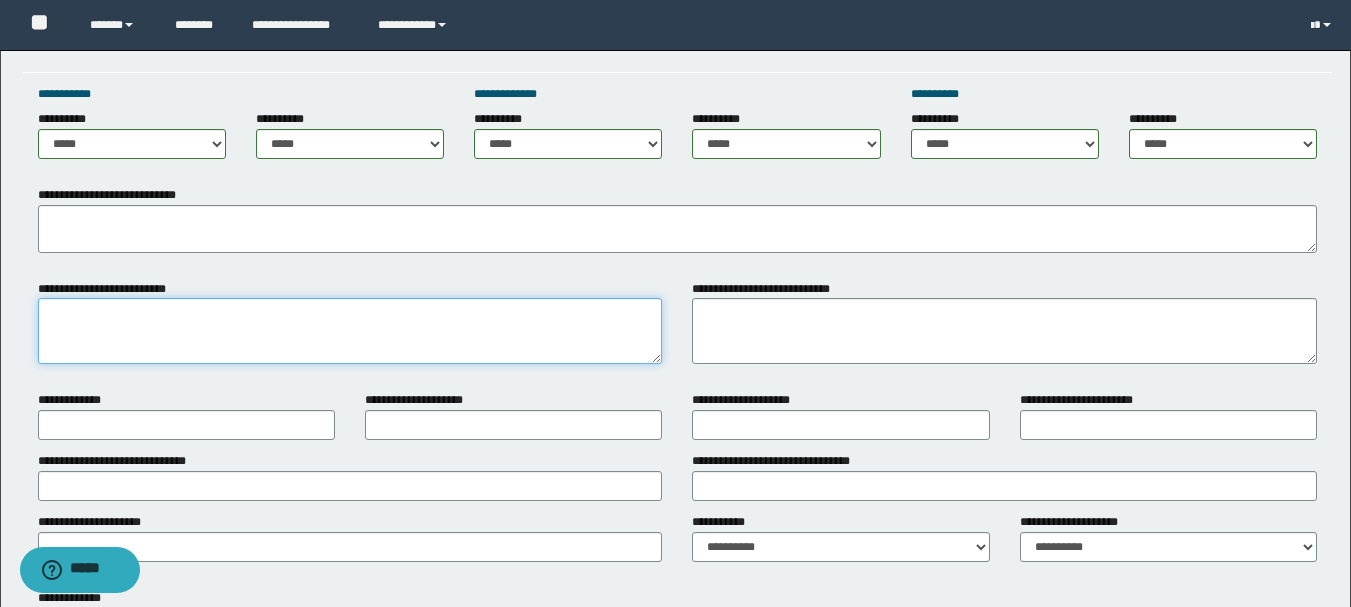 click on "**********" at bounding box center [350, 331] 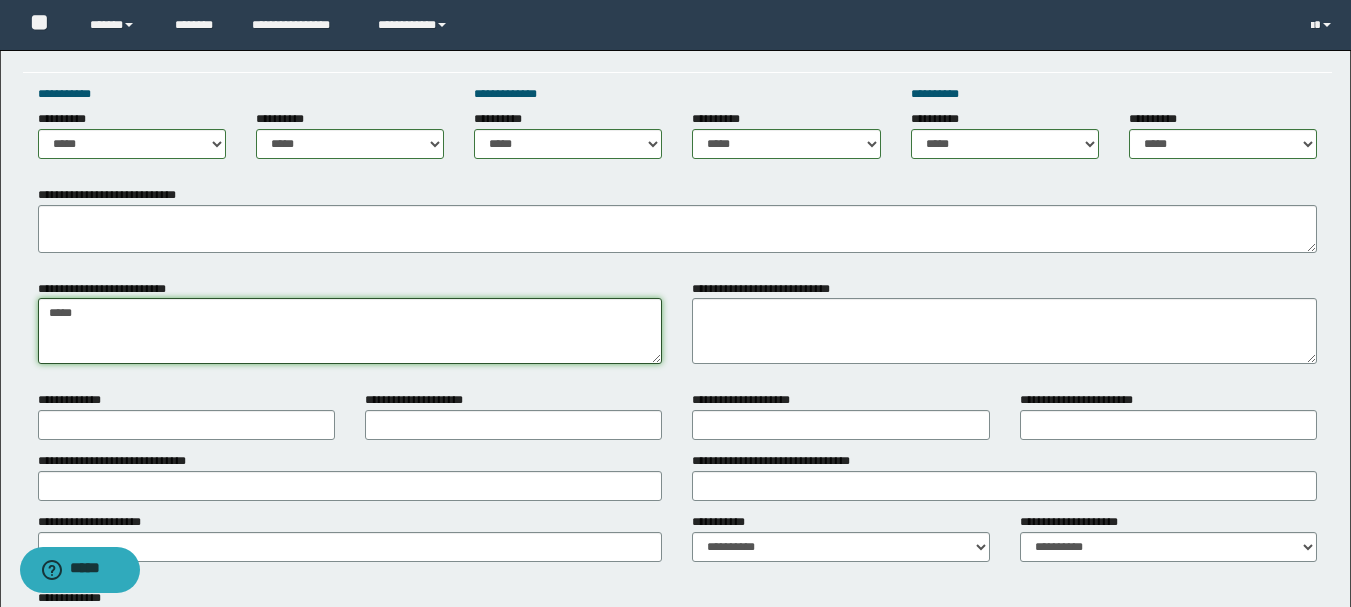 type on "****" 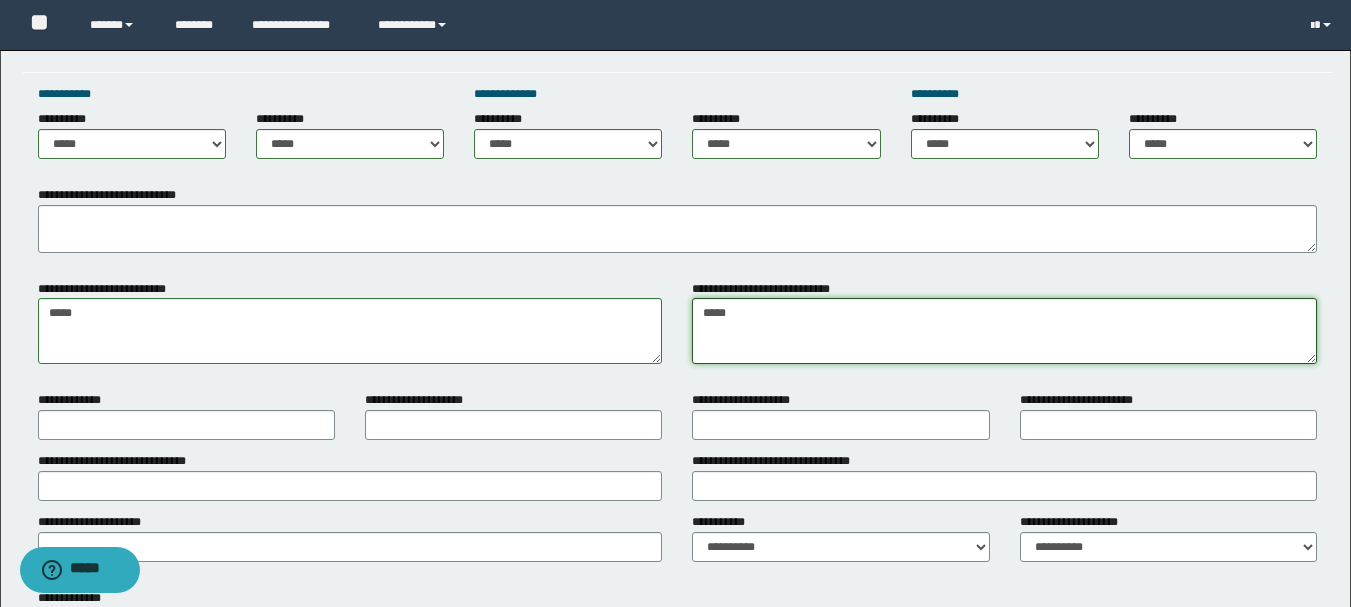 type on "****" 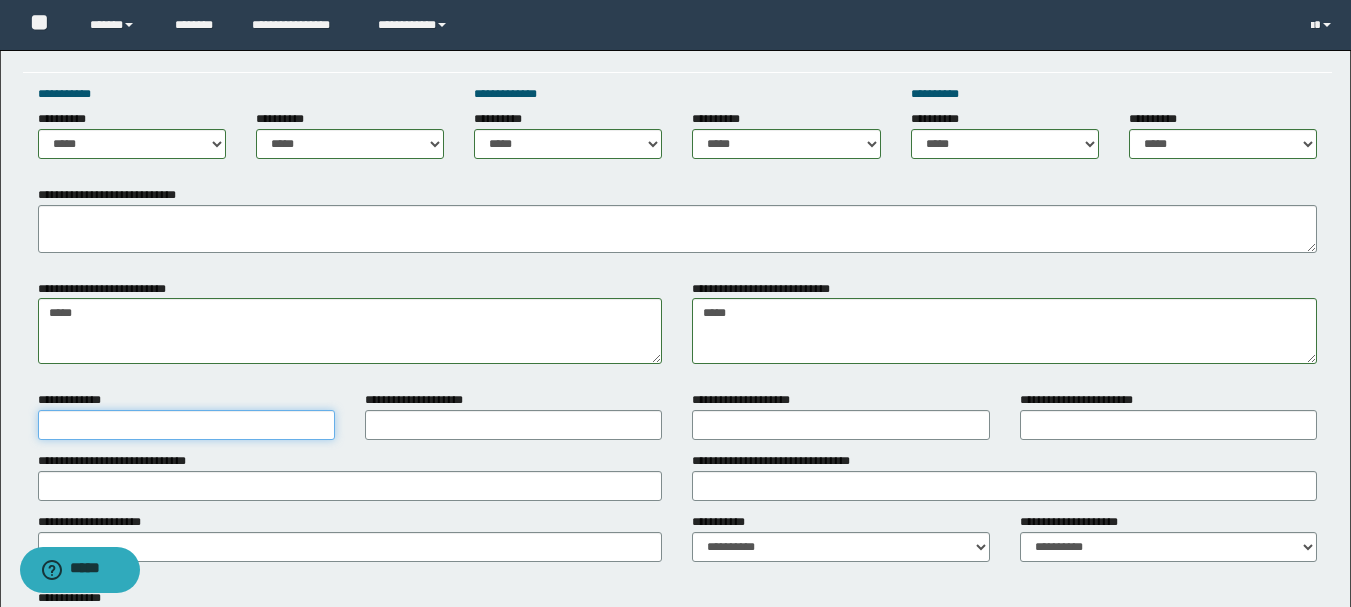 click on "**********" at bounding box center (186, 425) 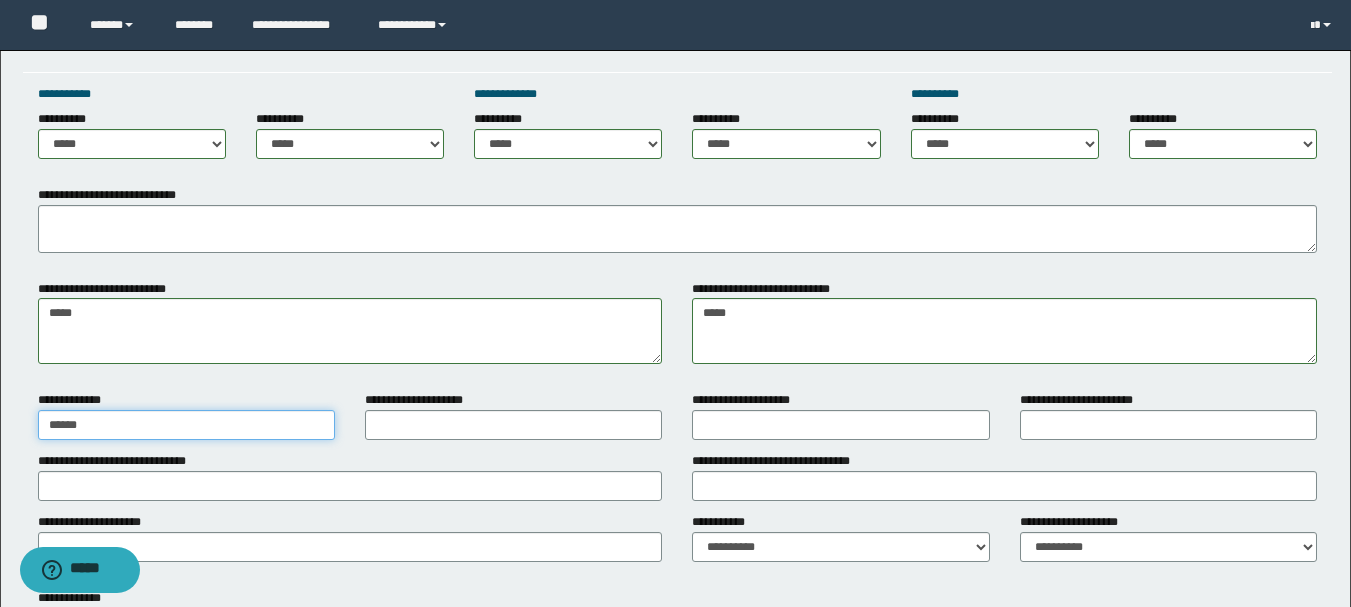 type on "*****" 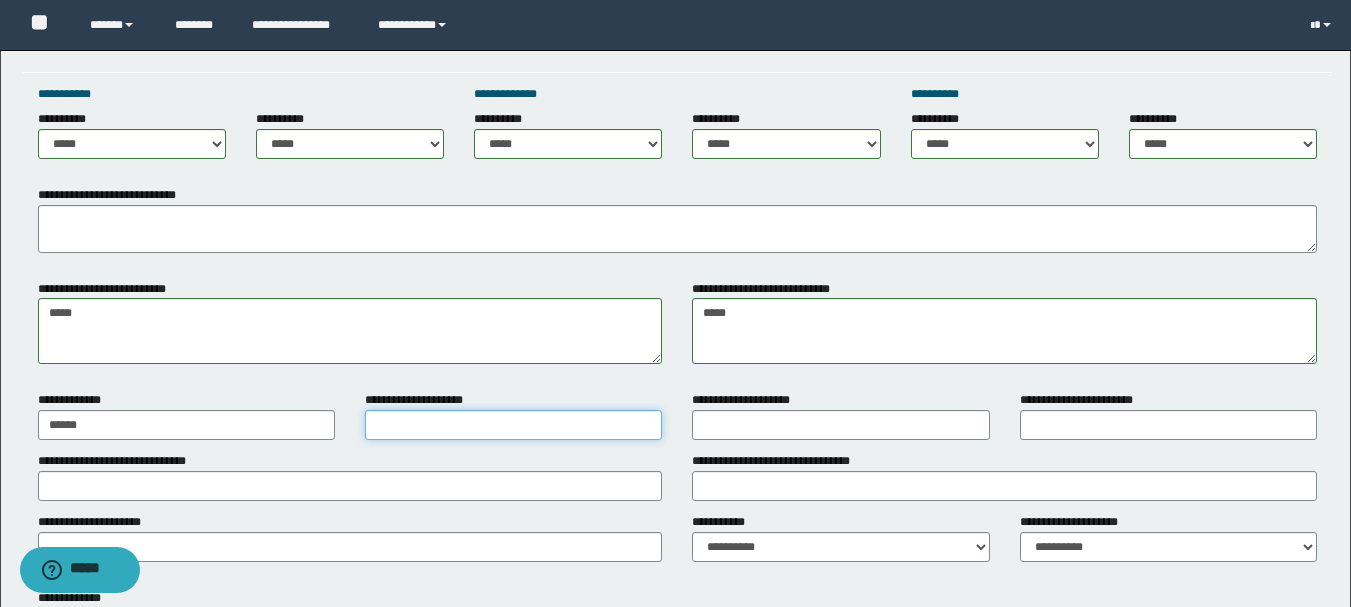 click on "**********" at bounding box center (513, 425) 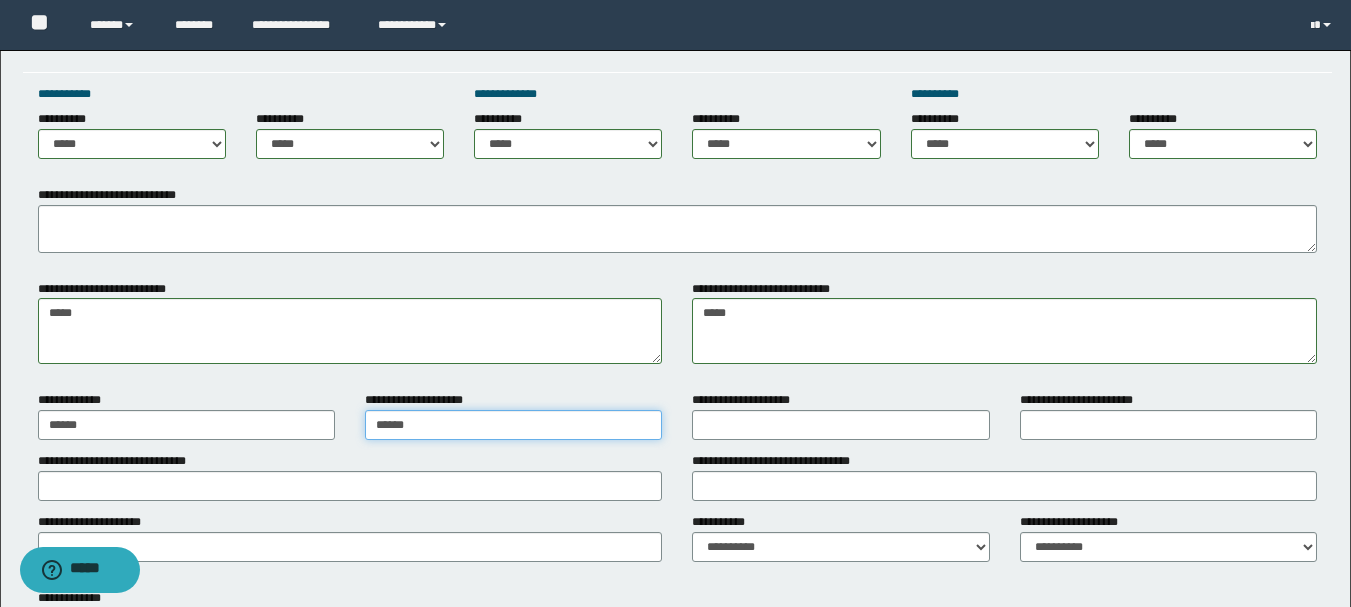 type on "*****" 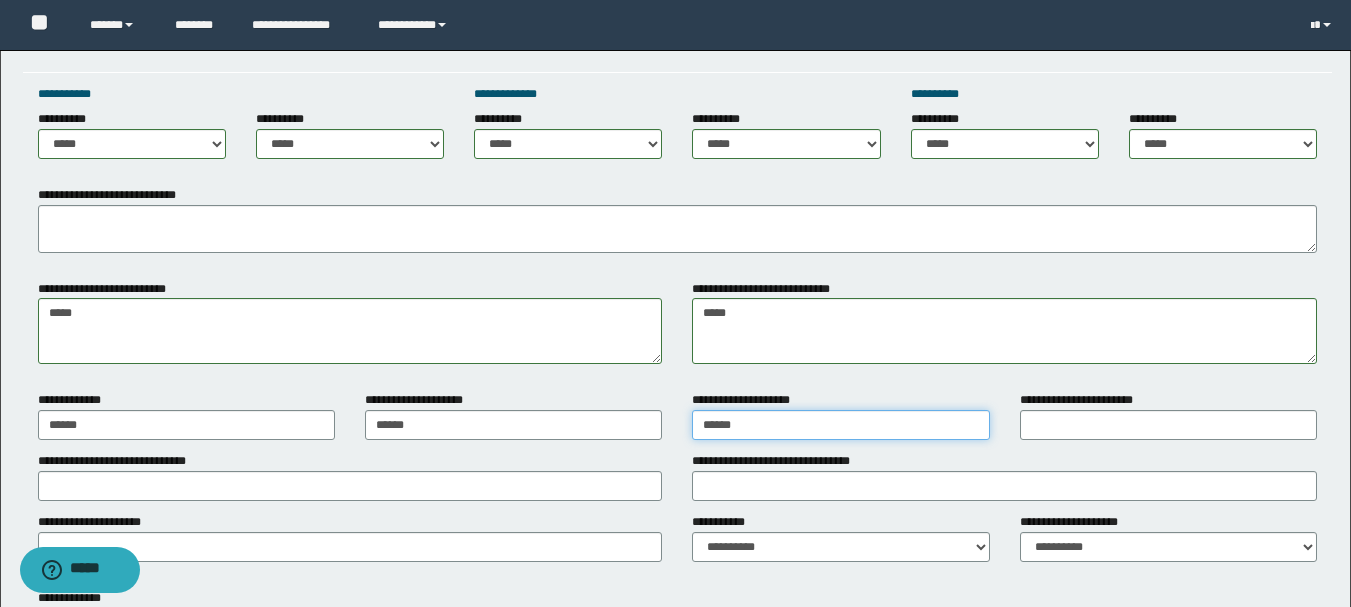 type on "*****" 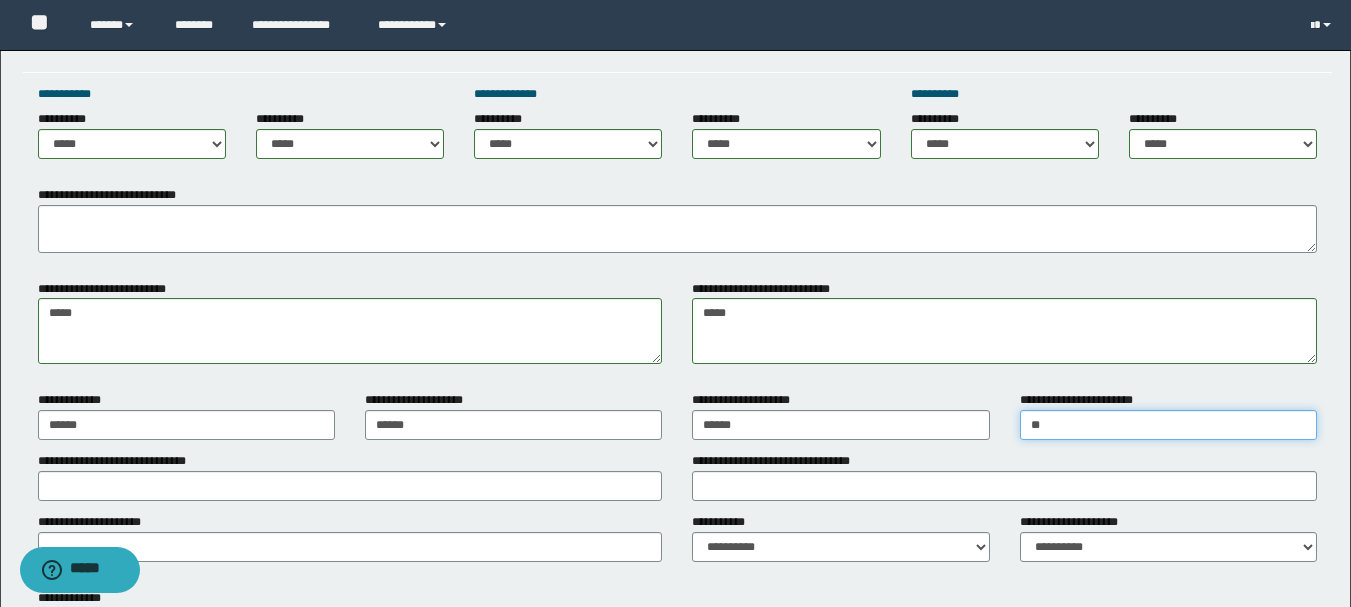 type on "*" 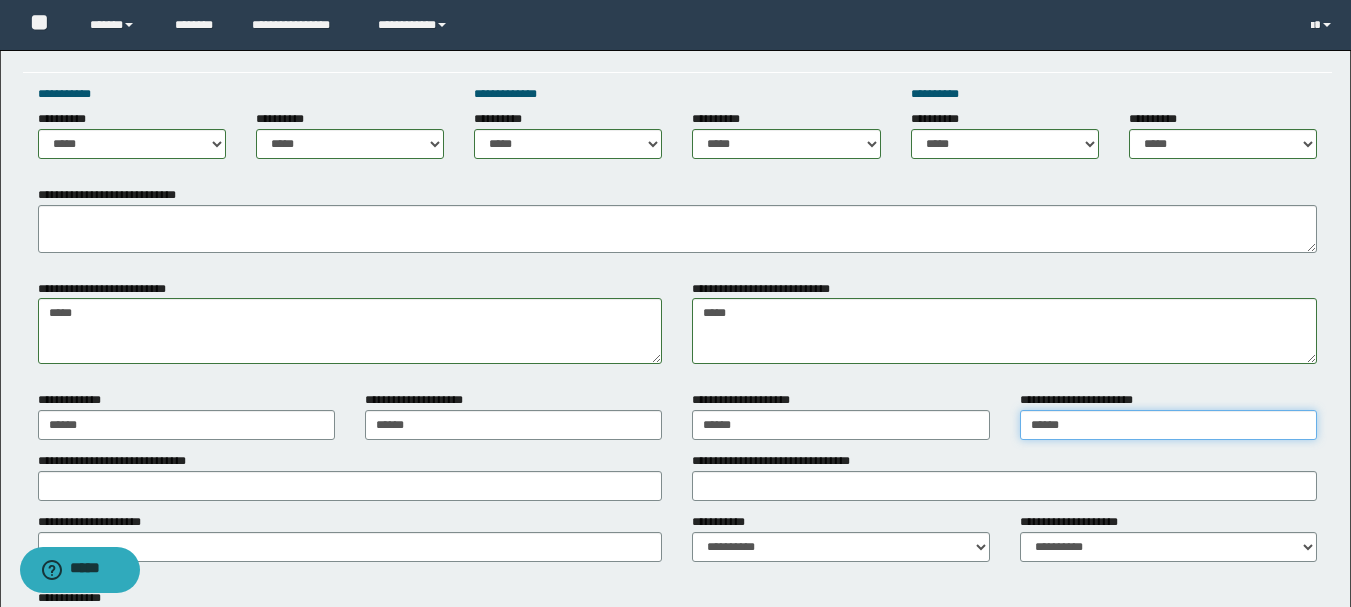 type on "*****" 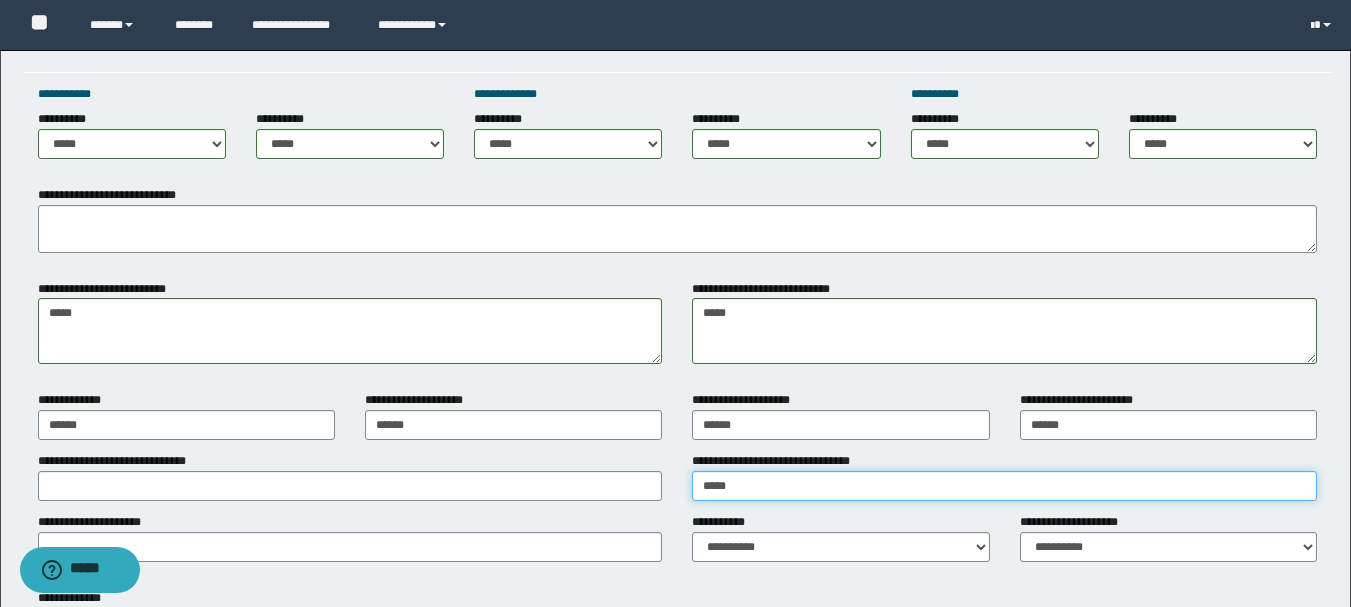 type on "****" 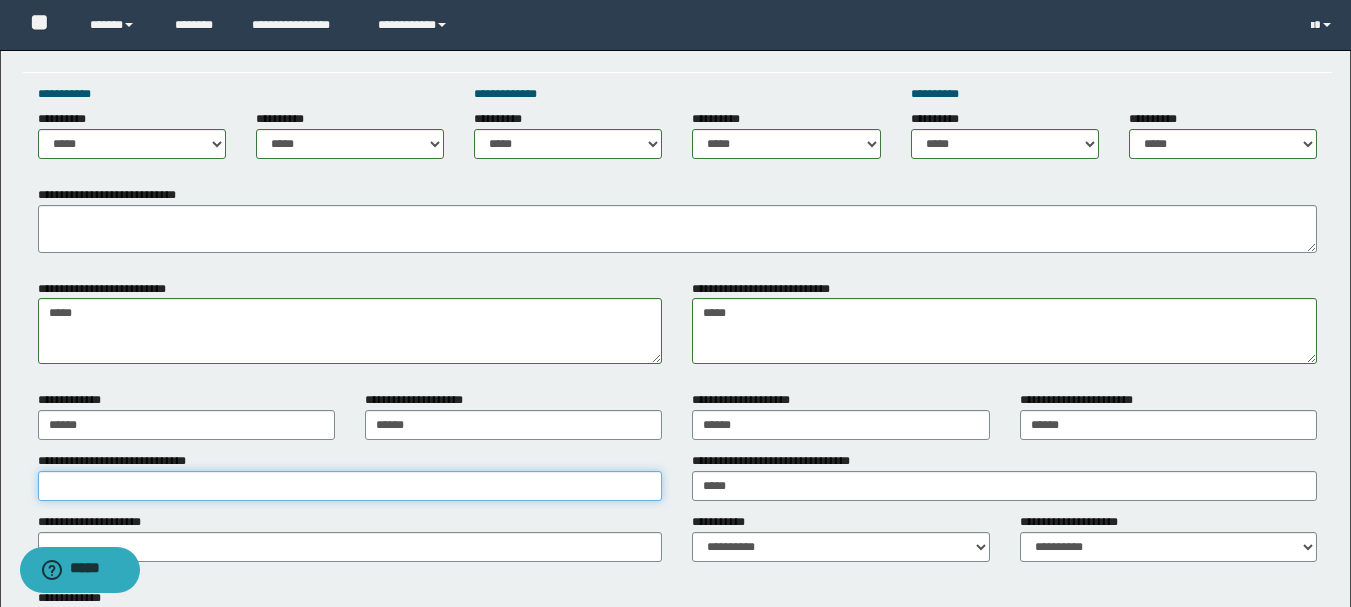 click on "**********" at bounding box center (350, 486) 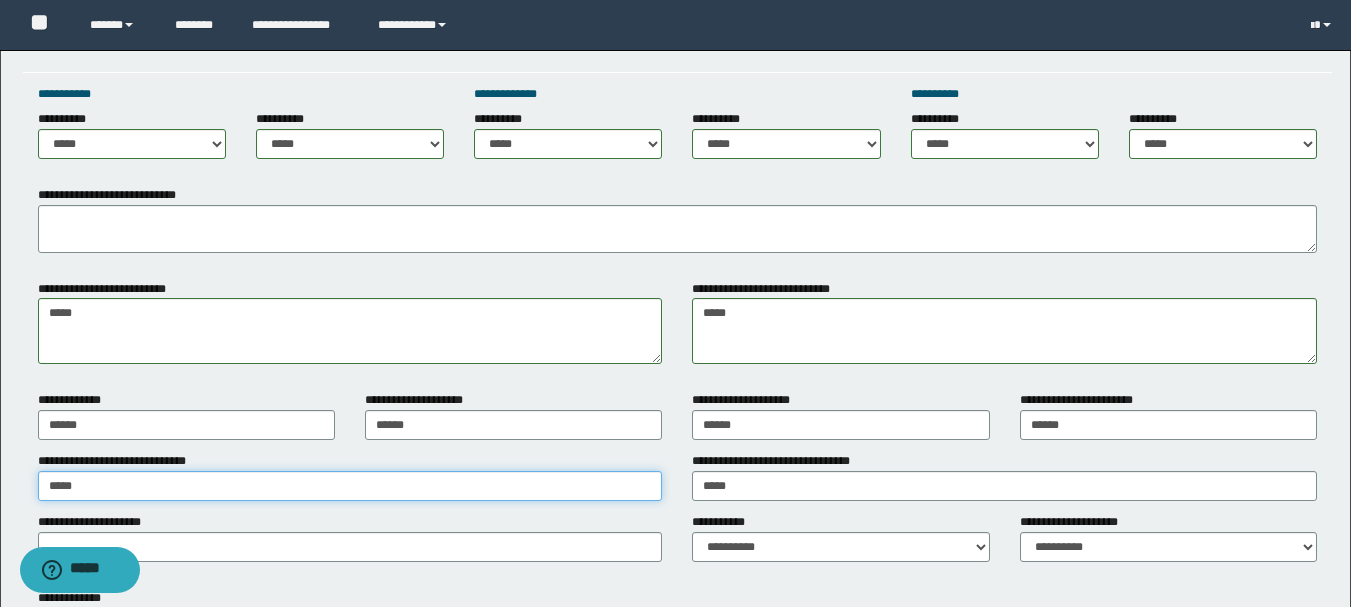 type on "****" 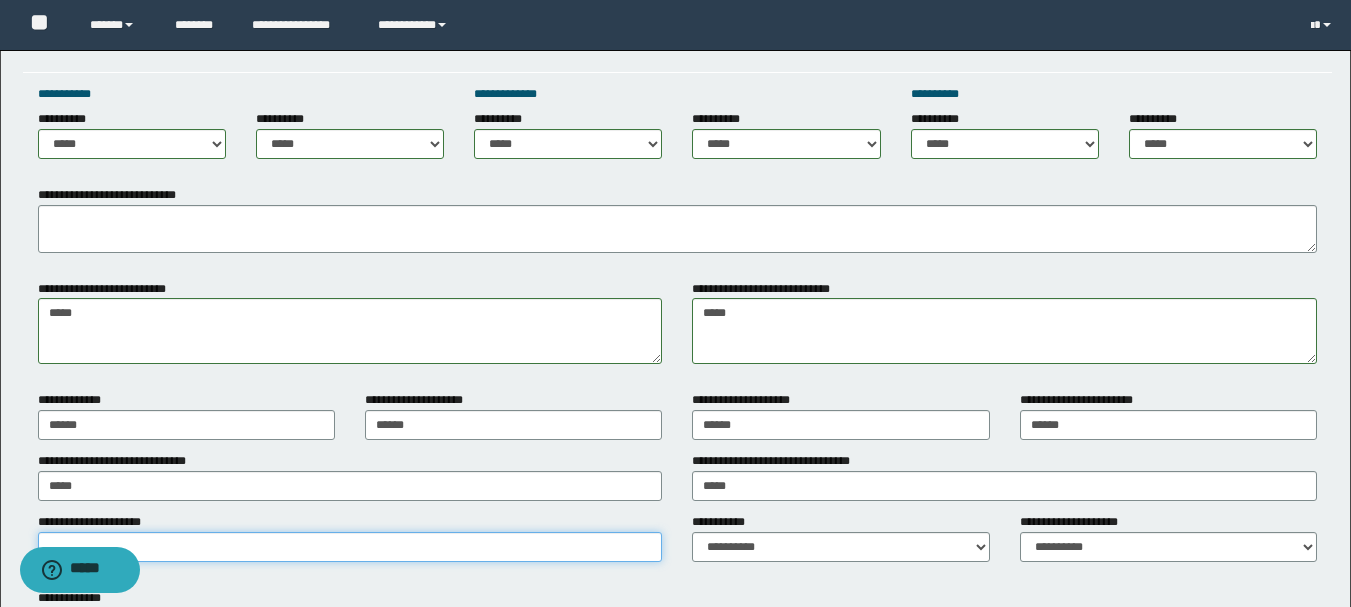 click on "**********" at bounding box center [350, 547] 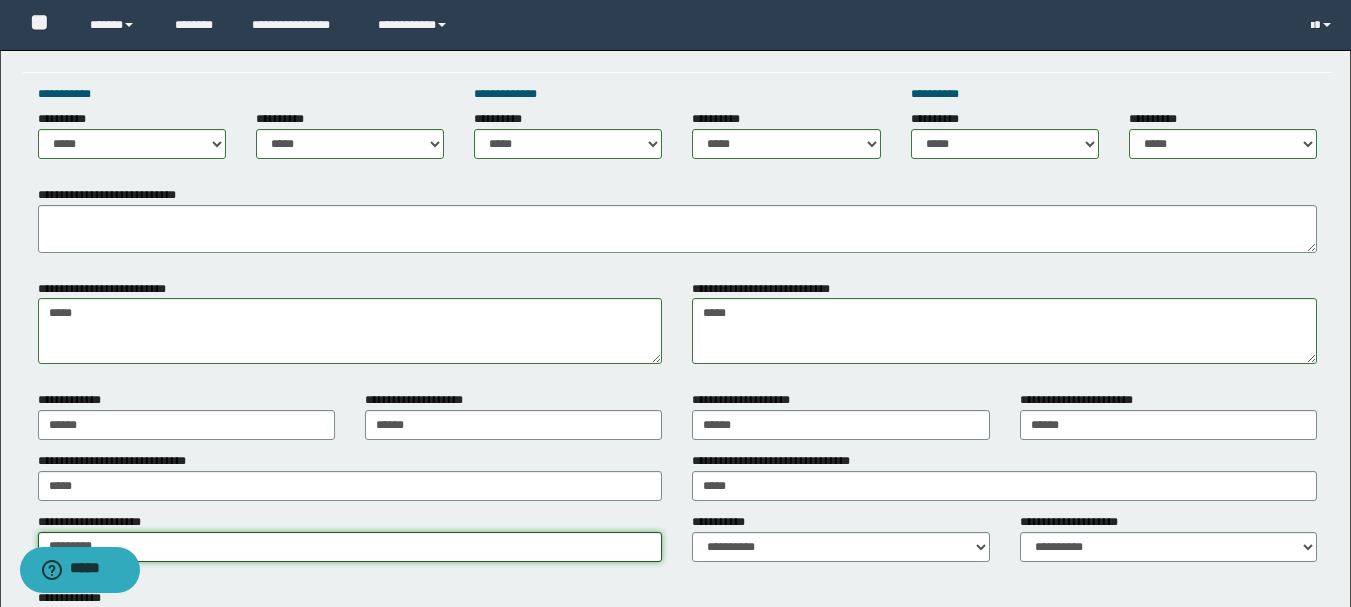 type on "********" 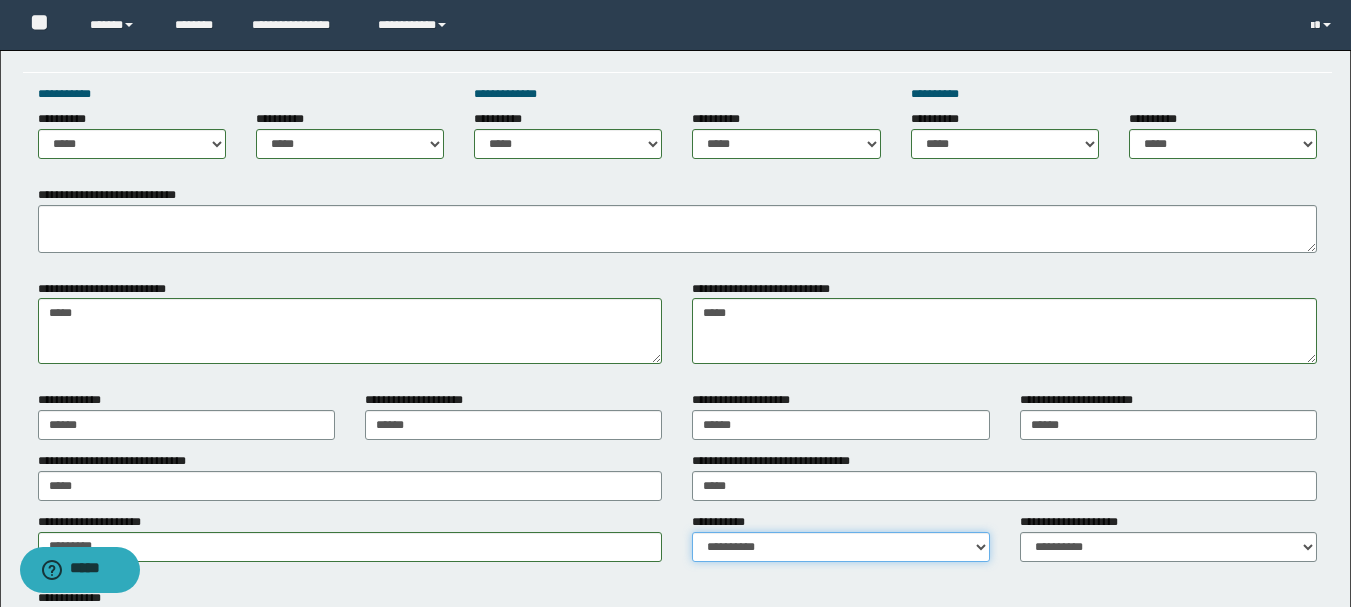 select on "*" 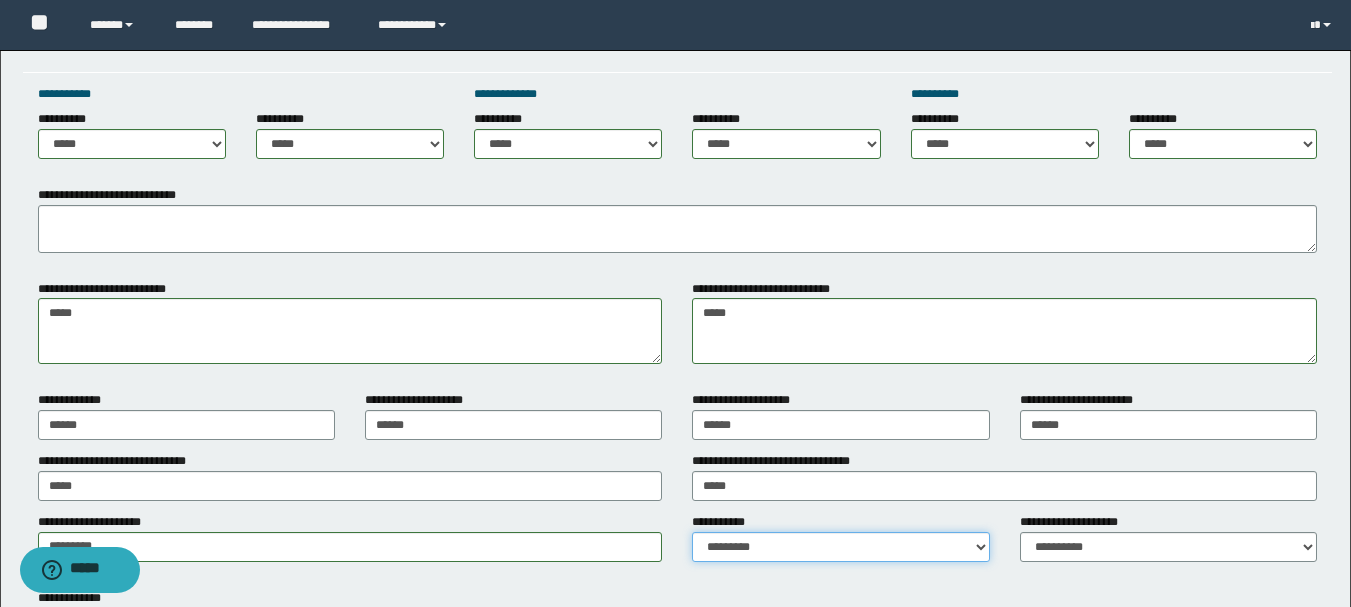 click on "**********" at bounding box center (840, 547) 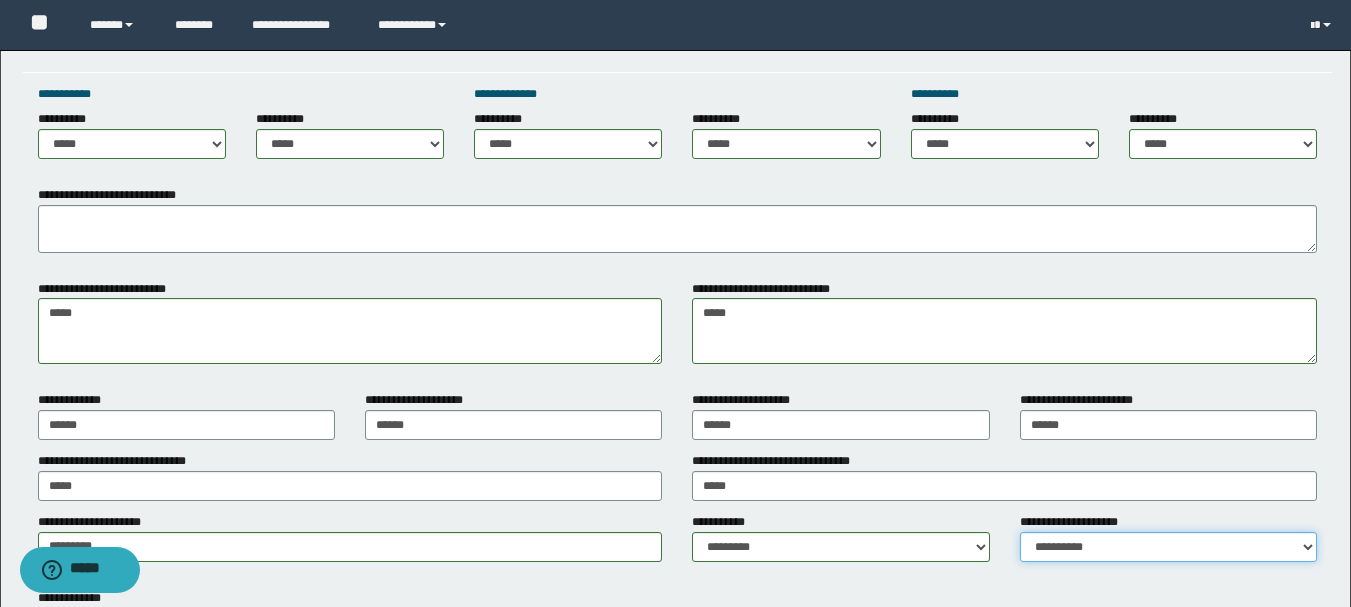 select on "*" 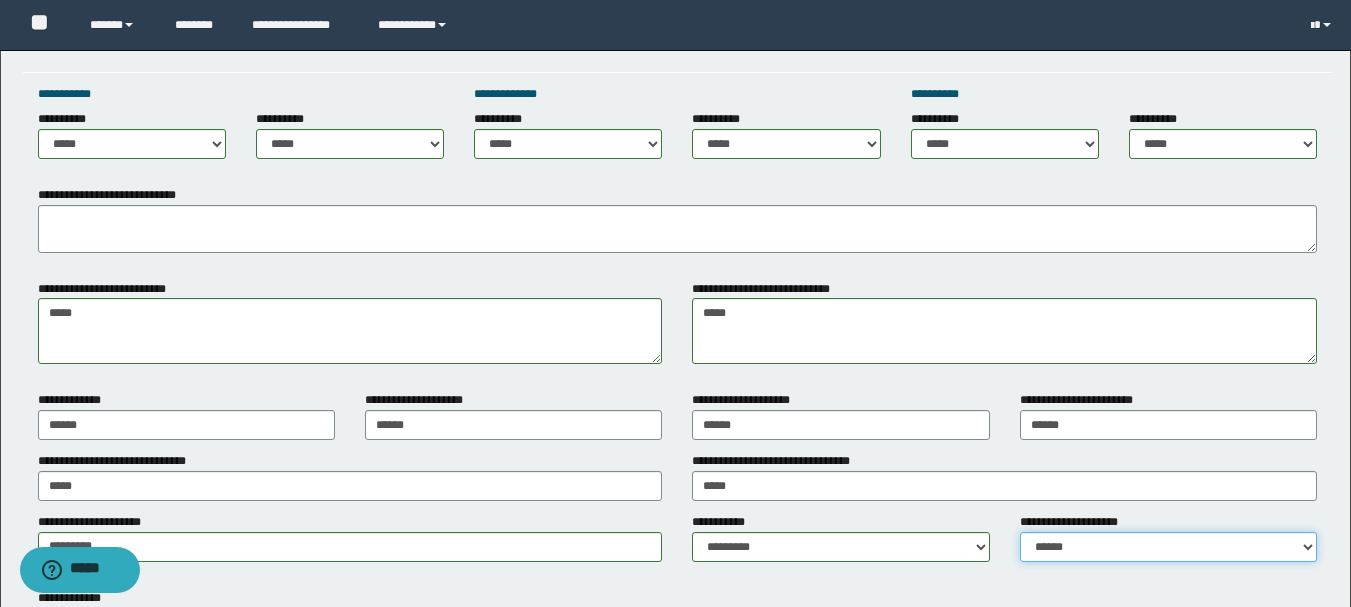 click on "**********" at bounding box center [1168, 547] 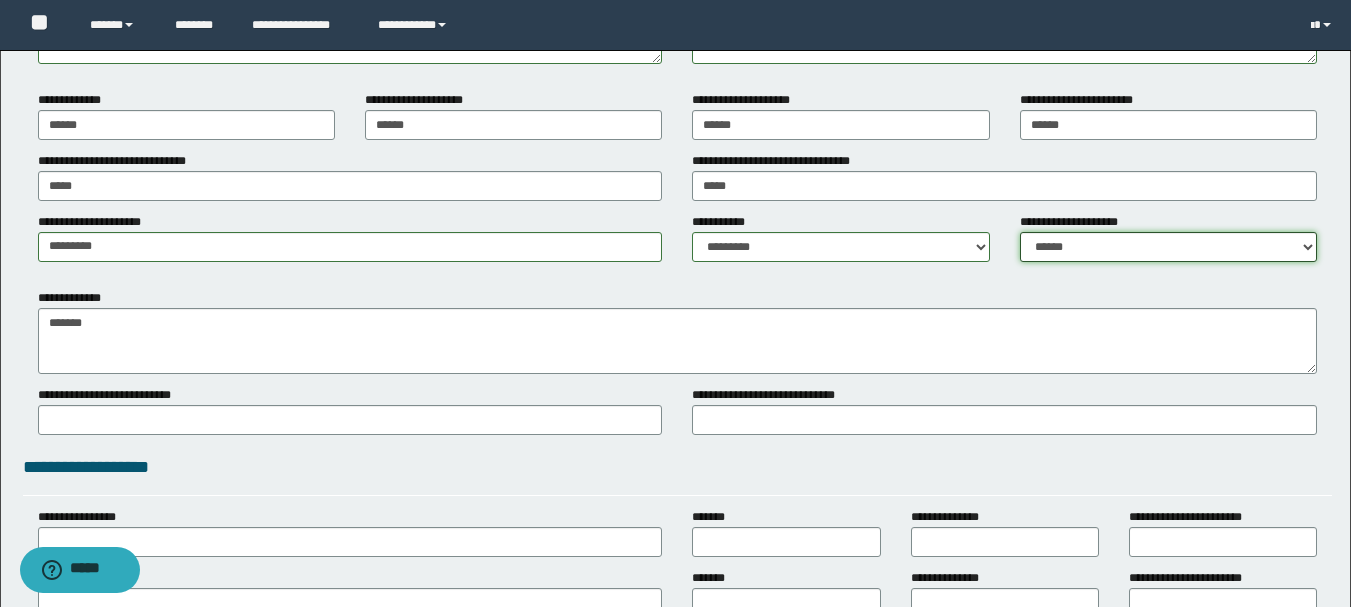 scroll, scrollTop: 1700, scrollLeft: 0, axis: vertical 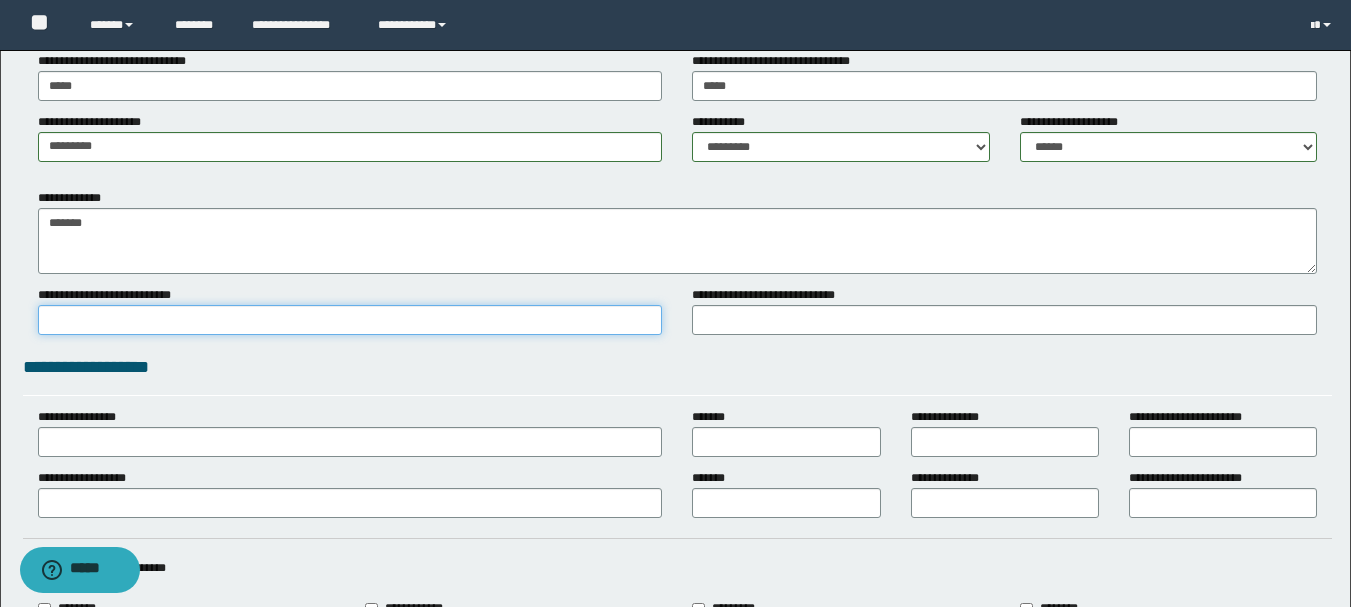 click on "**********" at bounding box center [350, 320] 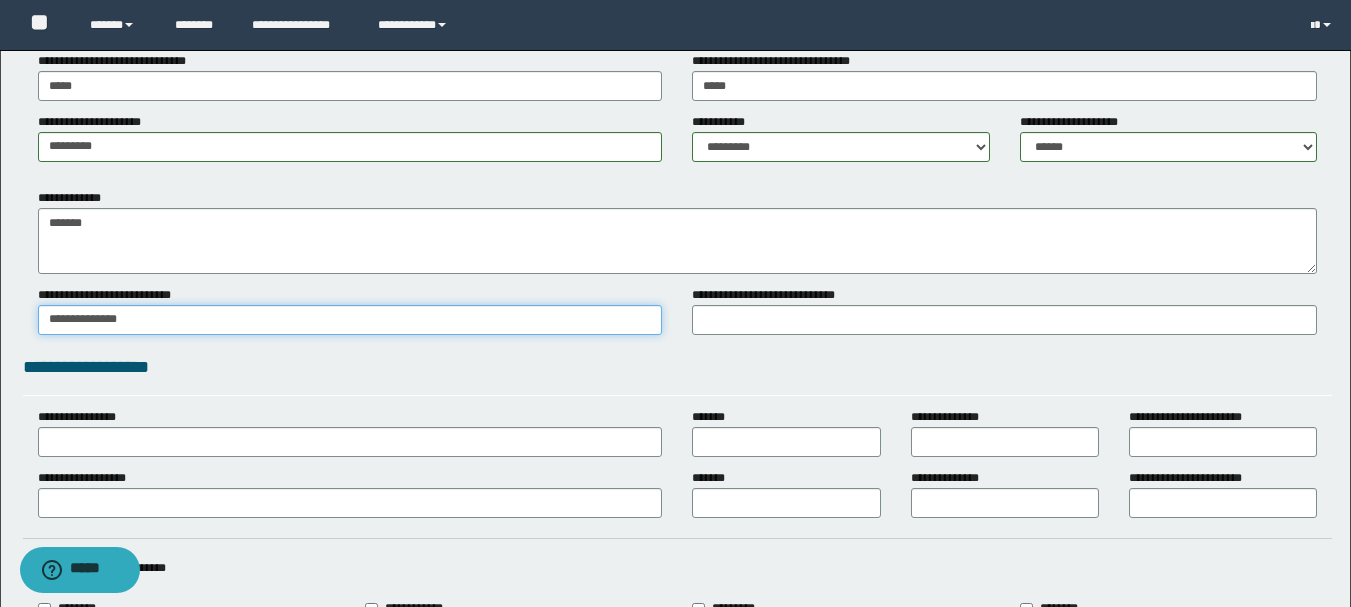 type on "**********" 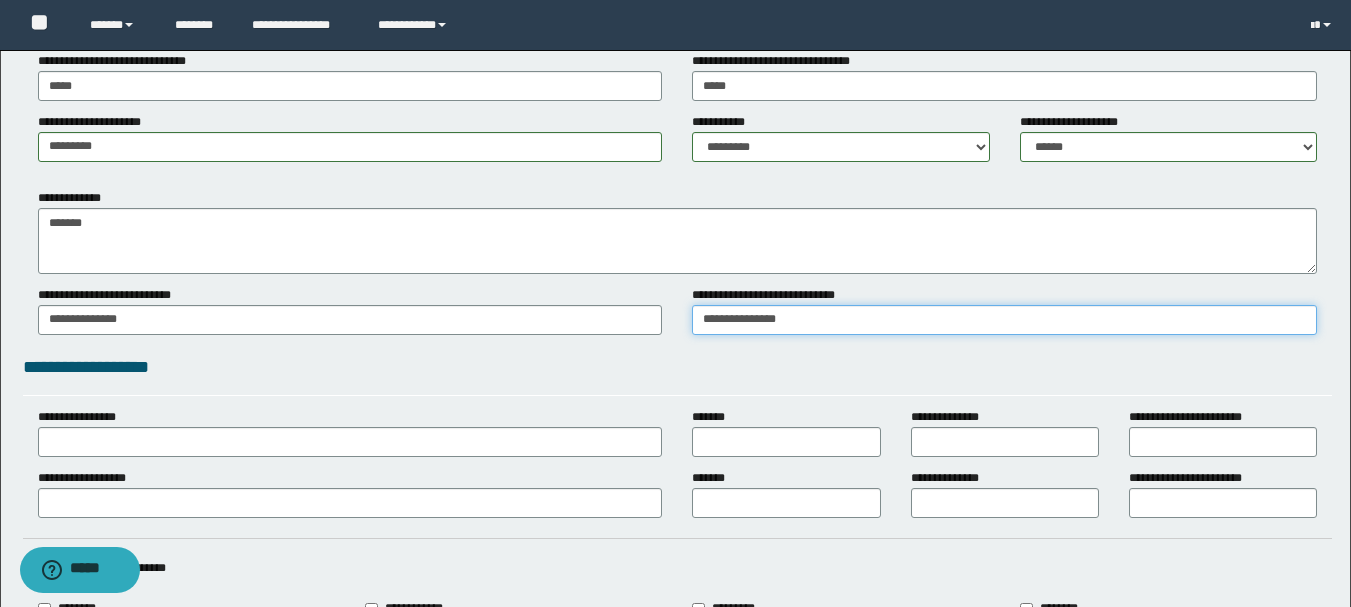 type on "**********" 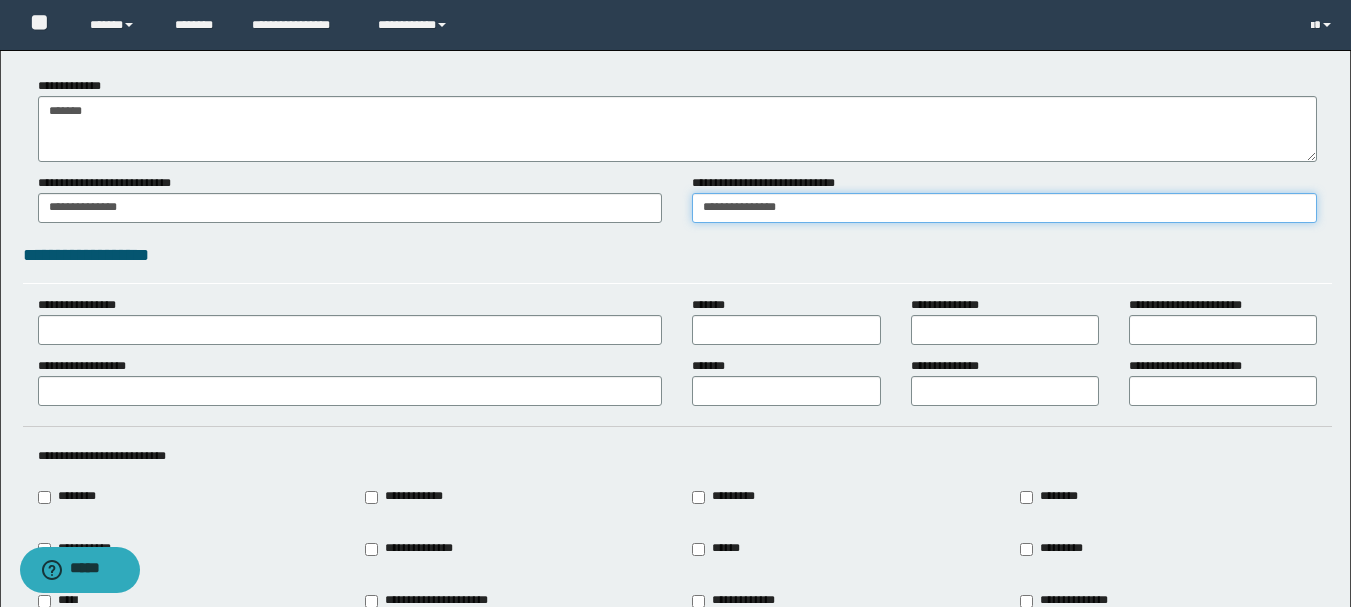 scroll, scrollTop: 1800, scrollLeft: 0, axis: vertical 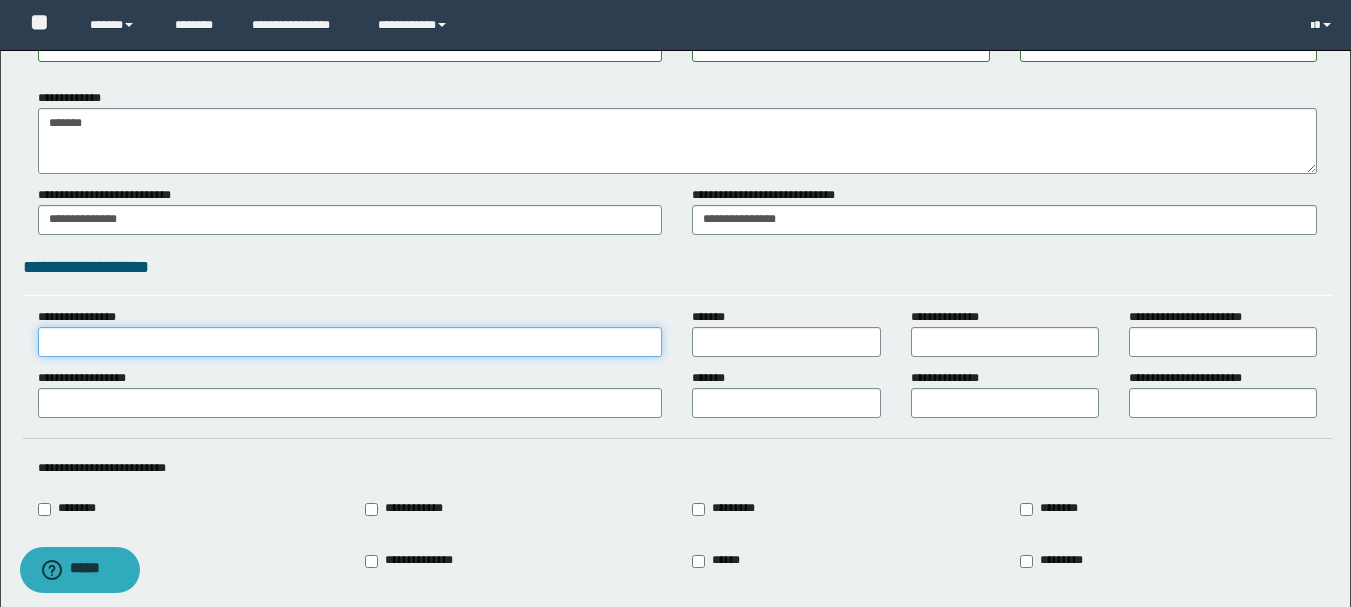 click on "**********" at bounding box center [350, 342] 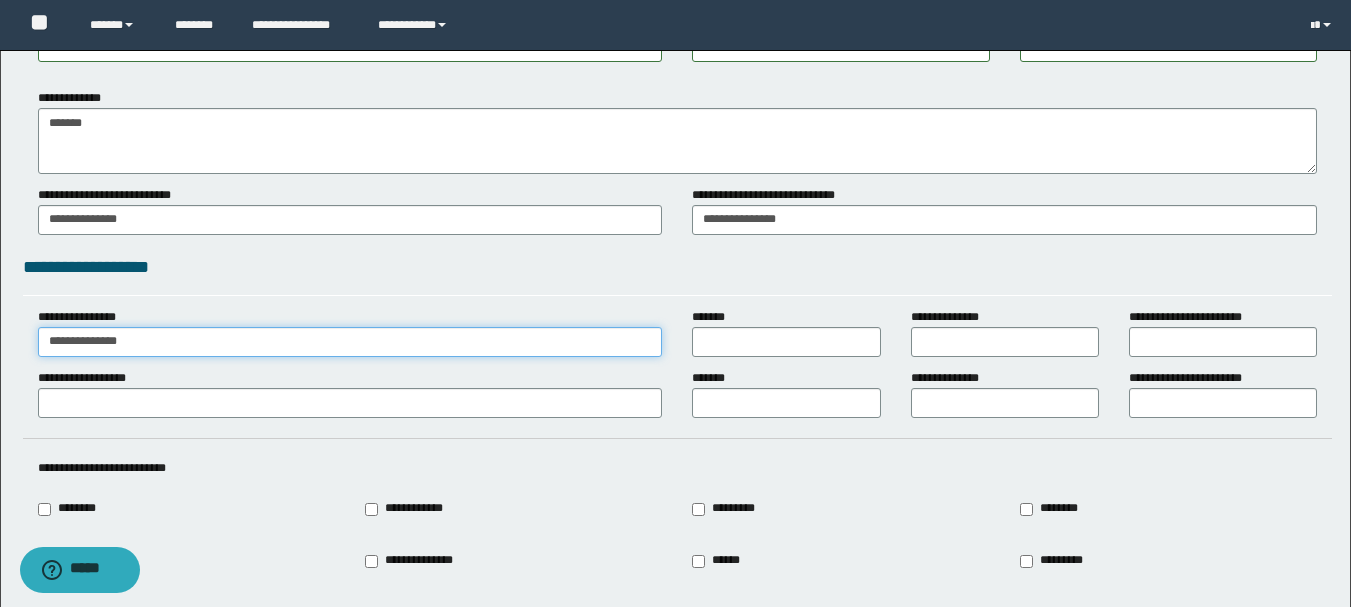 type on "**********" 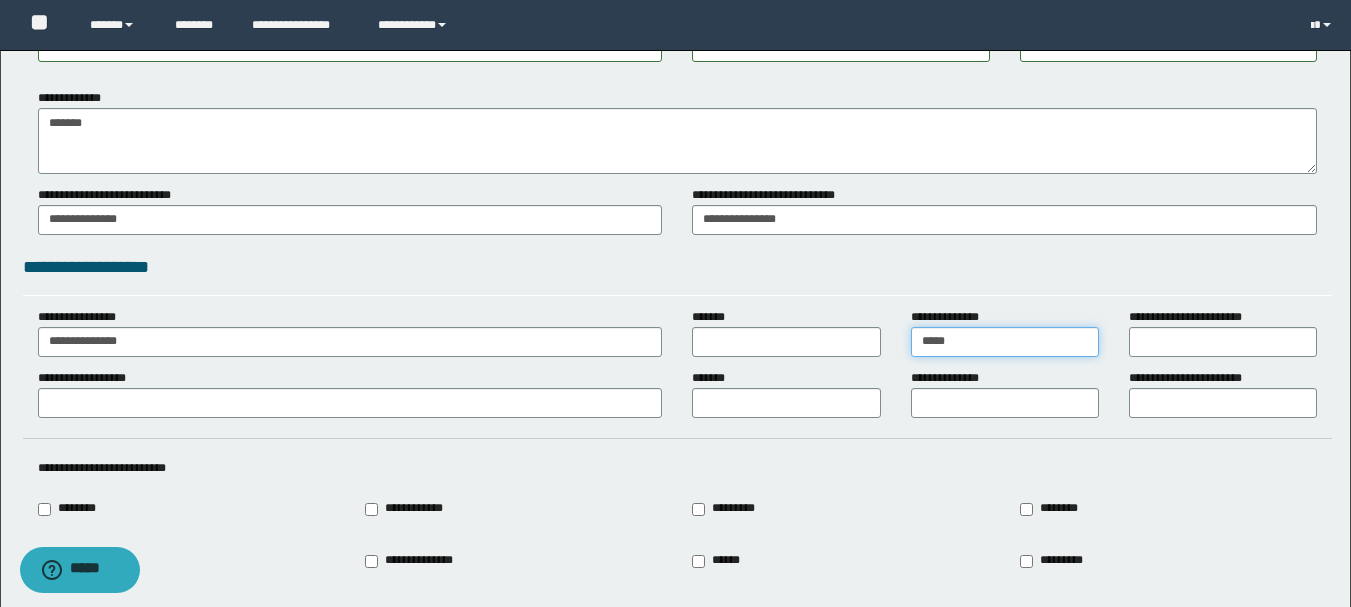 type on "*****" 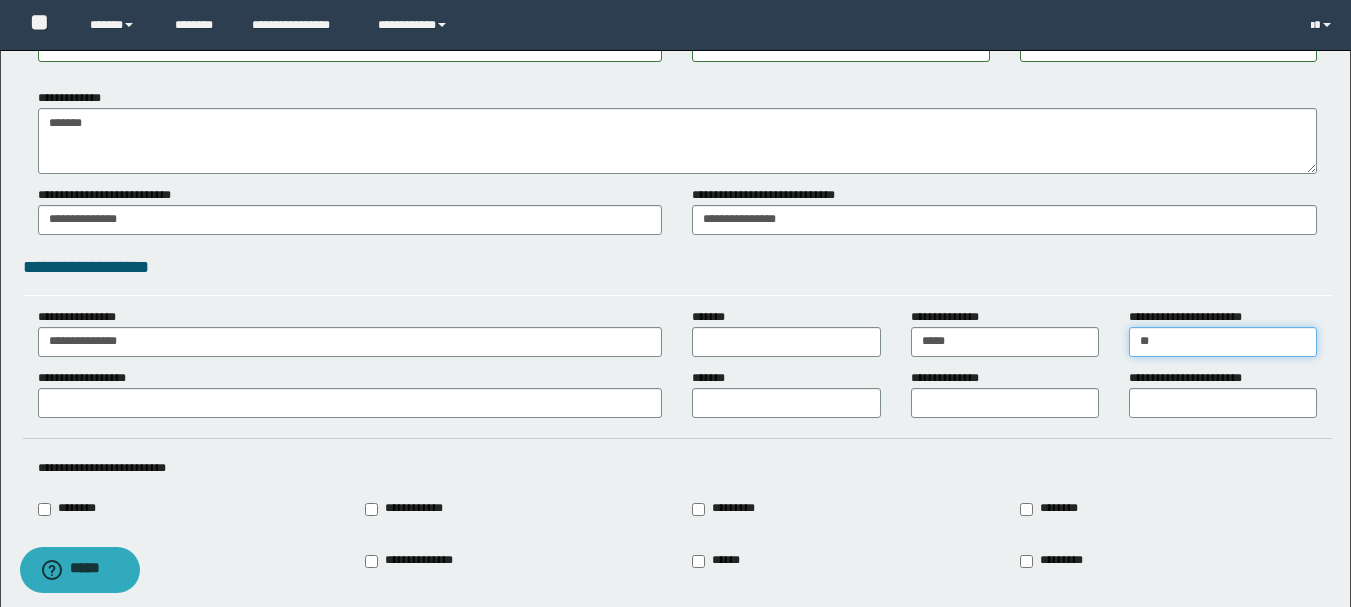 type on "**" 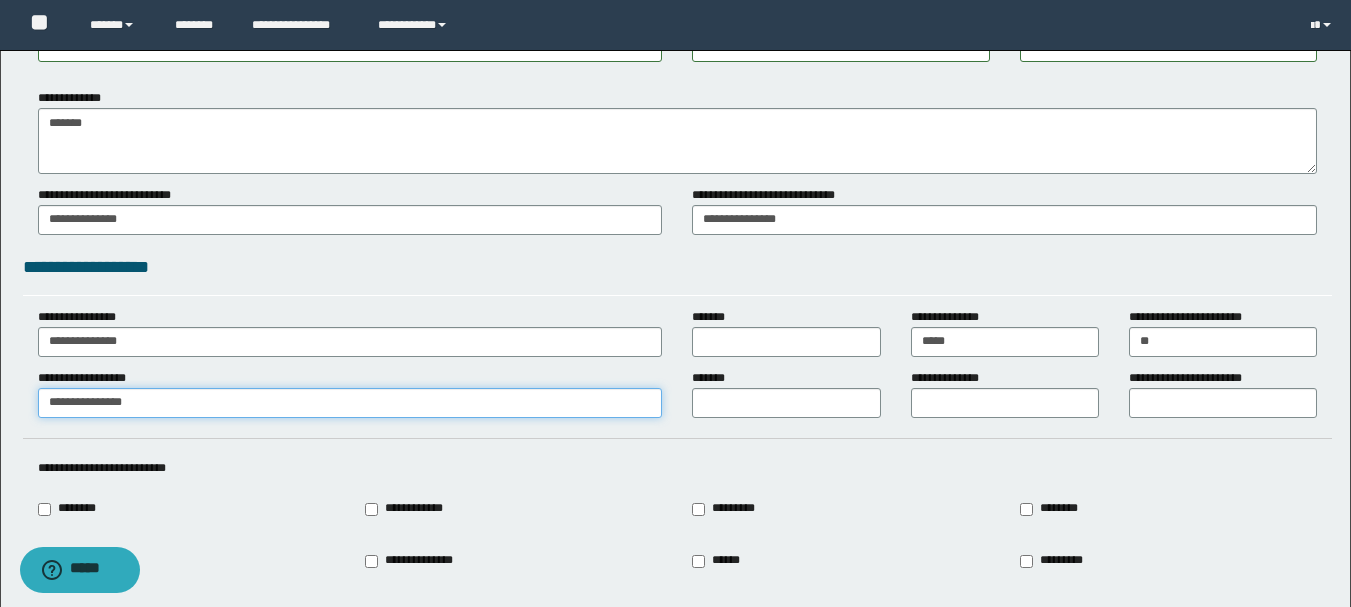 type on "**********" 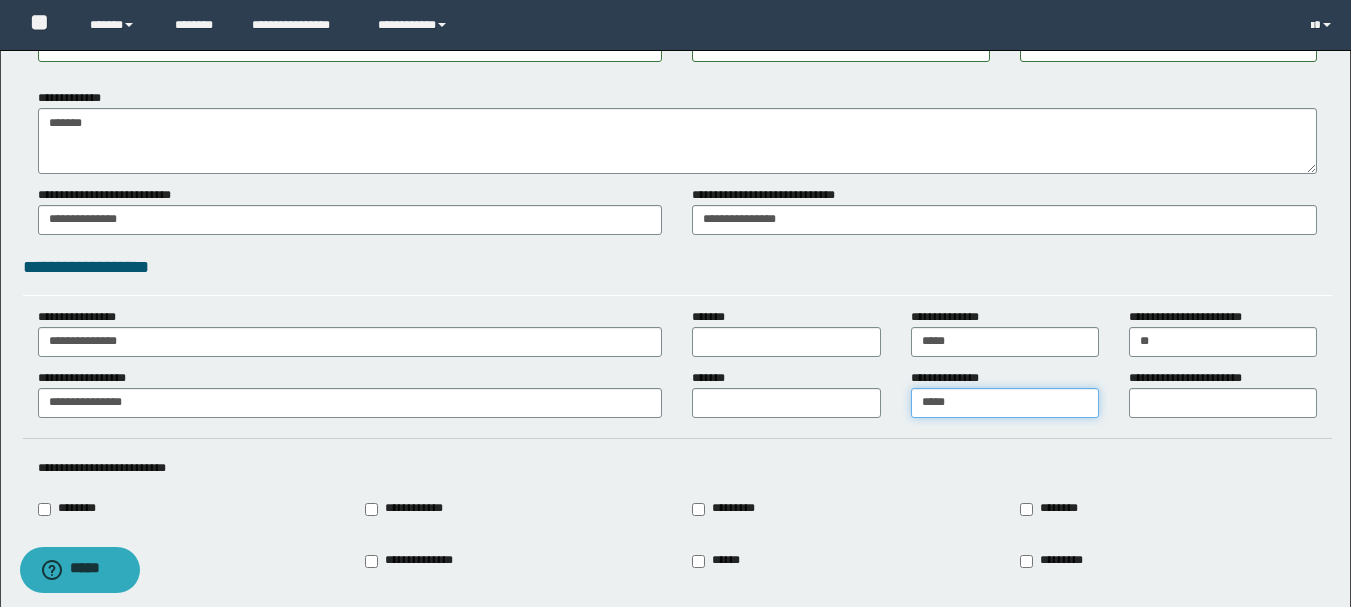 type on "*****" 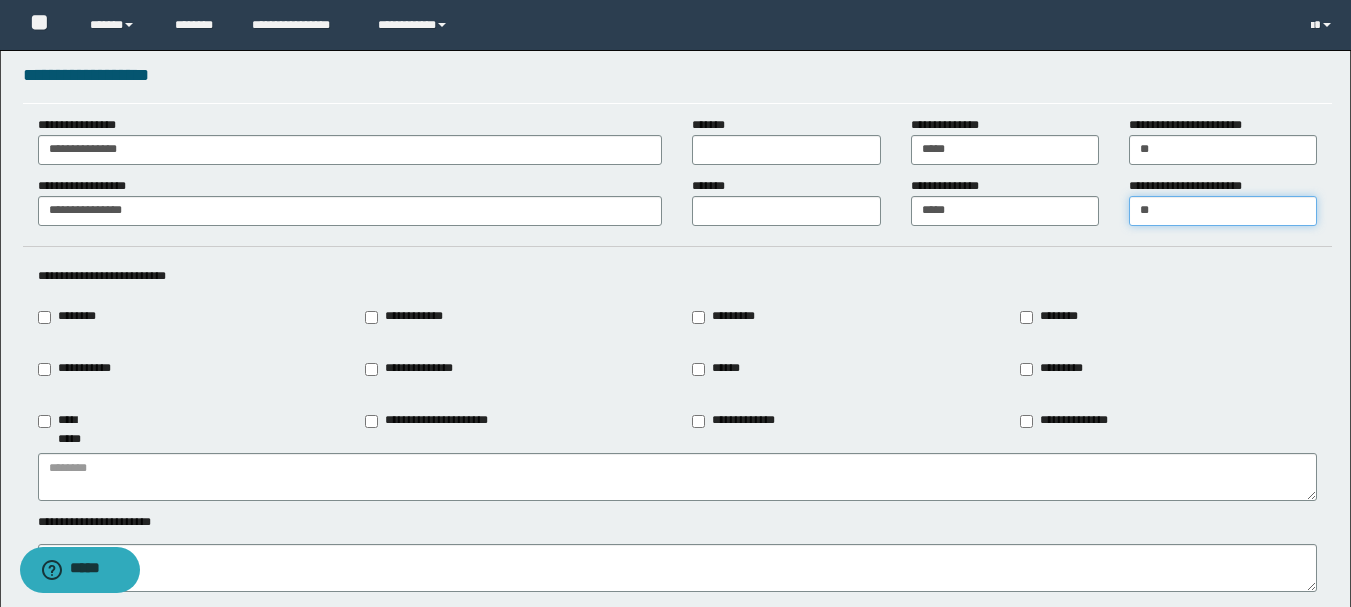 scroll, scrollTop: 2000, scrollLeft: 0, axis: vertical 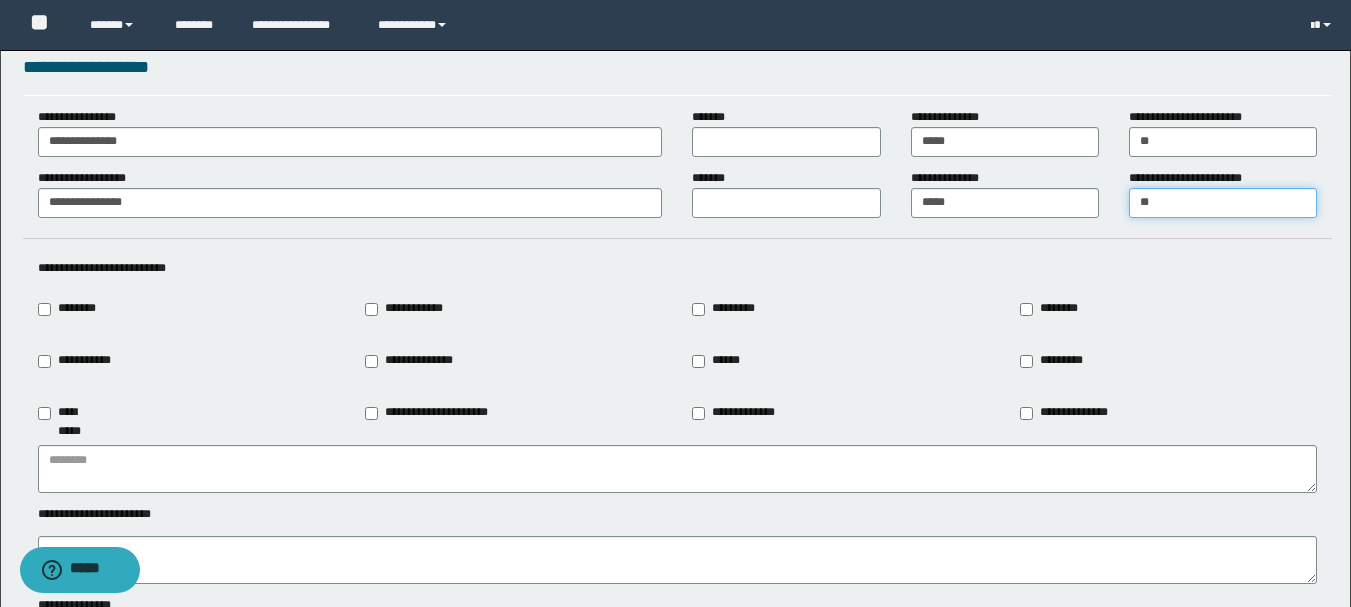 type on "**" 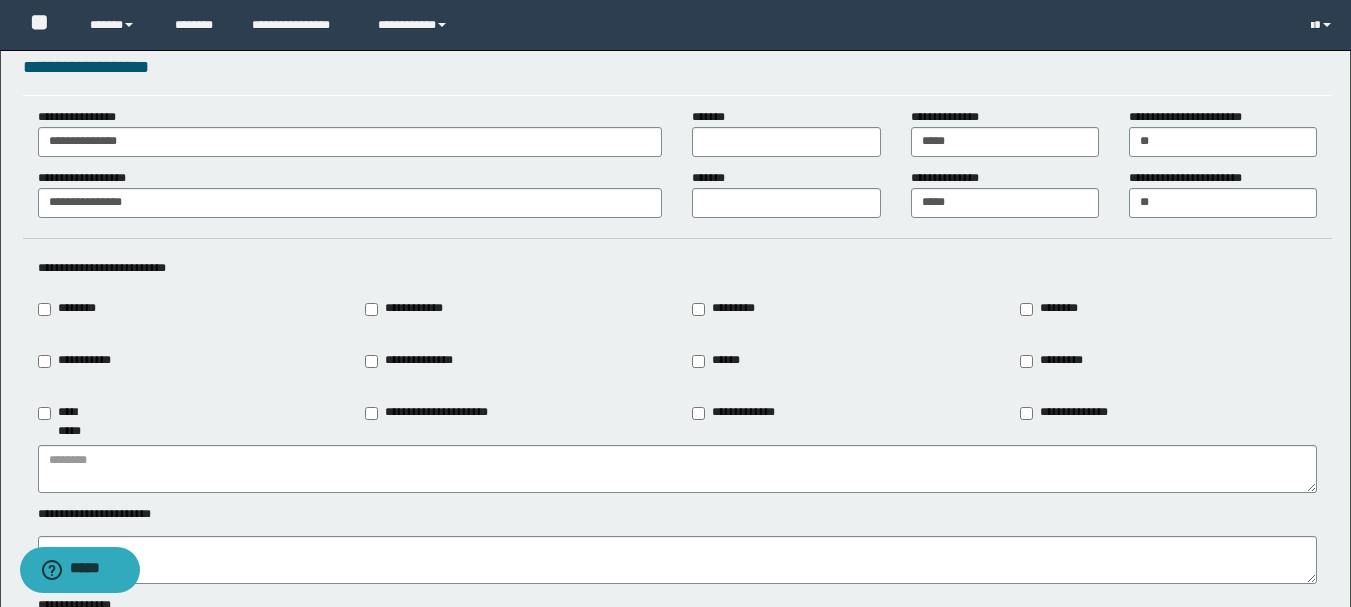 click on "**********" at bounding box center (406, 309) 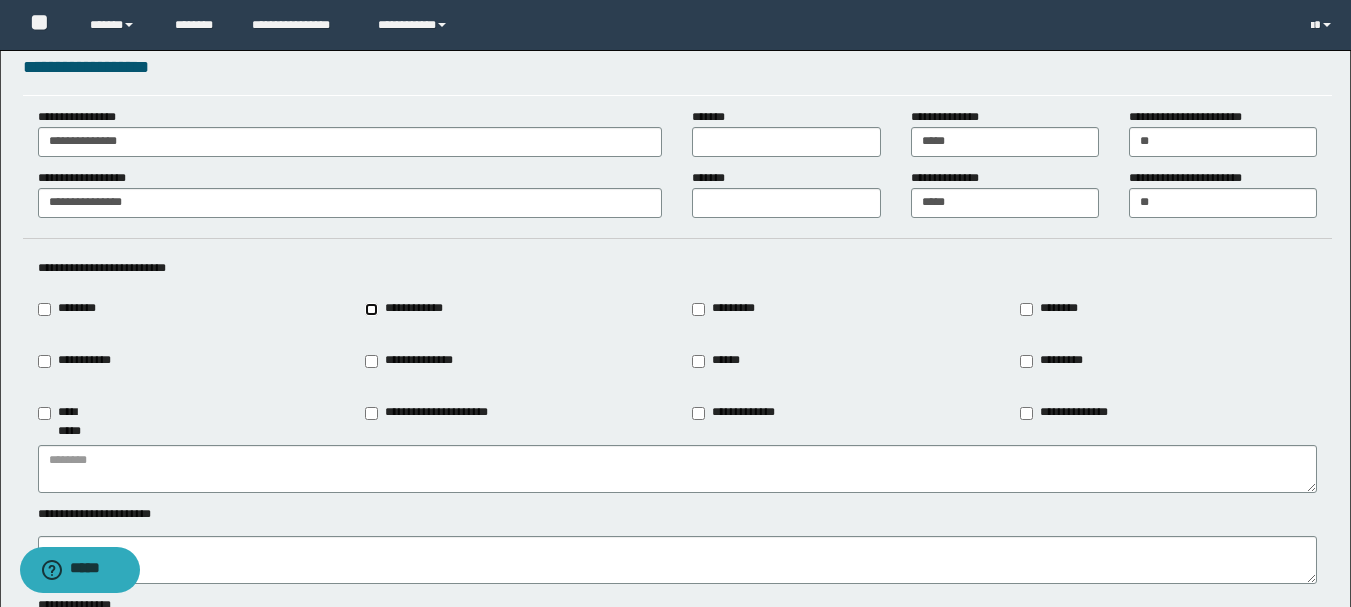 type on "**********" 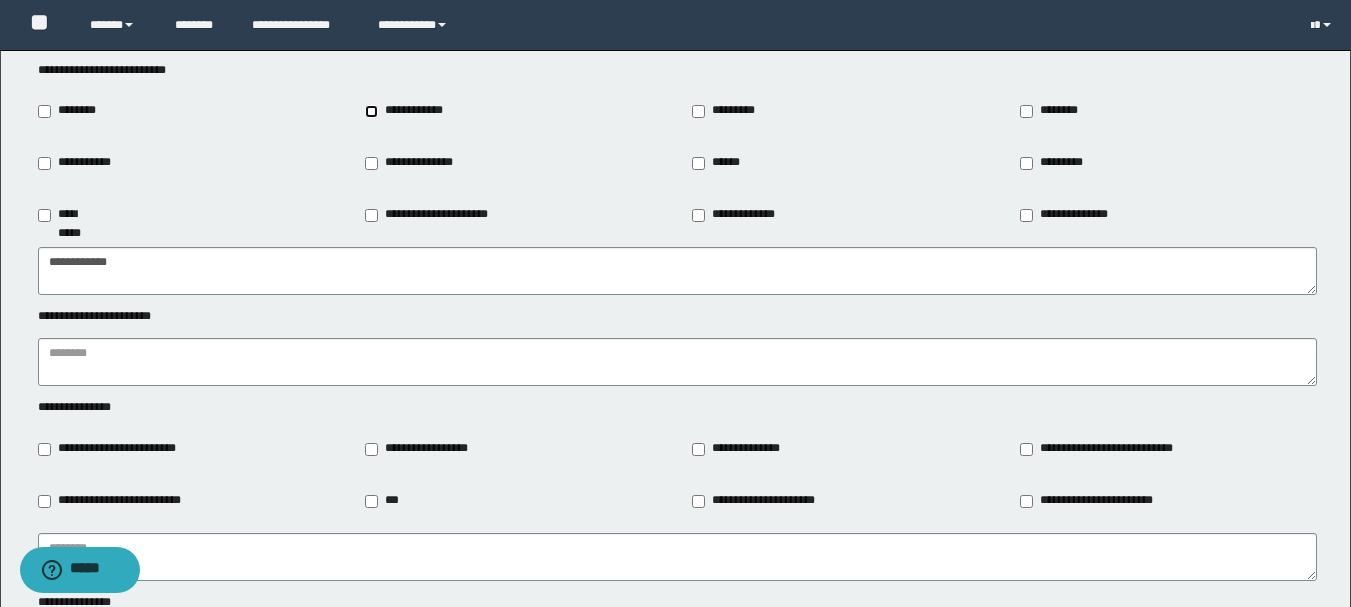 scroll, scrollTop: 2200, scrollLeft: 0, axis: vertical 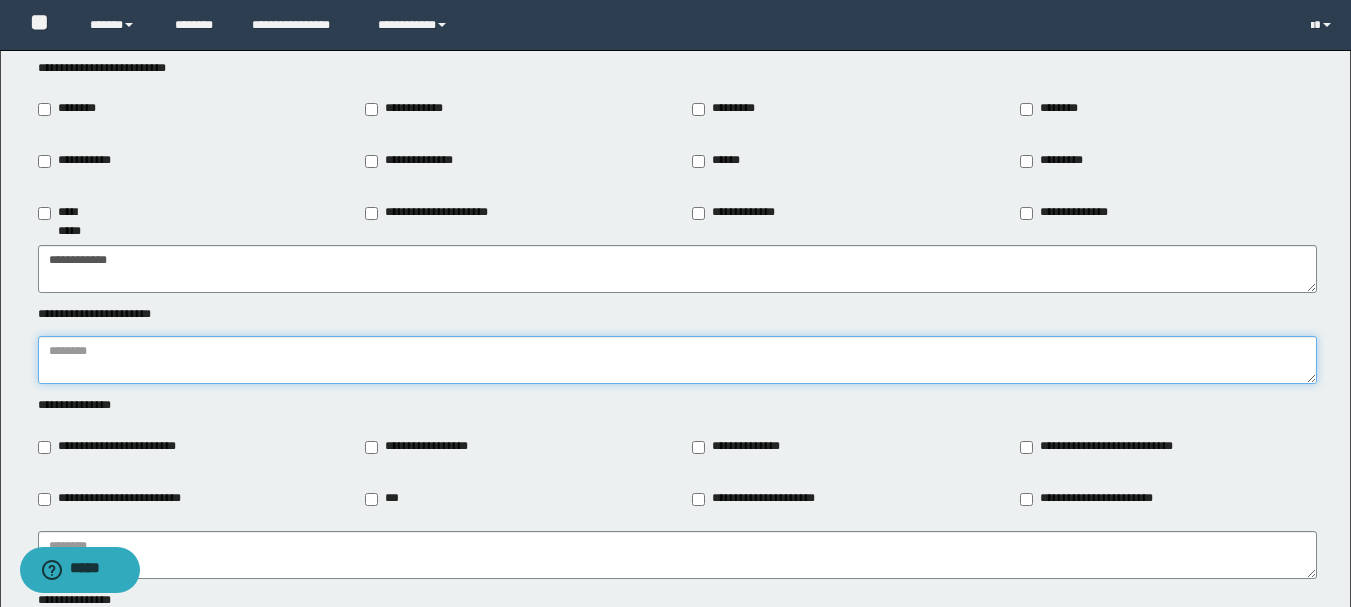 click at bounding box center [677, 360] 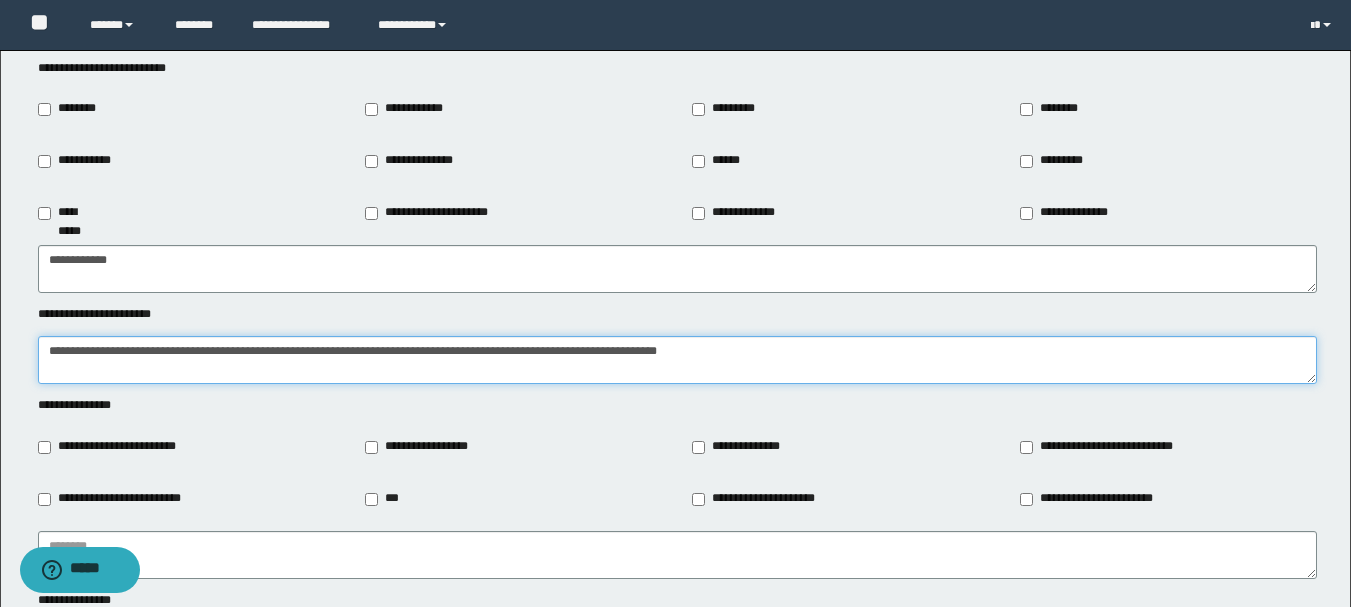 type on "**********" 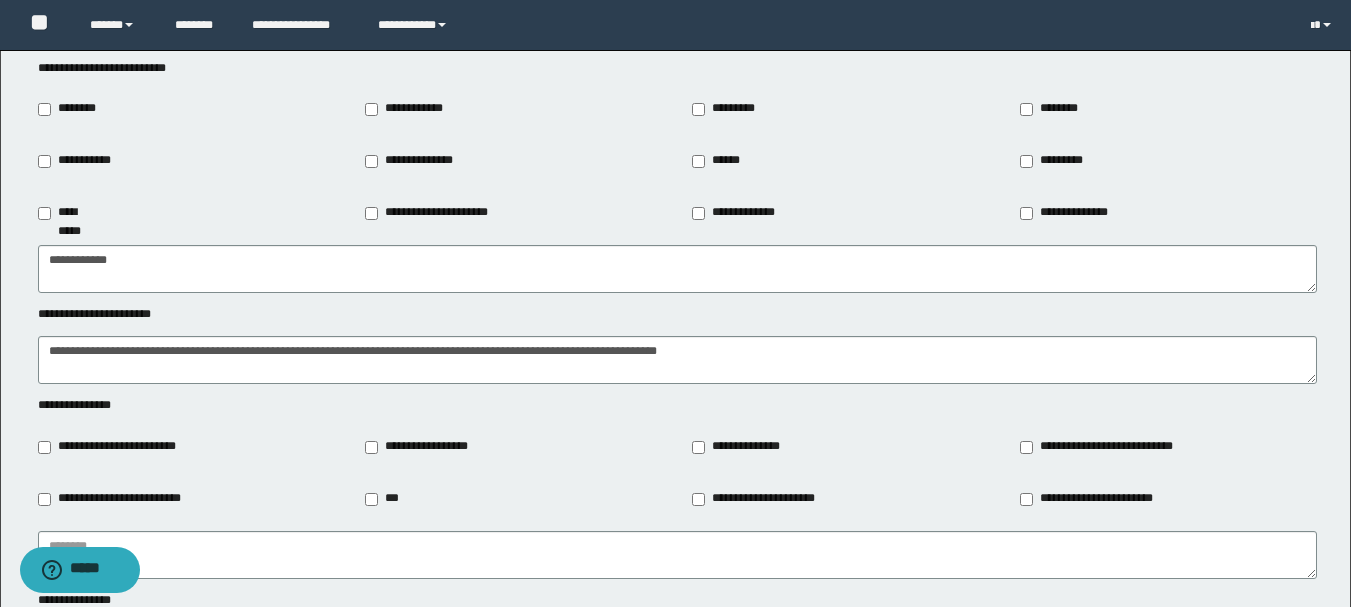 click on "**********" at bounding box center [116, 447] 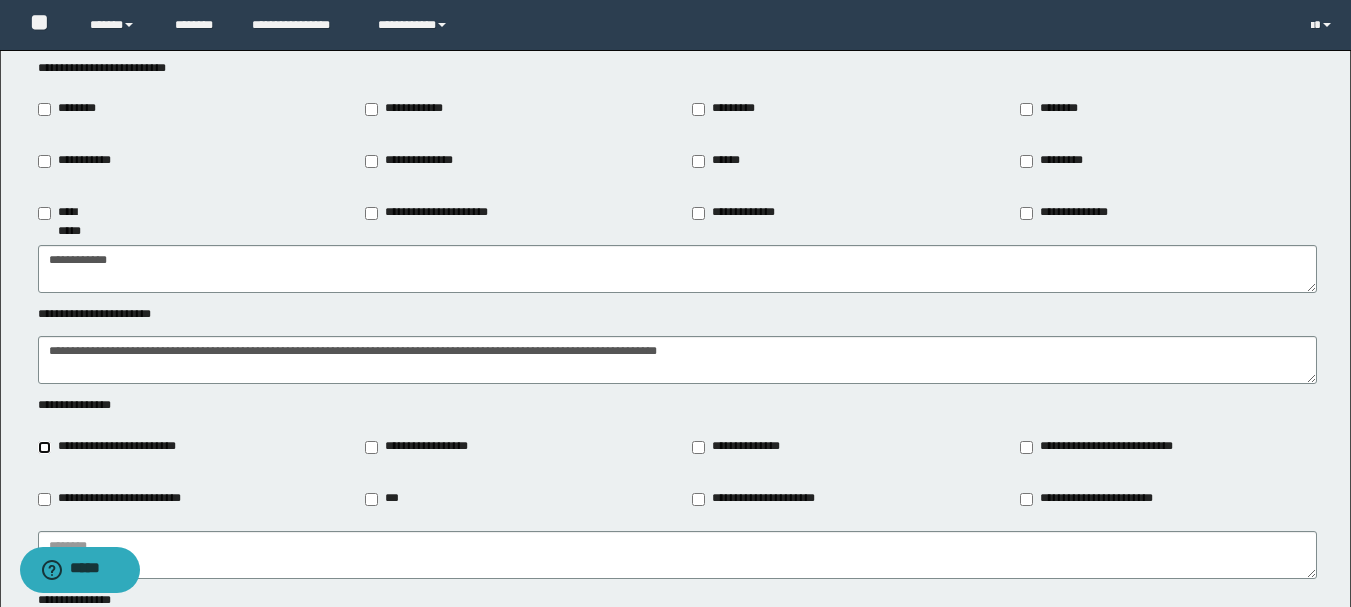 type on "**********" 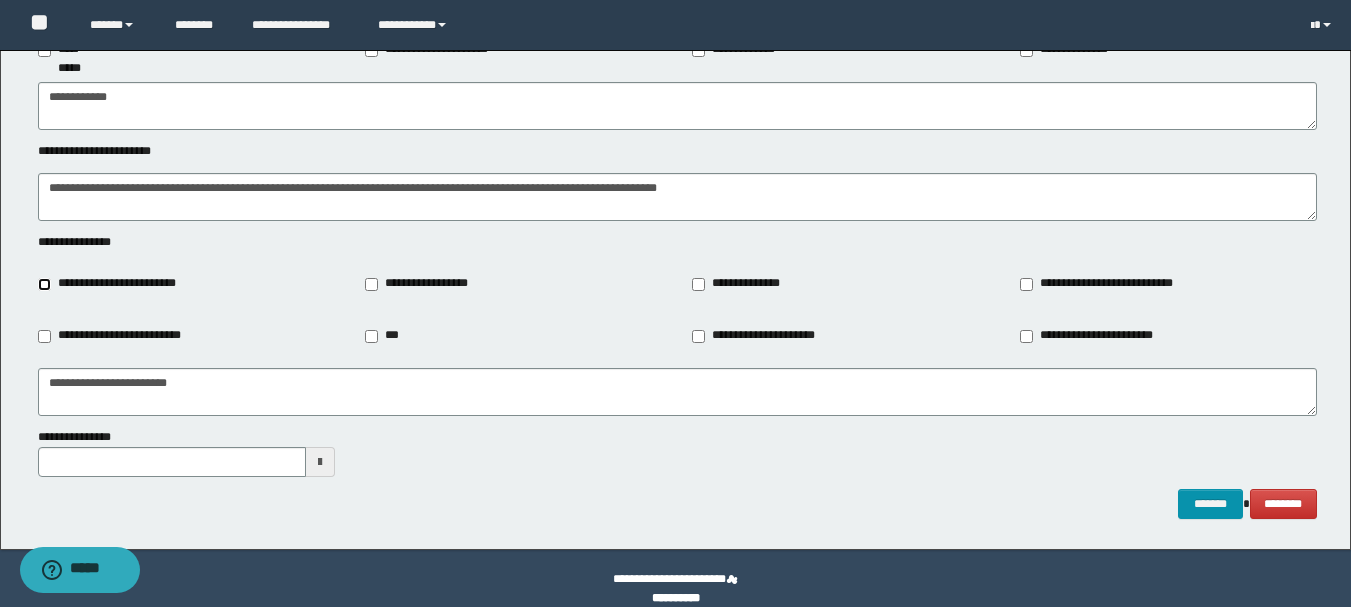 scroll, scrollTop: 2384, scrollLeft: 0, axis: vertical 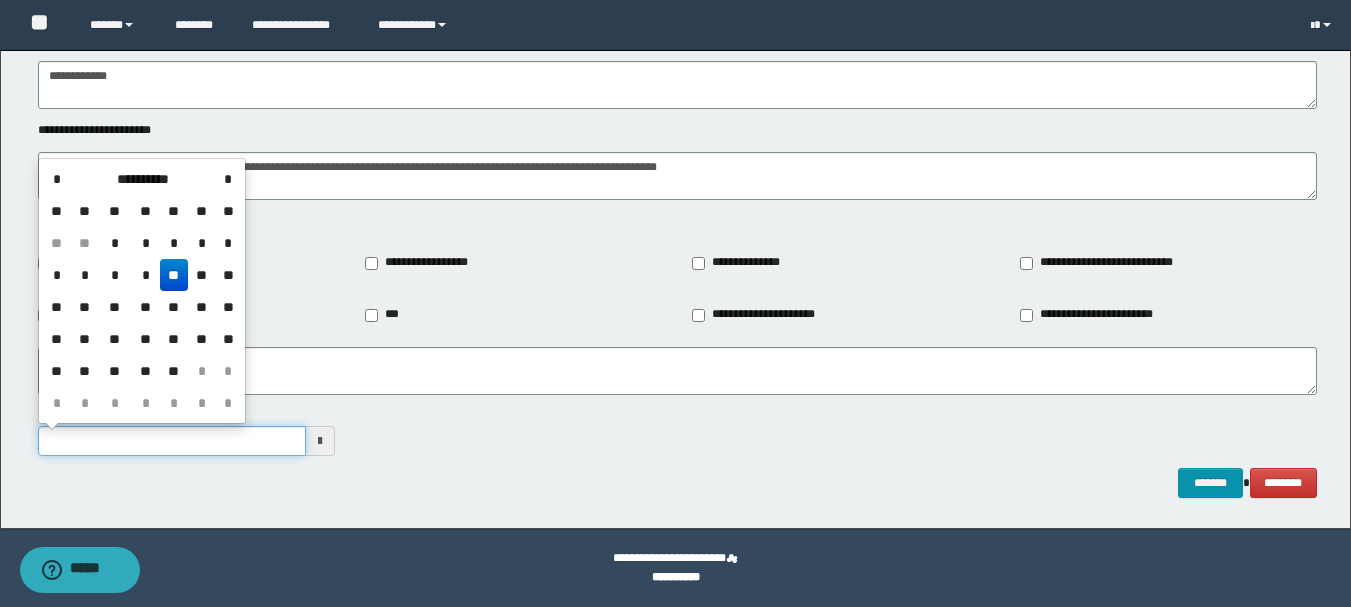 click on "**********" at bounding box center [172, 441] 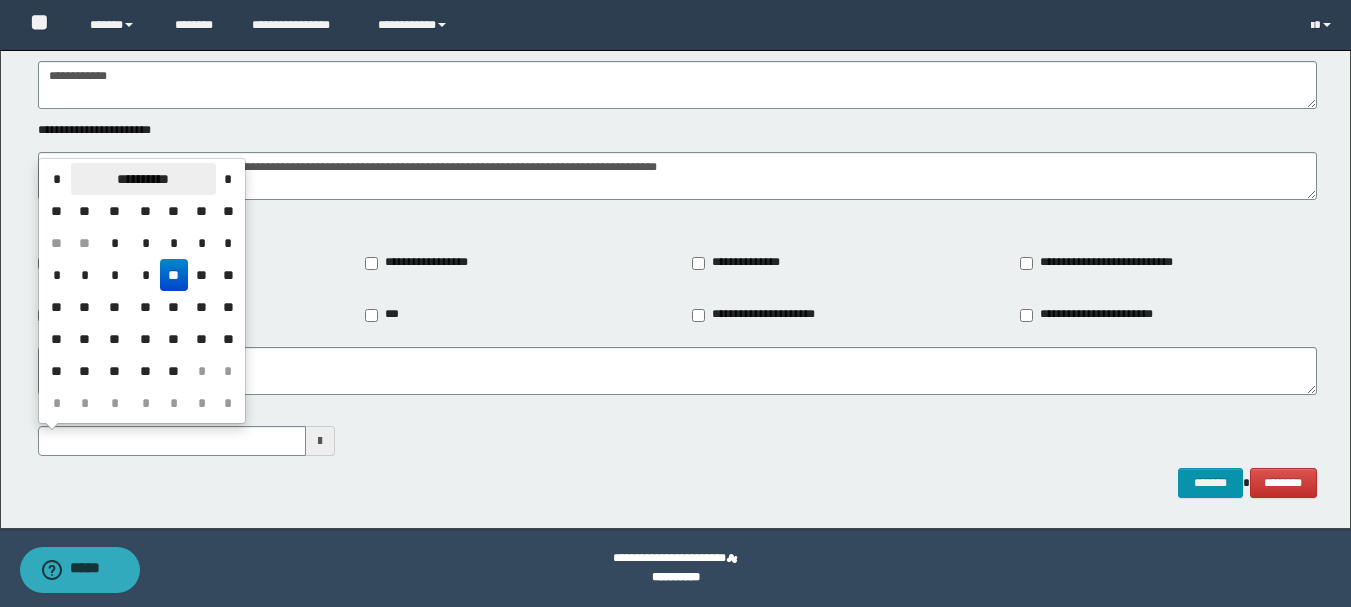 click on "**********" at bounding box center [143, 179] 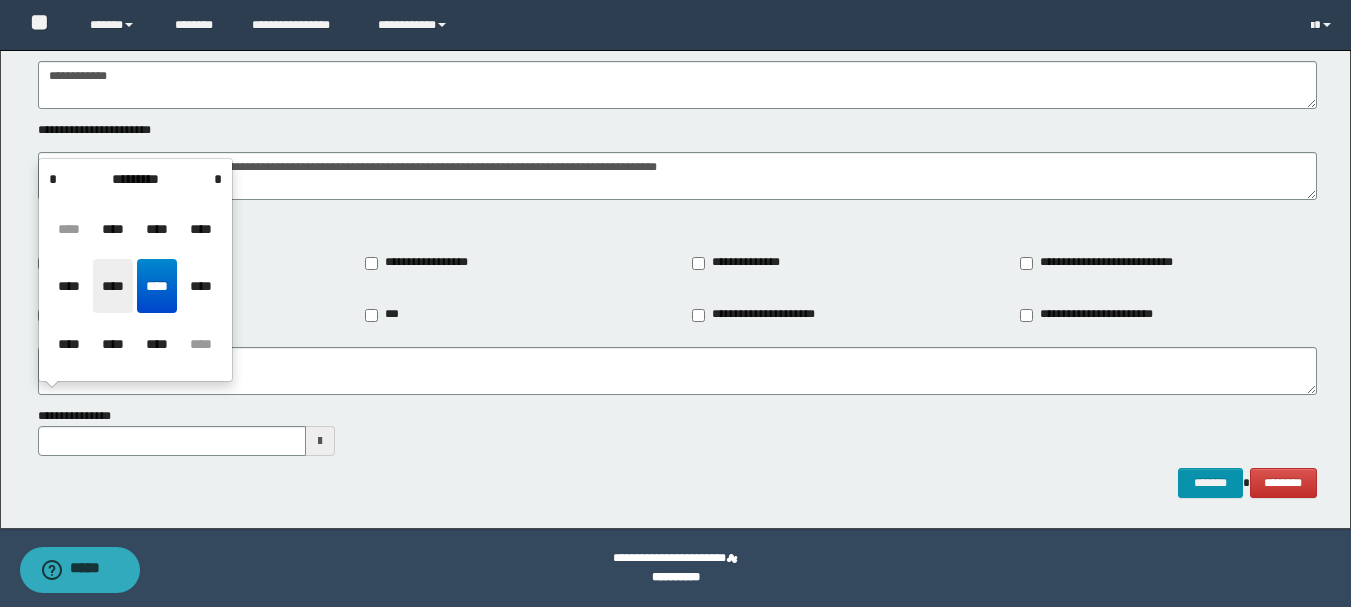 click on "****" at bounding box center (113, 286) 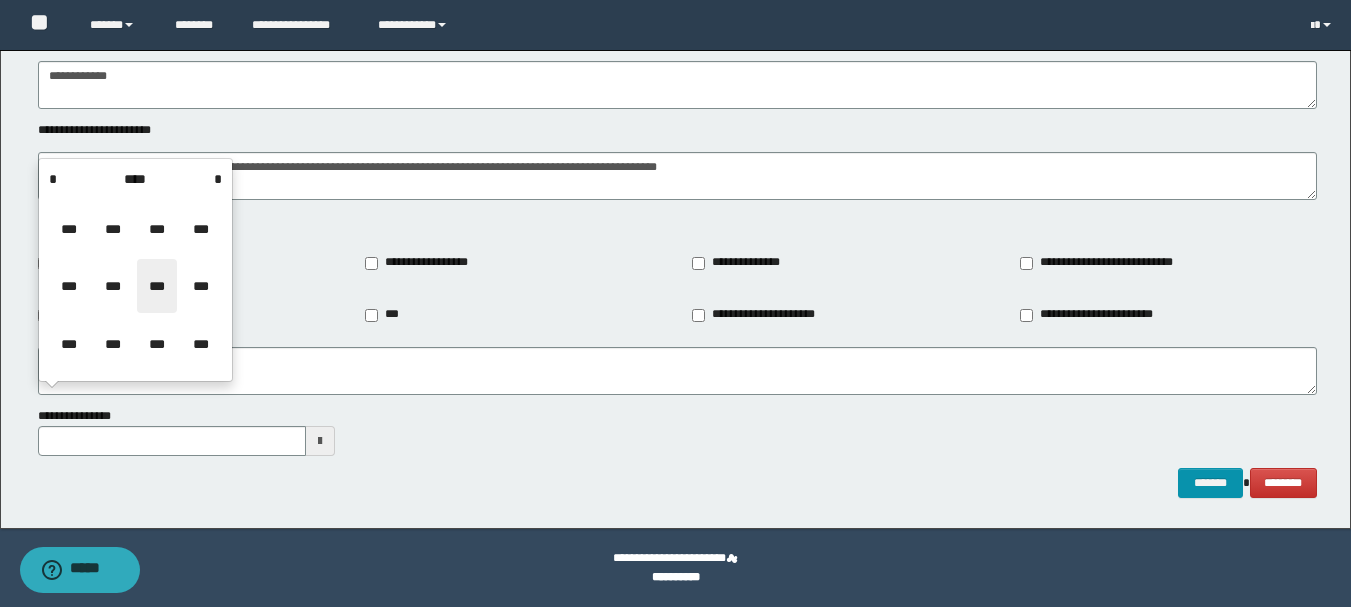 click on "***" at bounding box center (157, 286) 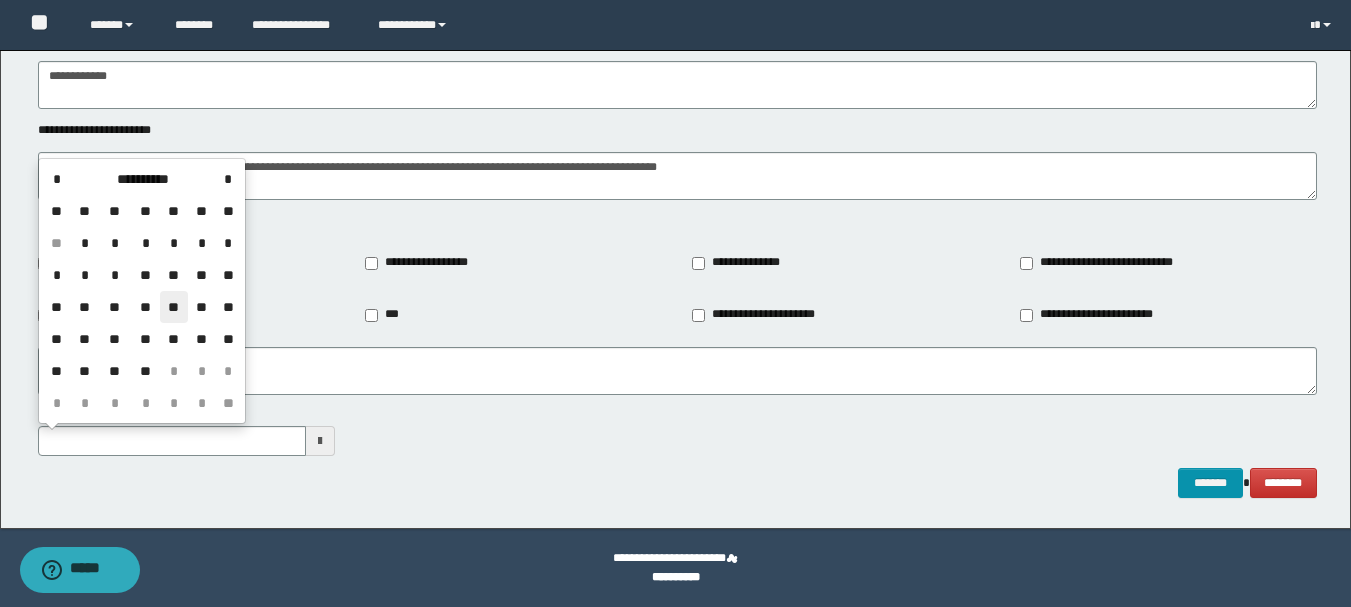 click on "**" at bounding box center (174, 307) 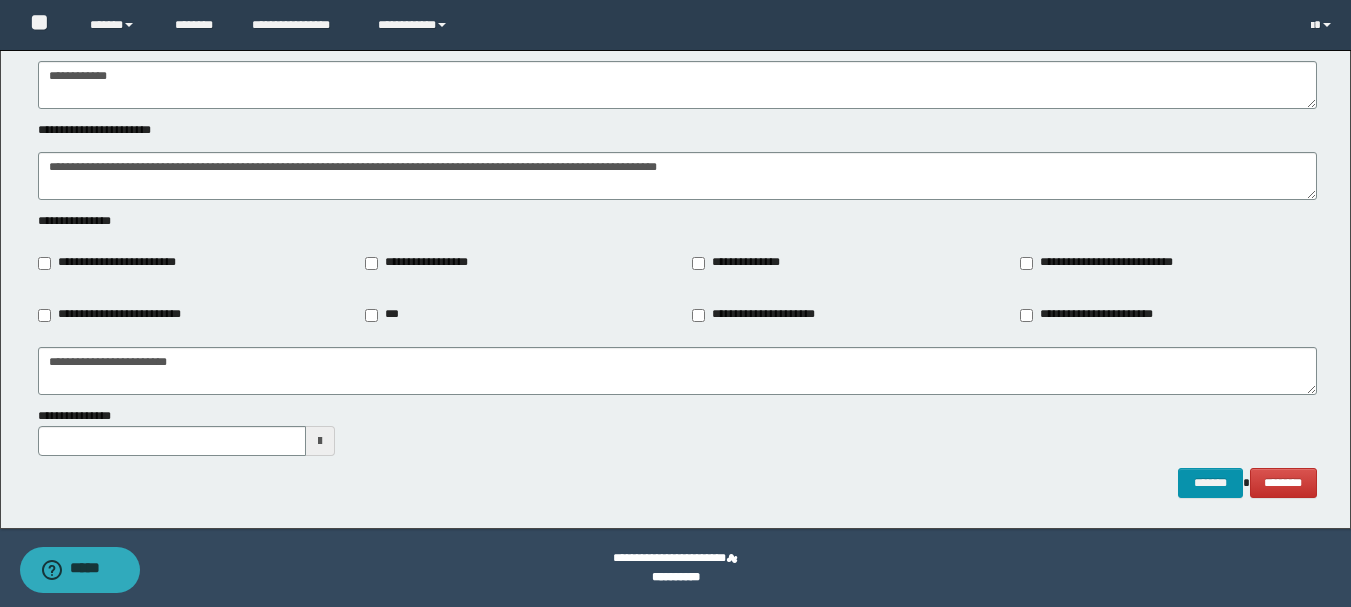 click at bounding box center [320, 441] 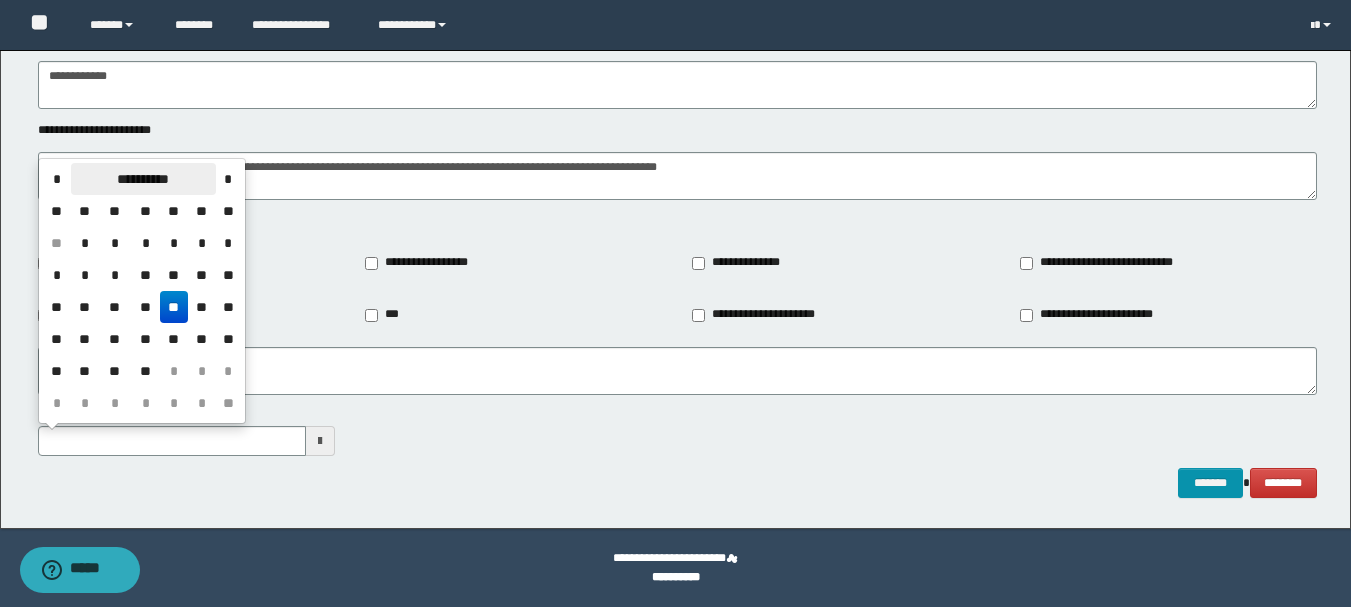 click on "**********" at bounding box center (143, 179) 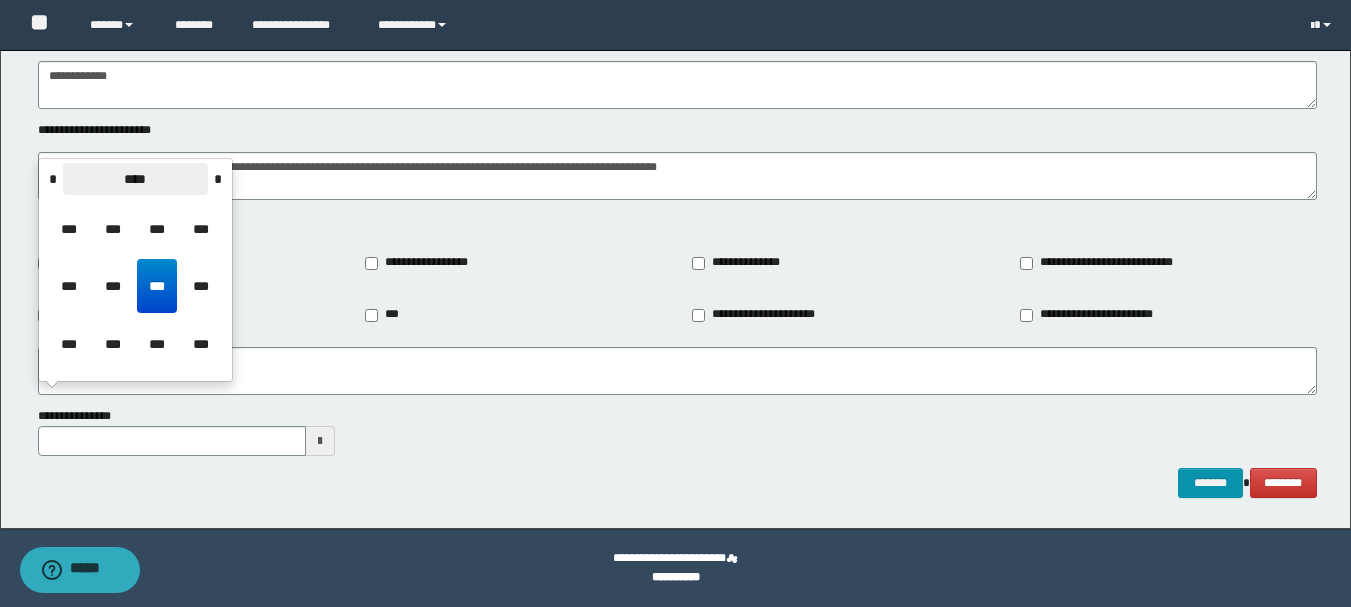 click on "****" at bounding box center (135, 179) 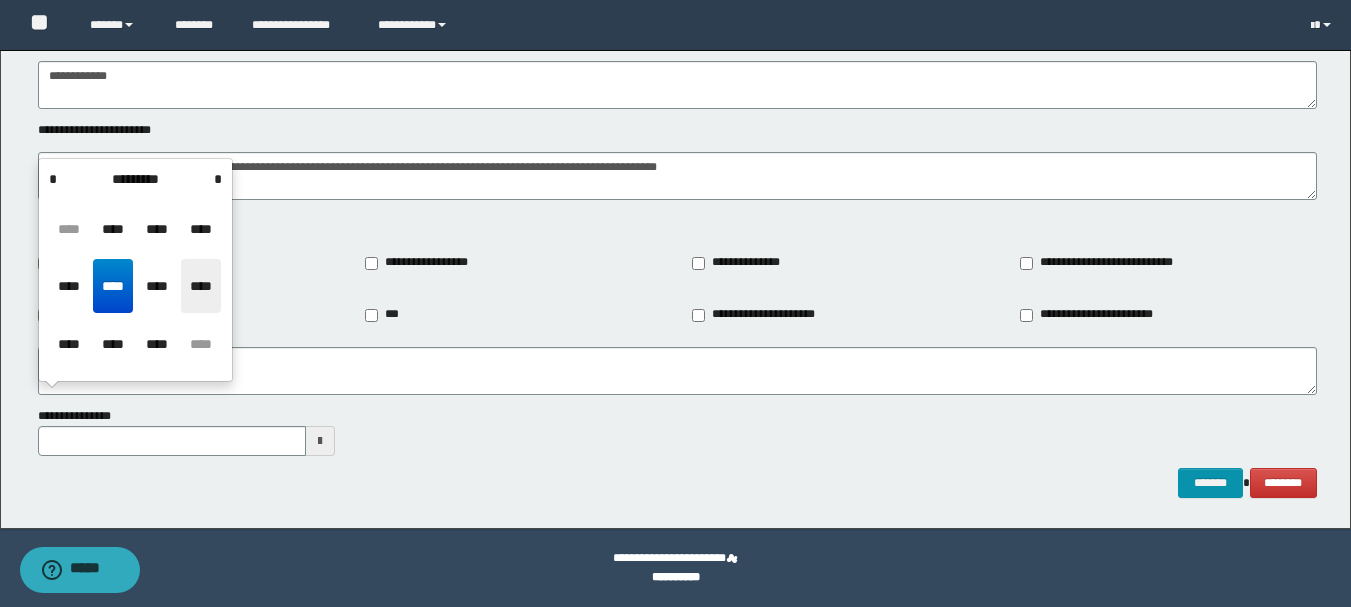 click on "****" at bounding box center (201, 286) 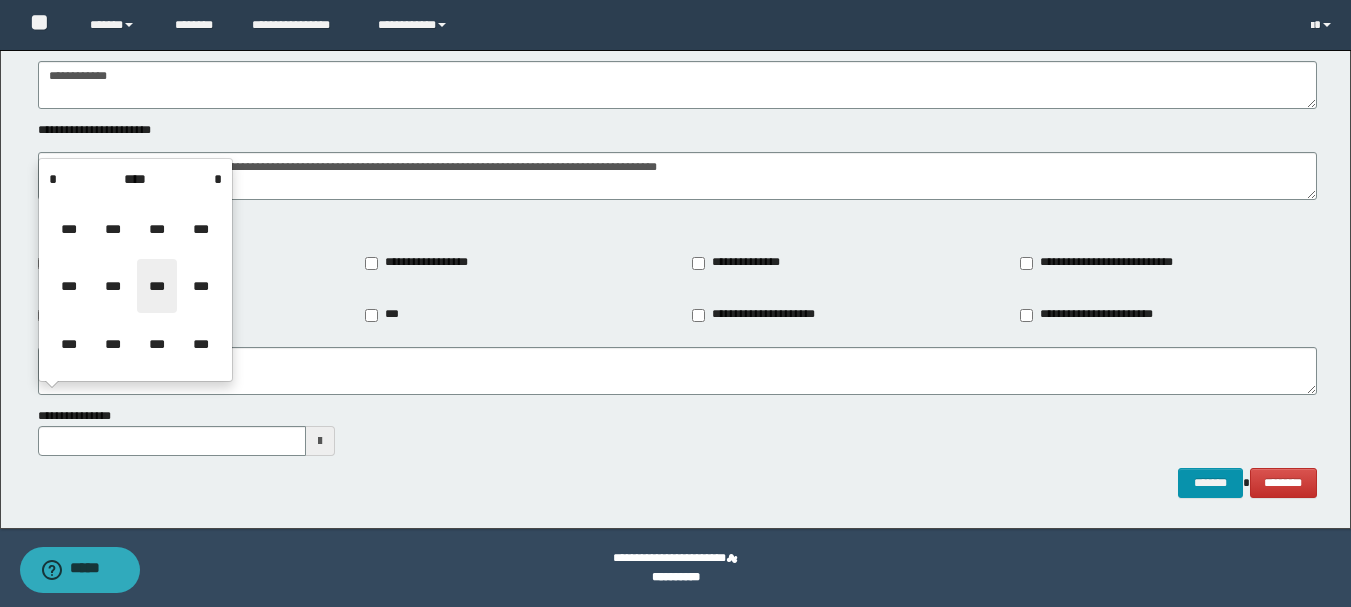 click on "***" at bounding box center (157, 286) 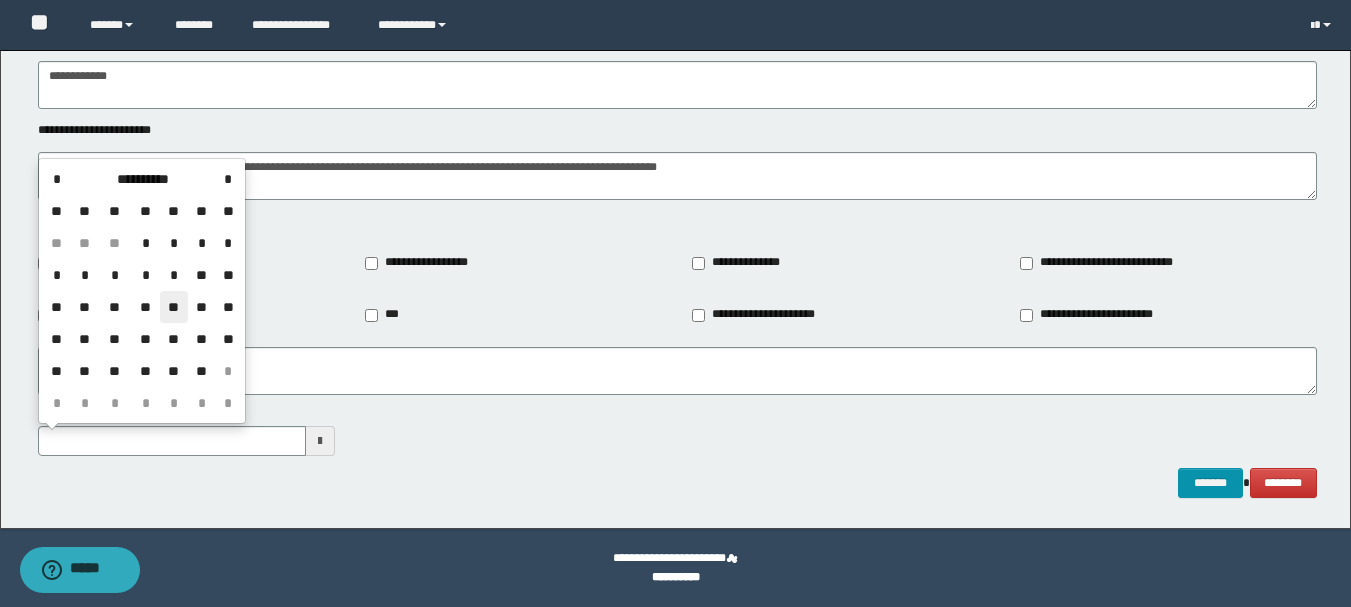 click on "**" at bounding box center [174, 307] 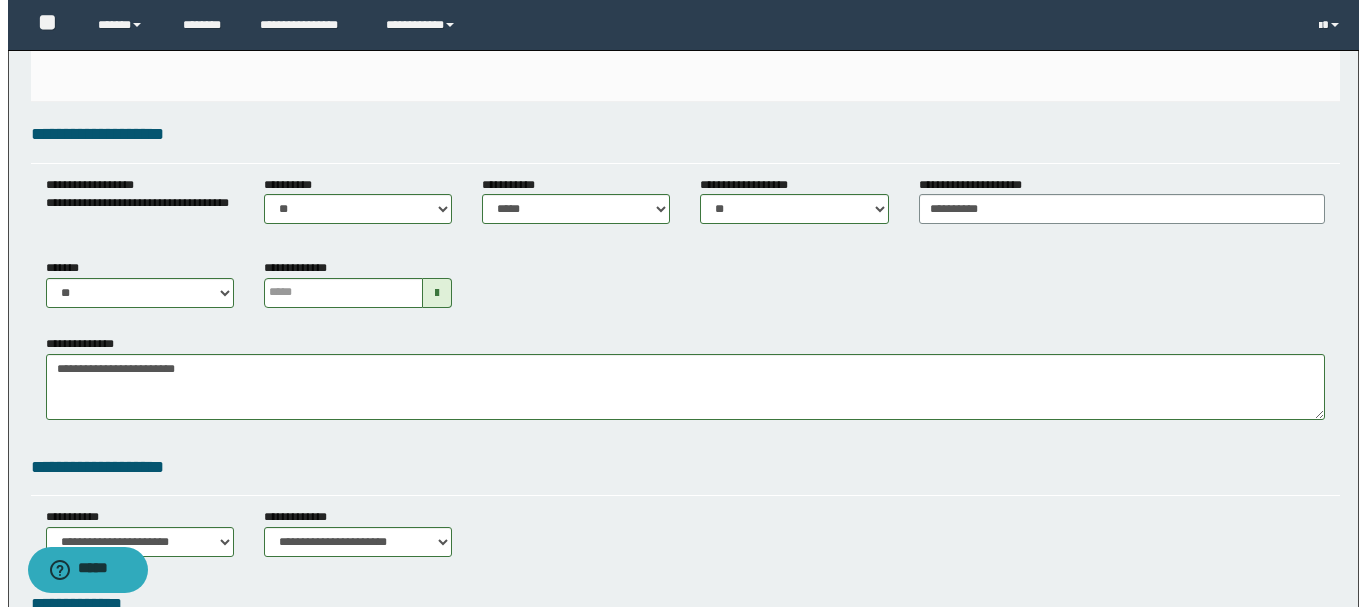scroll, scrollTop: 0, scrollLeft: 0, axis: both 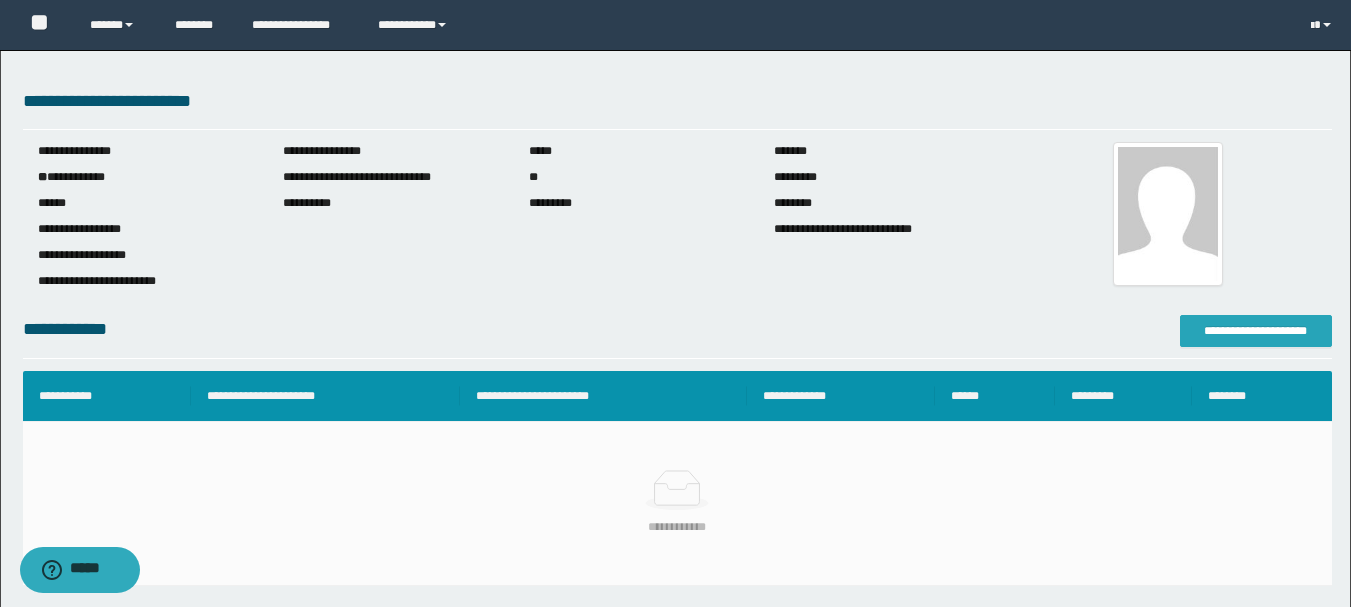 click on "**********" at bounding box center [1256, 331] 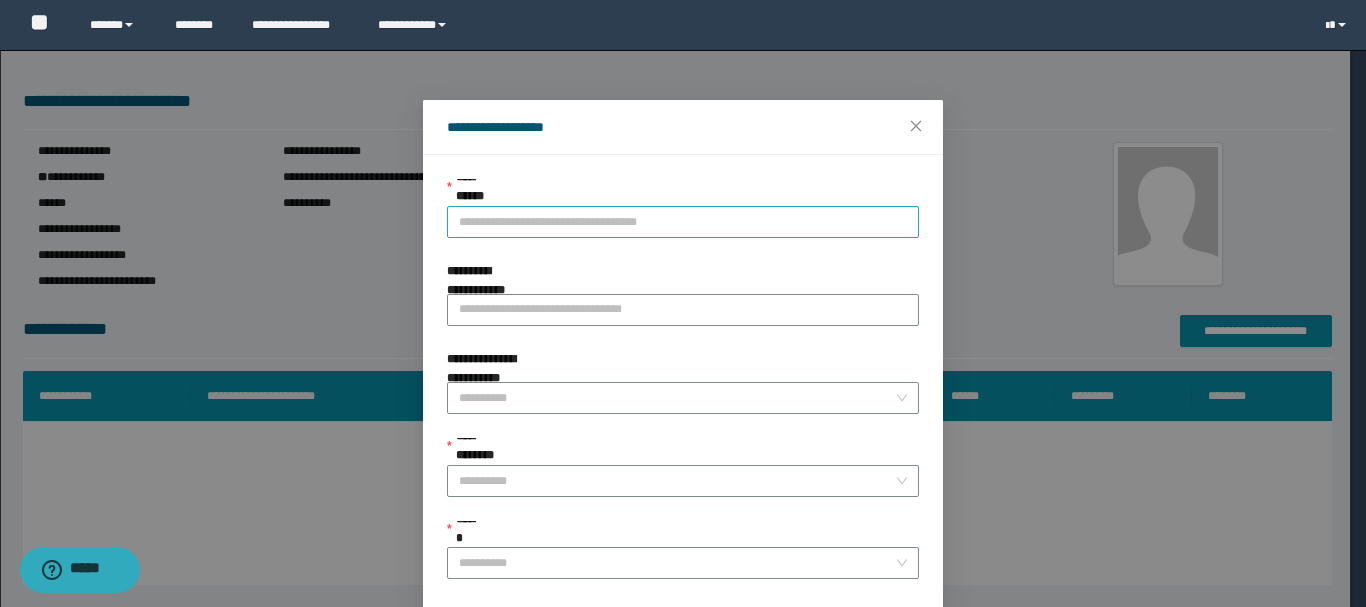 click on "**********" at bounding box center (683, 222) 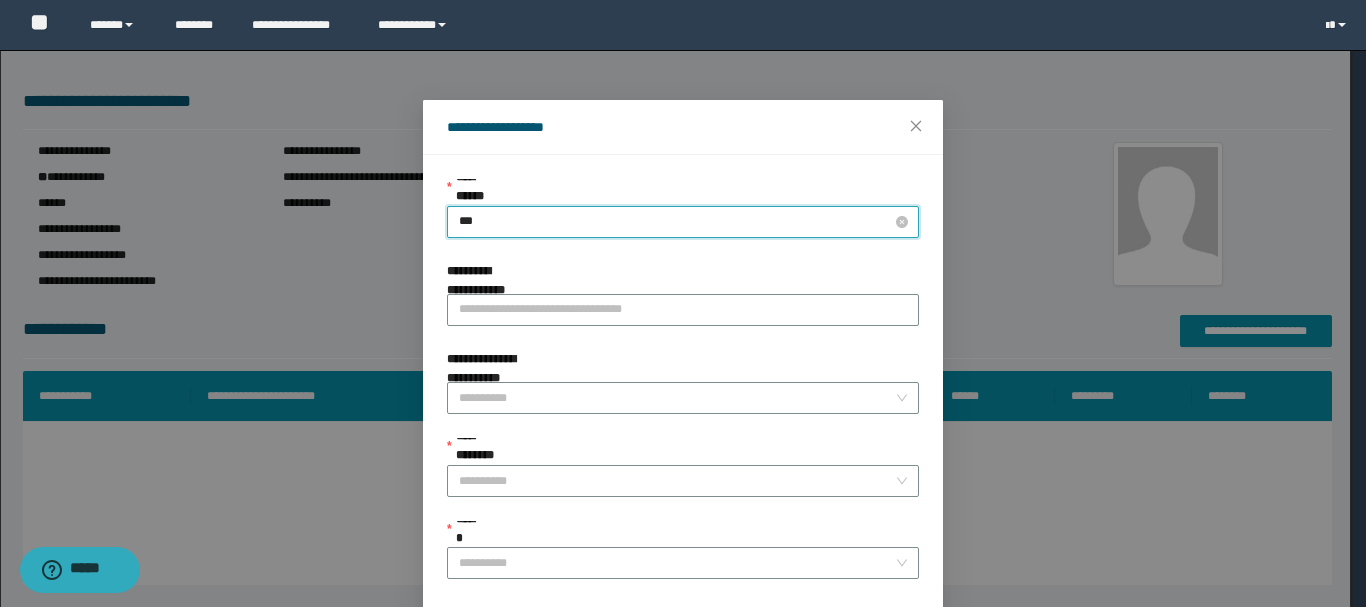 type on "****" 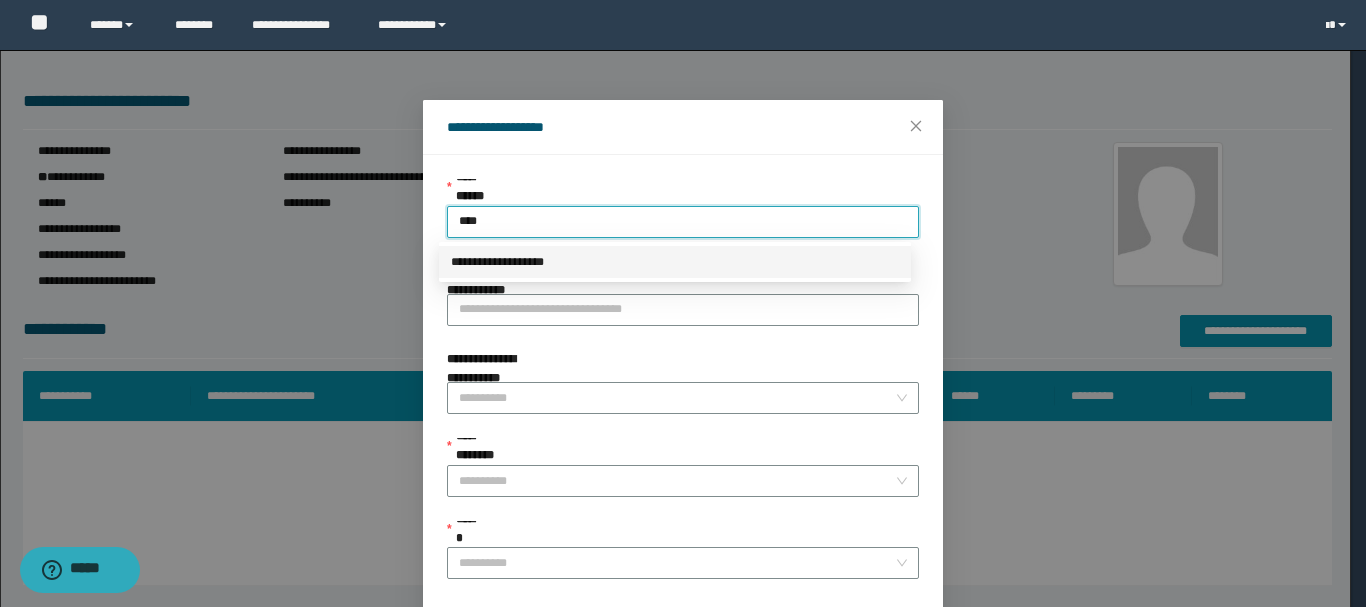 click on "**********" at bounding box center (675, 262) 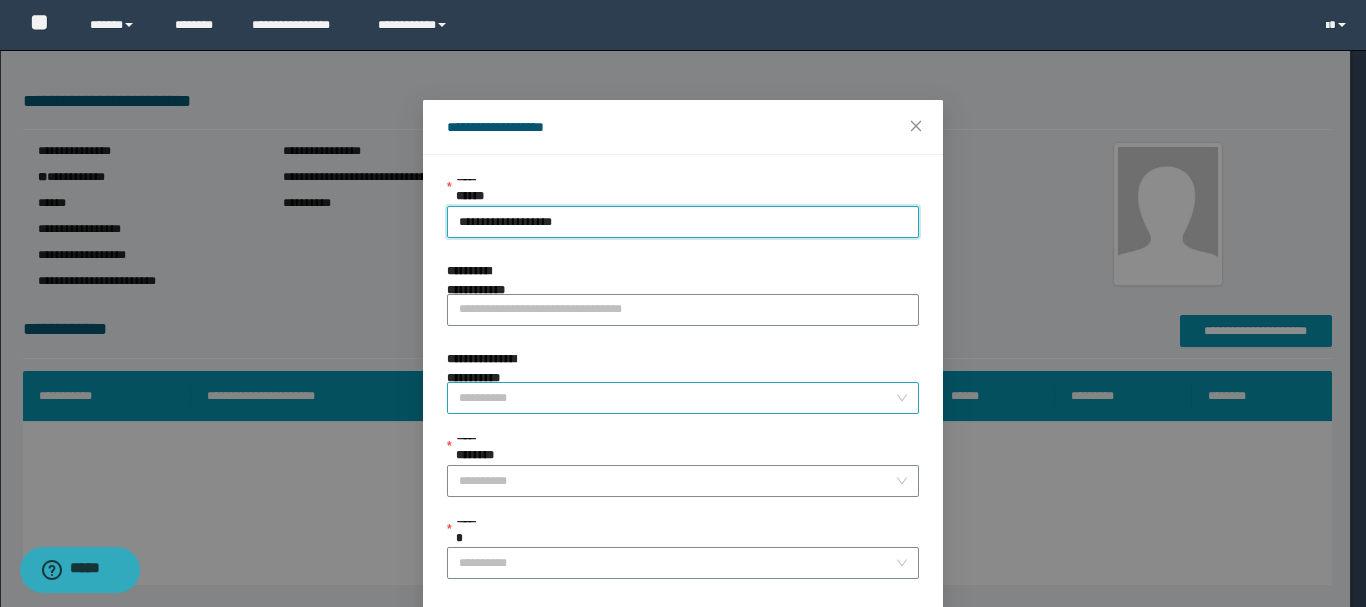 click on "**********" at bounding box center (677, 398) 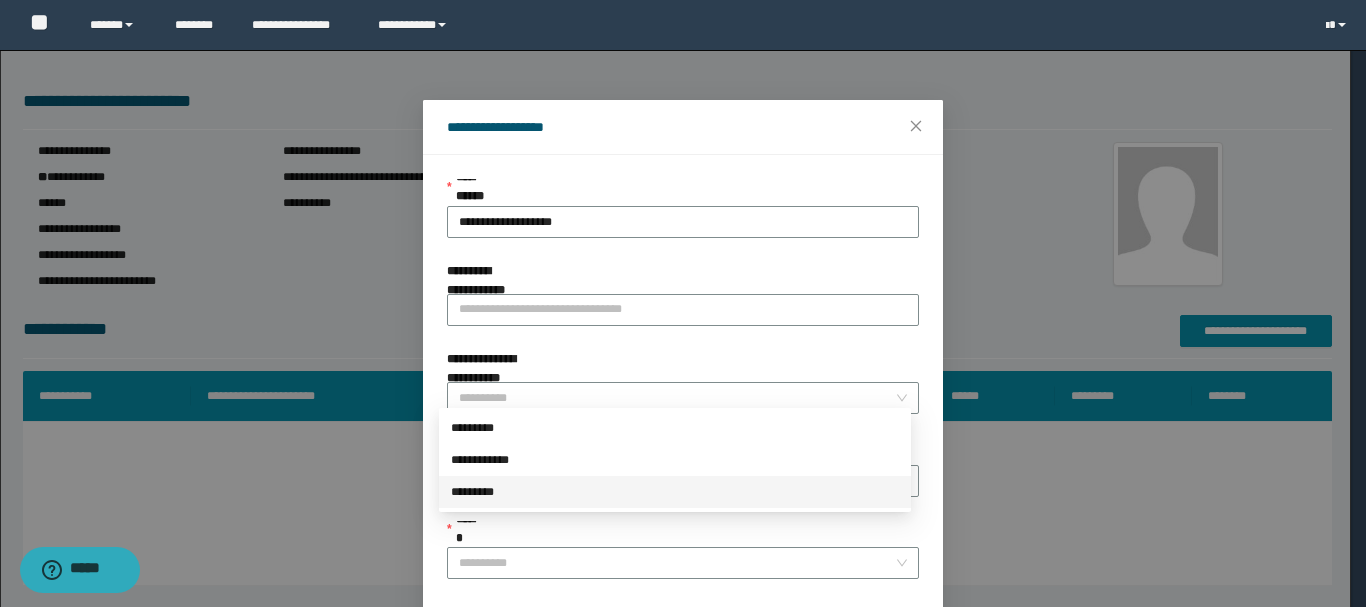 click on "**********" at bounding box center (683, 303) 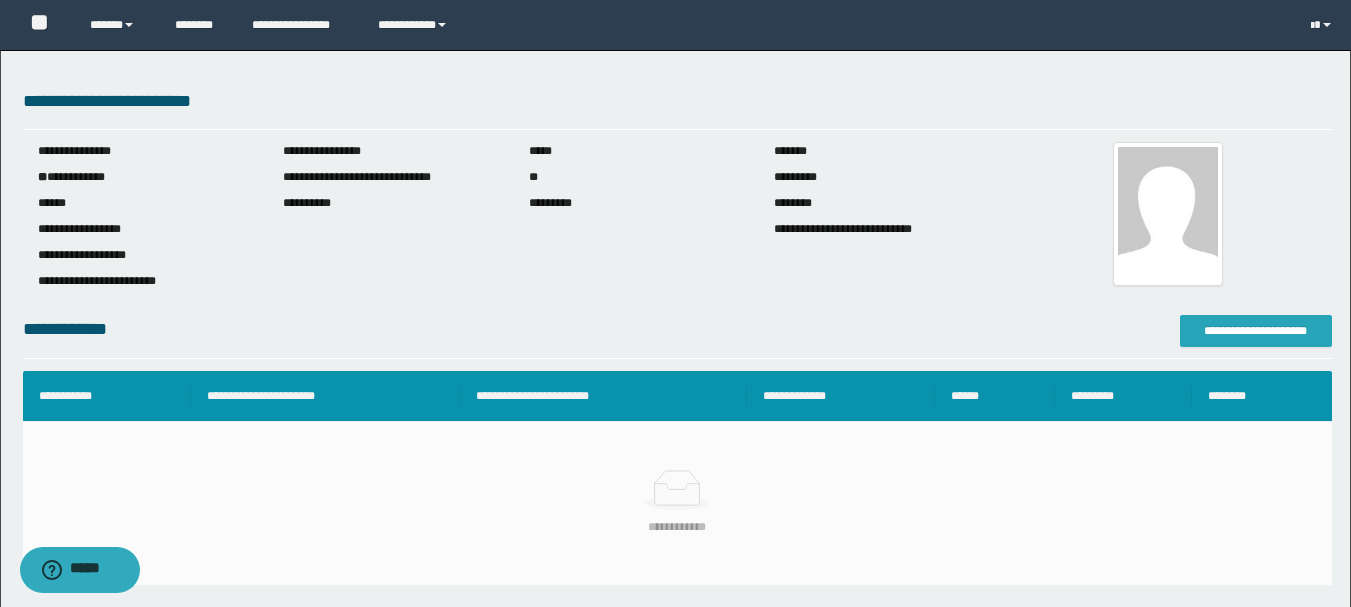 click on "**********" at bounding box center [1256, 331] 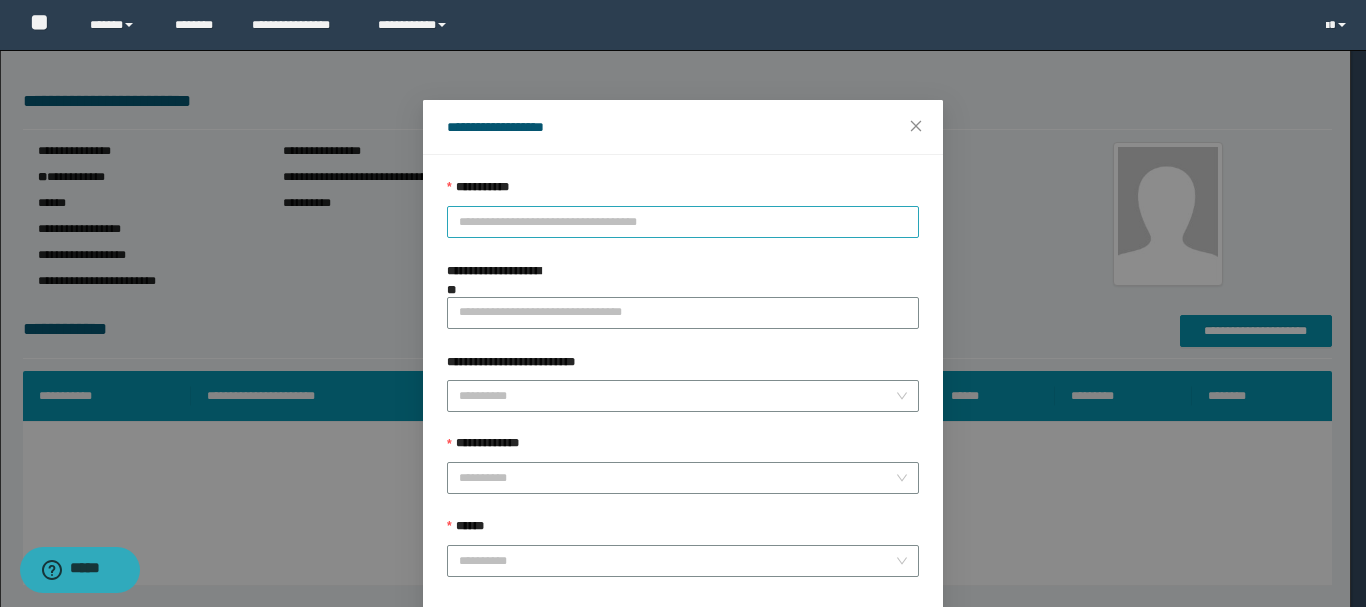 click on "**********" at bounding box center [683, 222] 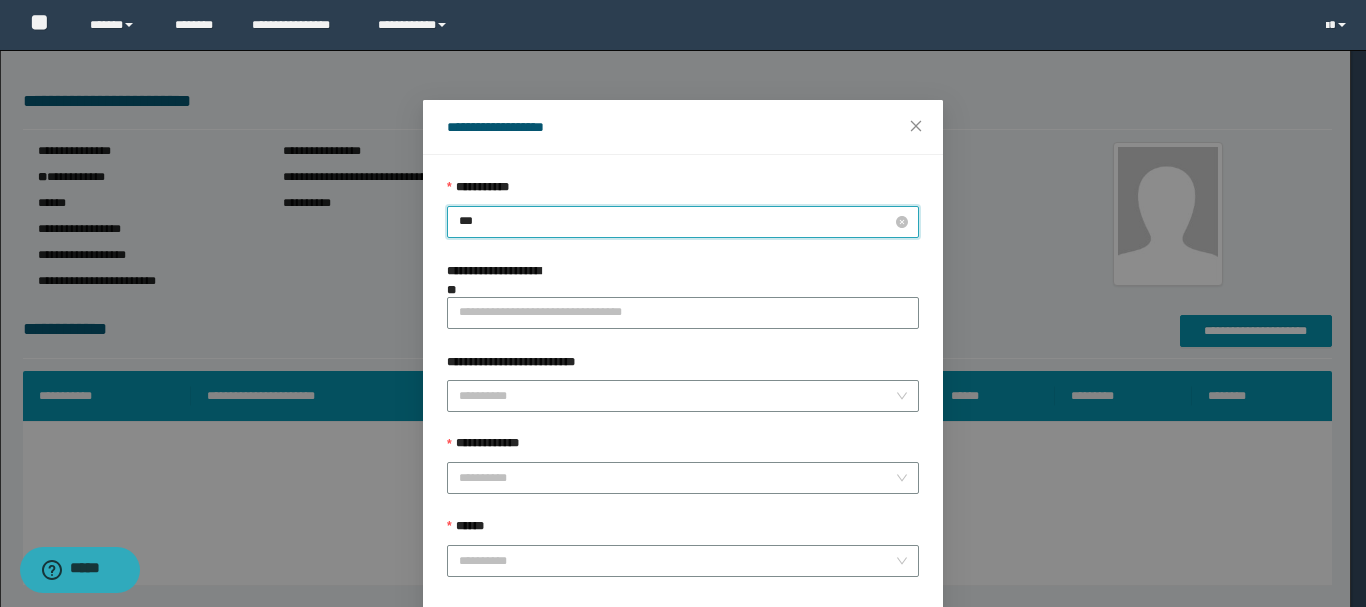 type on "****" 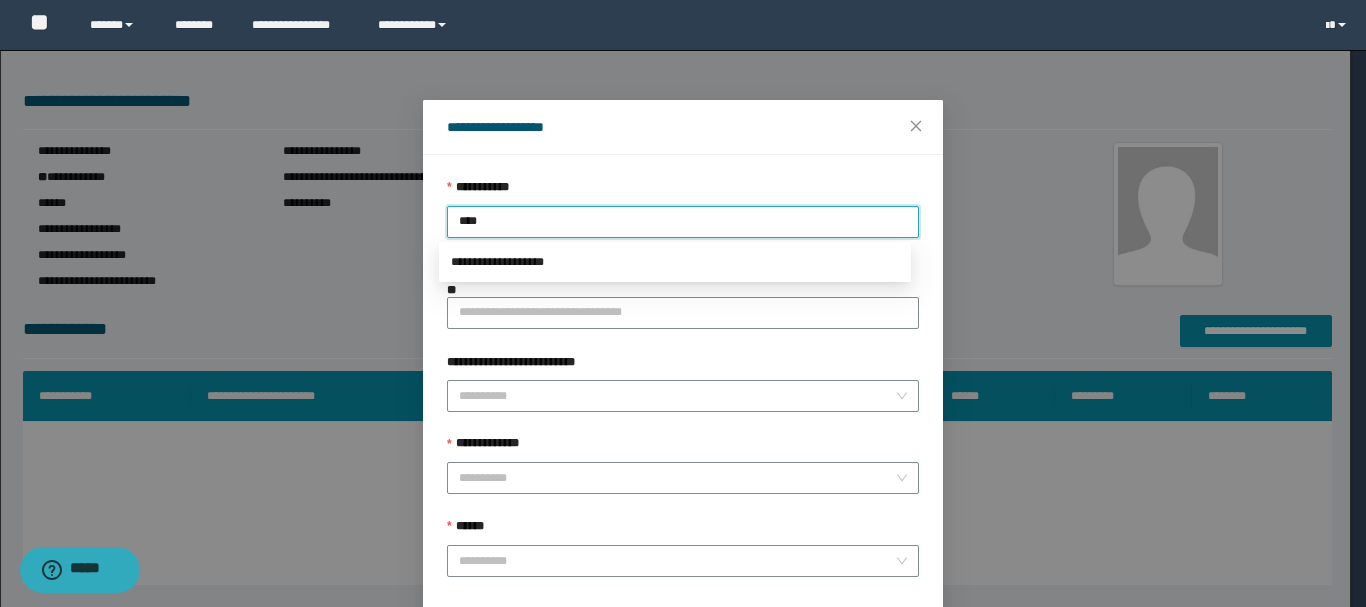 click on "**********" at bounding box center (675, 262) 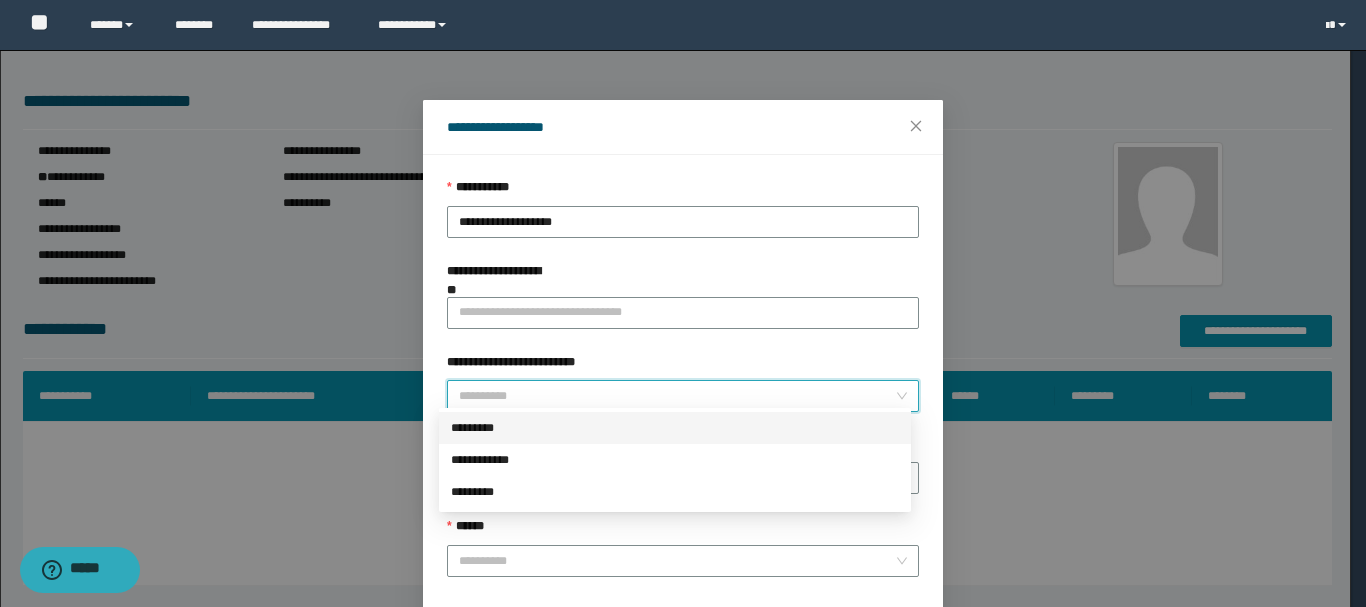click on "**********" at bounding box center [677, 396] 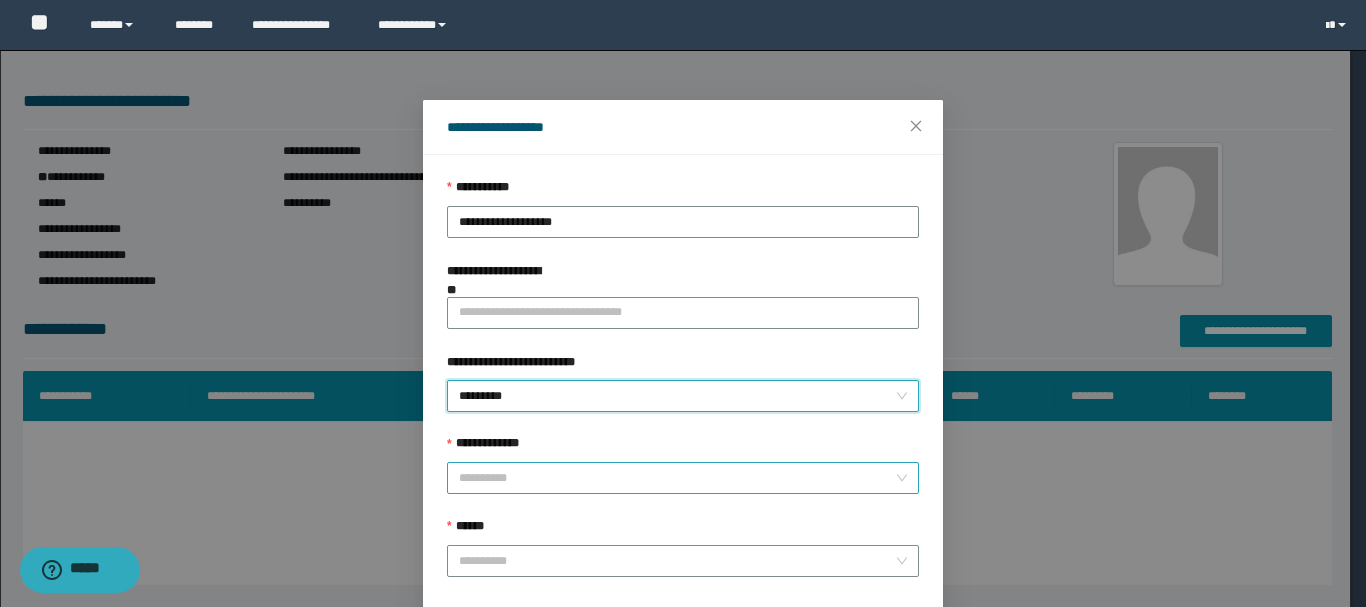 click on "**********" at bounding box center (677, 478) 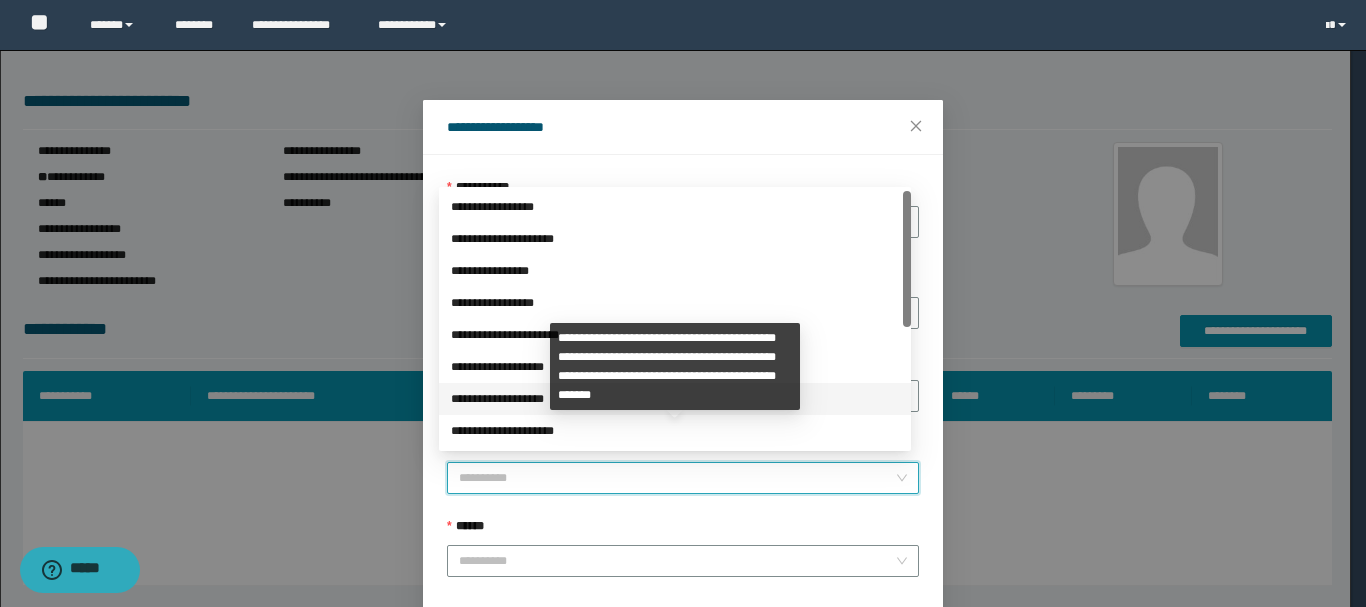 scroll, scrollTop: 224, scrollLeft: 0, axis: vertical 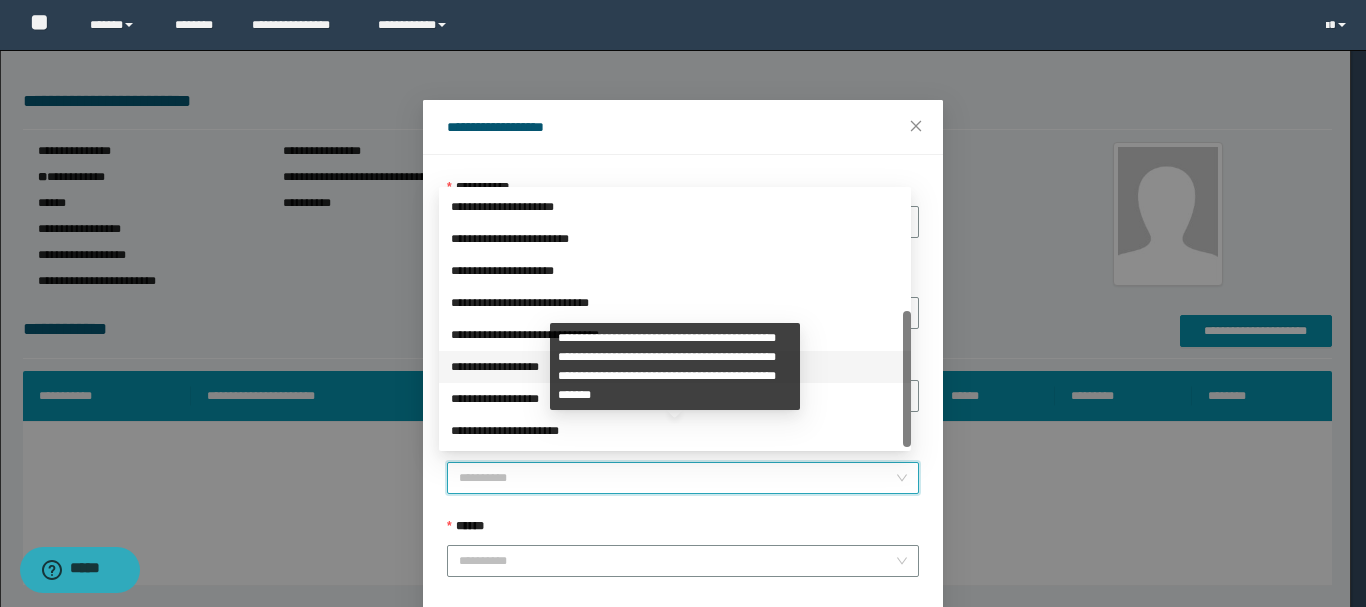 click on "**********" at bounding box center (675, 367) 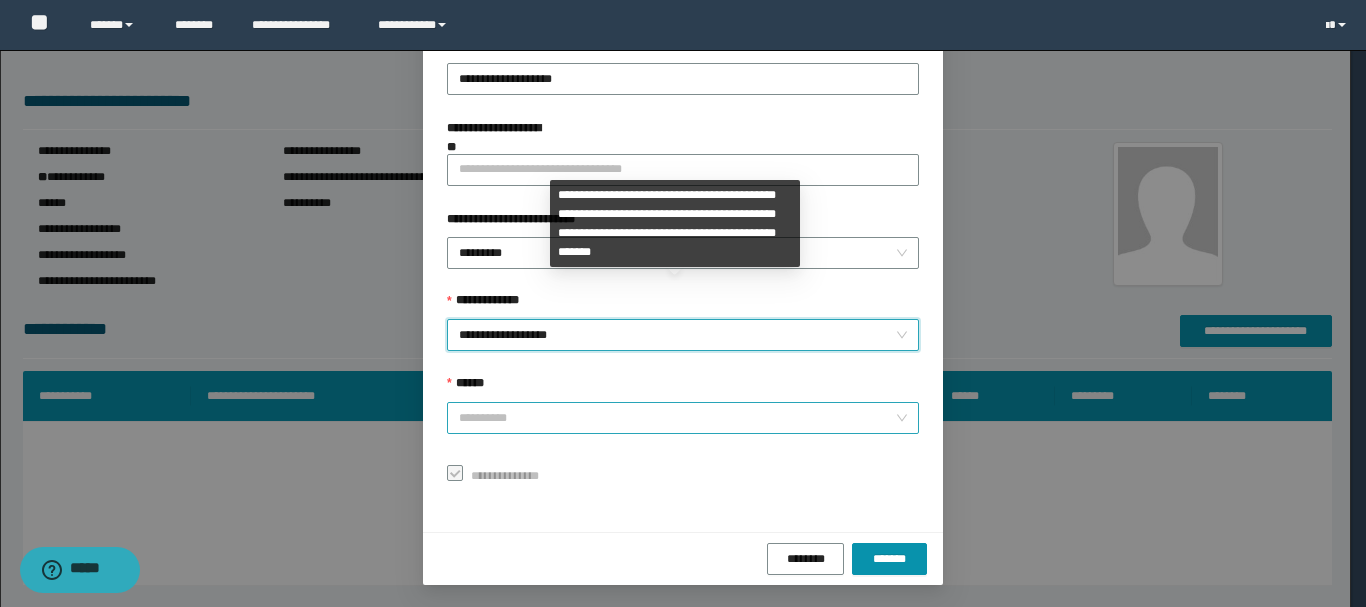 scroll, scrollTop: 145, scrollLeft: 0, axis: vertical 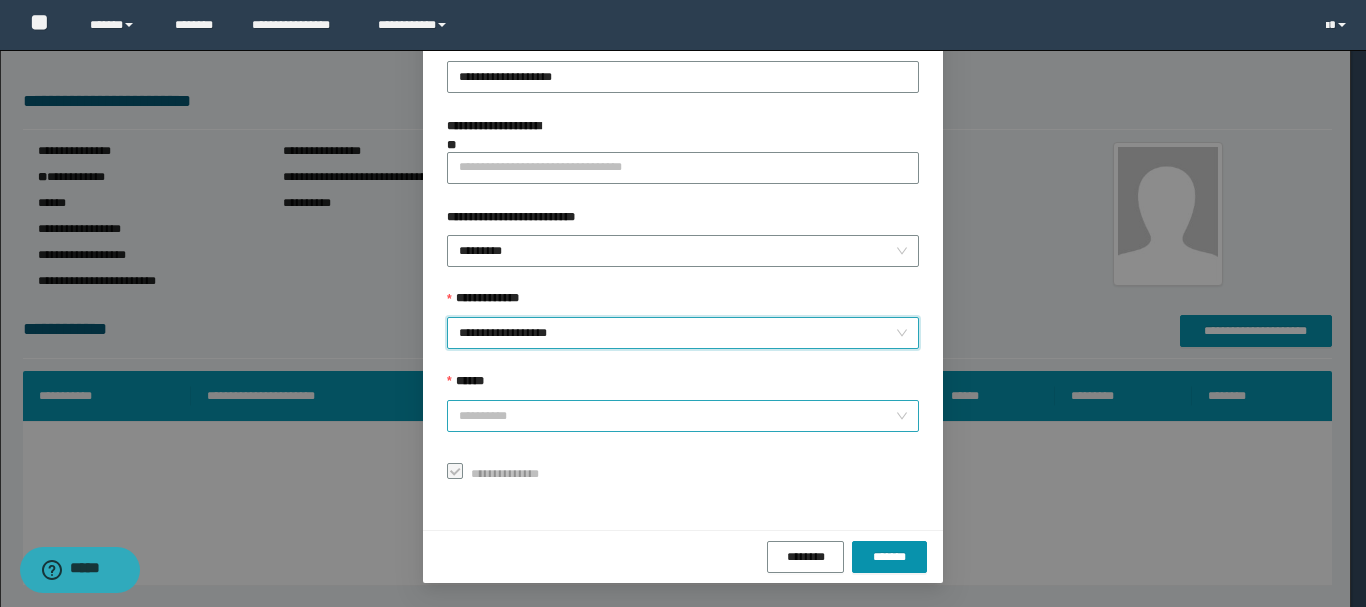 click on "******" at bounding box center [677, 416] 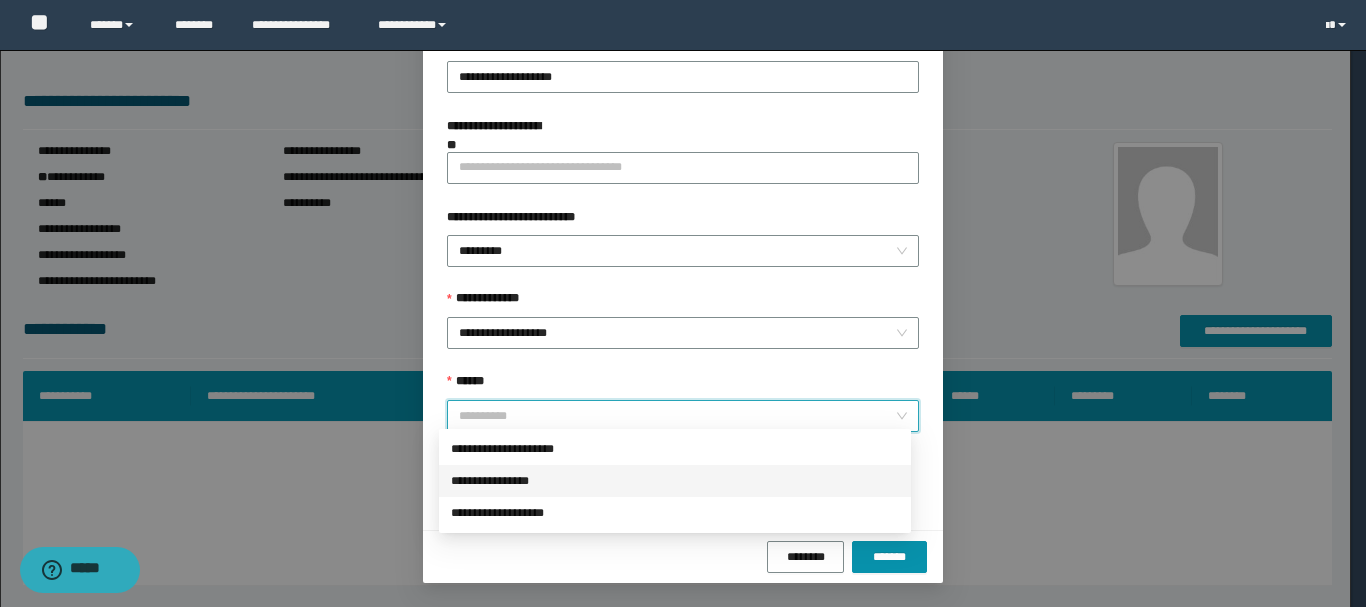 click on "**********" at bounding box center (675, 481) 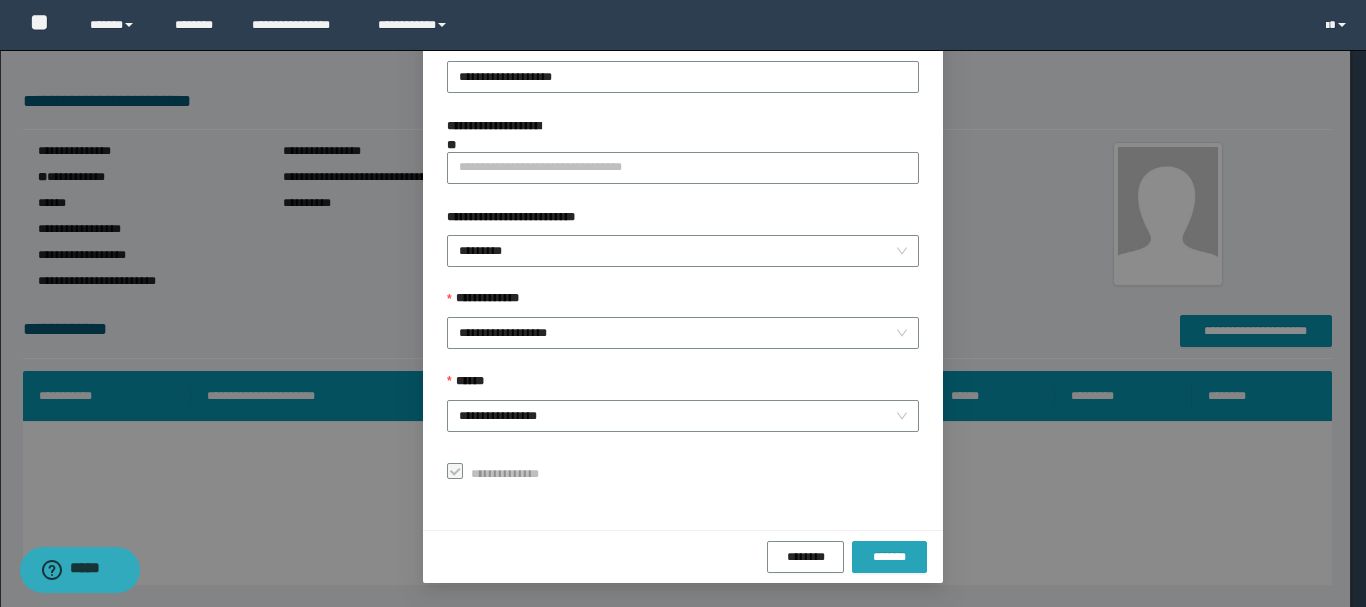 click on "*******" at bounding box center (889, 557) 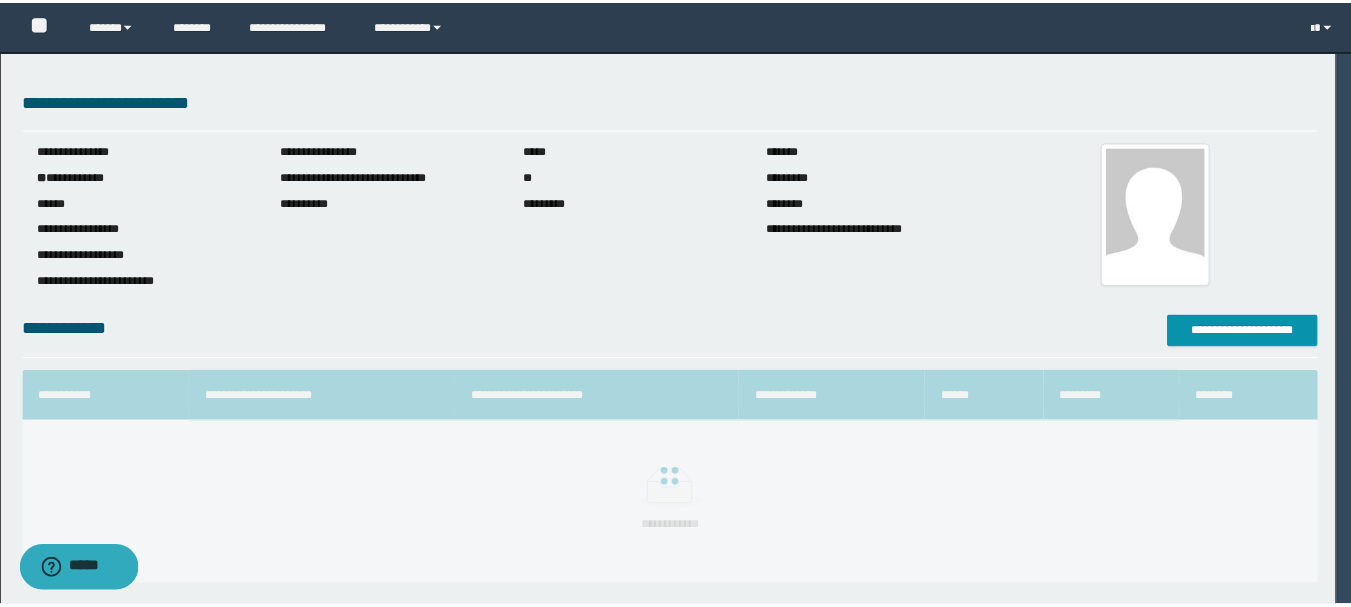 scroll, scrollTop: 98, scrollLeft: 0, axis: vertical 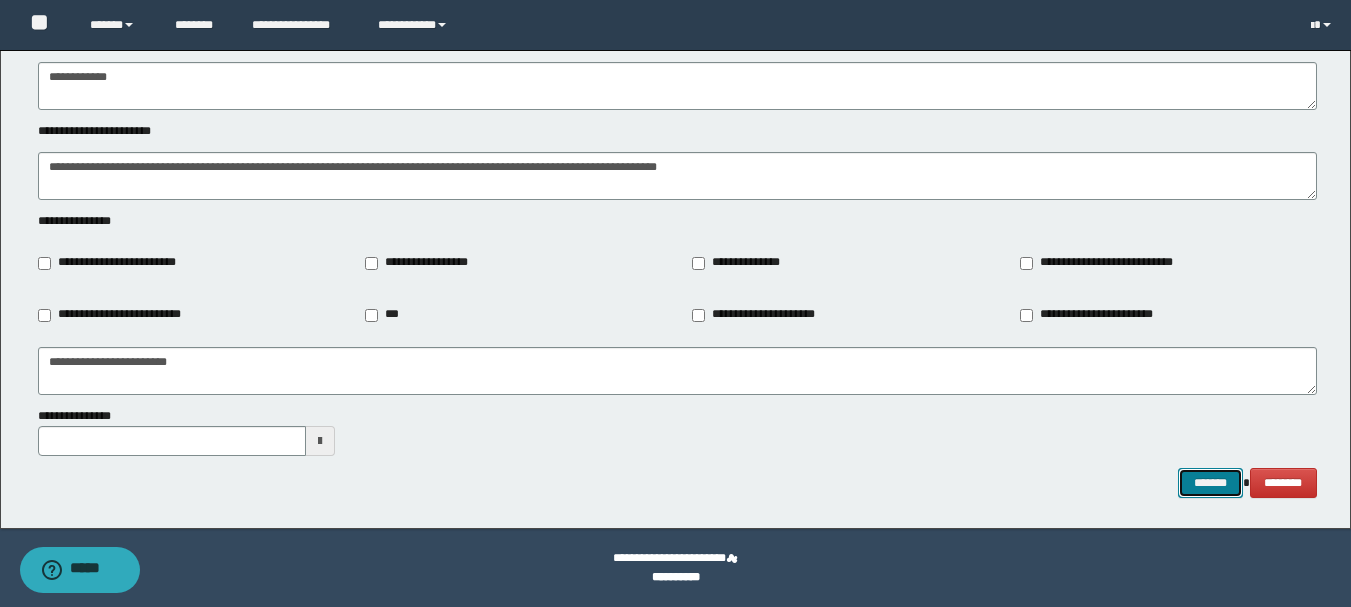 click on "*******" at bounding box center [1210, 483] 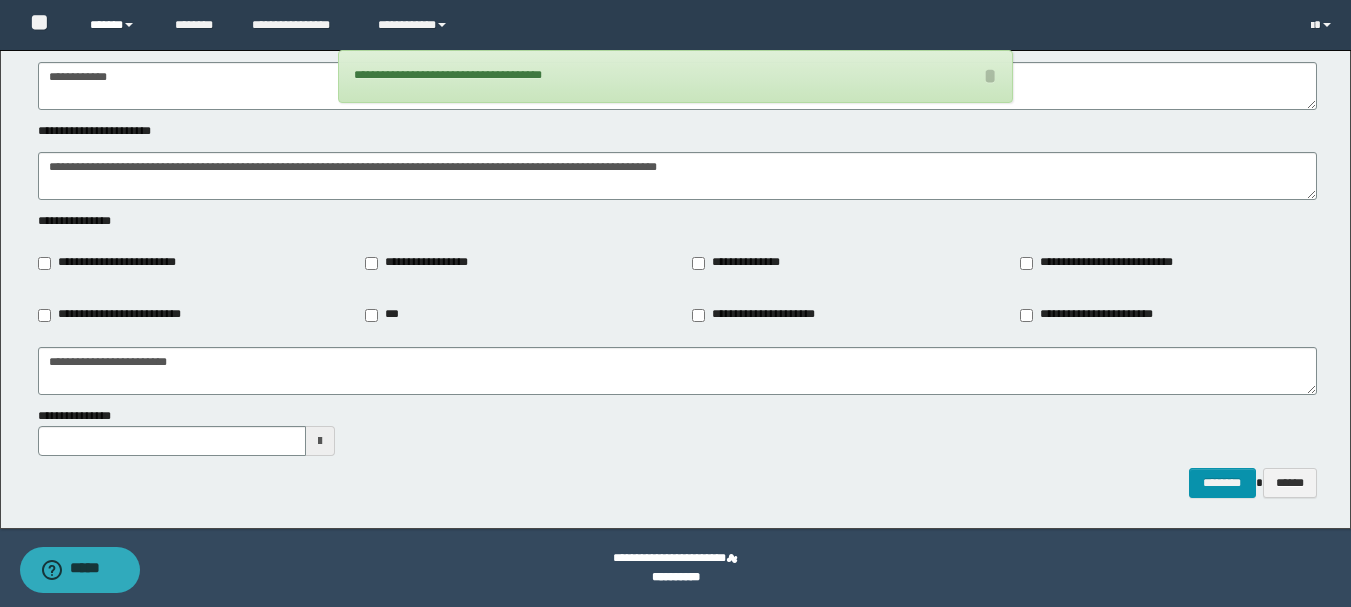 click on "******" at bounding box center (117, 25) 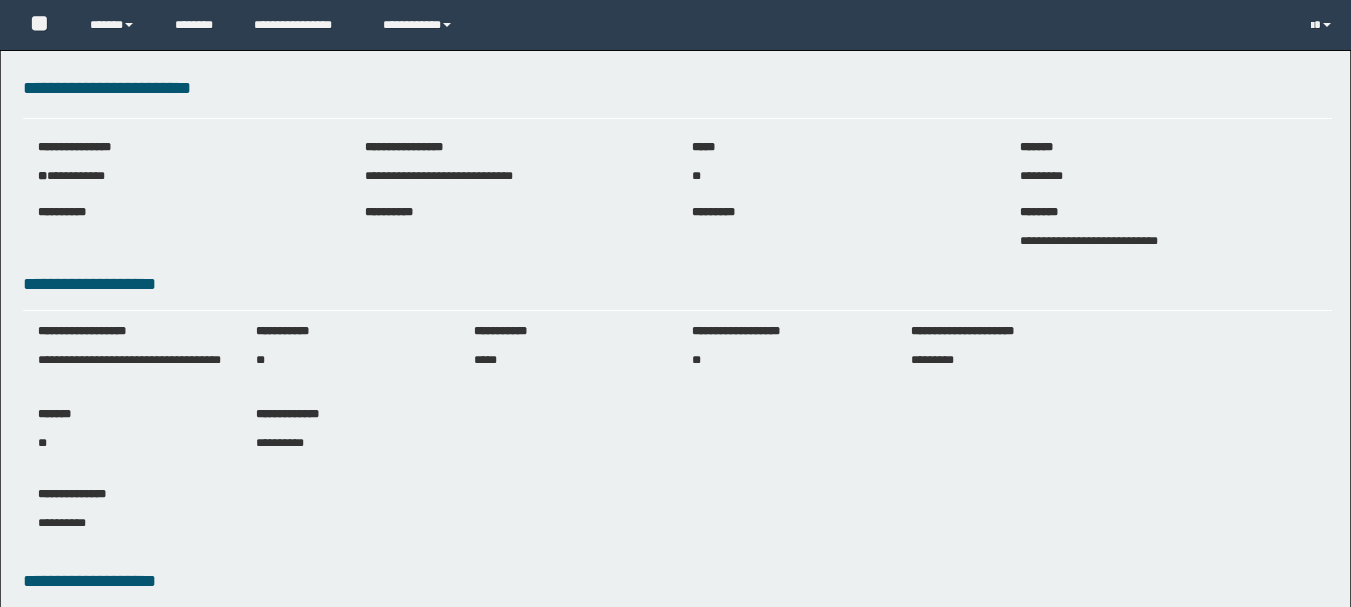 scroll, scrollTop: 0, scrollLeft: 0, axis: both 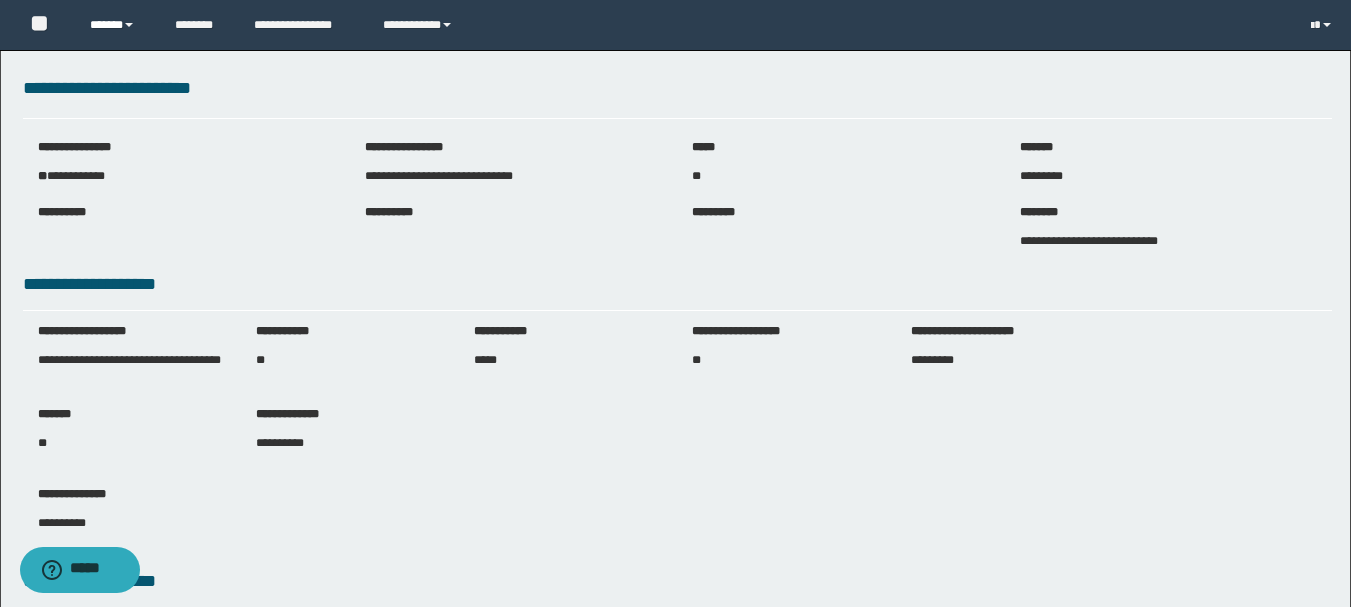 click on "******" at bounding box center (117, 25) 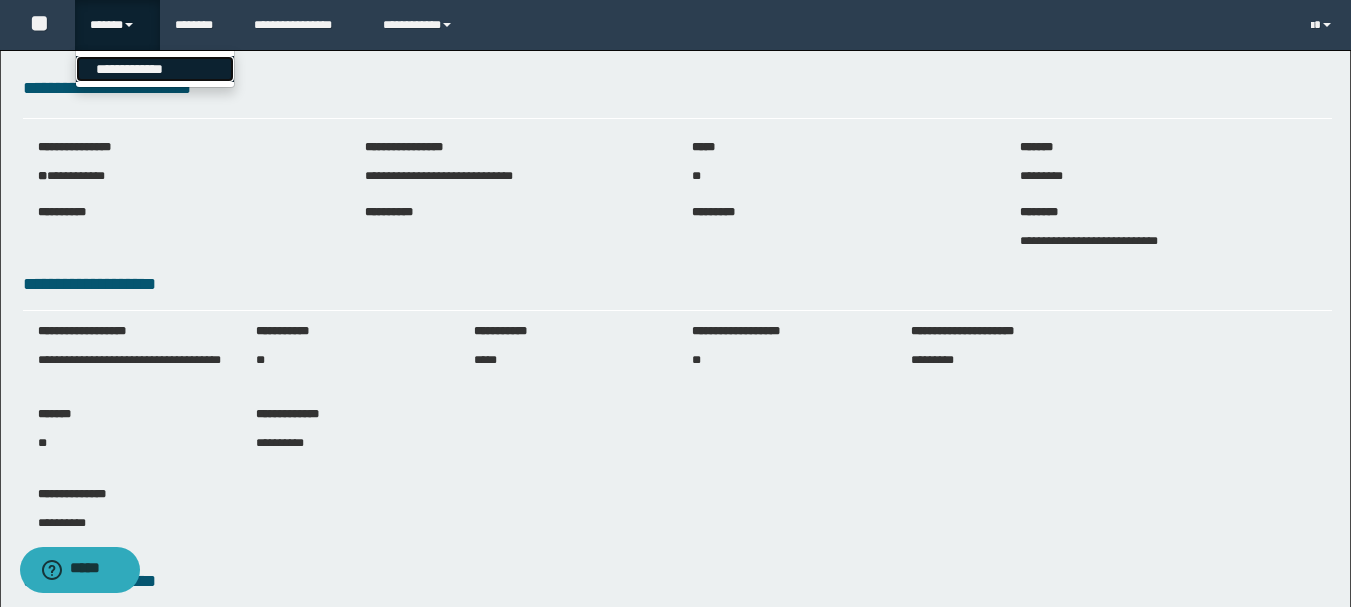 click on "**********" at bounding box center [155, 69] 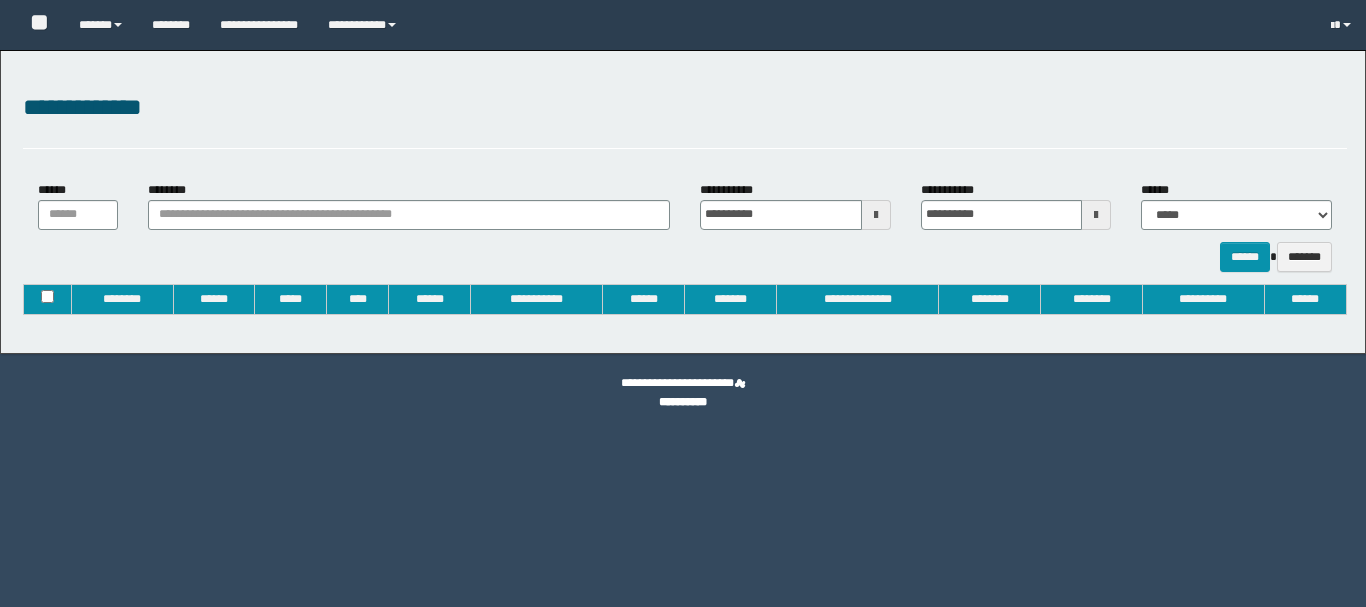 type on "**********" 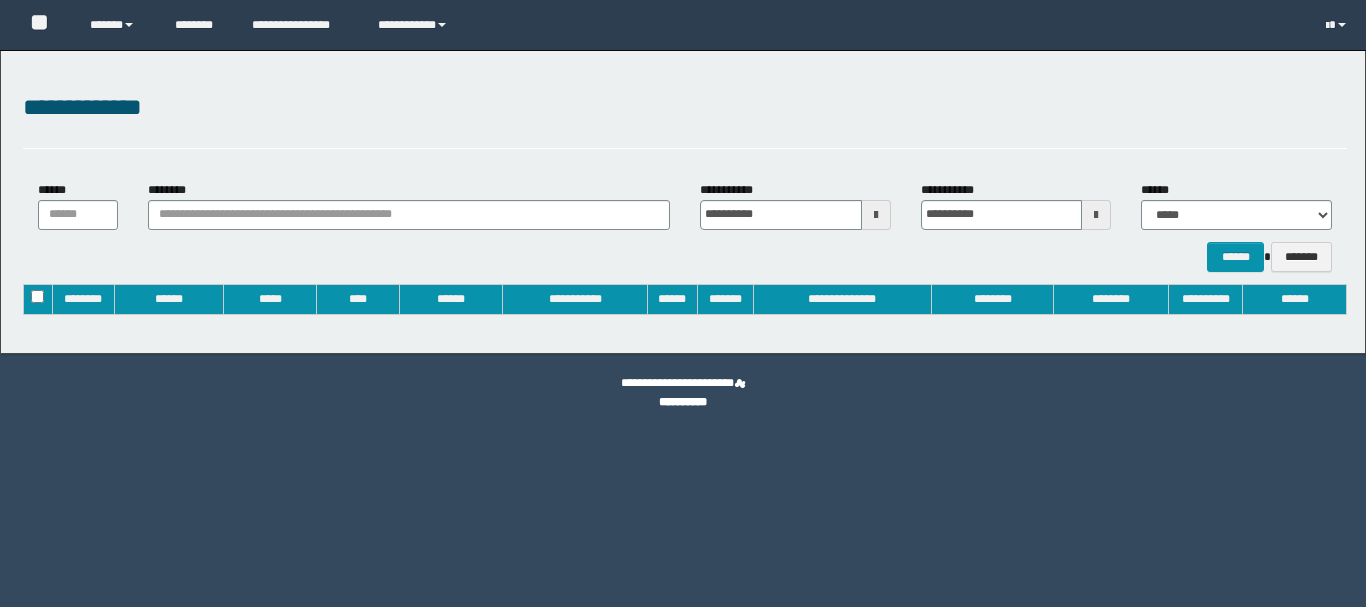 scroll, scrollTop: 0, scrollLeft: 0, axis: both 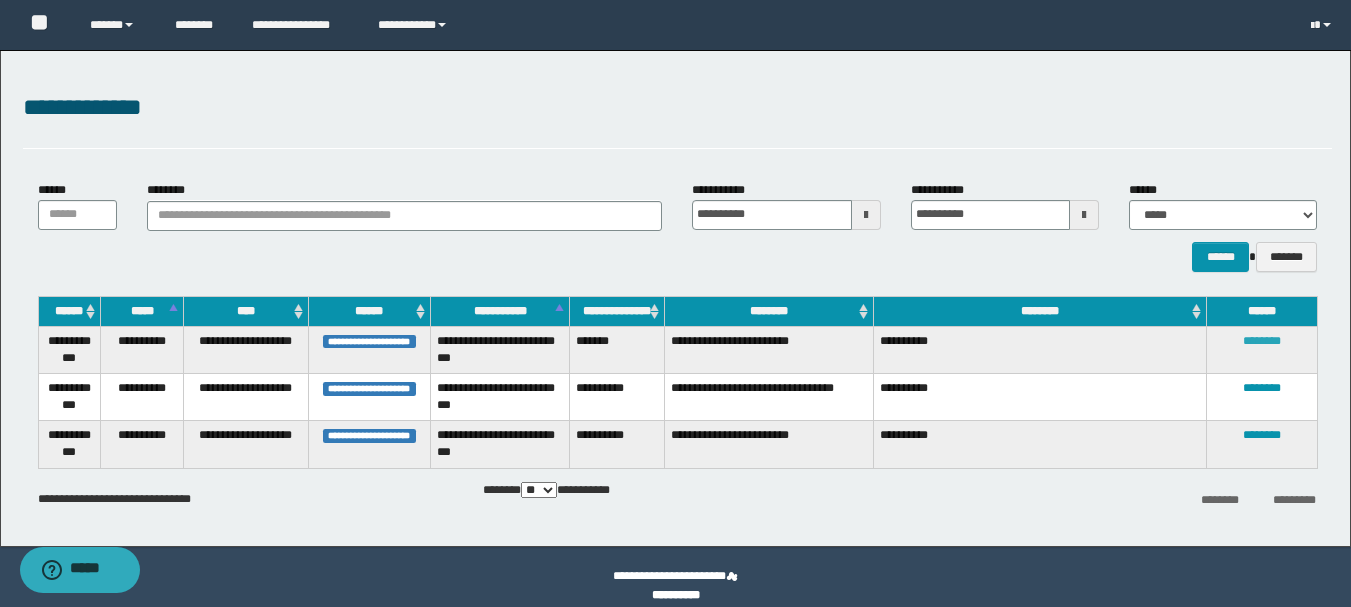 click on "********" at bounding box center (1262, 341) 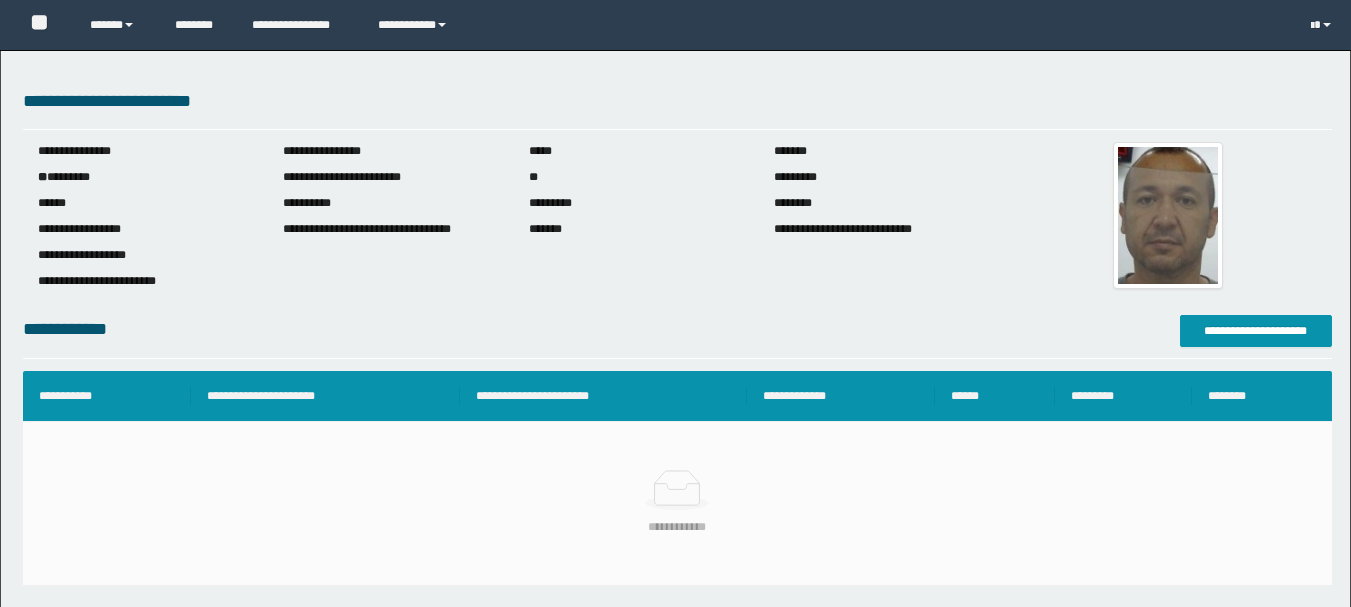 scroll, scrollTop: 0, scrollLeft: 0, axis: both 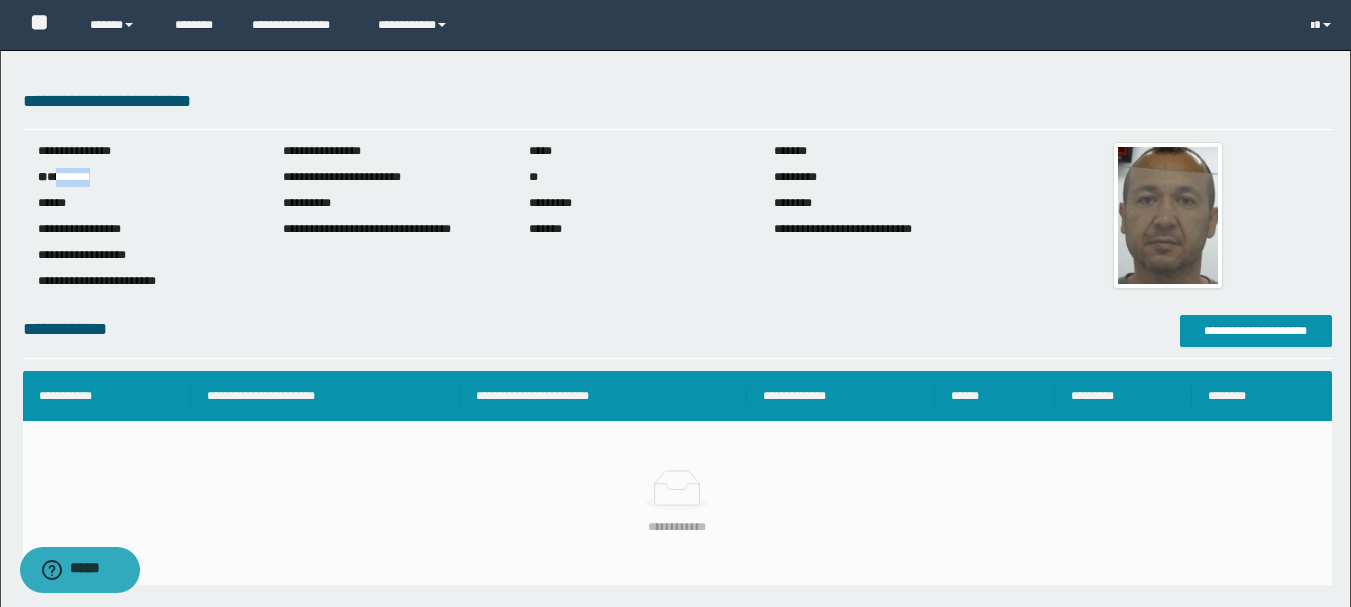 drag, startPoint x: 59, startPoint y: 177, endPoint x: 125, endPoint y: 176, distance: 66.007576 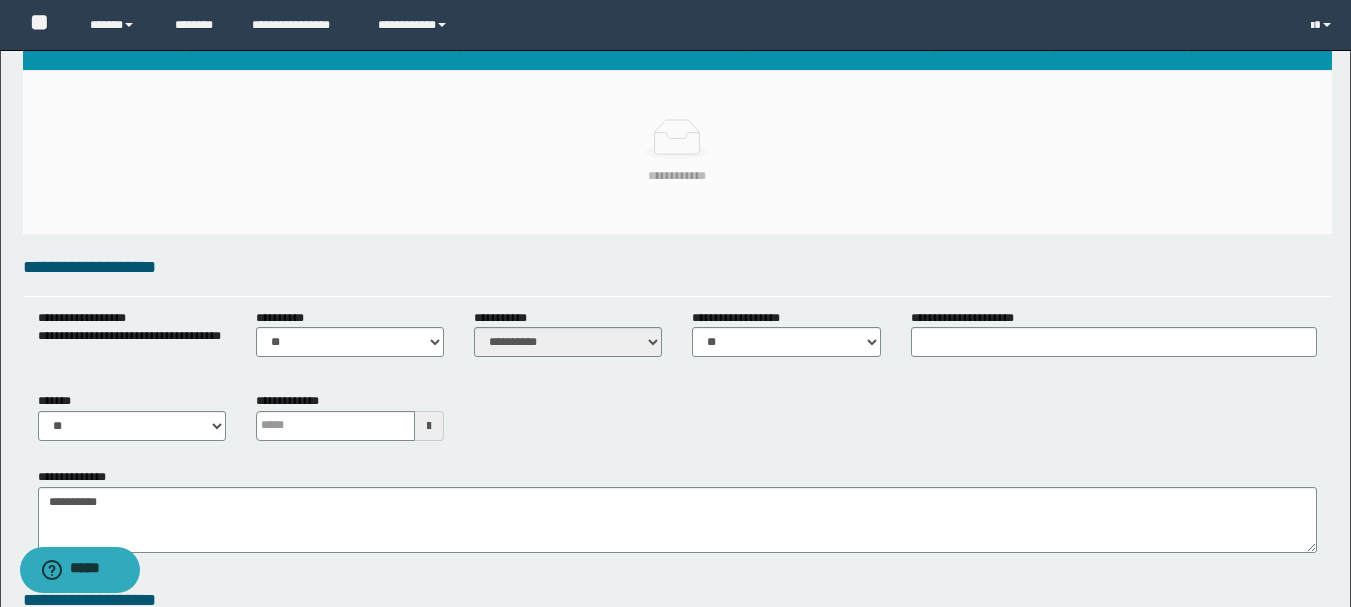 scroll, scrollTop: 400, scrollLeft: 0, axis: vertical 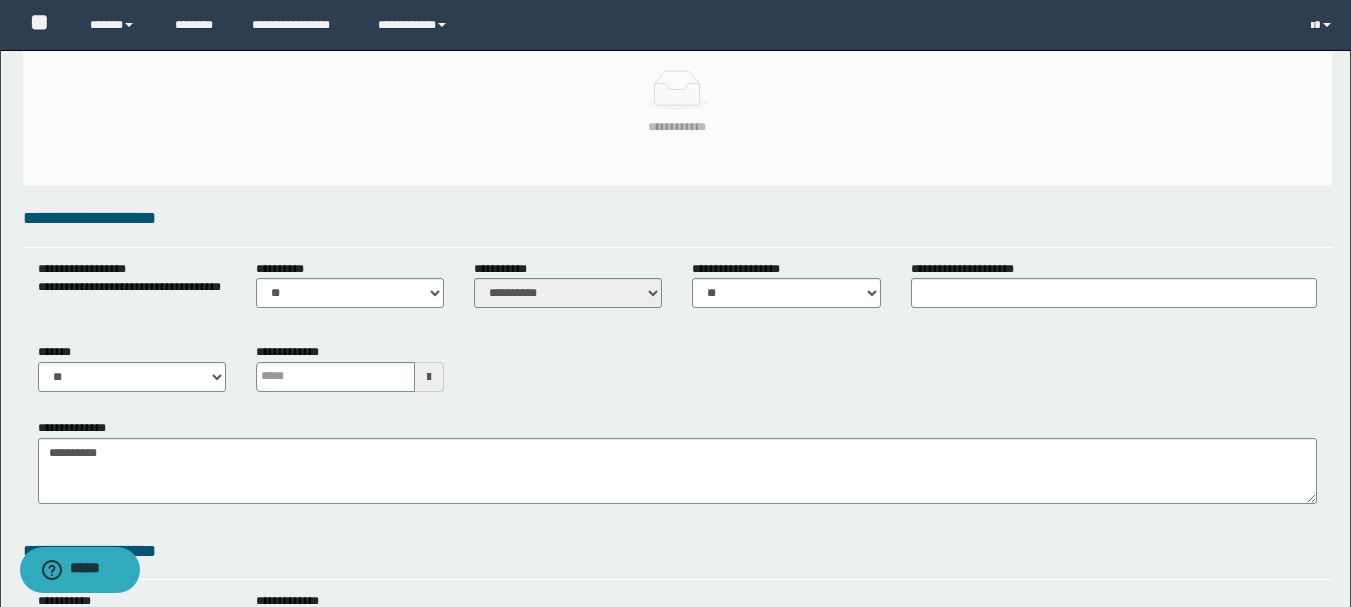 click on "**********" at bounding box center (350, 284) 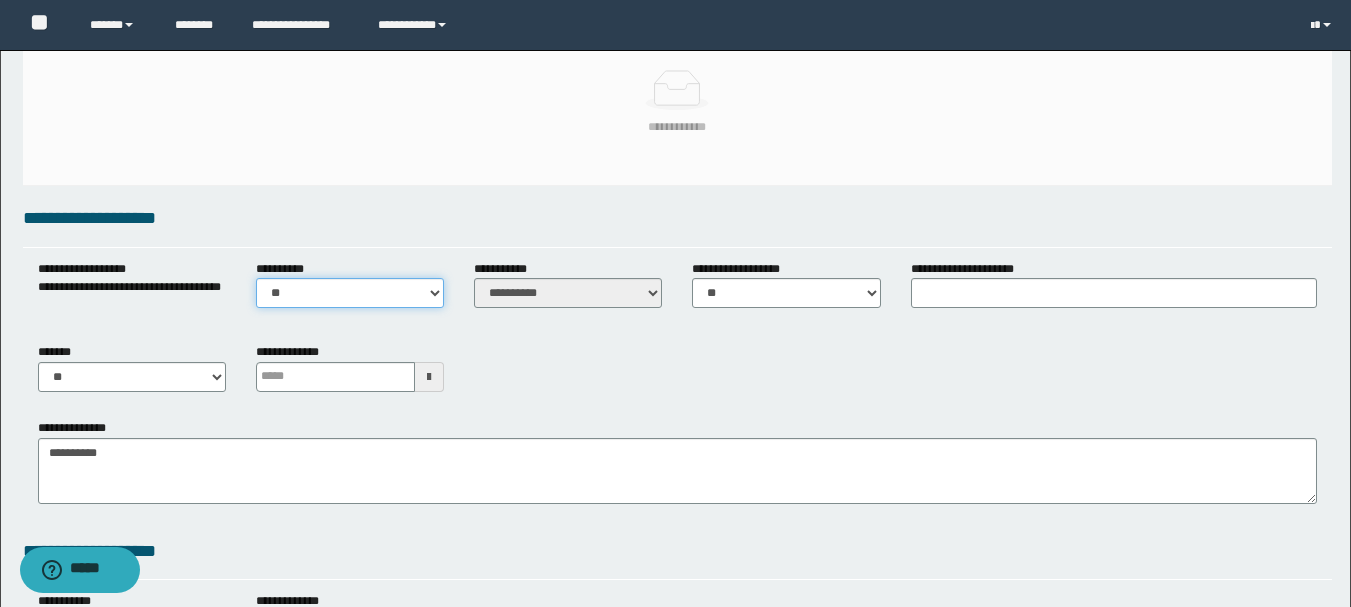 drag, startPoint x: 354, startPoint y: 285, endPoint x: 346, endPoint y: 306, distance: 22.472204 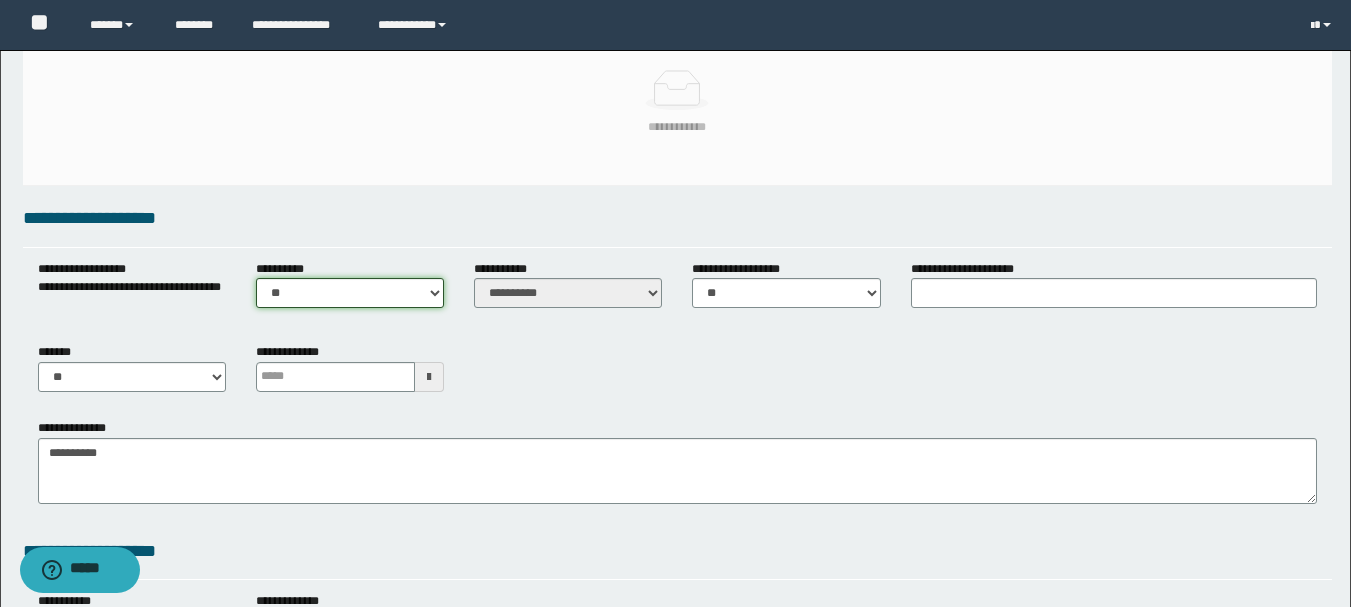 select on "****" 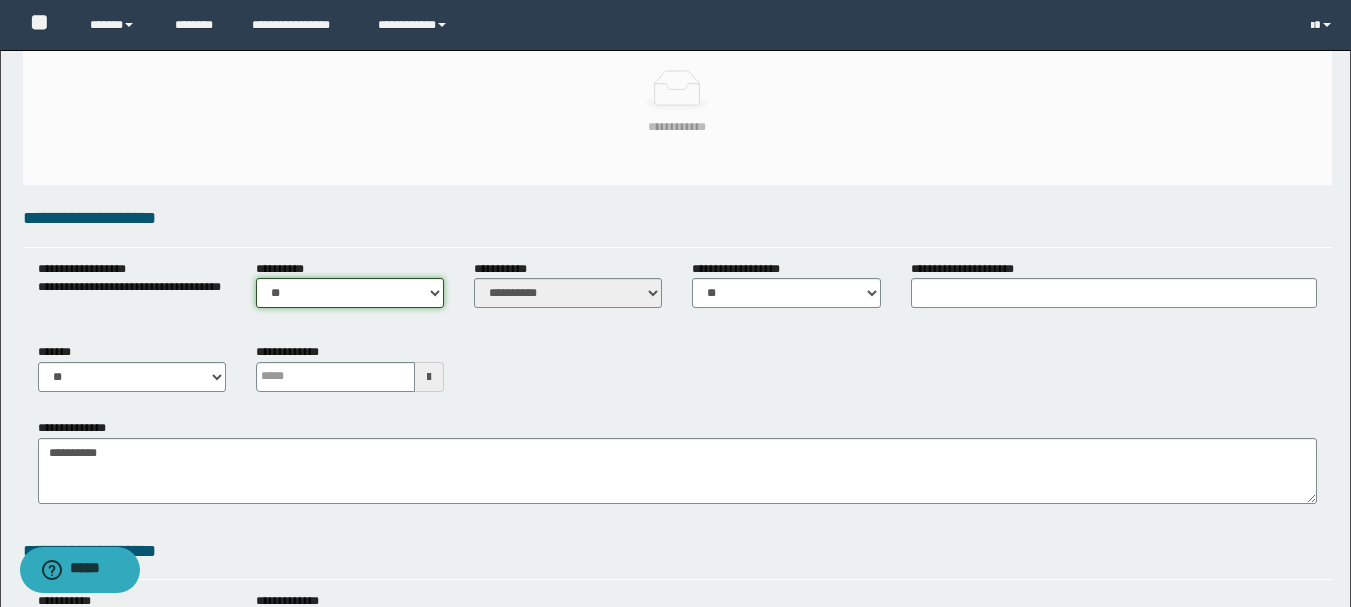 click on "**
**" at bounding box center [350, 293] 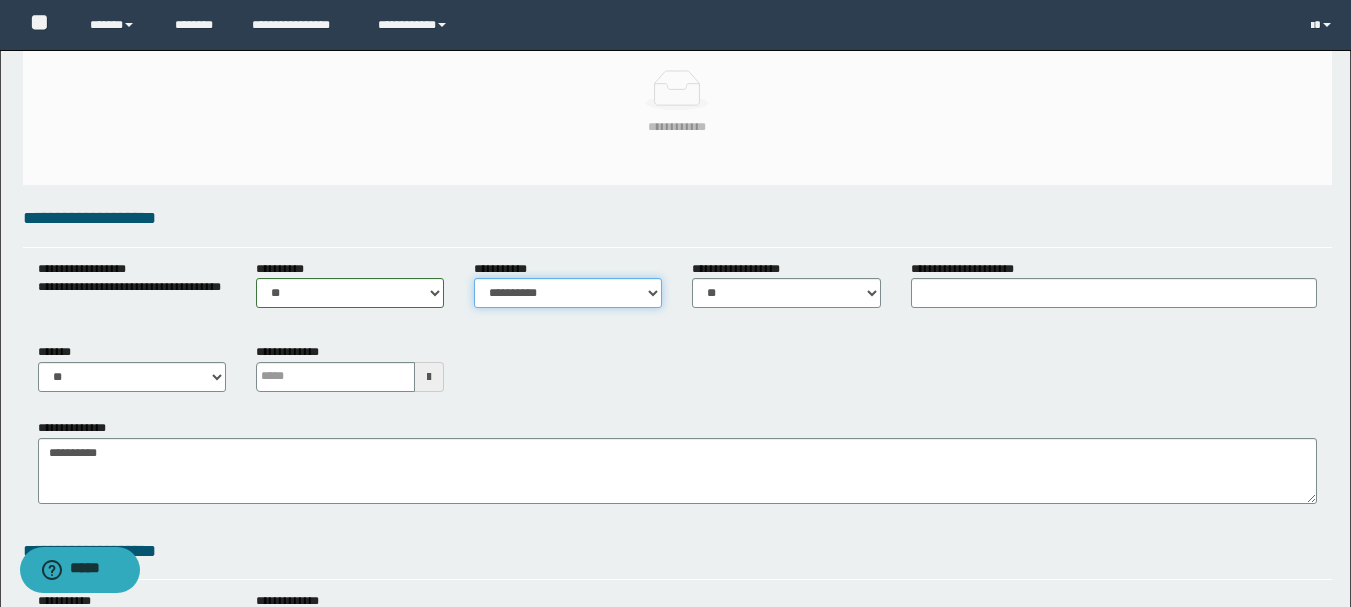 click on "**********" at bounding box center (568, 293) 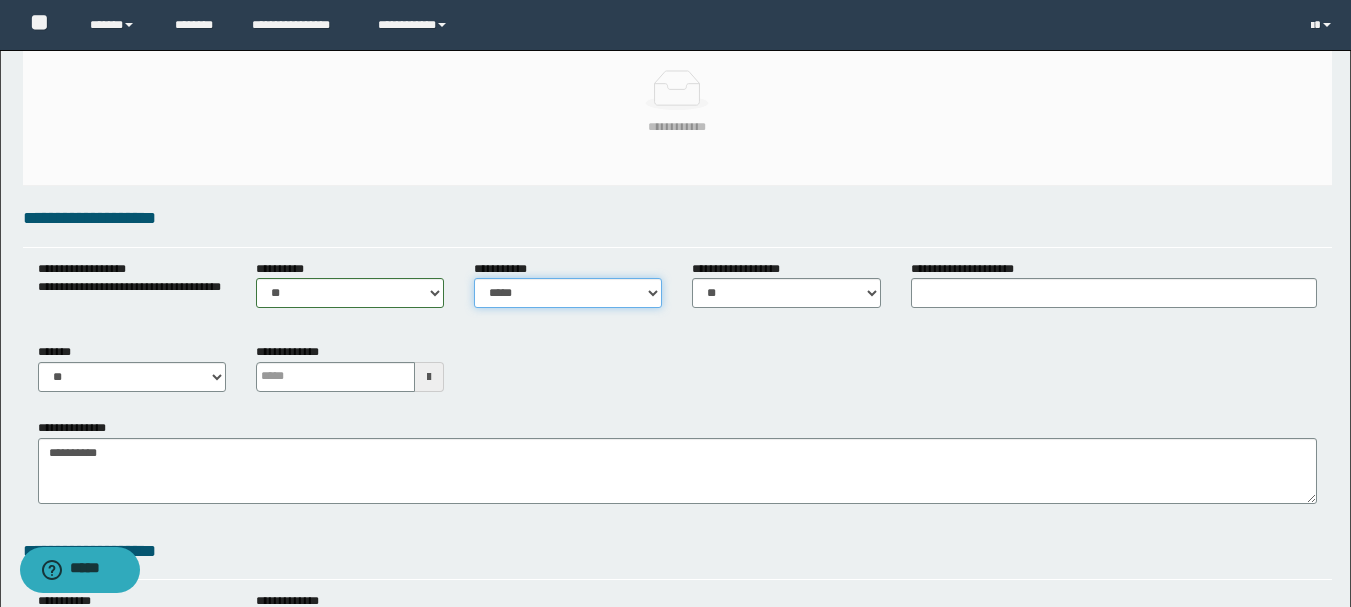 click on "**********" at bounding box center [568, 293] 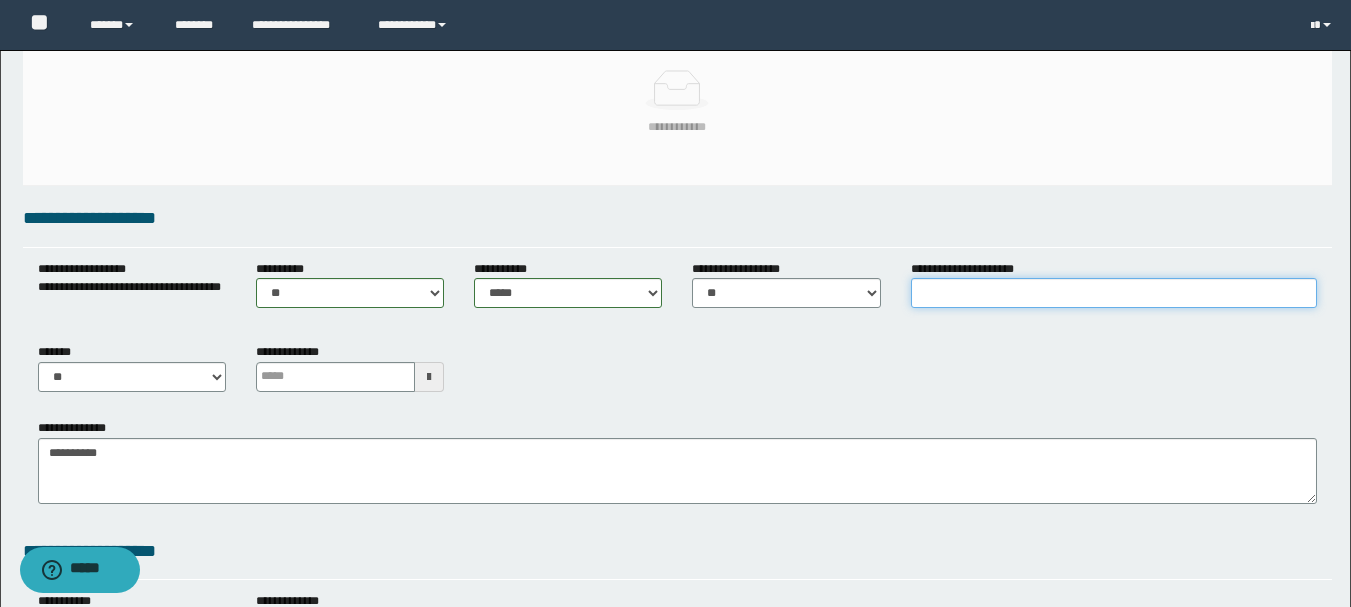 click on "**********" at bounding box center (1114, 293) 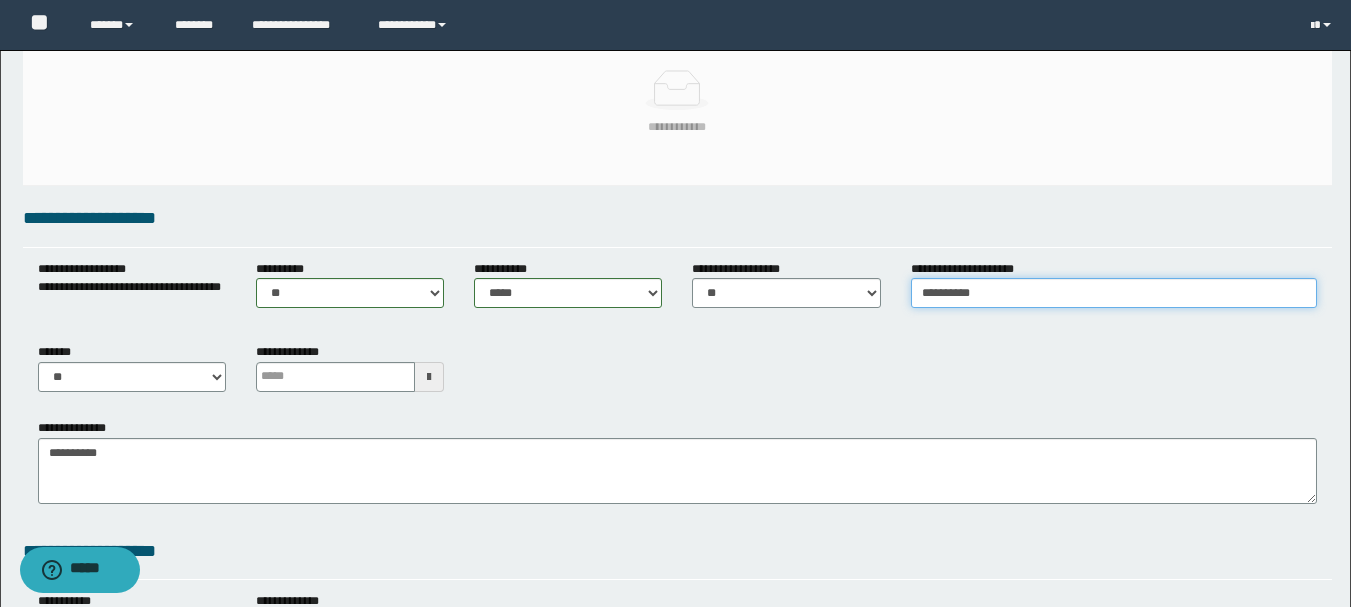 type on "**********" 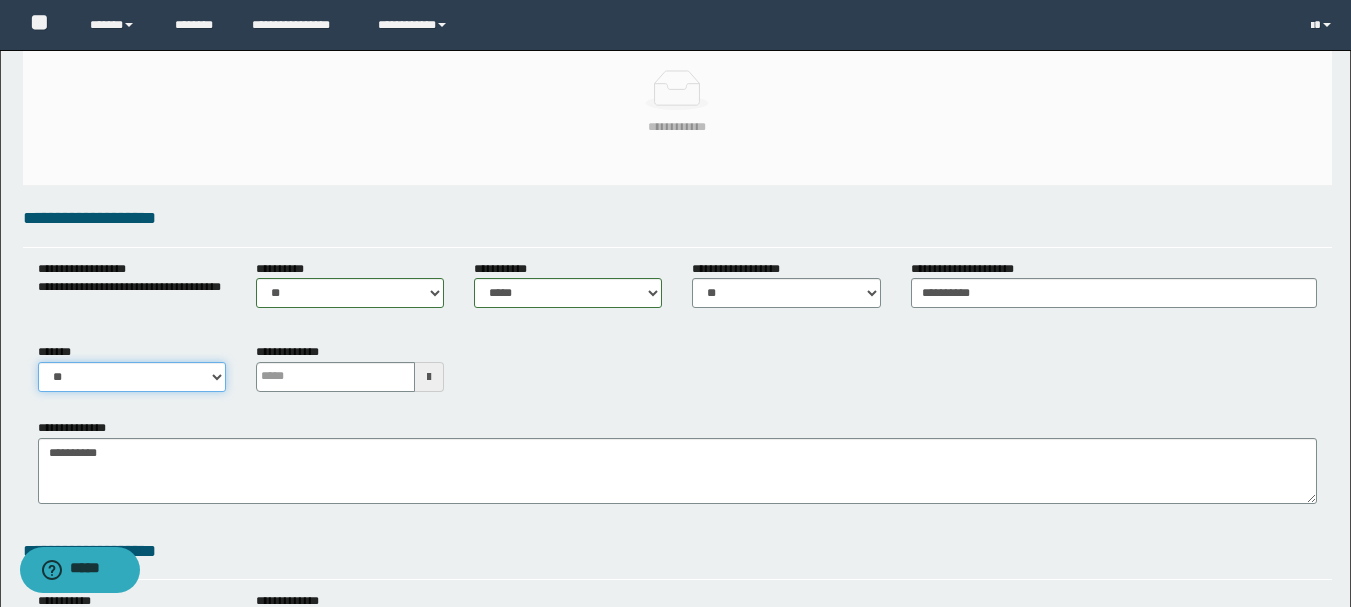 click on "**
**" at bounding box center (132, 377) 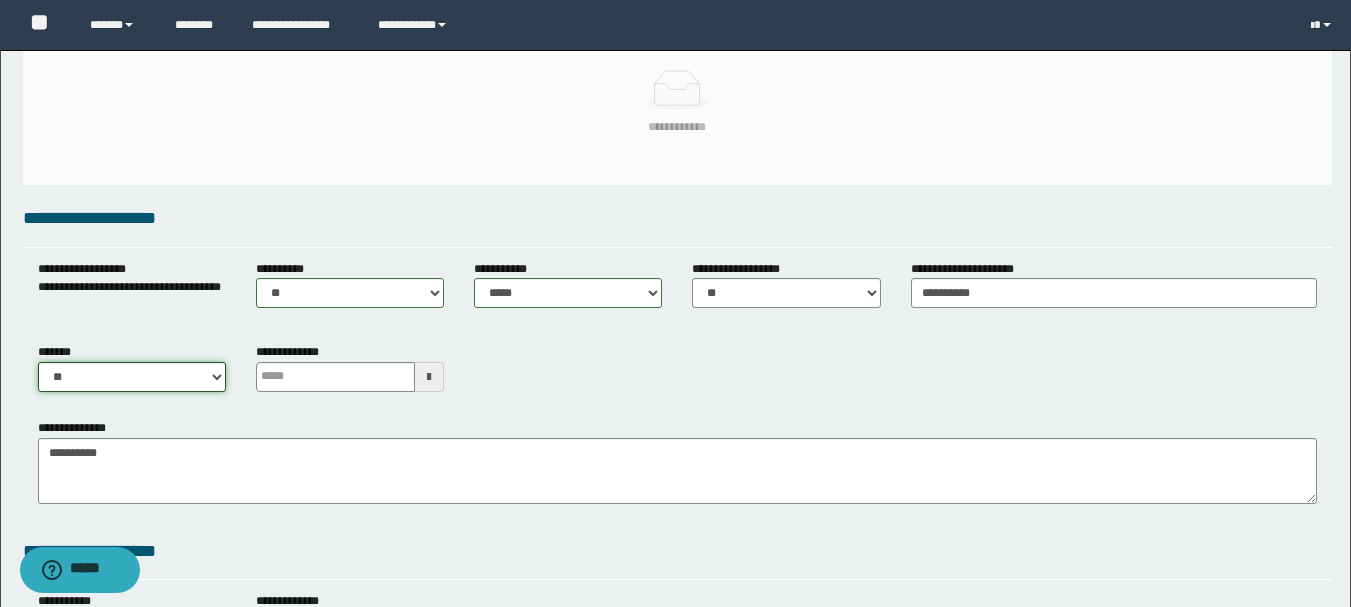 select on "****" 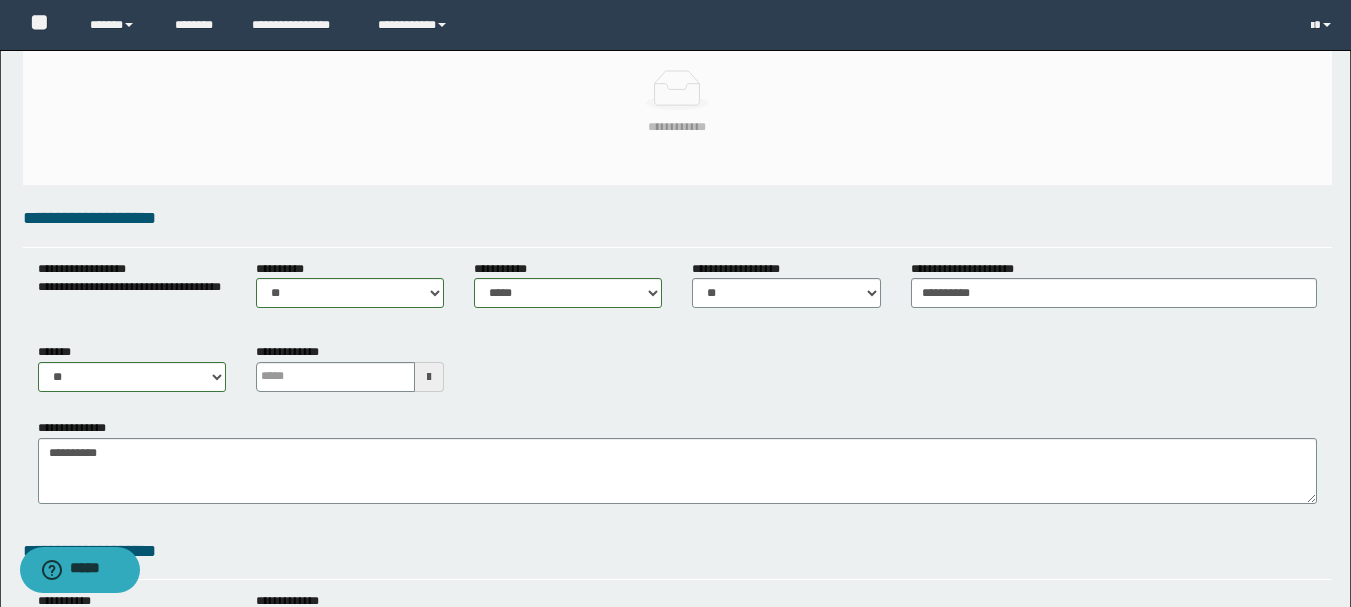 click at bounding box center (429, 377) 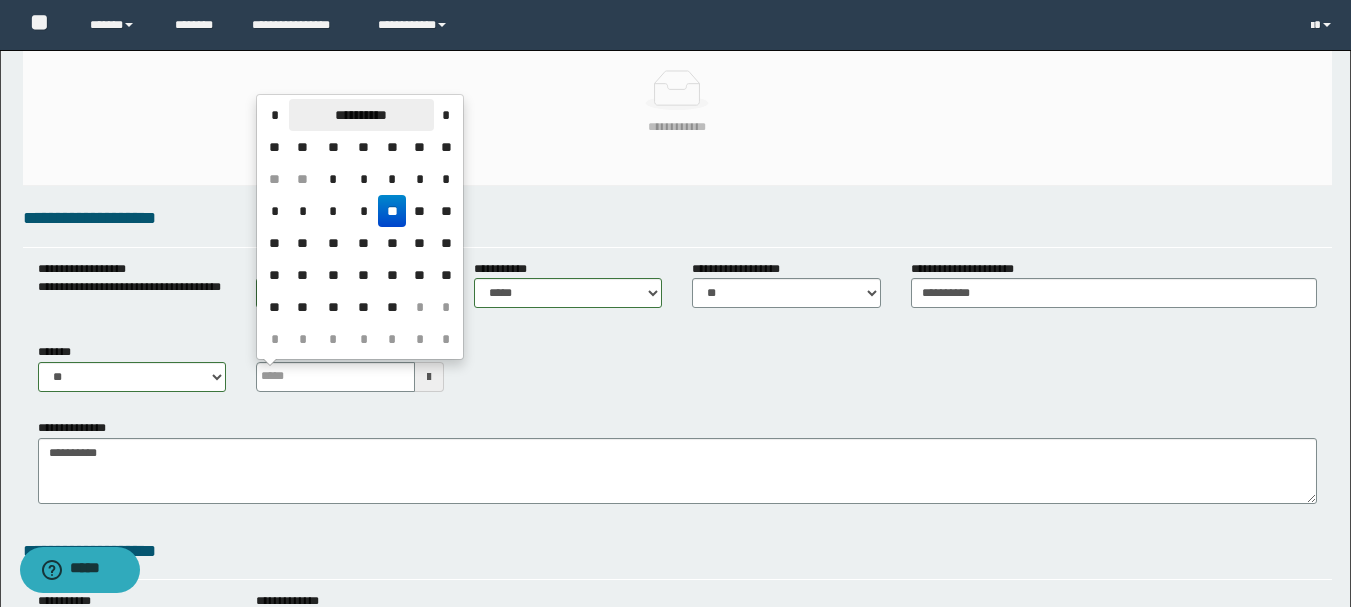 click on "**********" at bounding box center (361, 115) 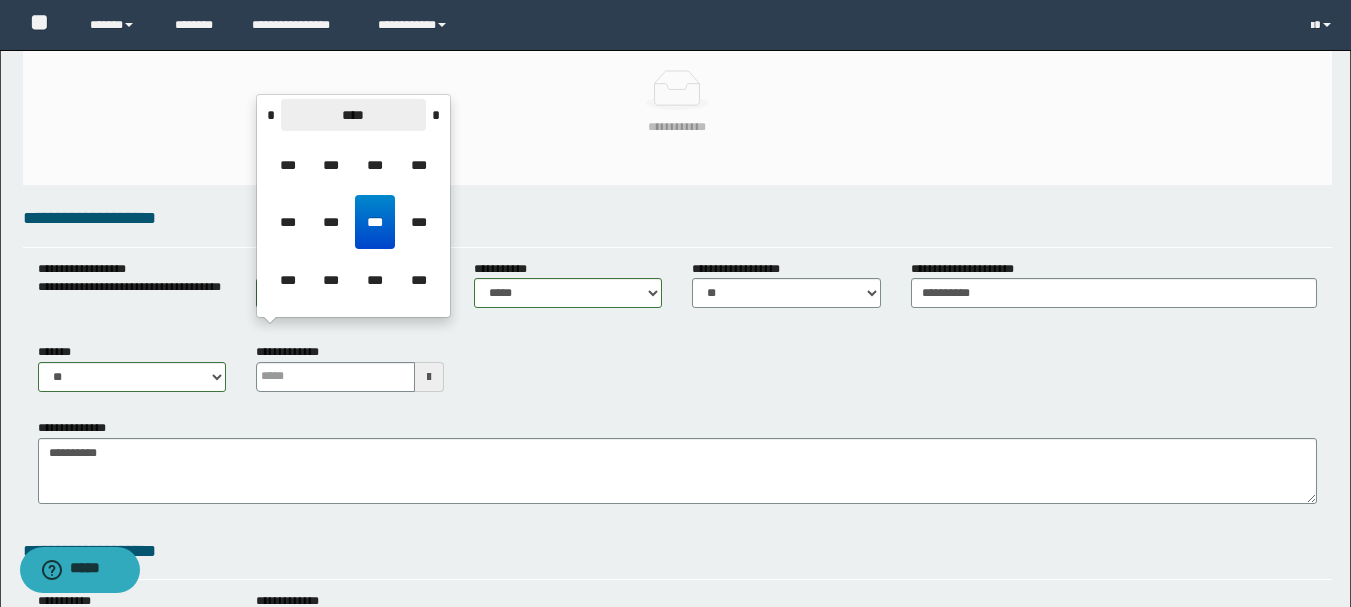 click on "****" at bounding box center (353, 115) 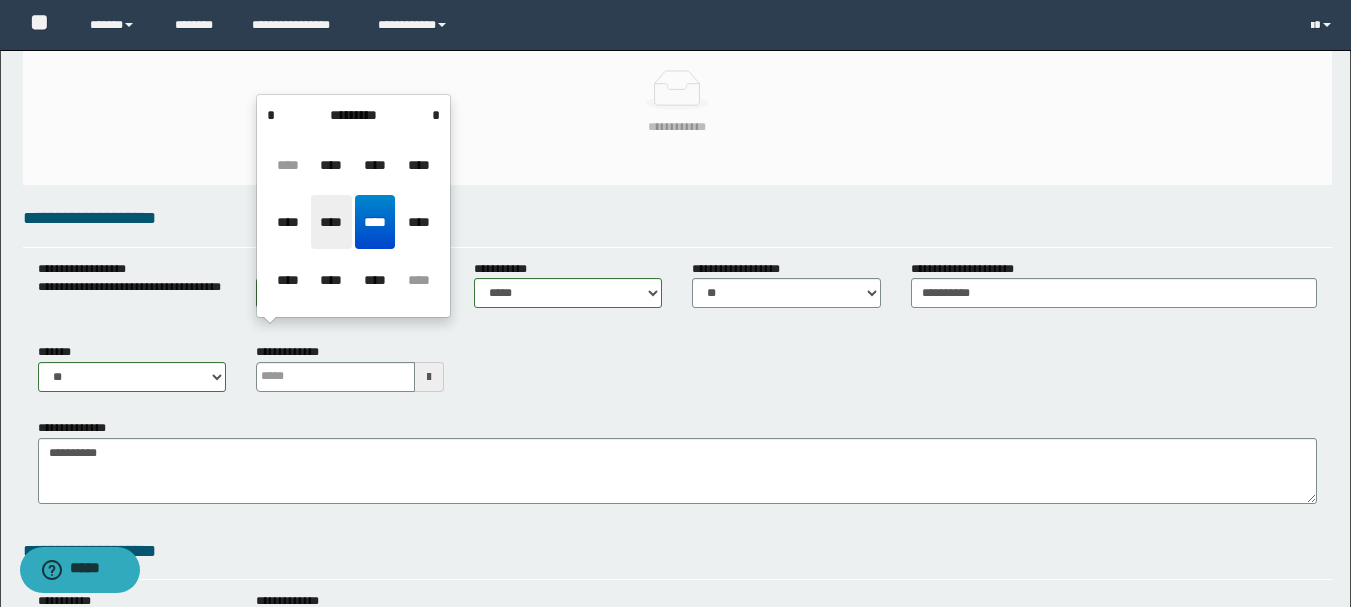 click on "****" at bounding box center [331, 222] 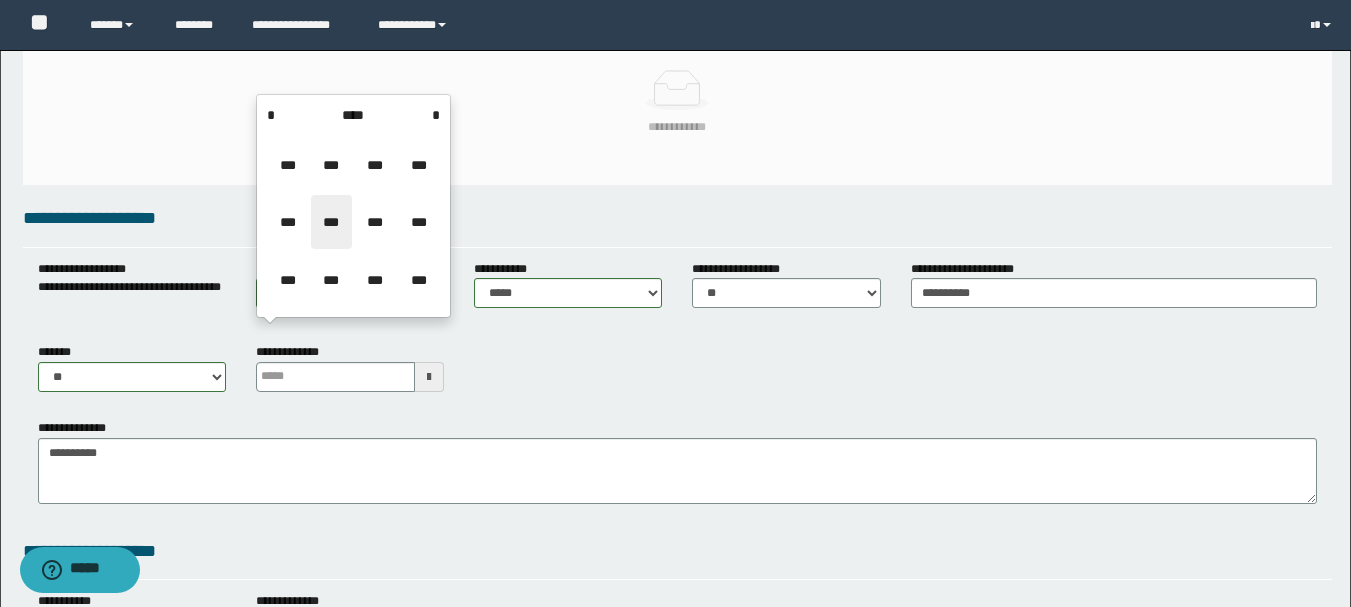 click on "***" at bounding box center [331, 222] 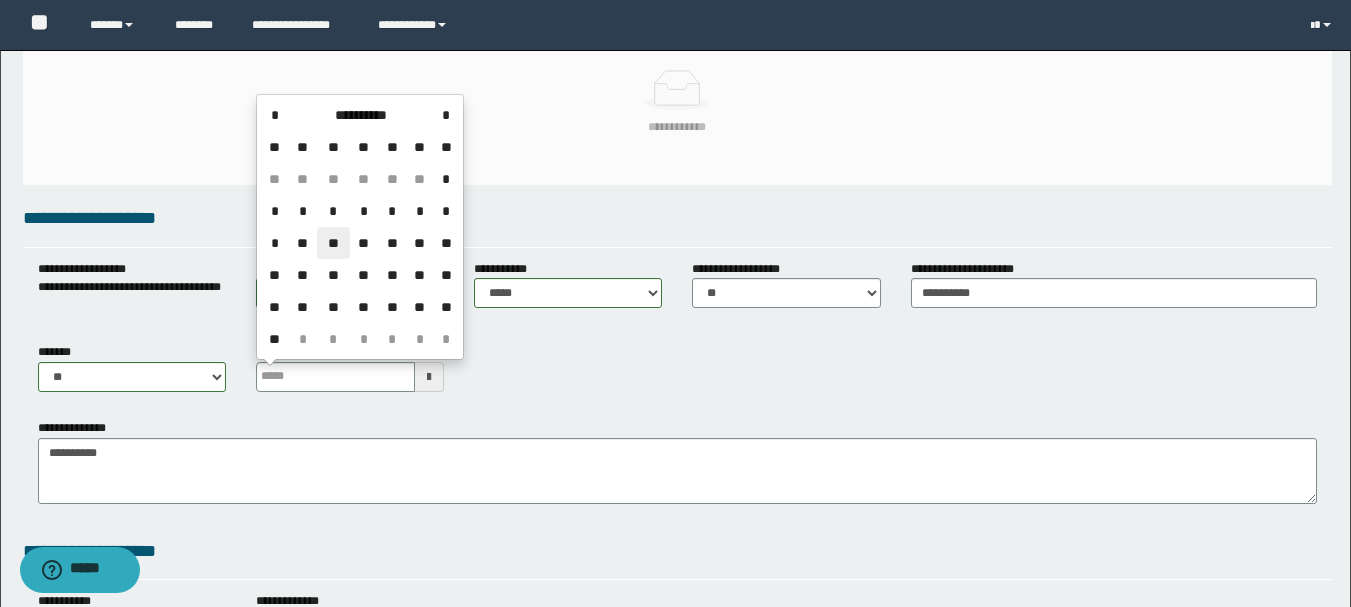 click on "**" at bounding box center (333, 243) 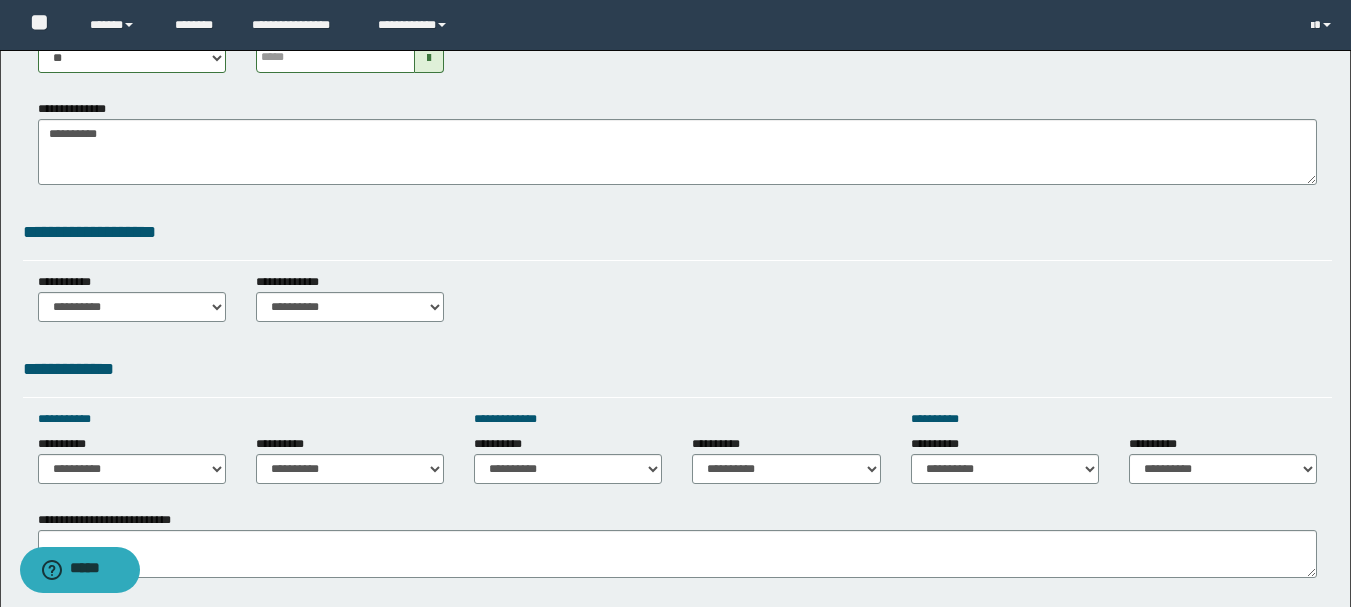 scroll, scrollTop: 500, scrollLeft: 0, axis: vertical 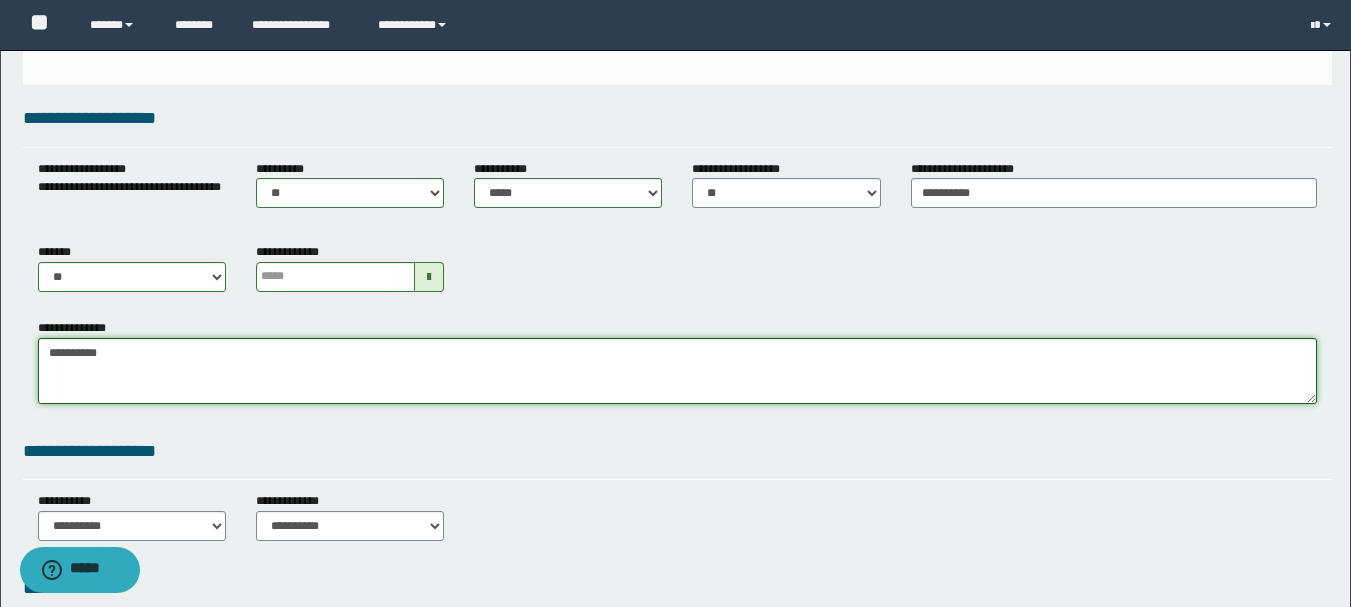 click on "**********" at bounding box center [677, 371] 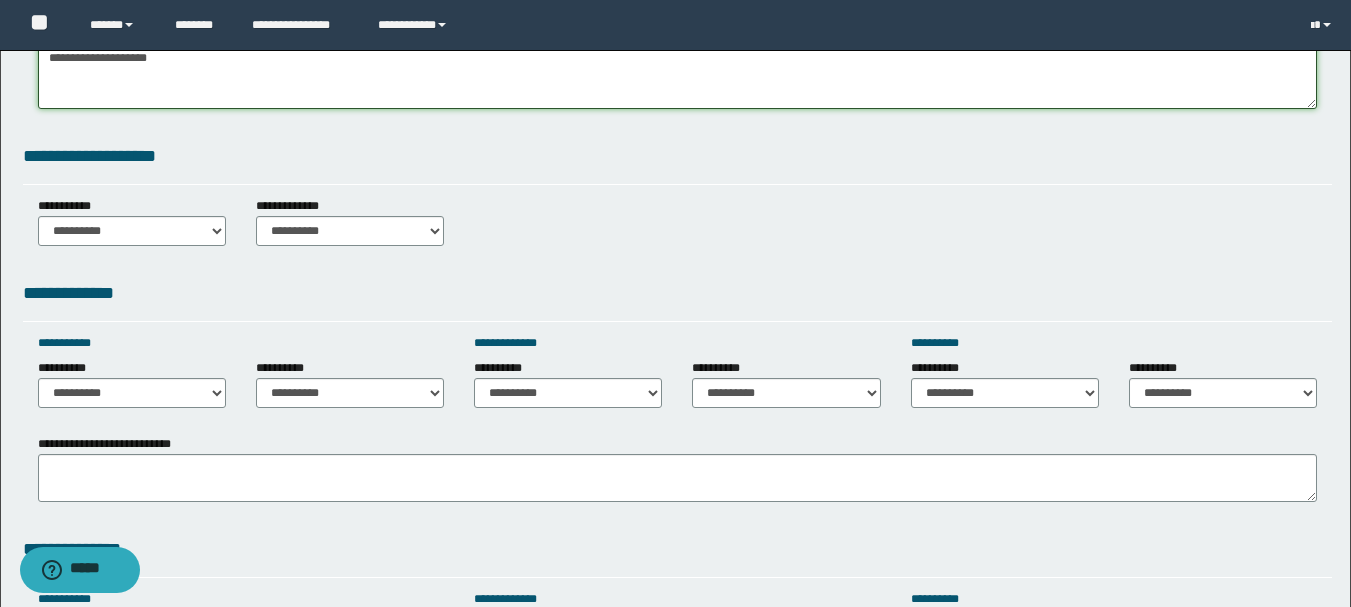 scroll, scrollTop: 800, scrollLeft: 0, axis: vertical 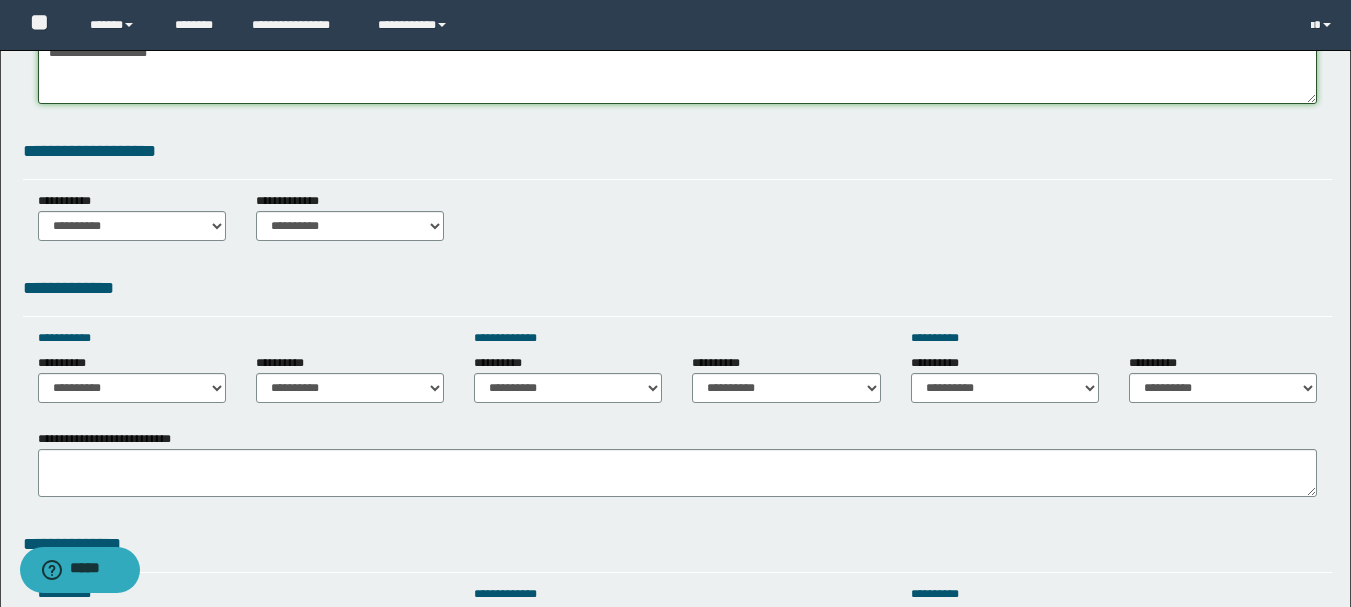 type on "**********" 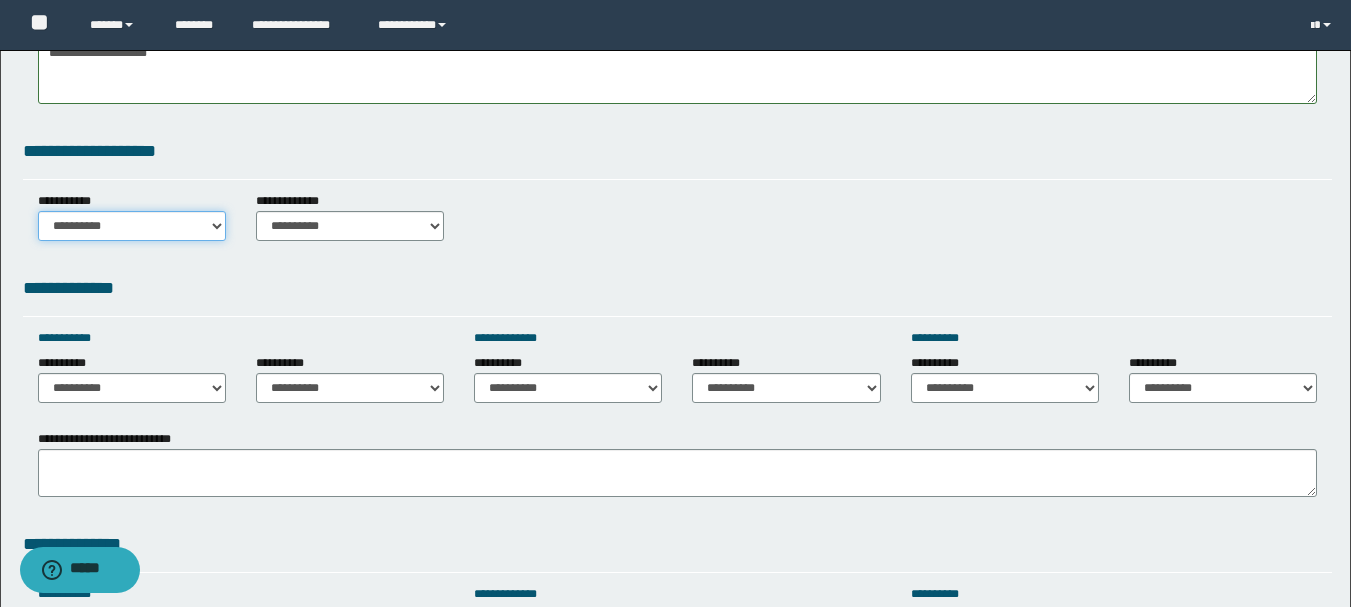 click on "**********" at bounding box center (132, 226) 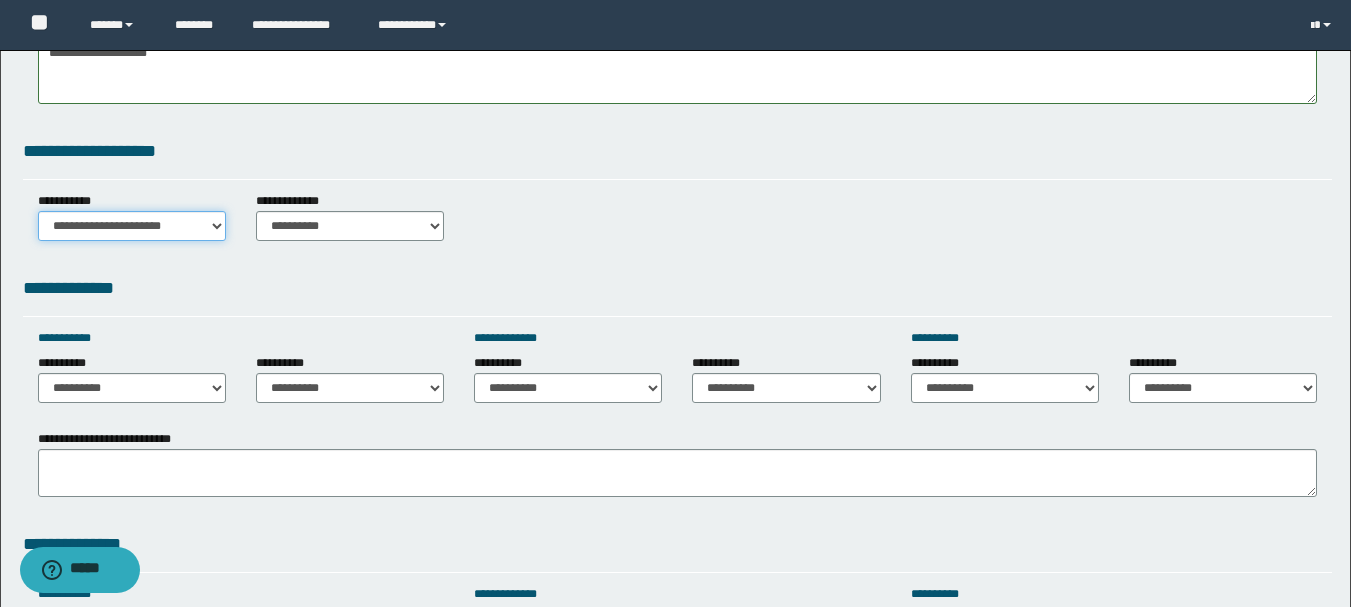 click on "**********" at bounding box center [132, 226] 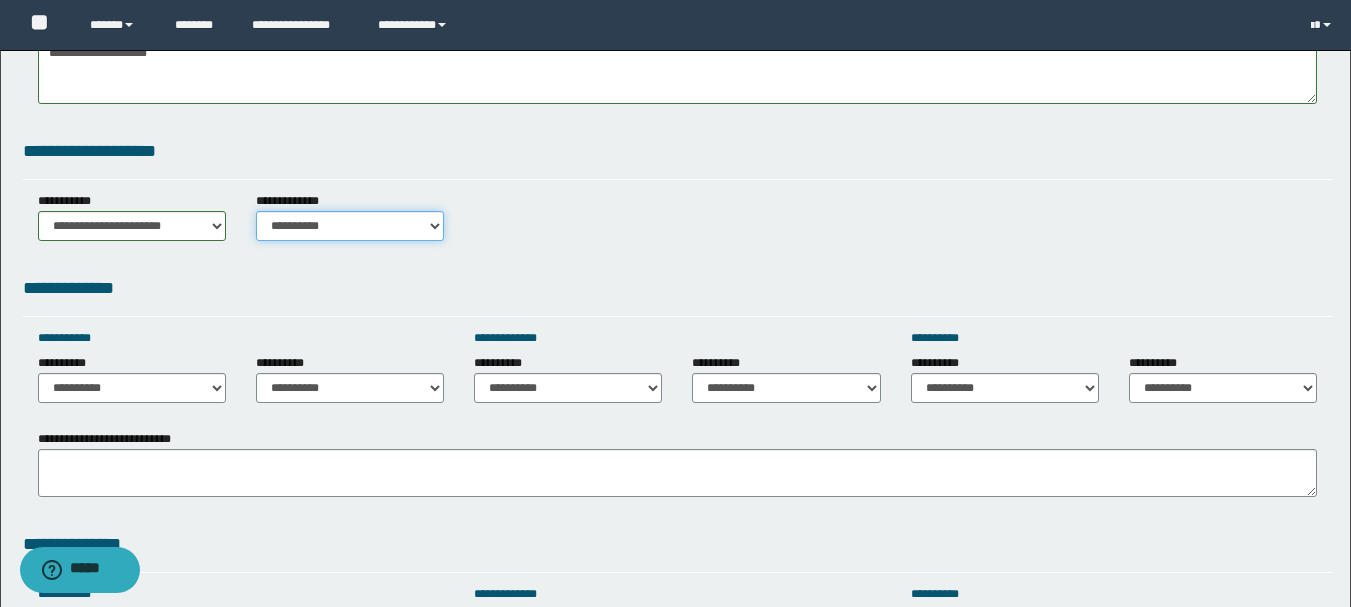 click on "**********" at bounding box center [350, 226] 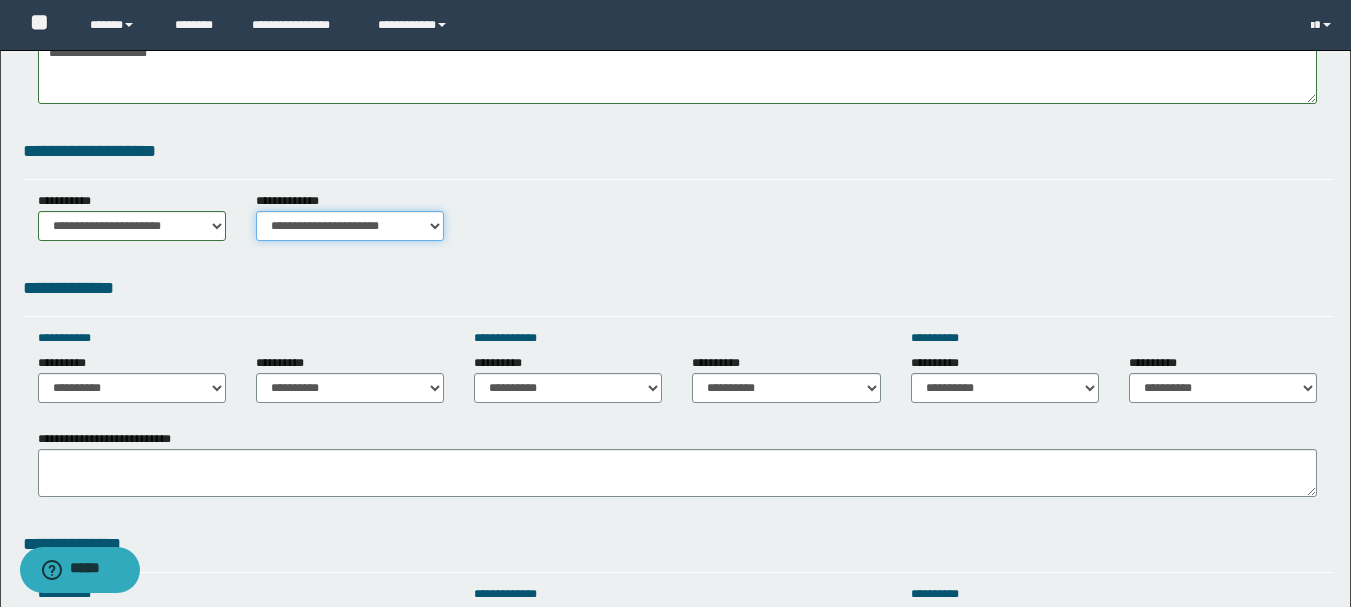 click on "**********" at bounding box center [350, 226] 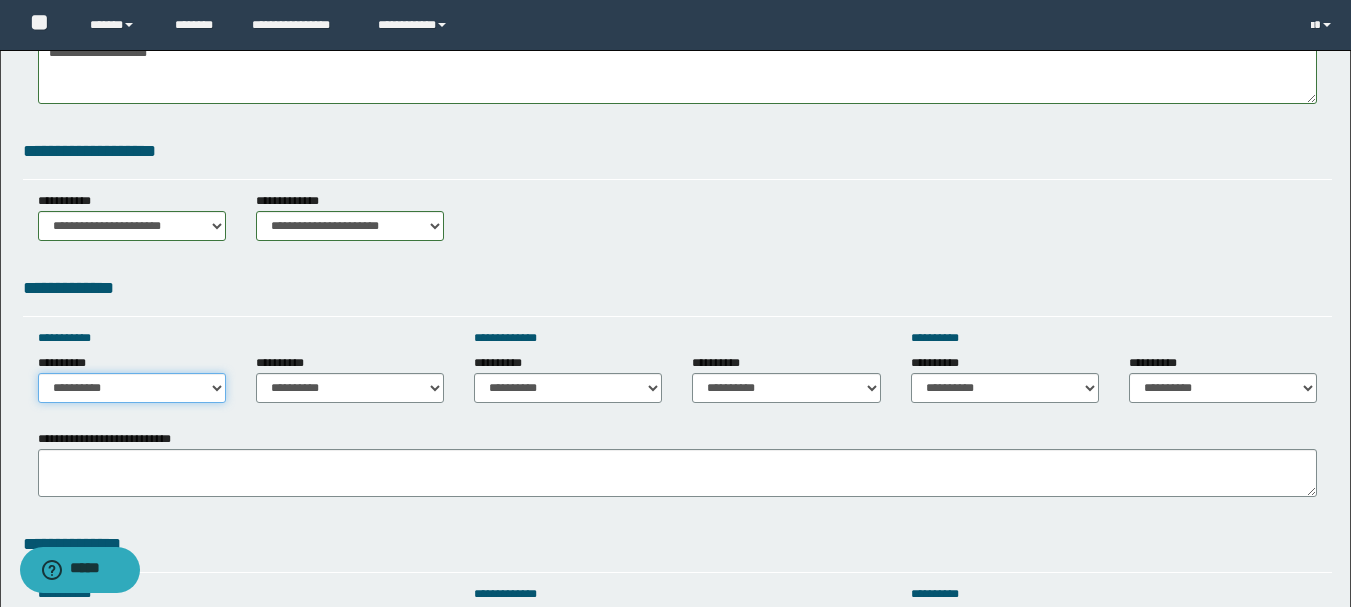 click on "**********" at bounding box center [132, 388] 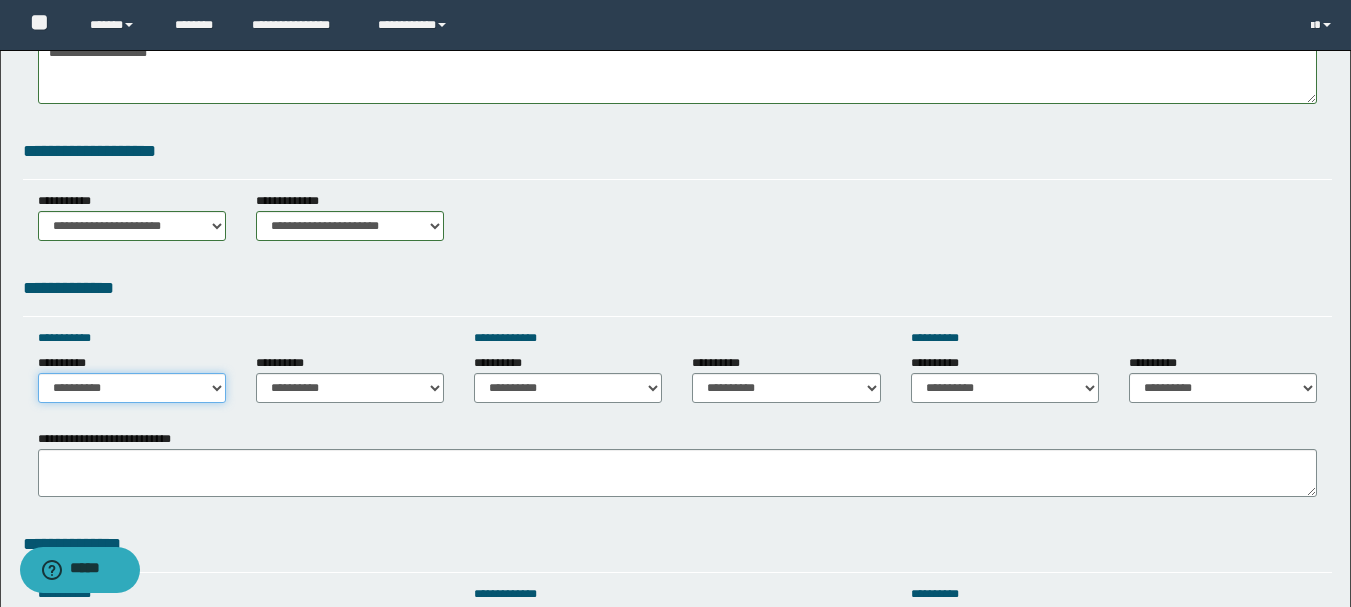 select on "*****" 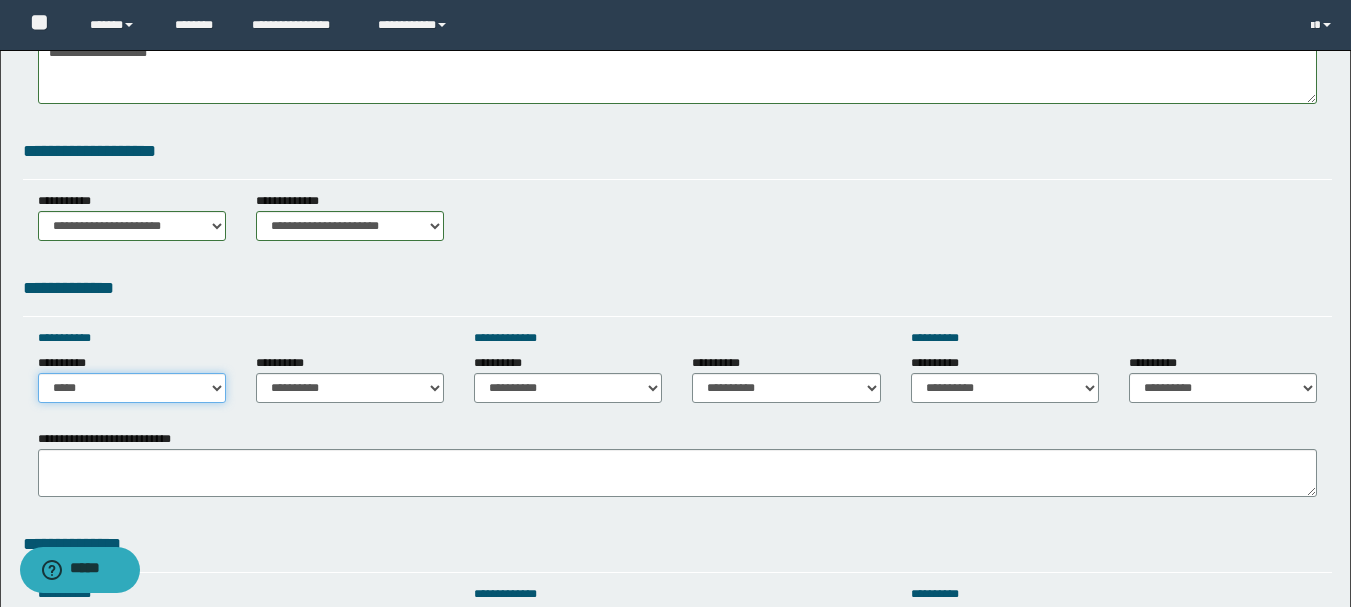 click on "**********" at bounding box center [132, 388] 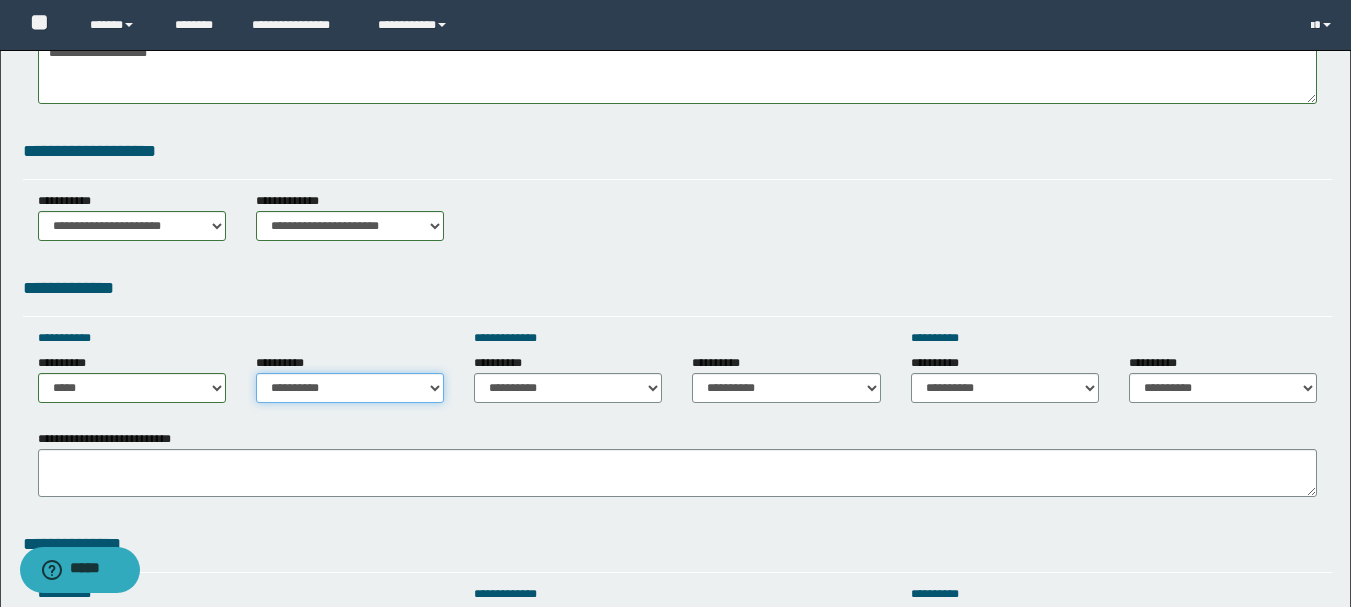 click on "**********" at bounding box center [350, 388] 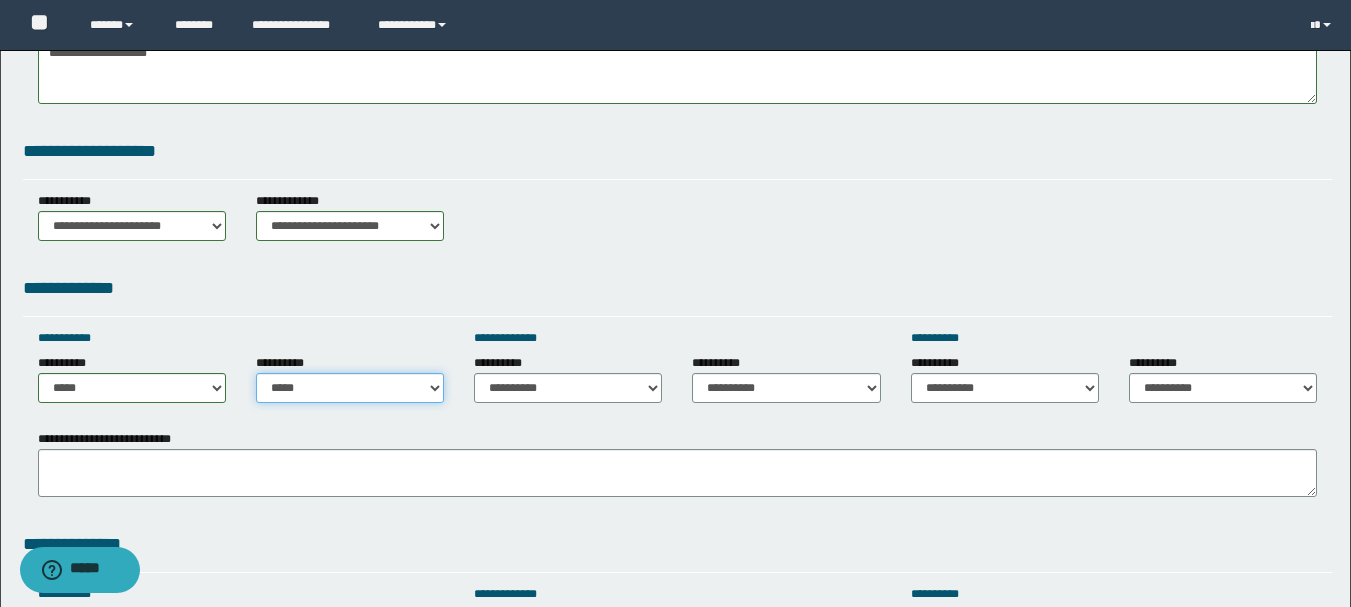 click on "**********" at bounding box center [350, 388] 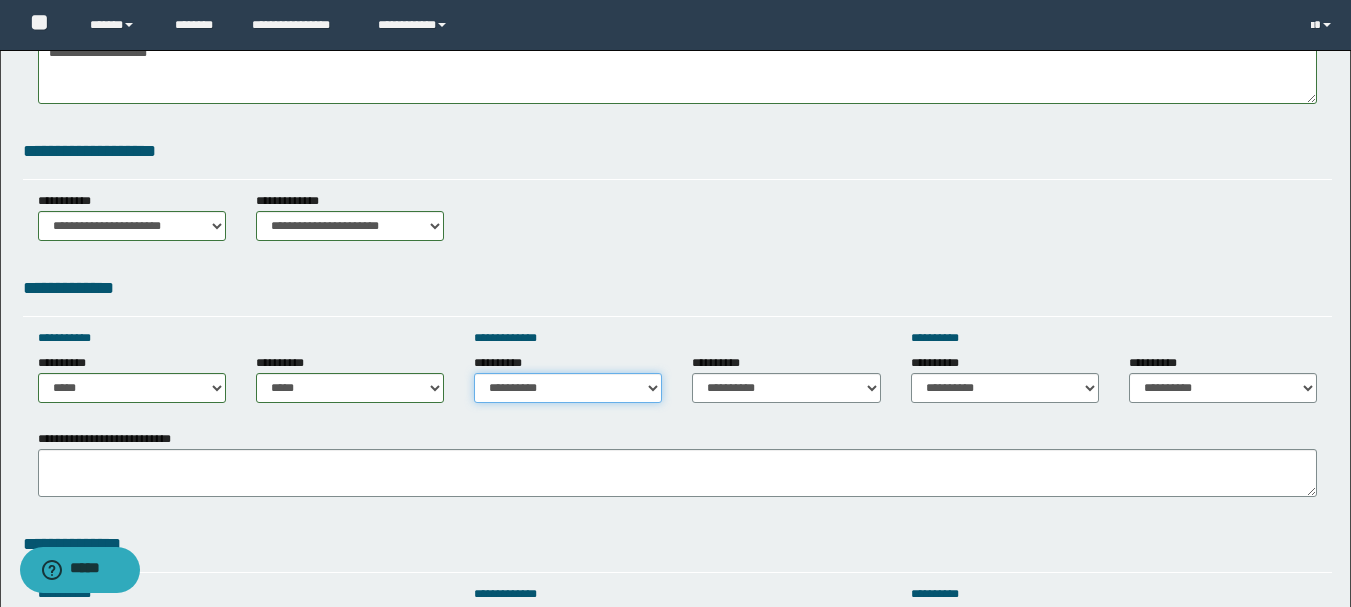 click on "**********" at bounding box center [568, 388] 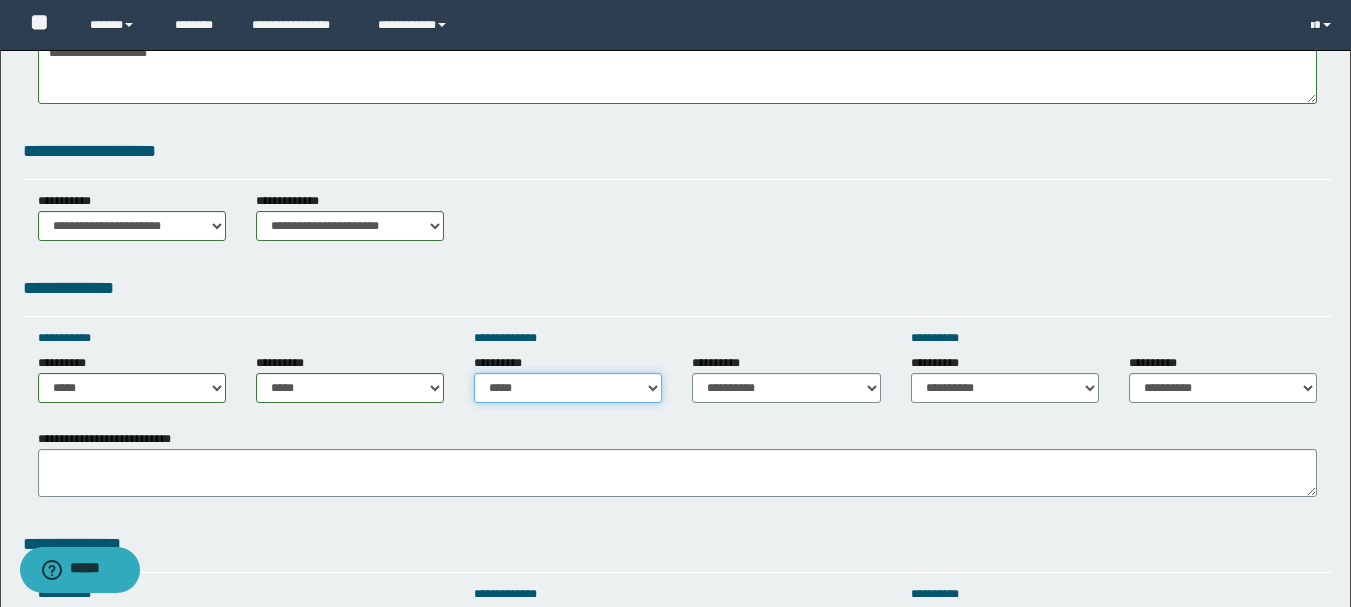 click on "**********" at bounding box center (568, 388) 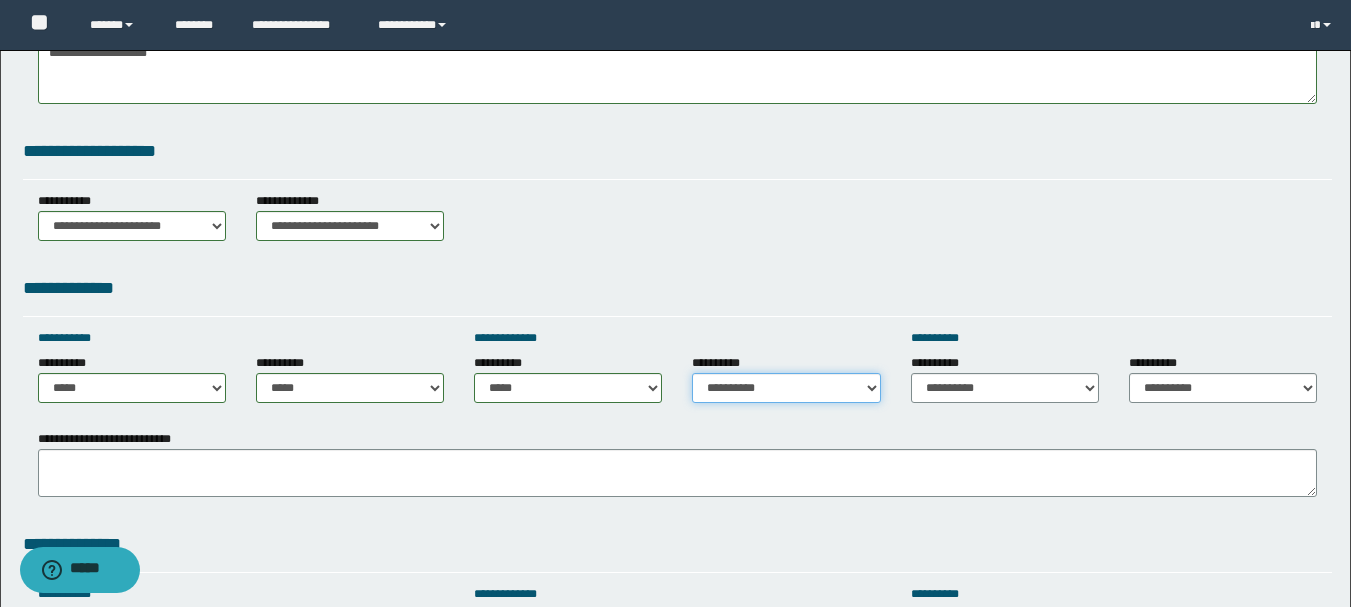 click on "**********" at bounding box center [786, 388] 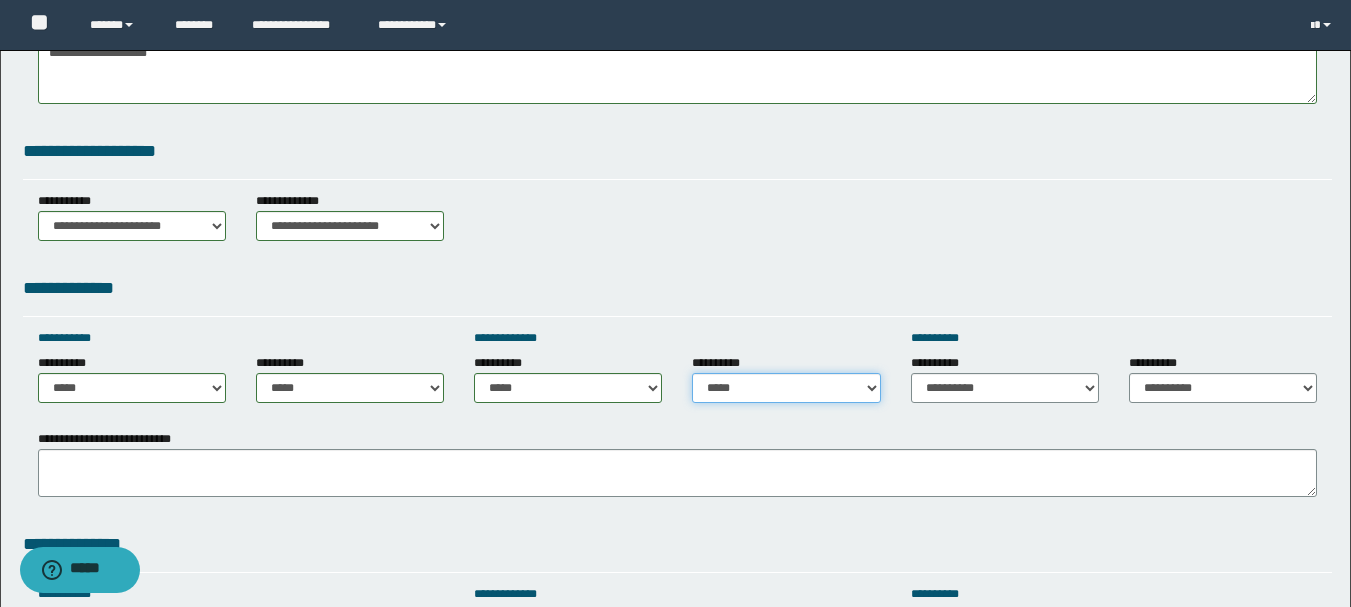 click on "**********" at bounding box center [786, 388] 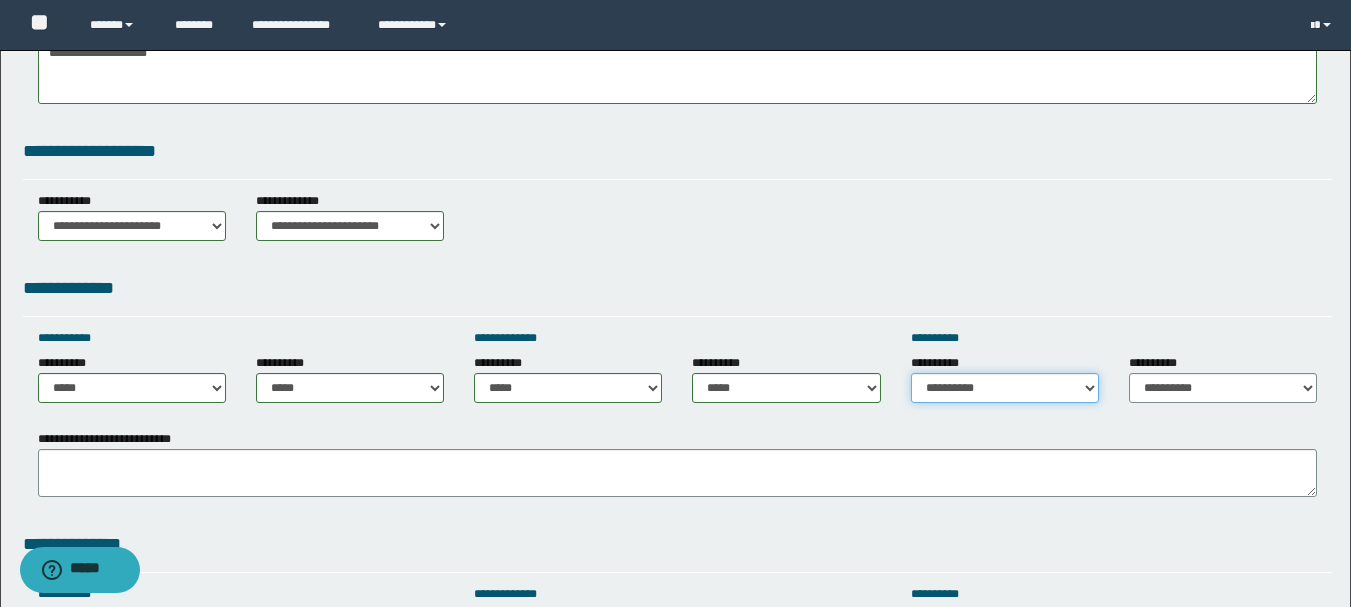 click on "**********" at bounding box center [1005, 388] 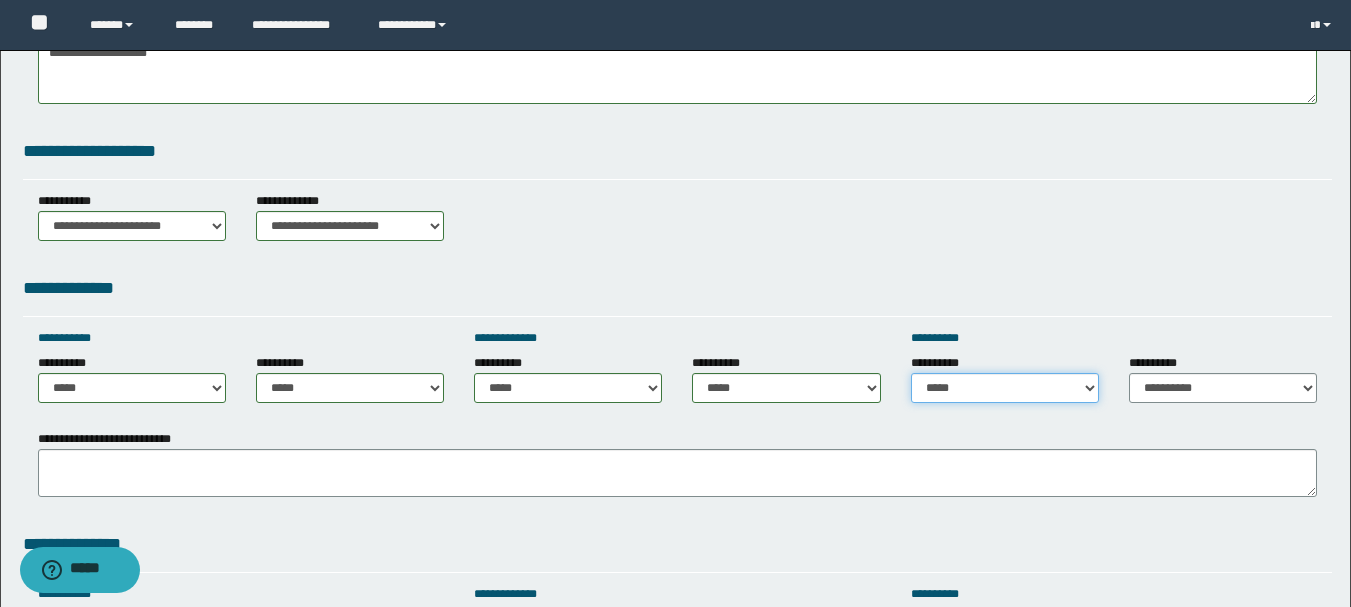 click on "**********" at bounding box center (1005, 388) 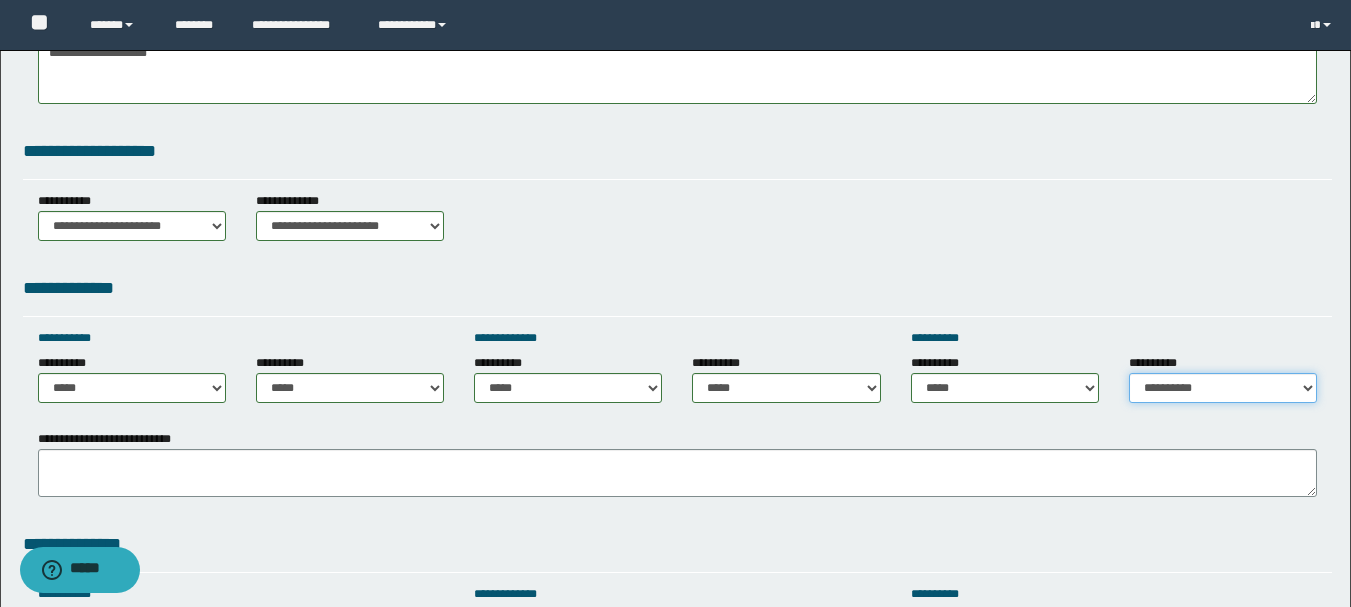 click on "**********" at bounding box center (1223, 388) 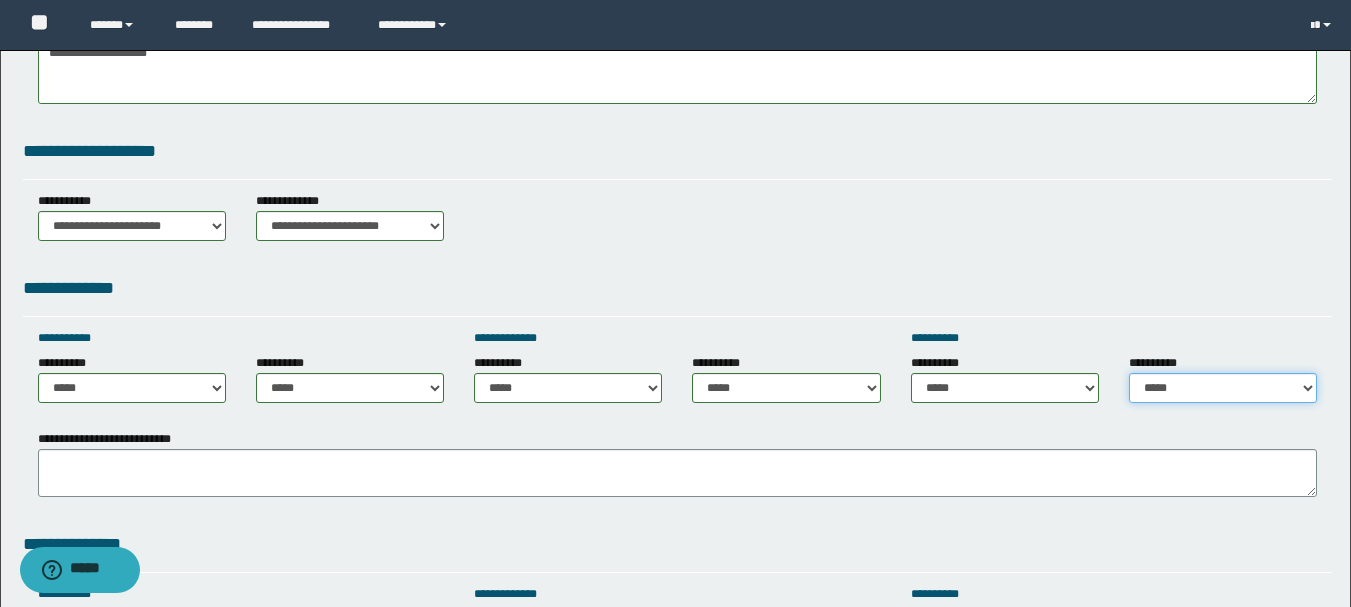 click on "**********" at bounding box center [1223, 388] 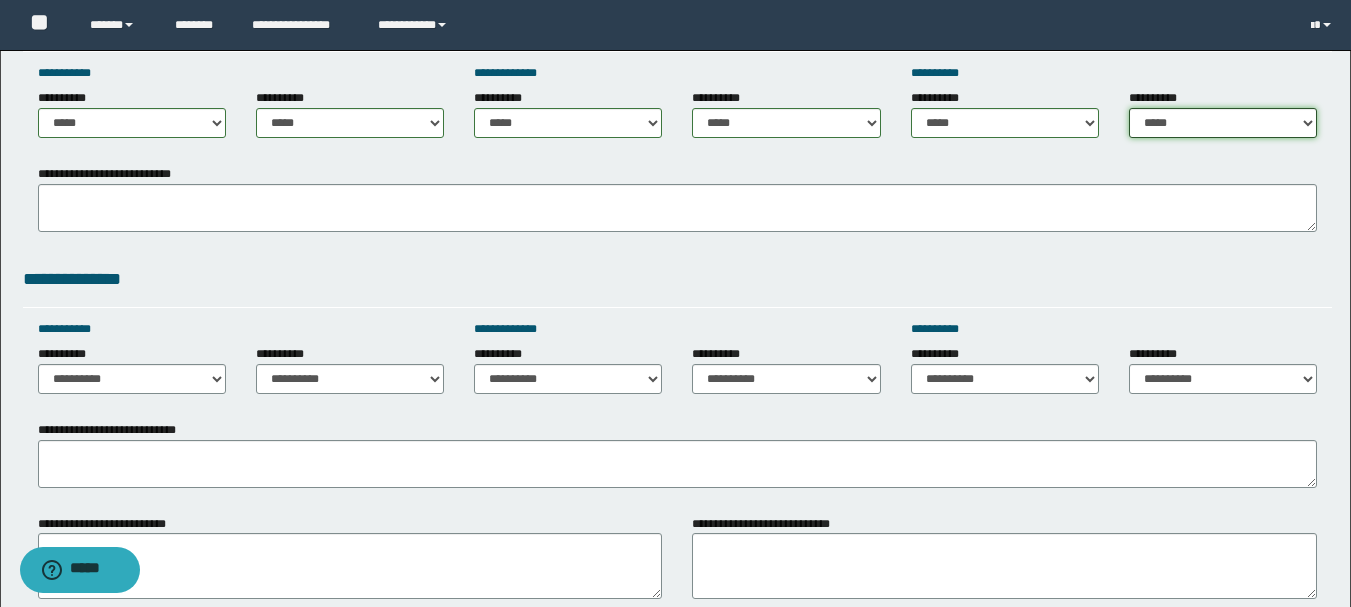 scroll, scrollTop: 1100, scrollLeft: 0, axis: vertical 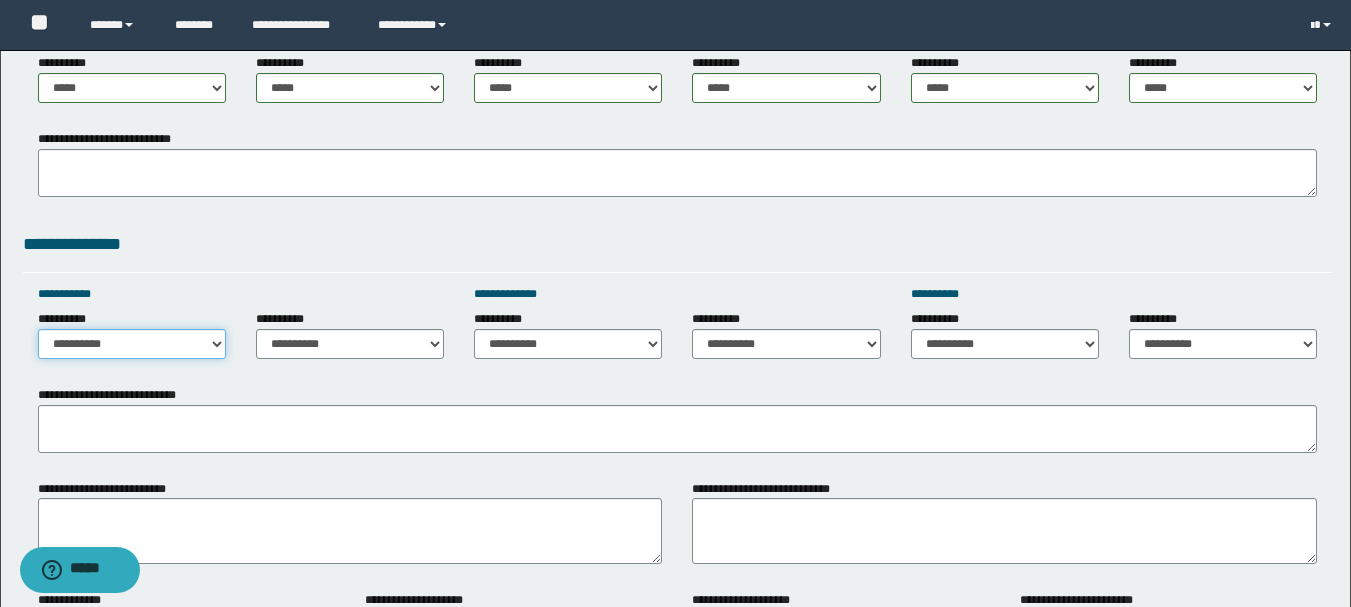 click on "**********" at bounding box center (132, 344) 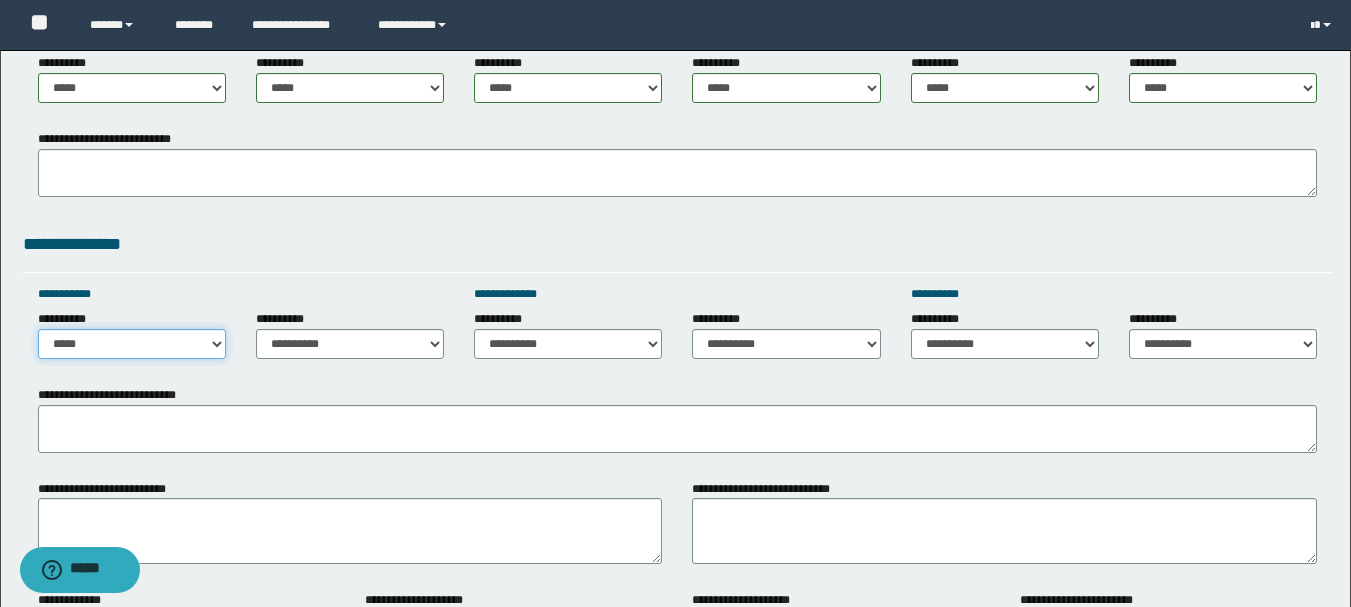 click on "**********" at bounding box center (132, 344) 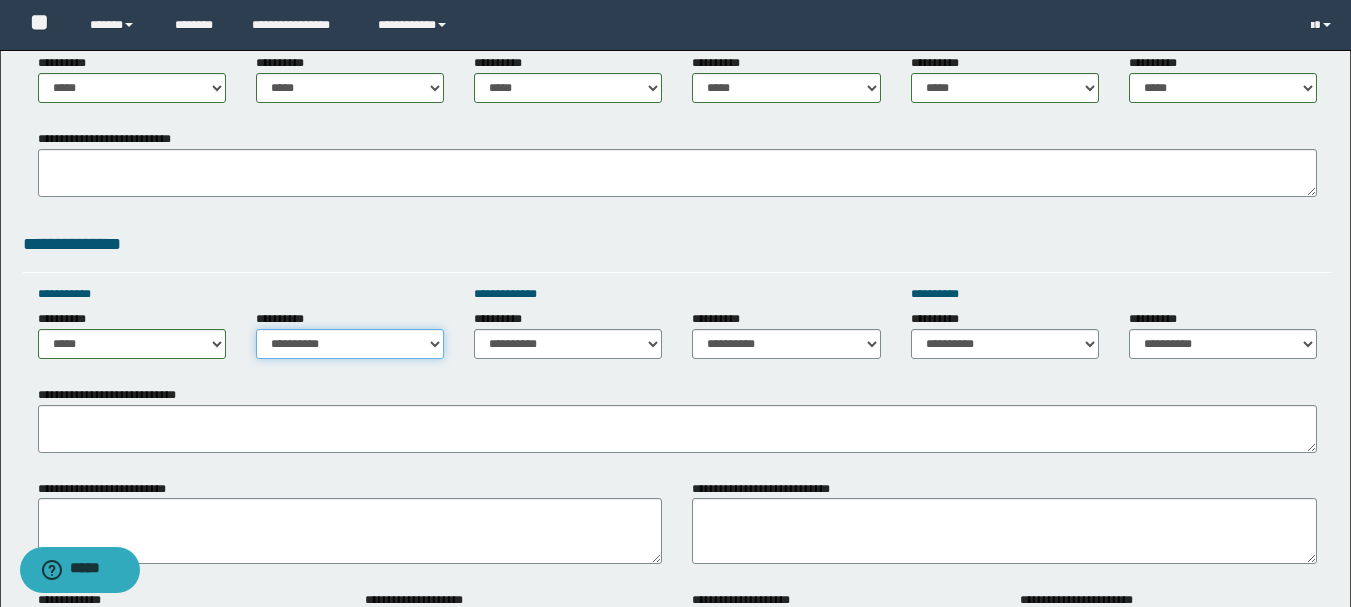 click on "**********" at bounding box center (350, 344) 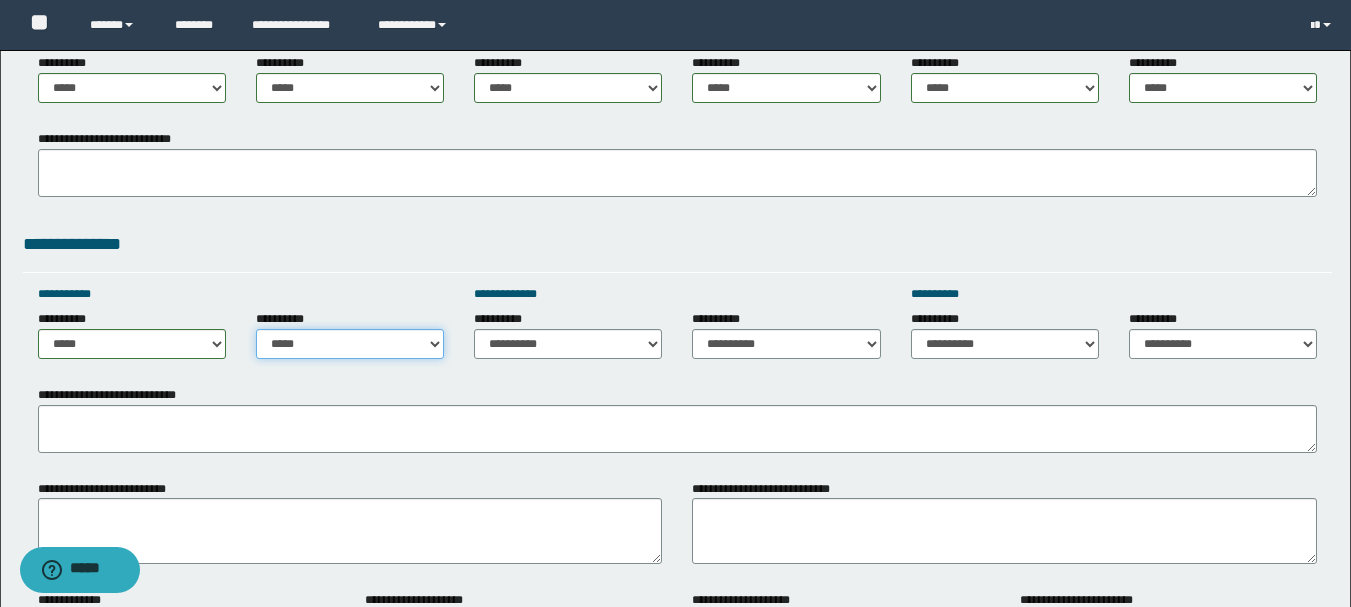 click on "**********" at bounding box center [350, 344] 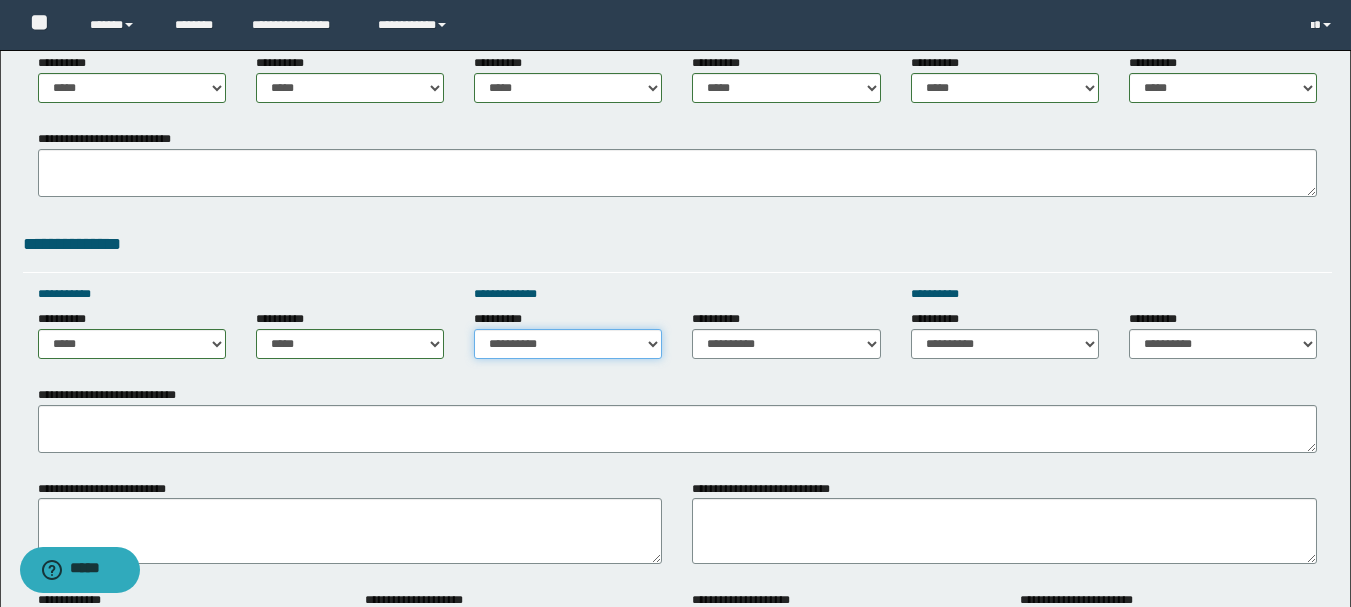 click on "**********" at bounding box center [568, 344] 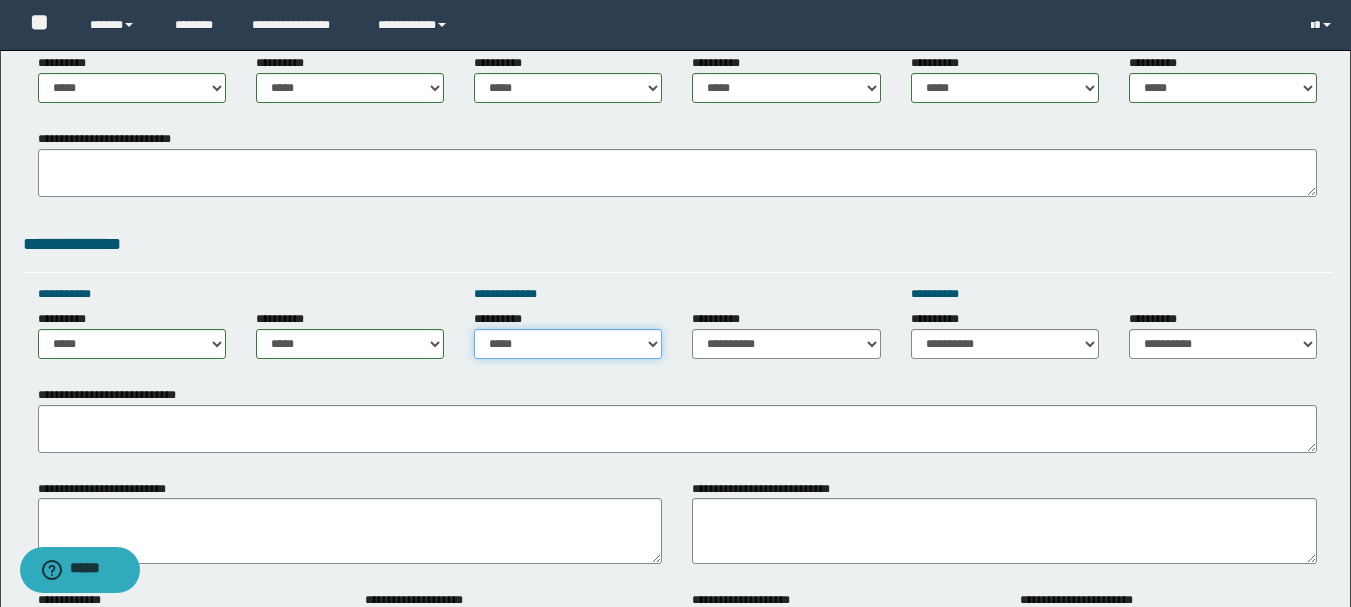 click on "**********" at bounding box center [568, 344] 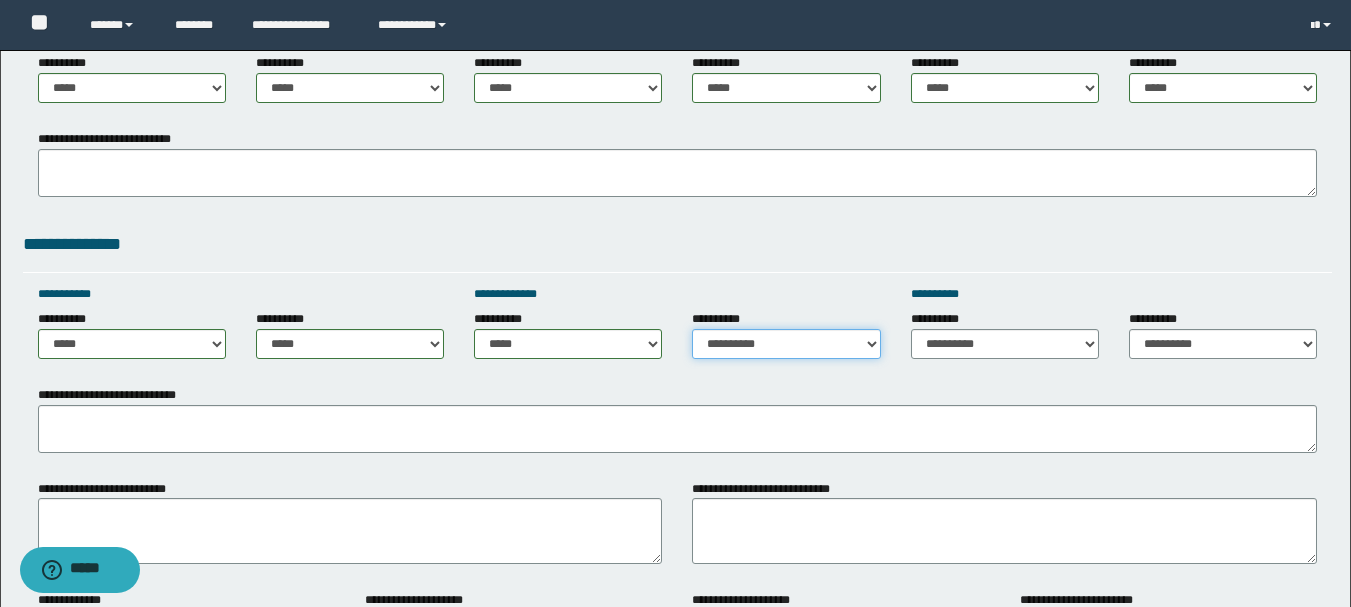 click on "**********" at bounding box center [786, 344] 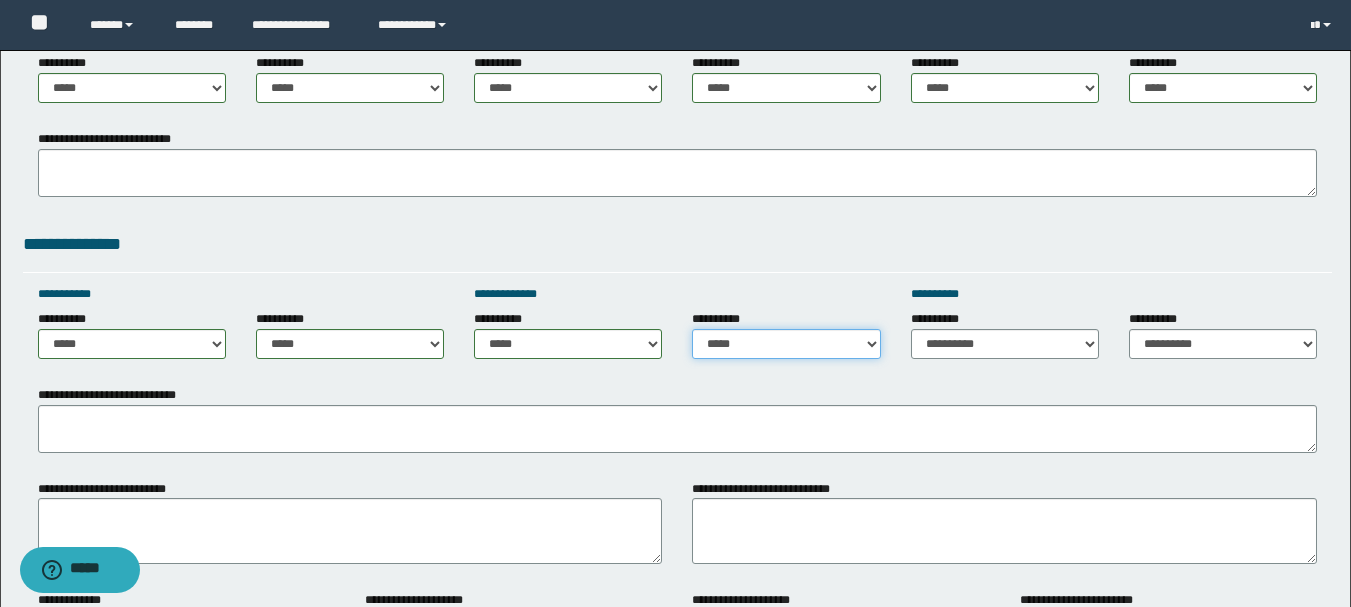 click on "**********" at bounding box center (786, 344) 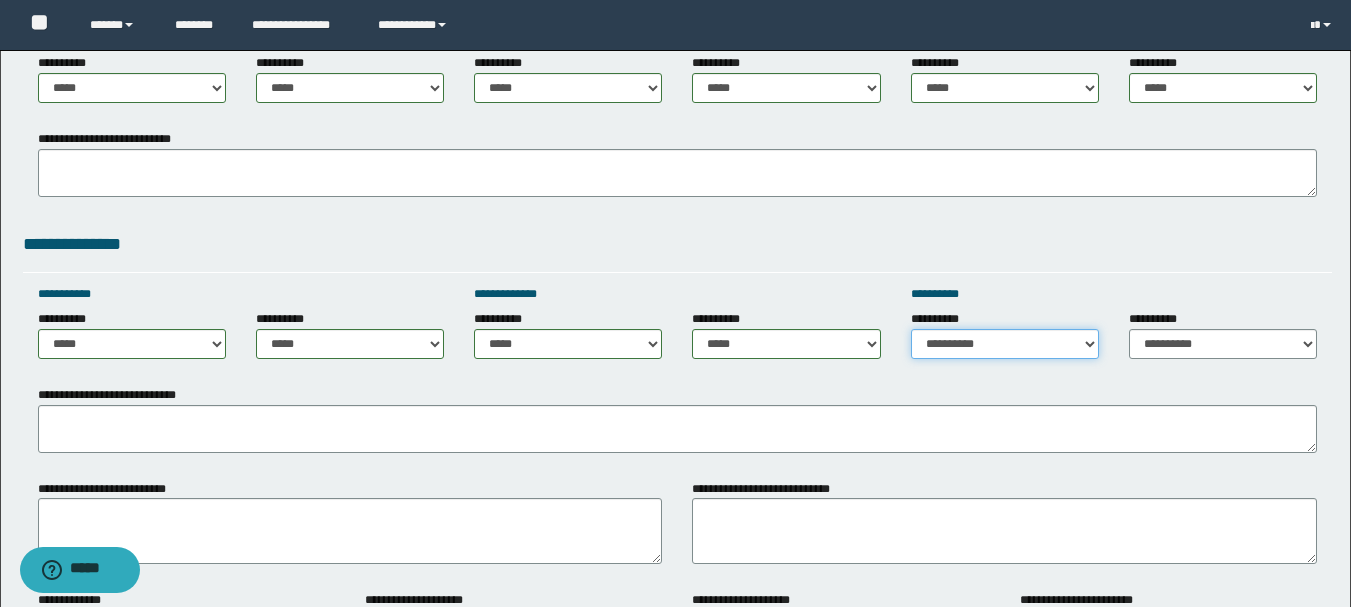 click on "**********" at bounding box center [1005, 344] 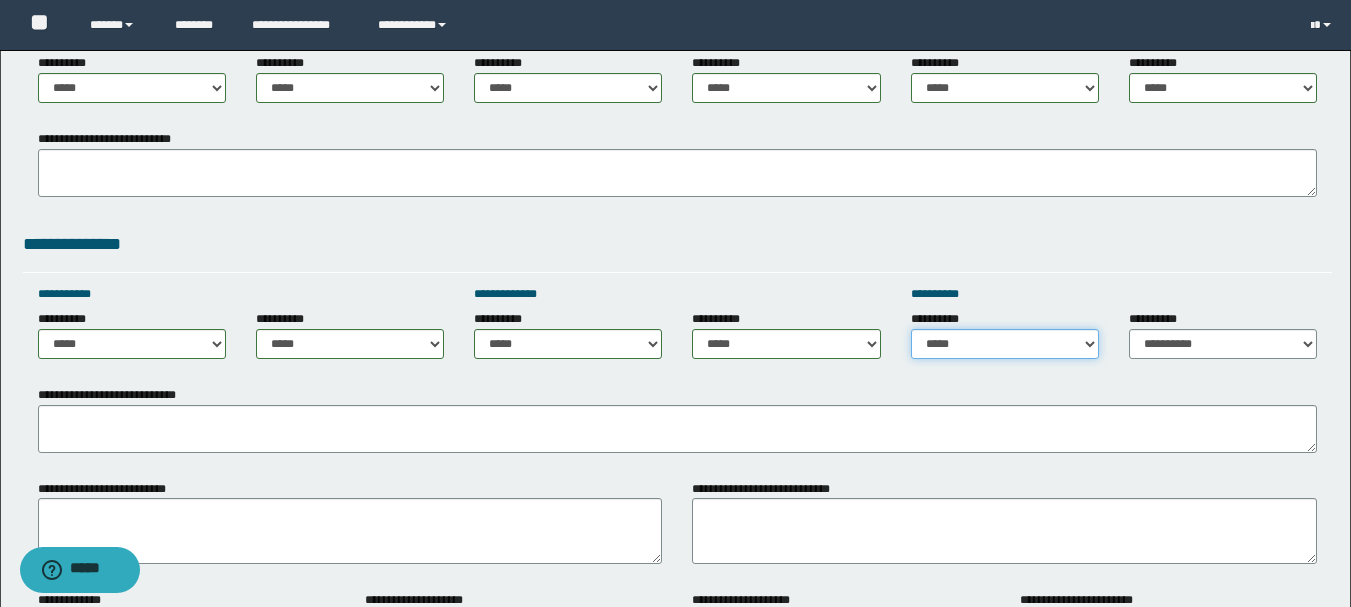 click on "**********" at bounding box center (1005, 344) 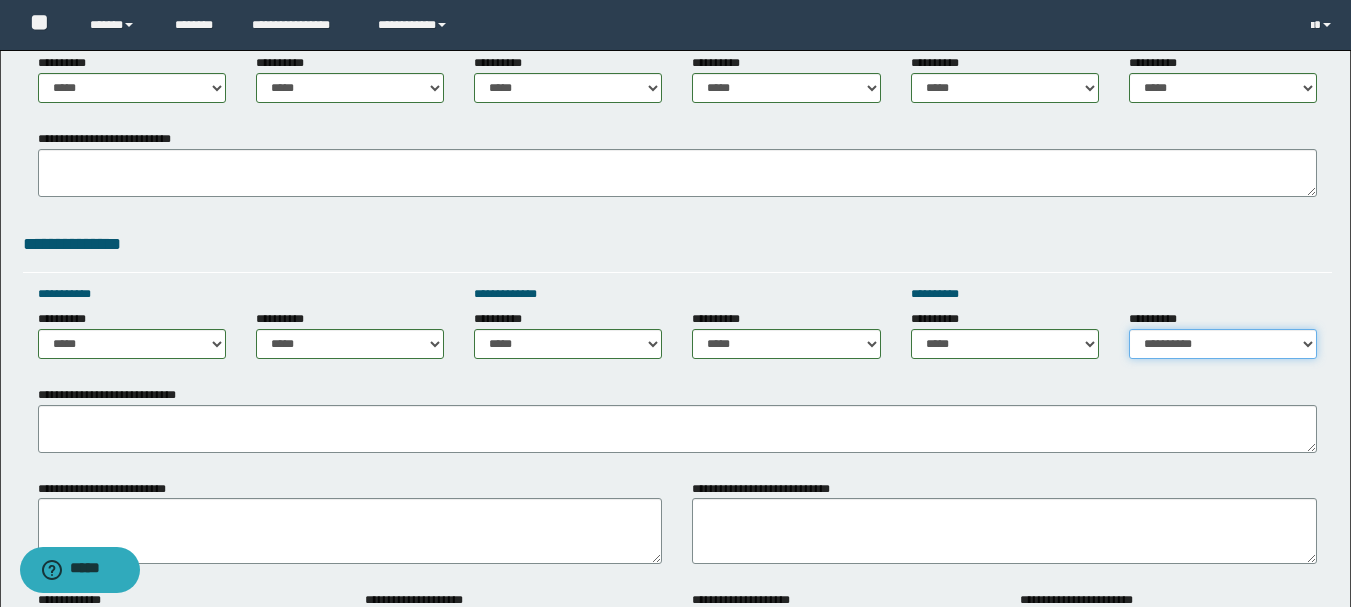 click on "**********" at bounding box center (1223, 344) 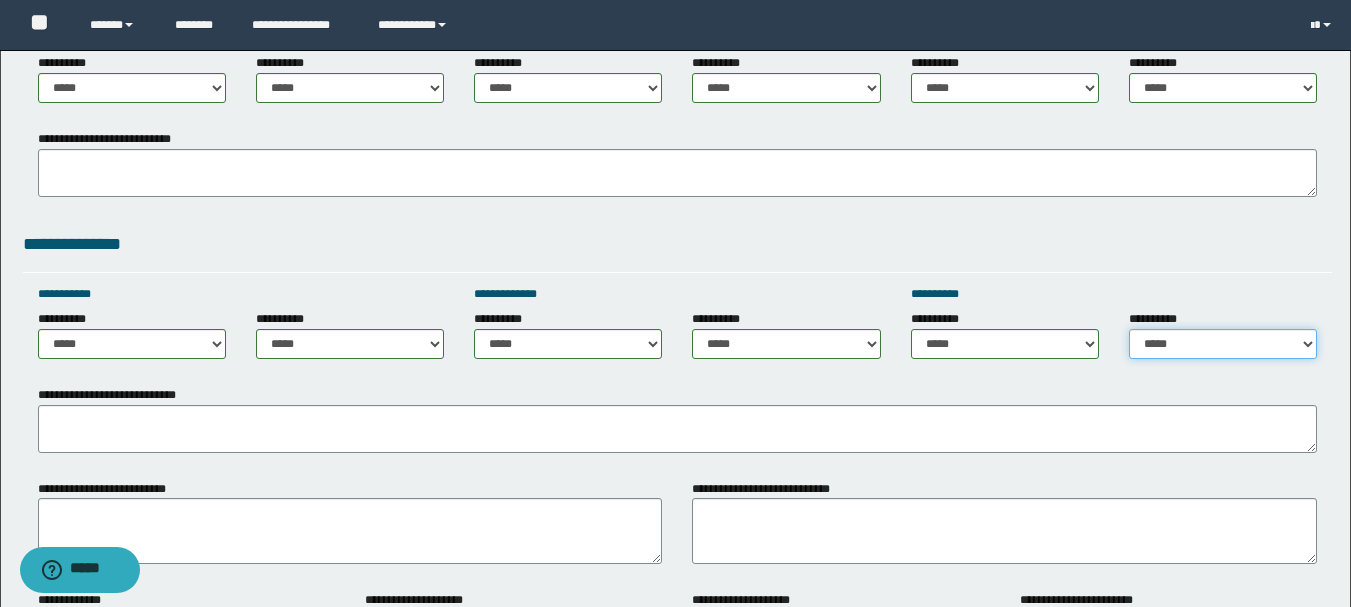 click on "**********" at bounding box center (1223, 344) 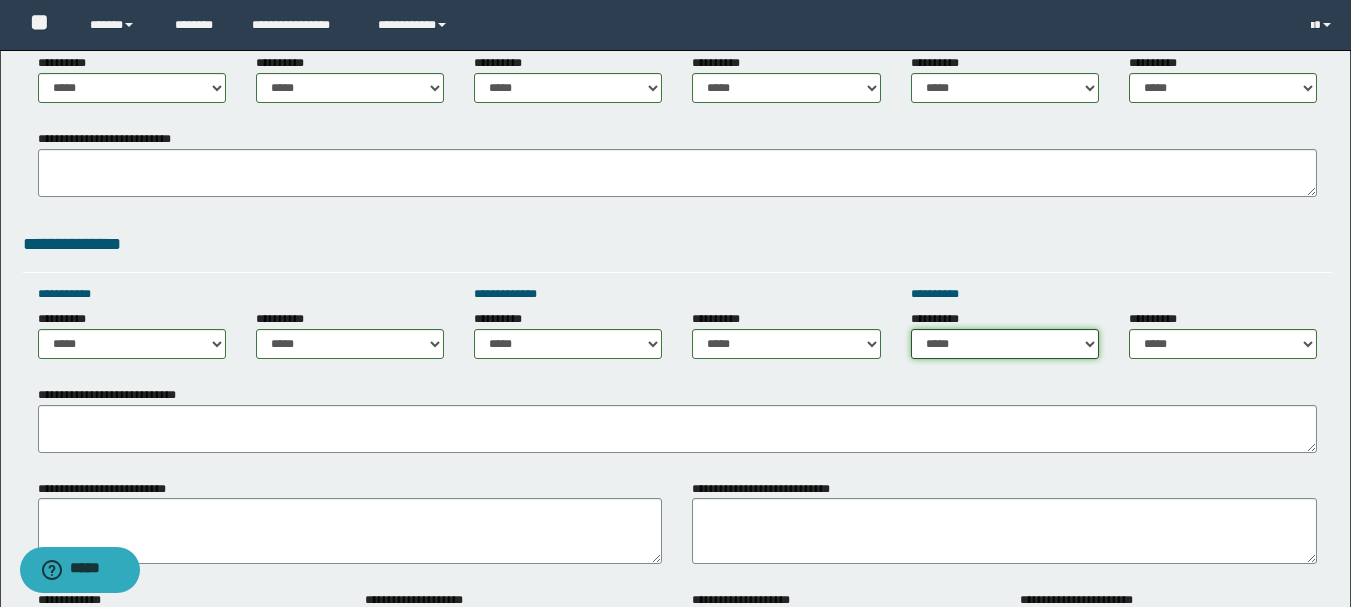 click on "**********" at bounding box center (1005, 344) 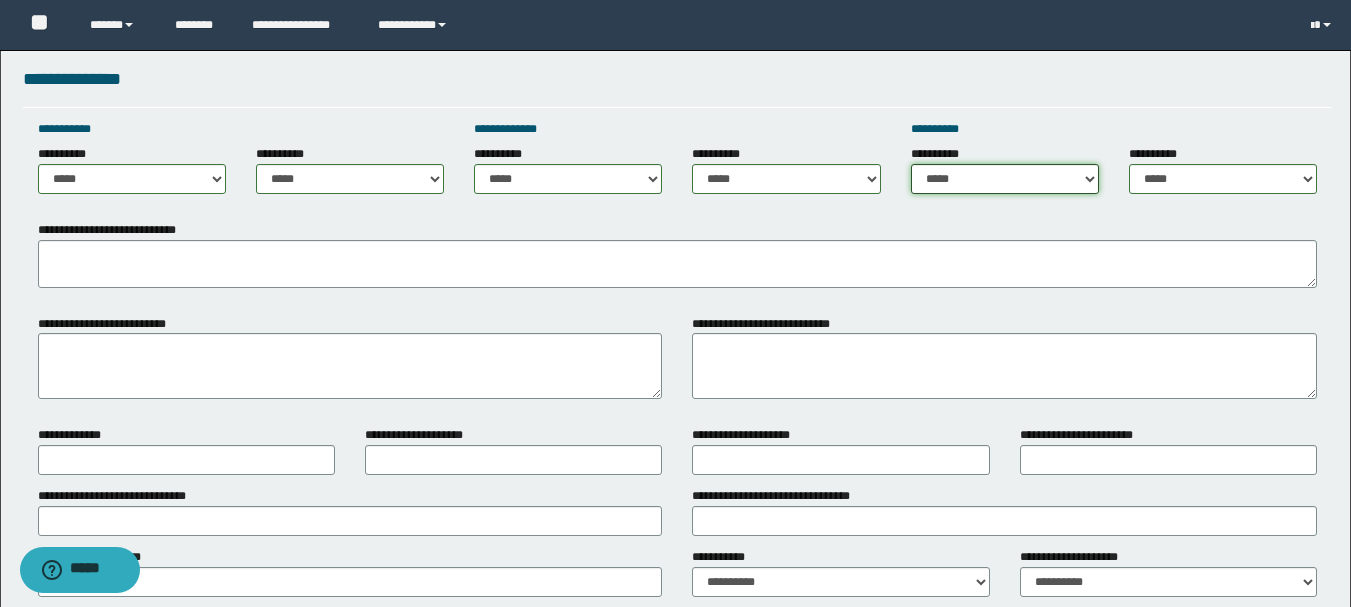 scroll, scrollTop: 1300, scrollLeft: 0, axis: vertical 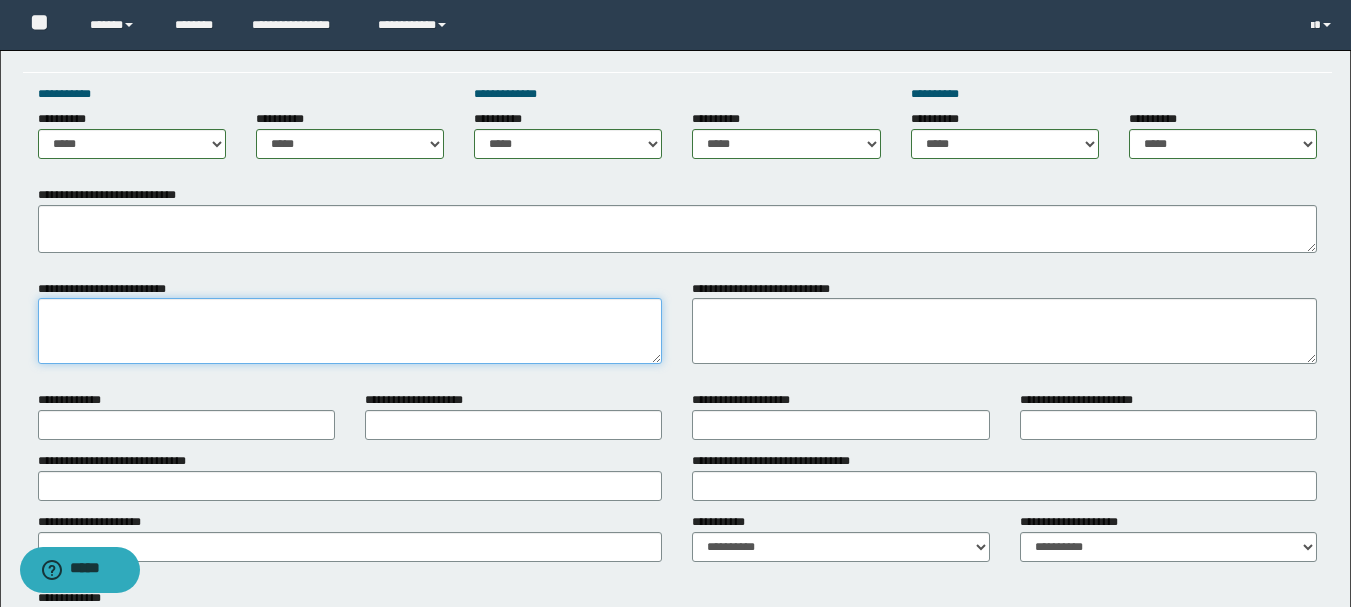 click on "**********" at bounding box center (350, 331) 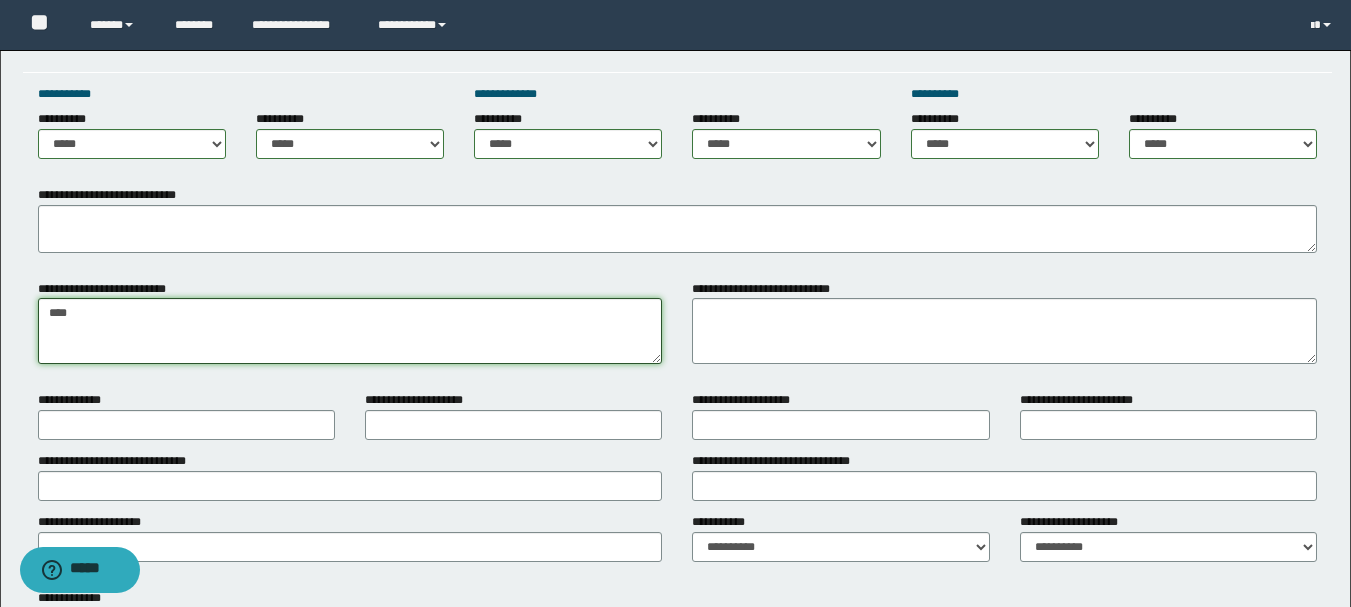 type on "****" 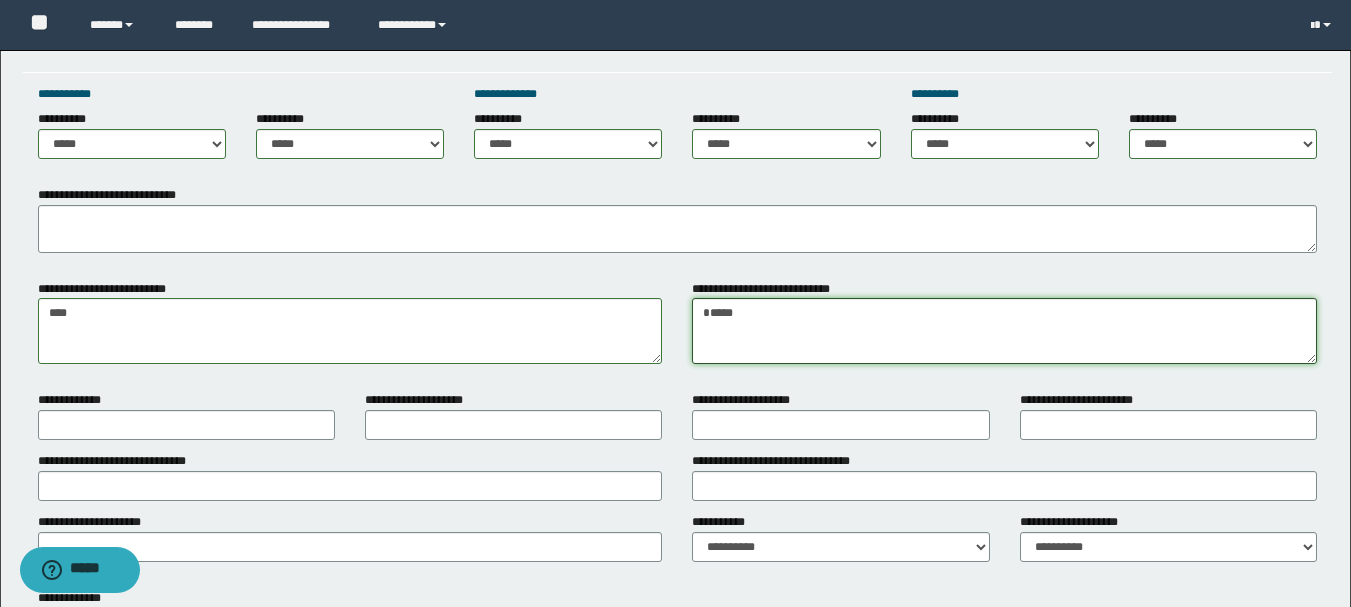 type on "****" 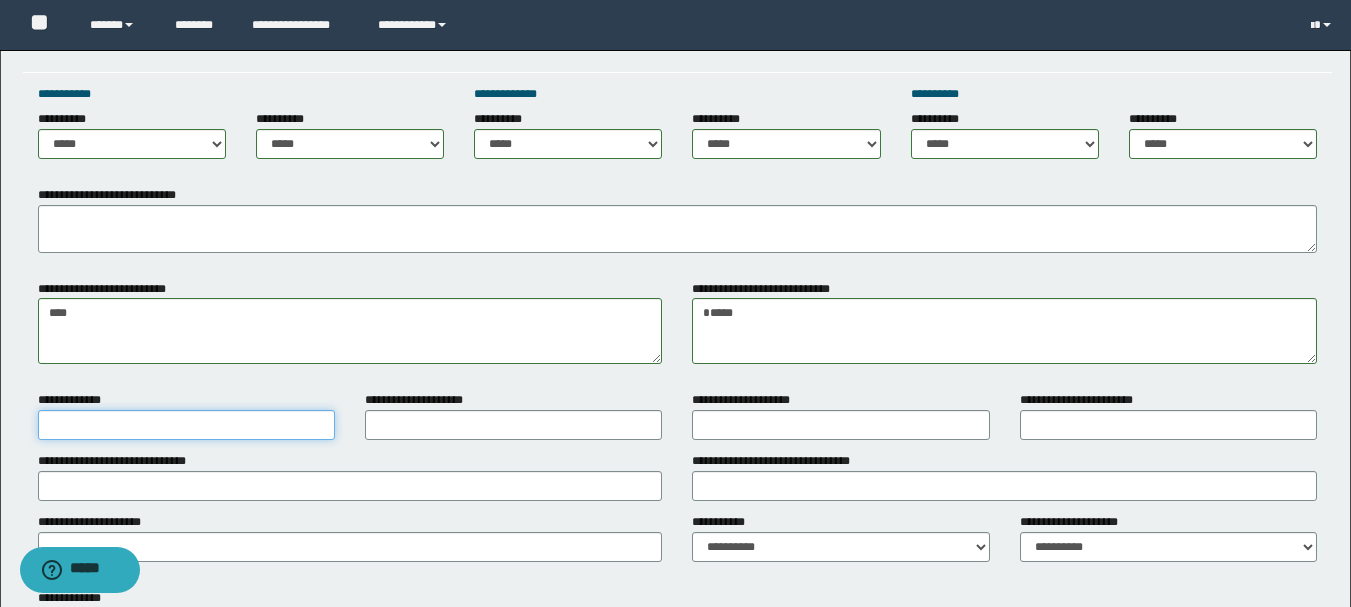 click on "**********" at bounding box center [186, 425] 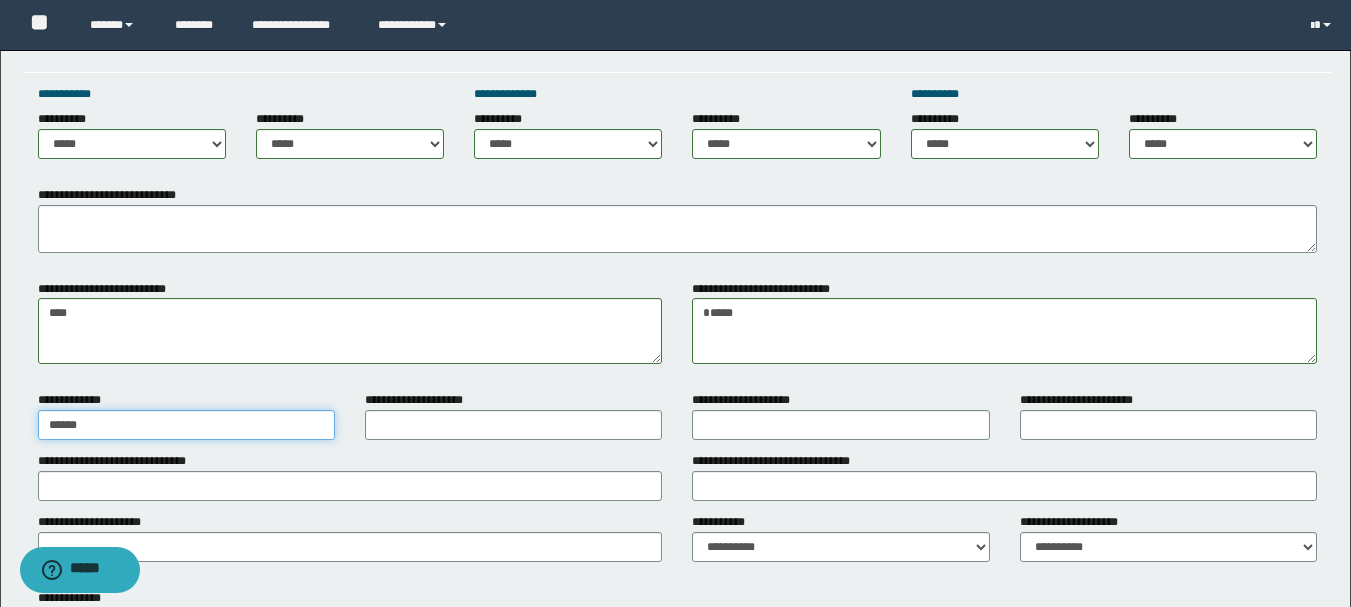 type on "*****" 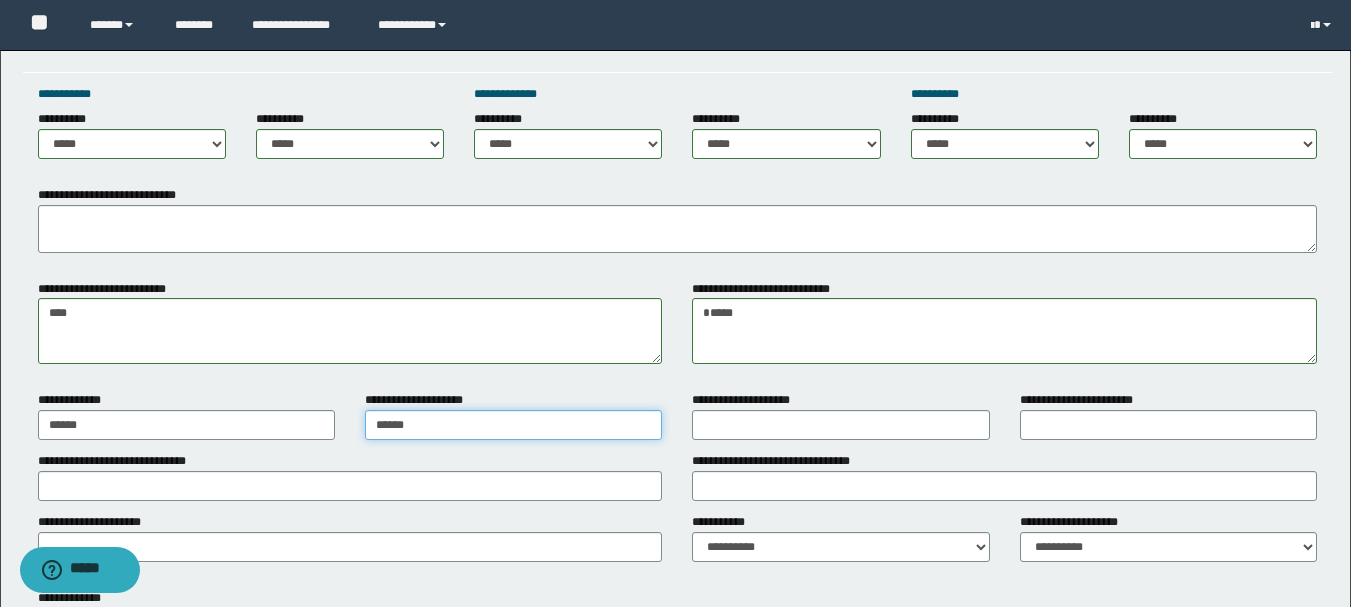 type on "*****" 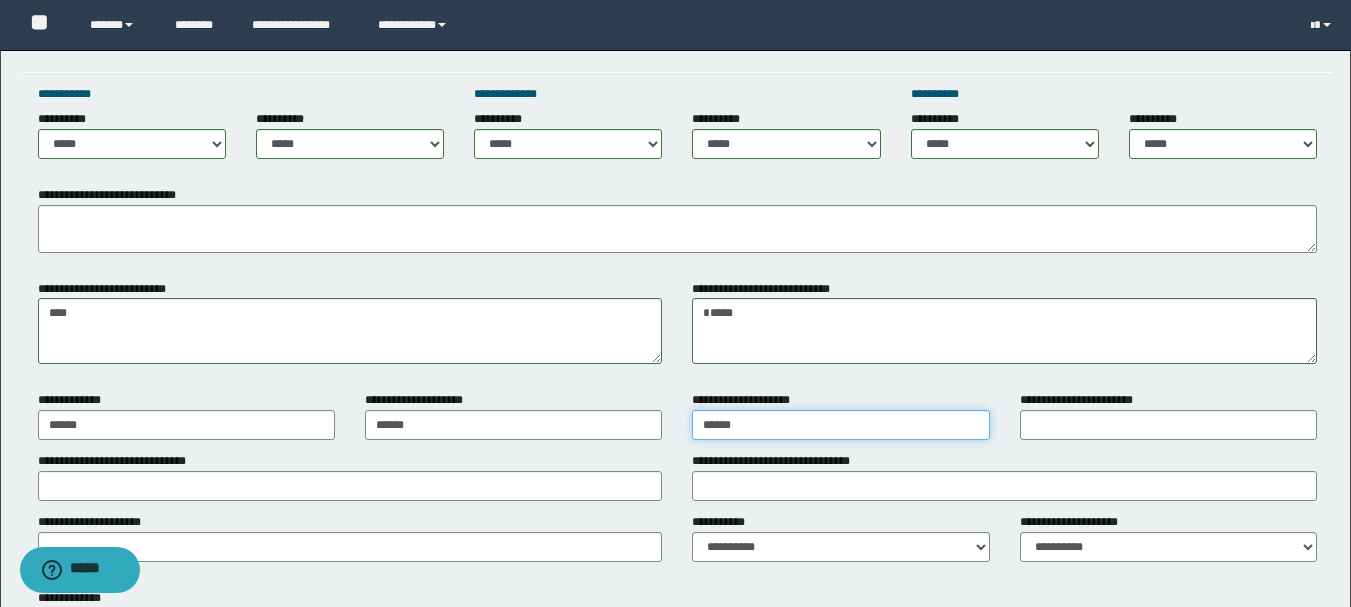 type on "*****" 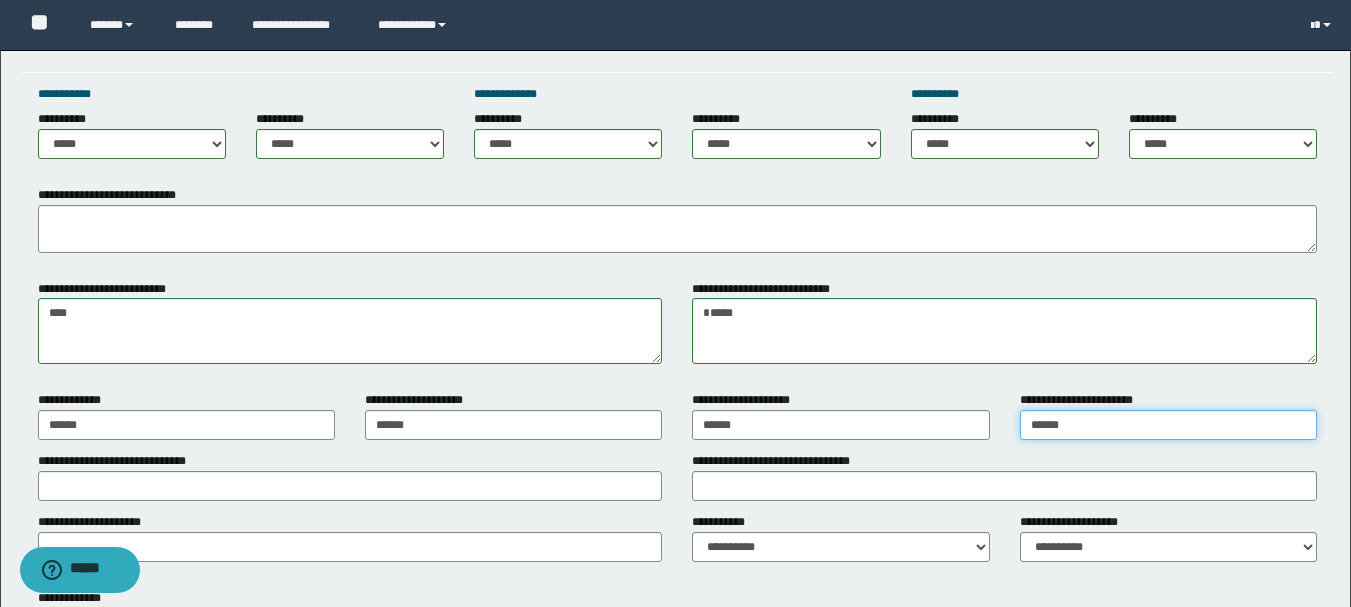 type on "*****" 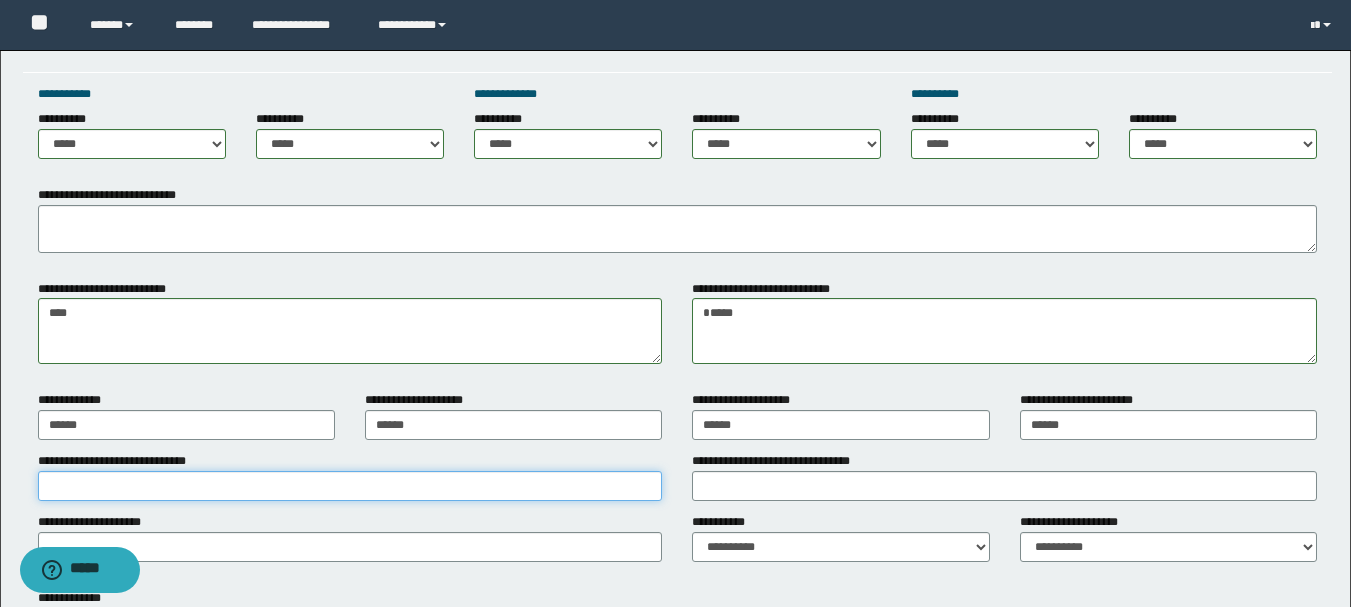 click on "**********" at bounding box center [350, 486] 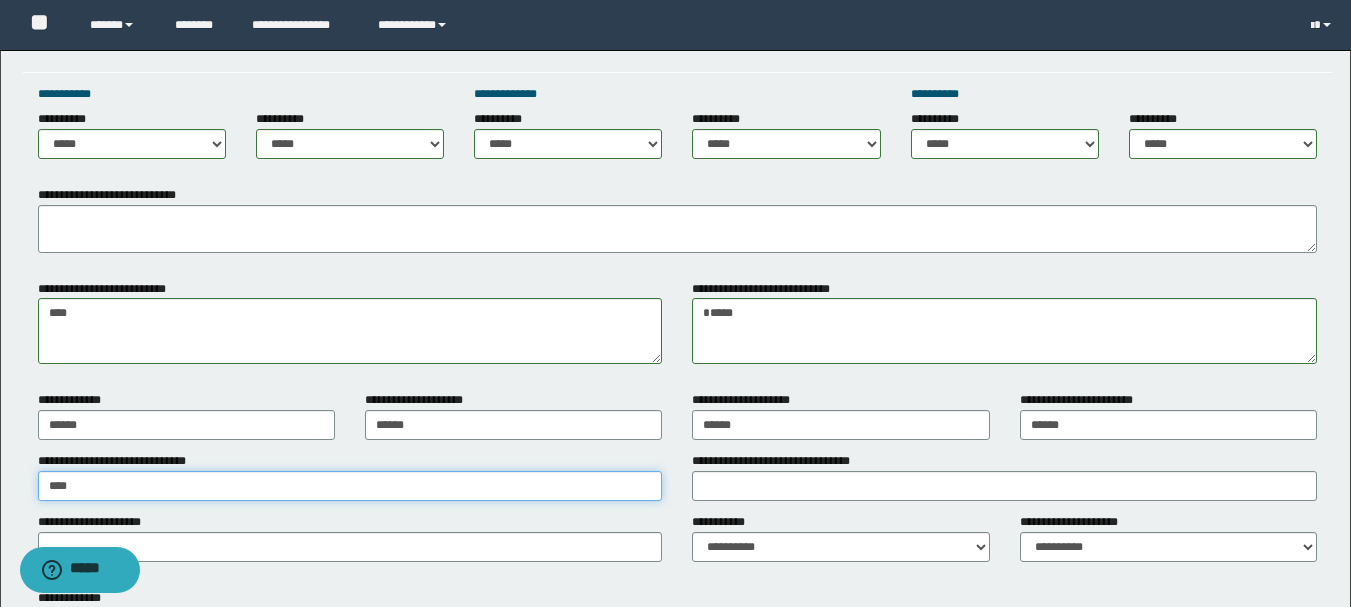 type on "****" 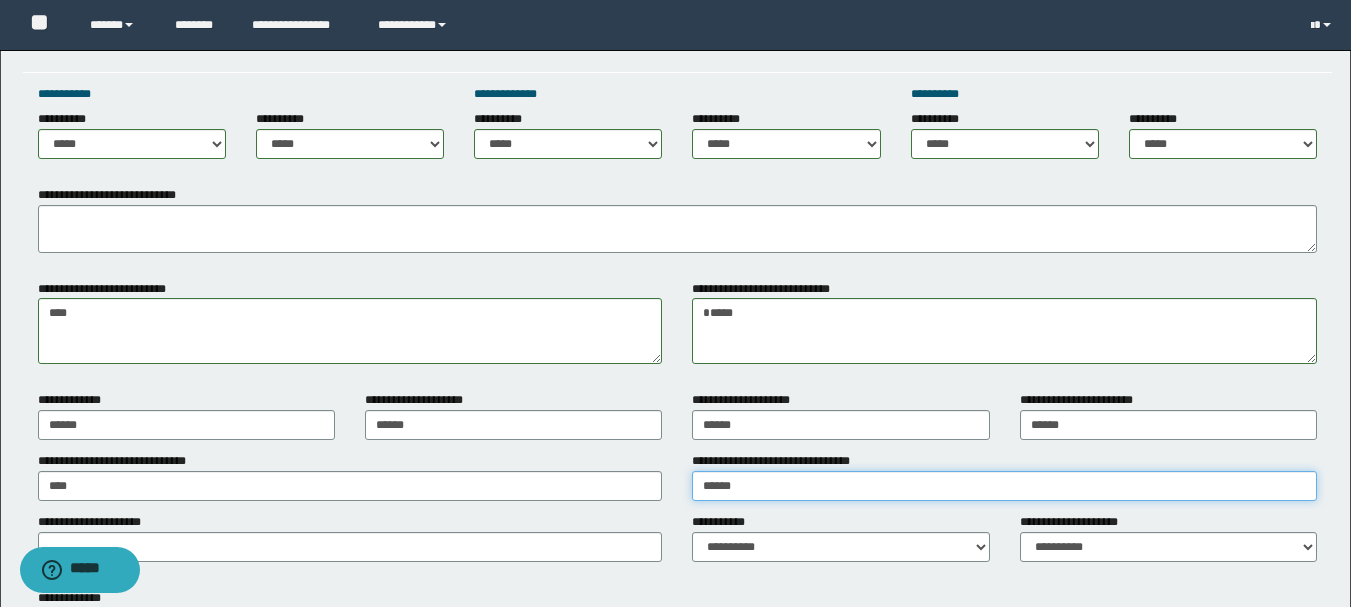 type on "****" 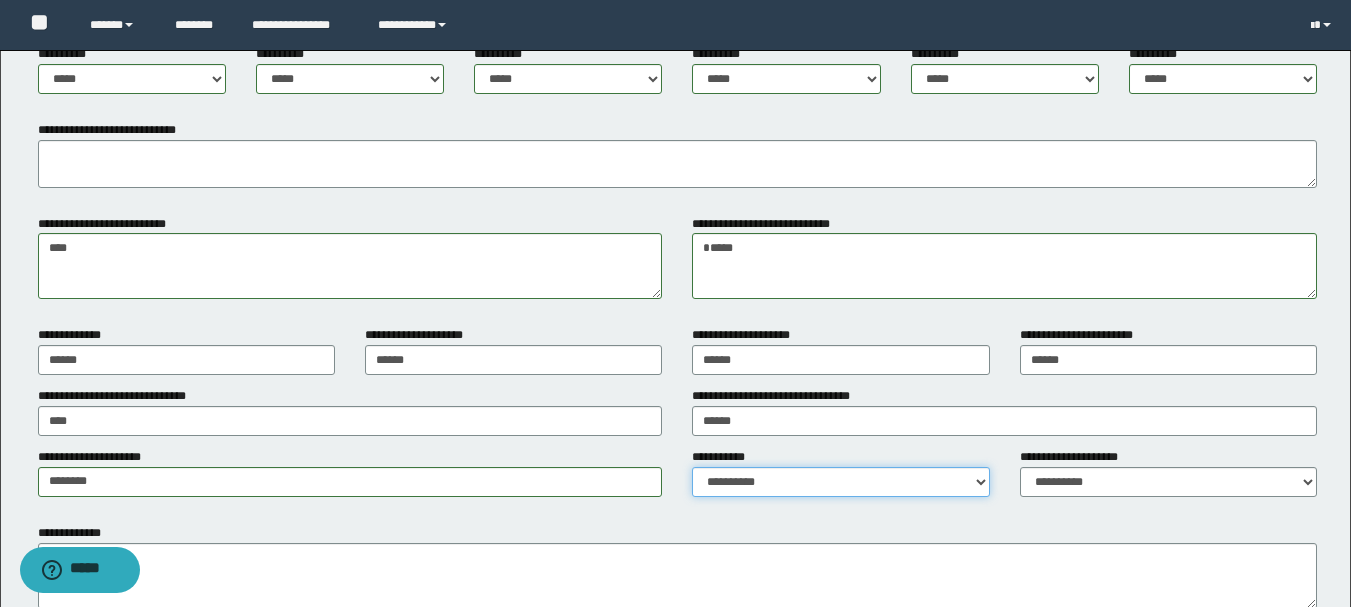 scroll, scrollTop: 1400, scrollLeft: 0, axis: vertical 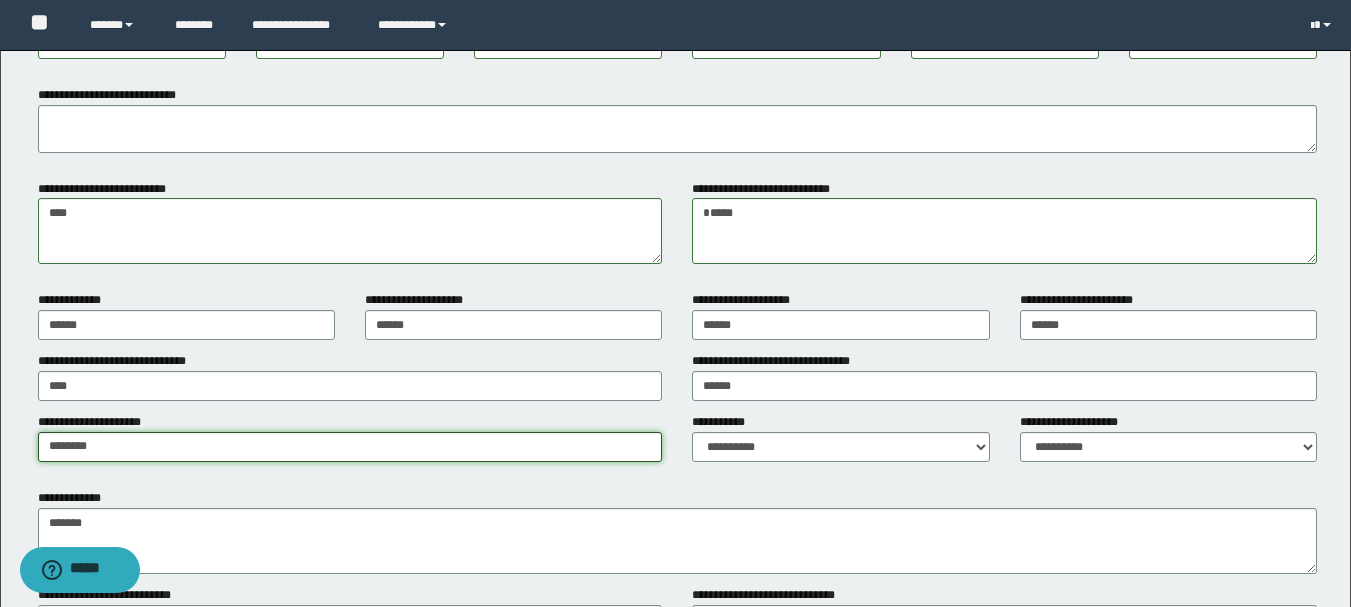 drag, startPoint x: 116, startPoint y: 450, endPoint x: 48, endPoint y: 451, distance: 68.007355 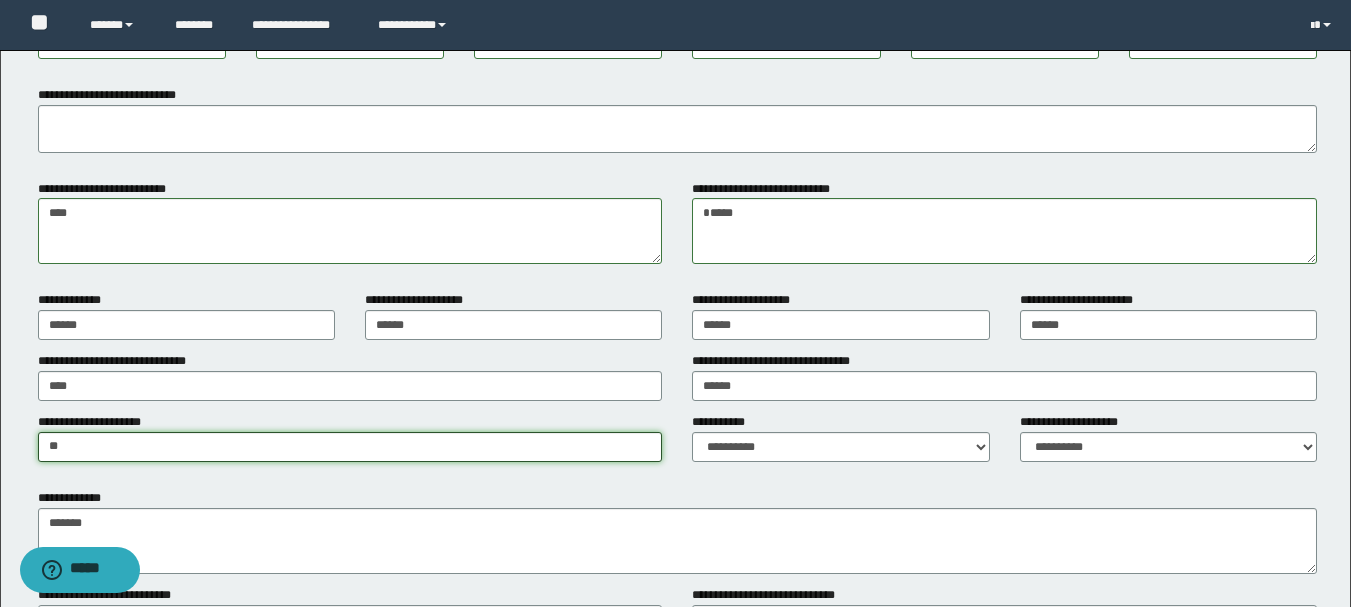 type on "*" 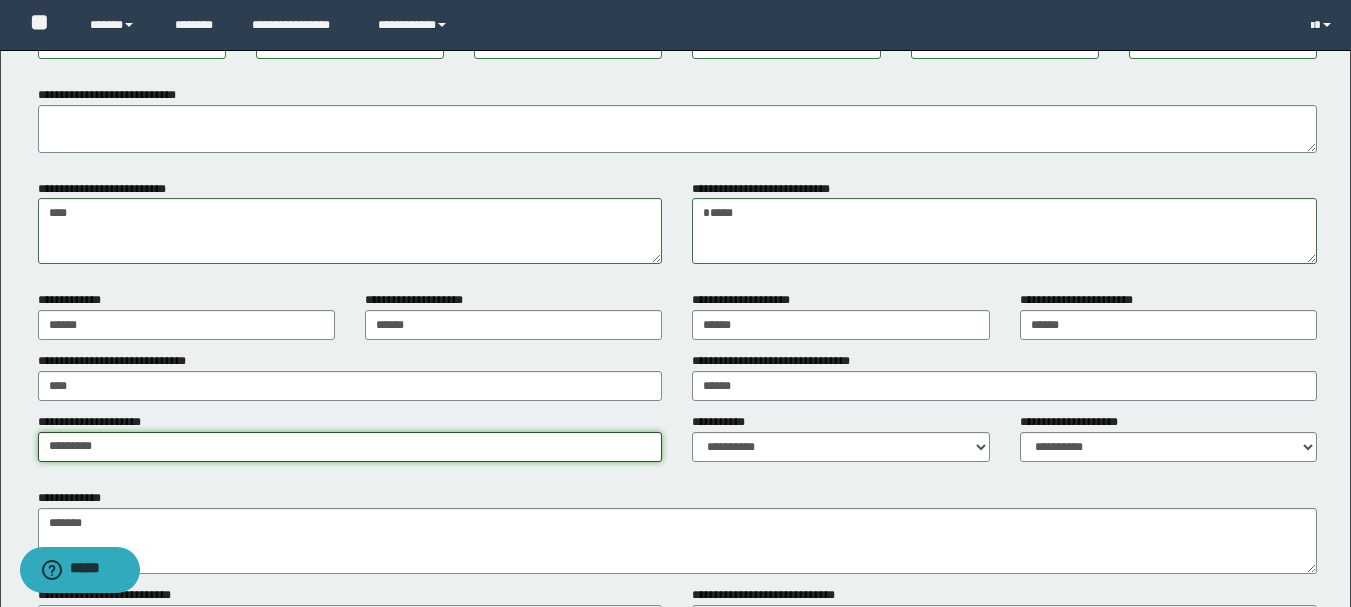 type on "********" 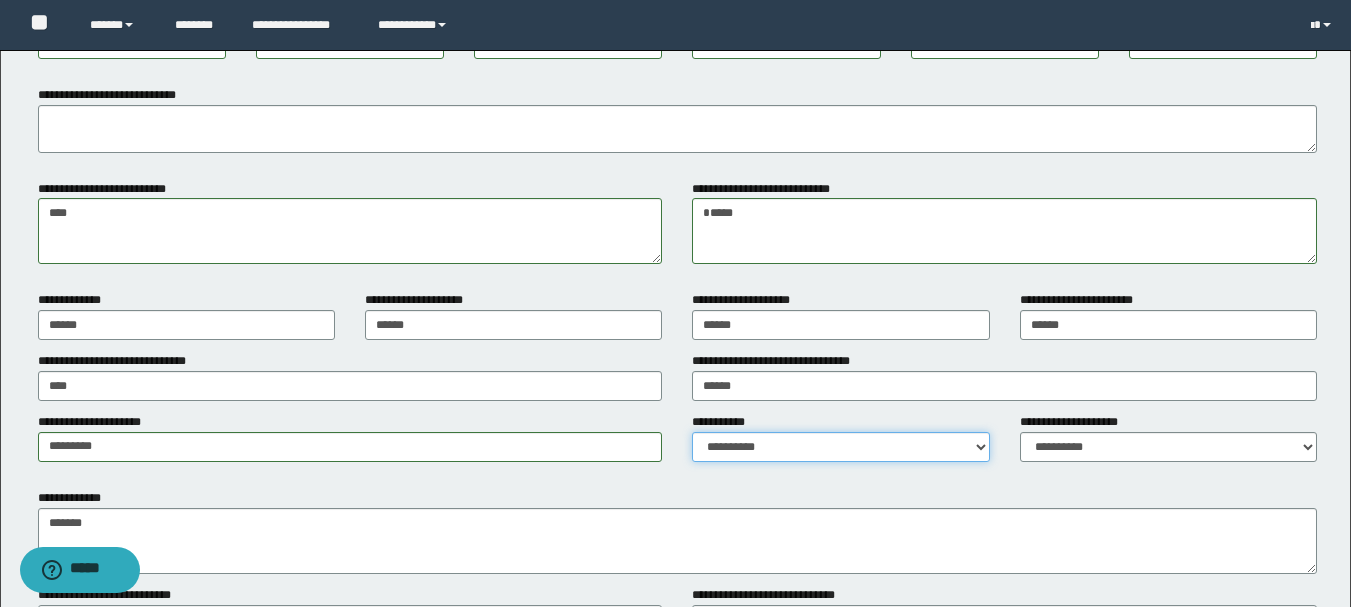 select on "*" 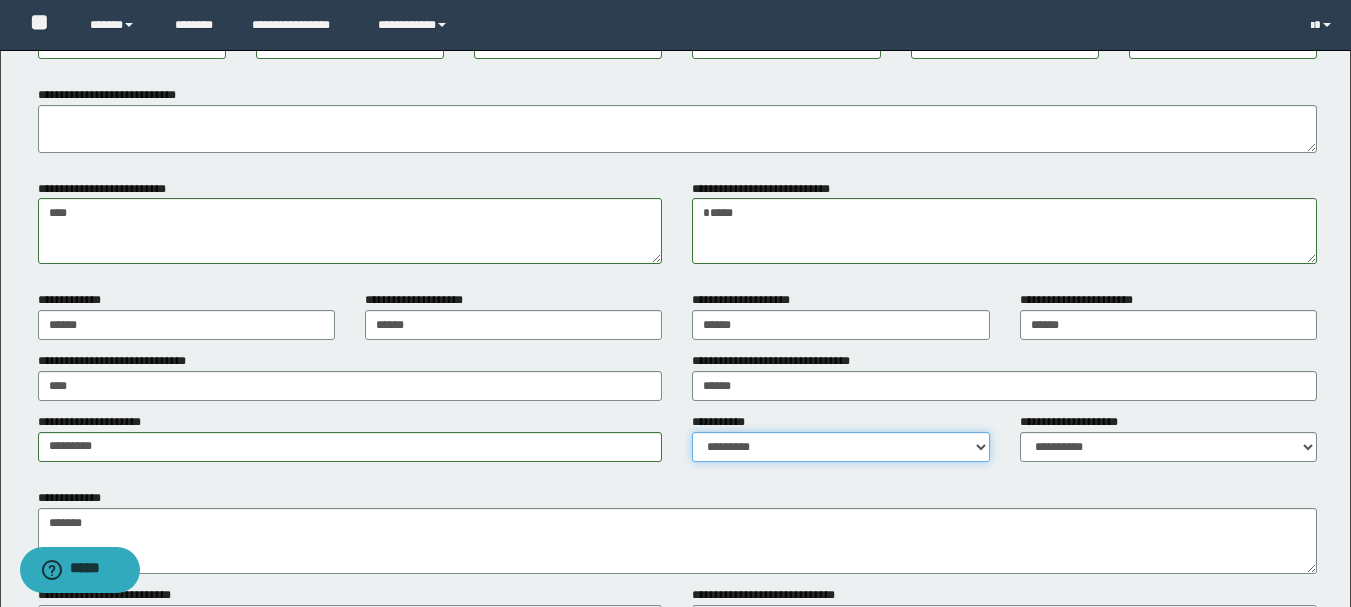click on "**********" at bounding box center (840, 447) 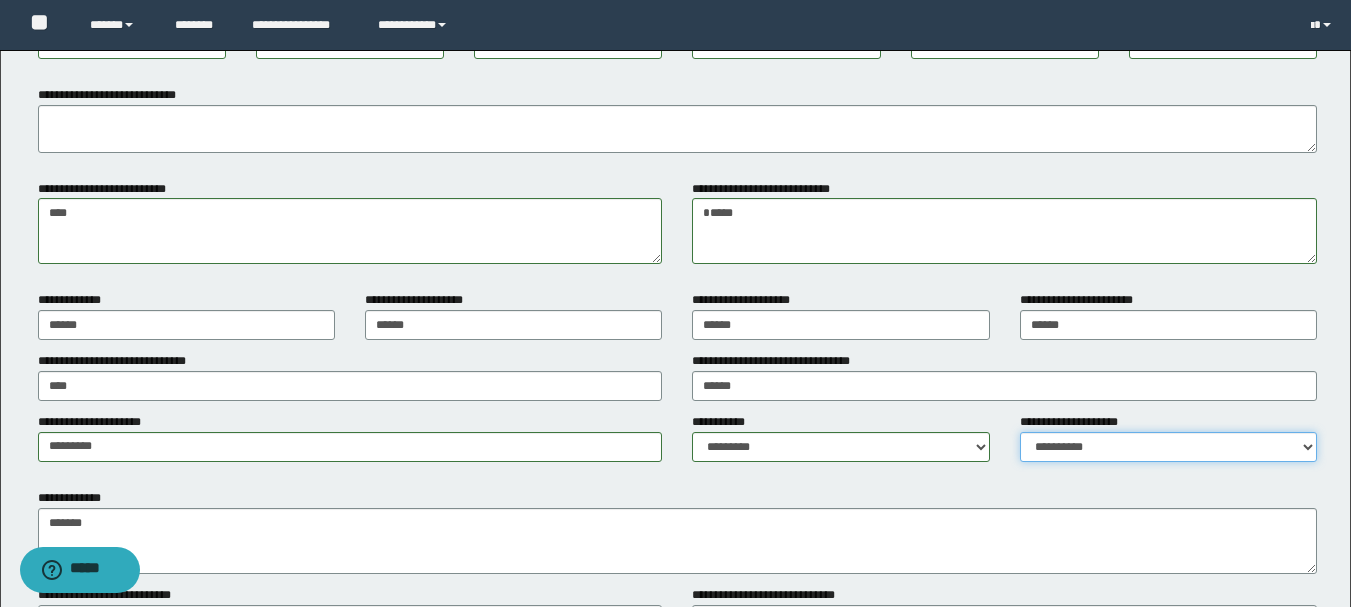 click on "**********" at bounding box center [1168, 447] 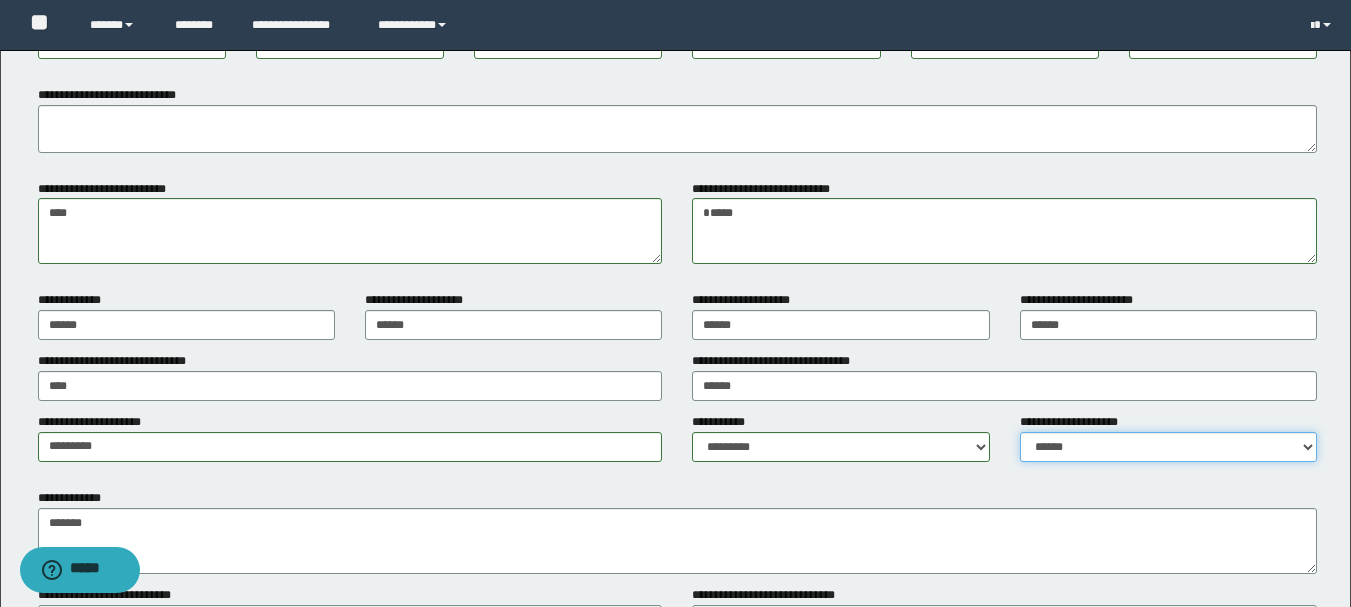 click on "**********" at bounding box center [1168, 447] 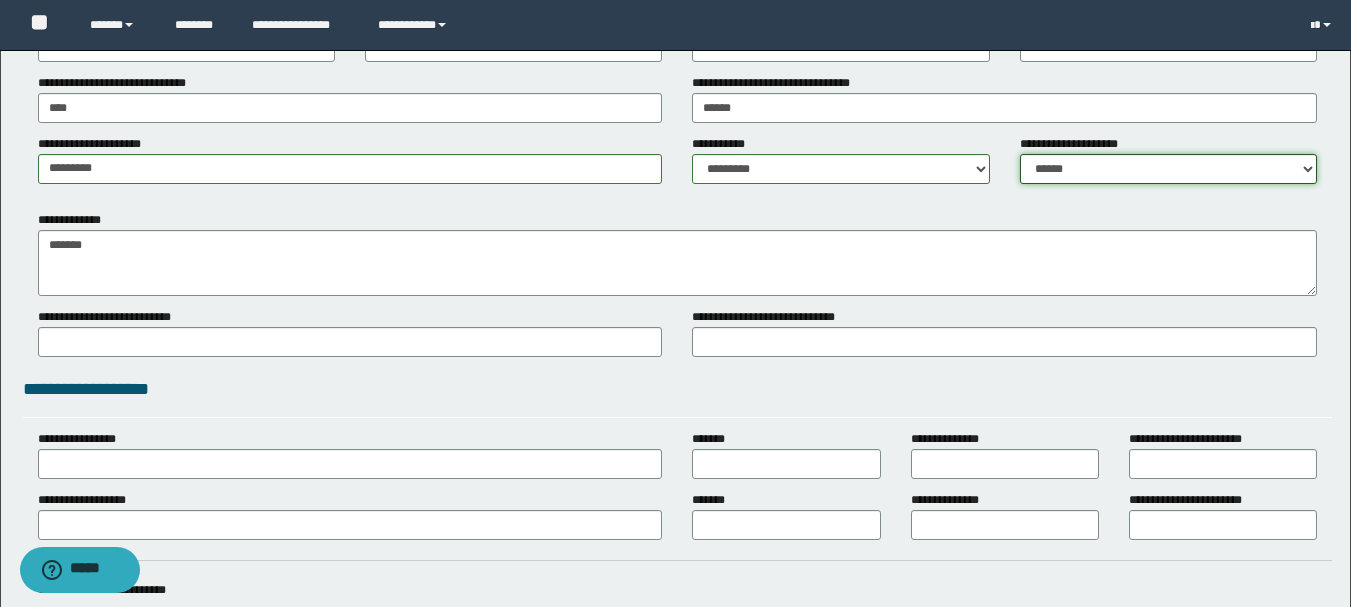 scroll, scrollTop: 1700, scrollLeft: 0, axis: vertical 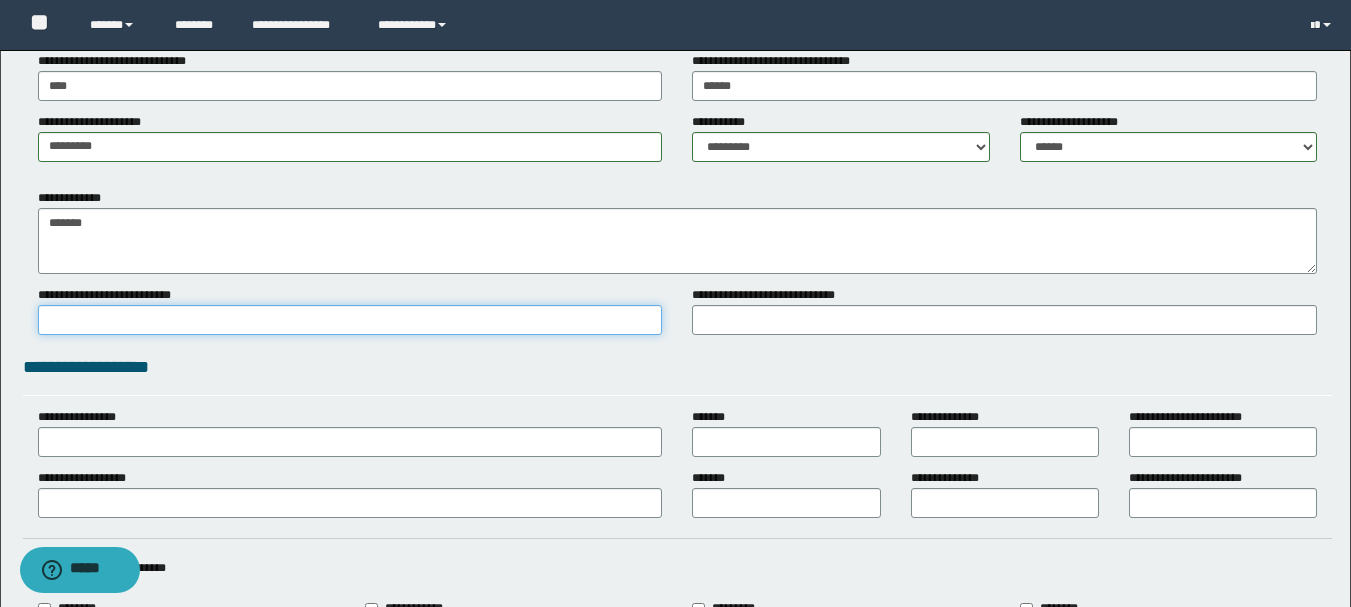 click on "**********" at bounding box center [350, 320] 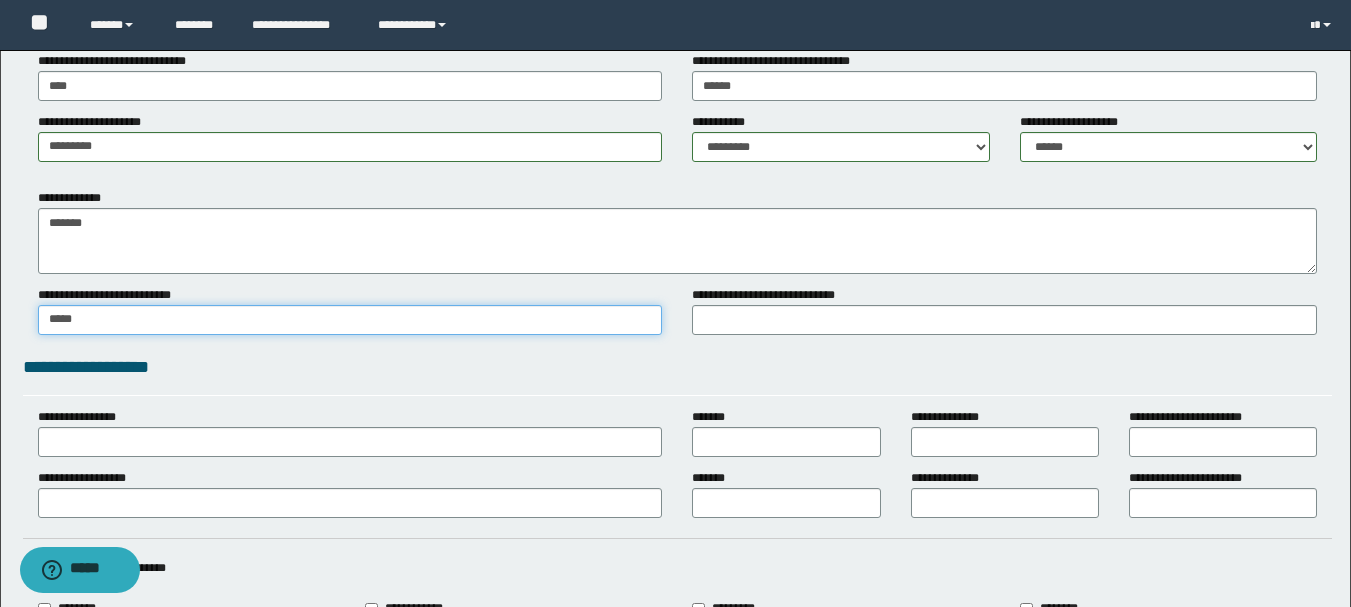 type on "*****" 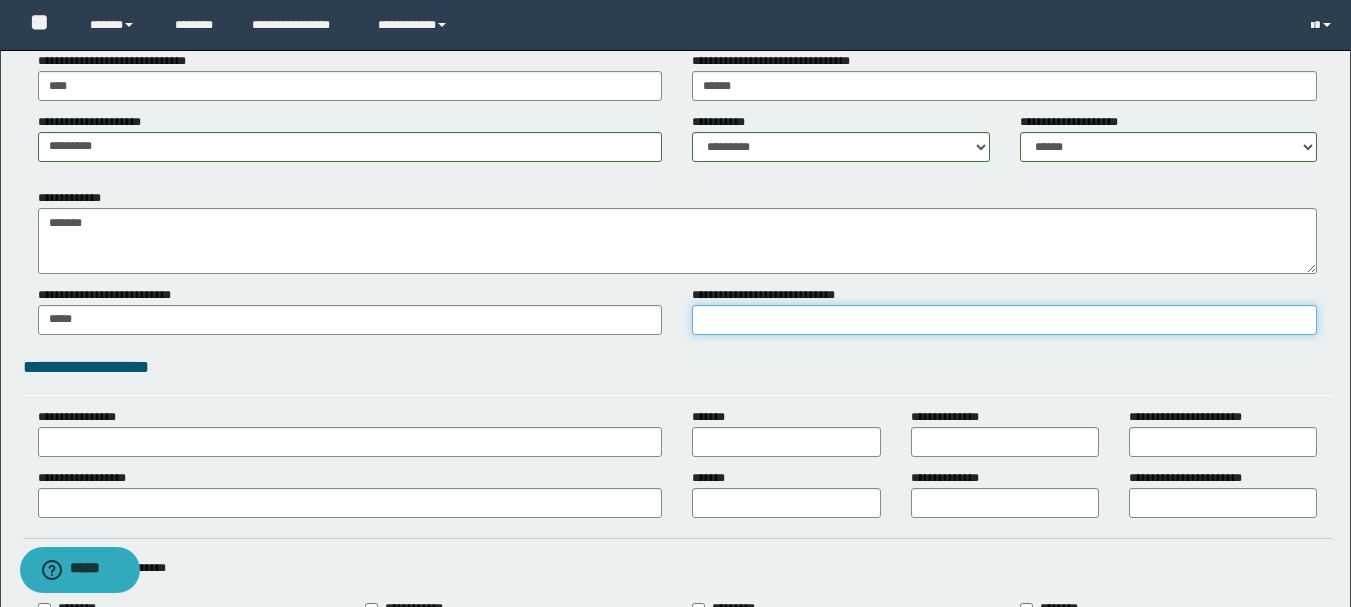 type on "*" 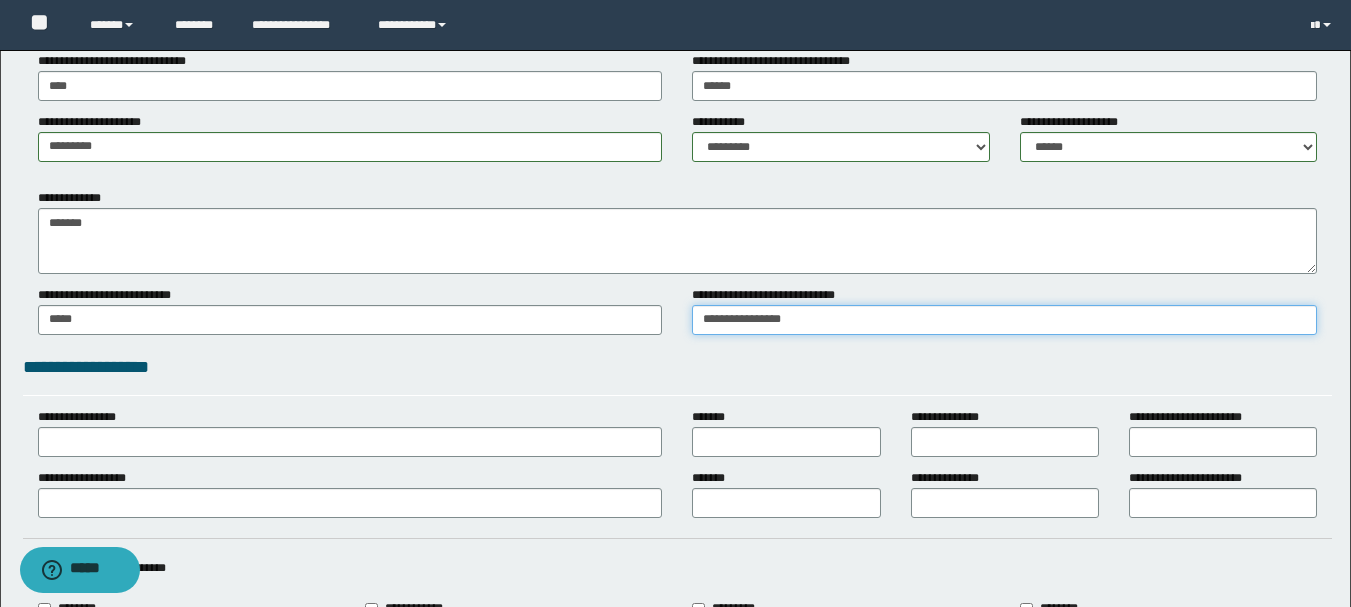 type on "**********" 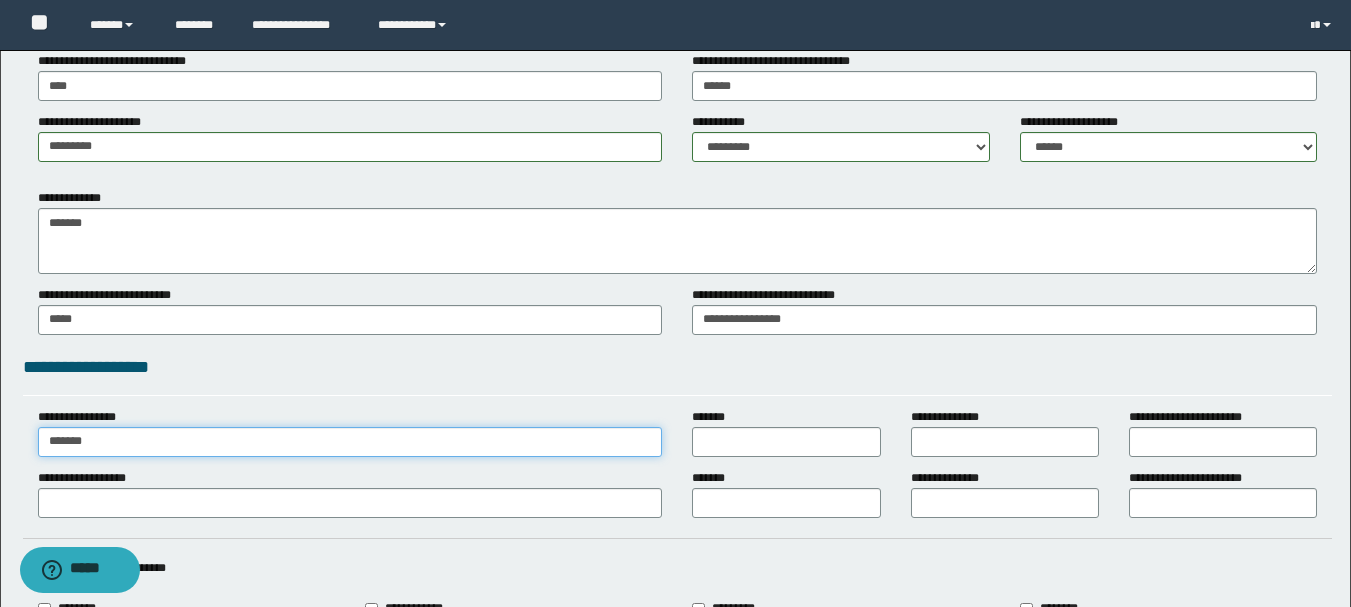 type on "******" 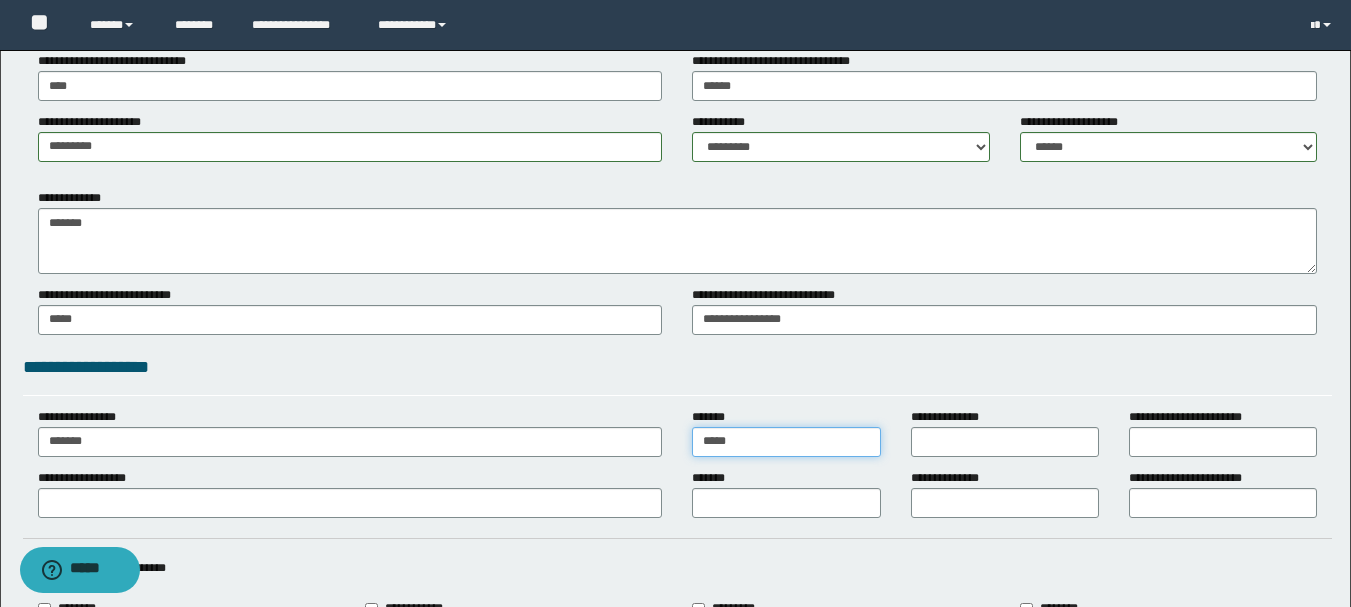 type on "*****" 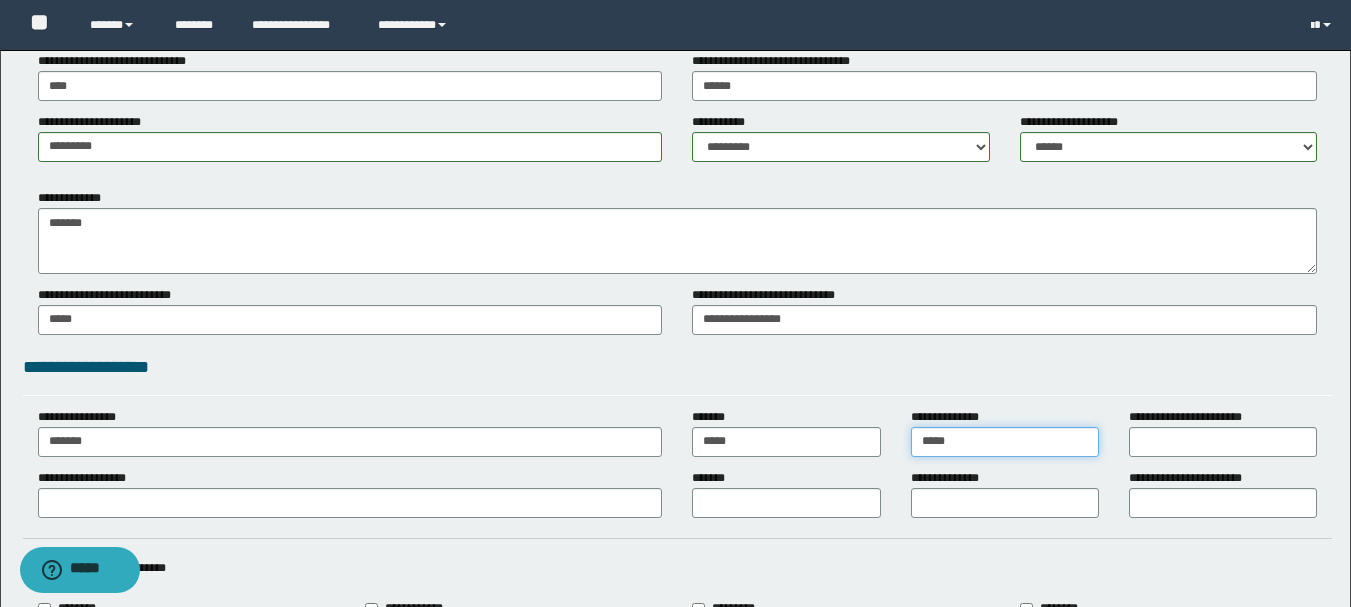 type on "*****" 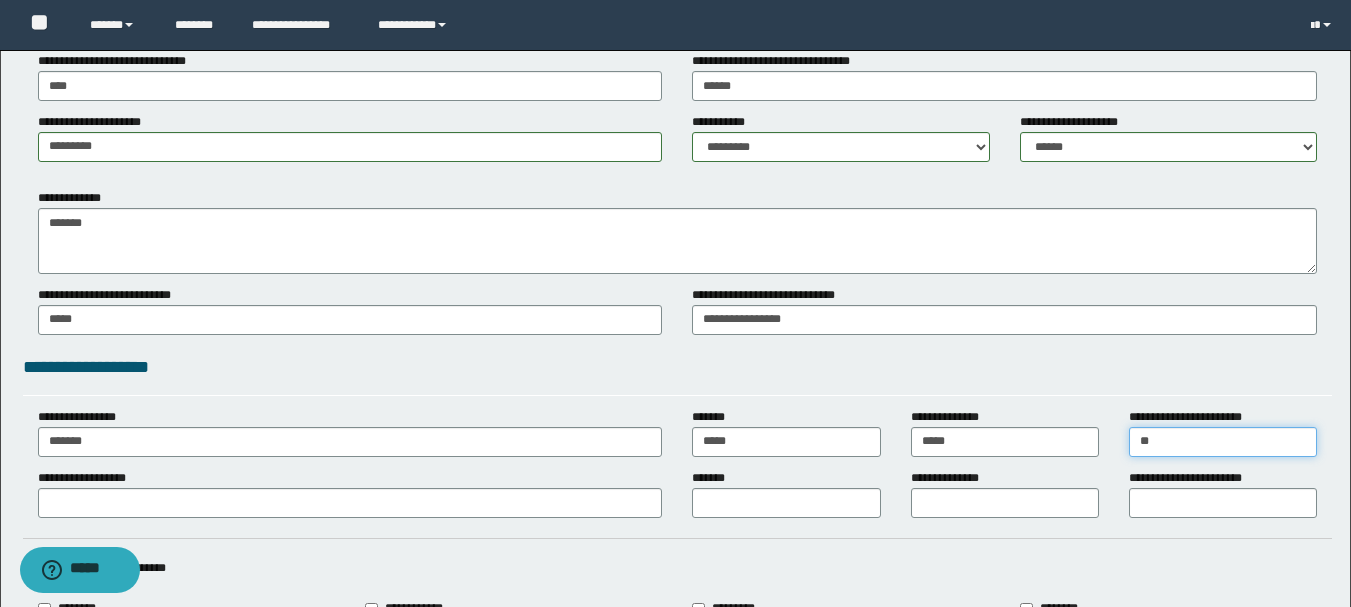 type on "**" 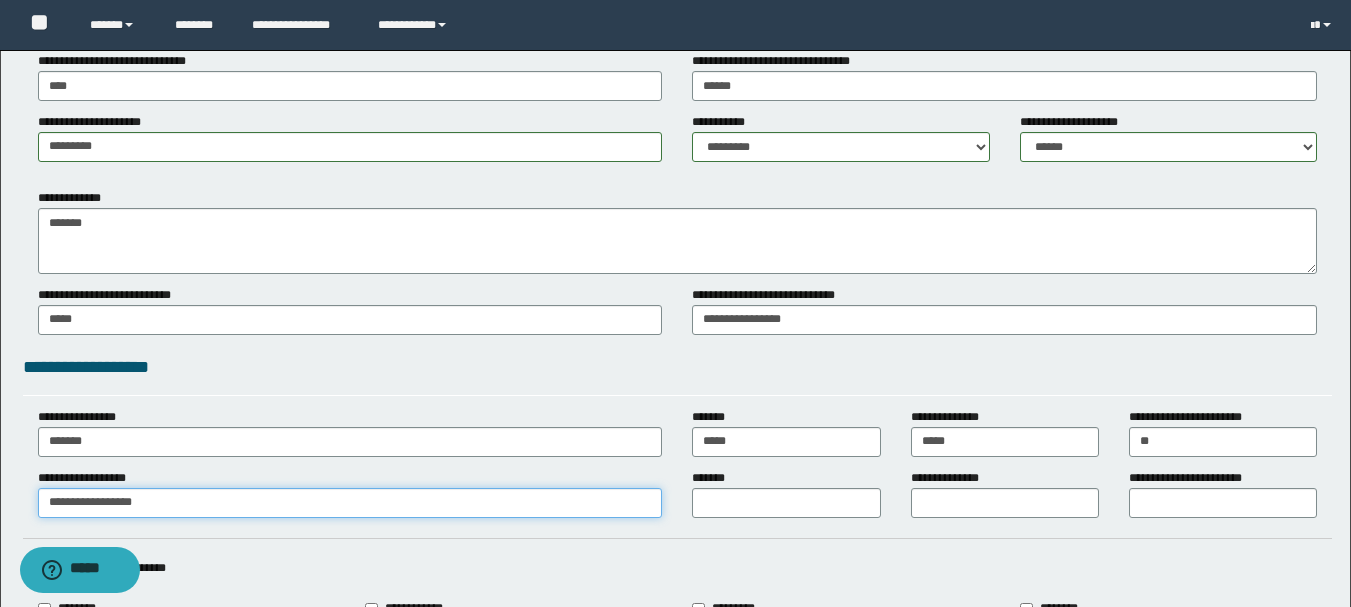 type on "**********" 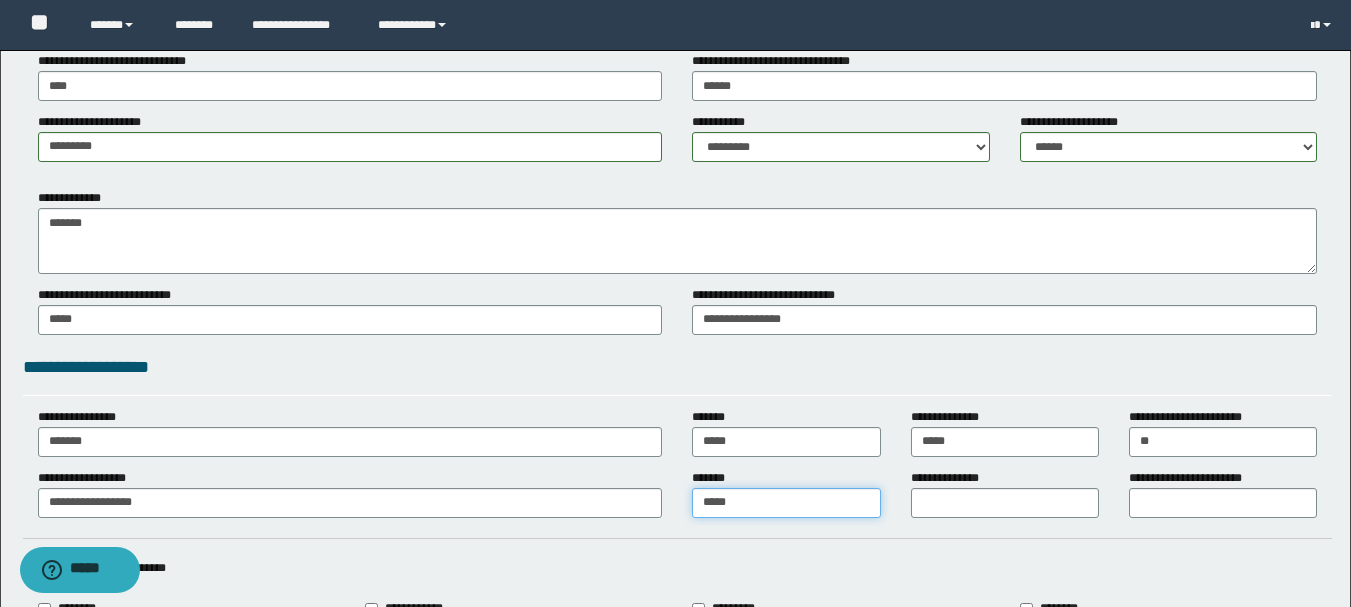 type on "*****" 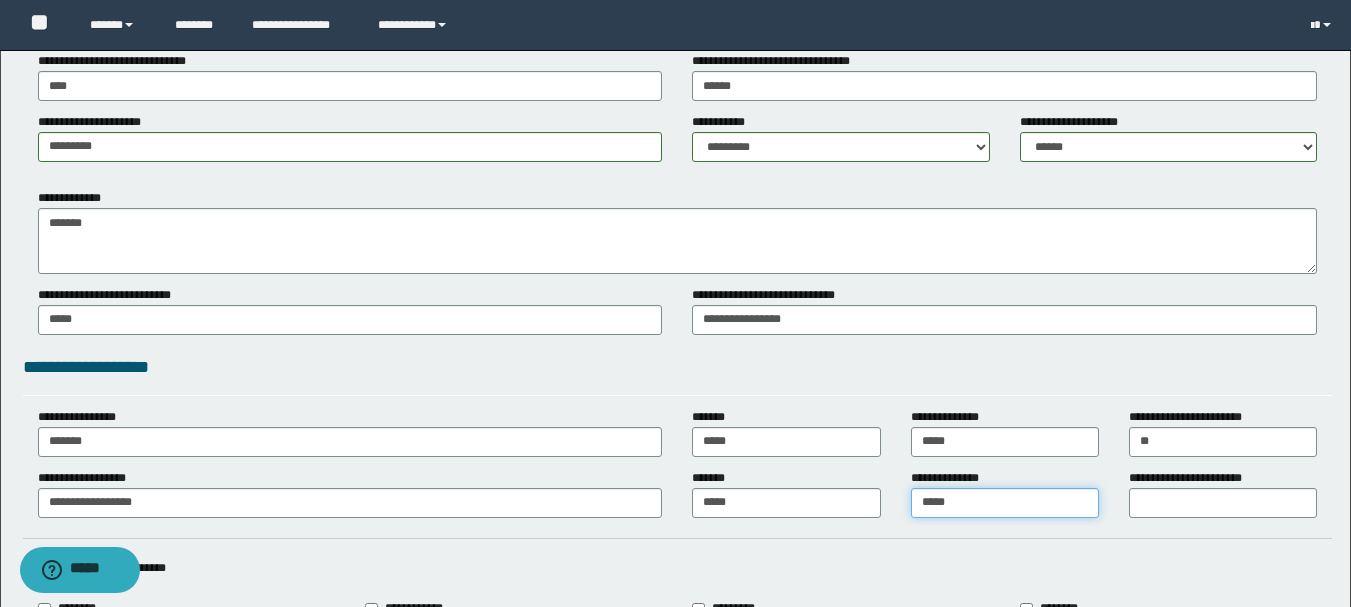 type on "*****" 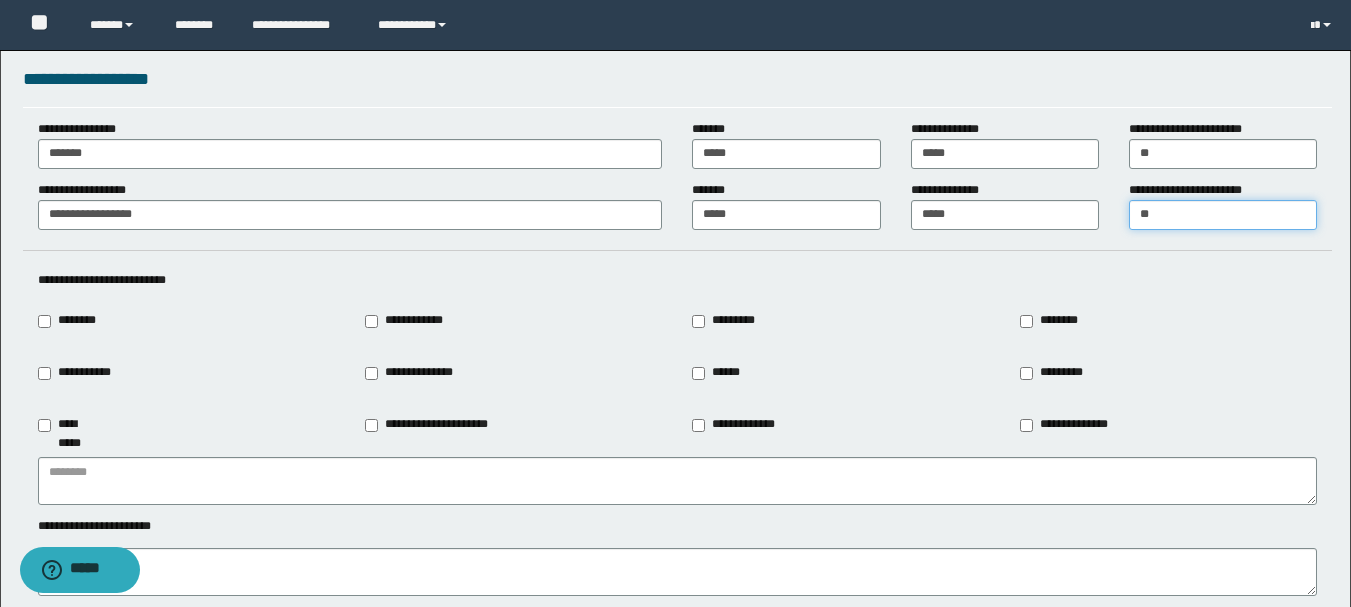 scroll, scrollTop: 2000, scrollLeft: 0, axis: vertical 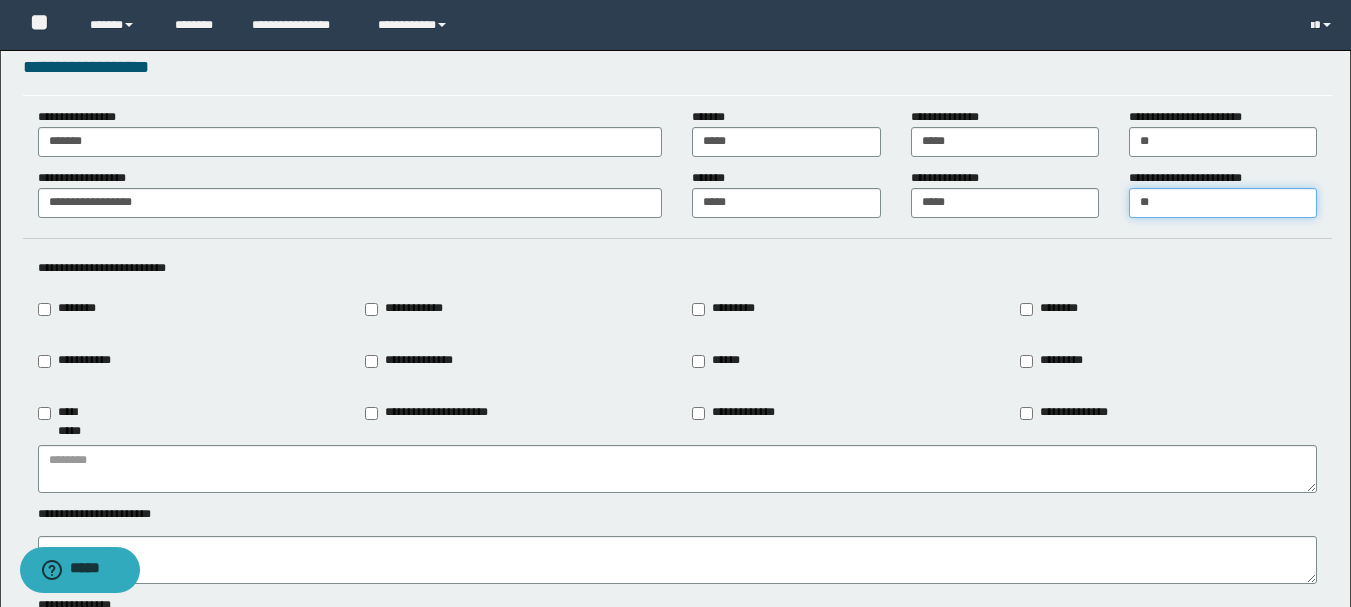 type on "**" 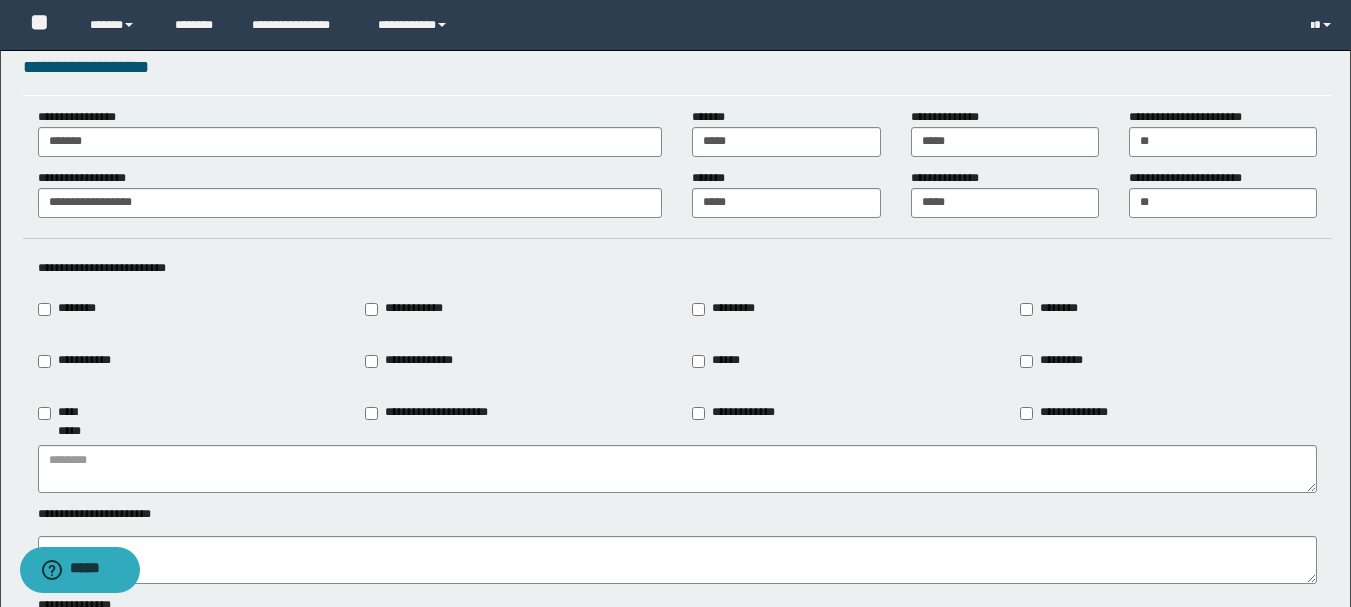 click on "**********" at bounding box center (406, 309) 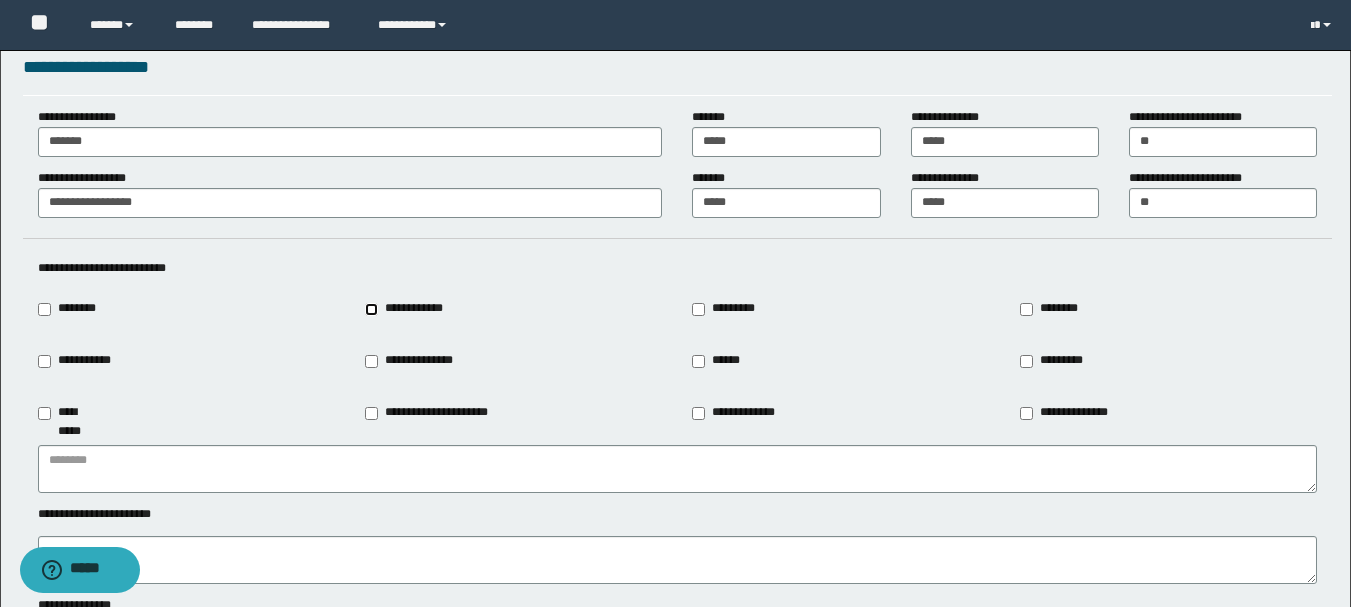 type on "**********" 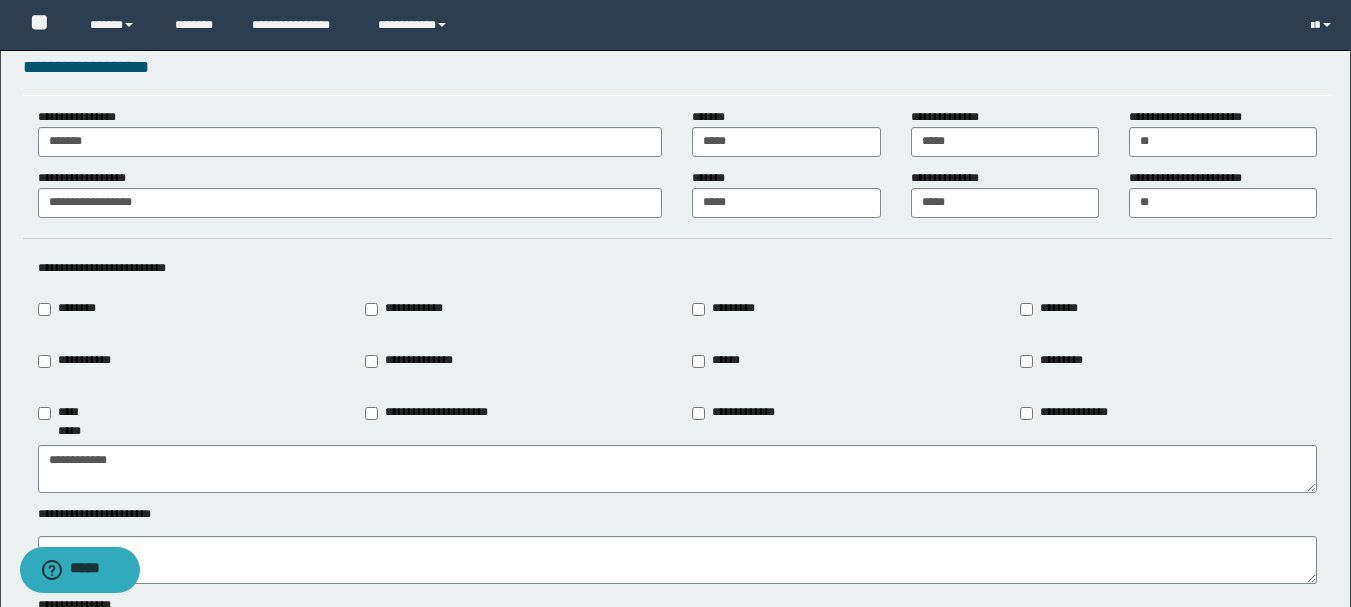 click on "**********" at bounding box center (406, 309) 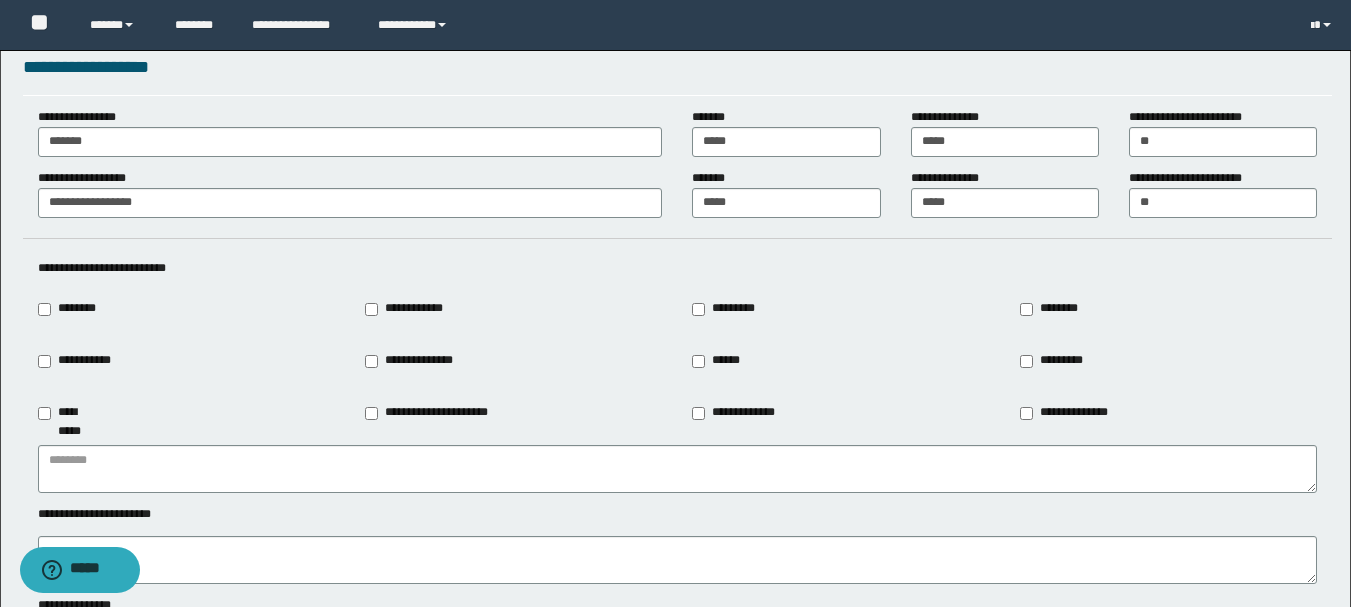 click on "**********" at bounding box center (432, 413) 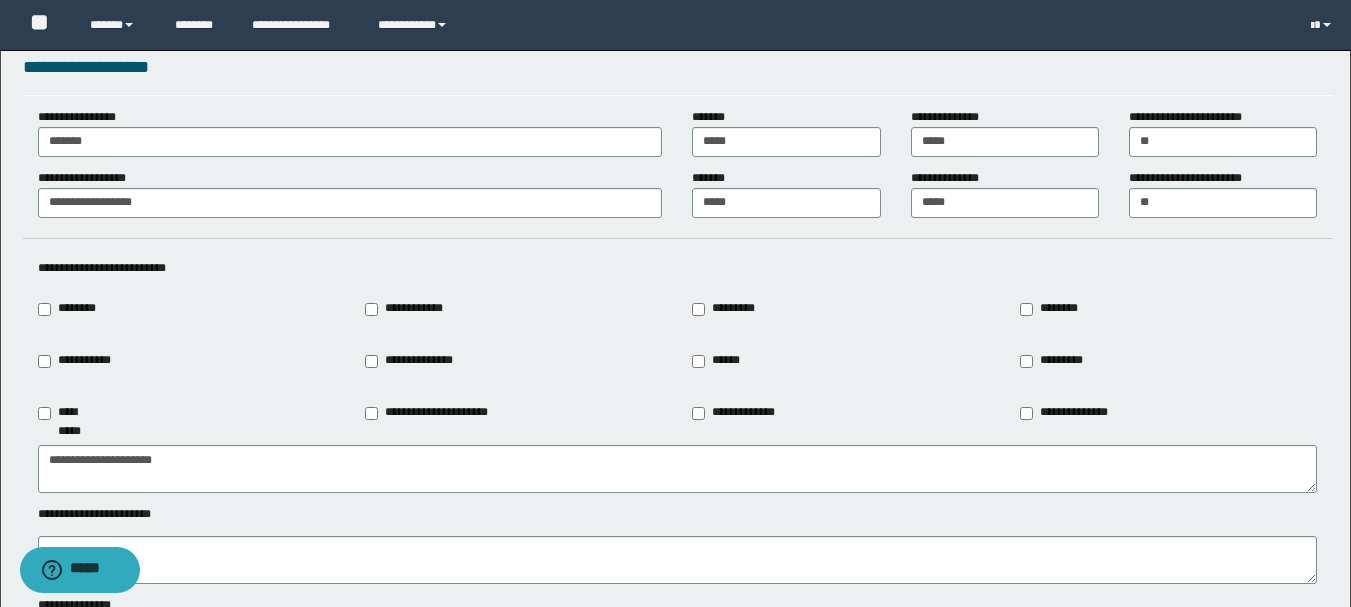 click on "*********" at bounding box center (725, 309) 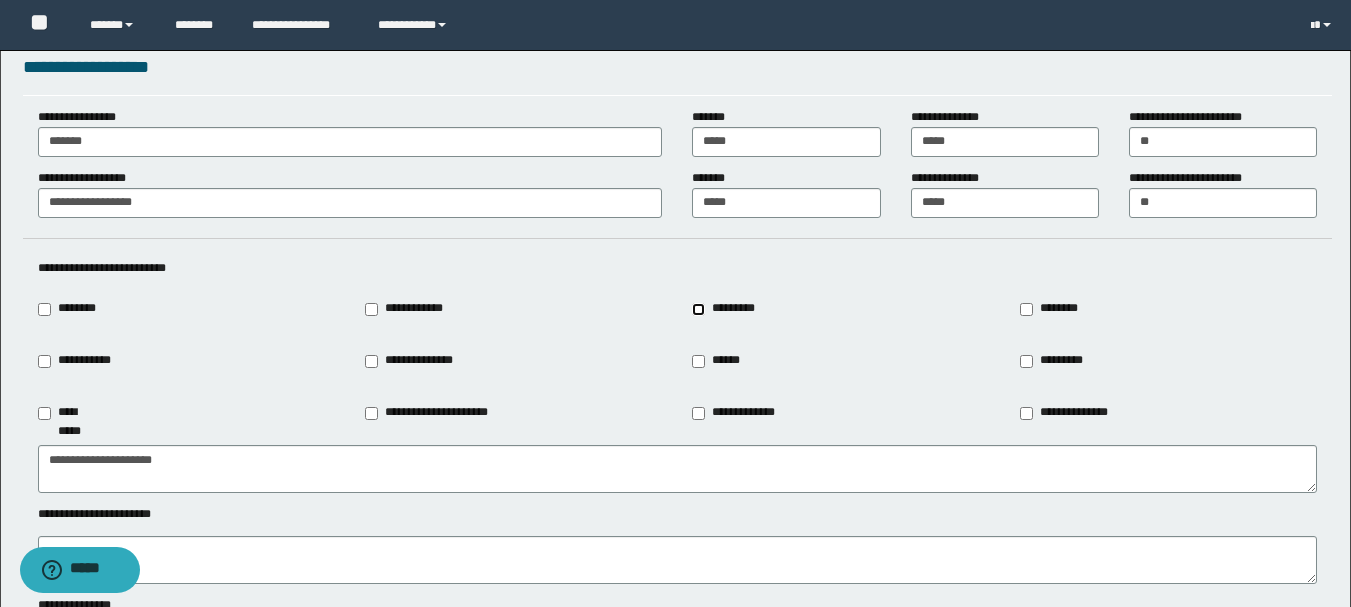 type on "**********" 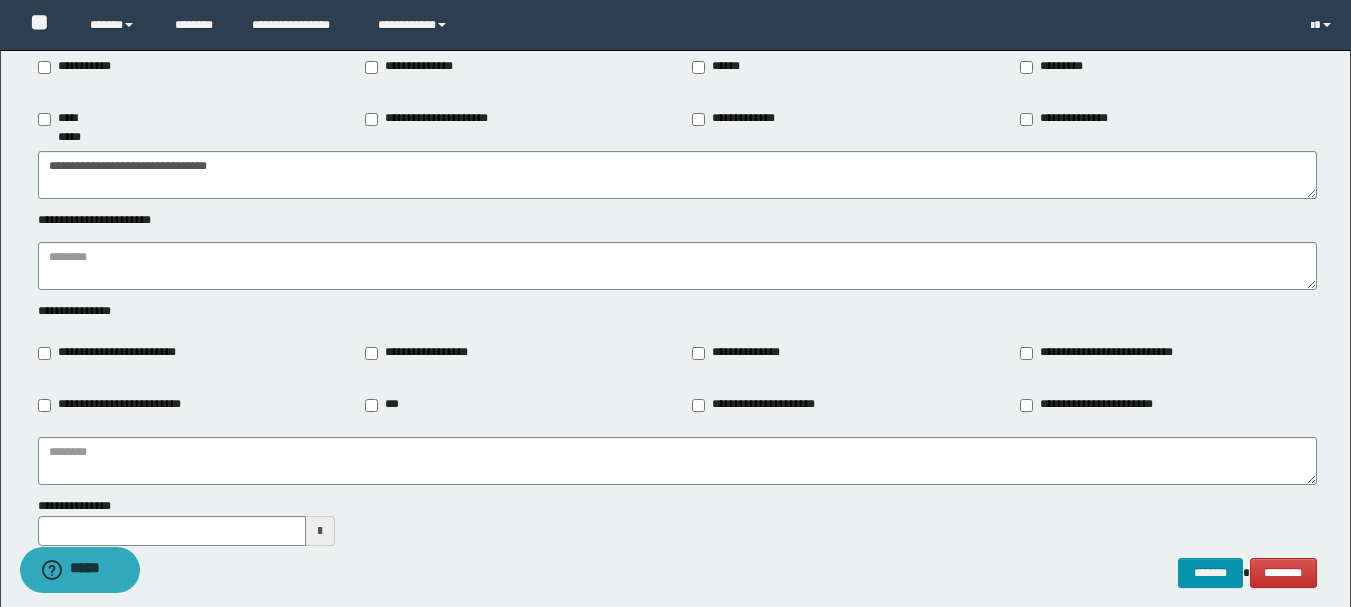 scroll, scrollTop: 2300, scrollLeft: 0, axis: vertical 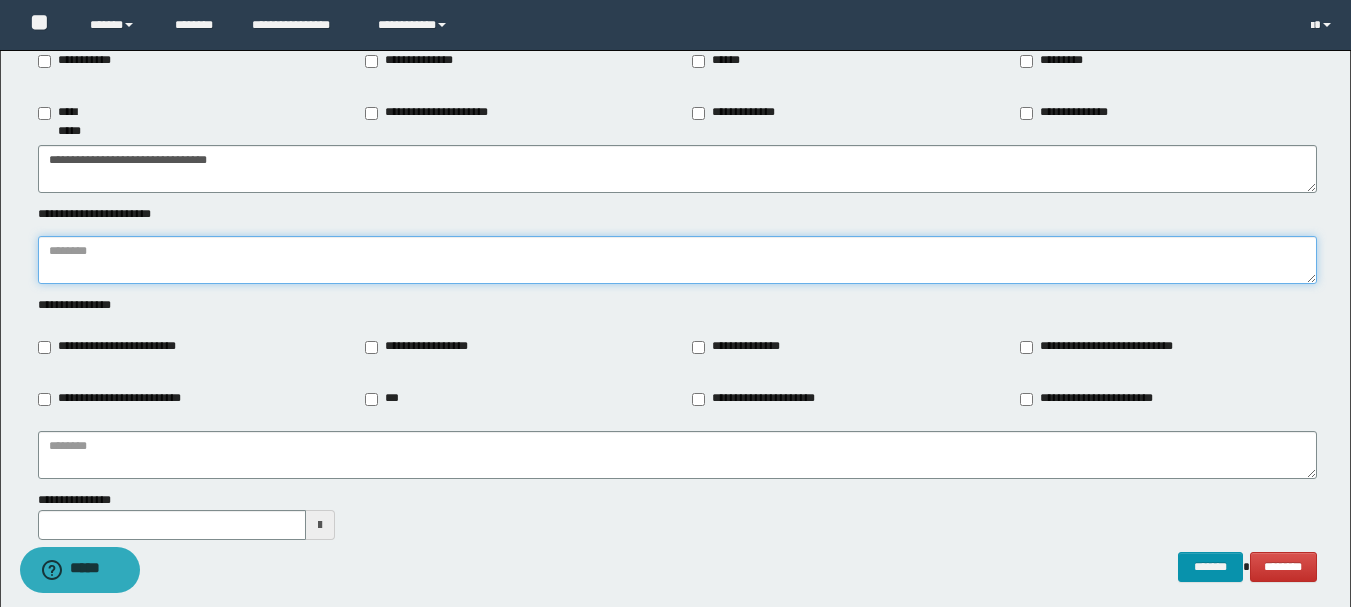 click at bounding box center (677, 260) 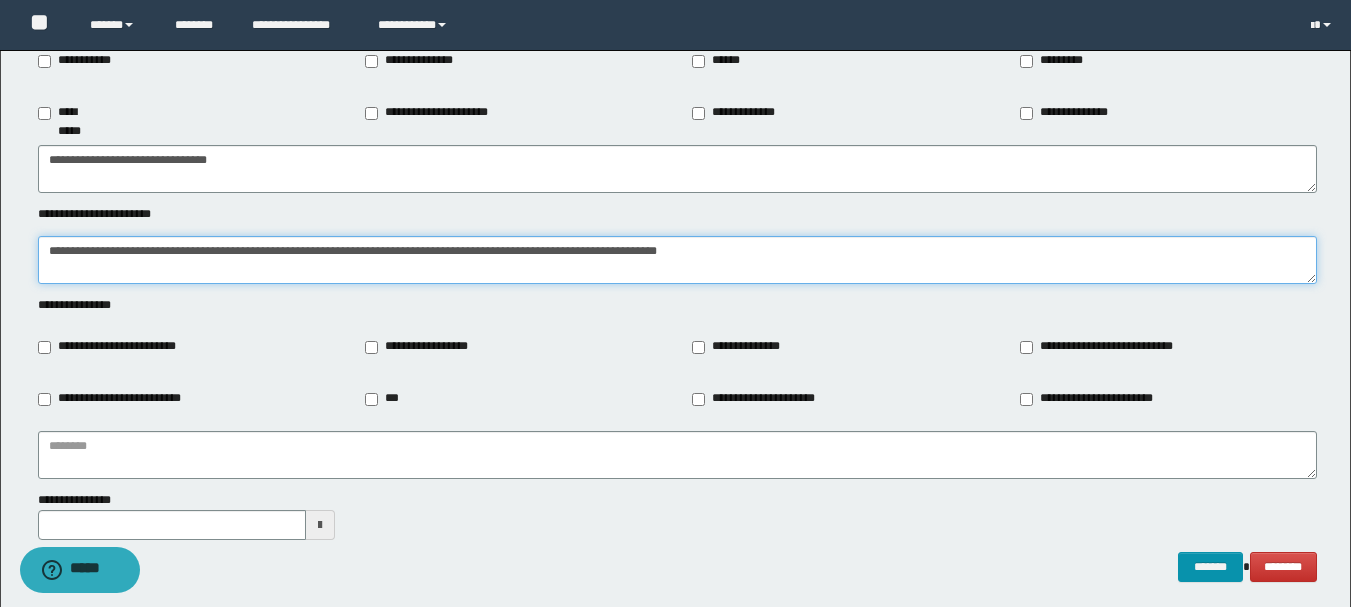type on "**********" 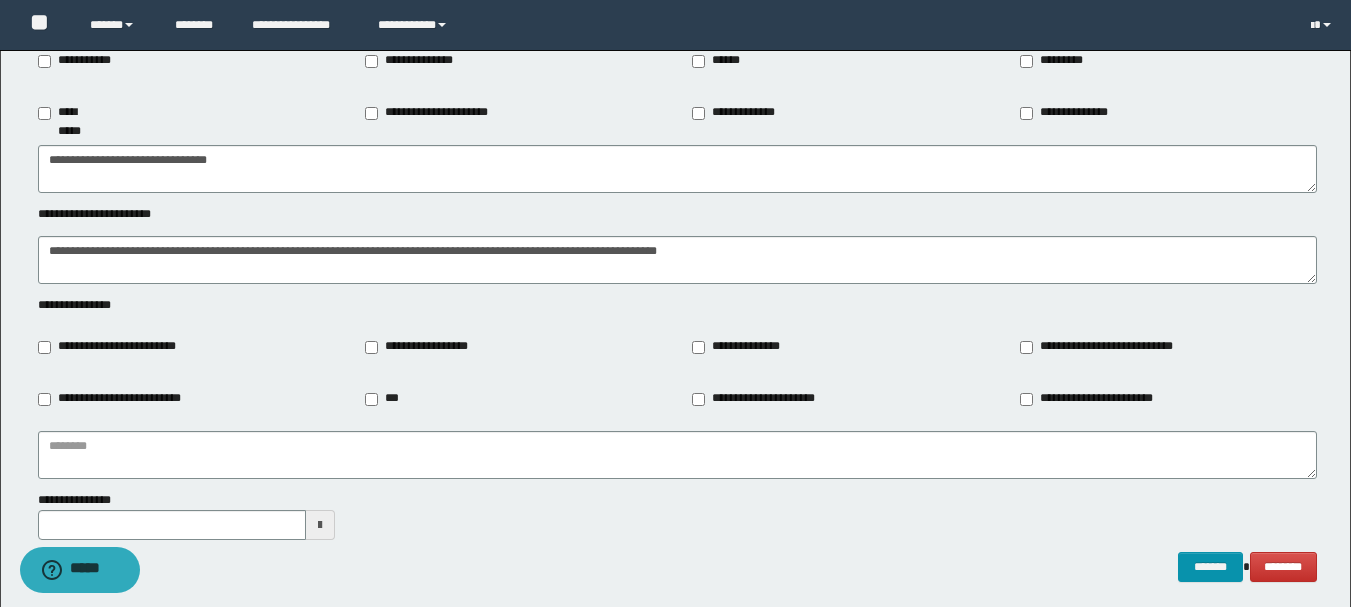 click on "**********" at bounding box center (186, 347) 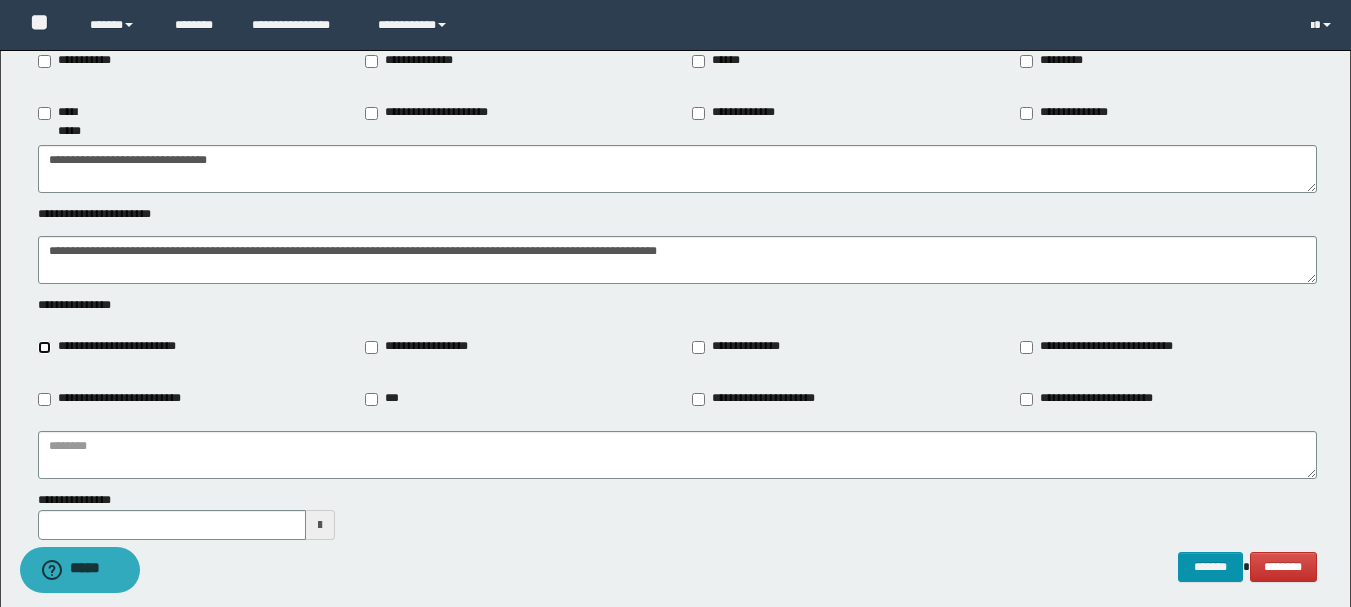 type on "**********" 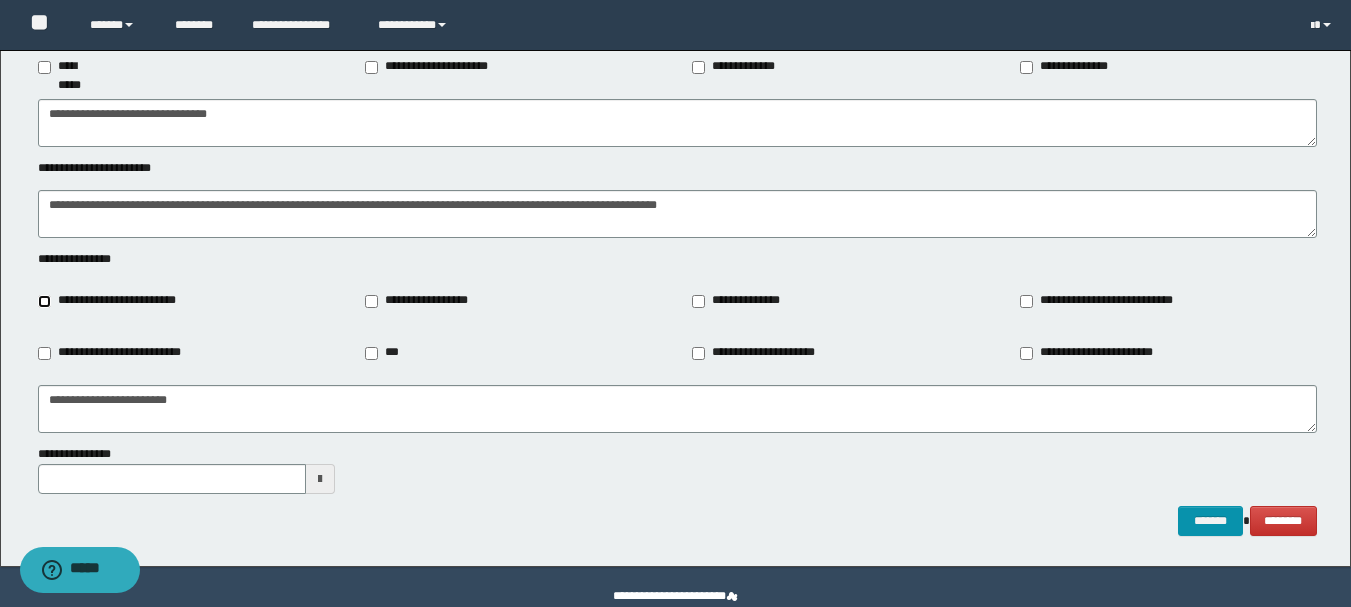 scroll, scrollTop: 2384, scrollLeft: 0, axis: vertical 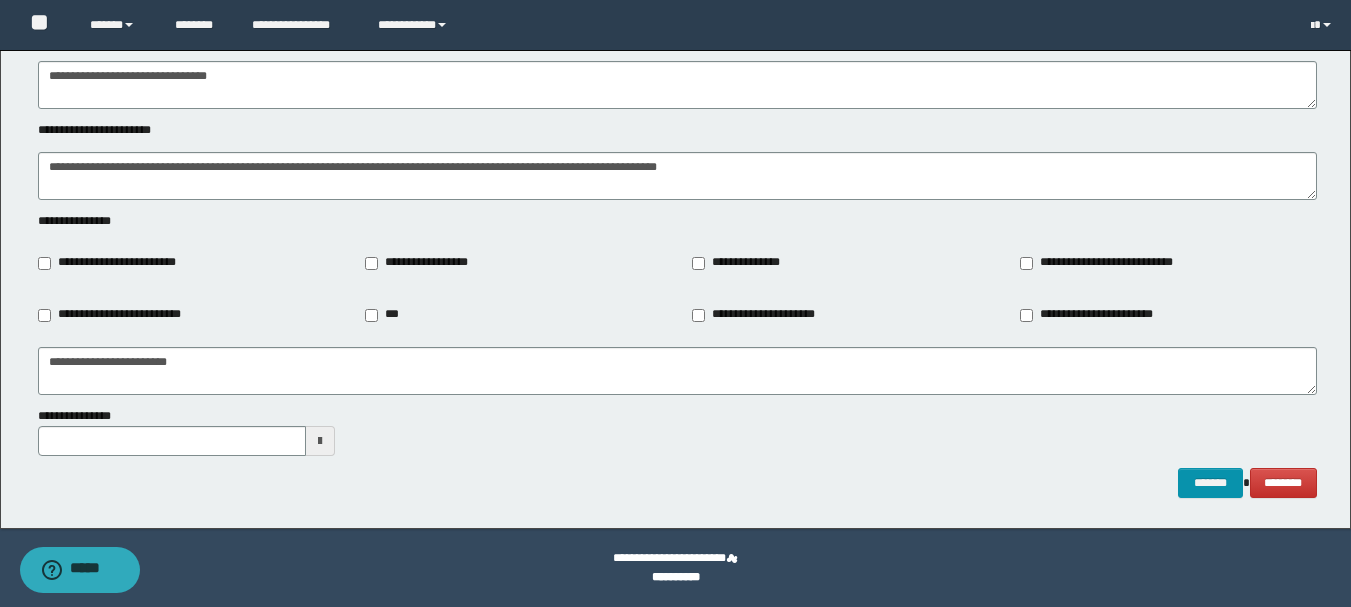 click at bounding box center [320, 441] 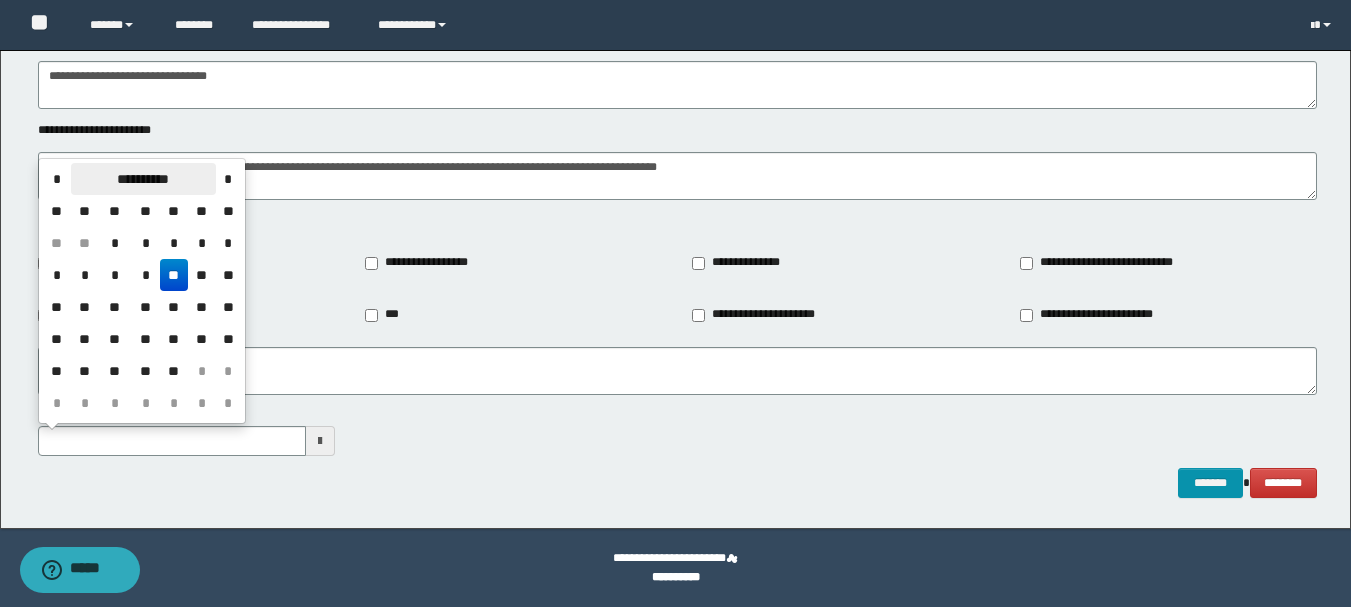 click on "**********" at bounding box center (143, 179) 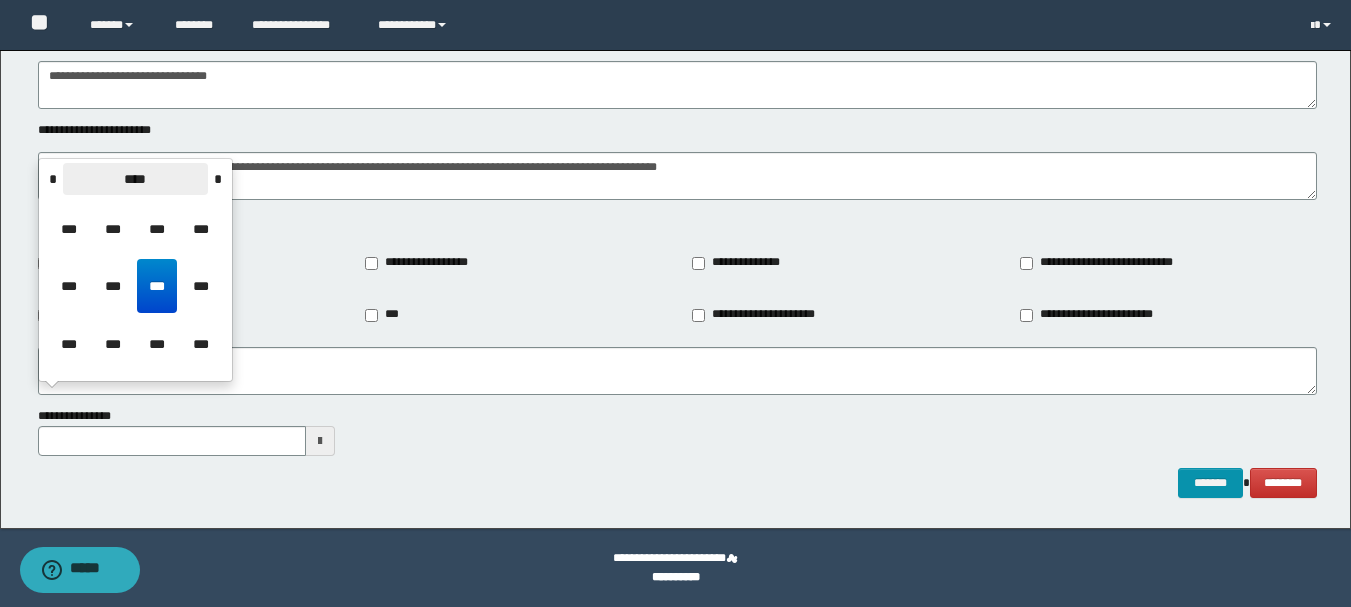 click on "****" at bounding box center (135, 179) 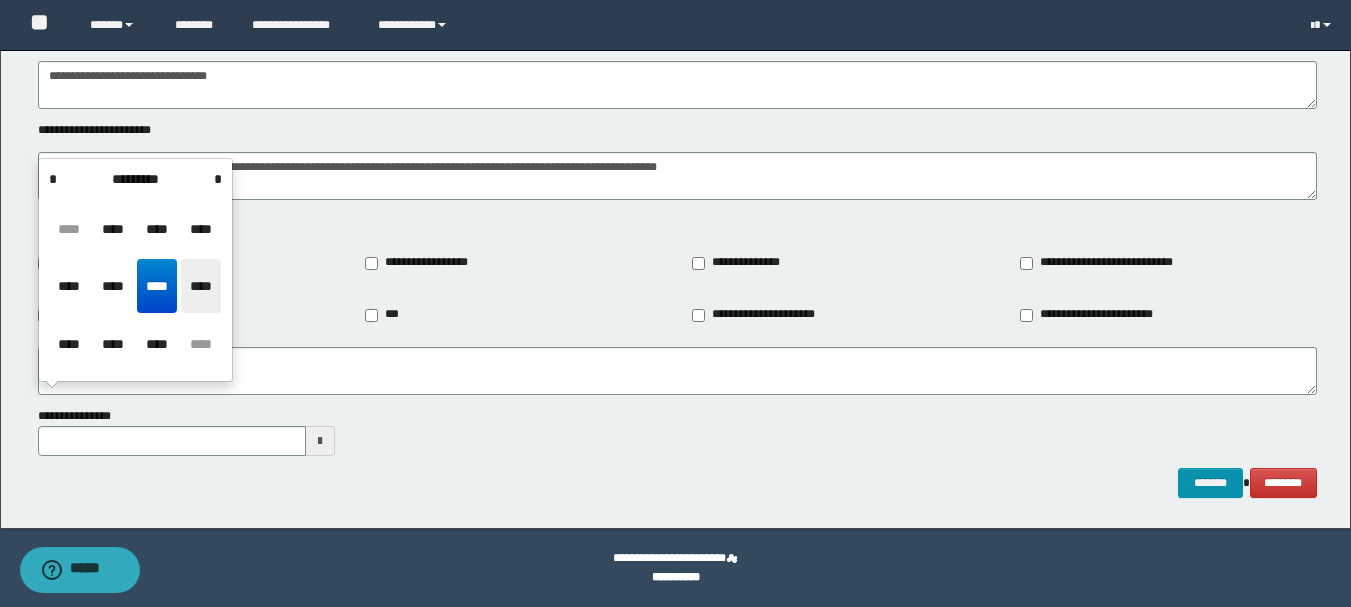 click on "****" at bounding box center [201, 286] 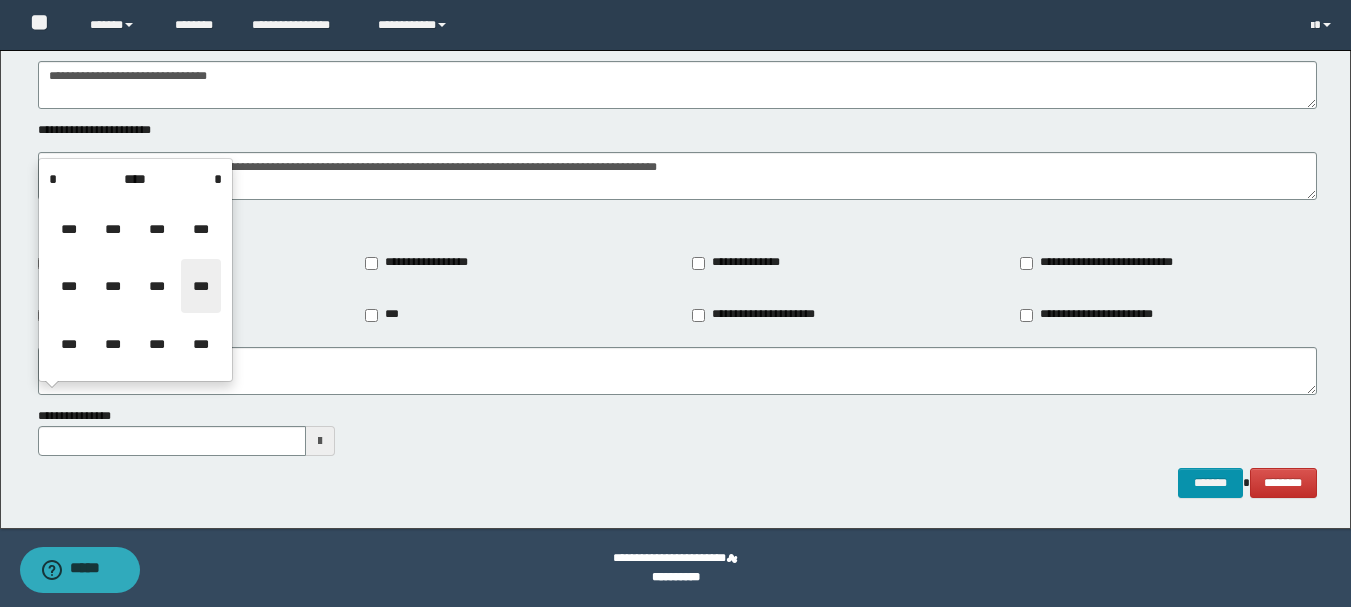 click on "***" at bounding box center [201, 286] 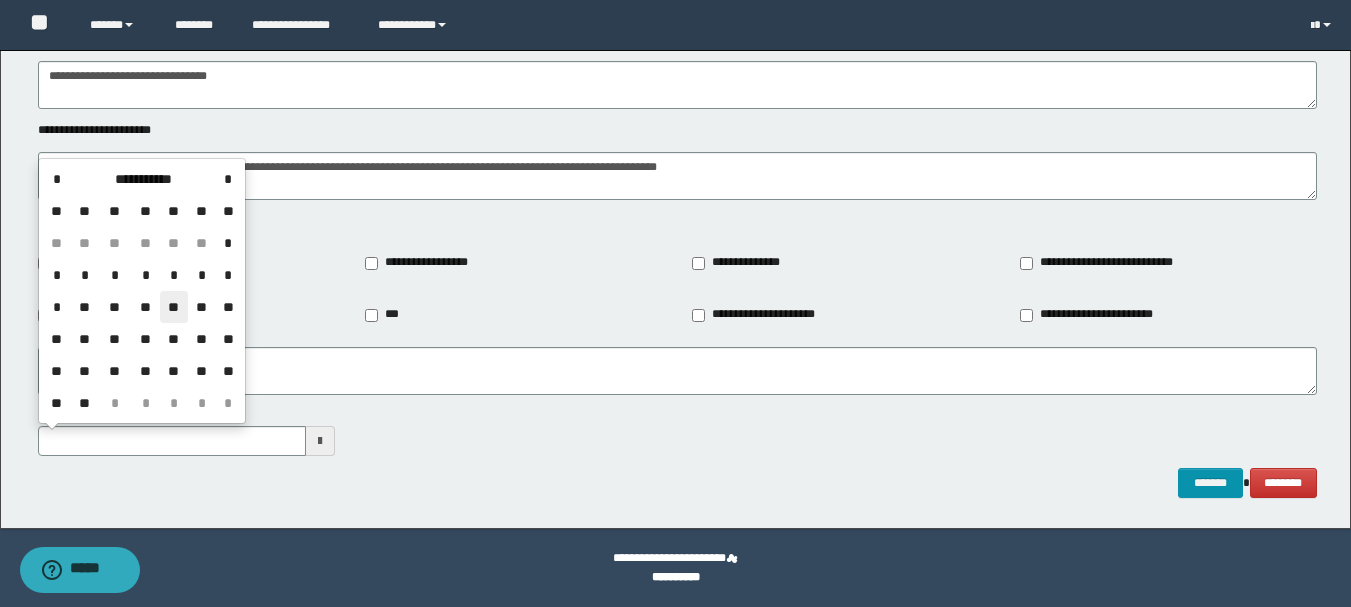 click on "**" at bounding box center (174, 307) 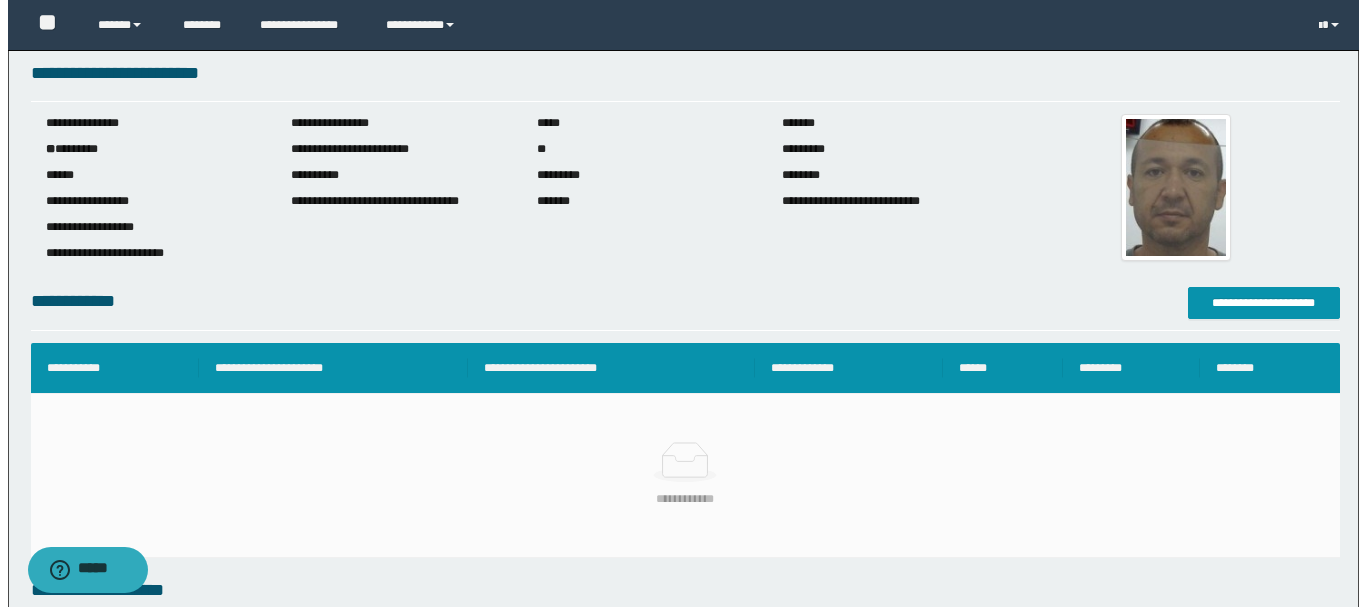 scroll, scrollTop: 0, scrollLeft: 0, axis: both 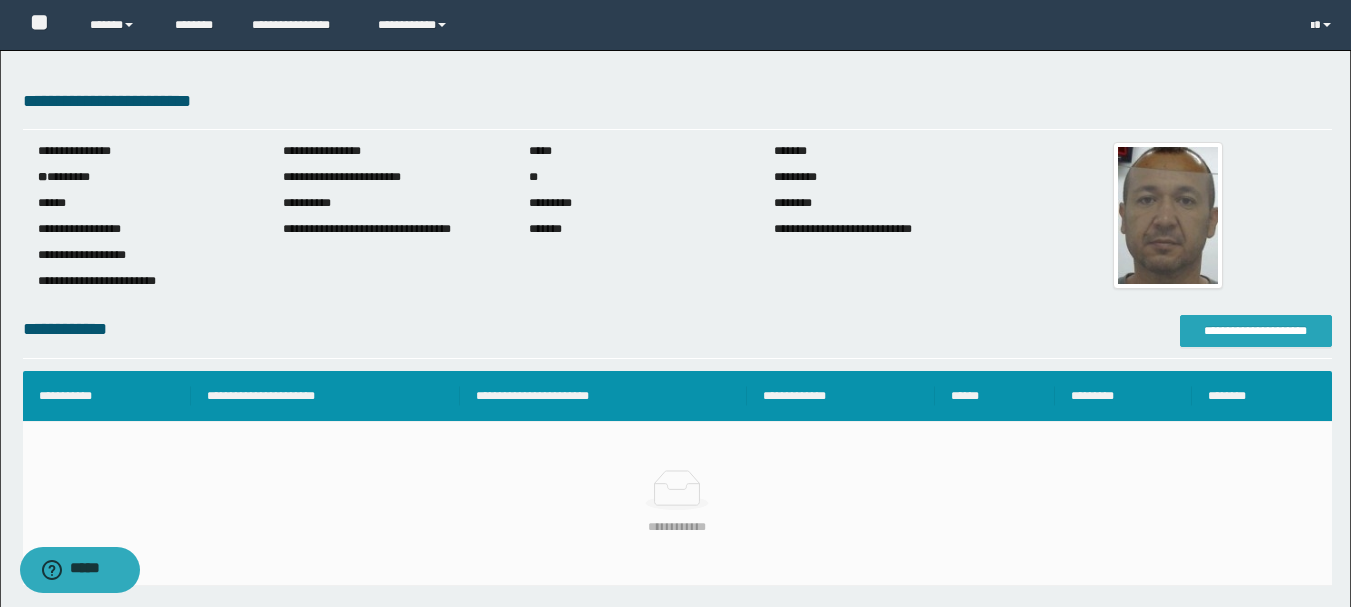 click on "**********" at bounding box center [1256, 331] 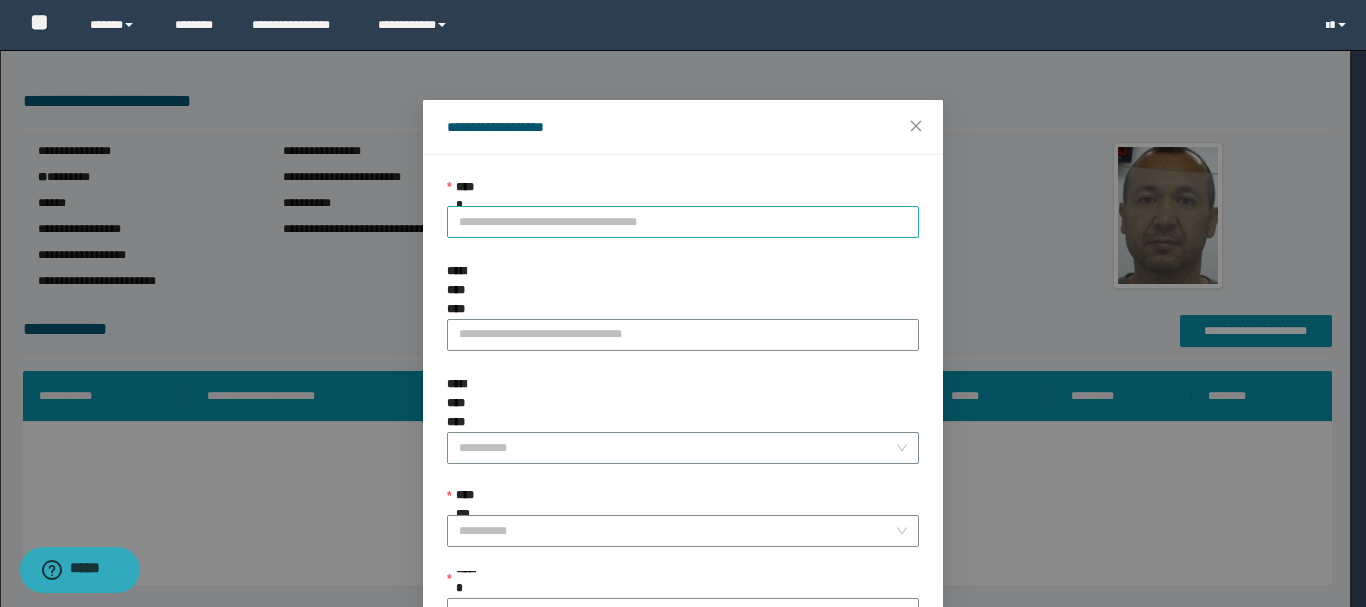 click on "**********" at bounding box center [683, 222] 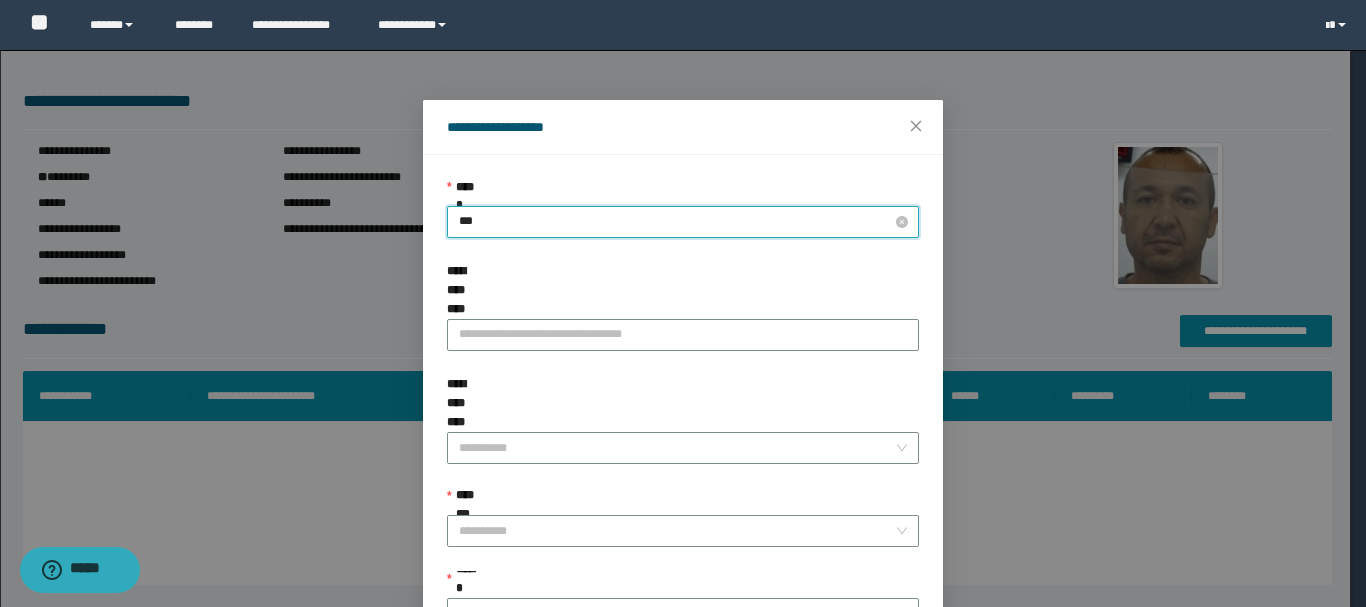 type on "****" 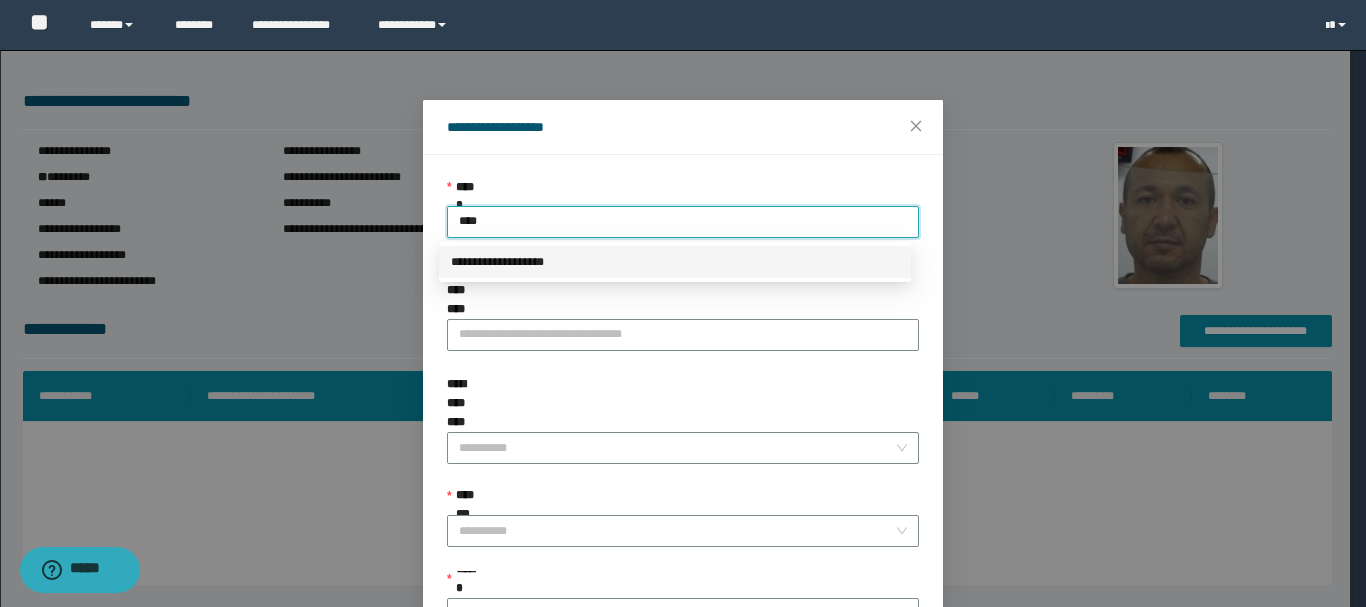 click on "**********" at bounding box center [675, 262] 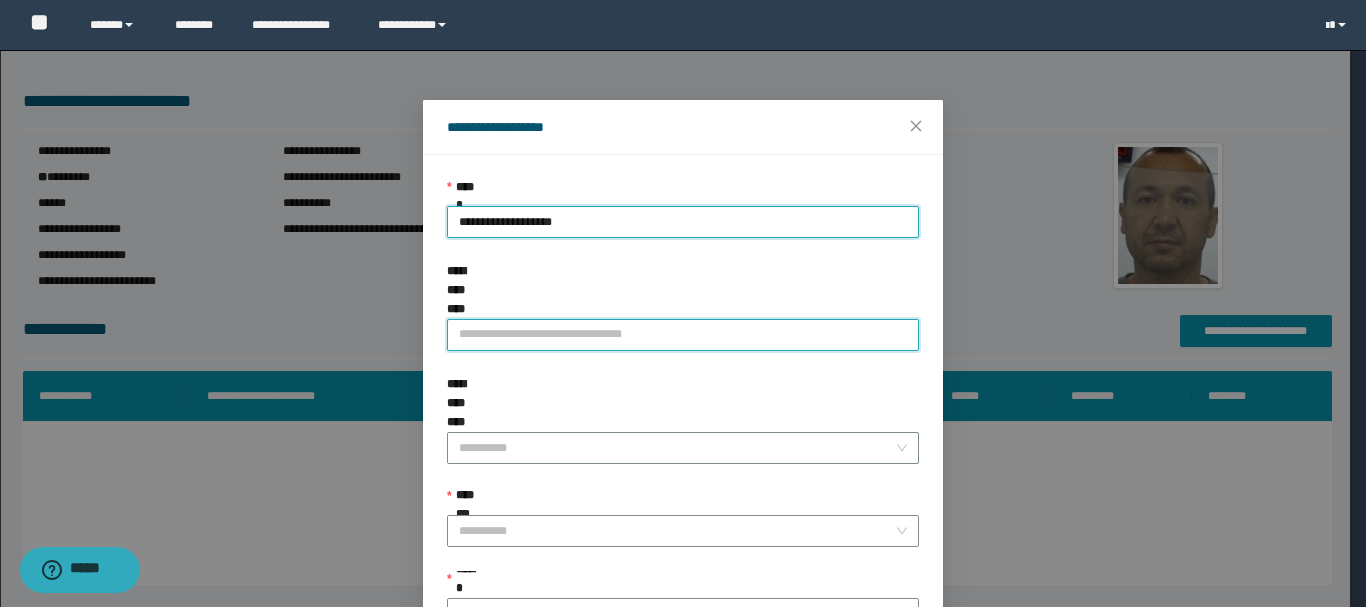 click on "**********" at bounding box center (683, 335) 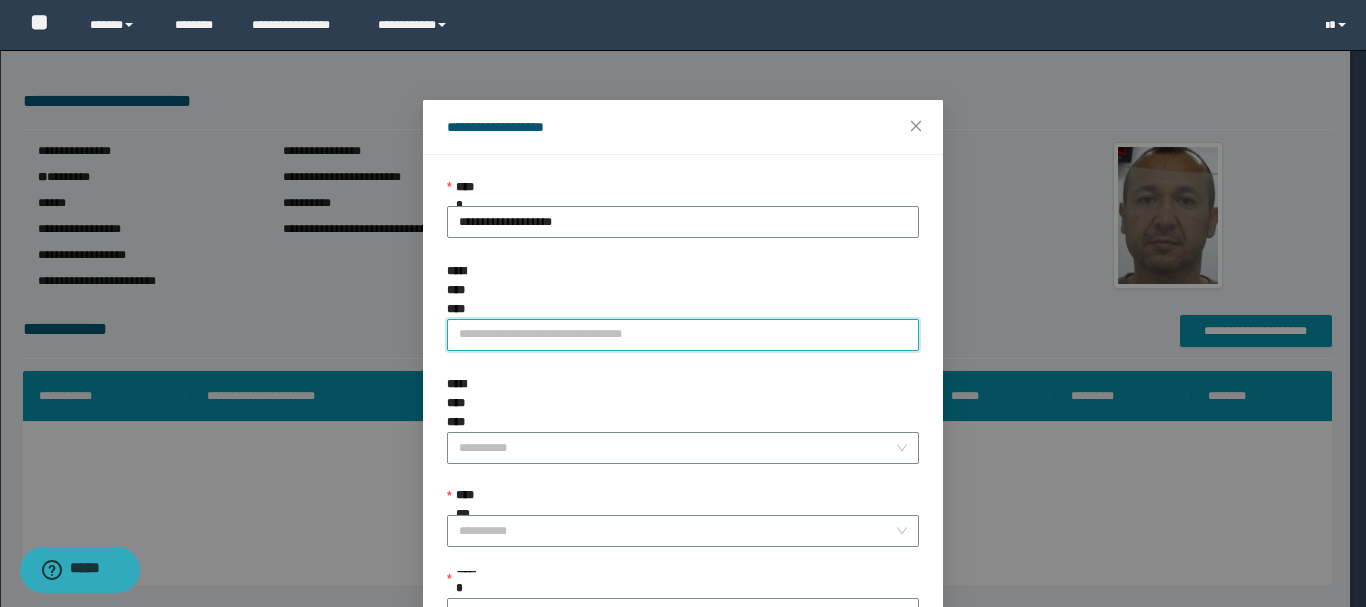 click on "**********" at bounding box center [683, 335] 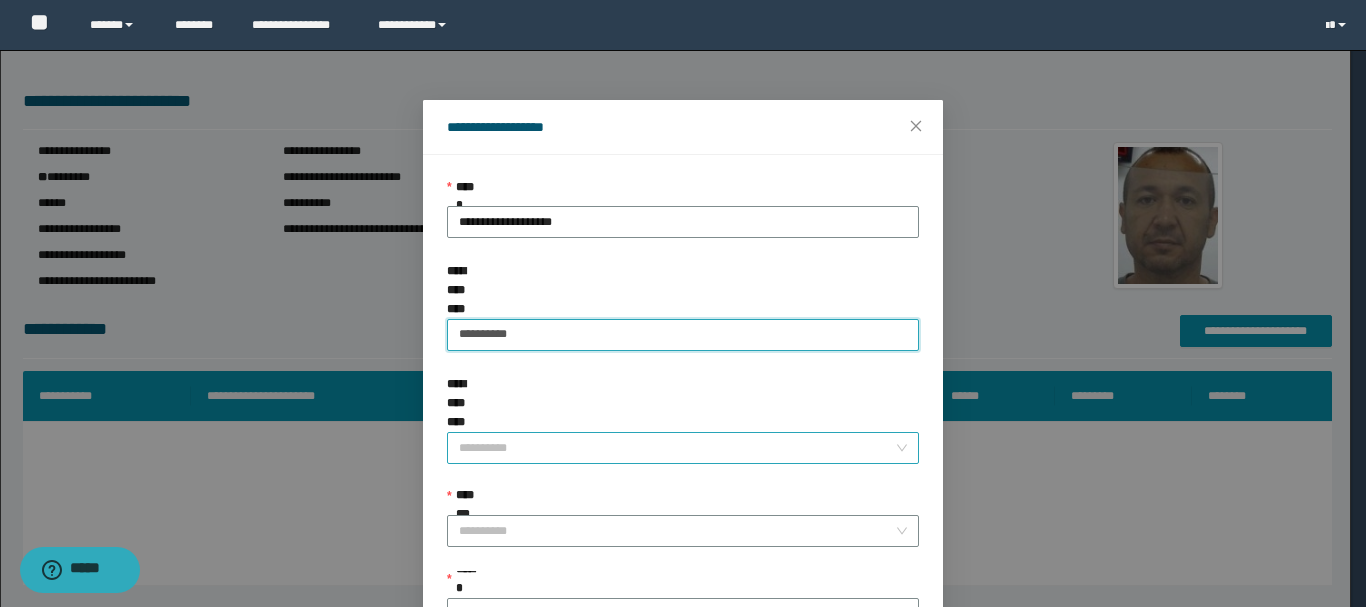 type on "*********" 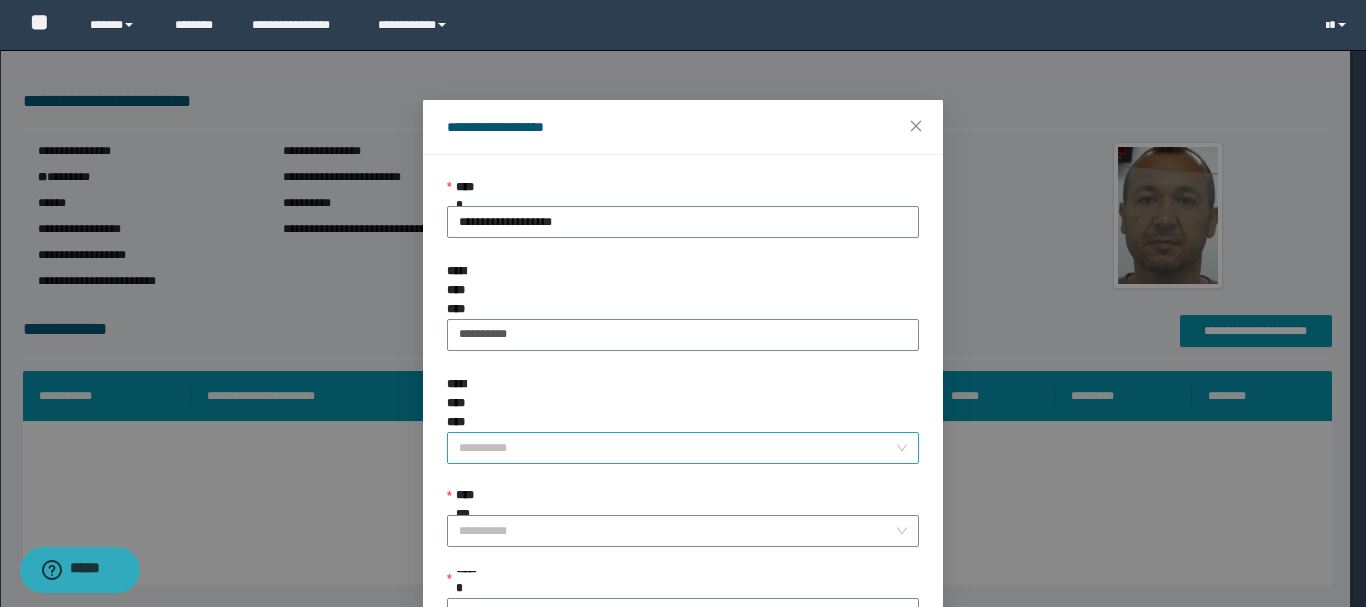 click on "**********" at bounding box center (677, 448) 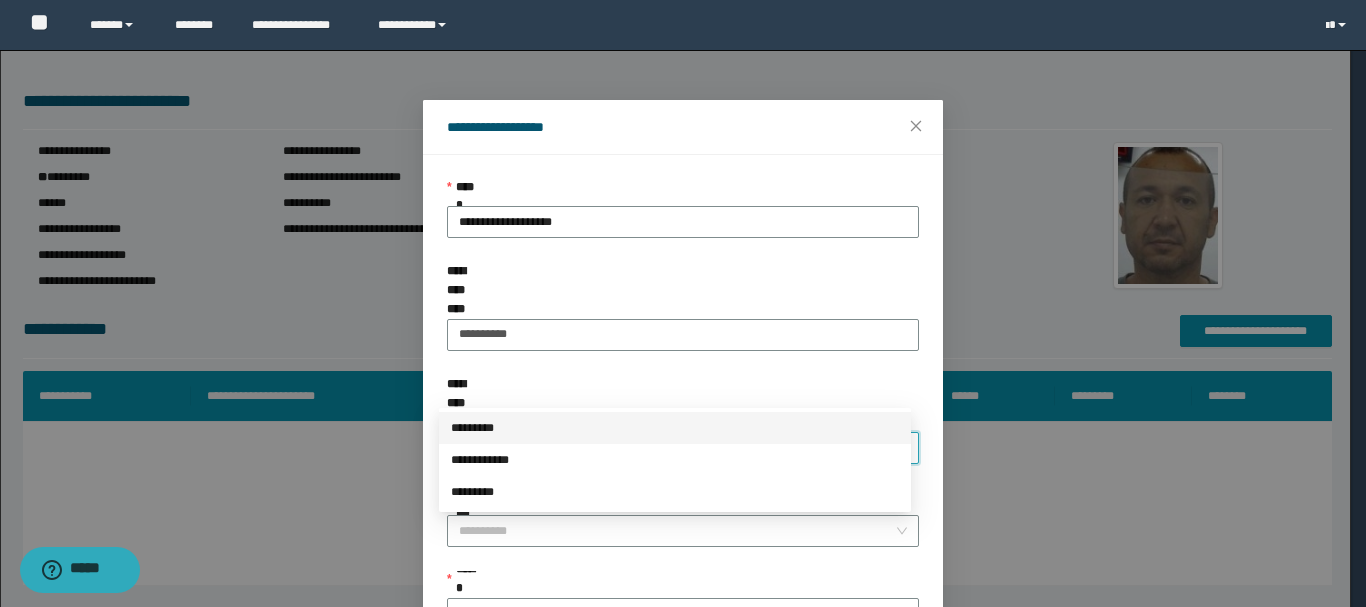 click on "*********" at bounding box center [675, 428] 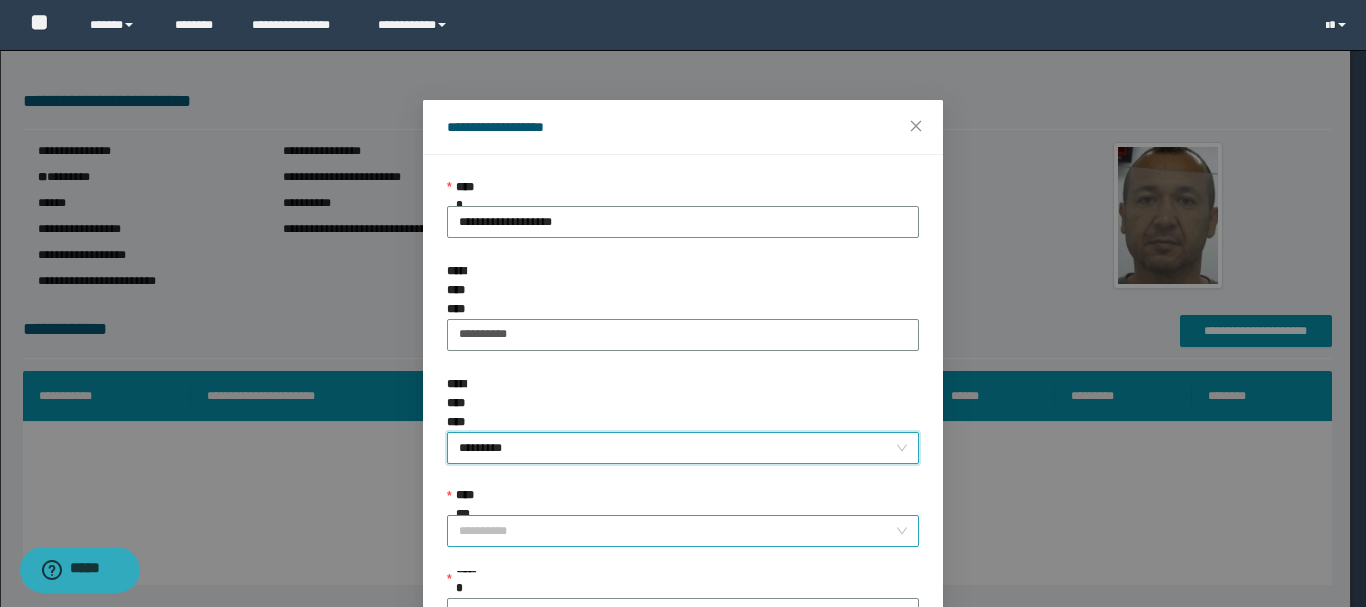 click on "**********" at bounding box center (683, 531) 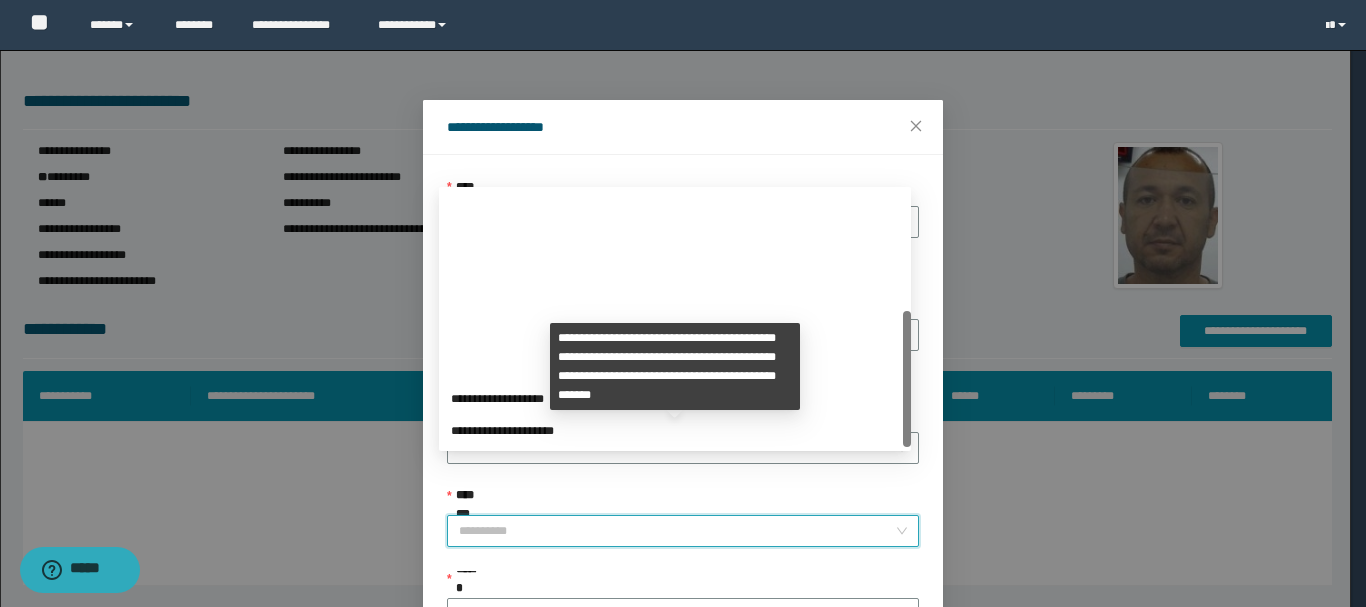 scroll, scrollTop: 224, scrollLeft: 0, axis: vertical 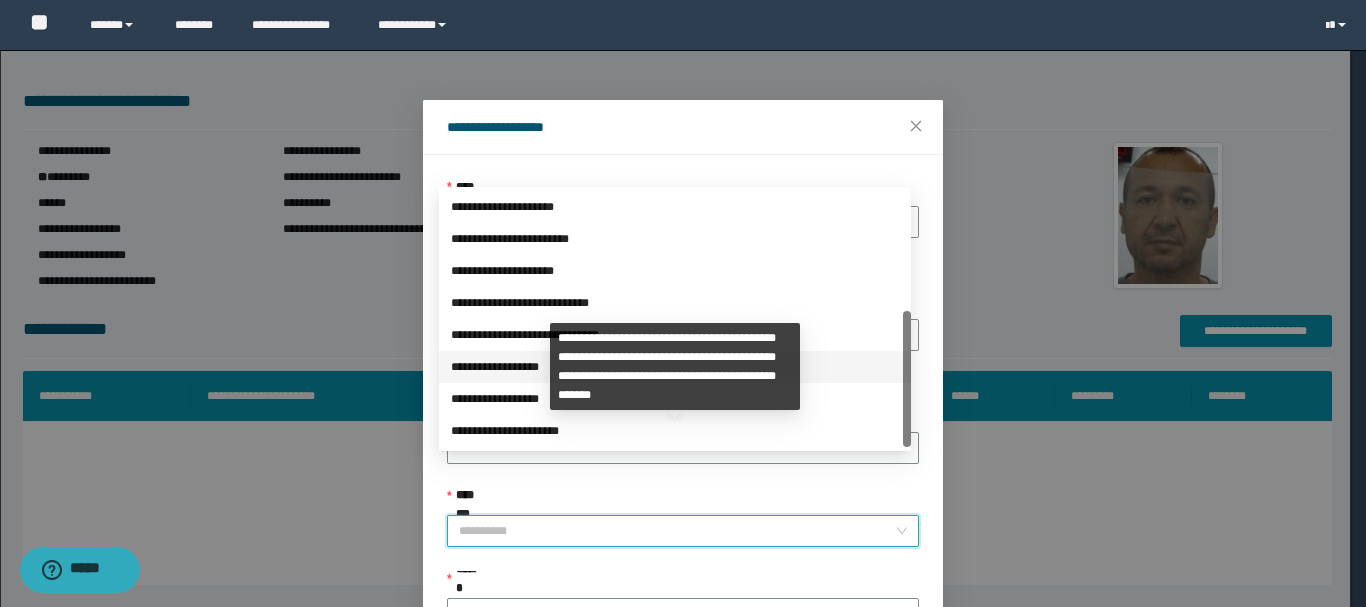 click on "**********" at bounding box center [675, 367] 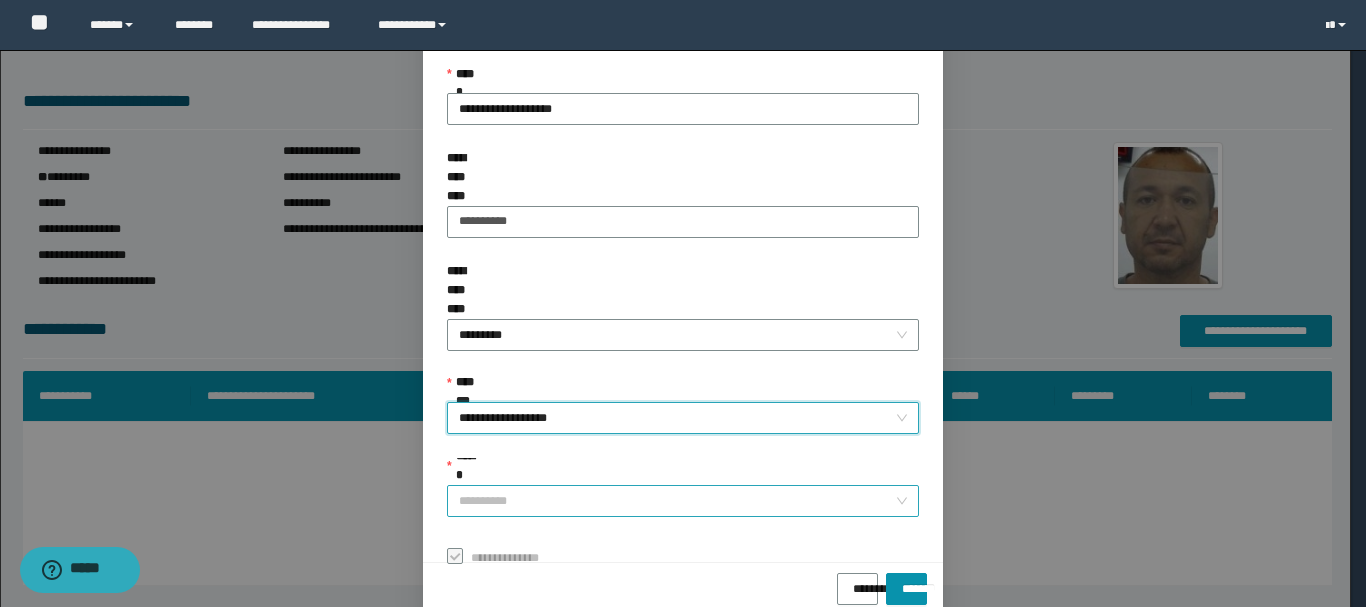 scroll, scrollTop: 145, scrollLeft: 0, axis: vertical 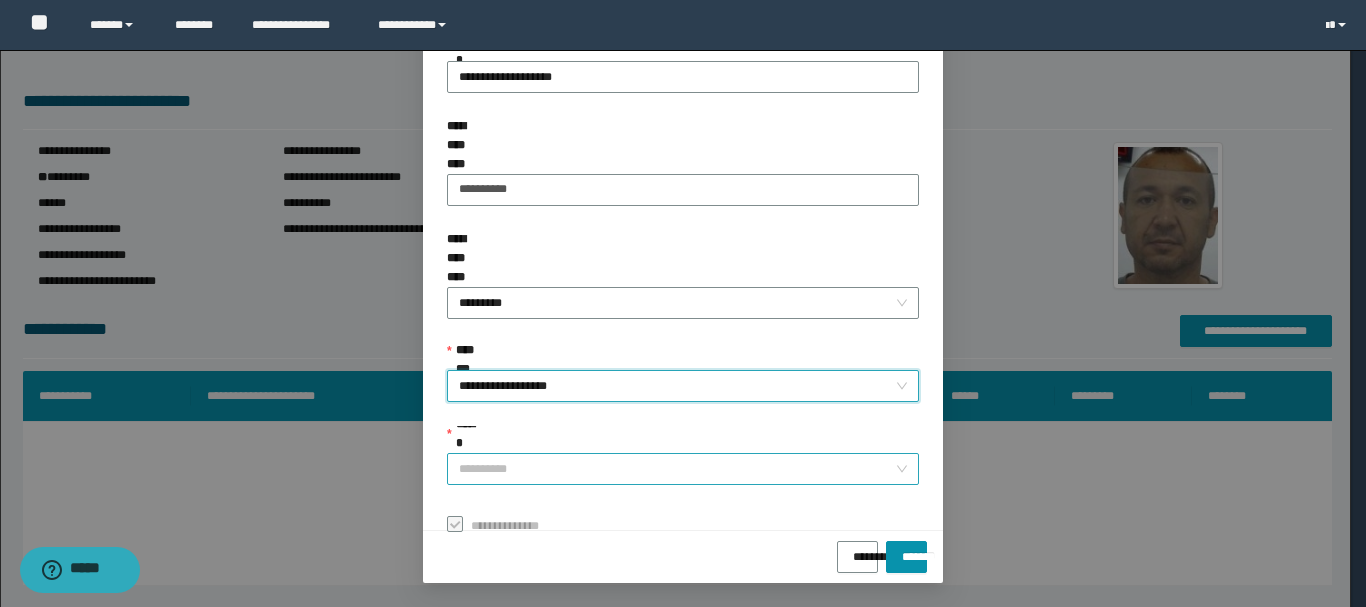 click on "******" at bounding box center [677, 469] 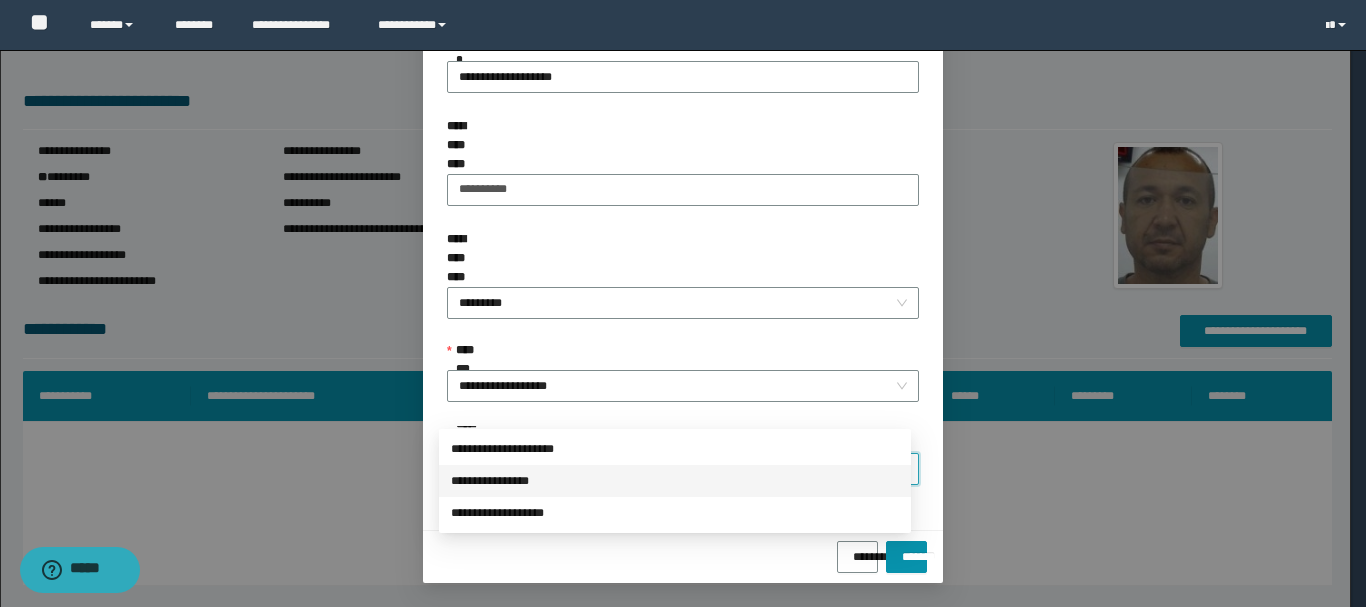 click on "**********" at bounding box center [675, 481] 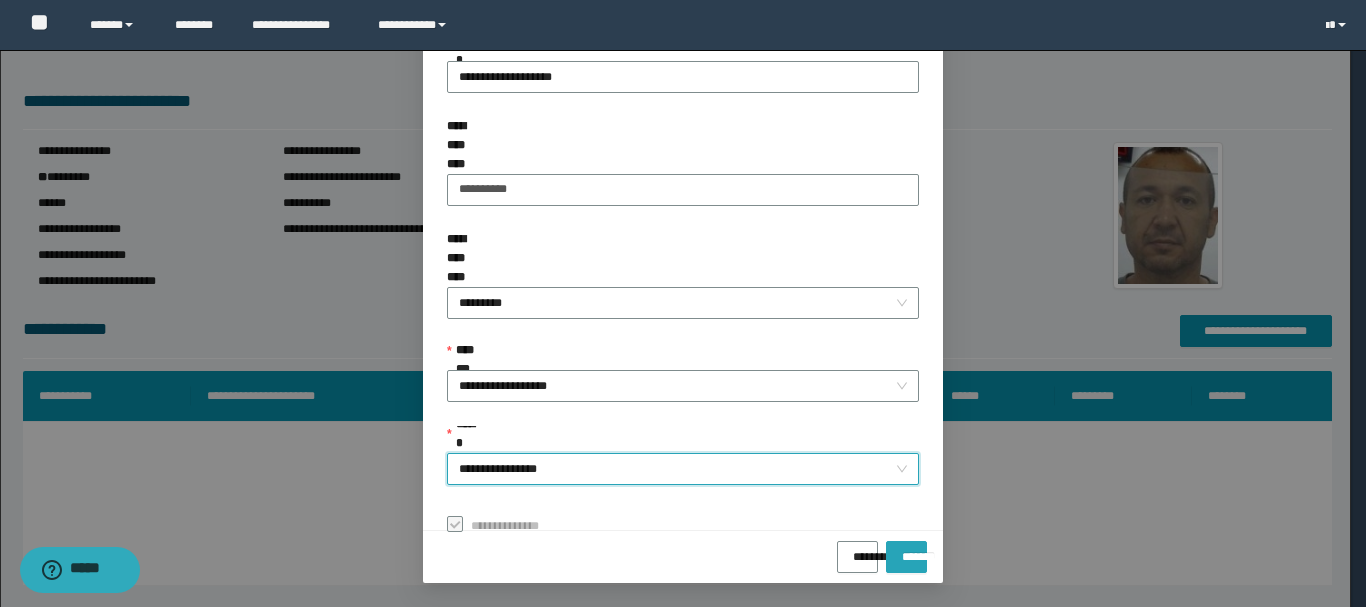 click on "*******" at bounding box center (906, 550) 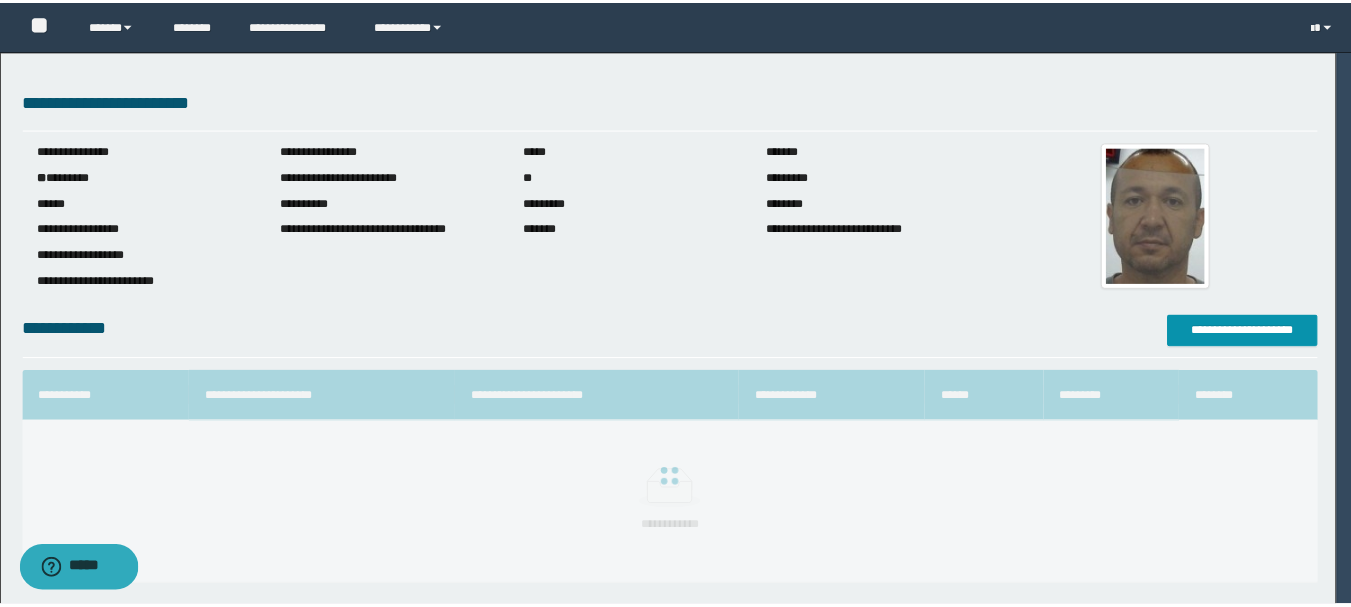 scroll, scrollTop: 98, scrollLeft: 0, axis: vertical 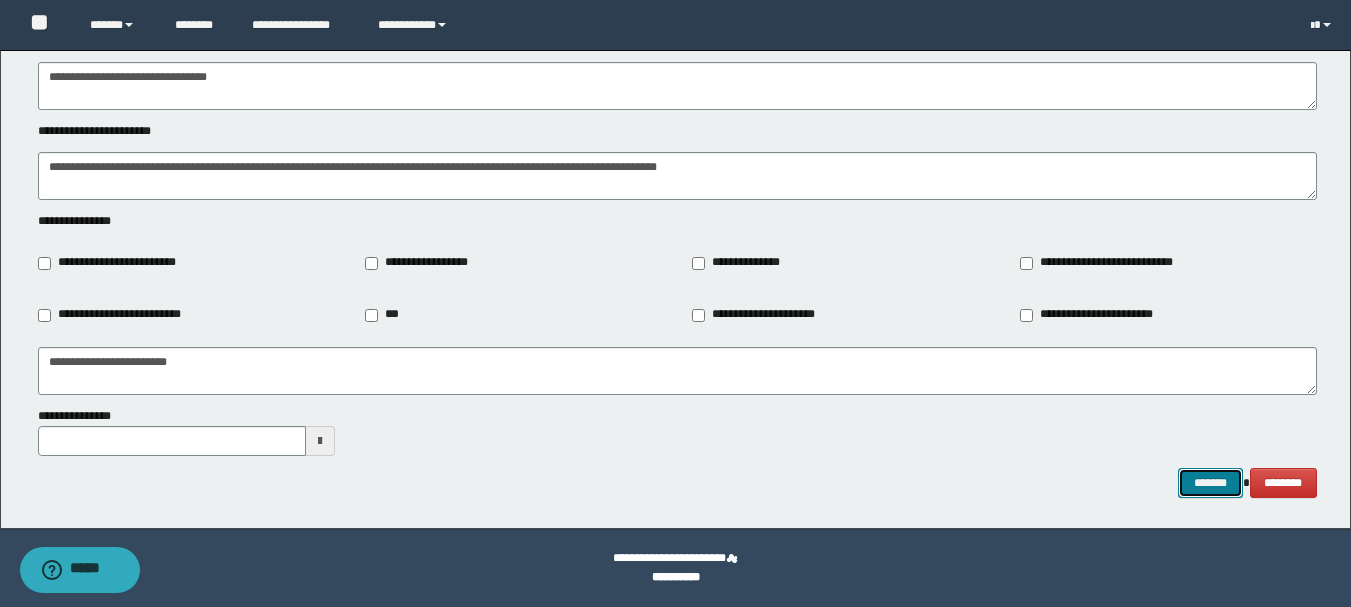 click on "*******" at bounding box center (1210, 483) 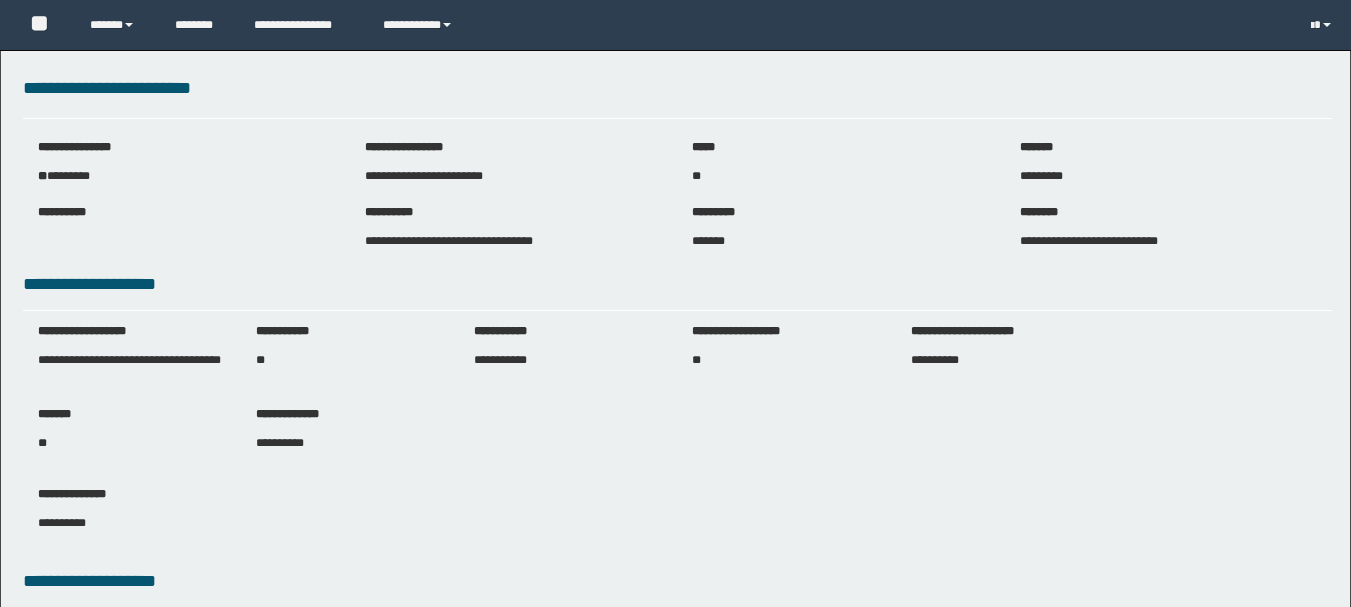 scroll, scrollTop: 0, scrollLeft: 0, axis: both 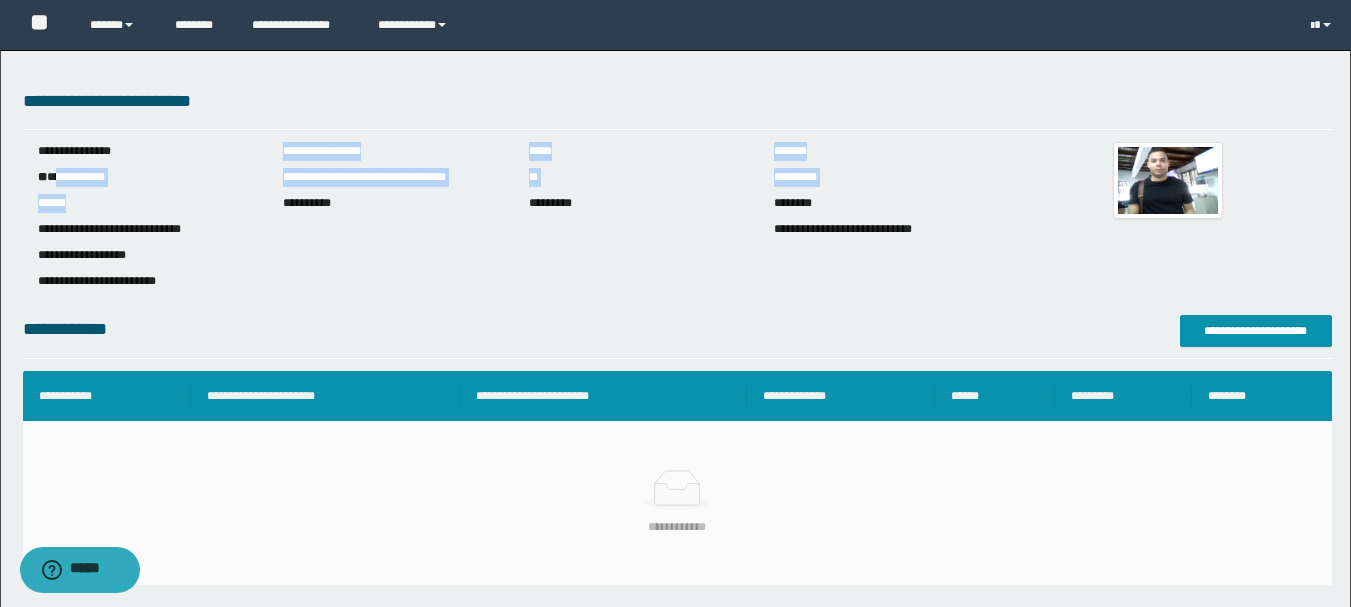 drag, startPoint x: 59, startPoint y: 175, endPoint x: 216, endPoint y: 199, distance: 158.8238 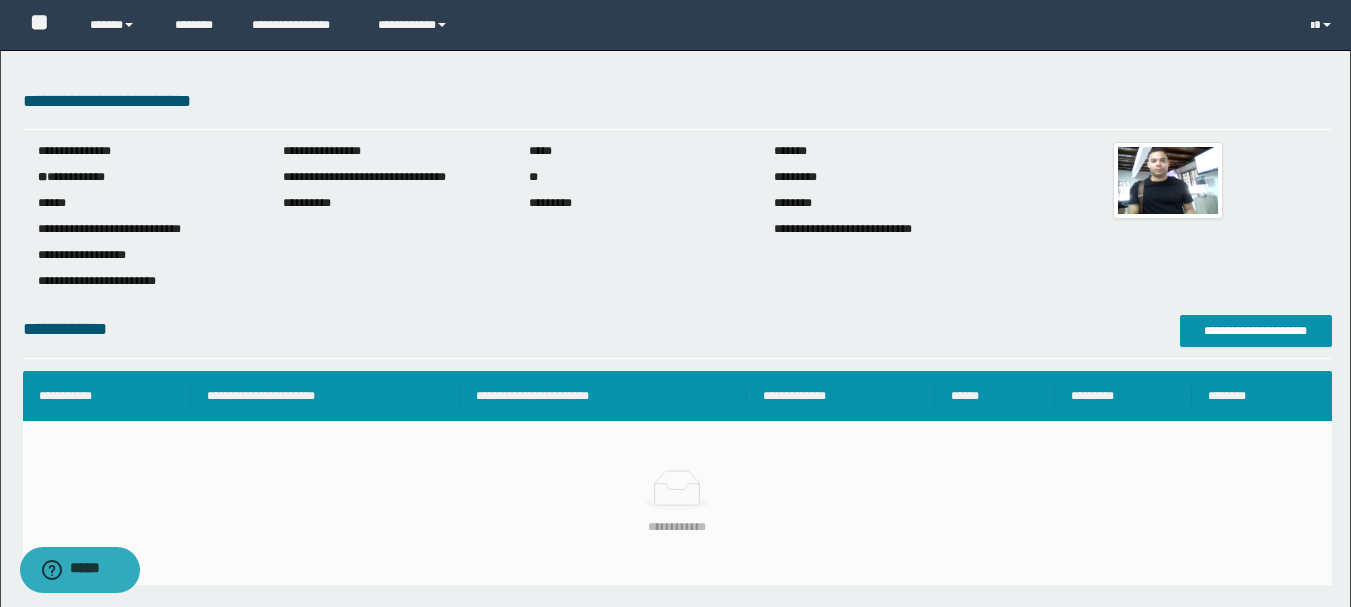 click on "**********" at bounding box center (146, 220) 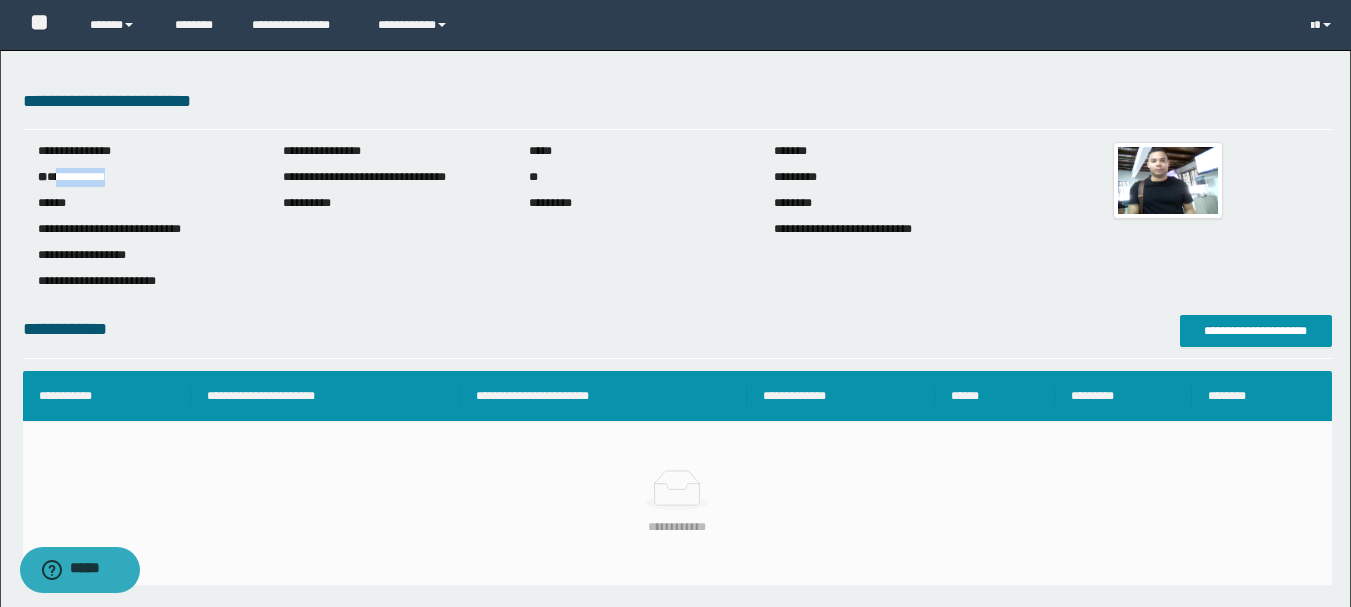 drag, startPoint x: 59, startPoint y: 177, endPoint x: 150, endPoint y: 184, distance: 91.26884 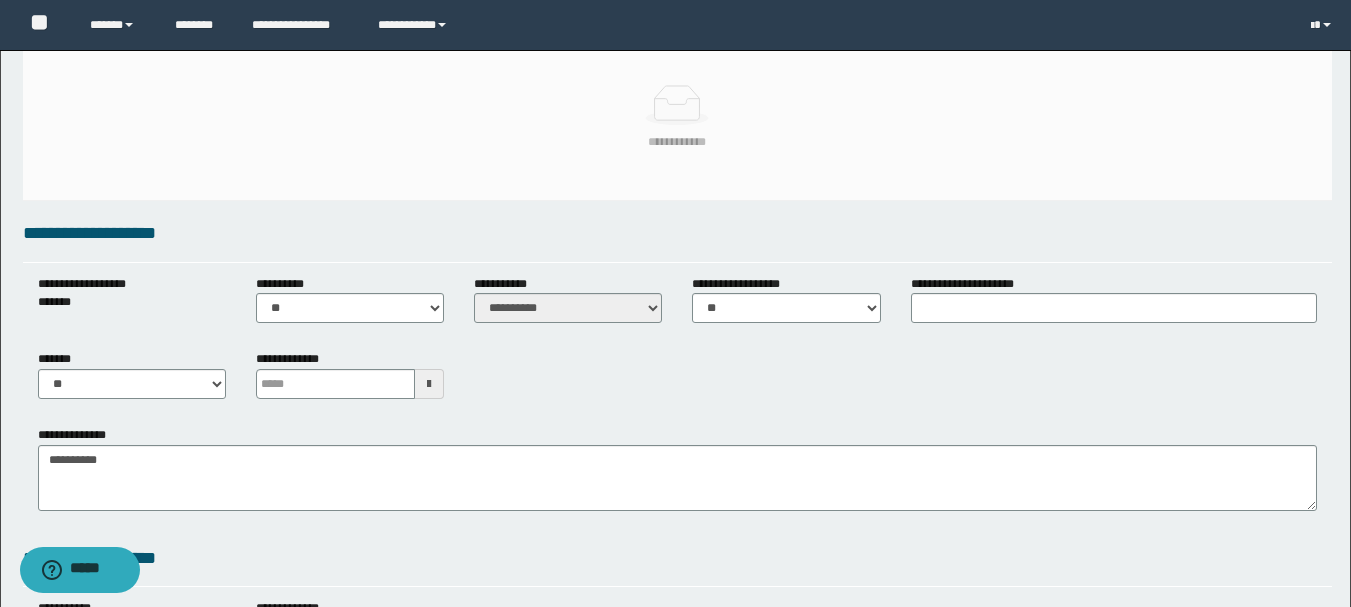 scroll, scrollTop: 400, scrollLeft: 0, axis: vertical 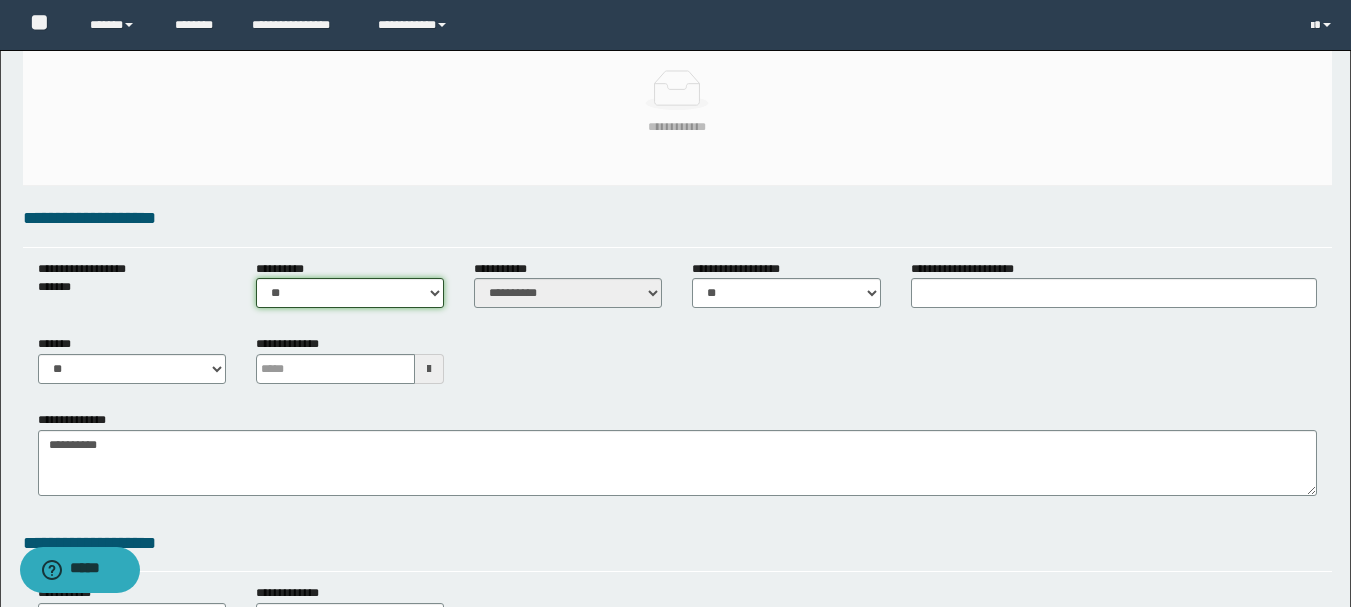 click on "**
**" at bounding box center (350, 293) 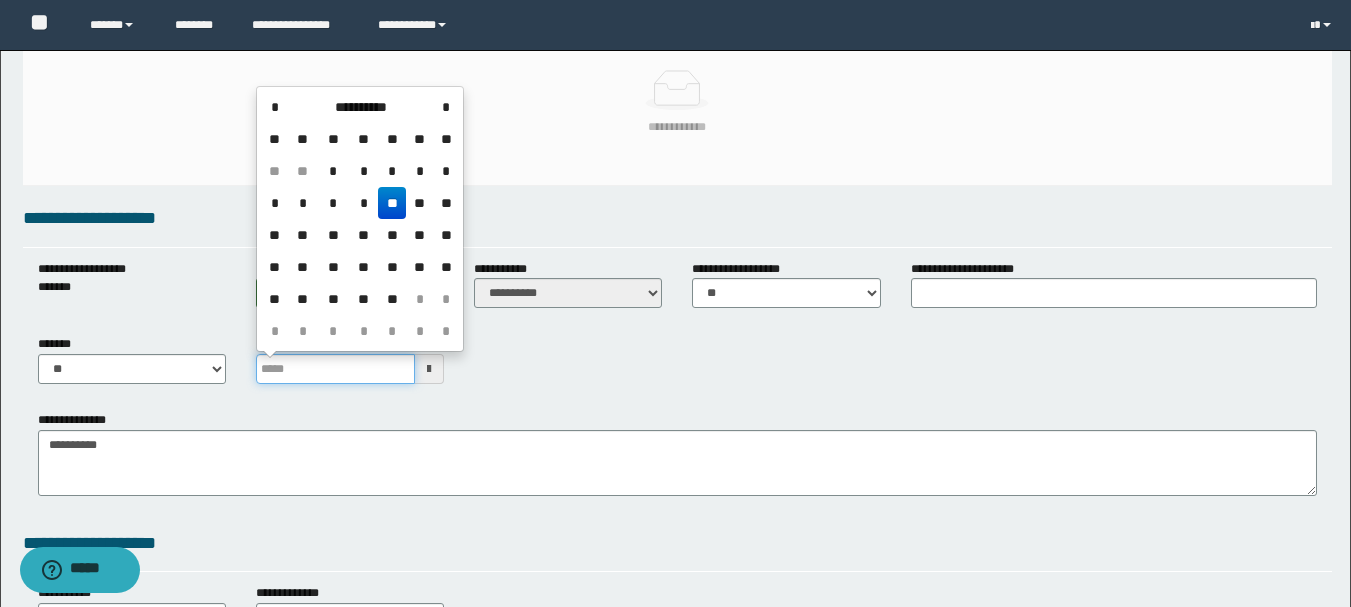 click at bounding box center (335, 369) 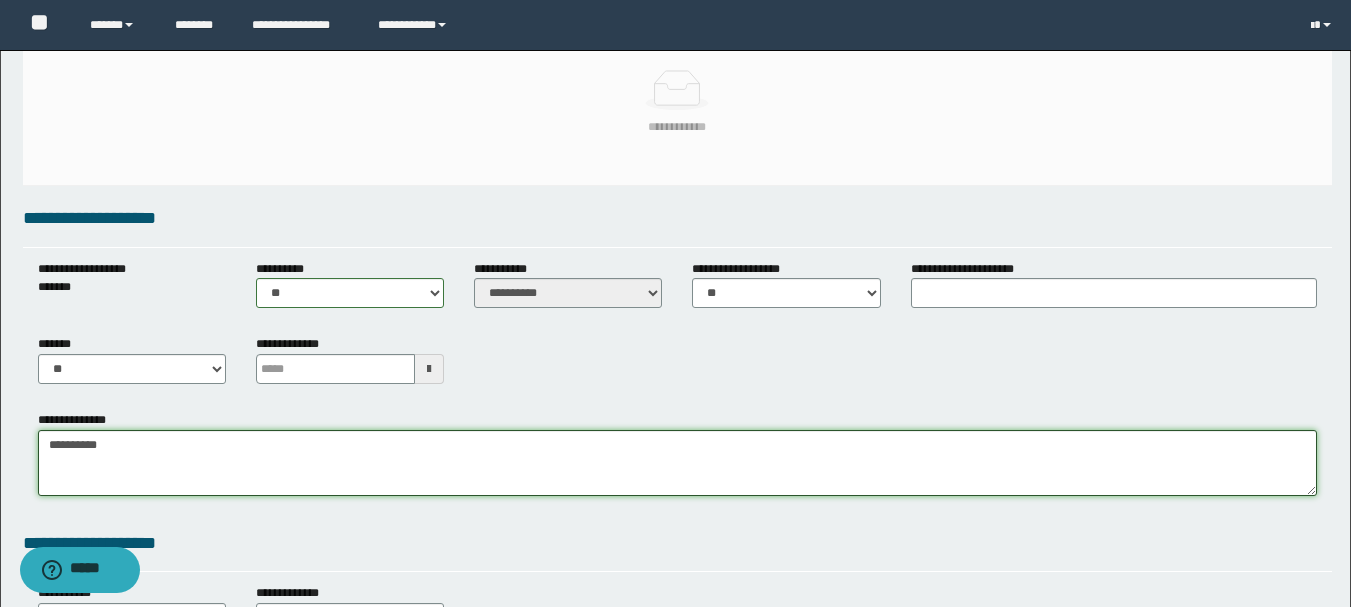 click on "**********" at bounding box center (677, 463) 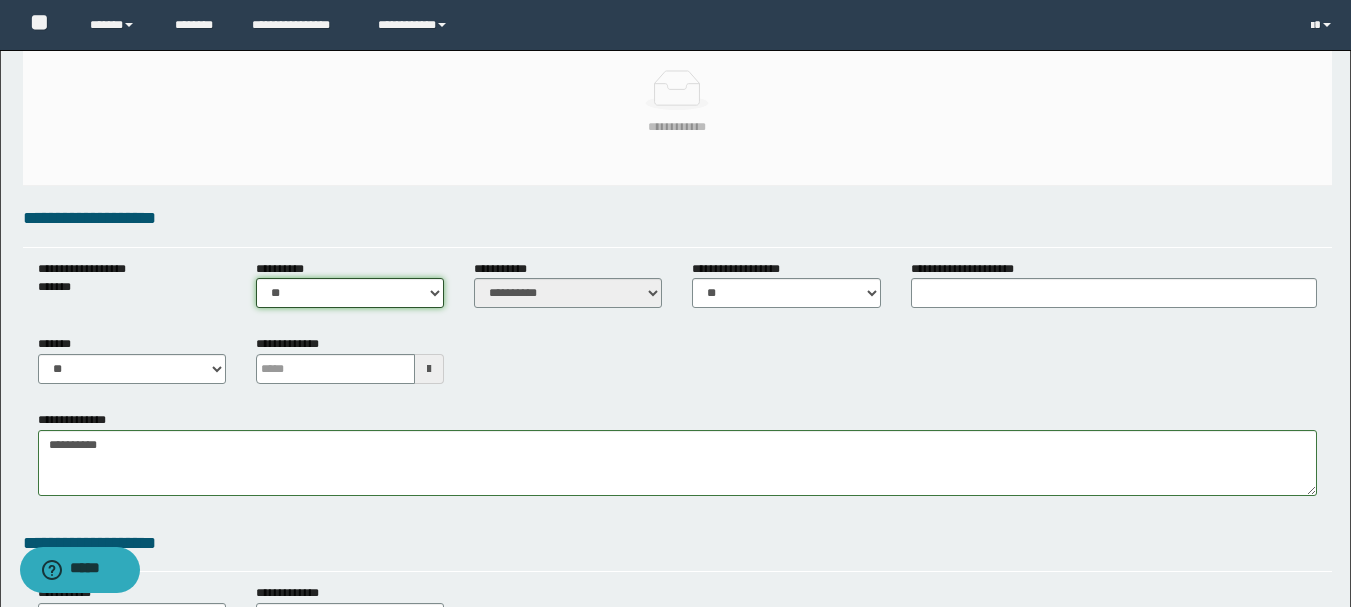 click on "**
**" at bounding box center (350, 293) 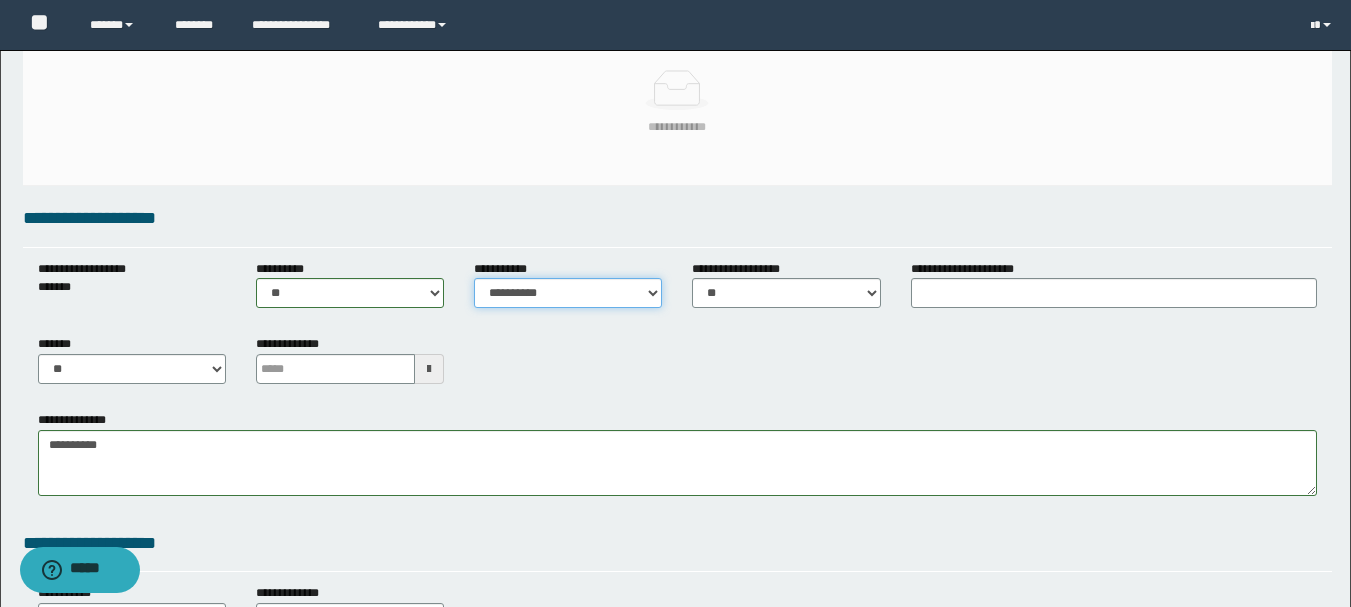 click on "**********" at bounding box center (568, 293) 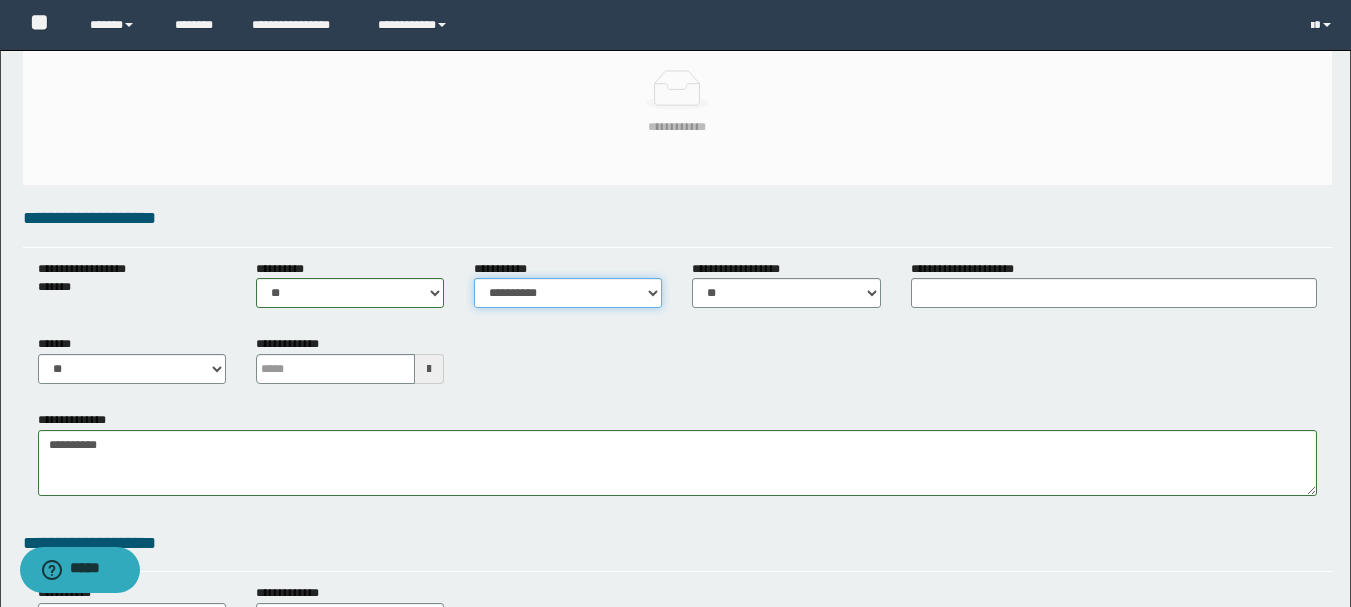 select on "*" 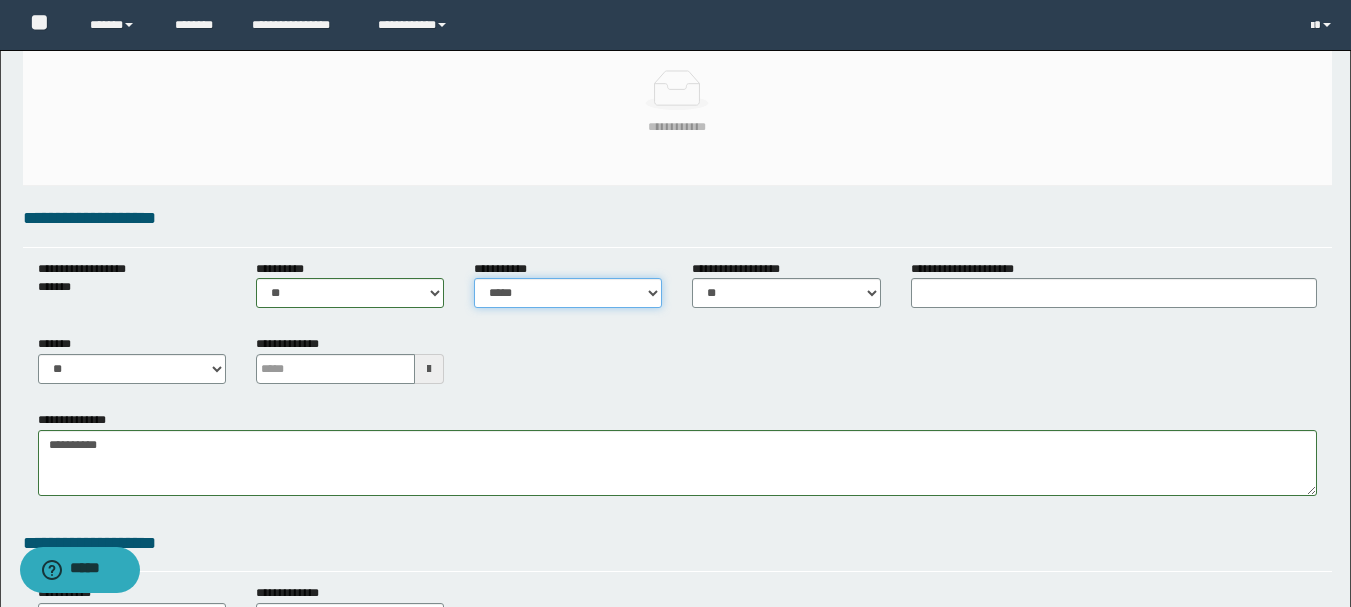 click on "**********" at bounding box center (568, 293) 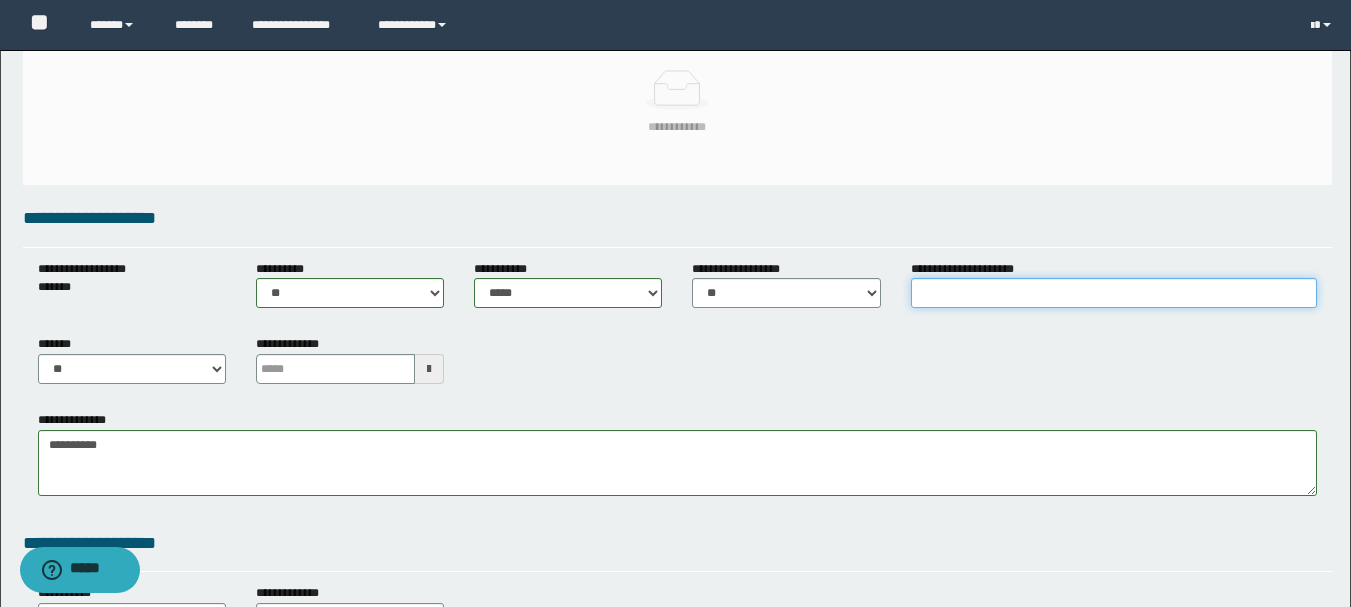 click on "**********" at bounding box center [1114, 293] 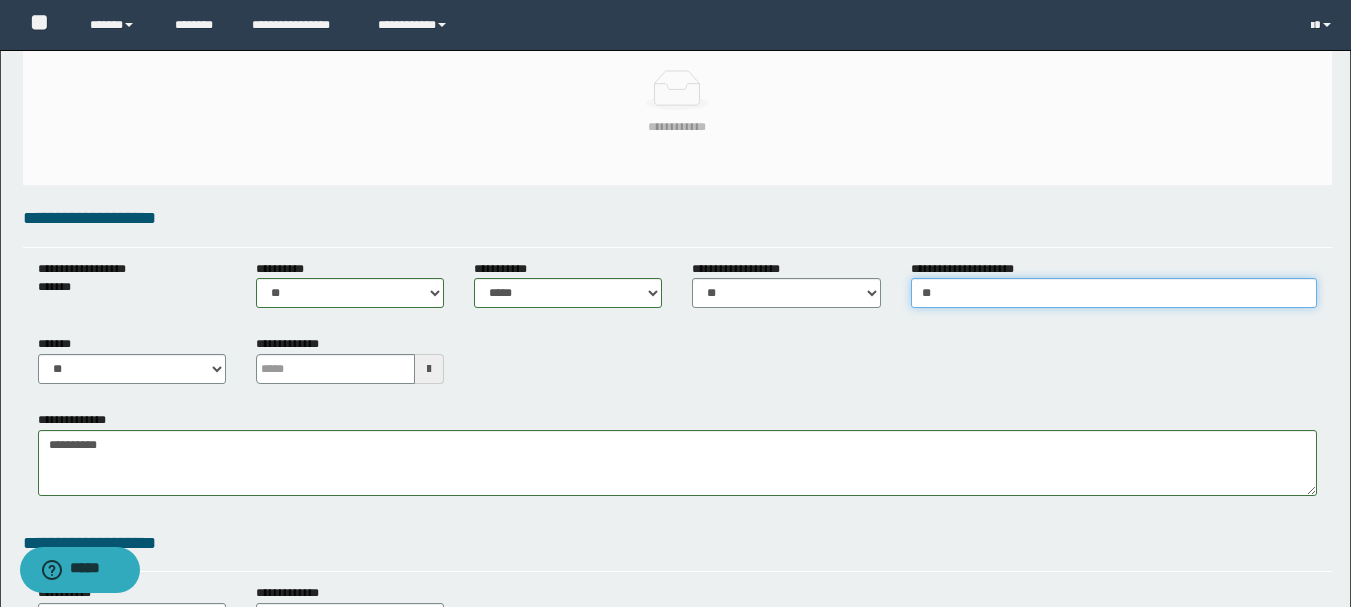 type on "*" 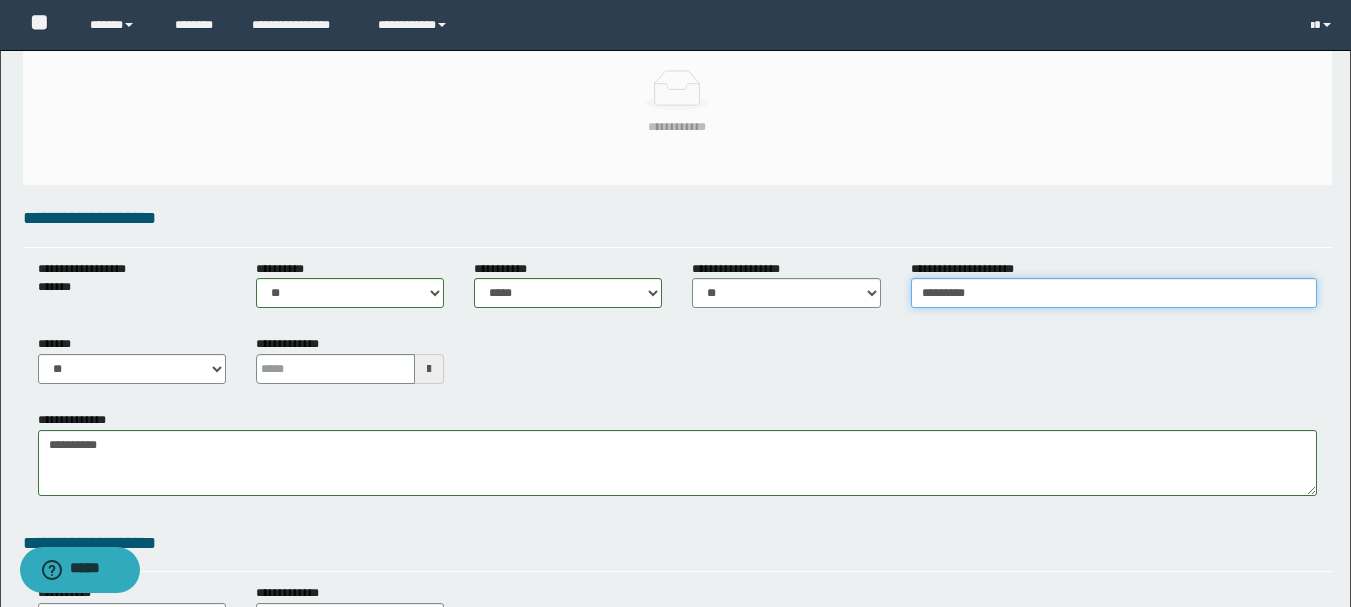 type on "*********" 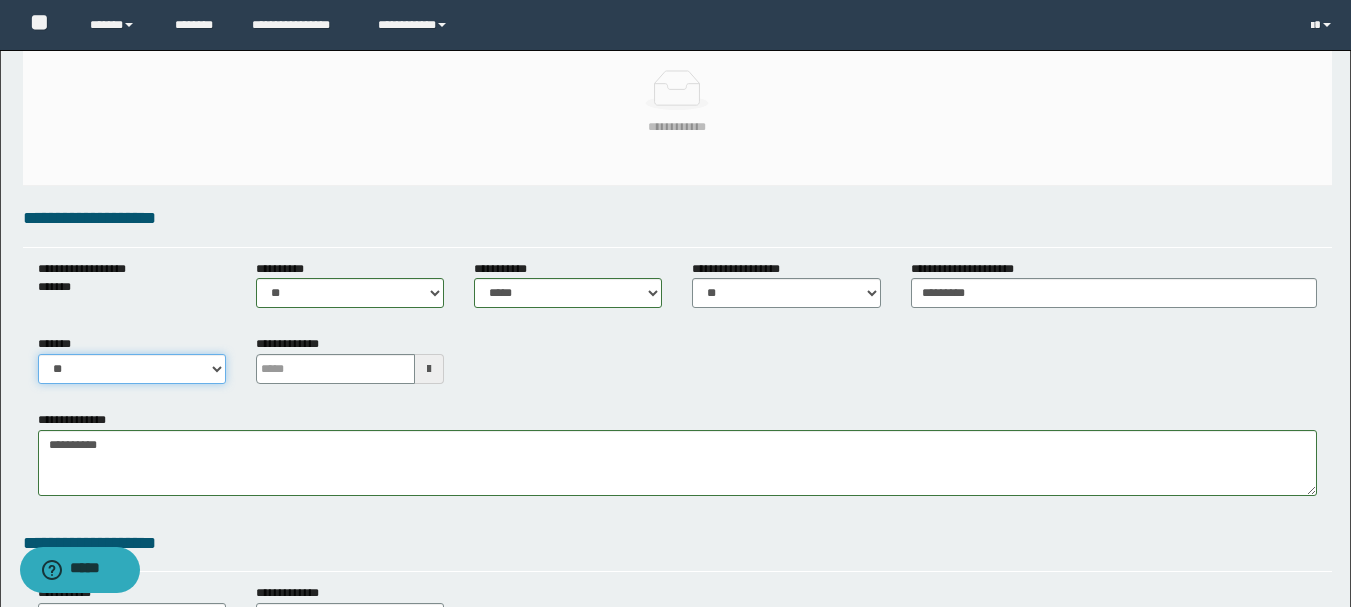drag, startPoint x: 86, startPoint y: 362, endPoint x: 80, endPoint y: 379, distance: 18.027756 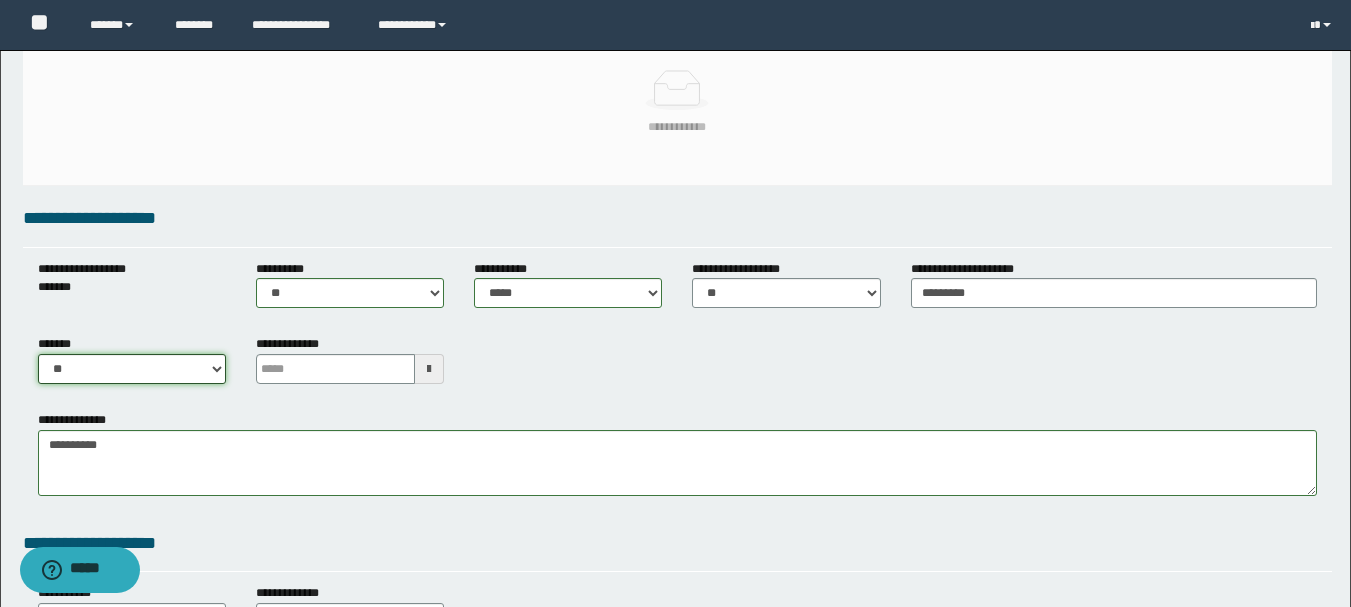 select on "****" 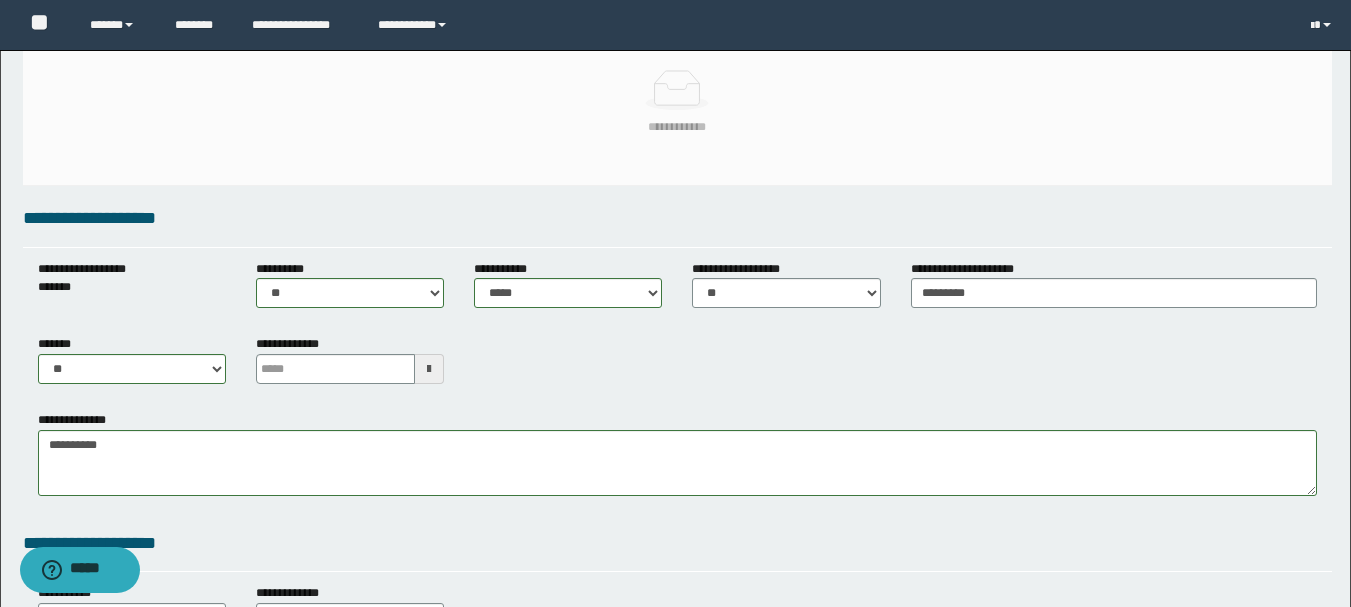click at bounding box center [429, 369] 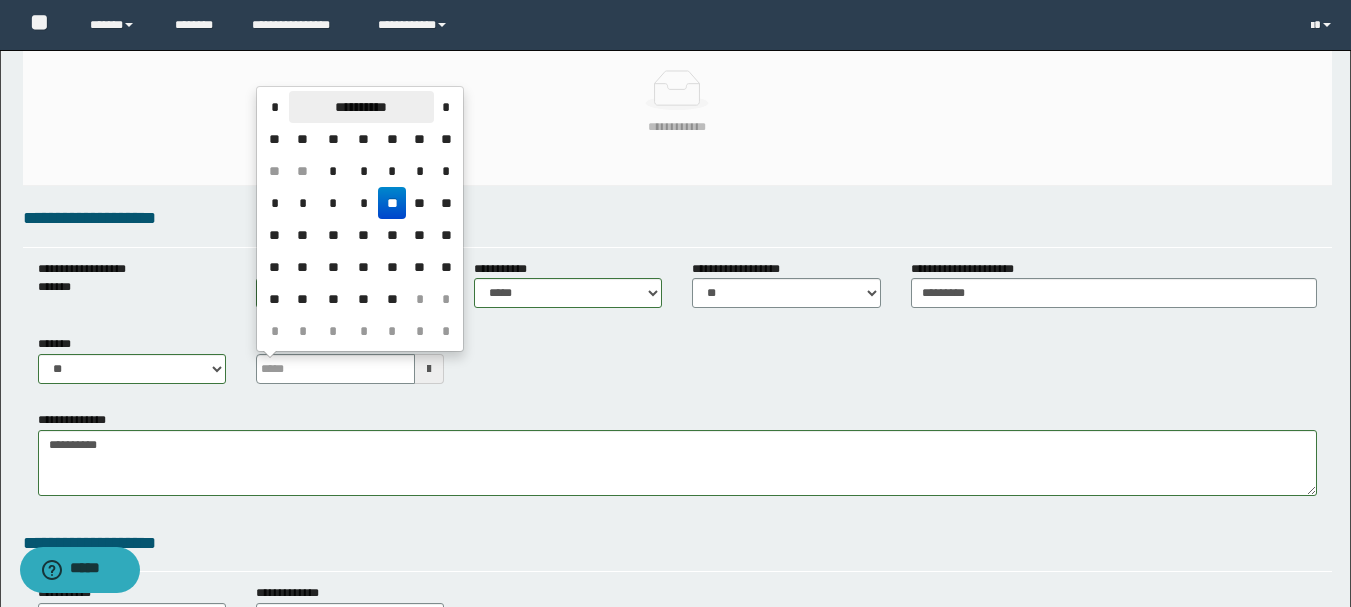 click on "**********" at bounding box center (361, 107) 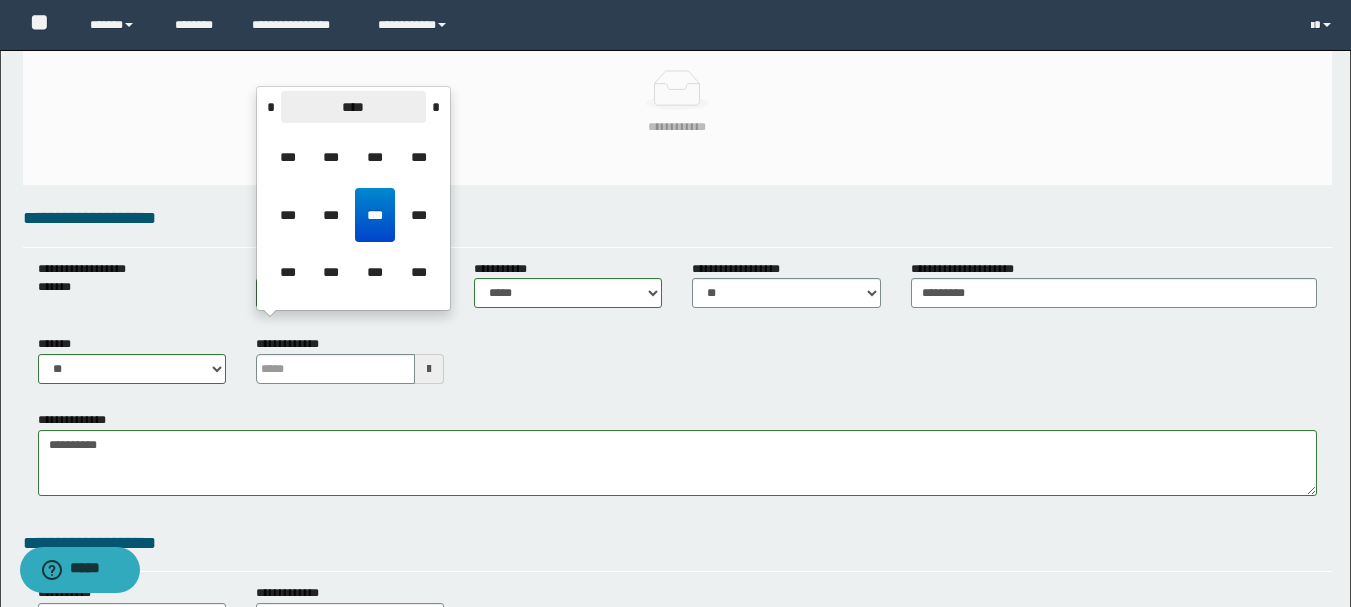 click on "****" at bounding box center (353, 107) 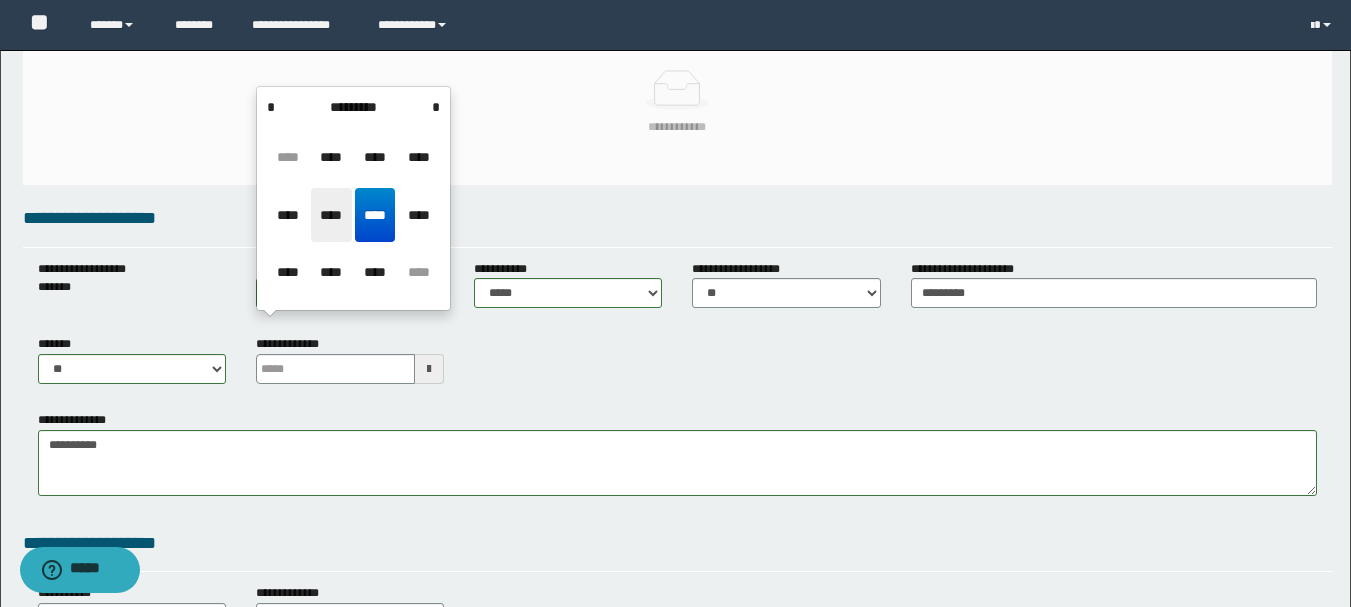 click on "****" at bounding box center (331, 215) 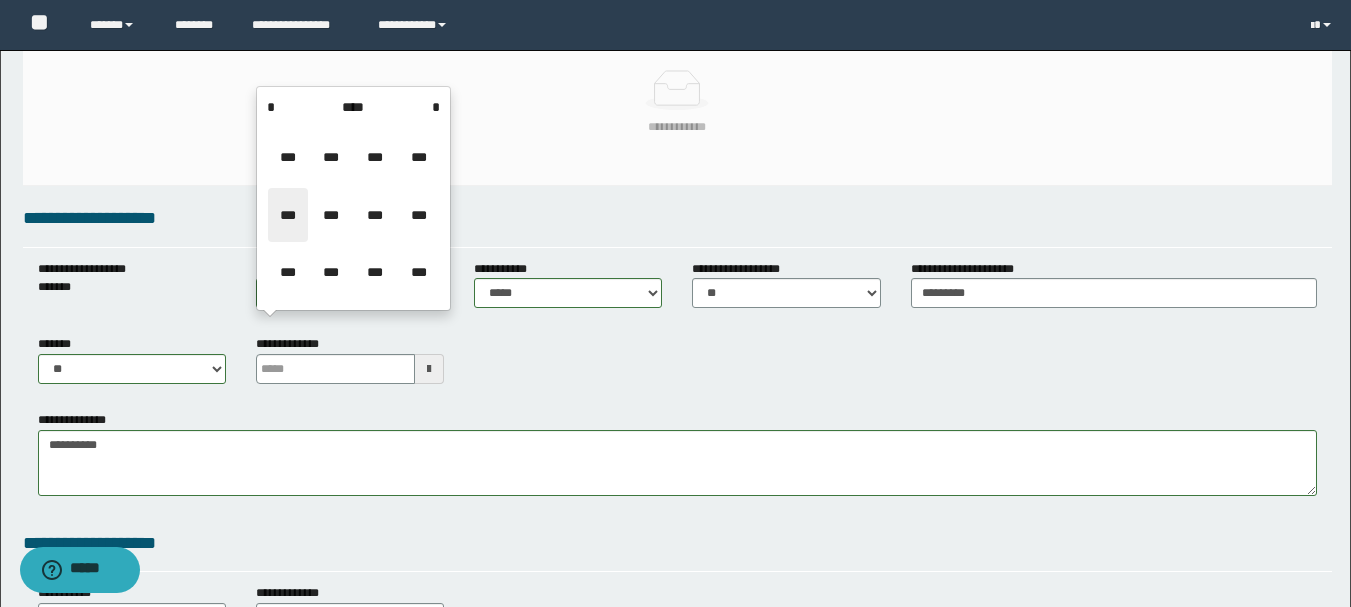 click on "***" at bounding box center (288, 215) 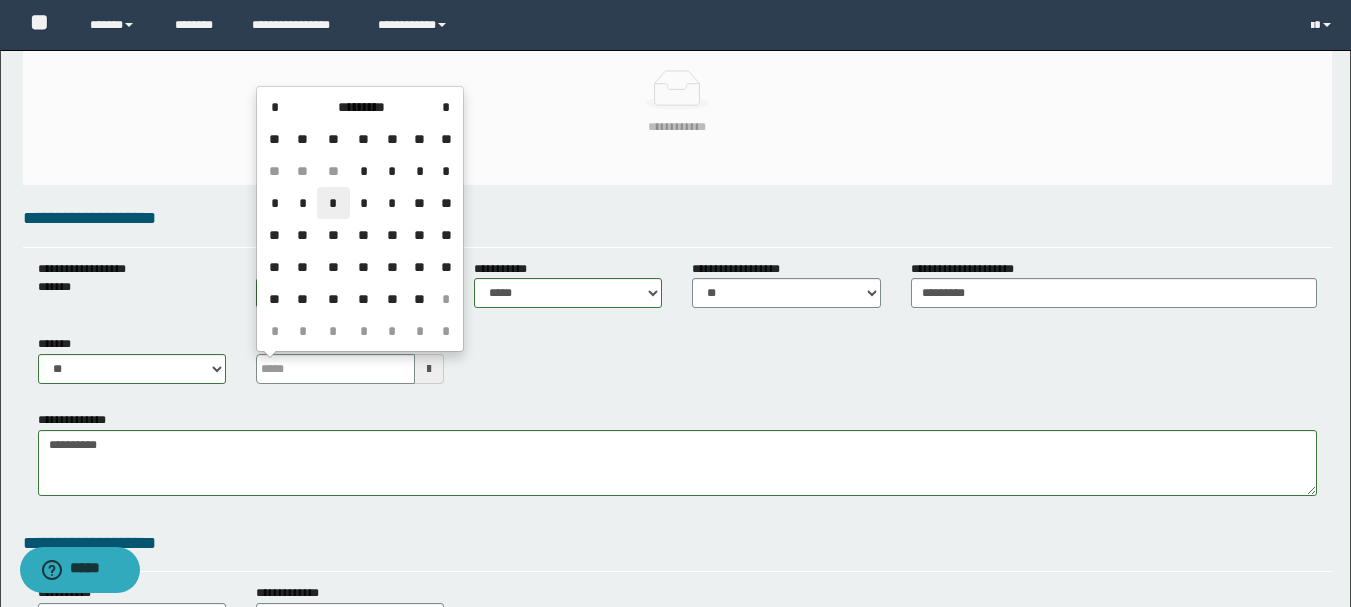 click on "*" at bounding box center (333, 203) 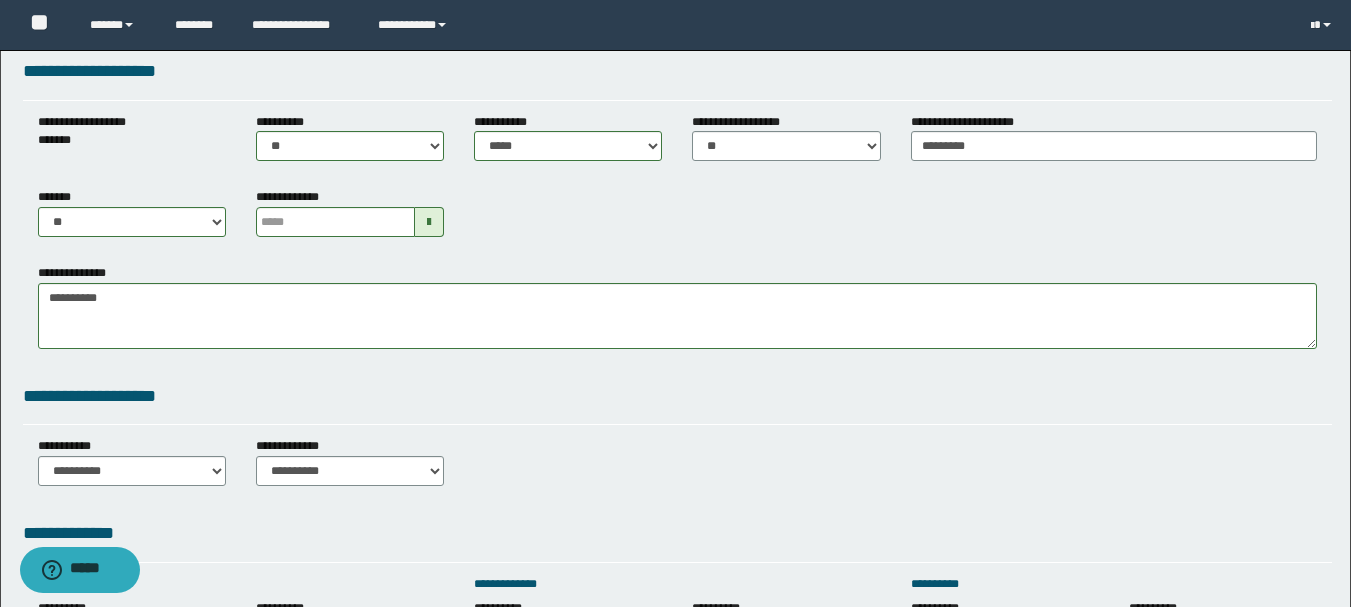 scroll, scrollTop: 600, scrollLeft: 0, axis: vertical 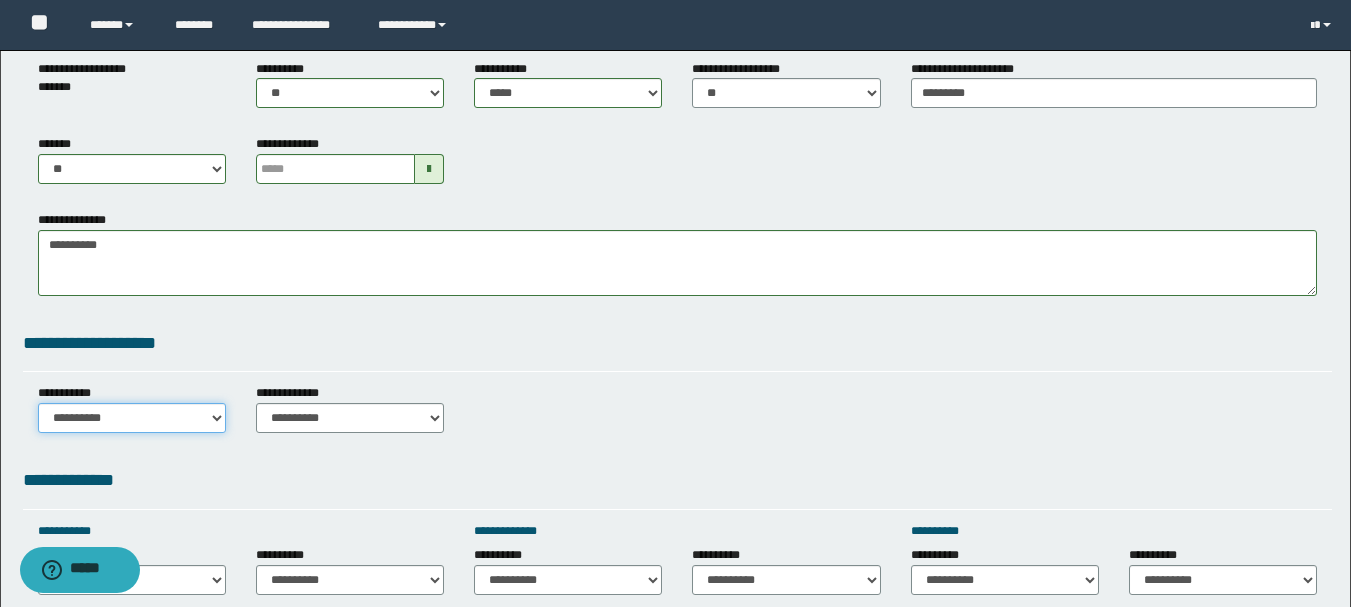 click on "**********" at bounding box center [132, 418] 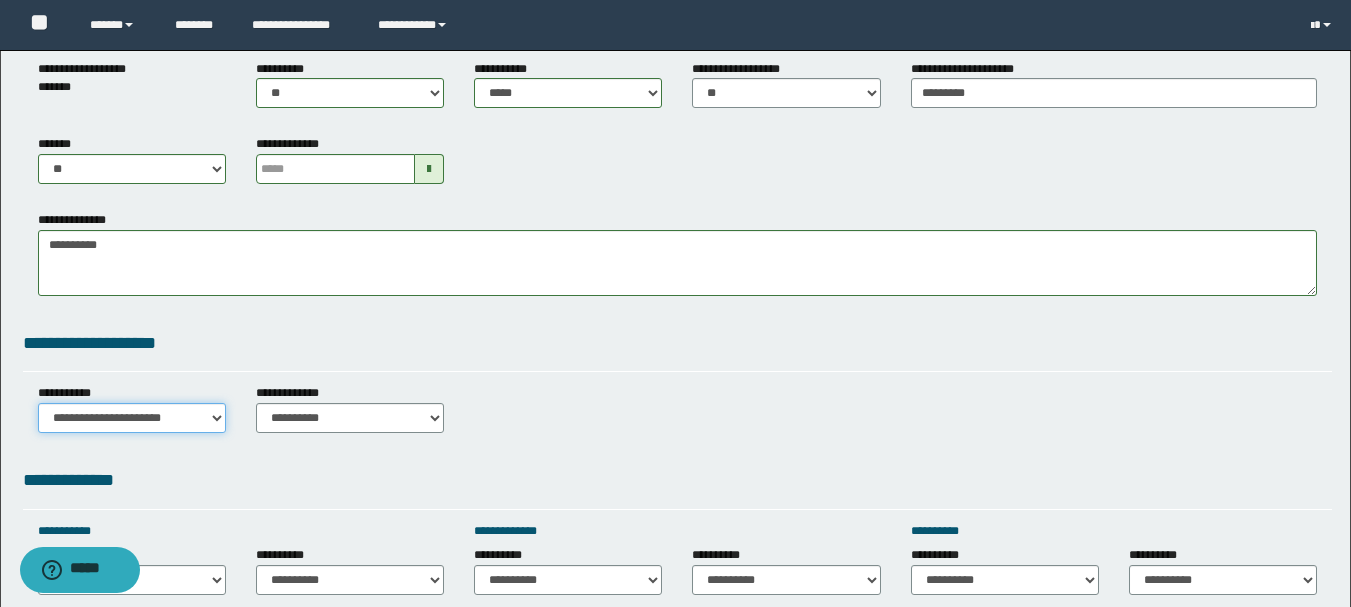 click on "**********" at bounding box center [132, 418] 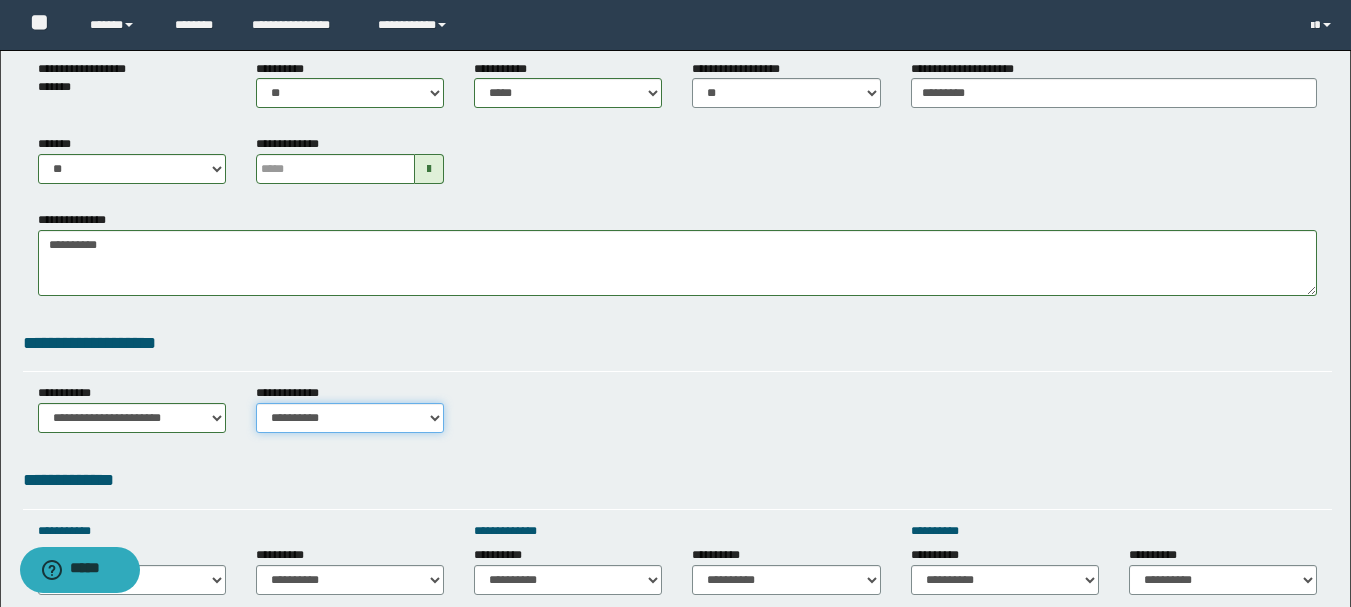 click on "**********" at bounding box center [350, 418] 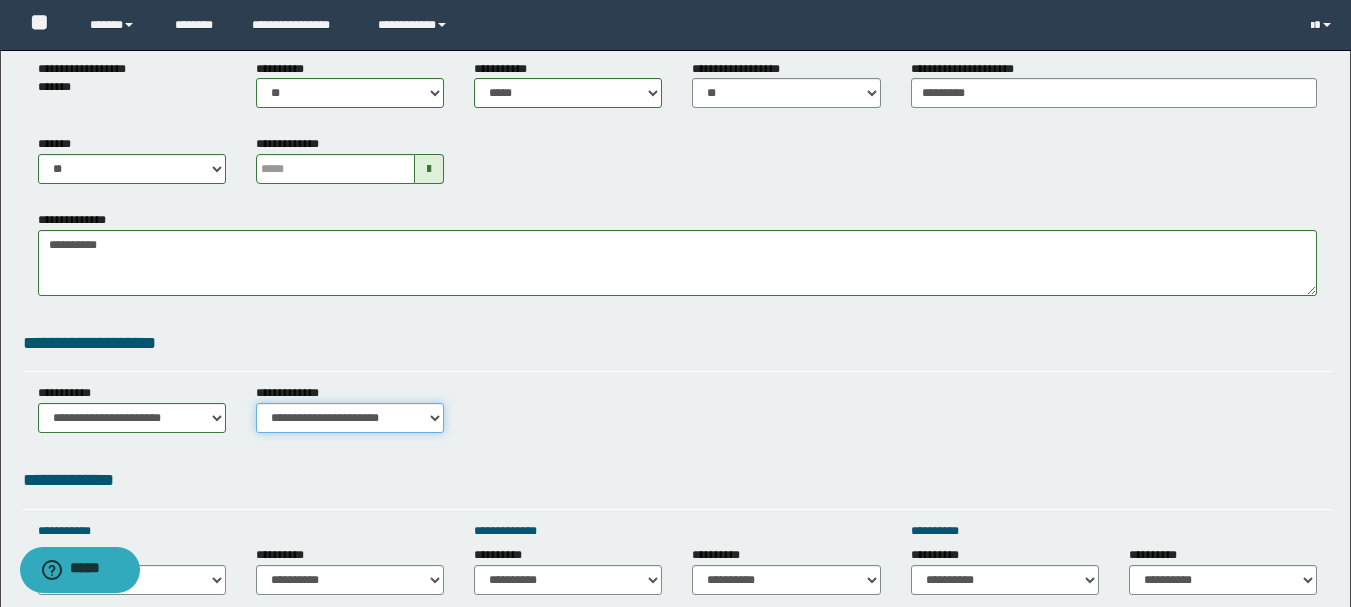 click on "**********" at bounding box center (350, 418) 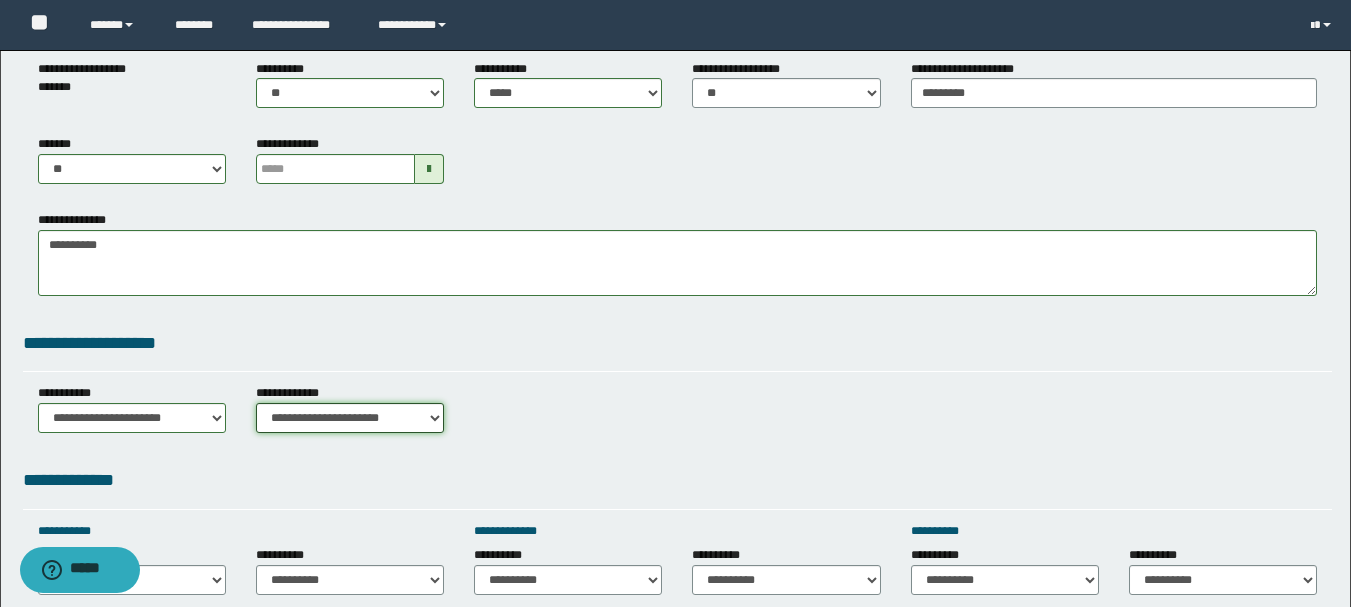 click on "**********" at bounding box center [350, 418] 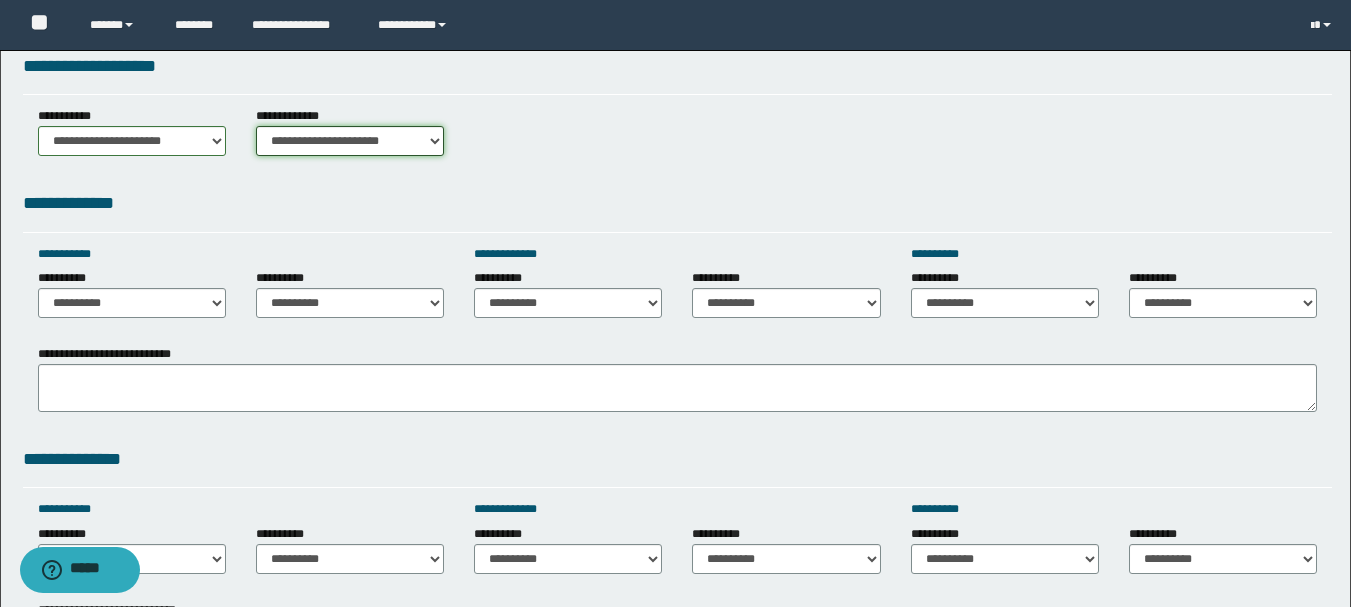 scroll, scrollTop: 900, scrollLeft: 0, axis: vertical 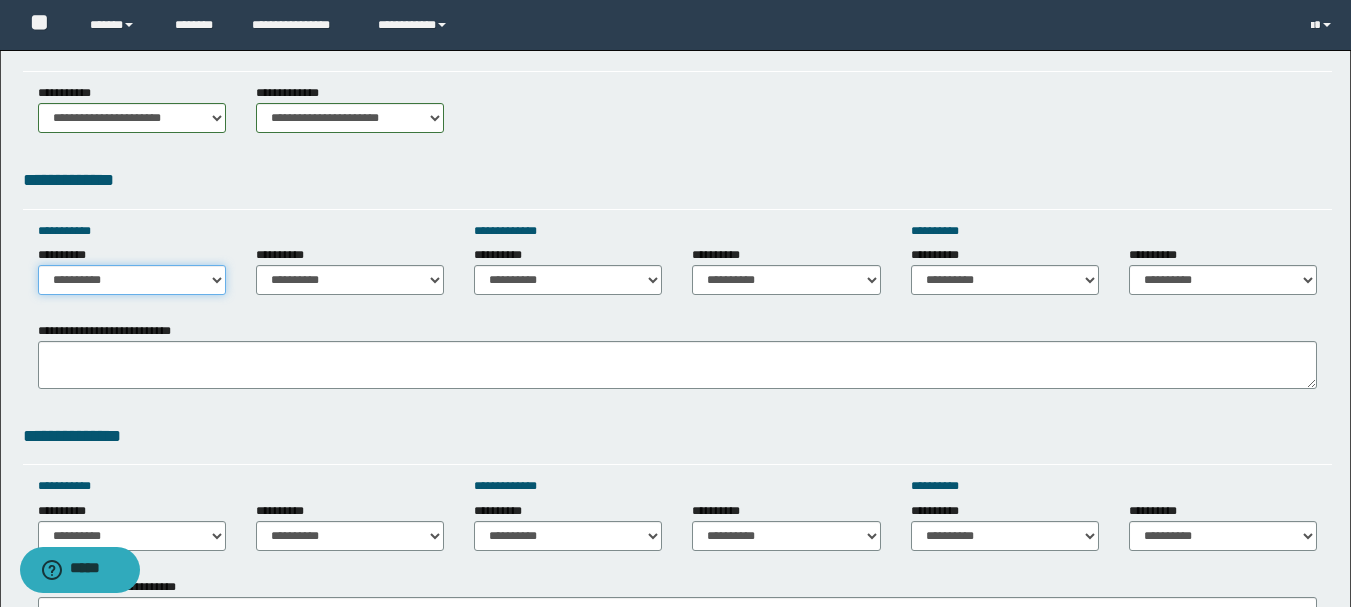 click on "**********" at bounding box center [132, 280] 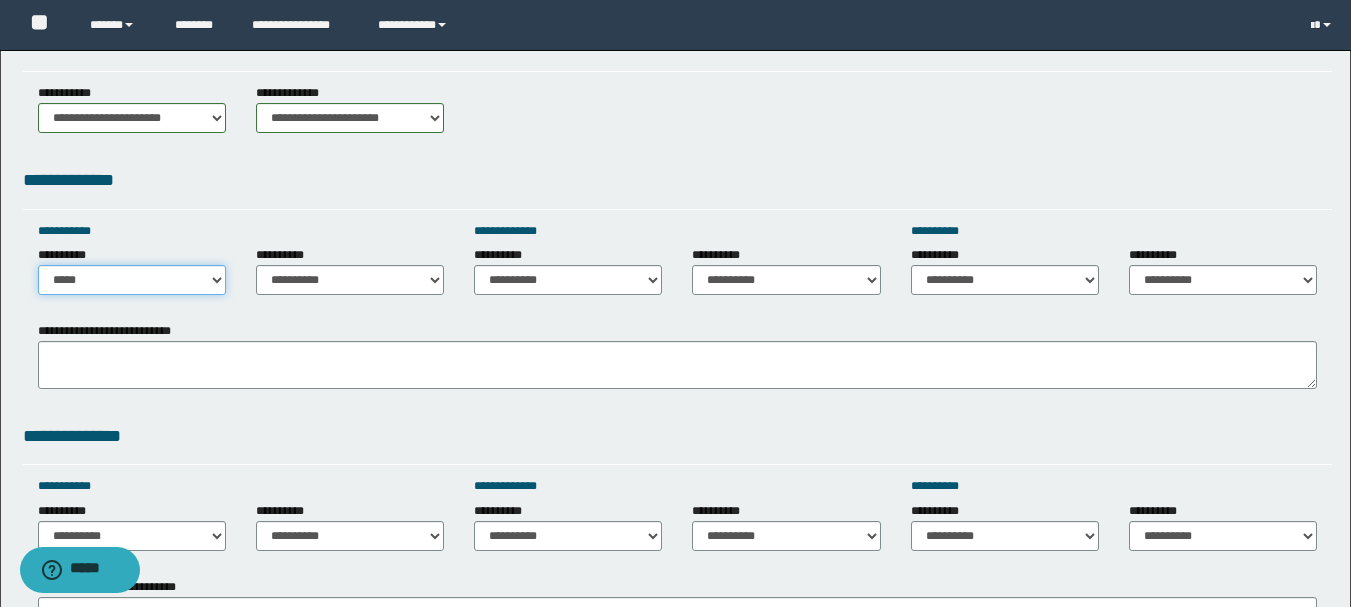 click on "**********" at bounding box center [132, 280] 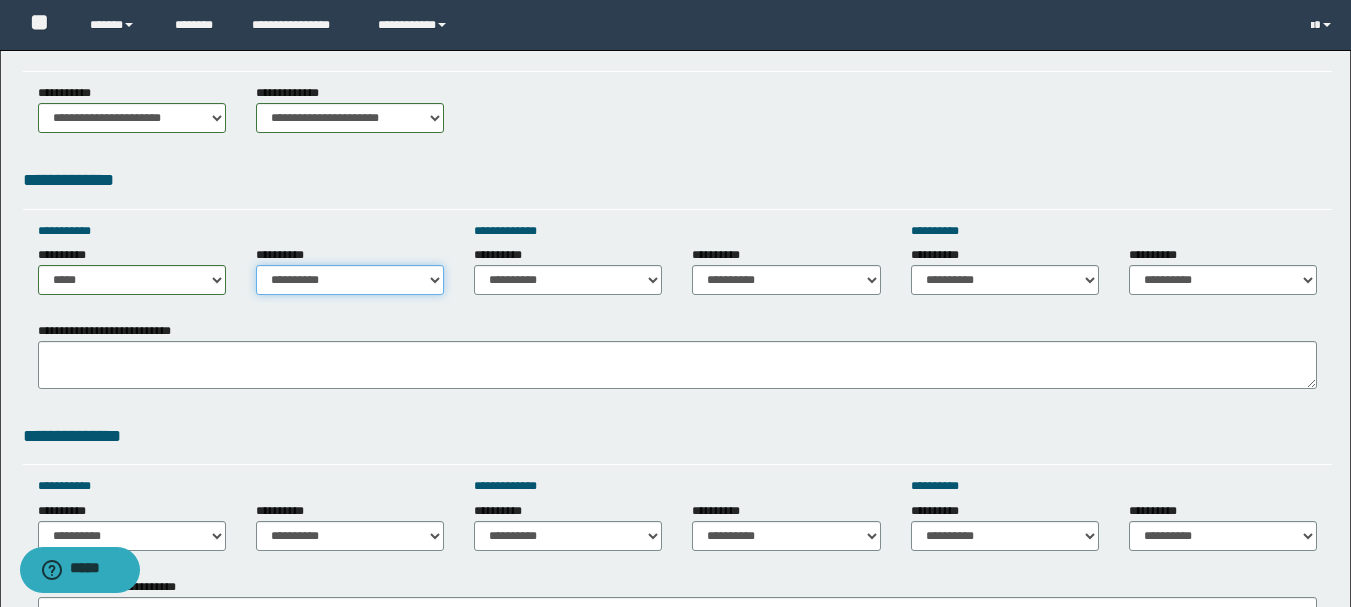 click on "**********" at bounding box center [350, 280] 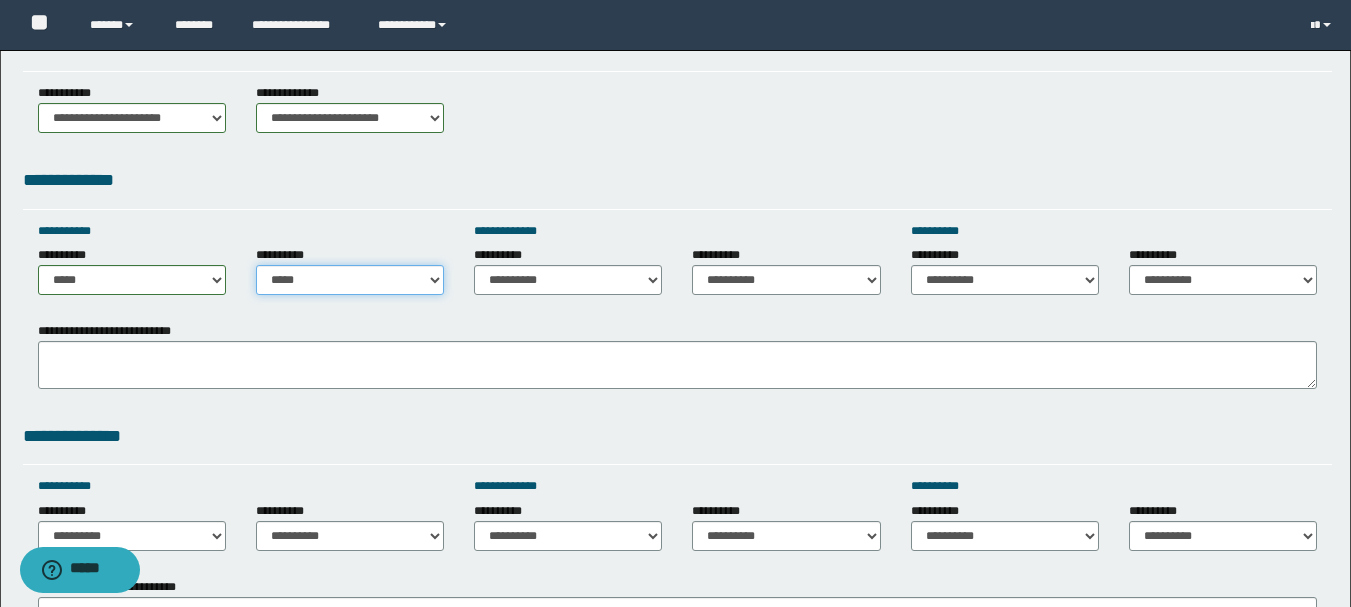 click on "**********" at bounding box center (350, 280) 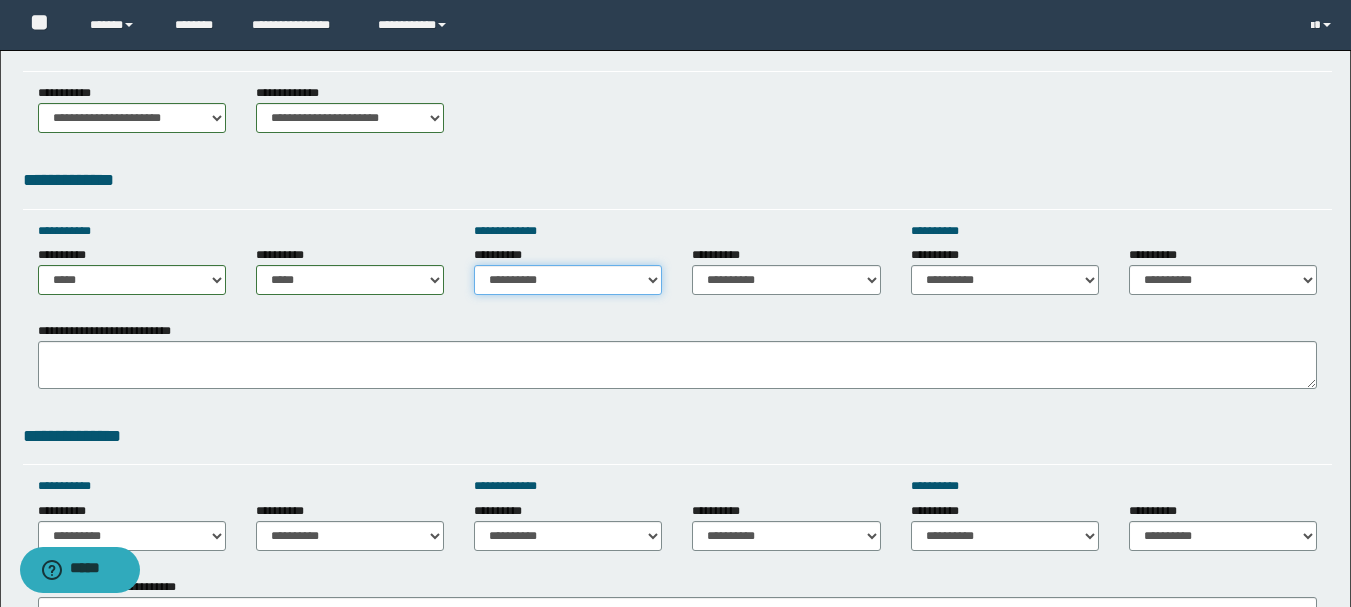 click on "**********" at bounding box center (568, 280) 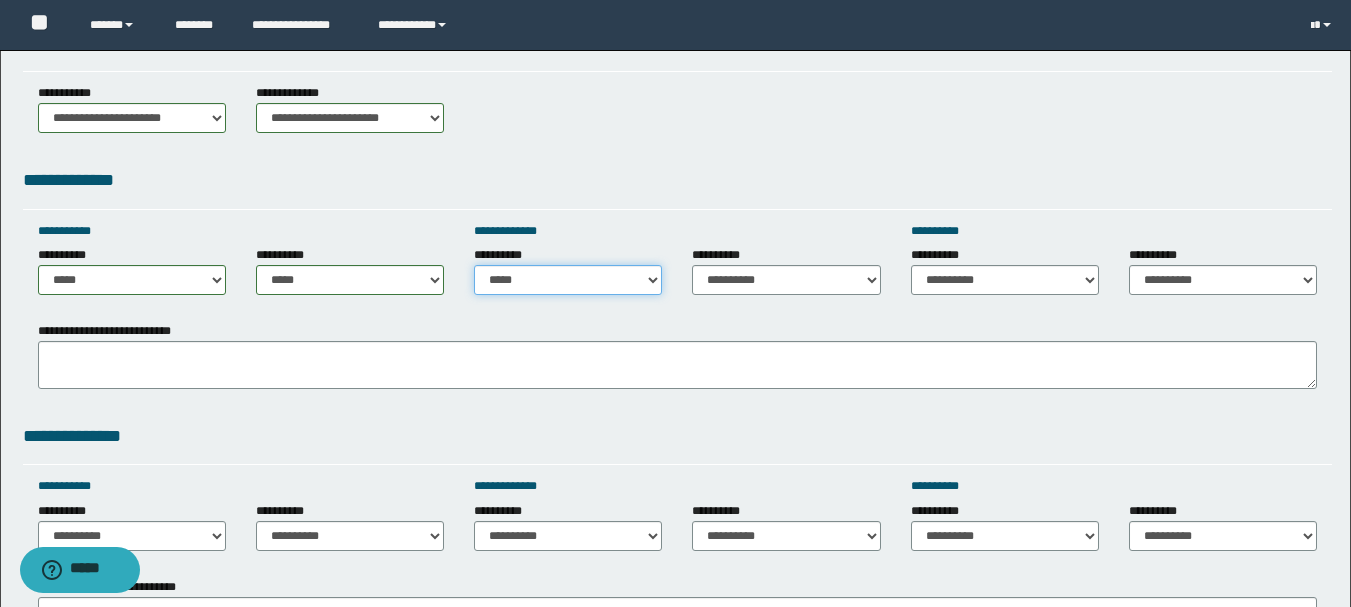 click on "**********" at bounding box center [568, 280] 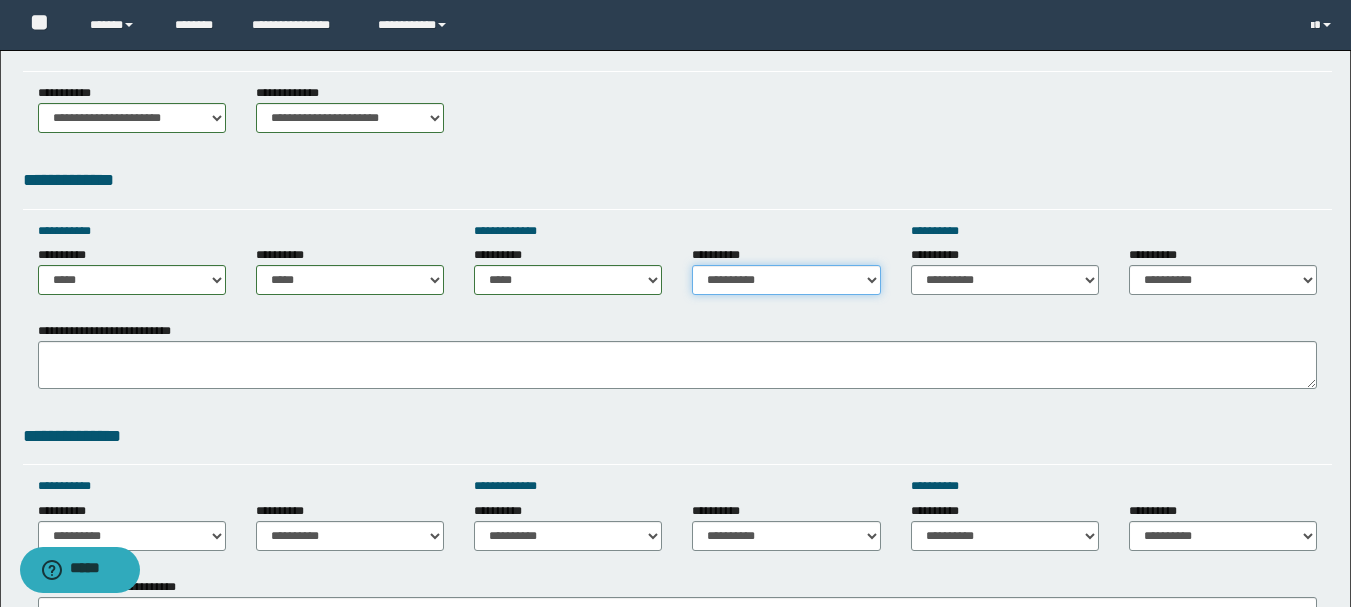 click on "**********" at bounding box center (786, 280) 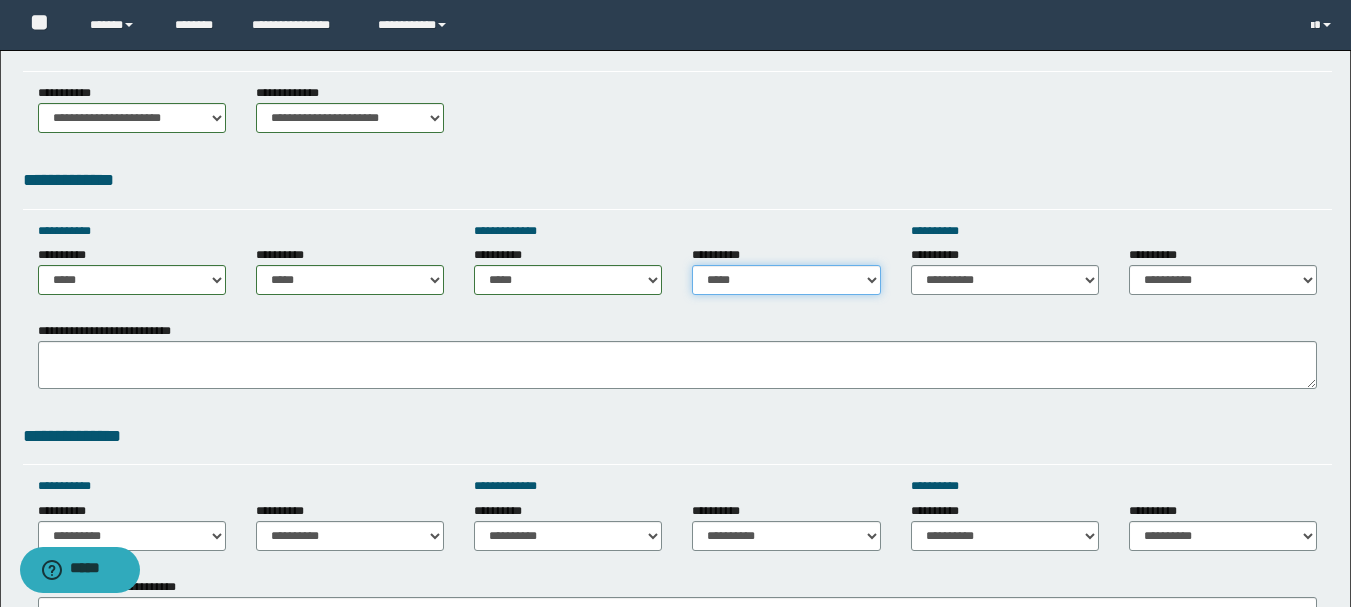 click on "**********" at bounding box center (786, 280) 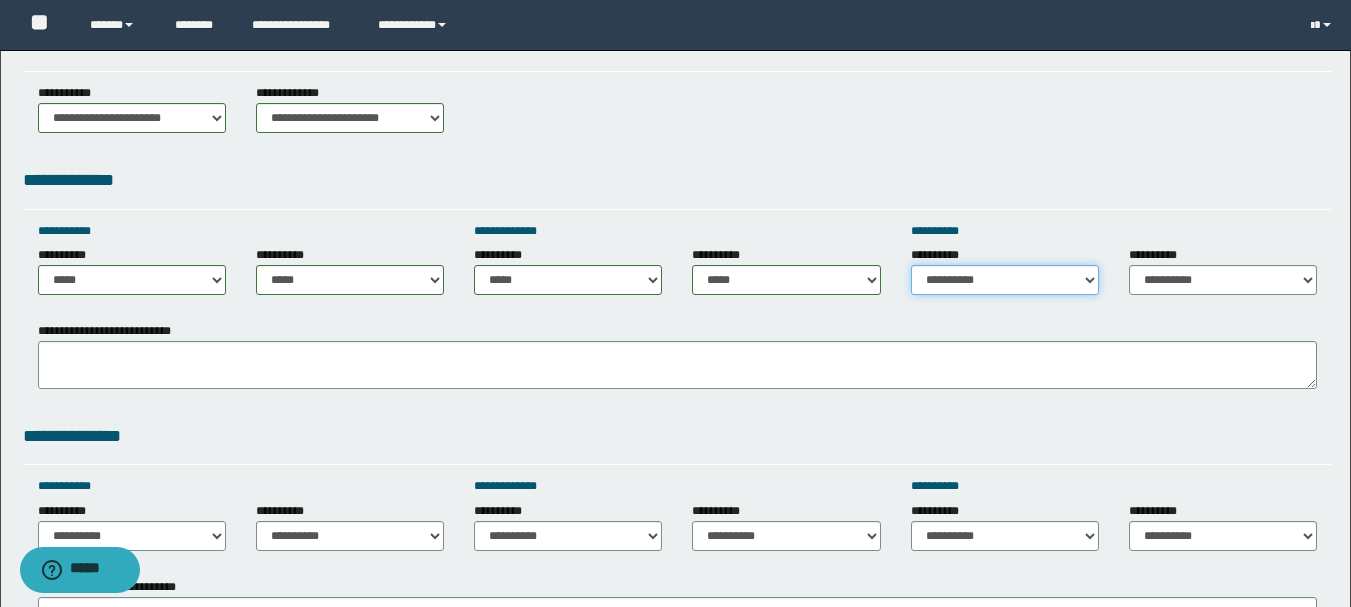 drag, startPoint x: 965, startPoint y: 279, endPoint x: 981, endPoint y: 274, distance: 16.763054 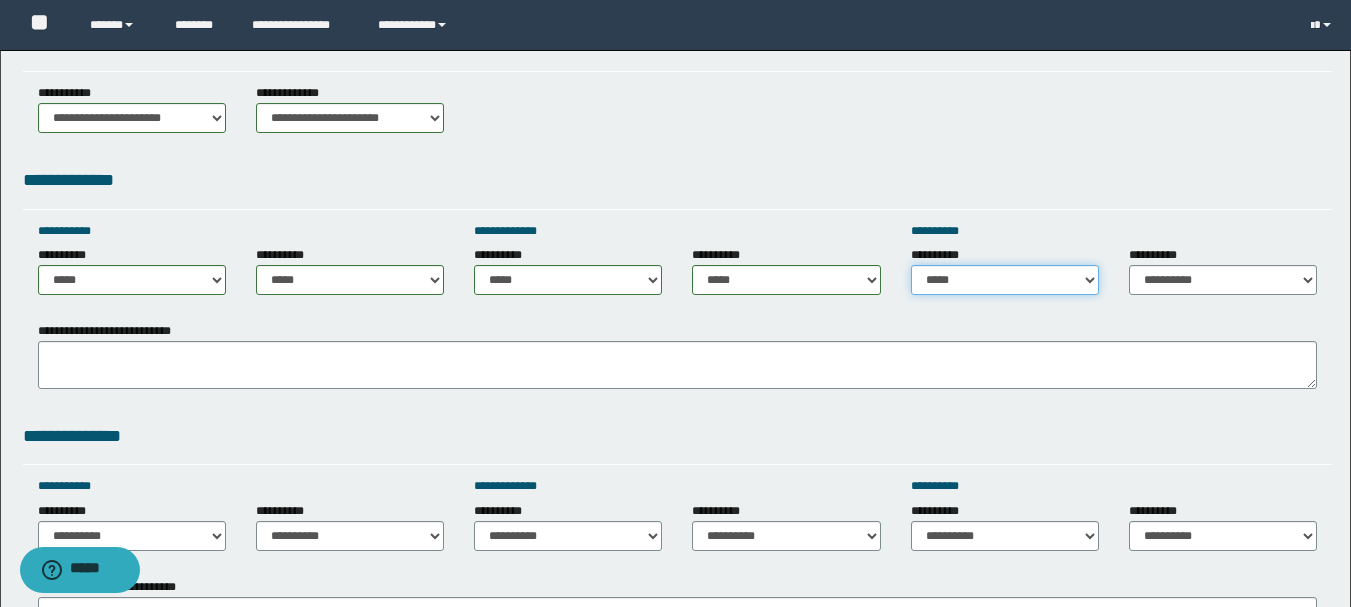 click on "**********" at bounding box center [1005, 280] 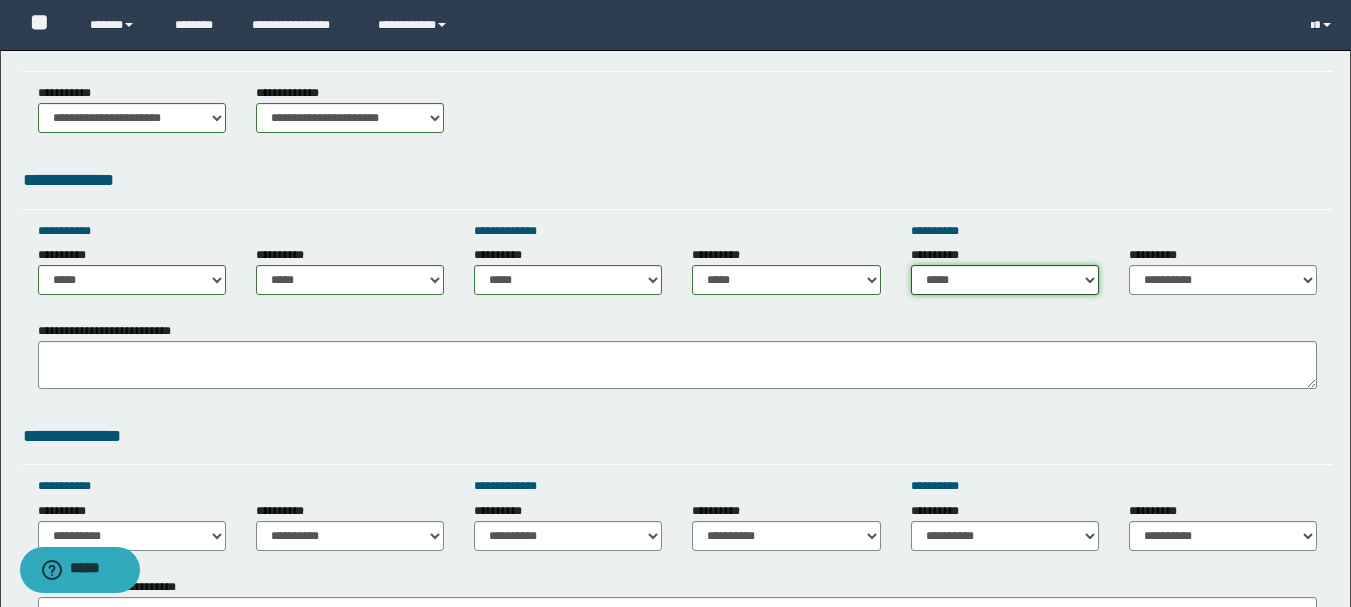 click on "**********" at bounding box center (1005, 280) 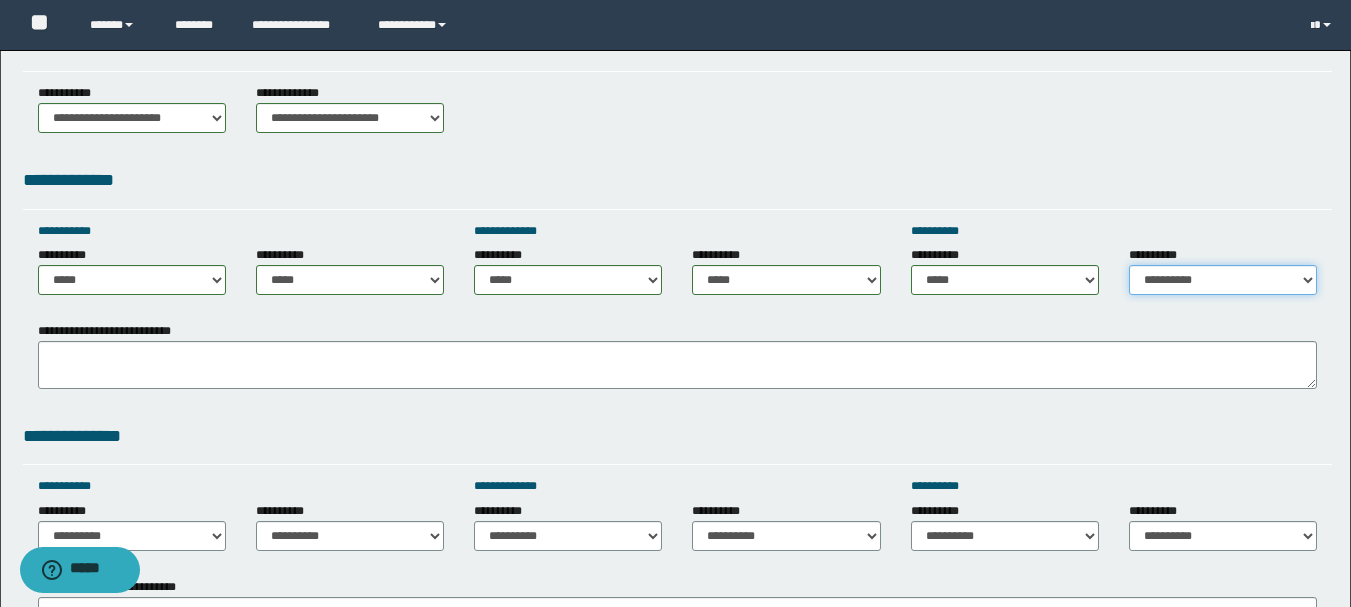 click on "**********" at bounding box center (1223, 280) 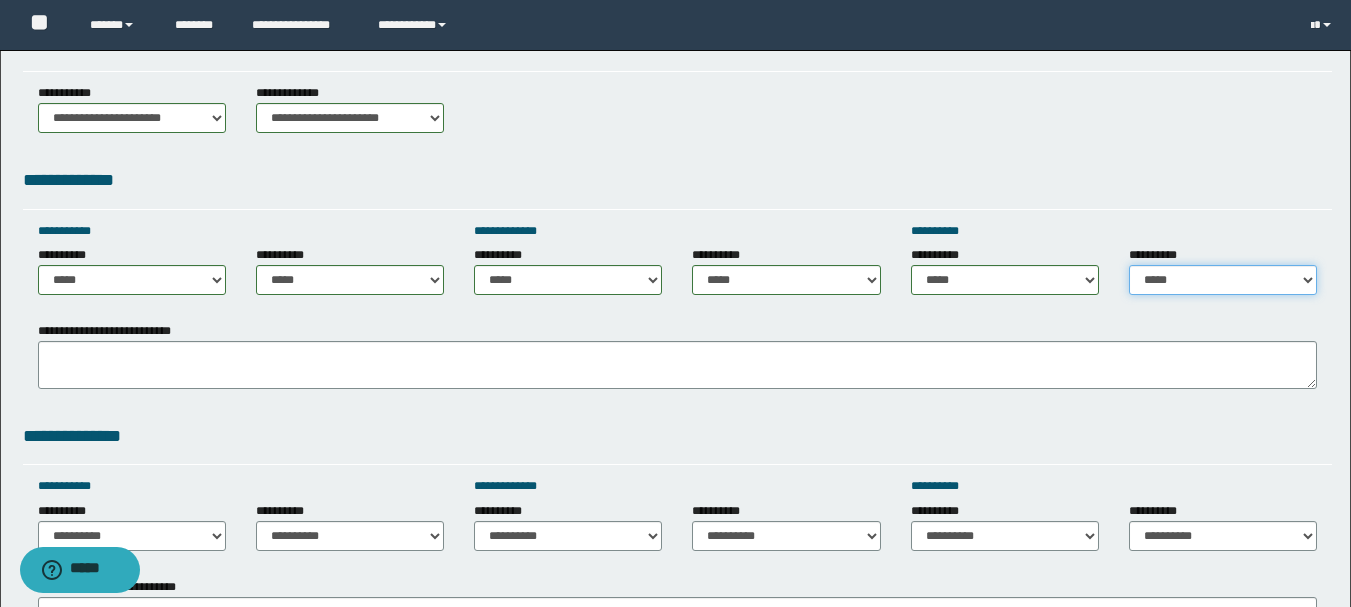 click on "**********" at bounding box center (1223, 280) 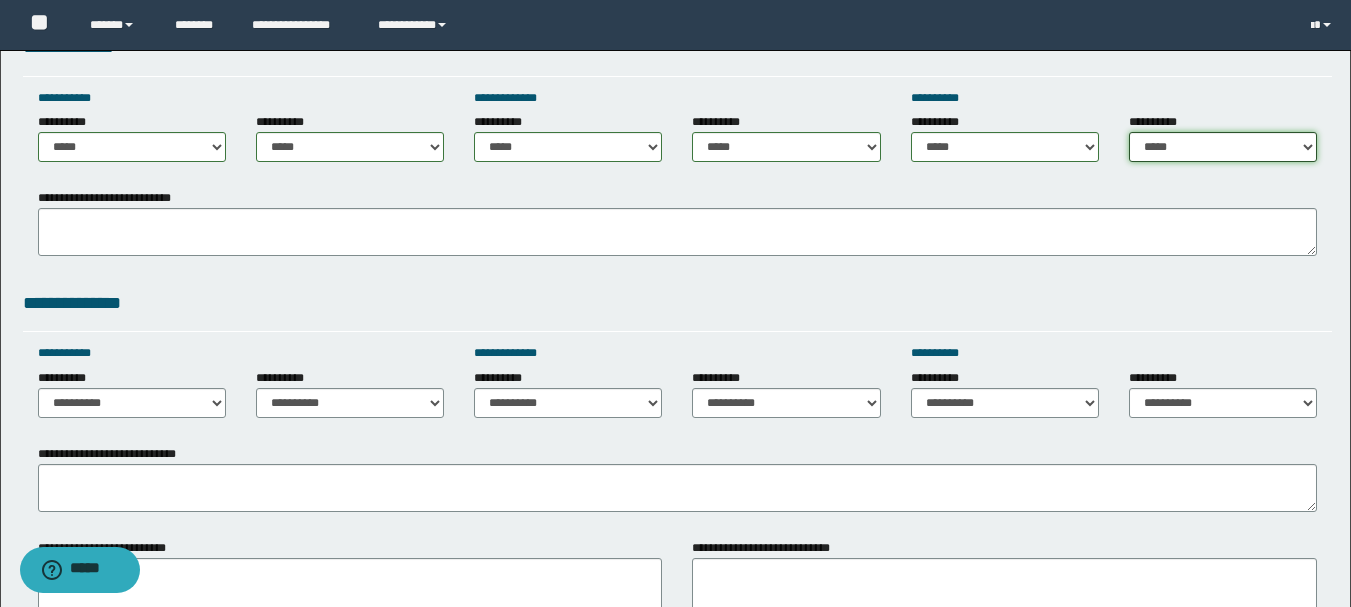 scroll, scrollTop: 1200, scrollLeft: 0, axis: vertical 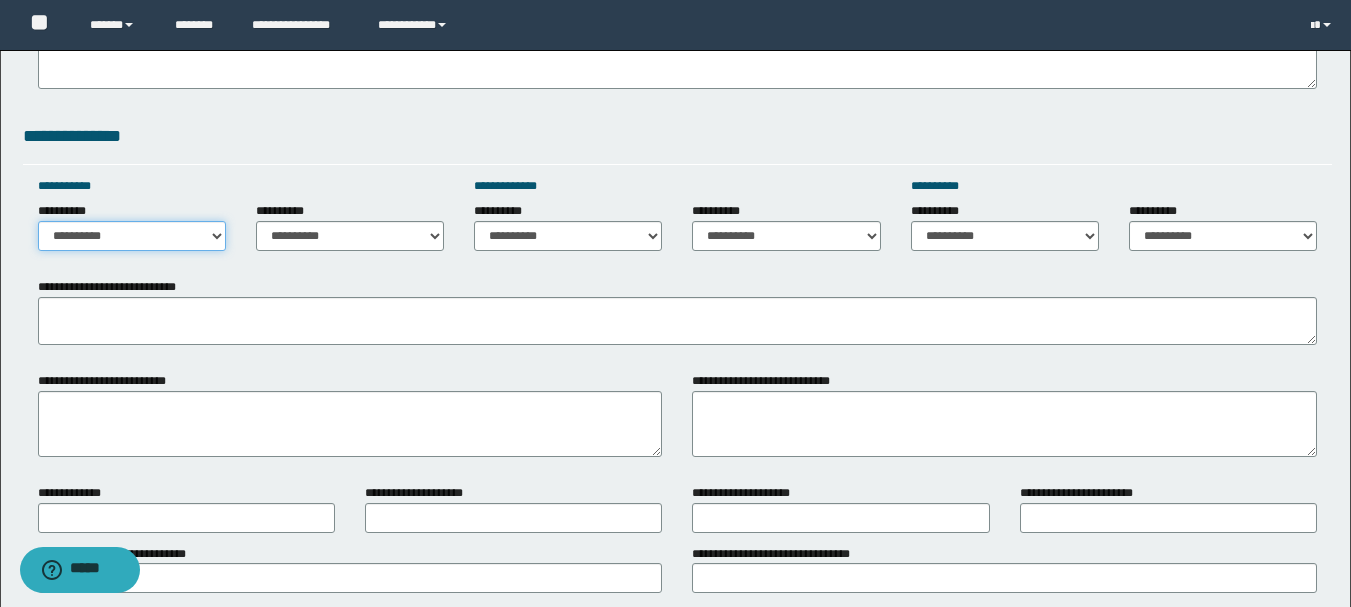 click on "**********" at bounding box center [132, 236] 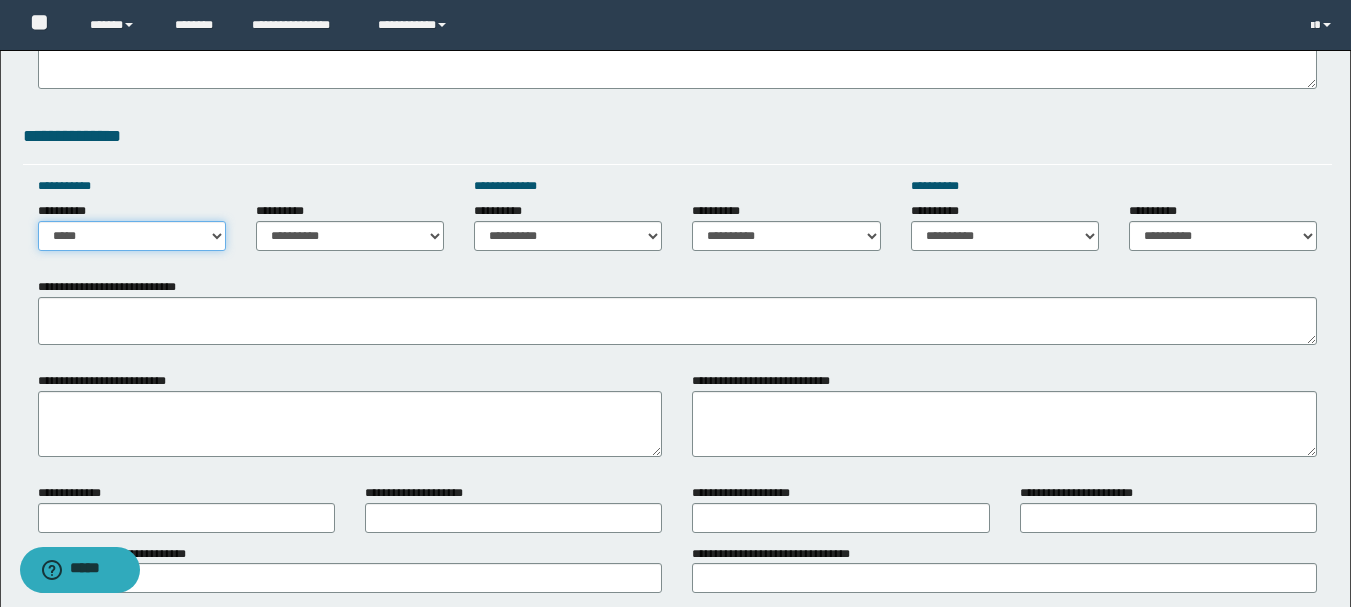 click on "**********" at bounding box center (132, 236) 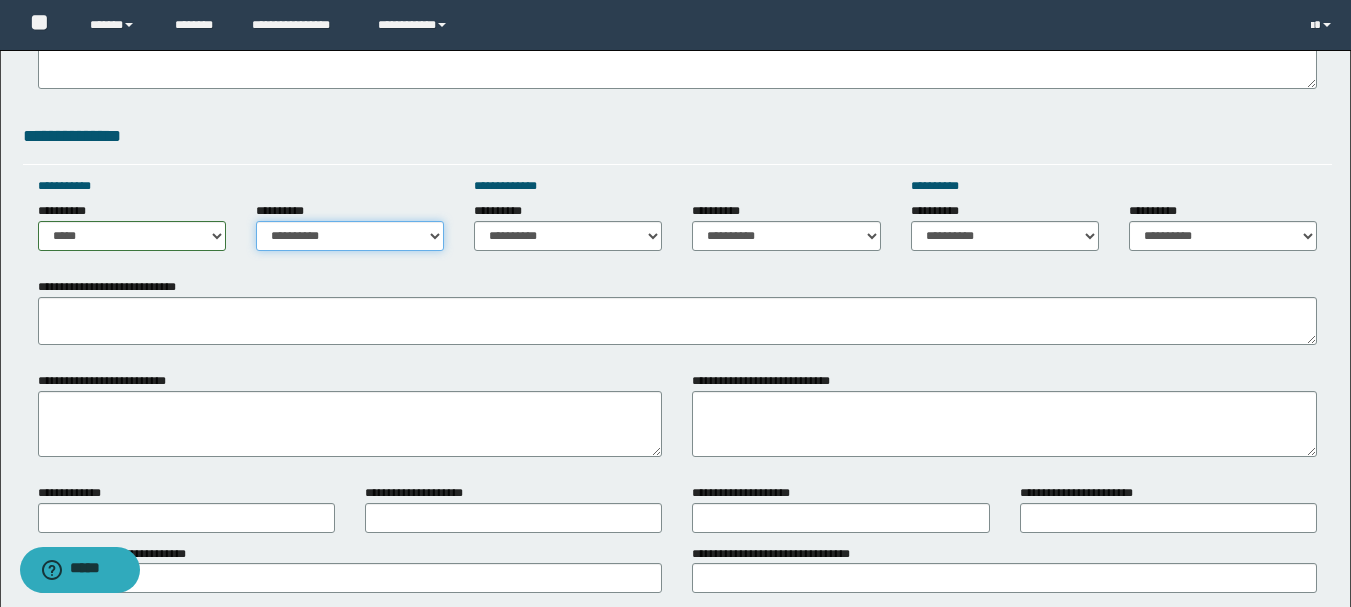 click on "**********" at bounding box center [350, 236] 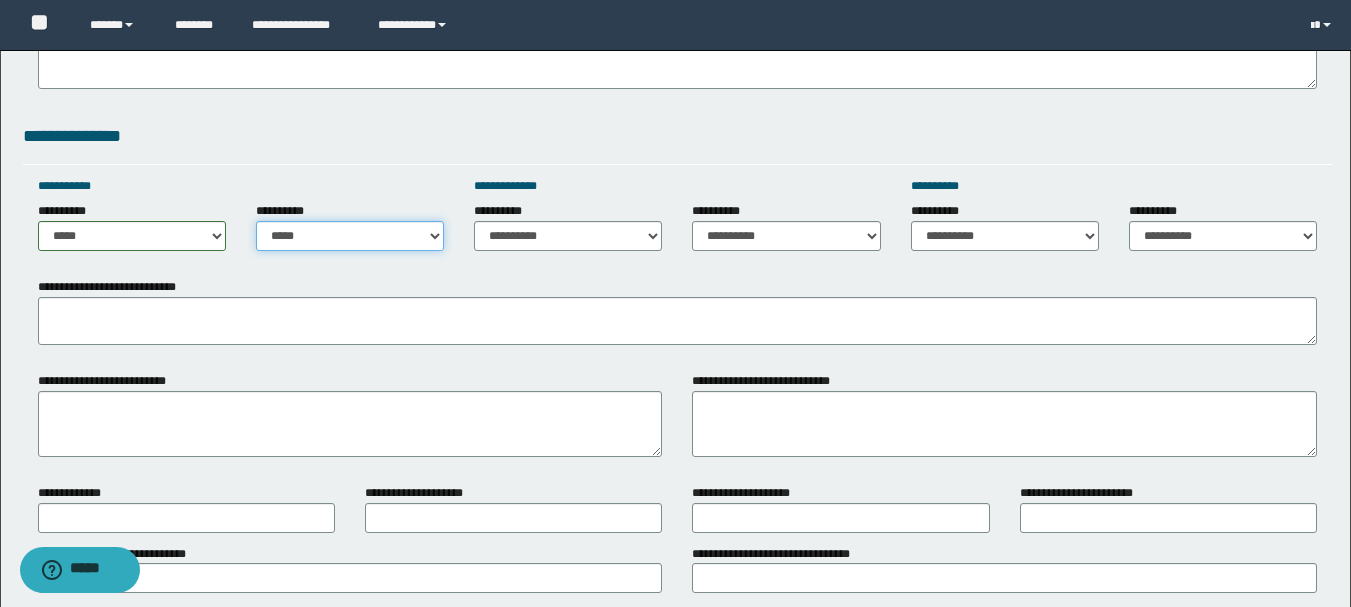 click on "**********" at bounding box center [350, 236] 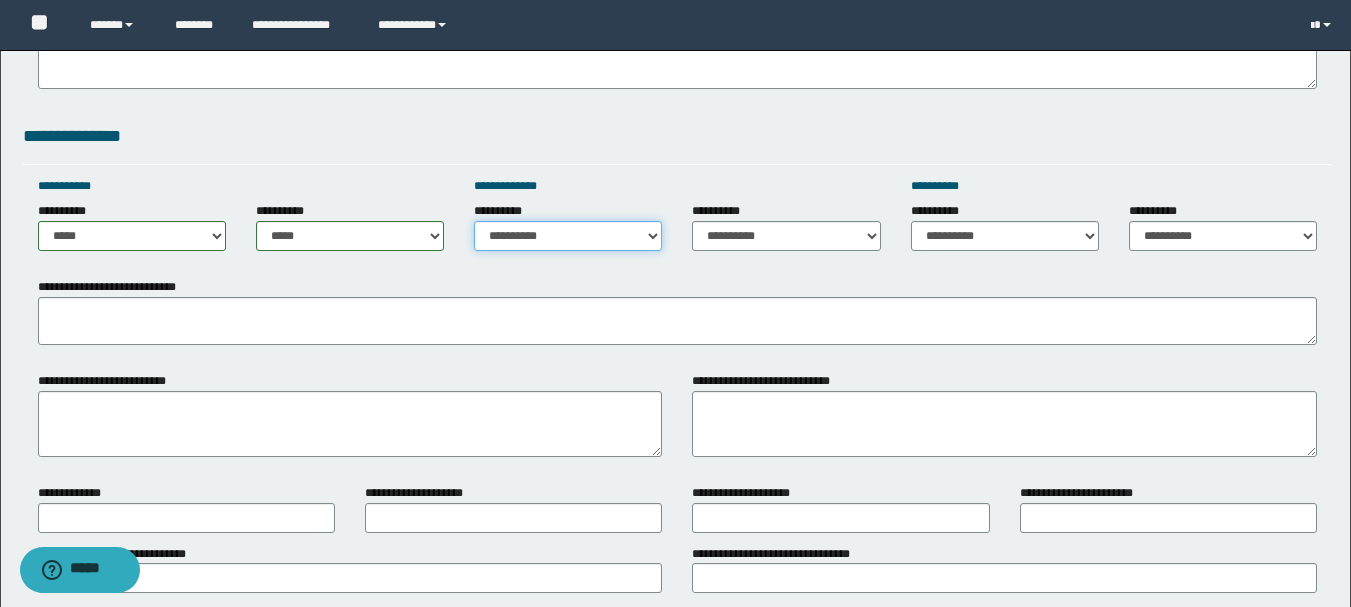 click on "**********" at bounding box center (568, 236) 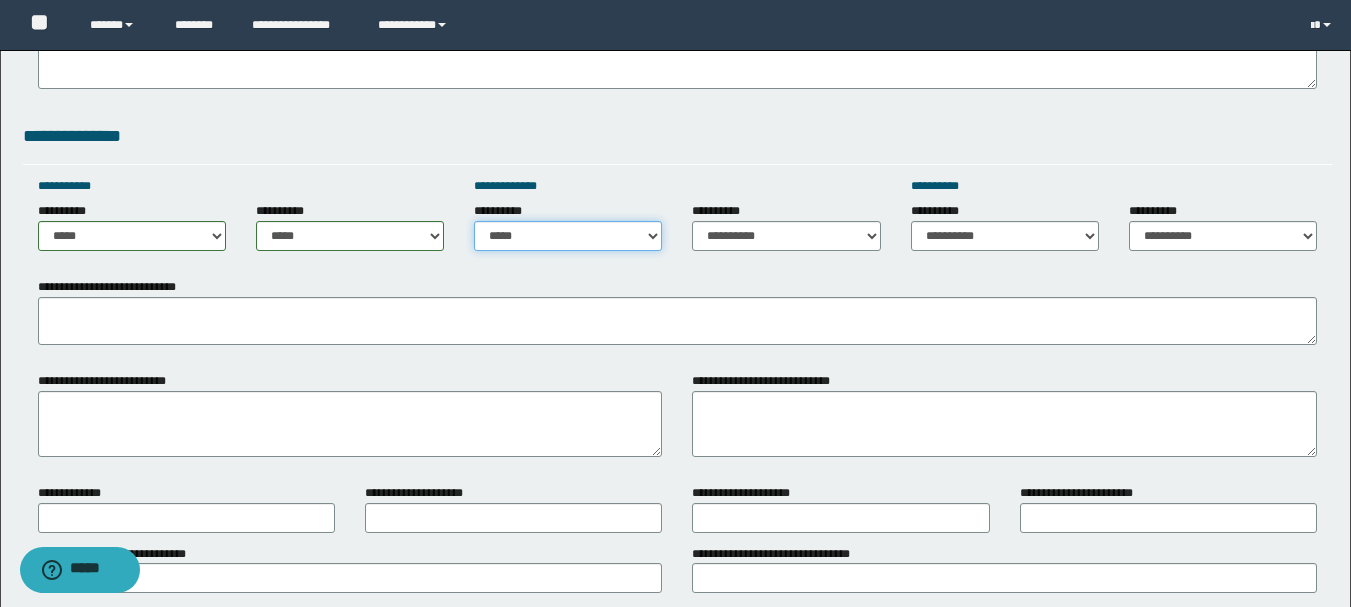 click on "**********" at bounding box center (568, 236) 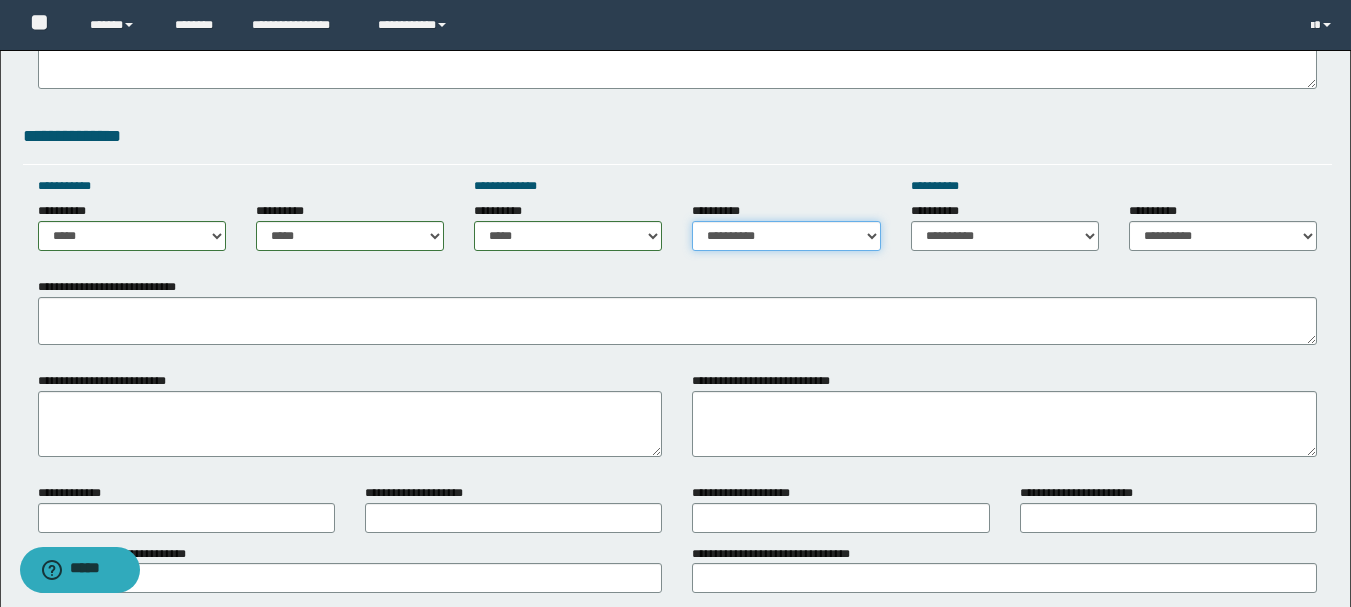 click on "**********" at bounding box center [786, 236] 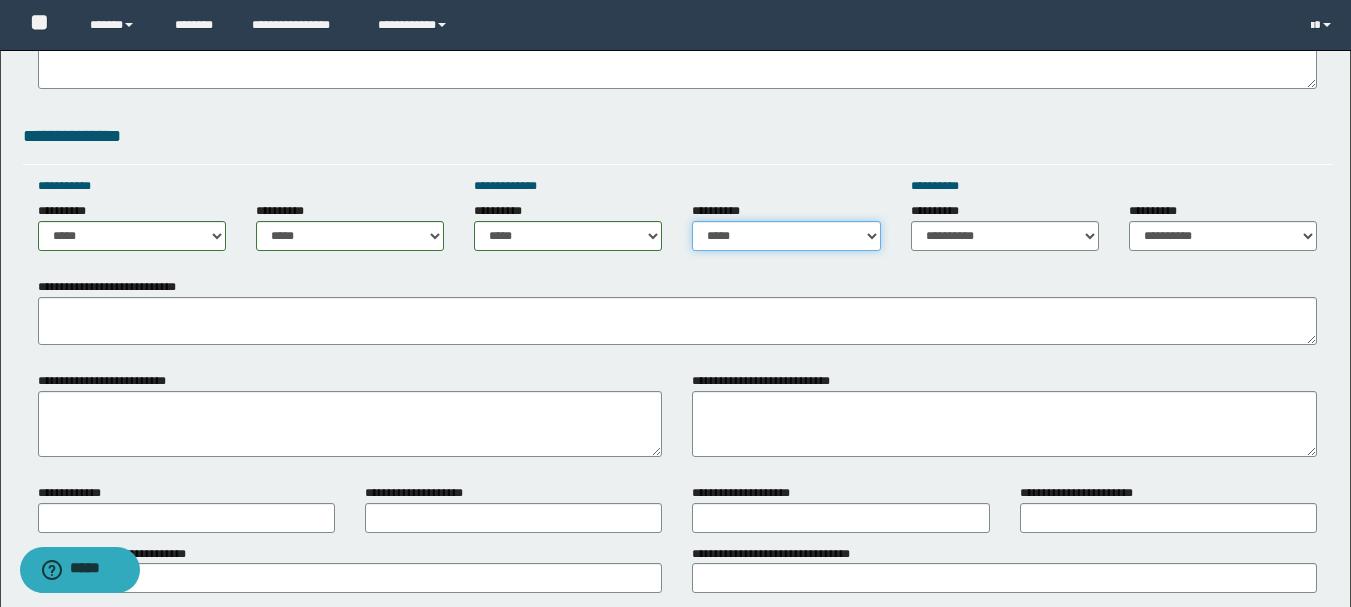 click on "**********" at bounding box center (786, 236) 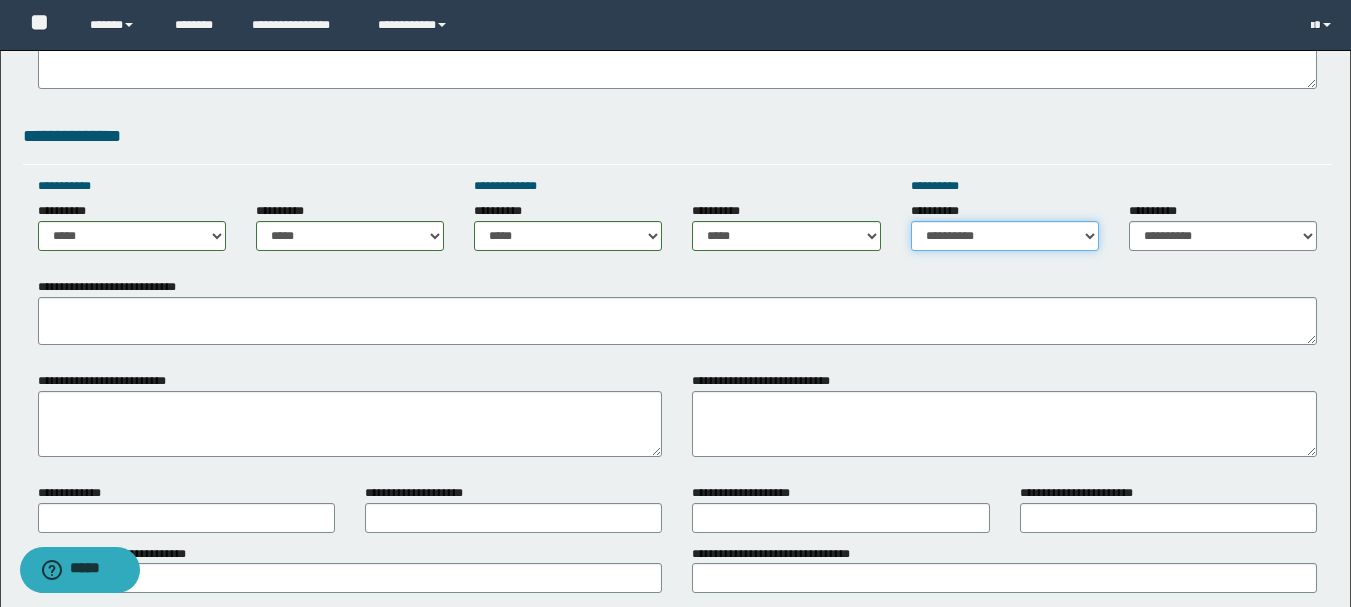 click on "**********" at bounding box center [1005, 236] 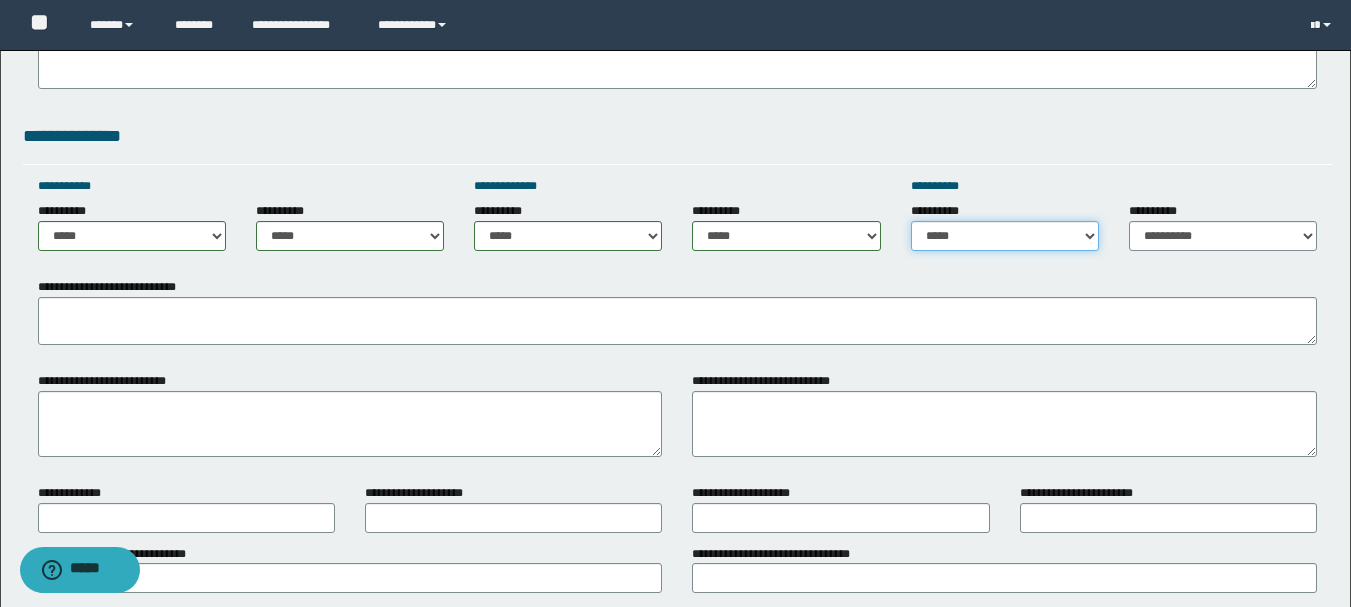 click on "**********" at bounding box center (1005, 236) 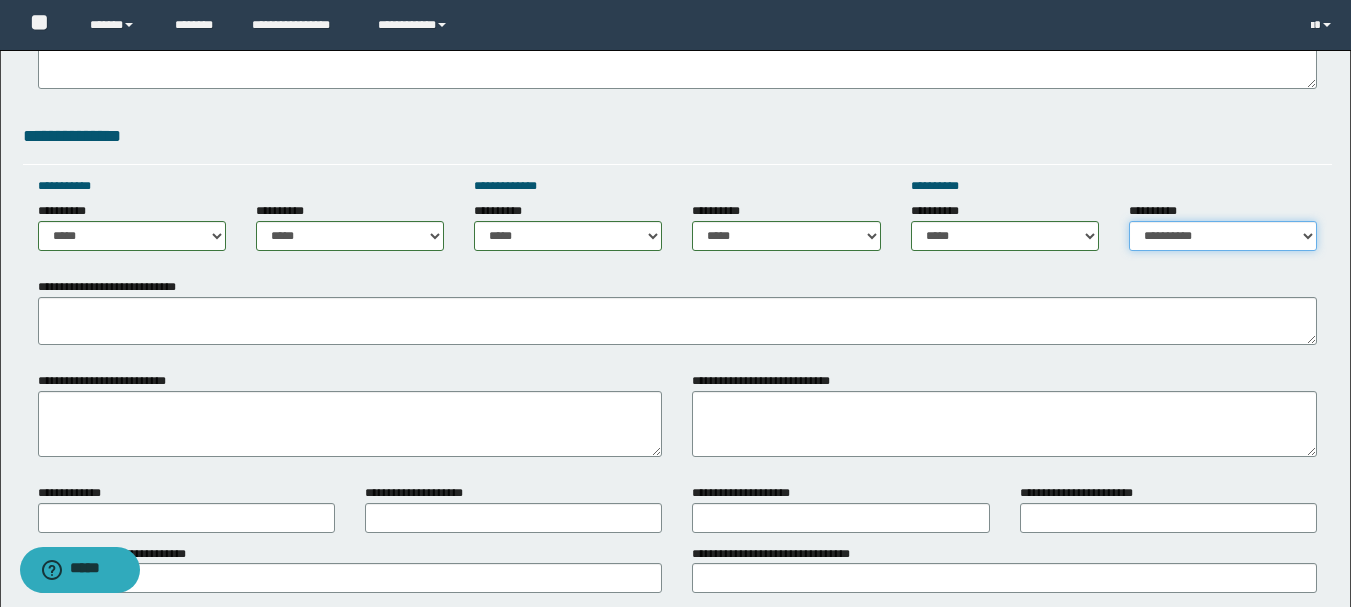 click on "**********" at bounding box center [1223, 236] 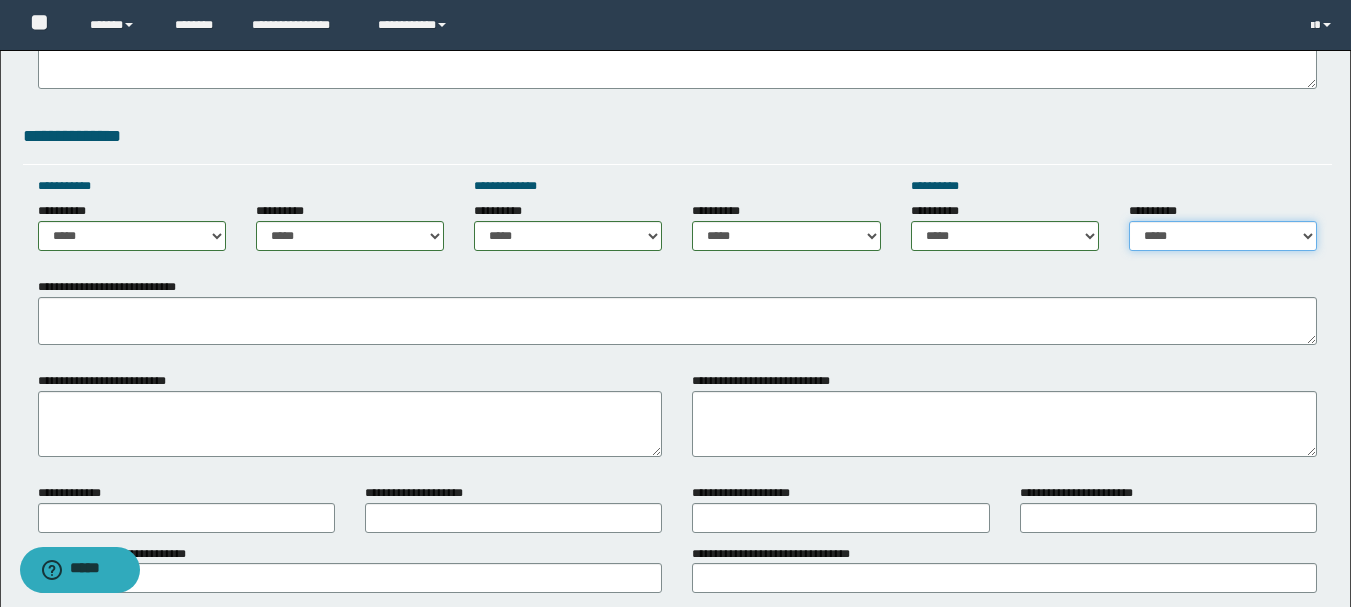 click on "**********" at bounding box center [1223, 236] 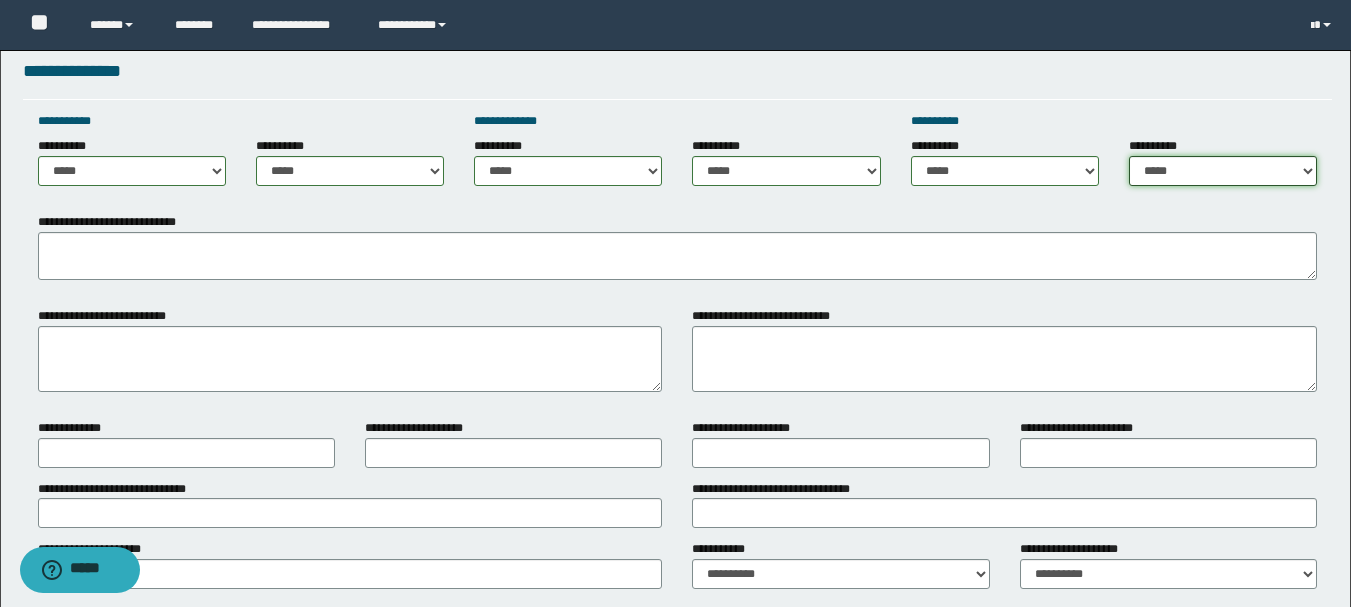scroll, scrollTop: 1300, scrollLeft: 0, axis: vertical 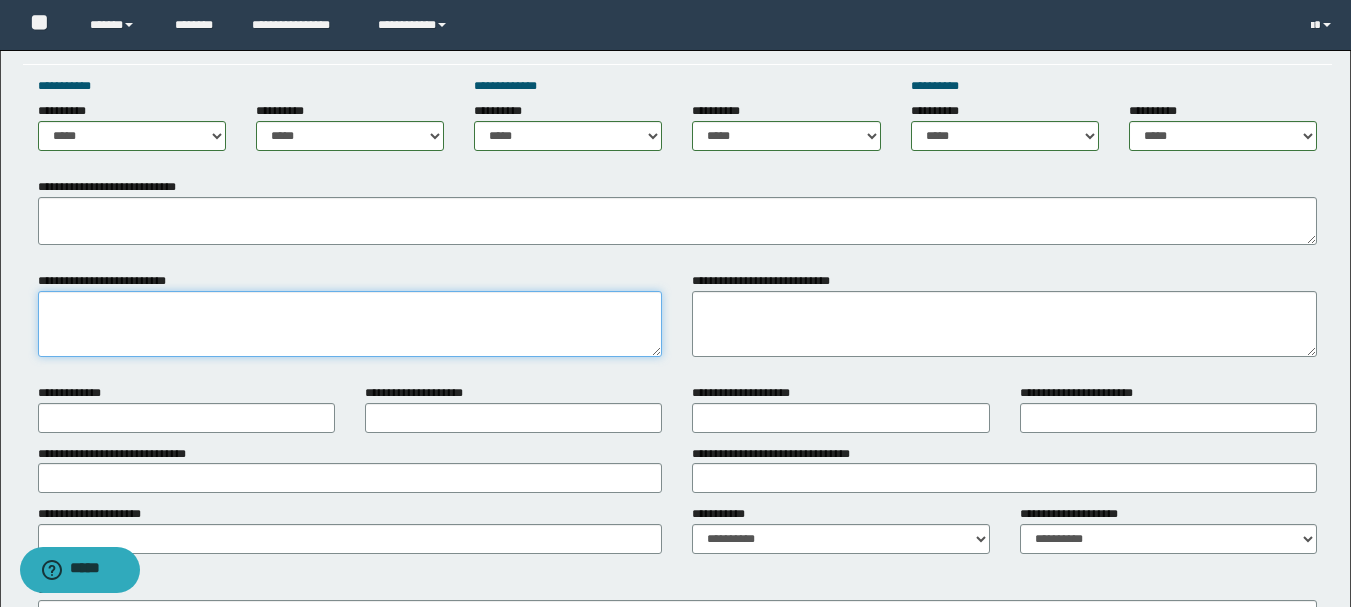 click on "**********" at bounding box center [350, 324] 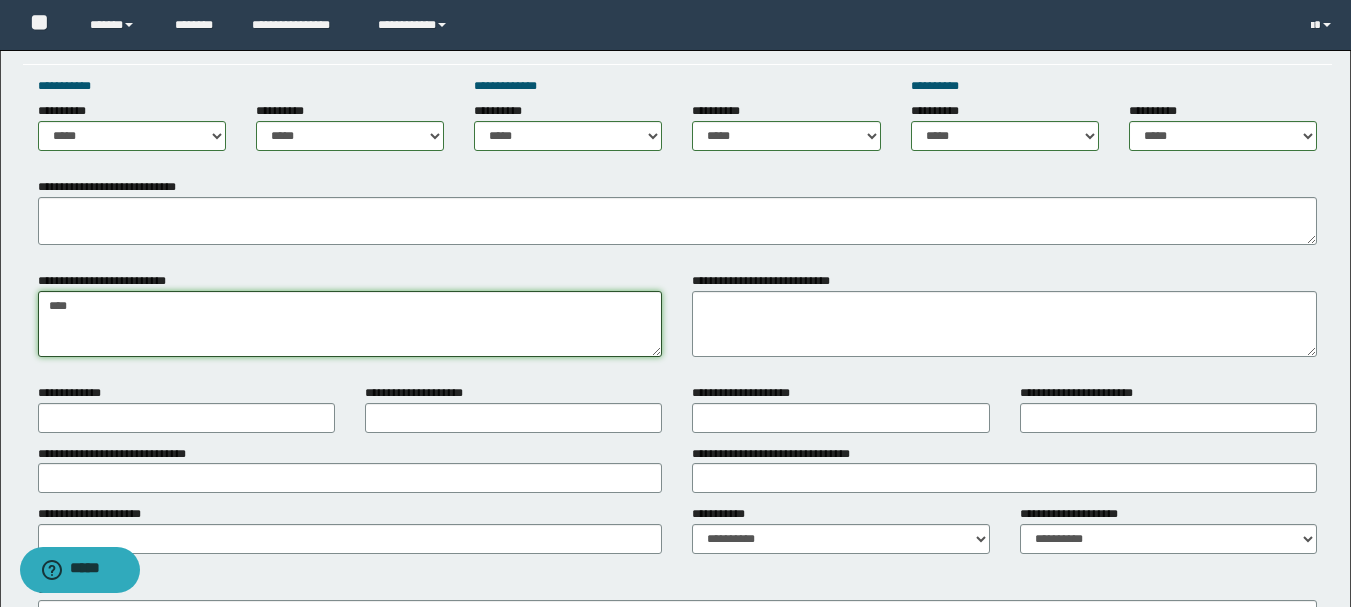 type on "****" 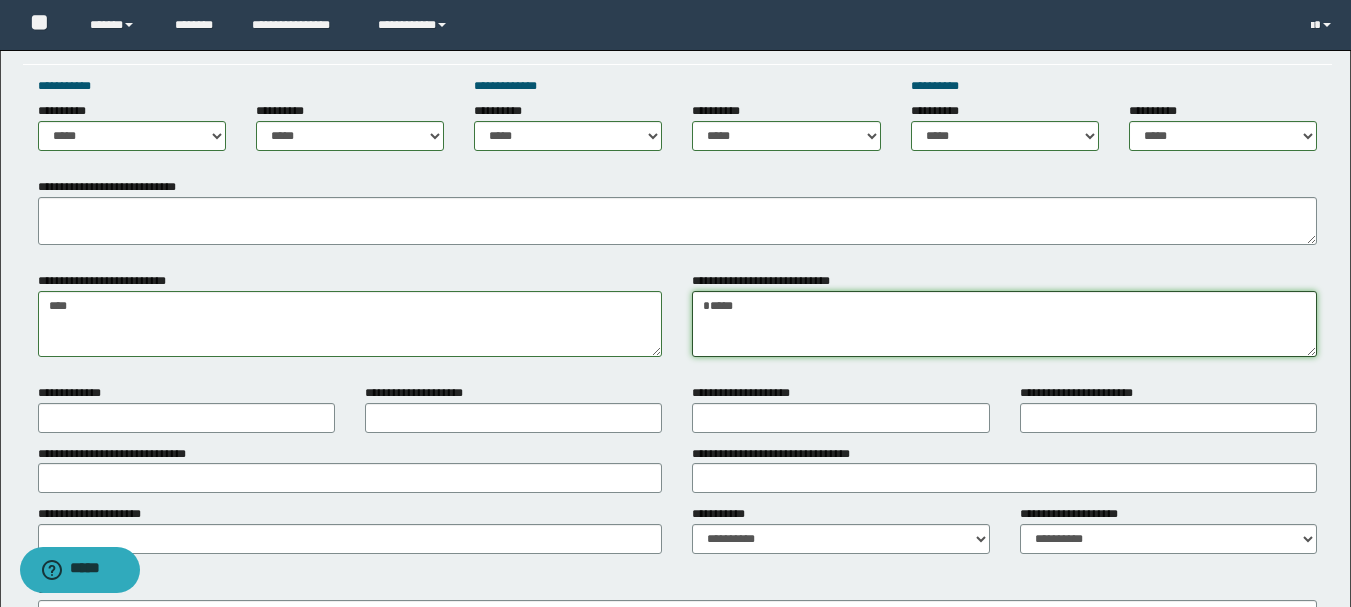 type on "****" 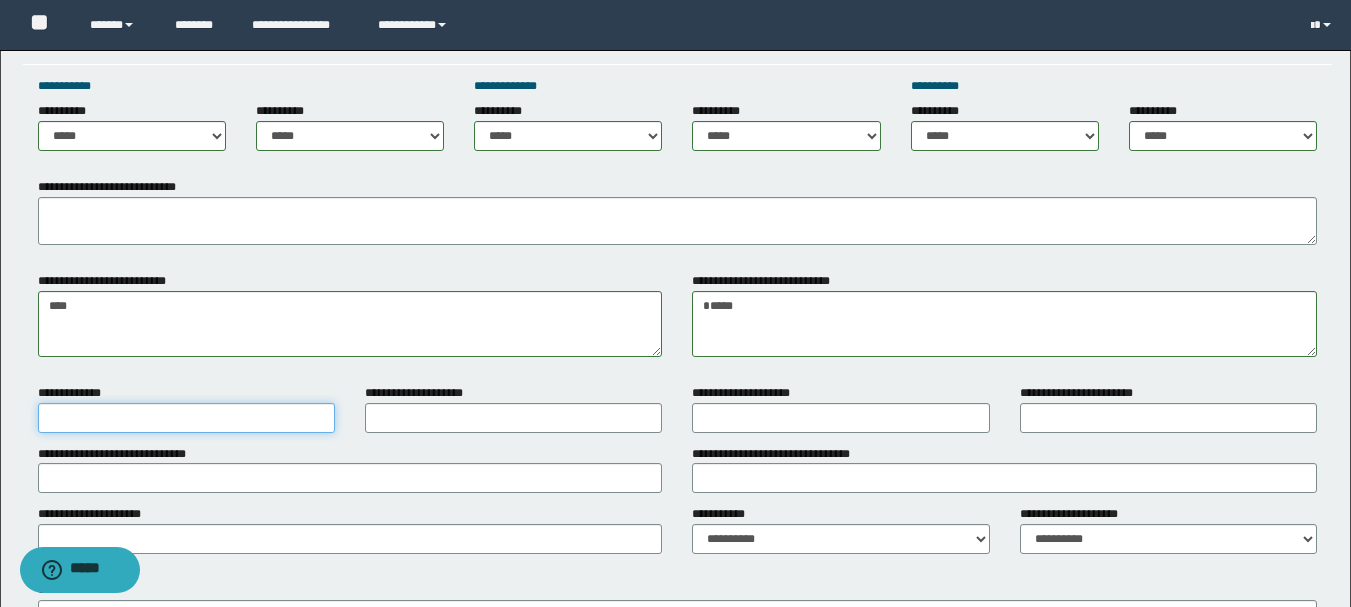 click on "**********" at bounding box center (186, 418) 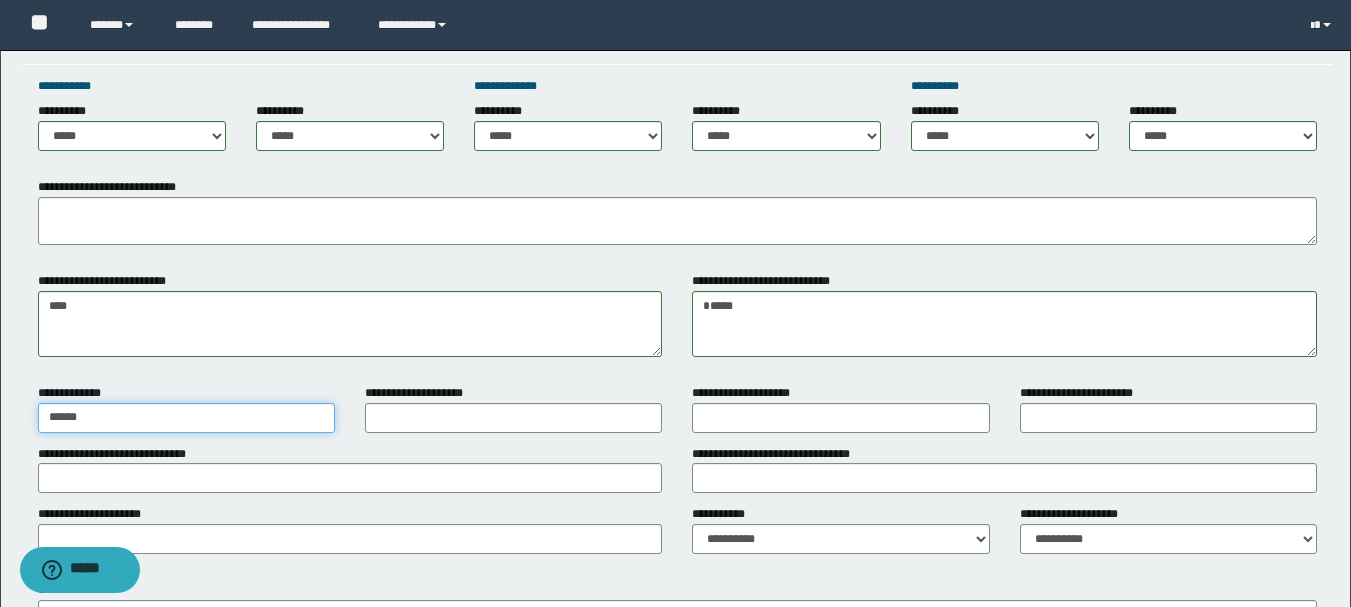 type on "*****" 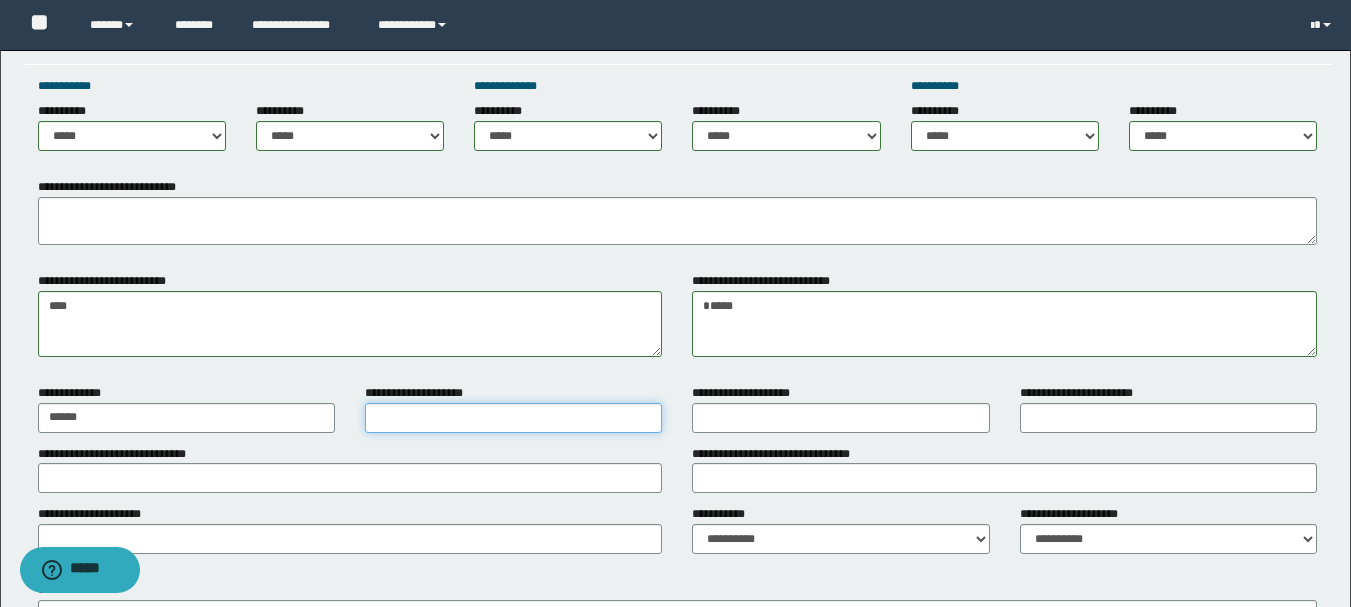 type on "*" 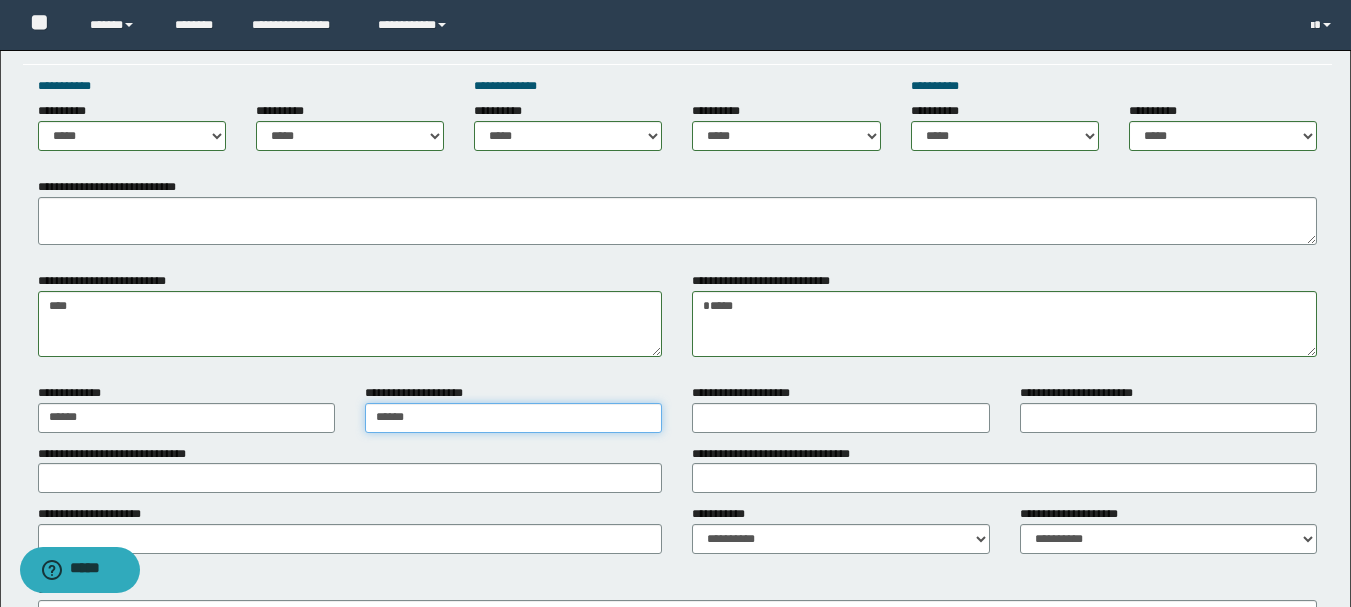 type on "*****" 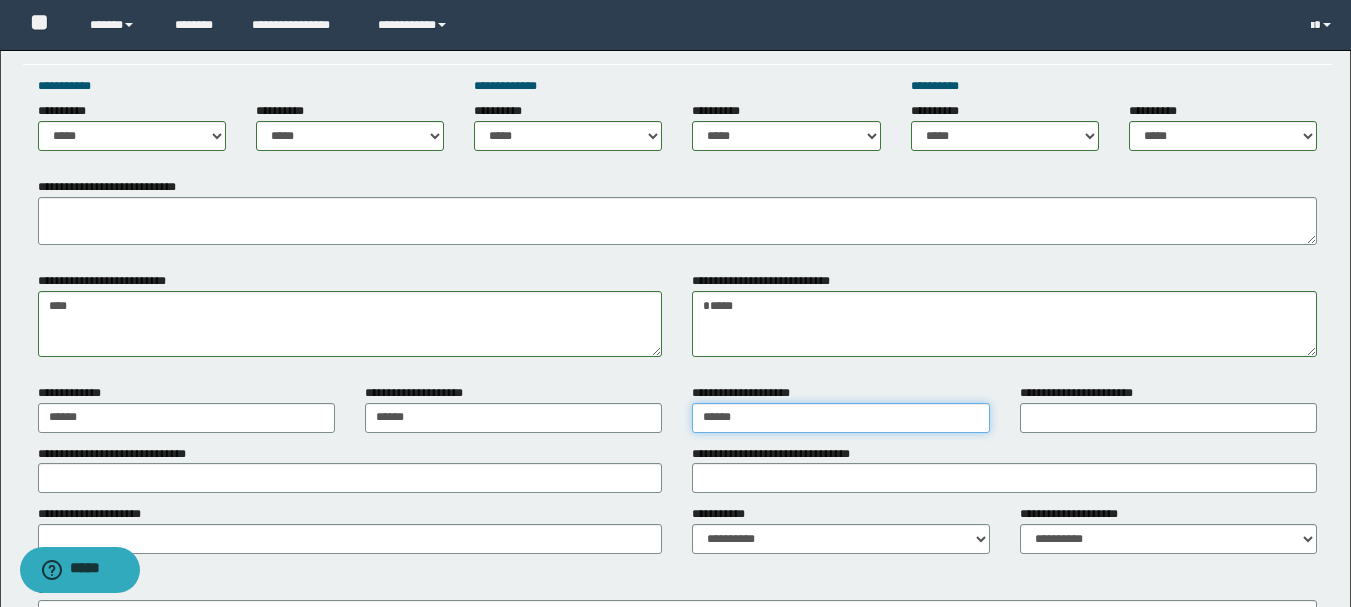 type on "*****" 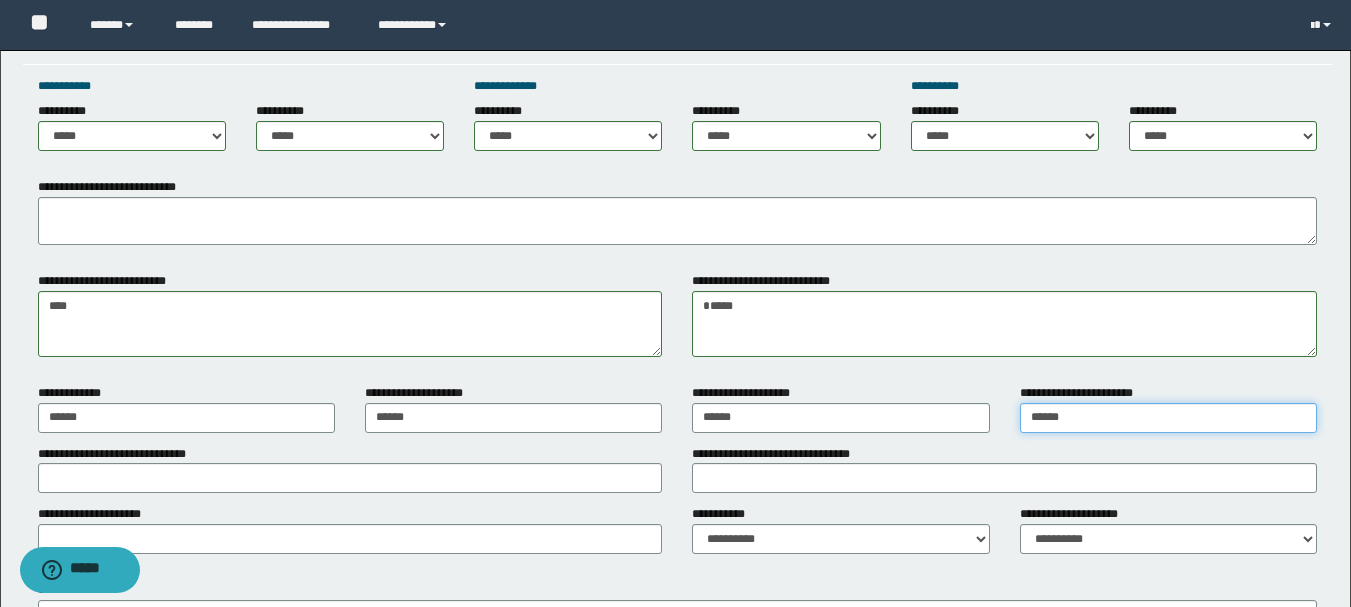 type on "*****" 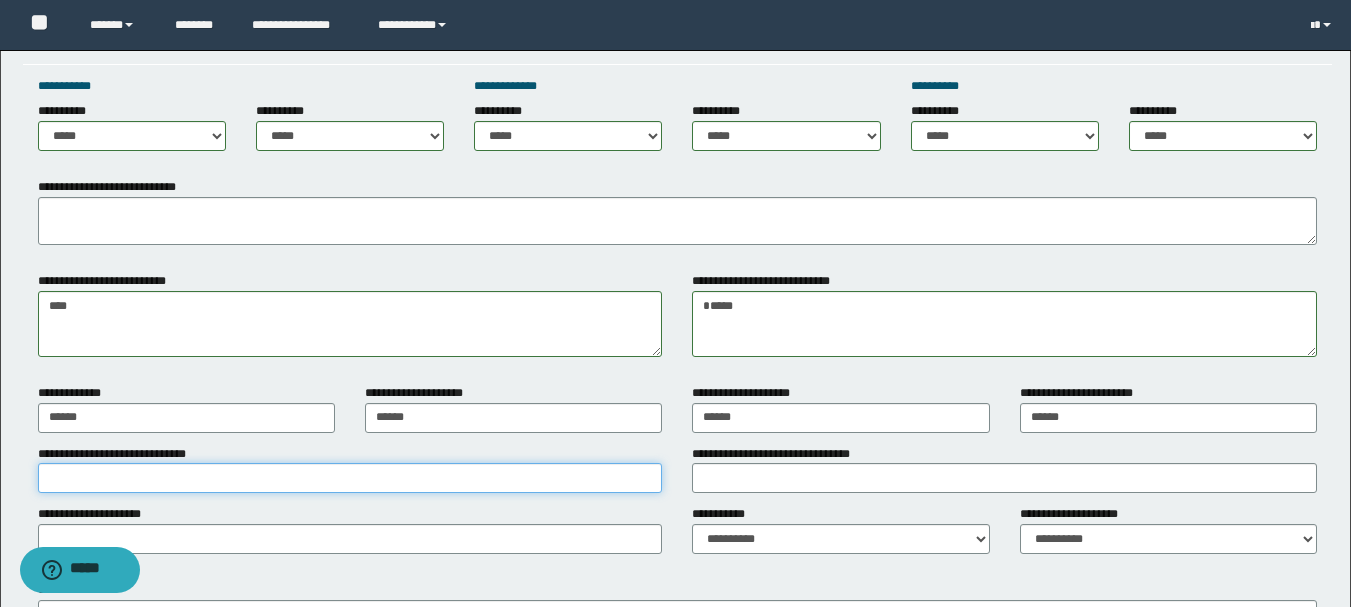 click on "**********" at bounding box center (350, 478) 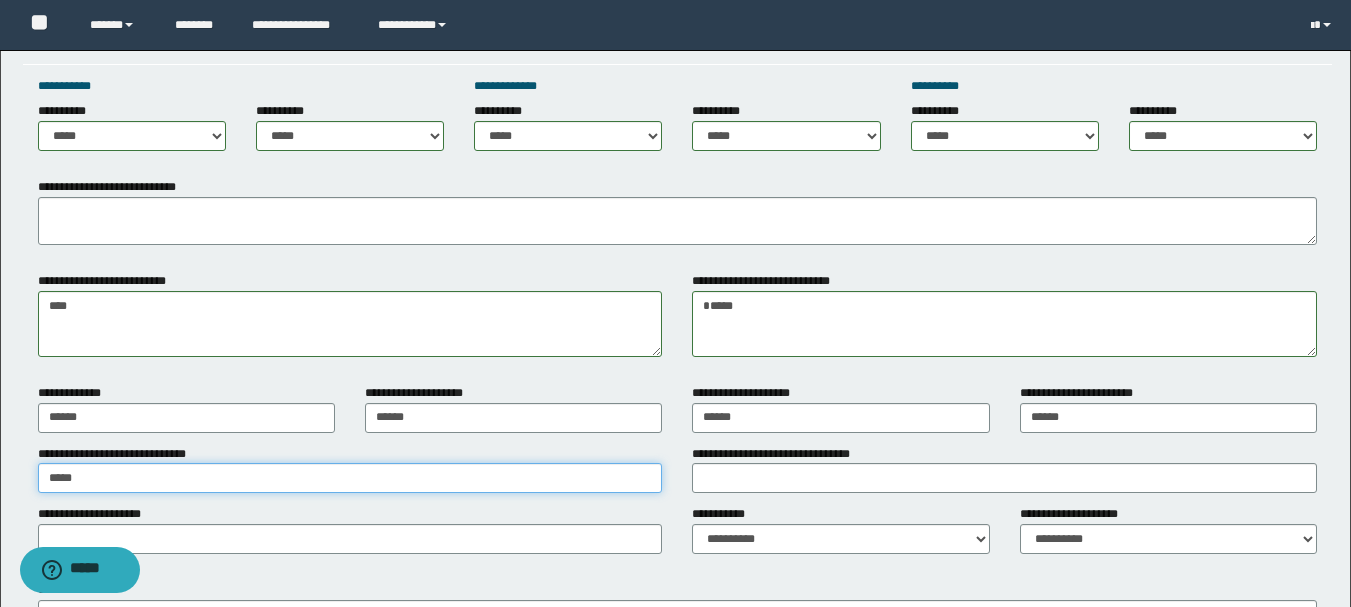 type on "****" 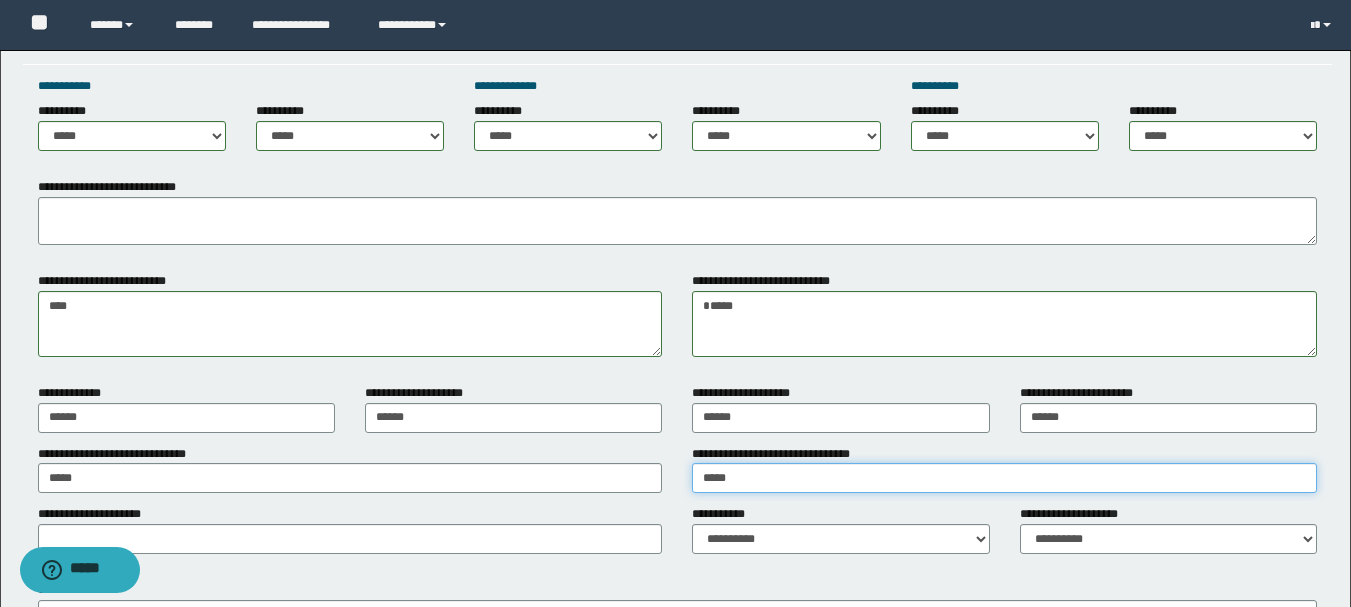 type on "****" 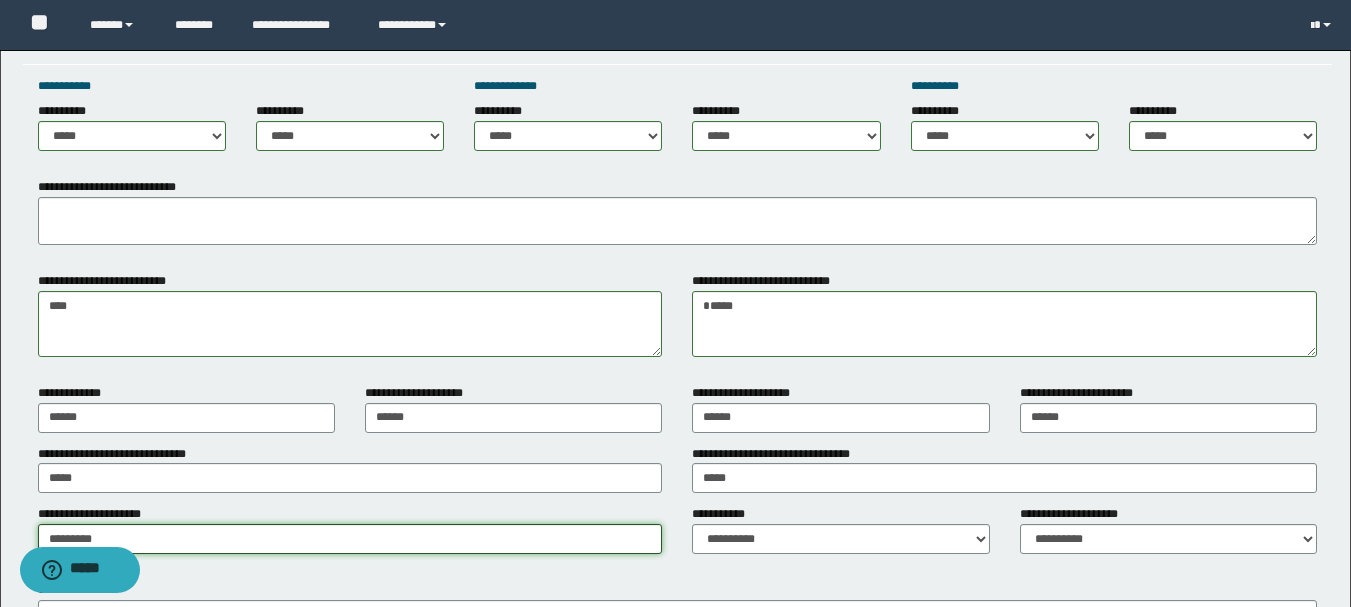 type on "********" 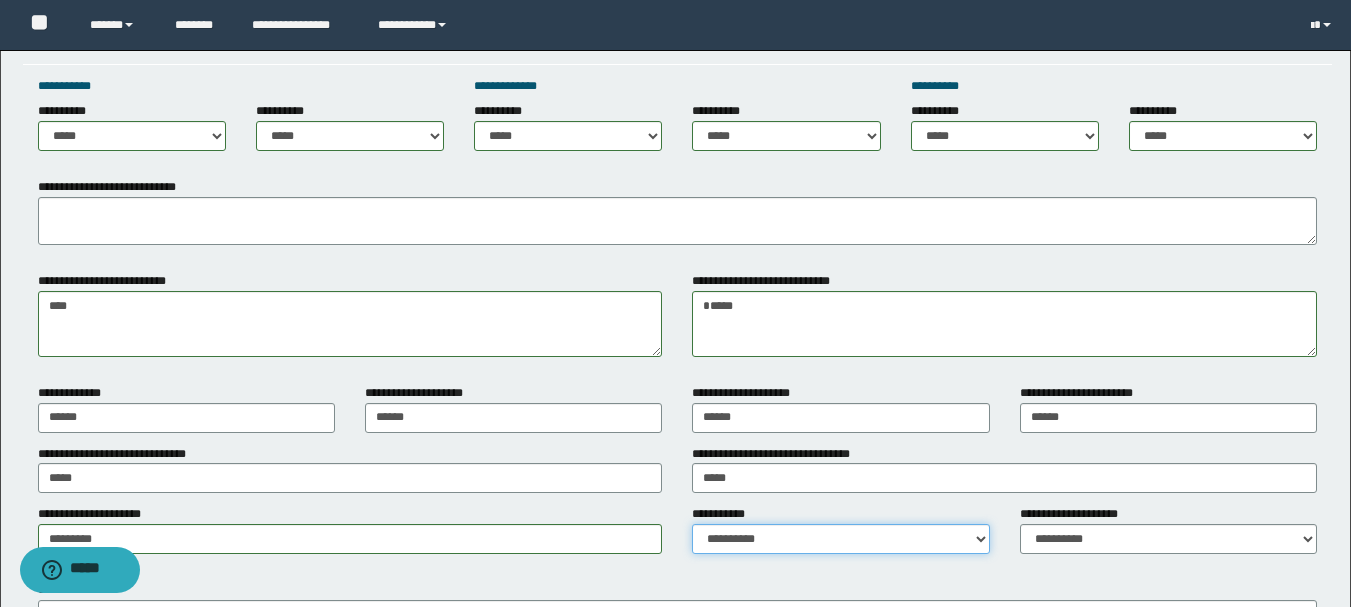 click on "**********" at bounding box center [840, 539] 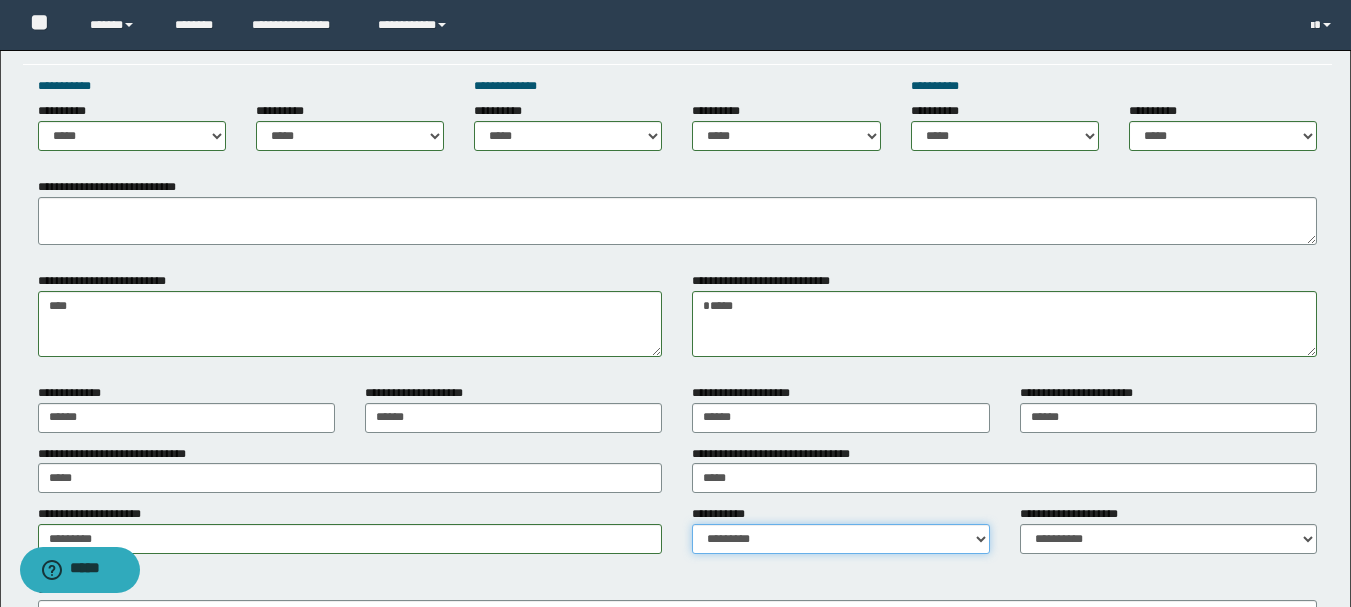 click on "**********" at bounding box center [840, 539] 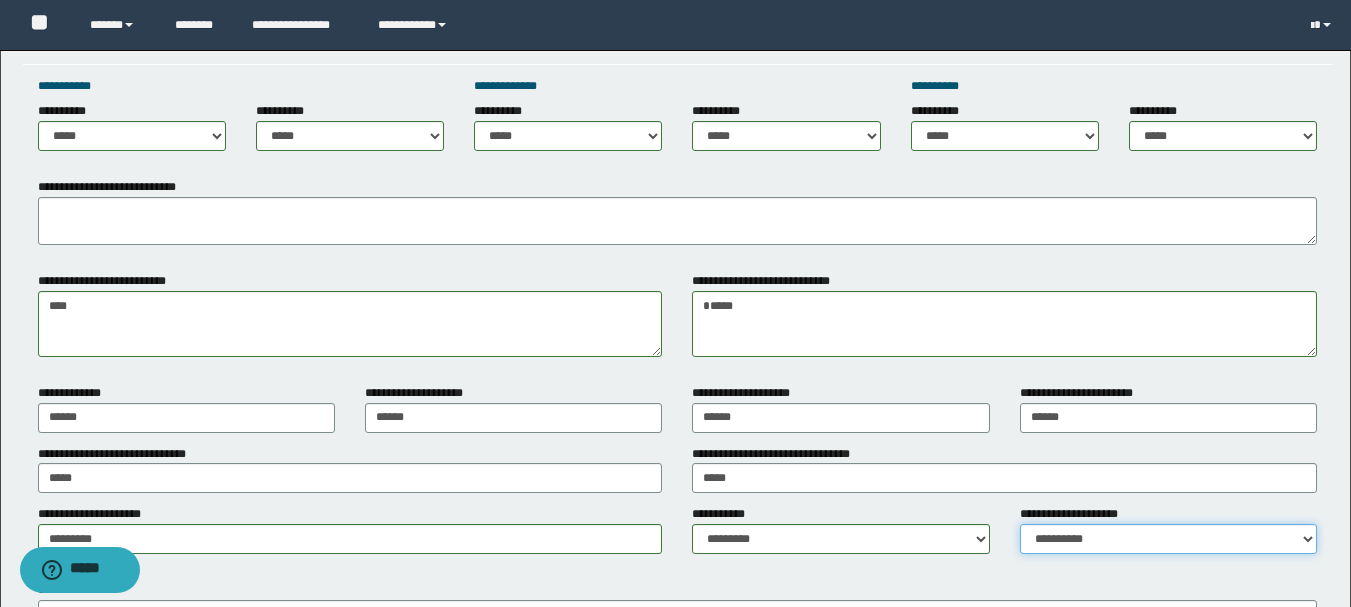 click on "**********" at bounding box center (1168, 539) 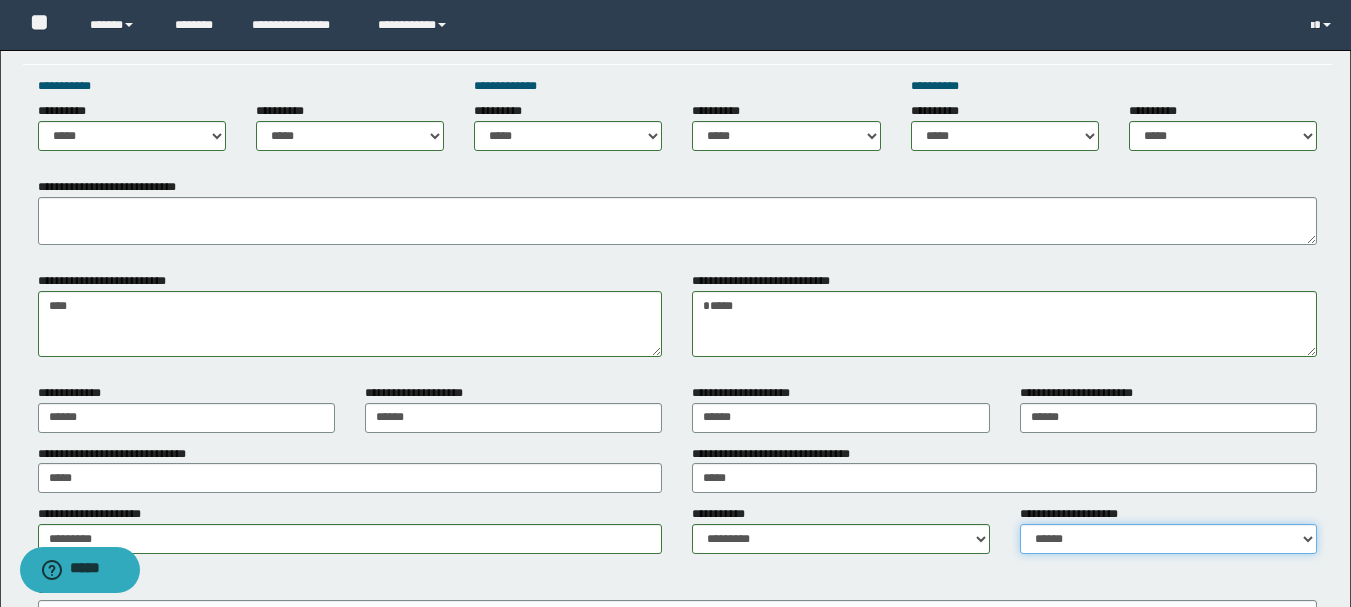click on "**********" at bounding box center (1168, 539) 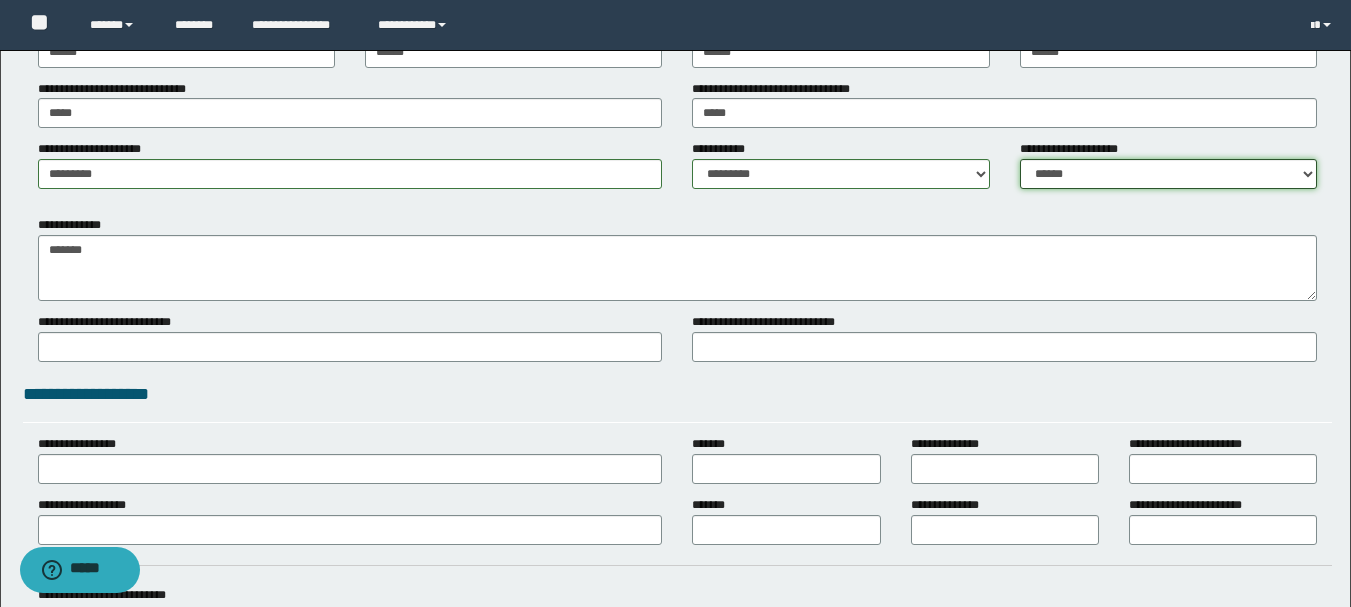 scroll, scrollTop: 1700, scrollLeft: 0, axis: vertical 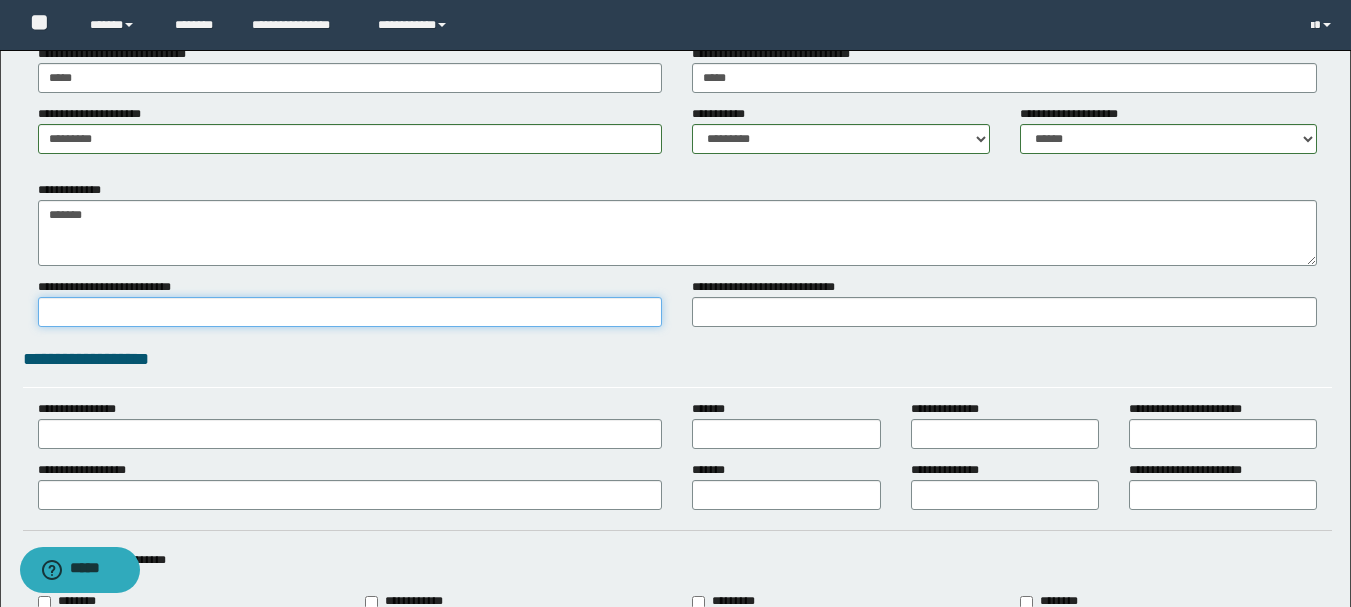 click on "**********" at bounding box center [350, 312] 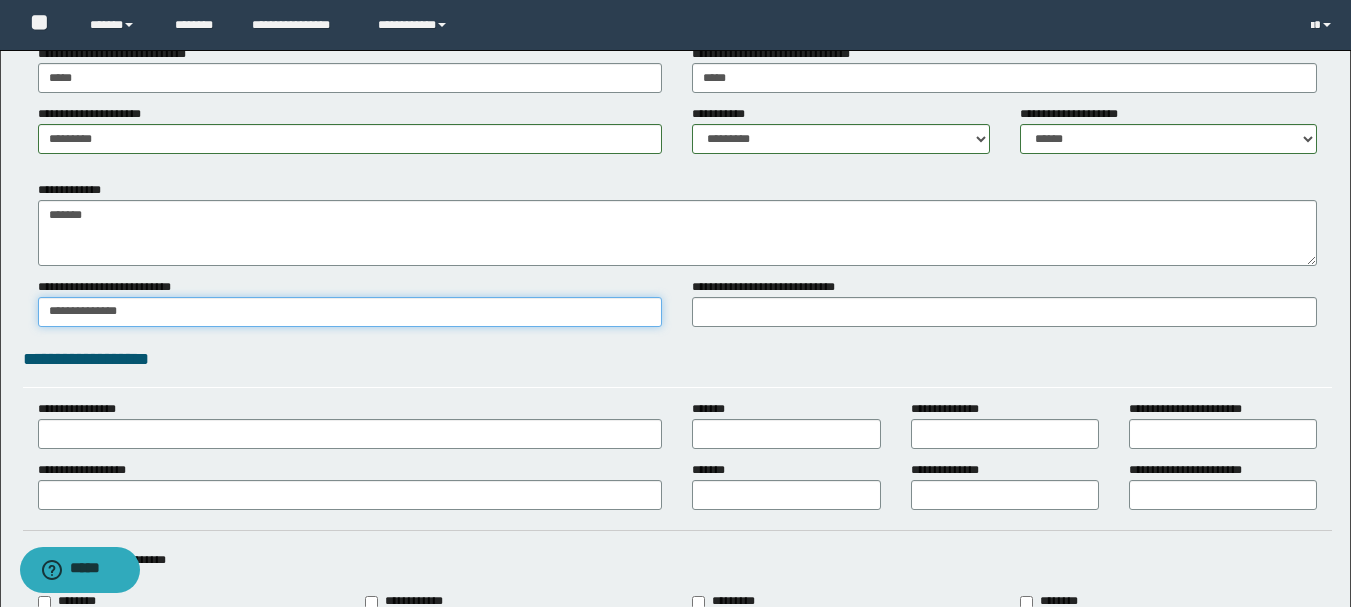 type on "**********" 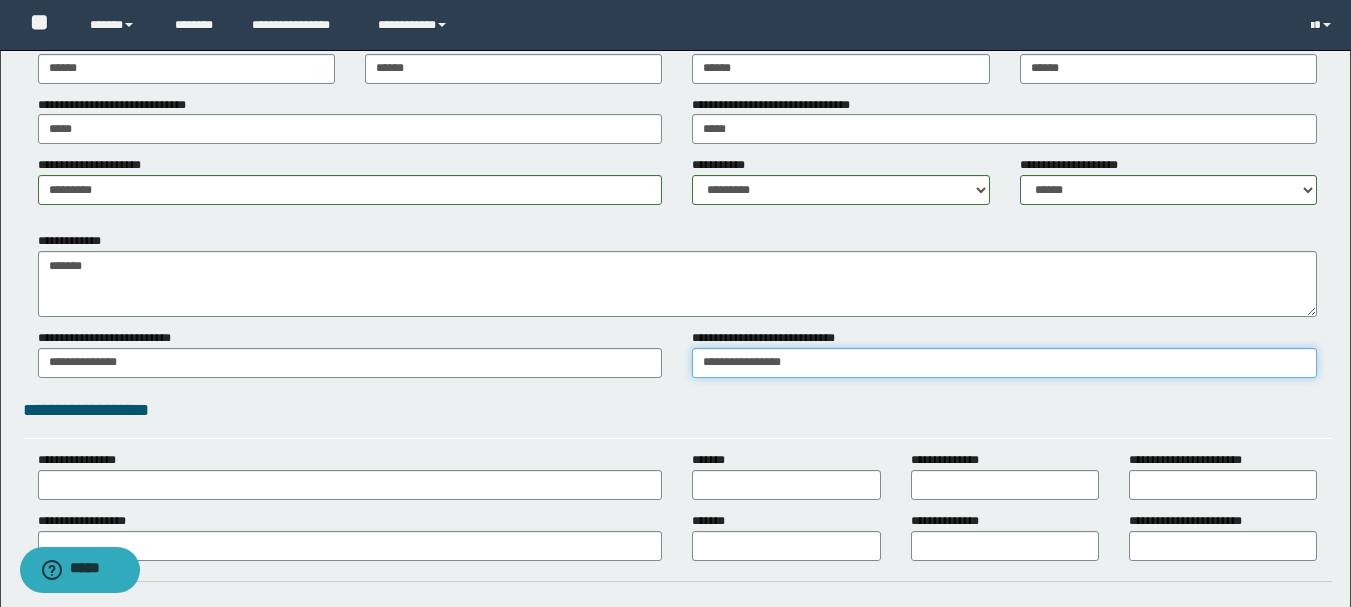 scroll, scrollTop: 1600, scrollLeft: 0, axis: vertical 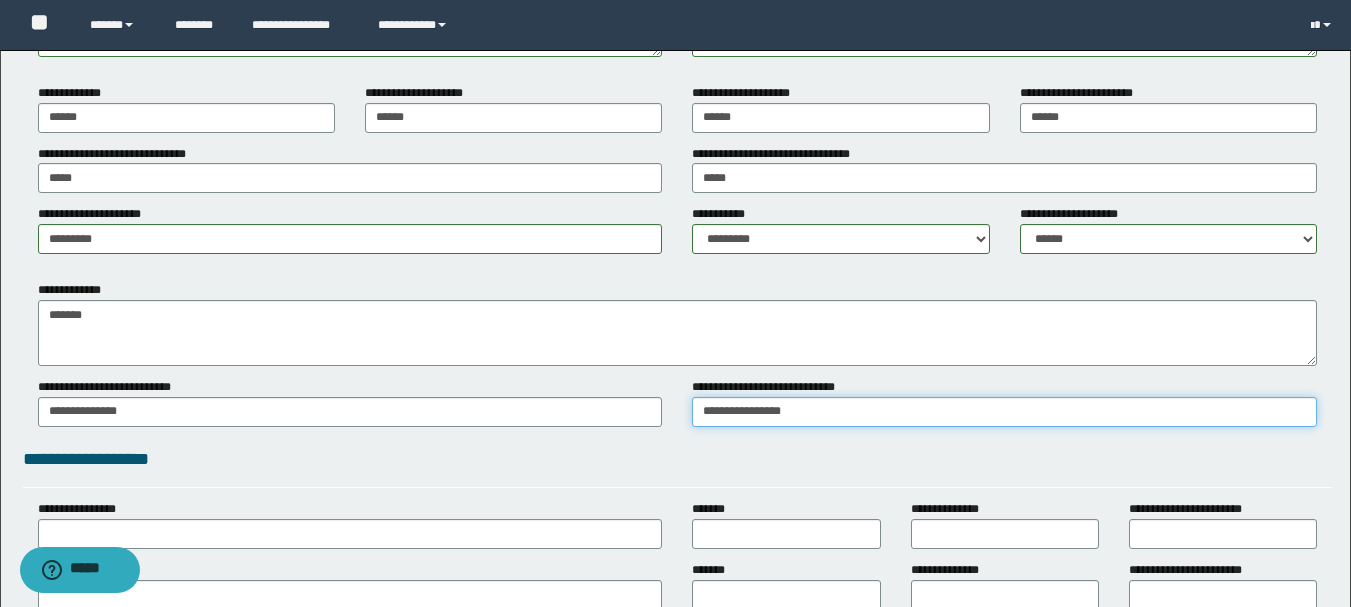 type on "**********" 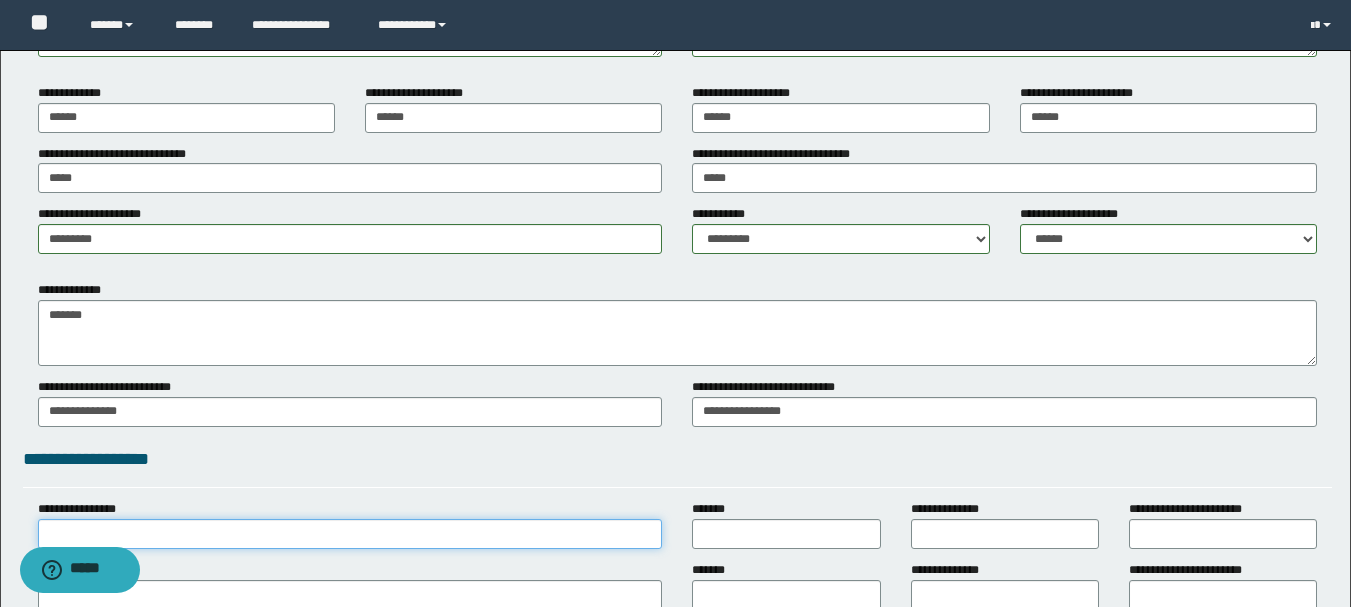 click on "**********" at bounding box center (350, 534) 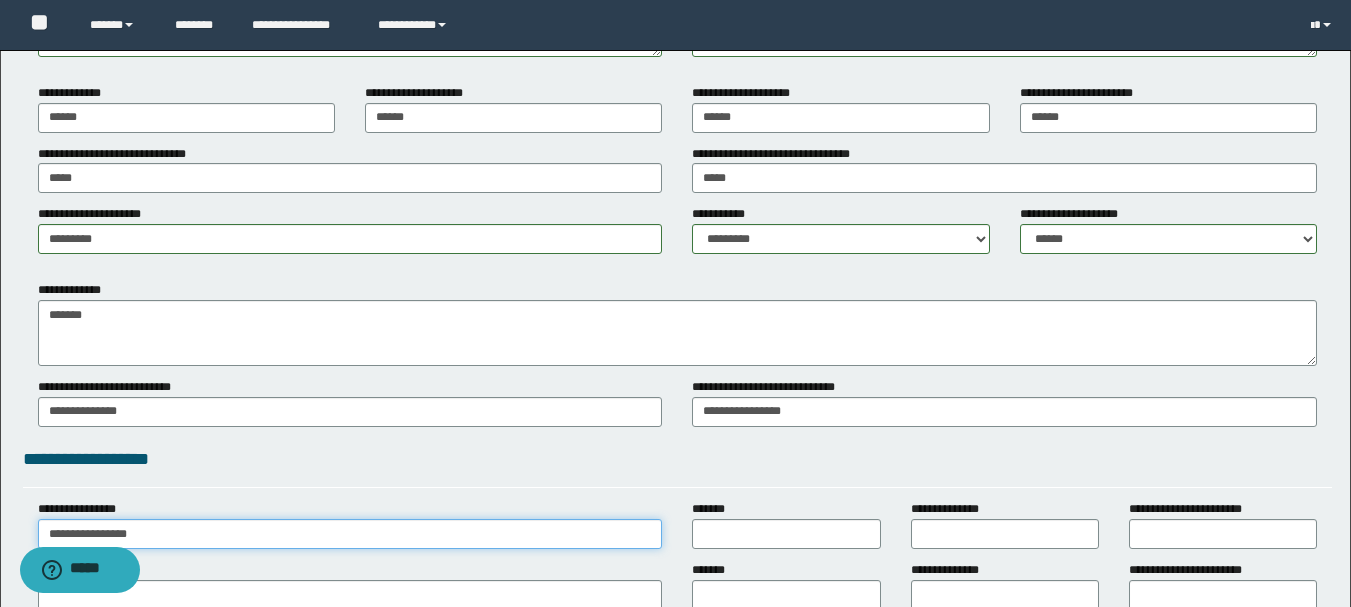 type on "**********" 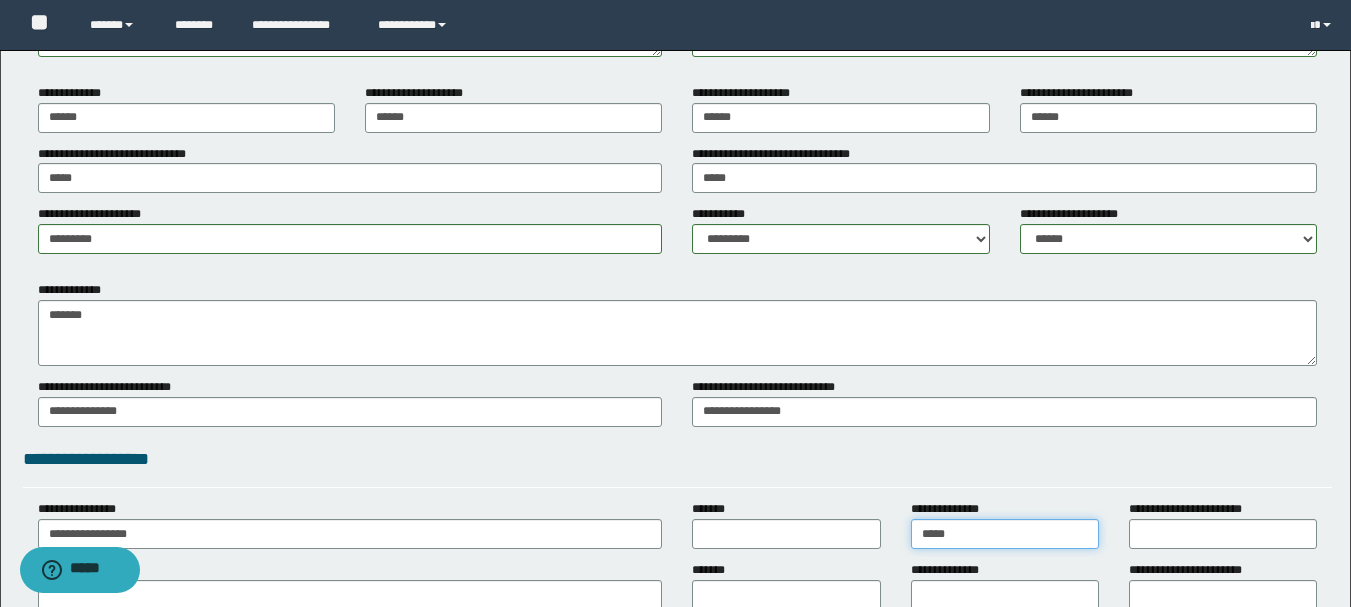 type on "*****" 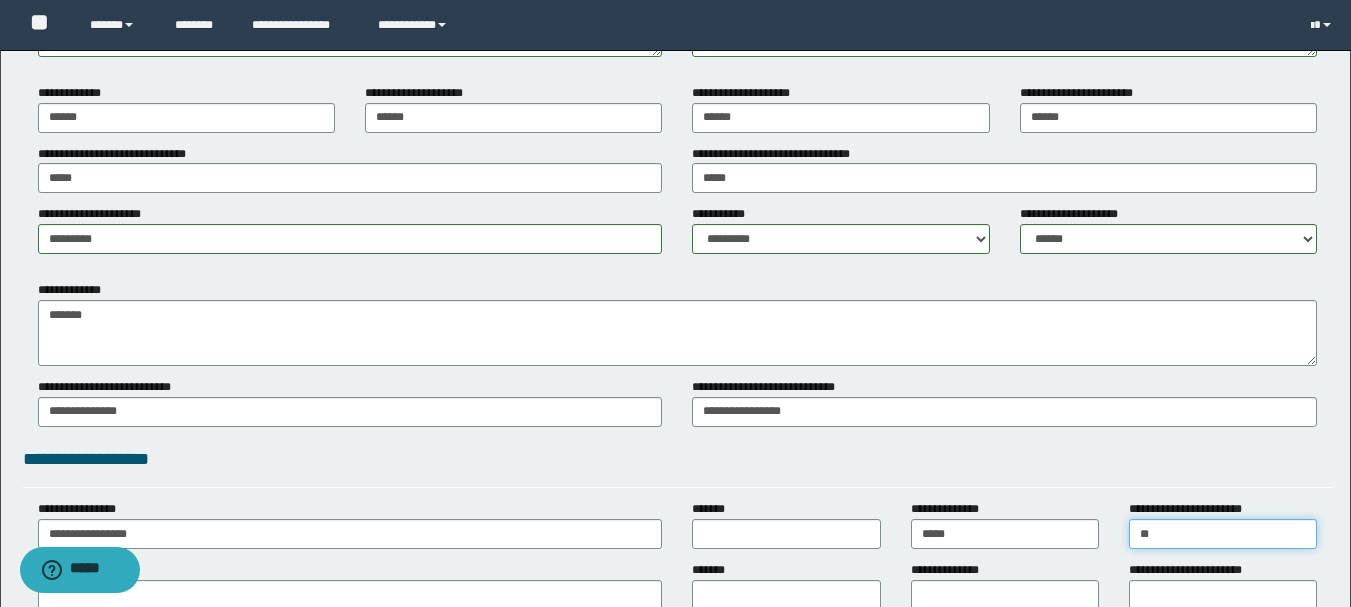 type on "**" 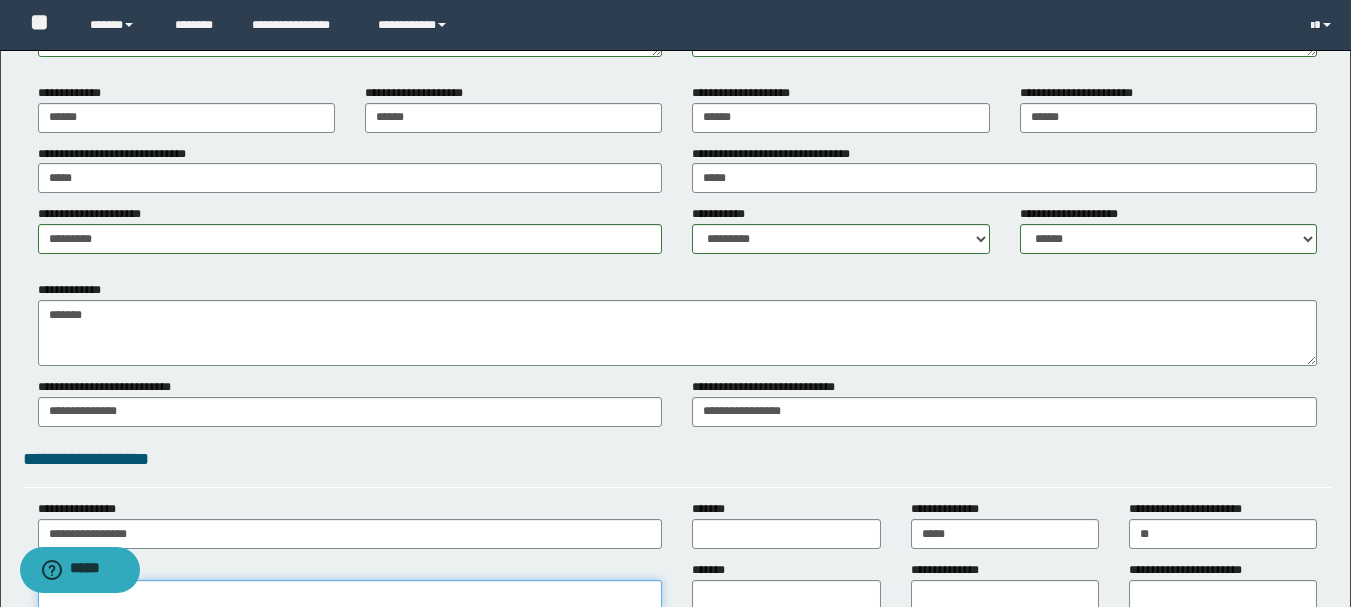 scroll, scrollTop: 1603, scrollLeft: 0, axis: vertical 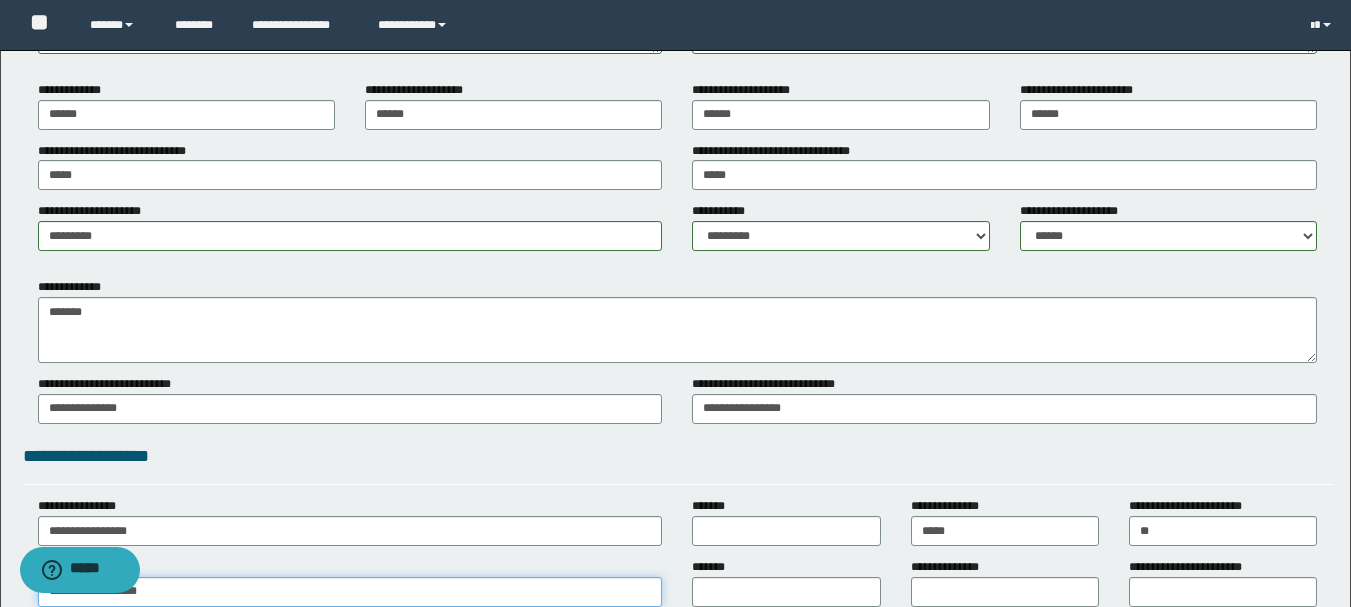 type on "**********" 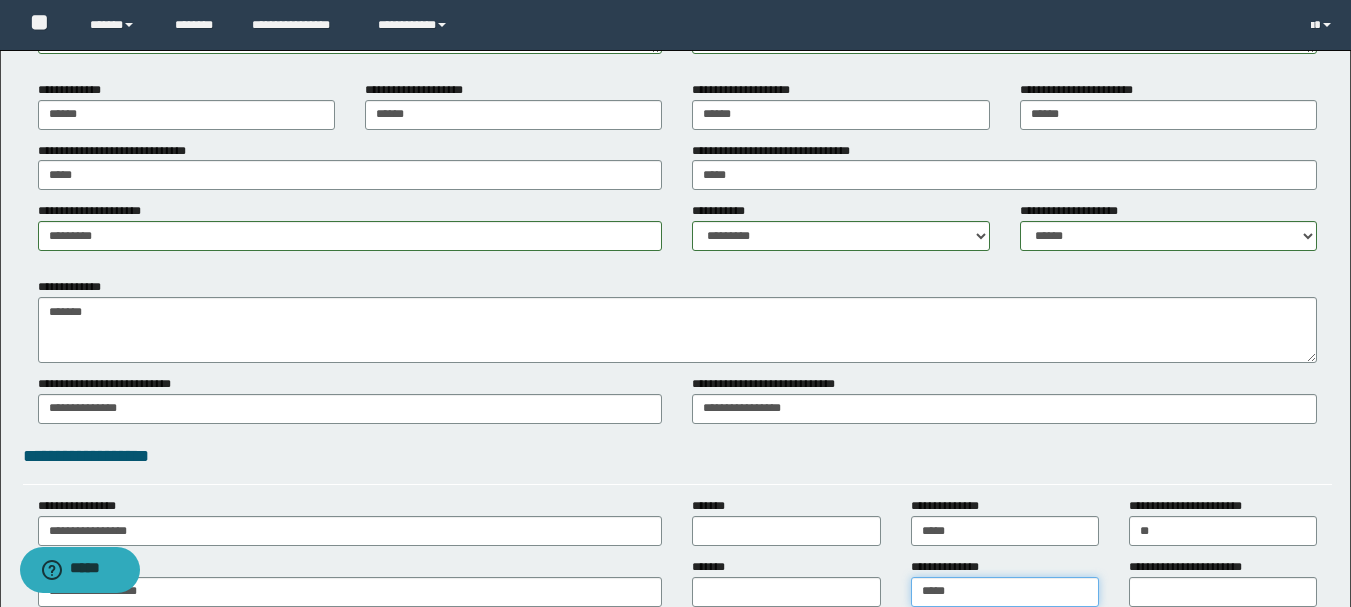 type on "*****" 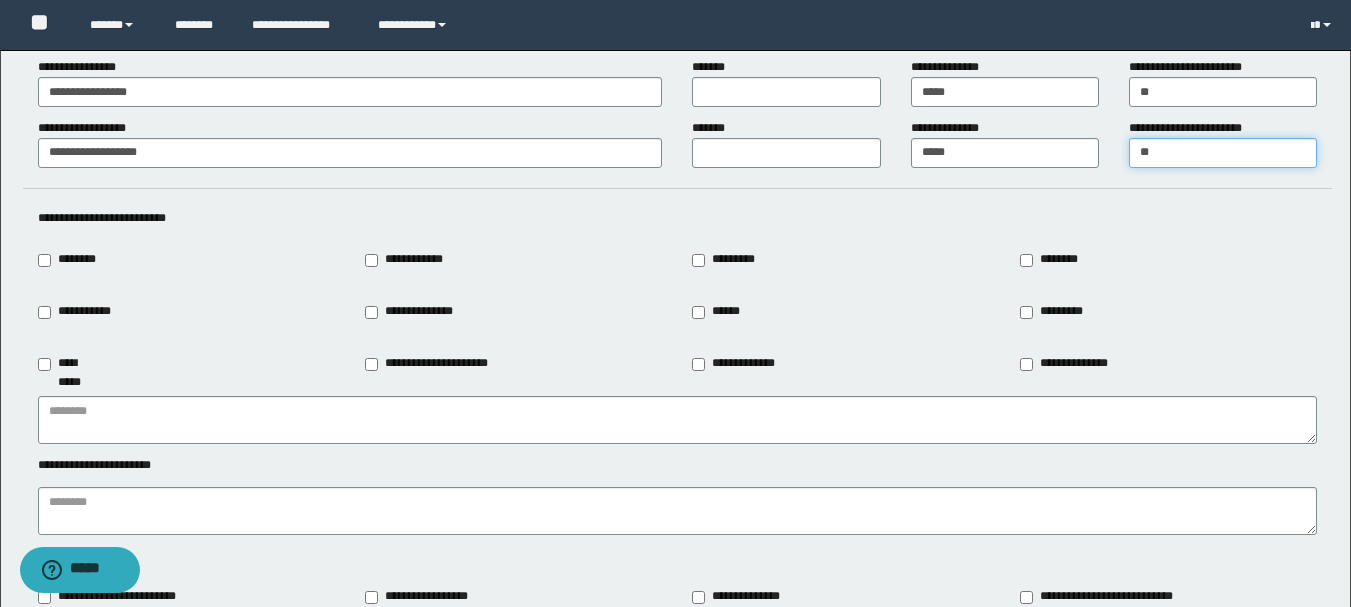 scroll, scrollTop: 2103, scrollLeft: 0, axis: vertical 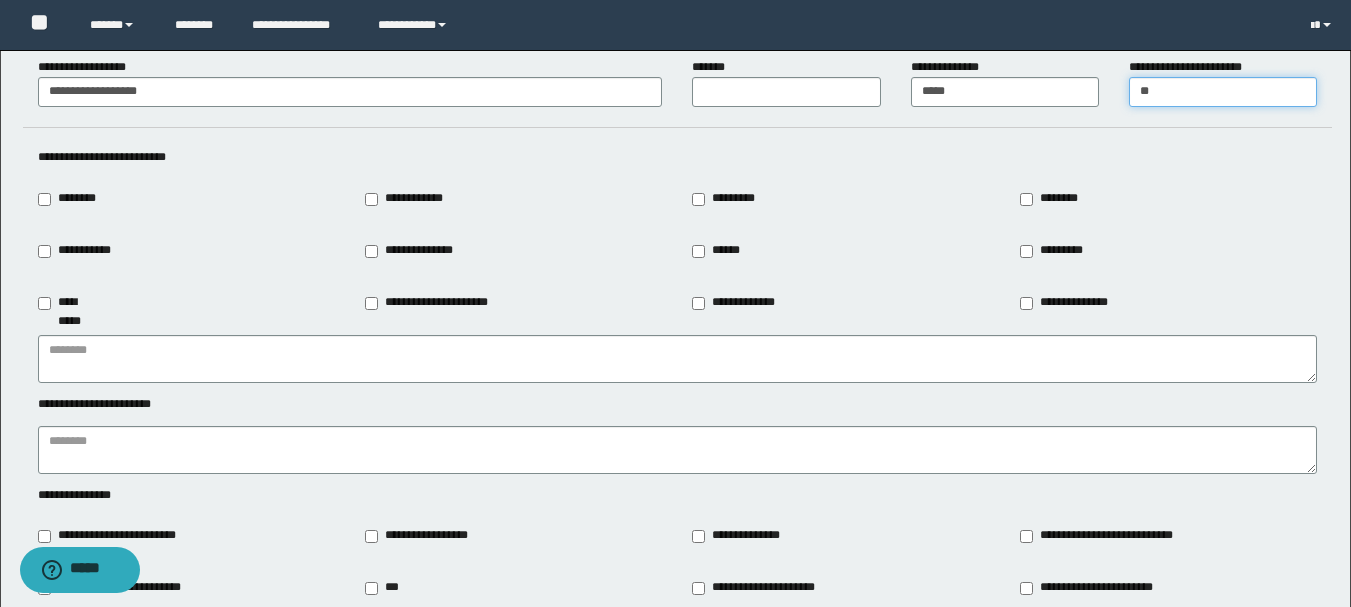 type on "**" 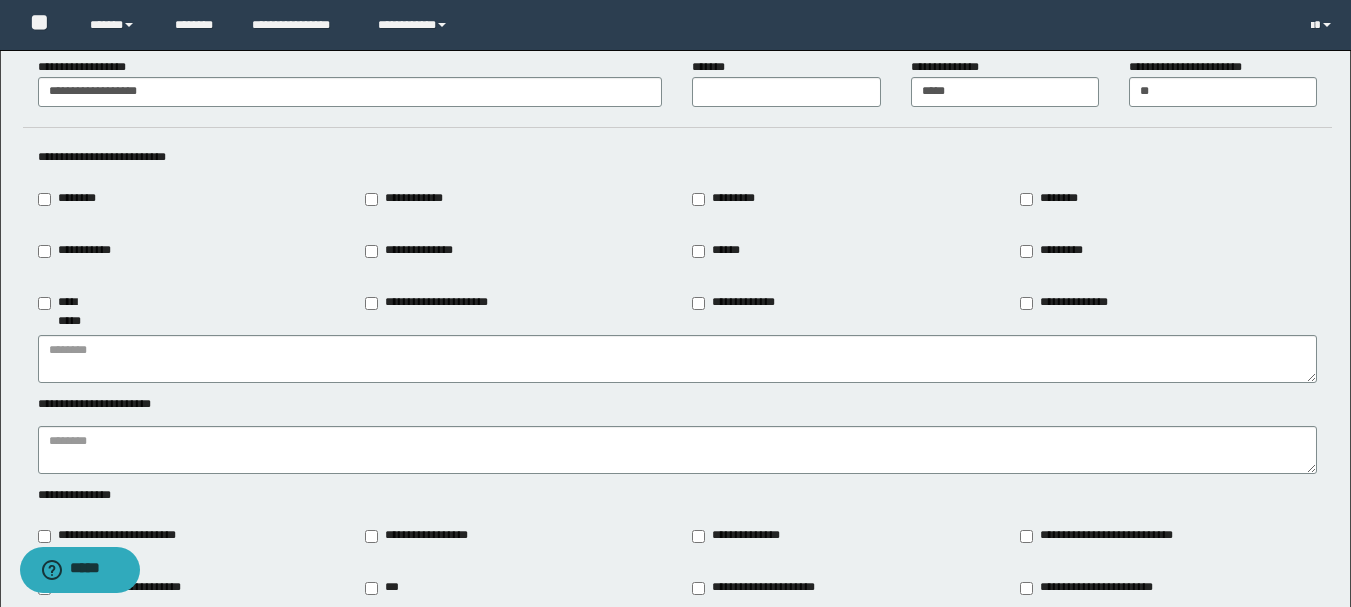 click on "**********" at bounding box center (406, 199) 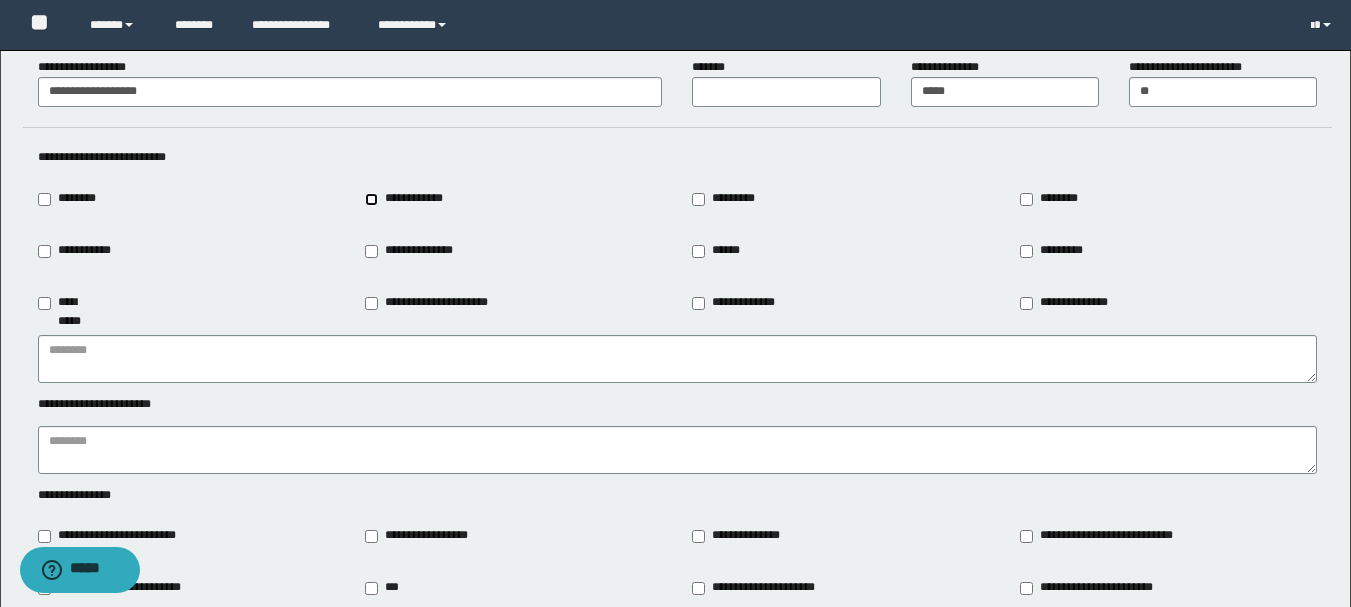 type on "**********" 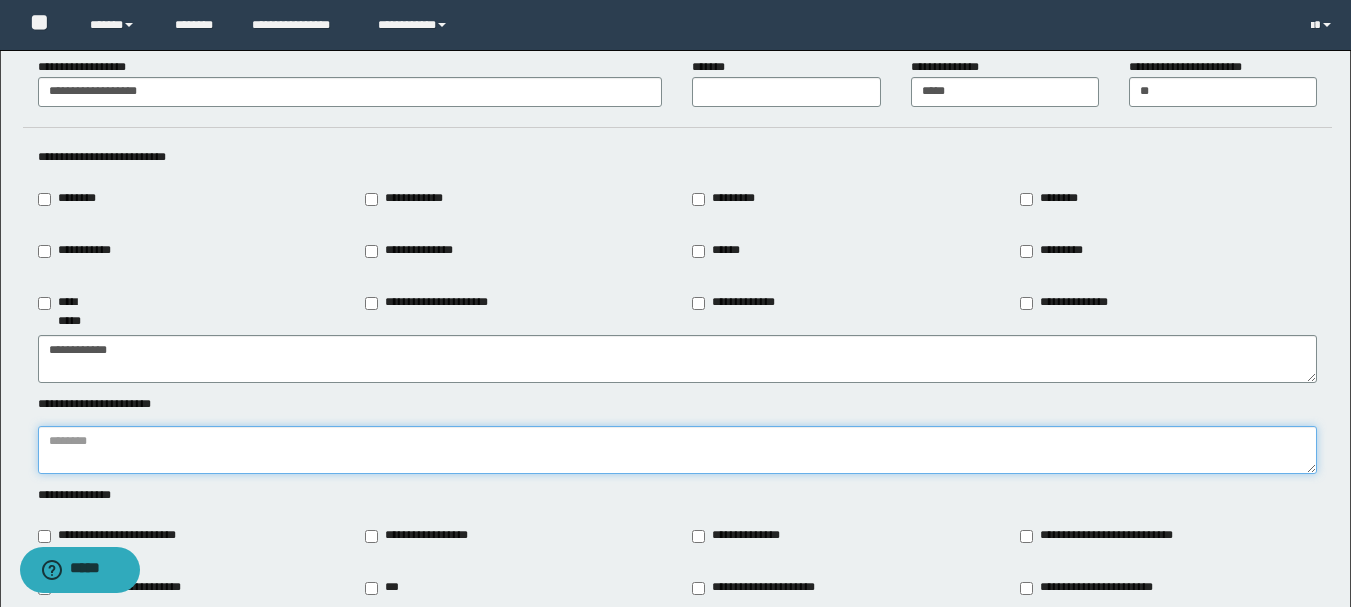 click at bounding box center [677, 450] 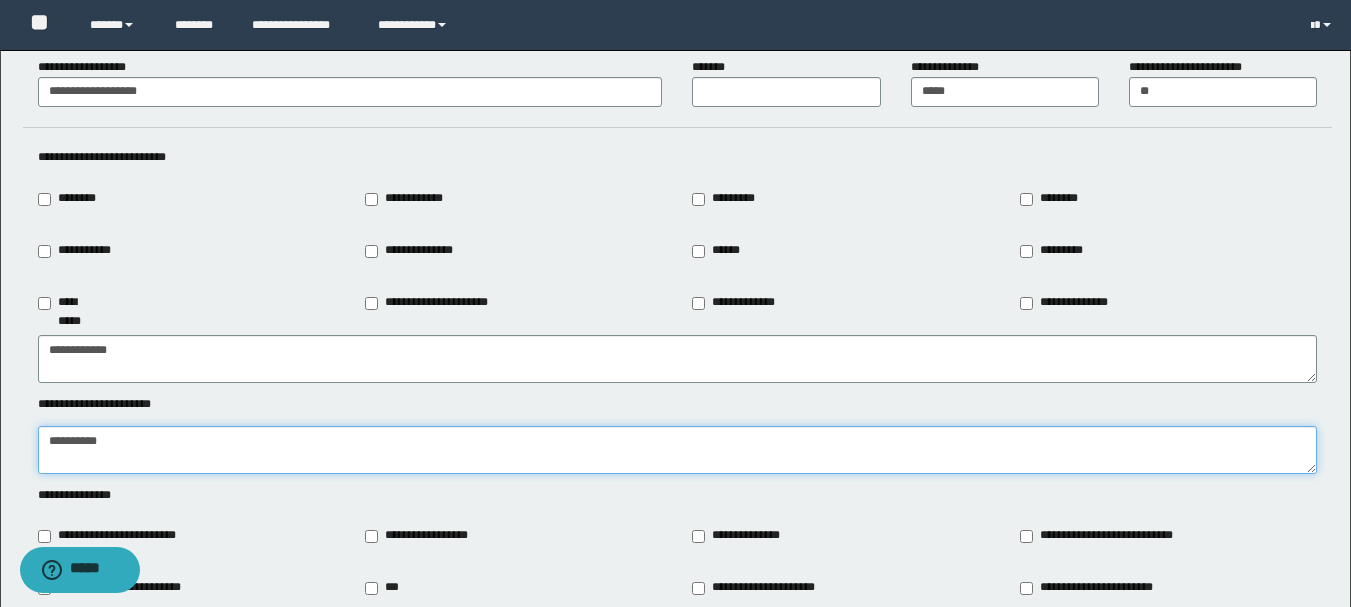drag, startPoint x: 176, startPoint y: 453, endPoint x: 0, endPoint y: 434, distance: 177.0226 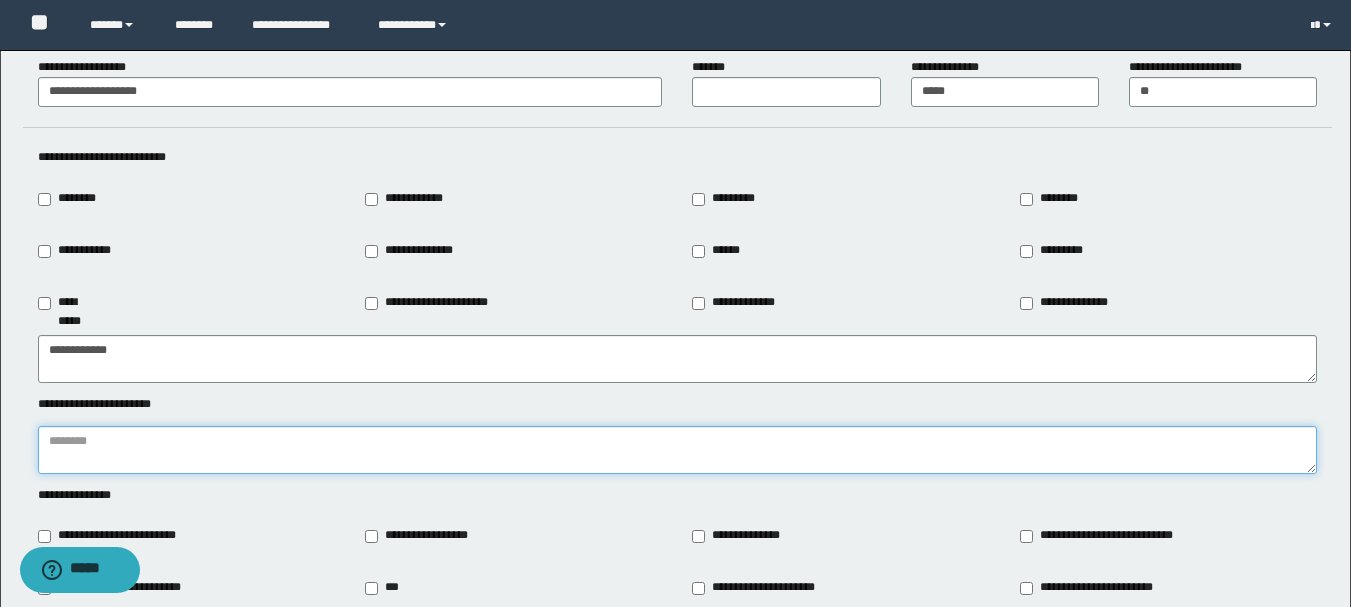 paste on "**********" 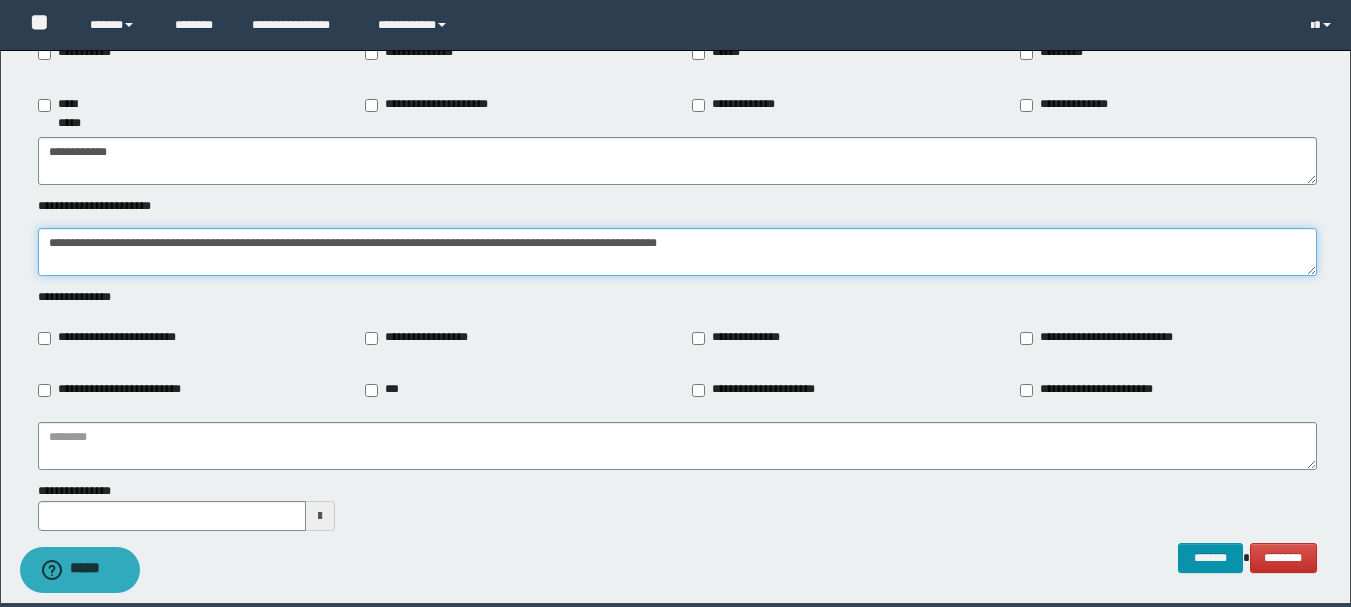 scroll, scrollTop: 2303, scrollLeft: 0, axis: vertical 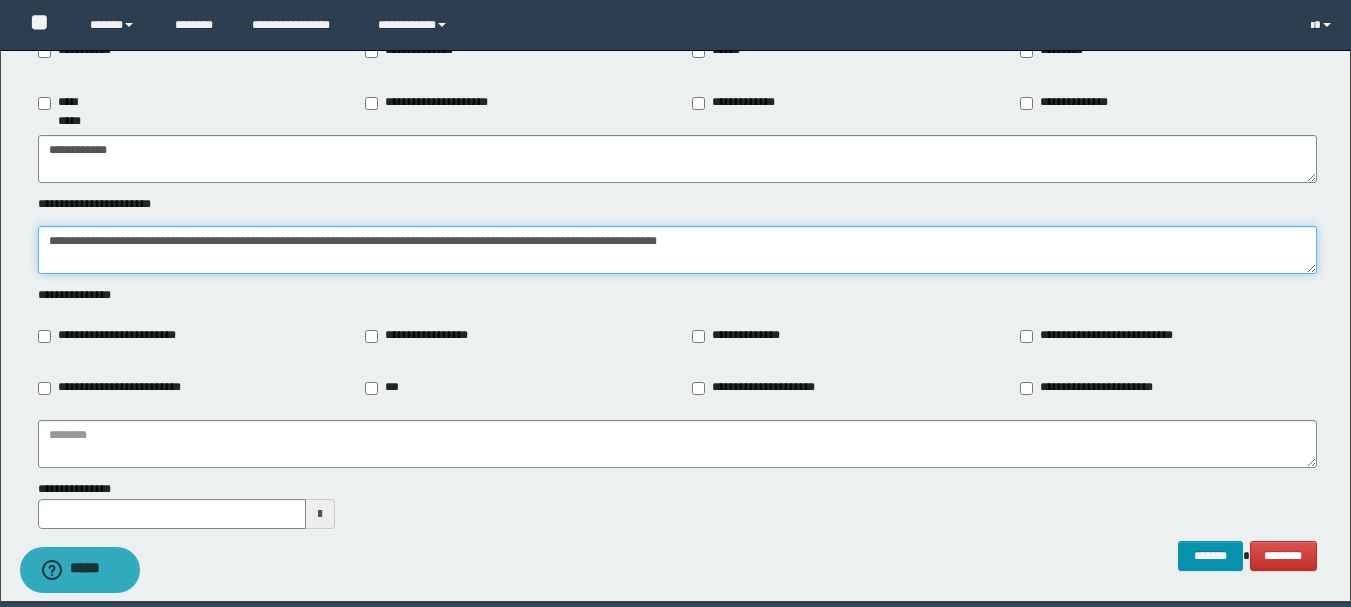 type on "**********" 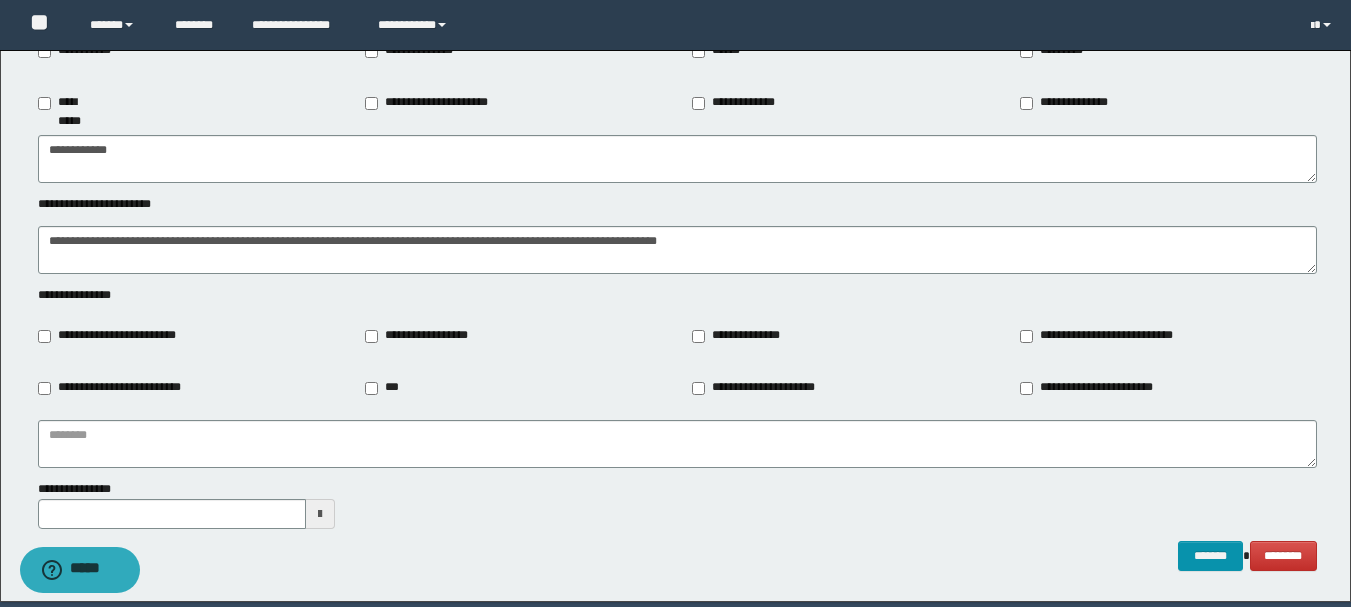 click on "**********" at bounding box center [116, 336] 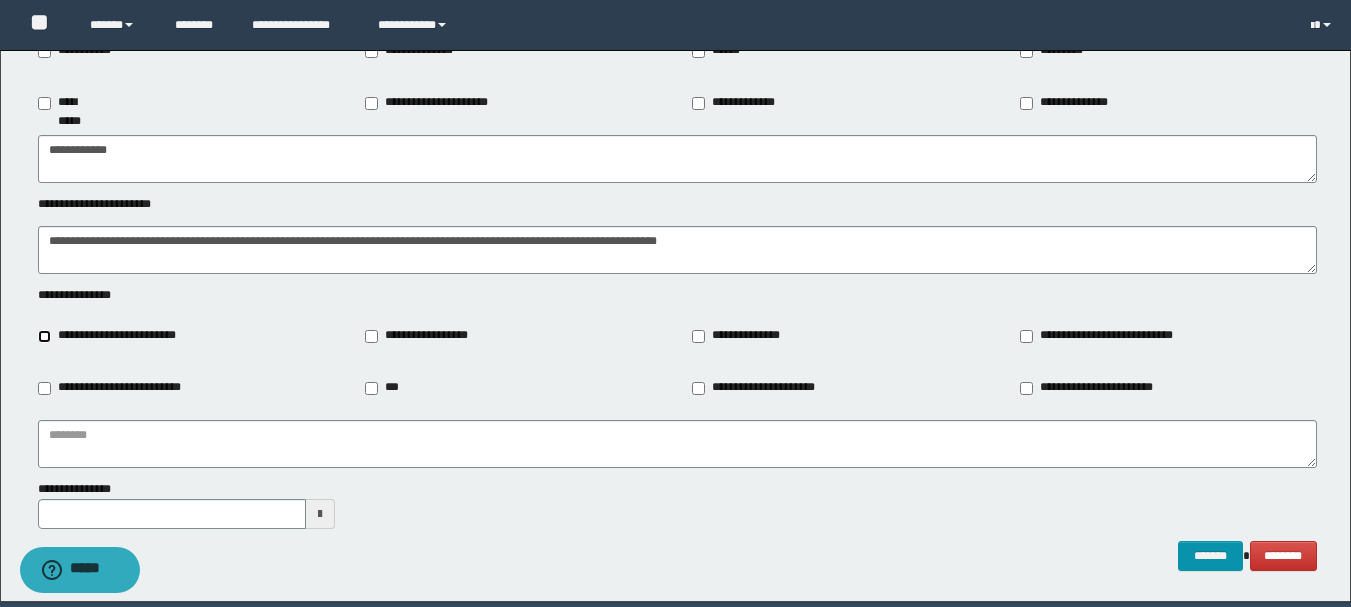type on "**********" 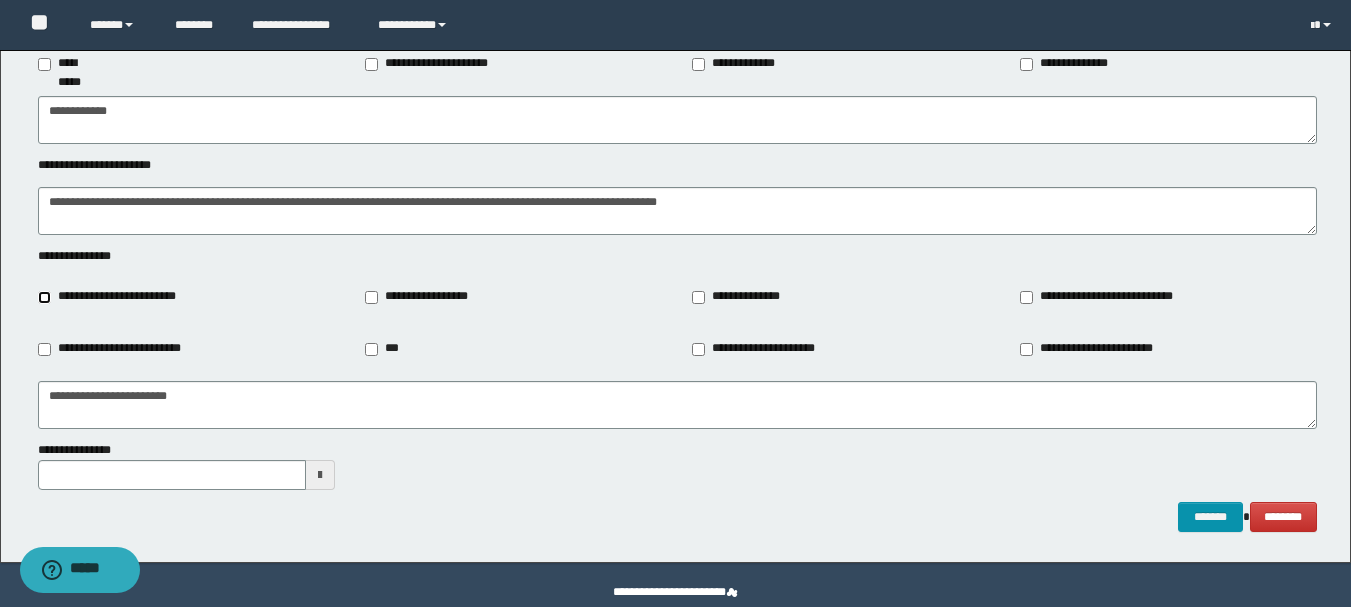 scroll, scrollTop: 2376, scrollLeft: 0, axis: vertical 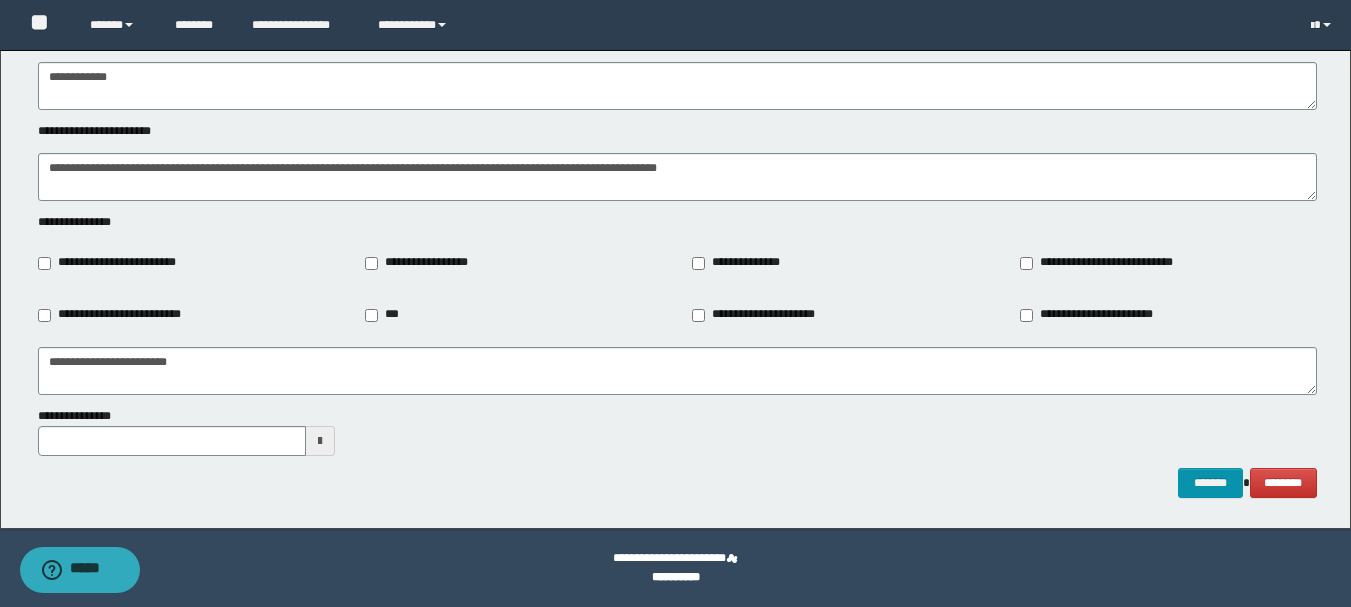 click at bounding box center [320, 441] 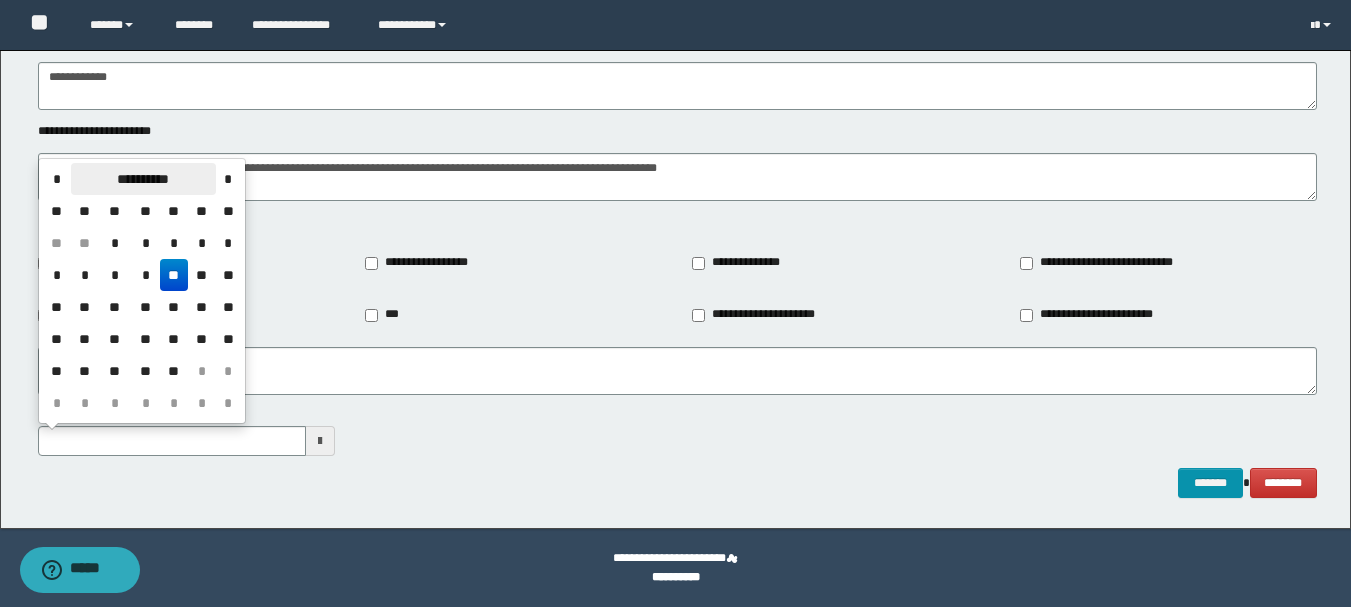 click on "**********" at bounding box center (143, 179) 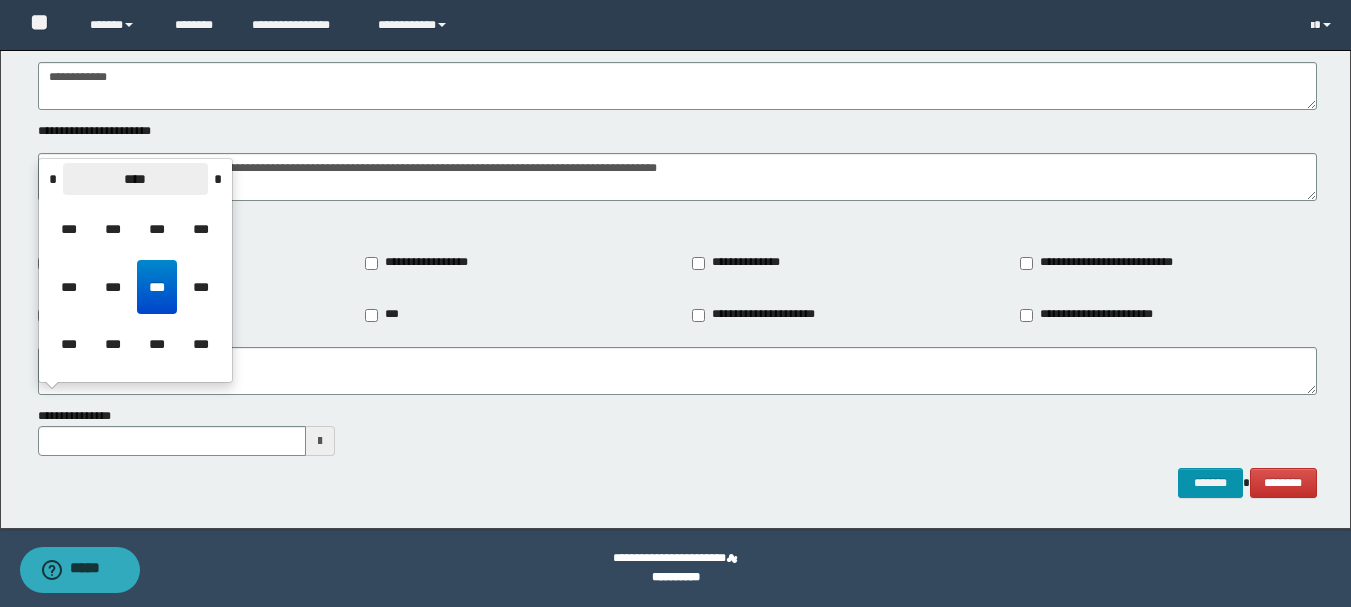 click on "****" at bounding box center [135, 179] 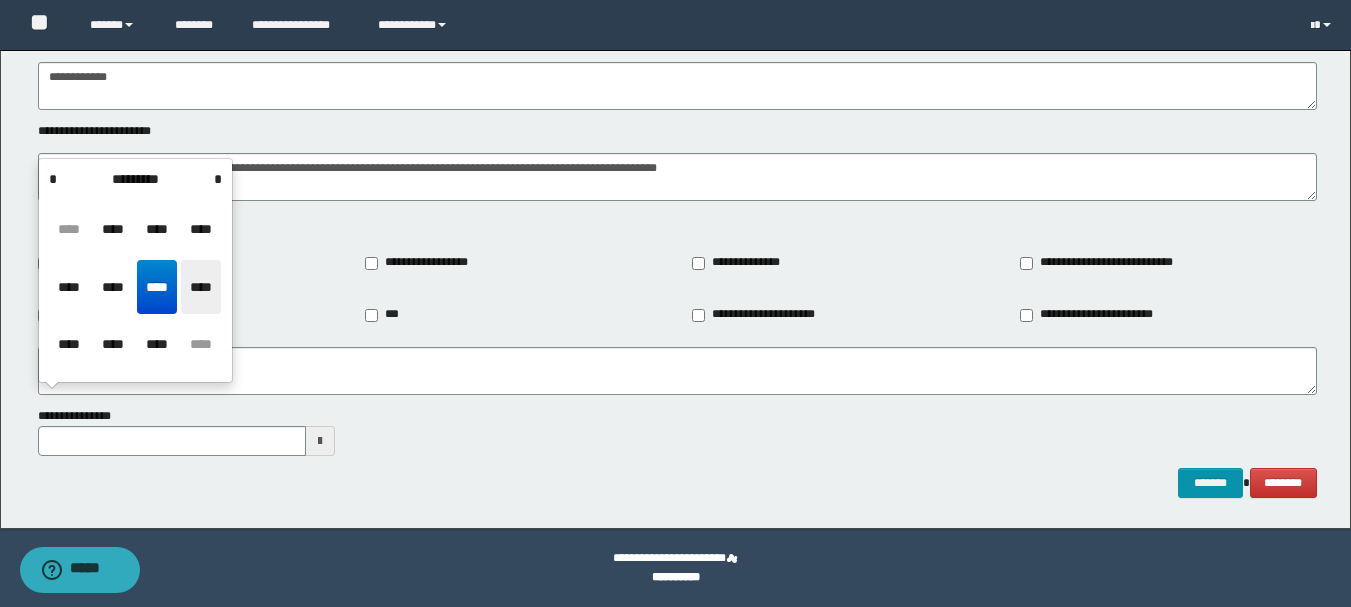 click on "****" at bounding box center [201, 287] 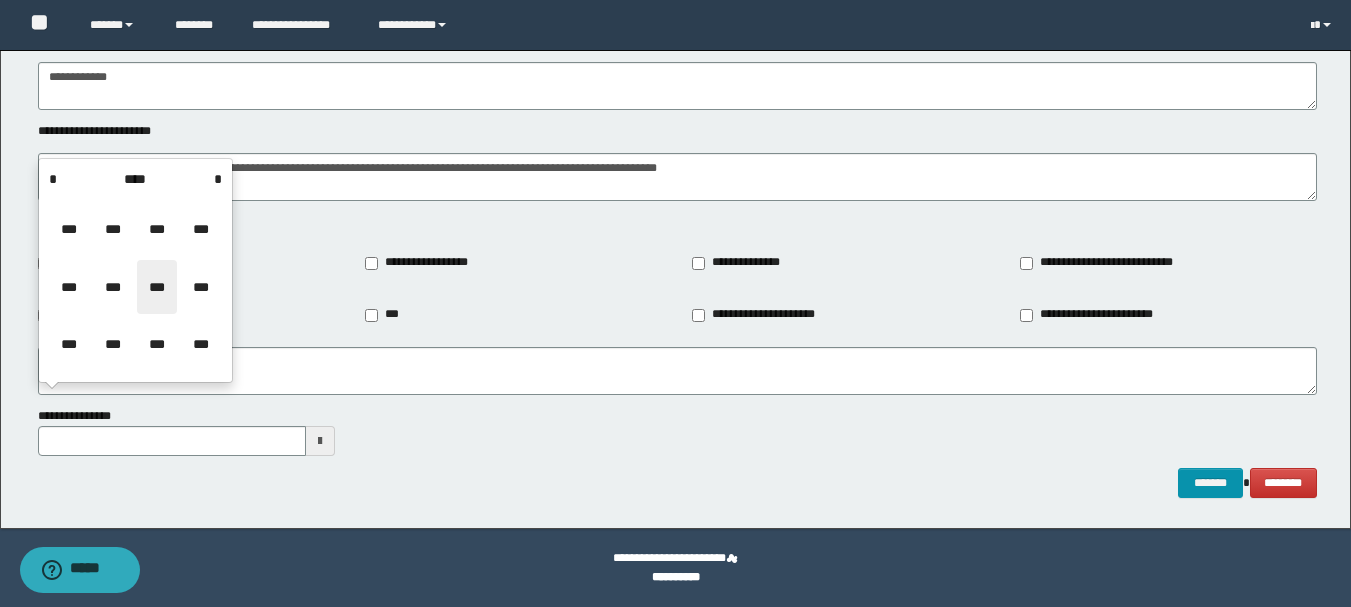 click on "***" at bounding box center [157, 287] 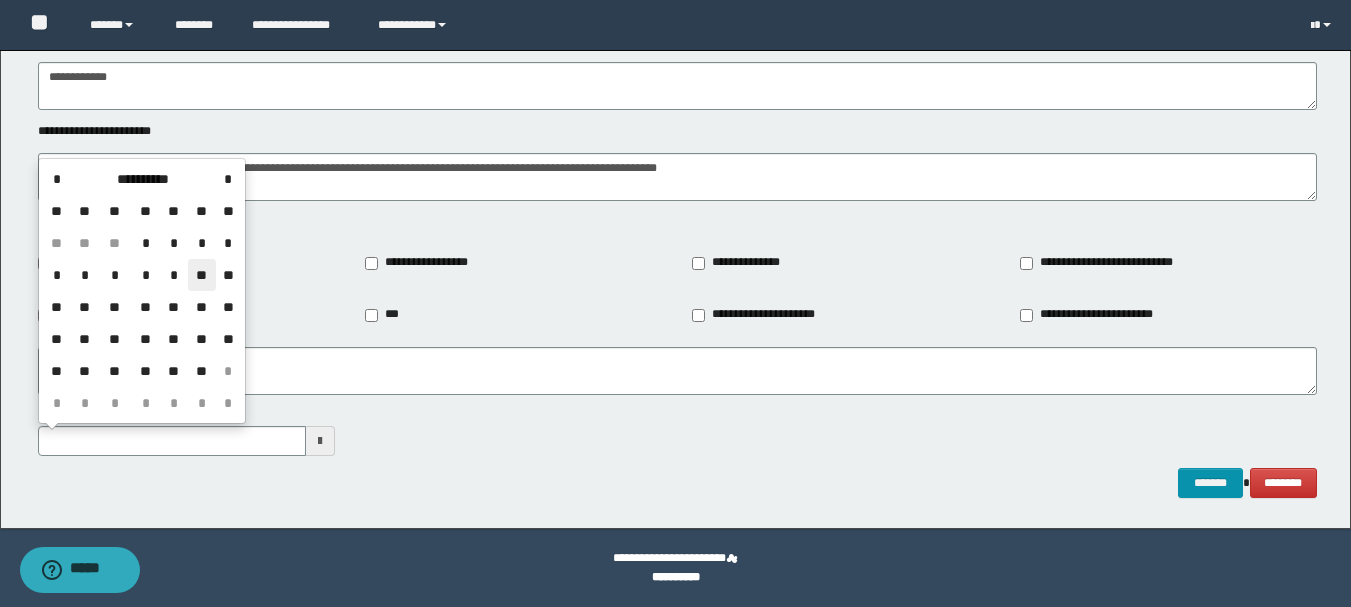 click on "**" at bounding box center (202, 275) 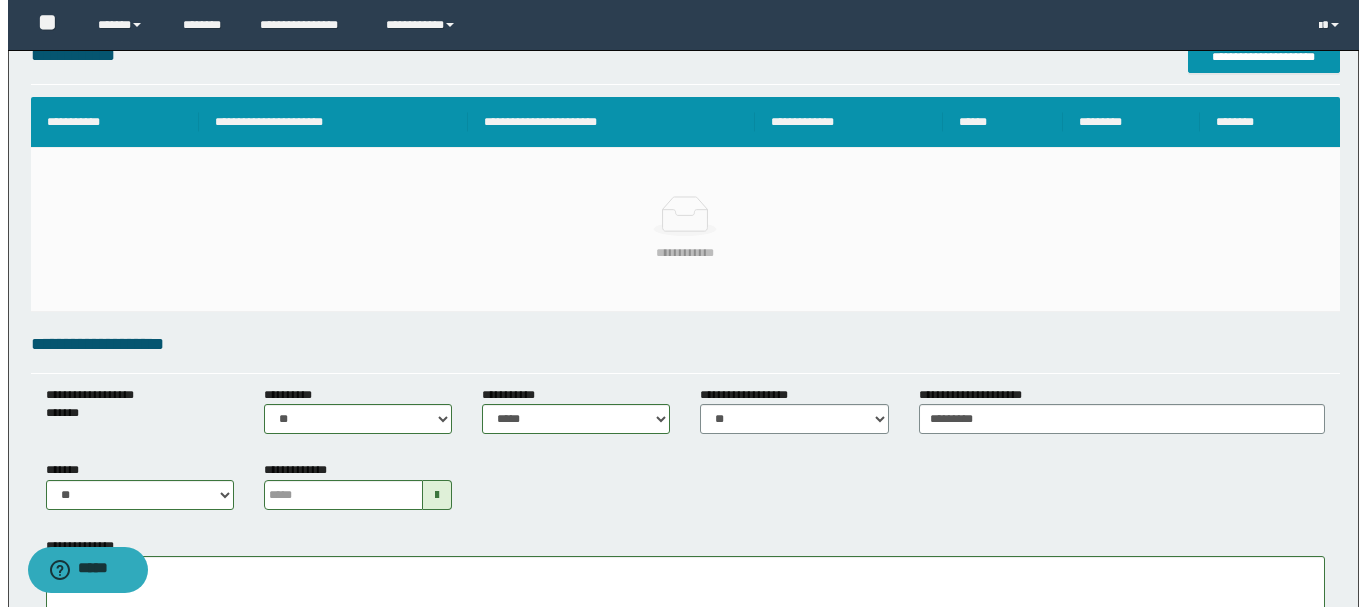 scroll, scrollTop: 76, scrollLeft: 0, axis: vertical 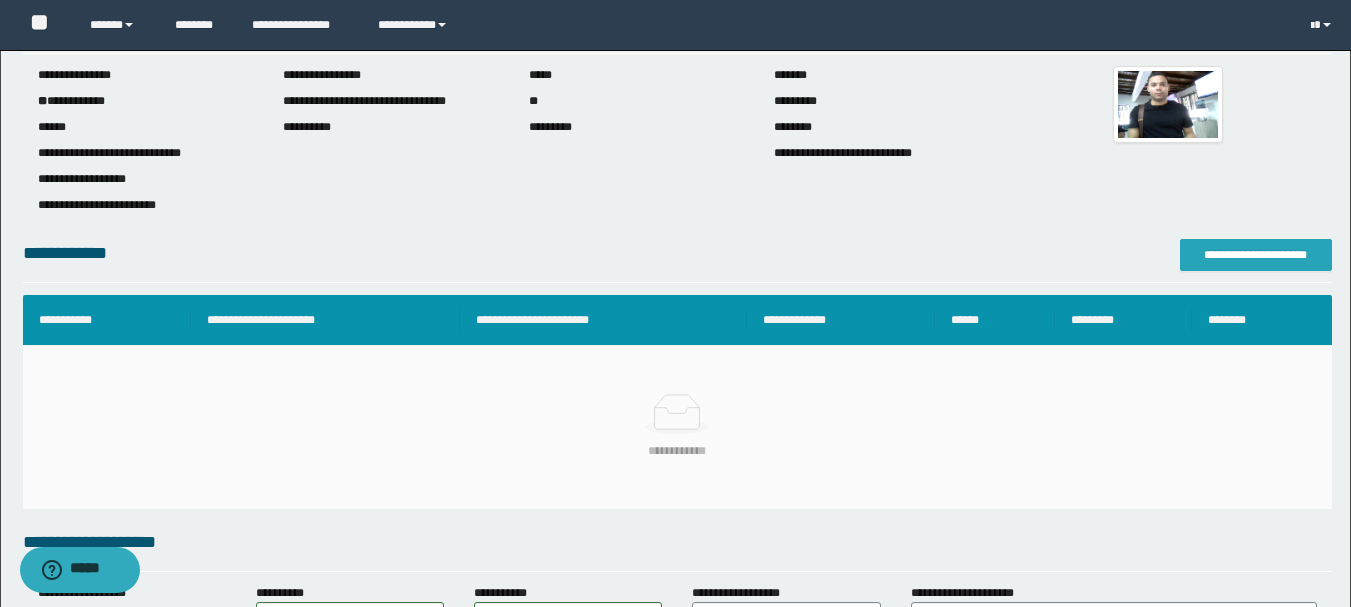 click on "**********" at bounding box center [1256, 255] 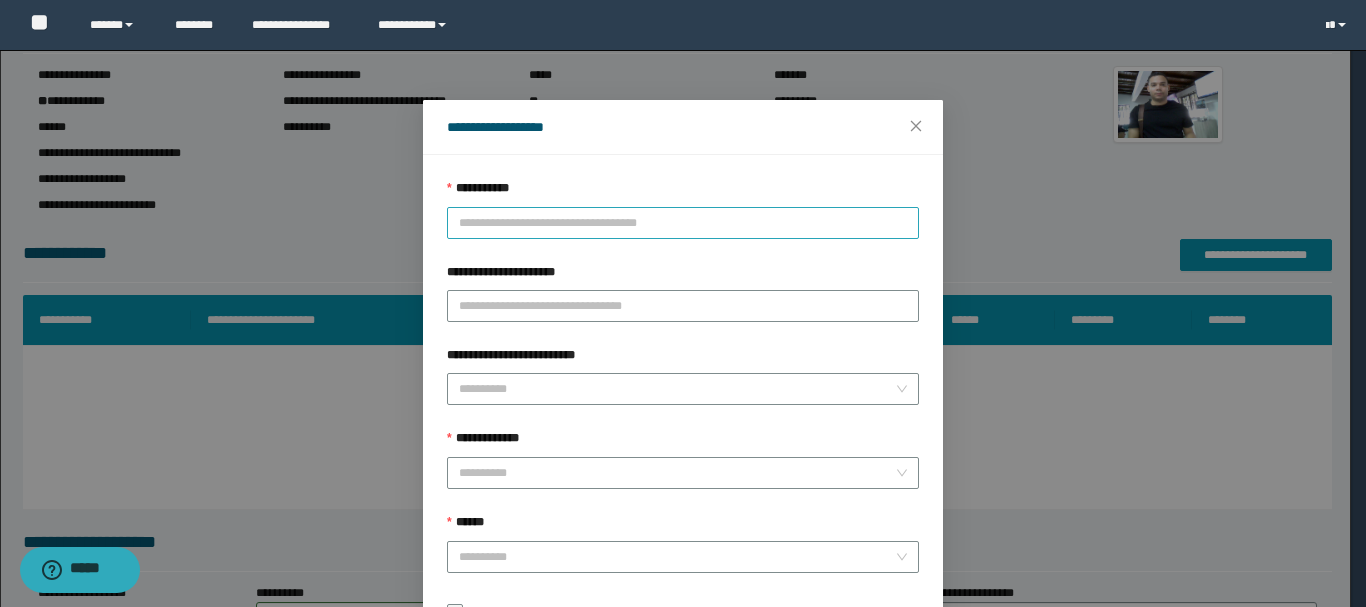 click on "**********" at bounding box center [683, 223] 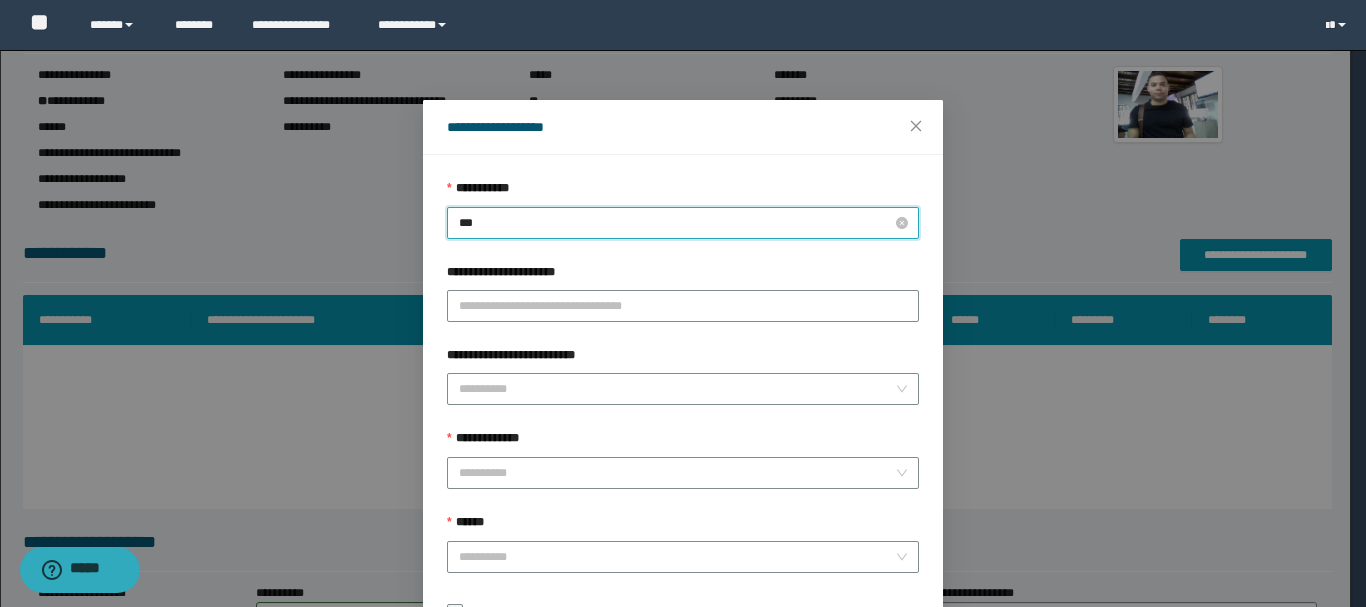 type on "****" 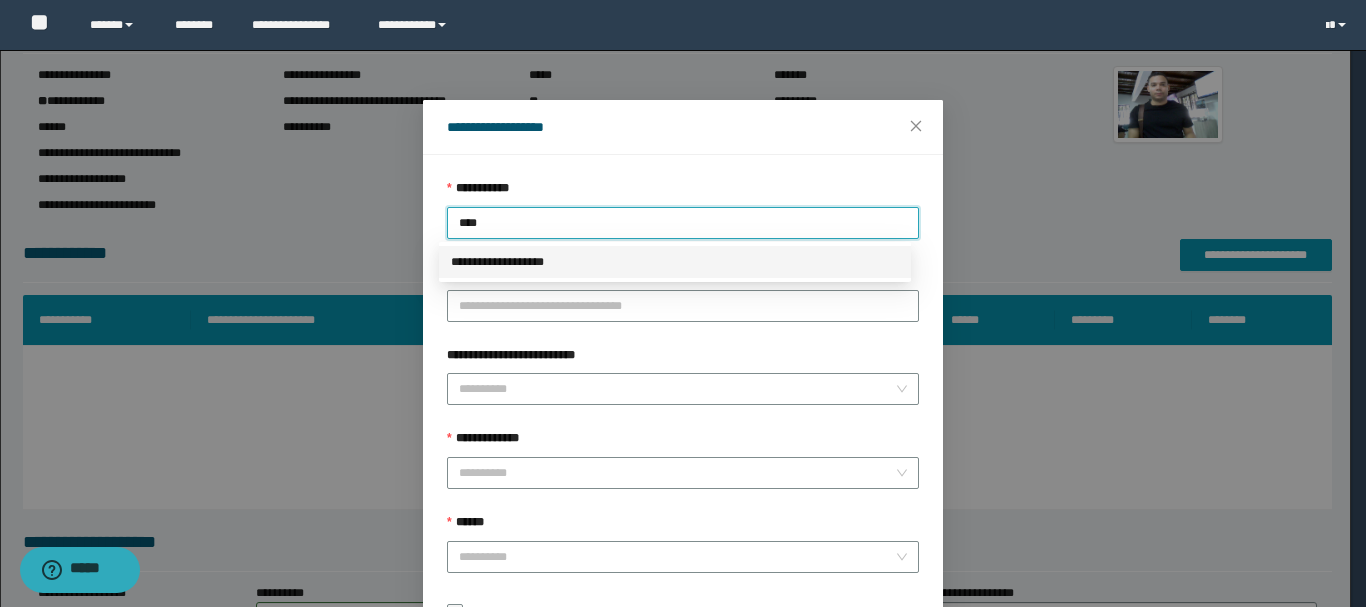 click on "**********" at bounding box center [675, 262] 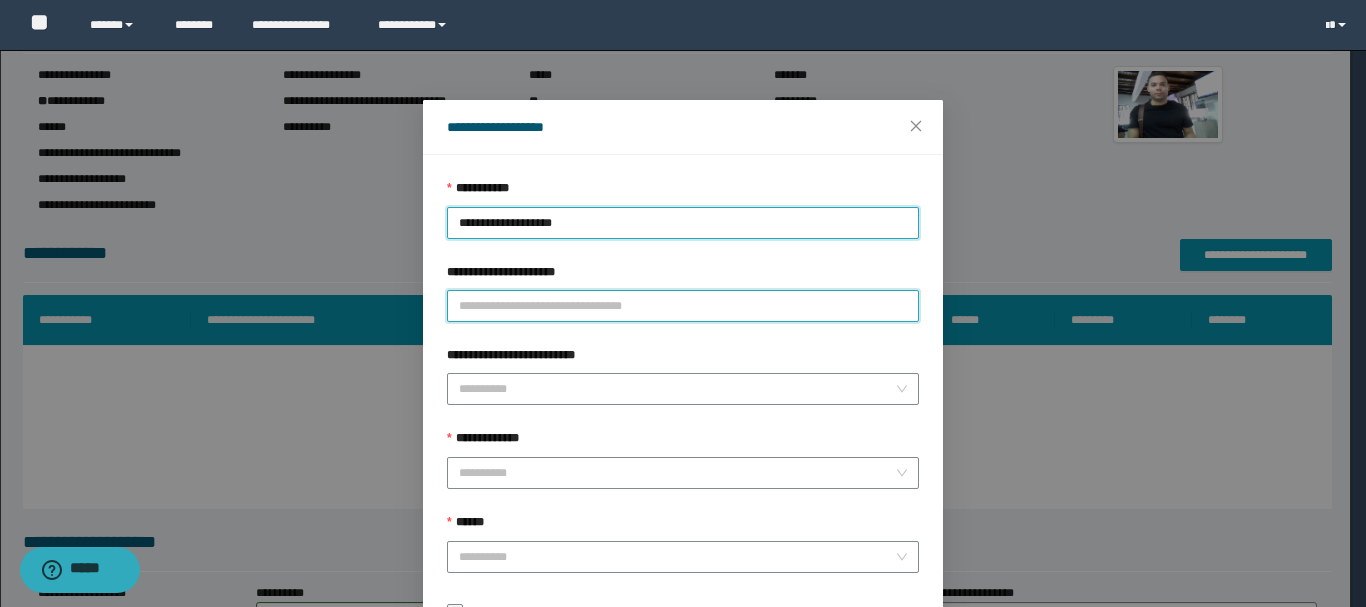 click on "**********" at bounding box center [683, 306] 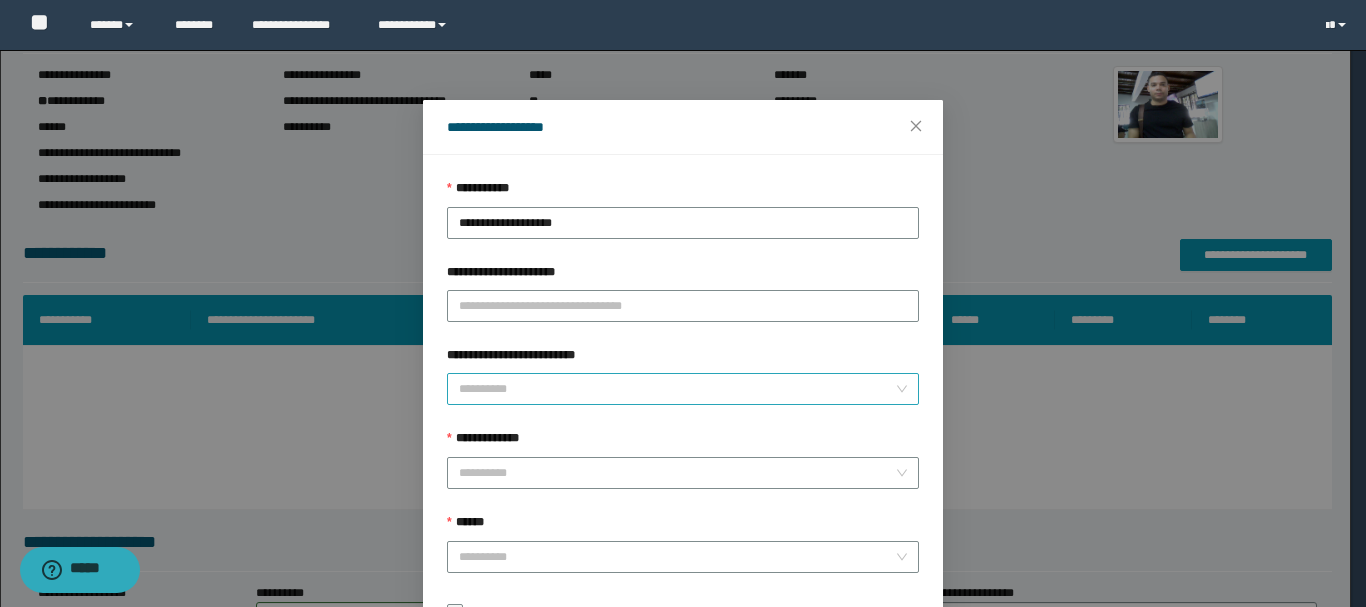click on "**********" at bounding box center [677, 389] 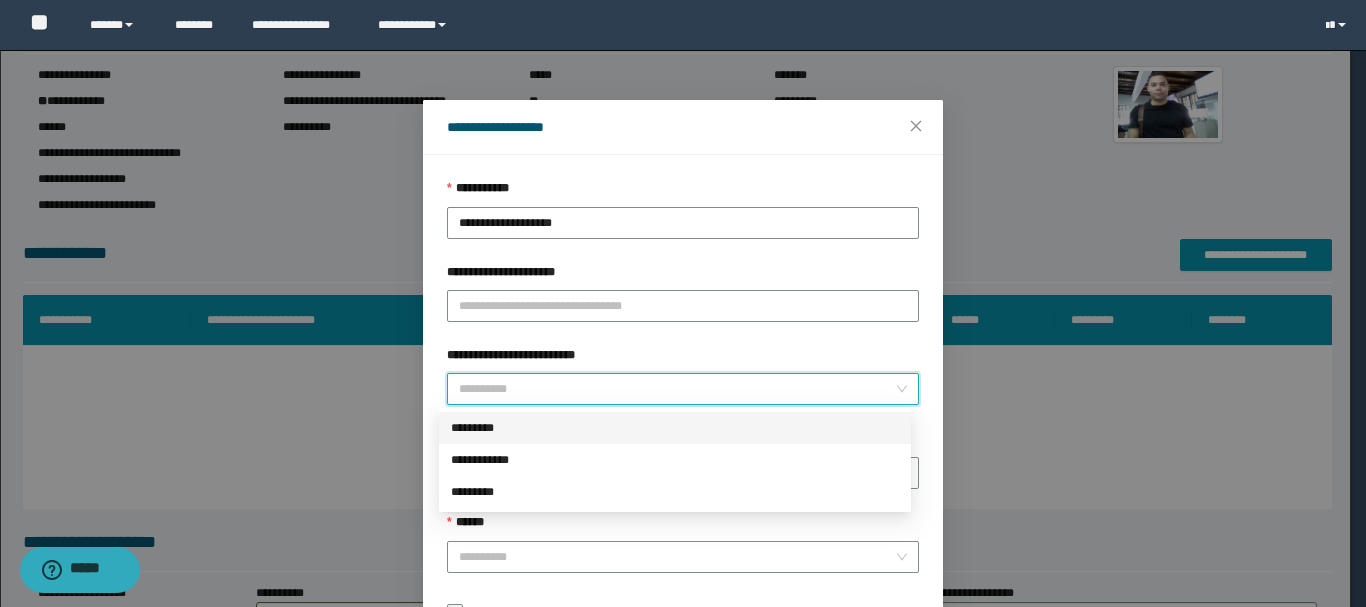 click on "*********" at bounding box center [675, 428] 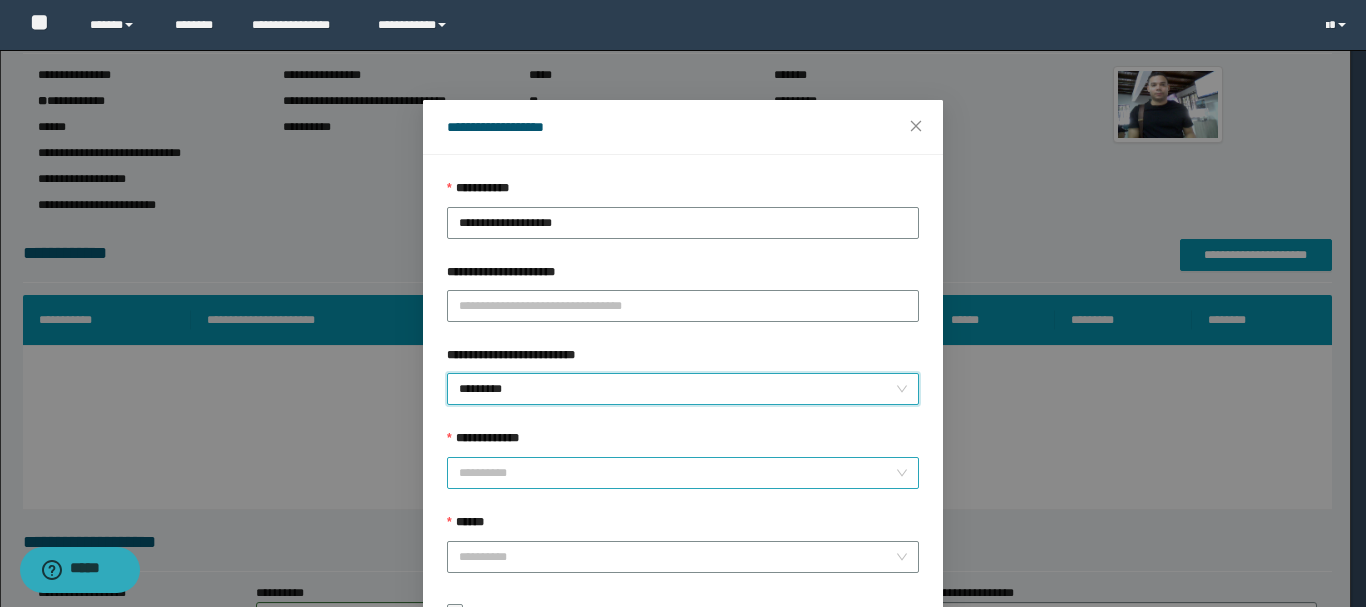 click on "**********" at bounding box center [677, 473] 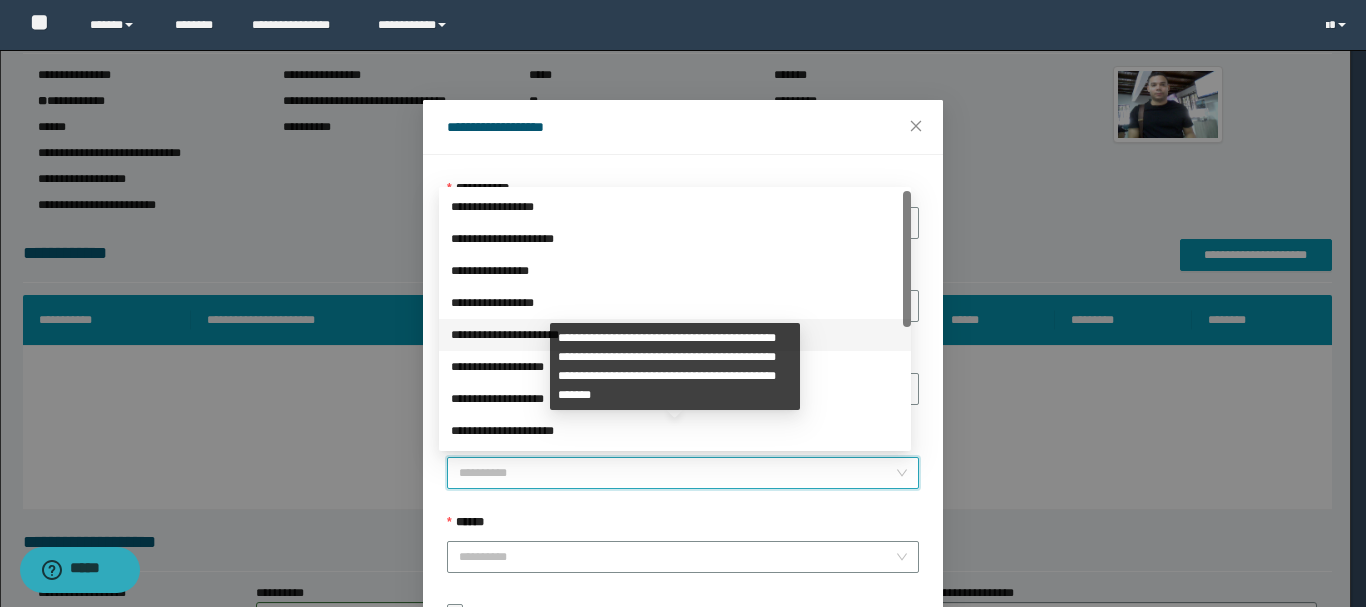 scroll, scrollTop: 224, scrollLeft: 0, axis: vertical 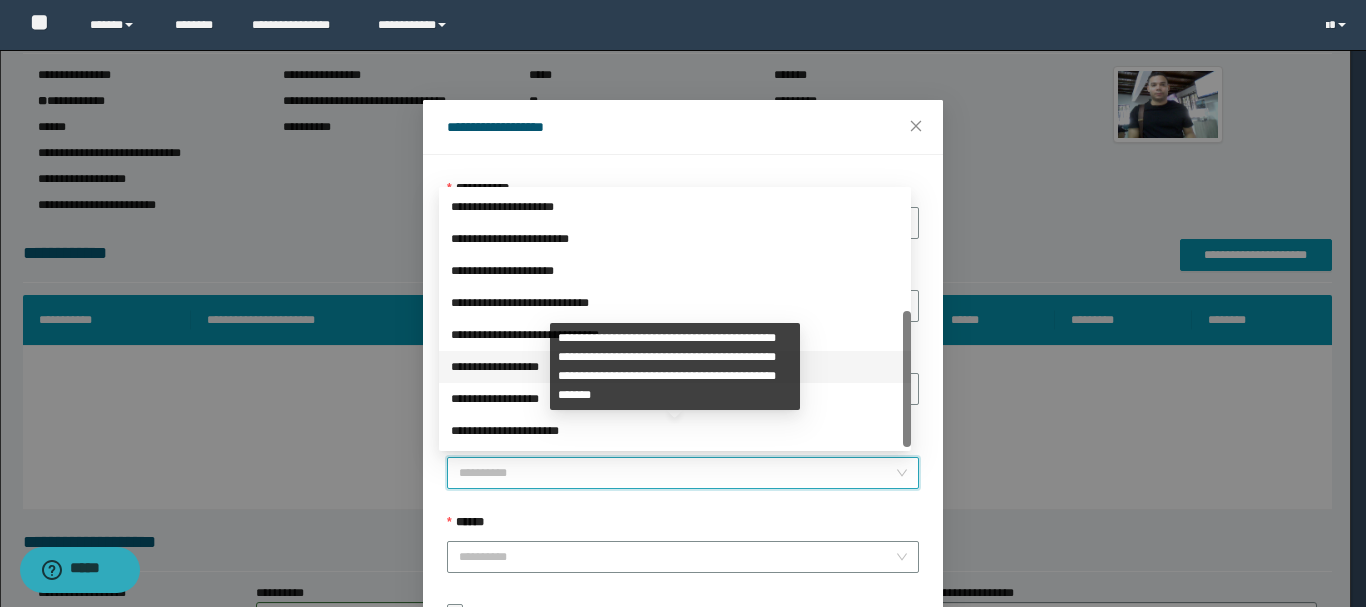 click on "**********" at bounding box center (675, 367) 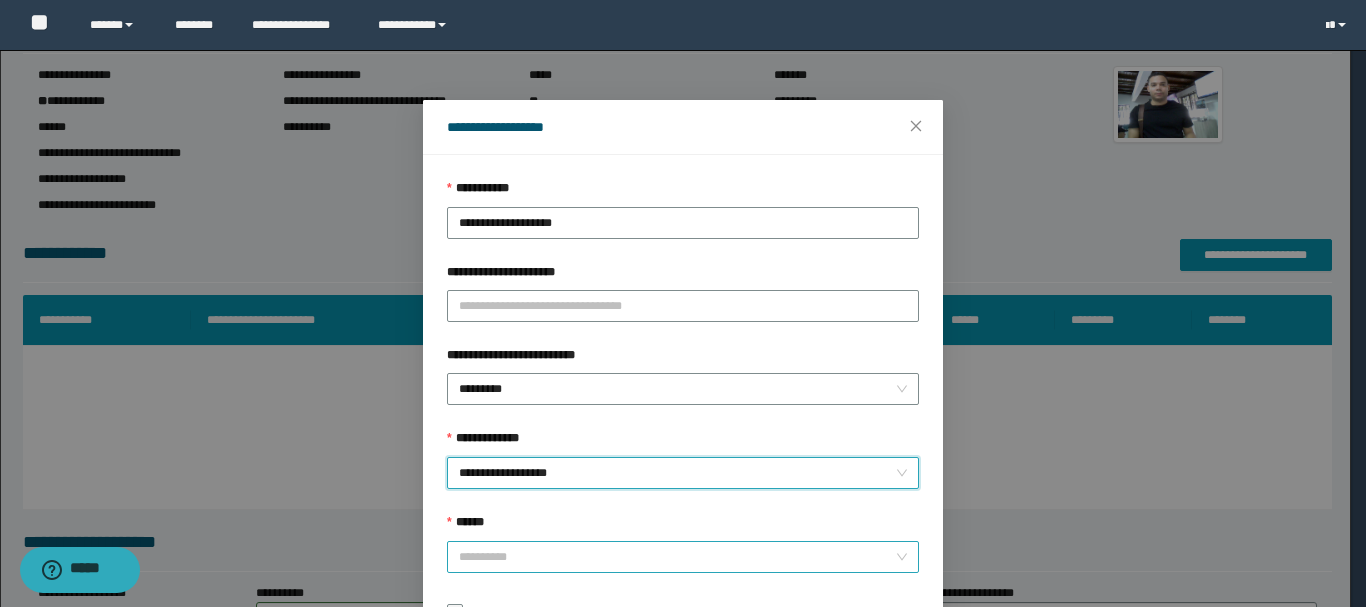 click on "******" at bounding box center (677, 557) 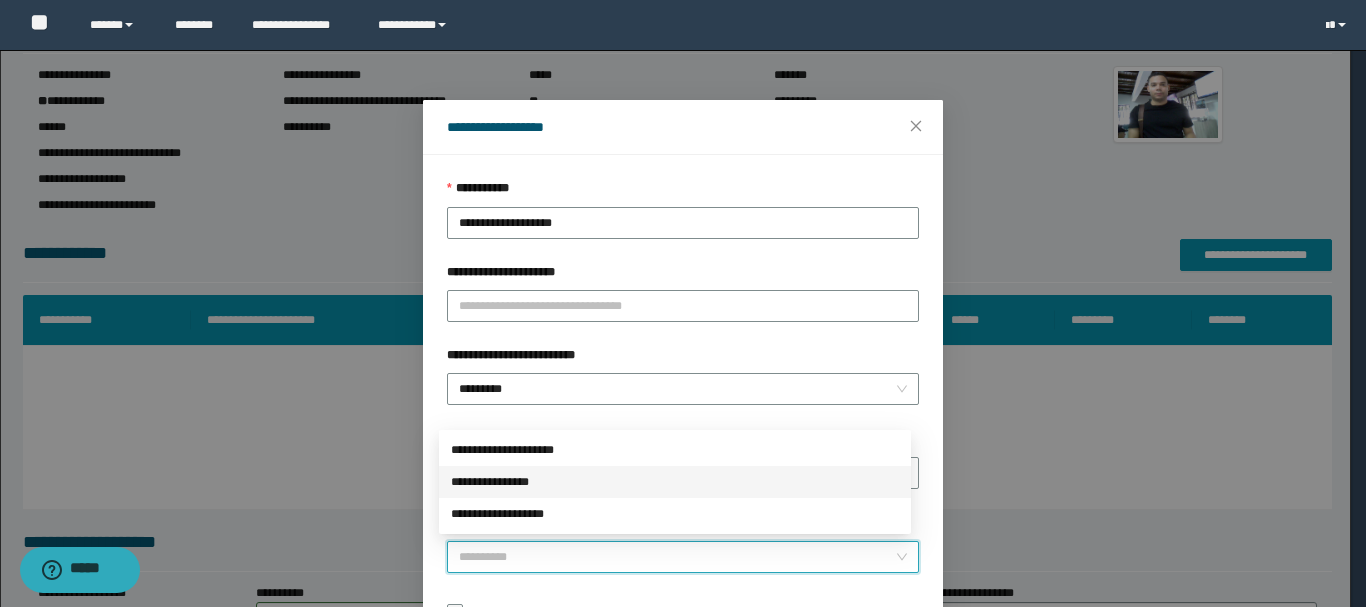 click on "**********" at bounding box center [675, 482] 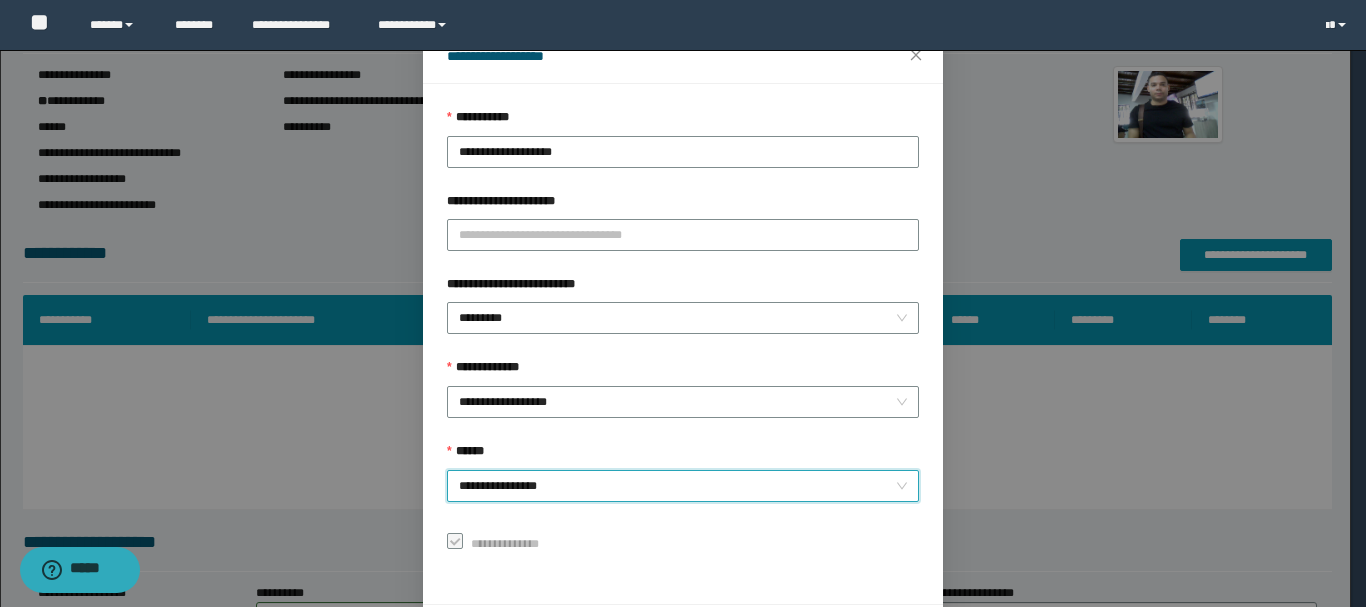 scroll, scrollTop: 145, scrollLeft: 0, axis: vertical 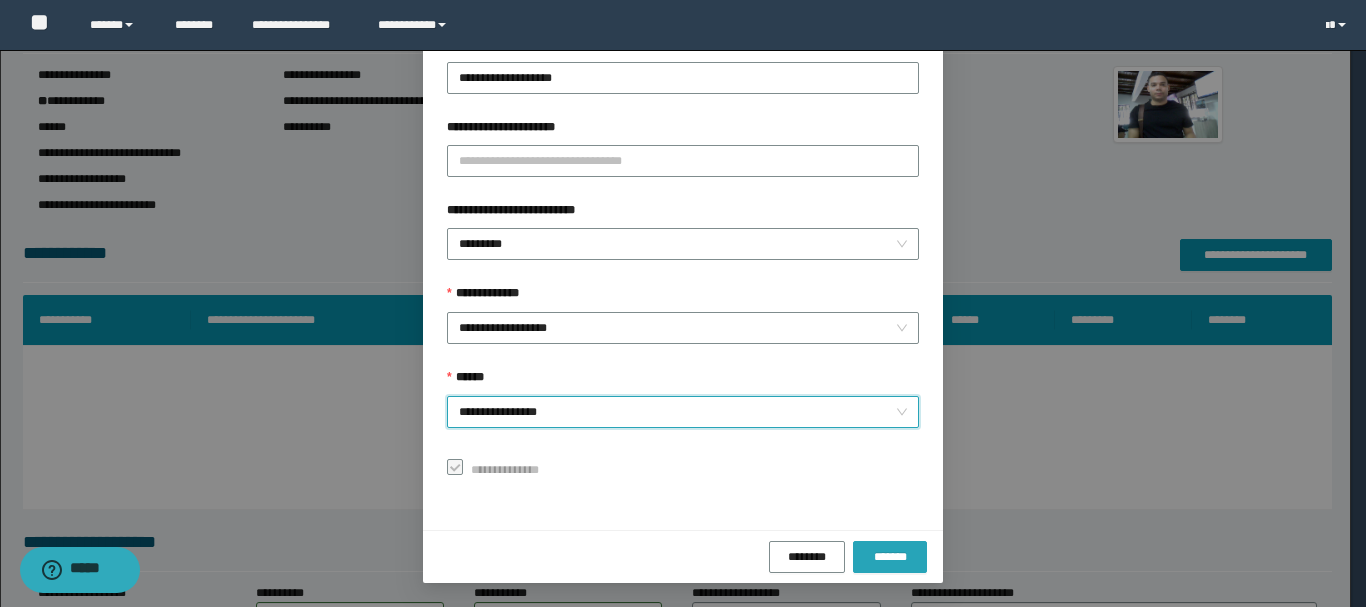 click on "*******" at bounding box center [890, 557] 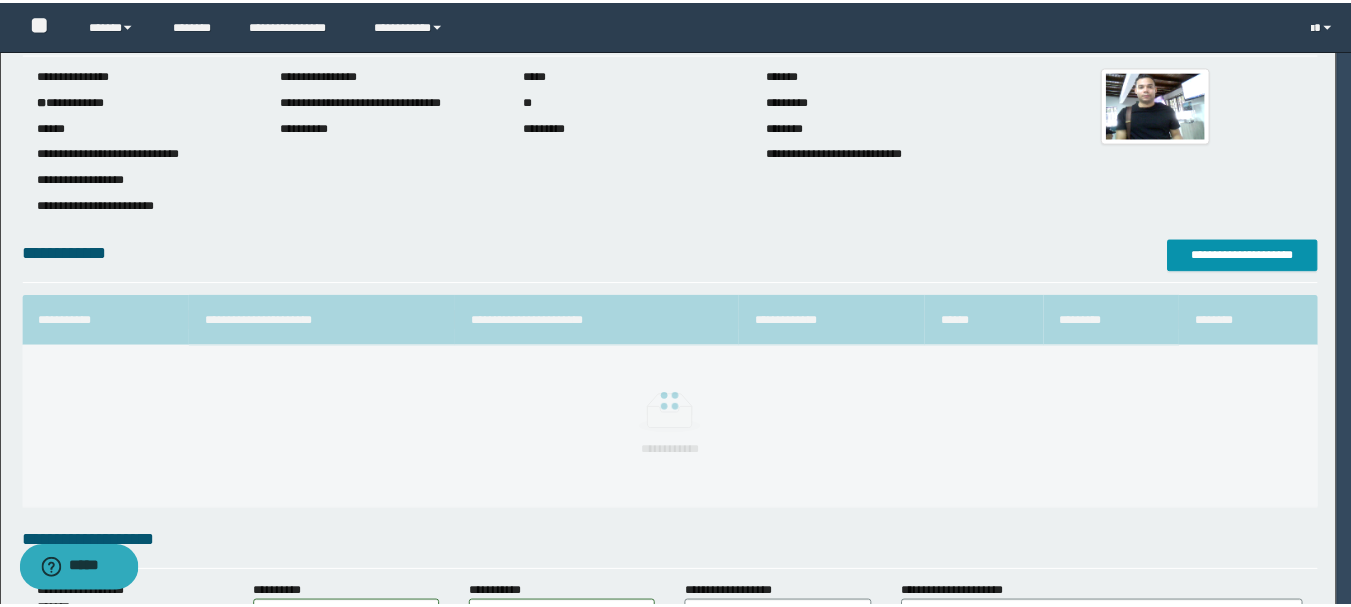scroll, scrollTop: 98, scrollLeft: 0, axis: vertical 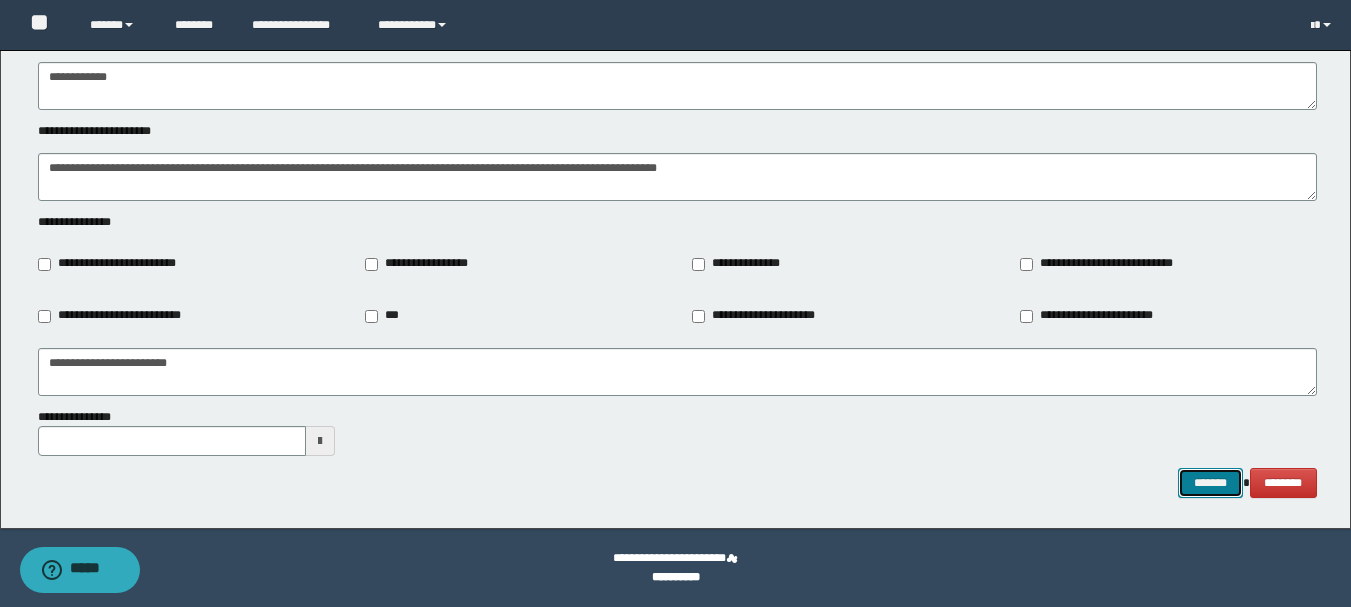 click on "*******" at bounding box center (1210, 483) 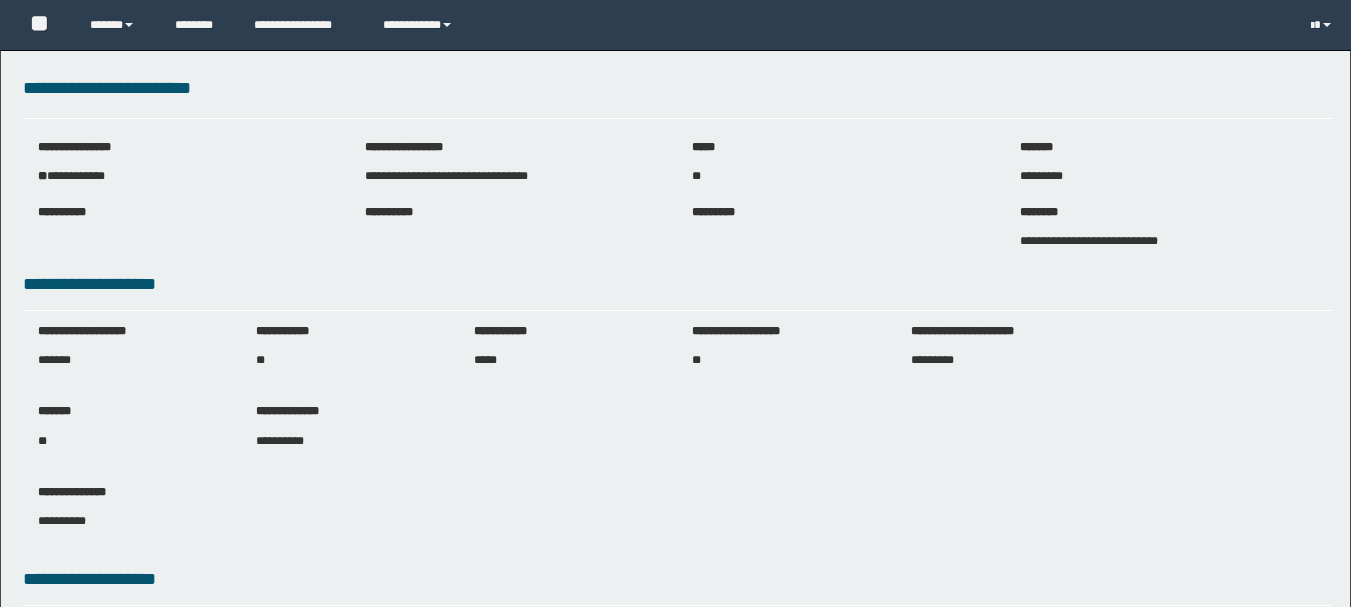scroll, scrollTop: 0, scrollLeft: 0, axis: both 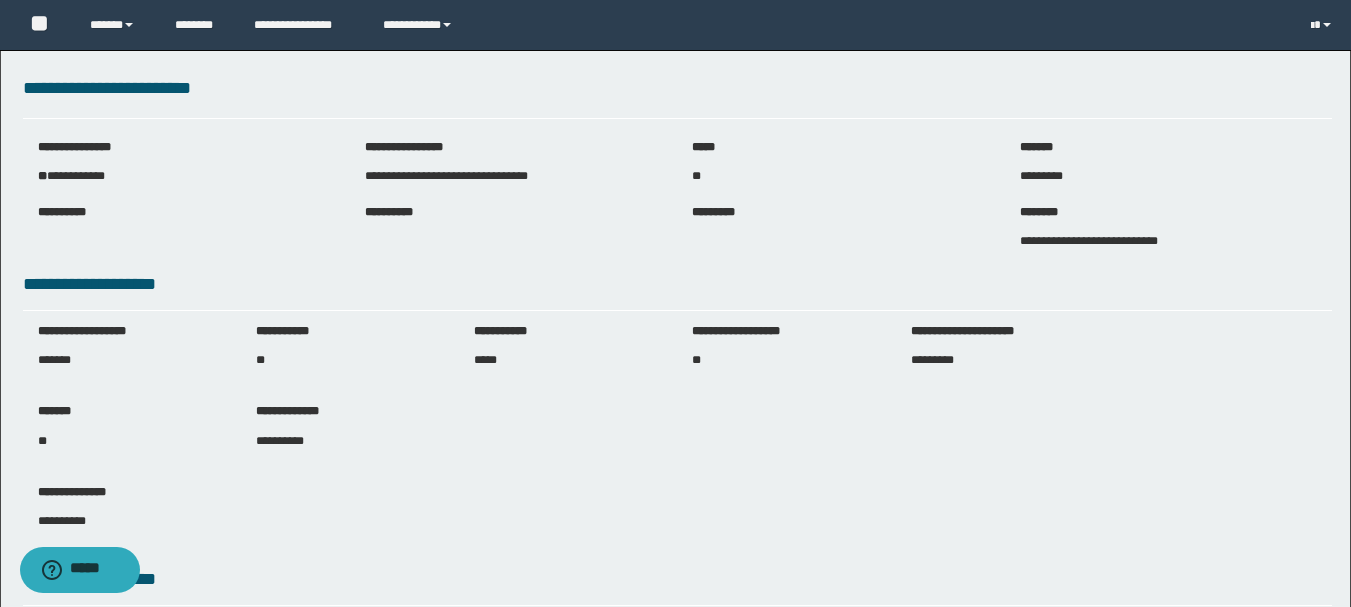 drag, startPoint x: 0, startPoint y: 579, endPoint x: 362, endPoint y: 634, distance: 366.15433 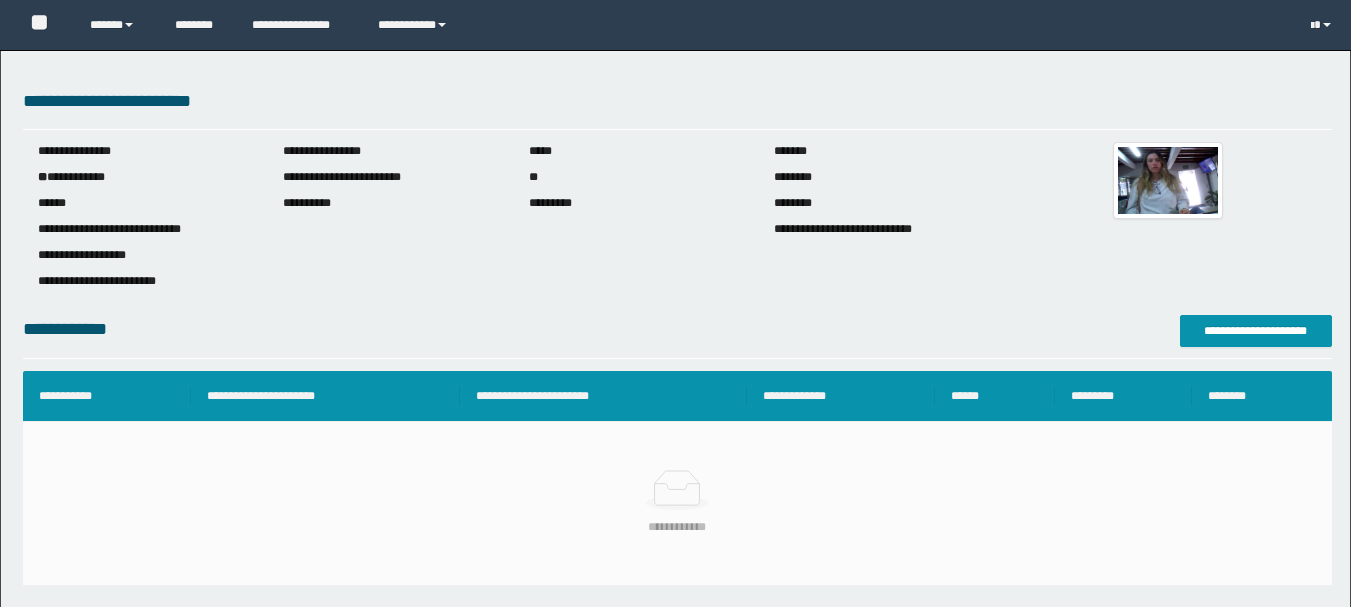 scroll, scrollTop: 0, scrollLeft: 0, axis: both 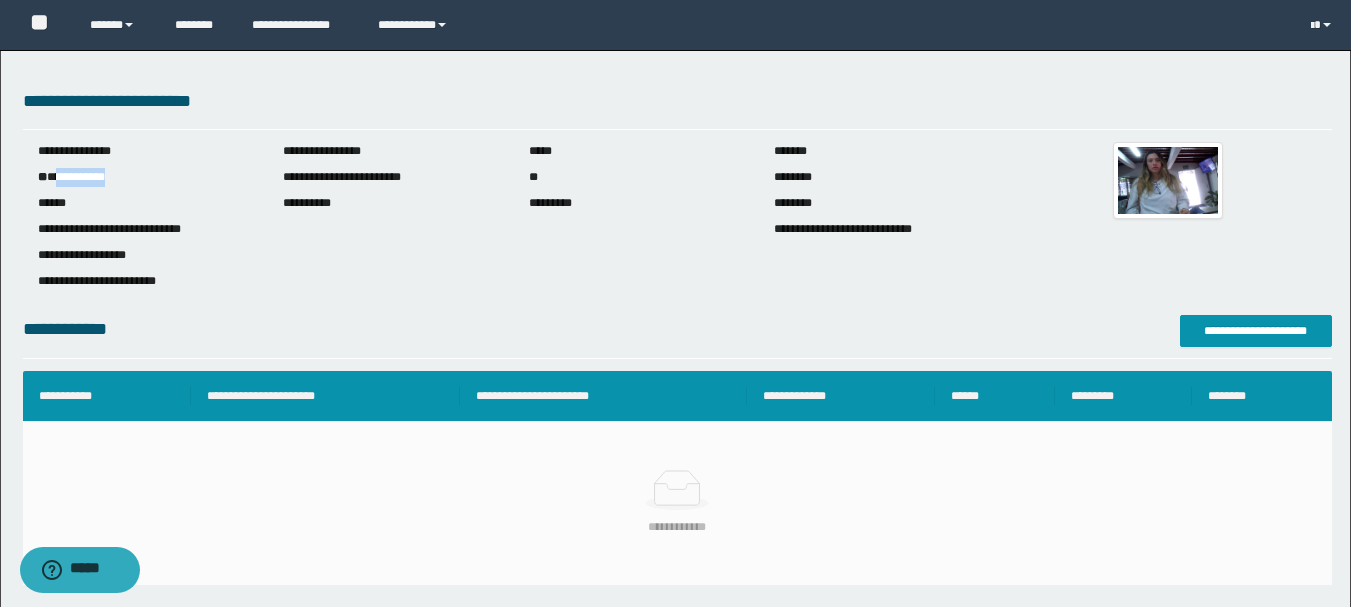 drag, startPoint x: 58, startPoint y: 178, endPoint x: 156, endPoint y: 176, distance: 98.02041 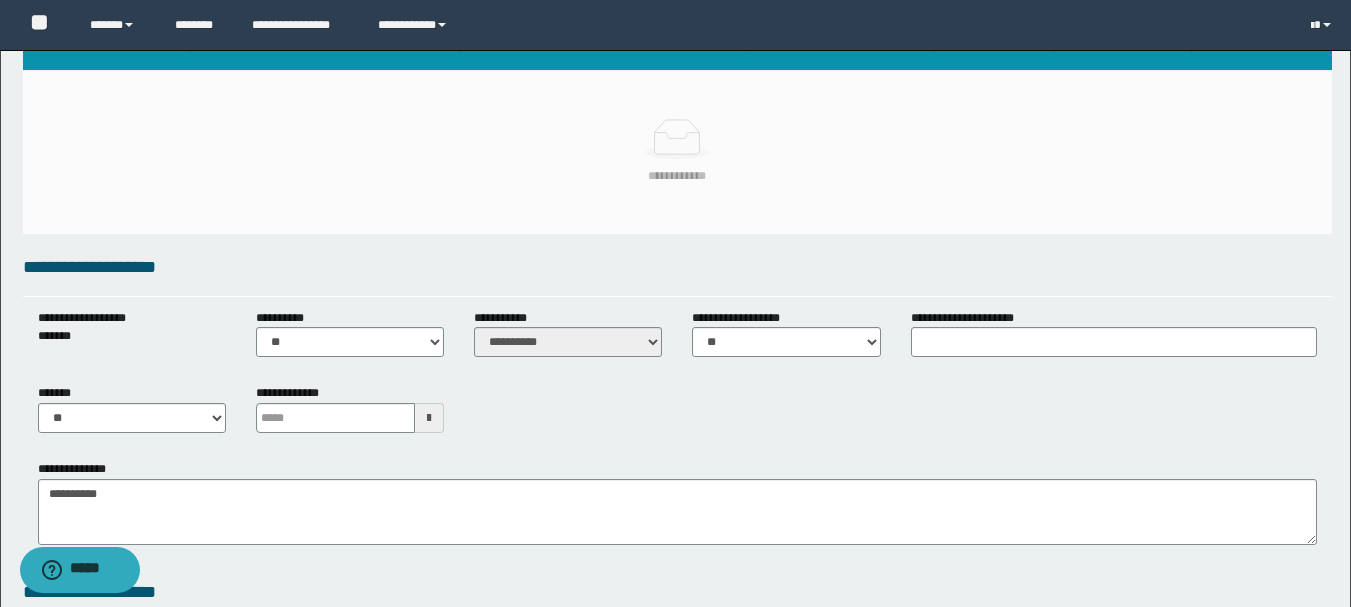 scroll, scrollTop: 400, scrollLeft: 0, axis: vertical 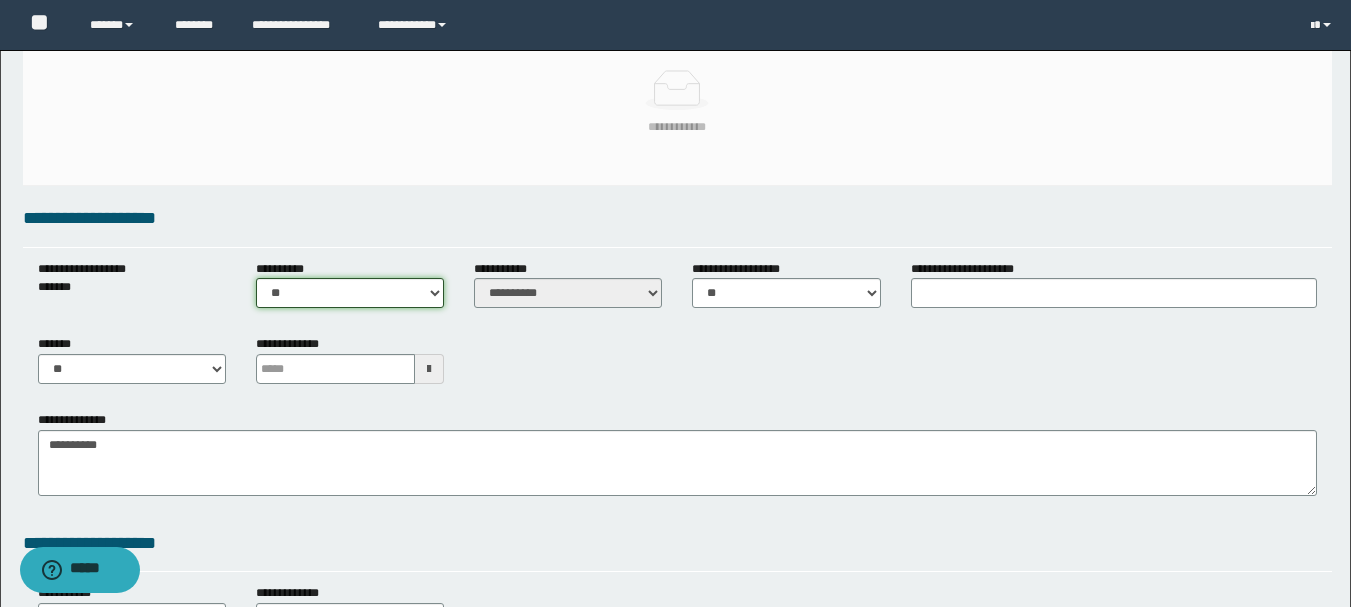 click on "**
**" at bounding box center [350, 293] 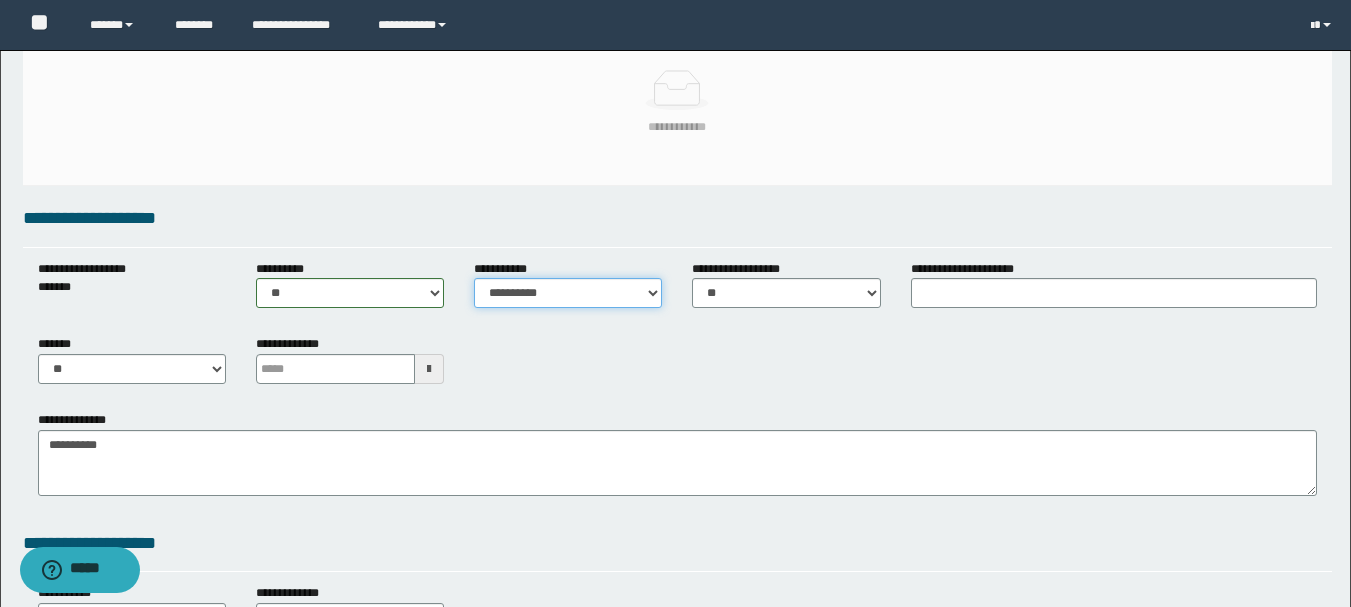 click on "**********" at bounding box center [568, 293] 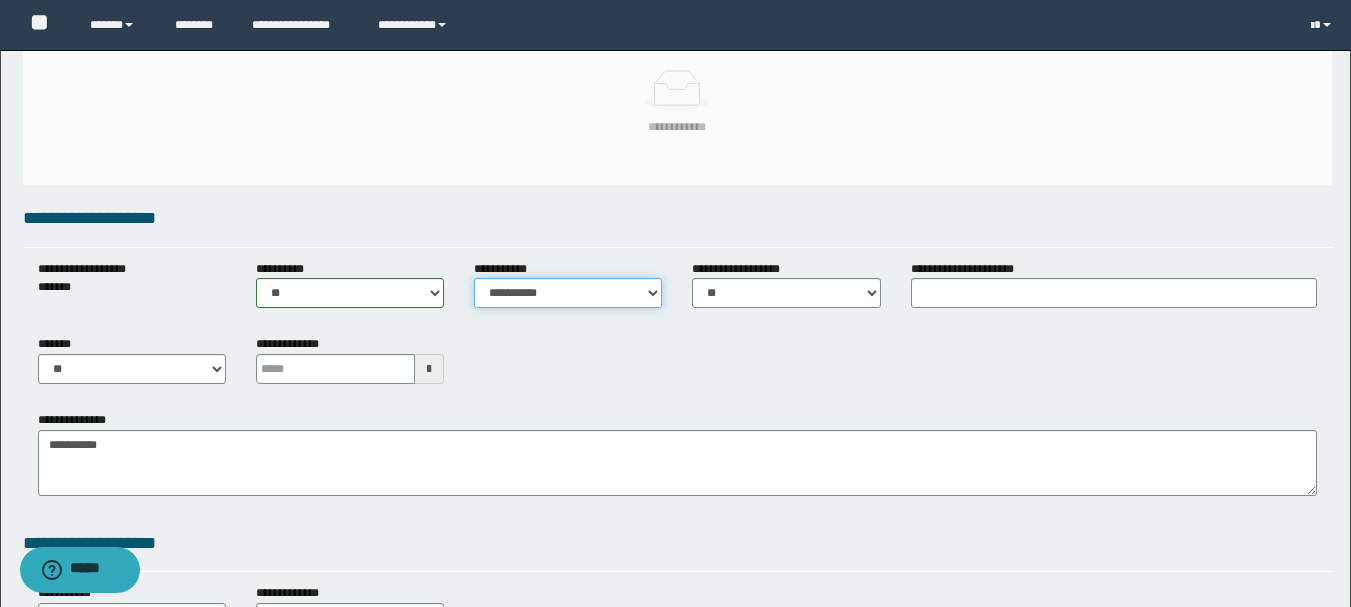 select on "*" 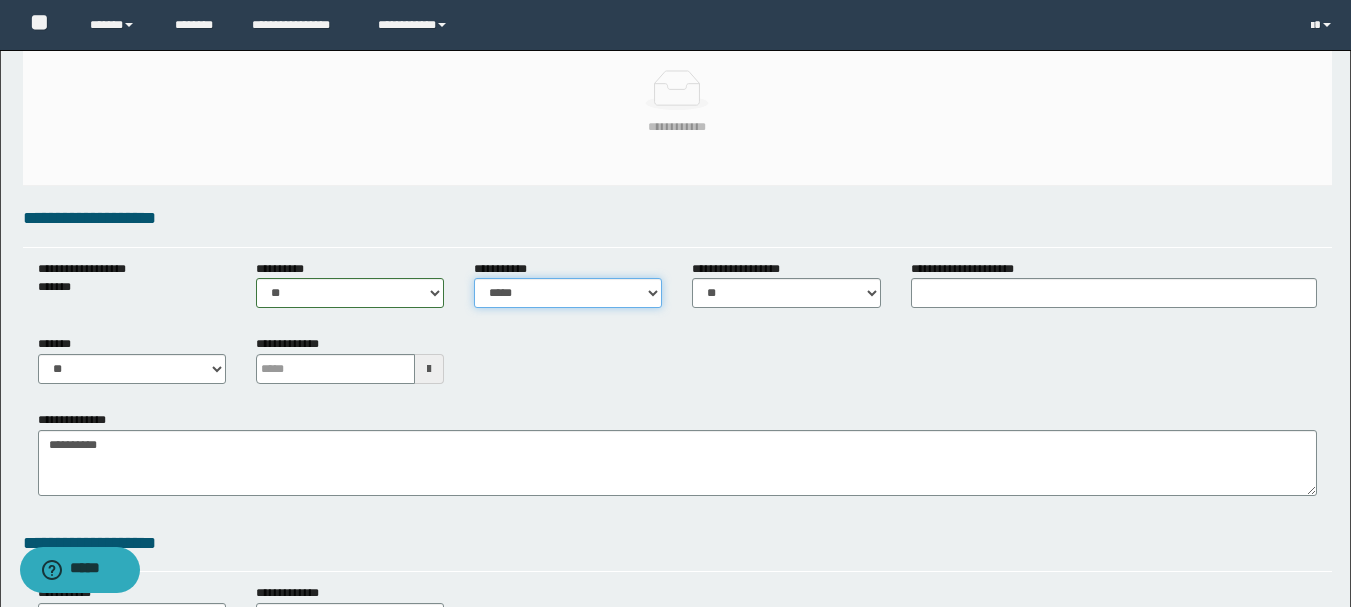 click on "**********" at bounding box center [568, 293] 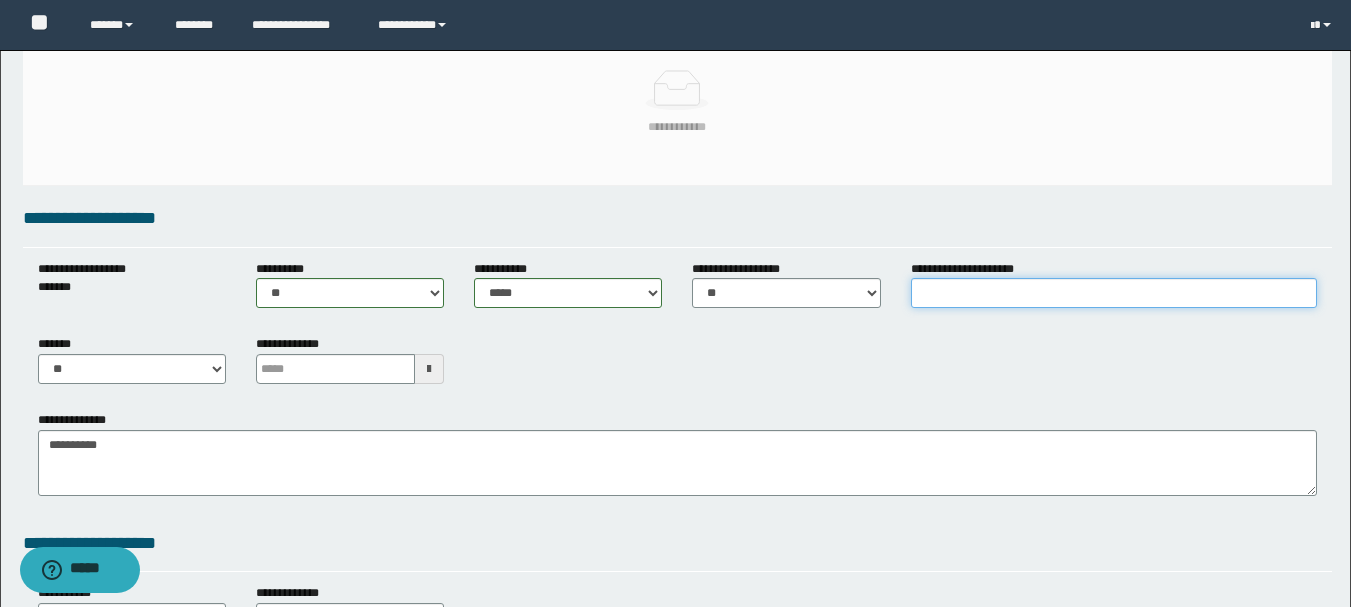click on "**********" at bounding box center (1114, 293) 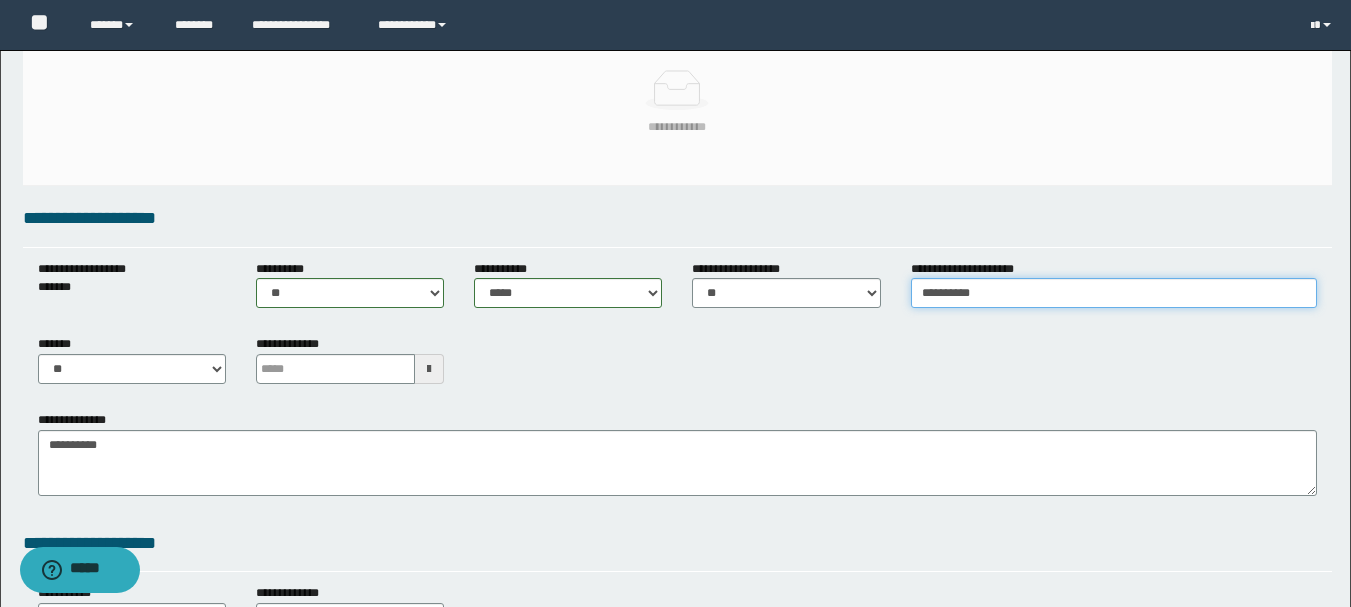 type on "*********" 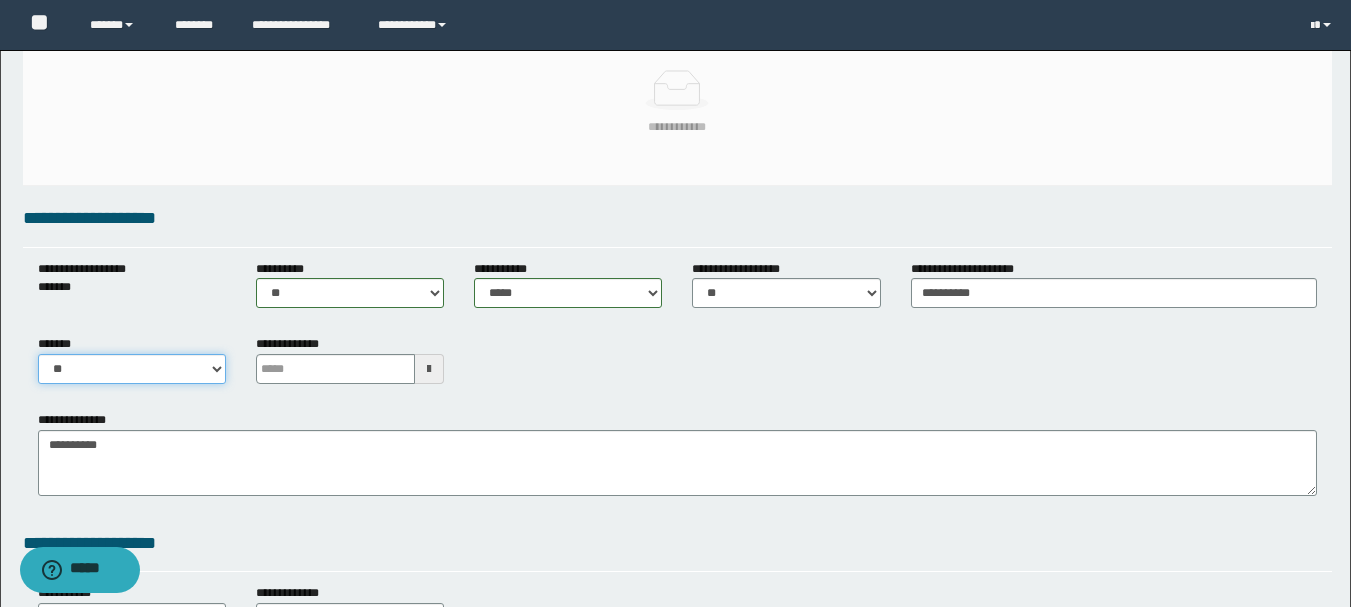drag, startPoint x: 72, startPoint y: 367, endPoint x: 74, endPoint y: 383, distance: 16.124516 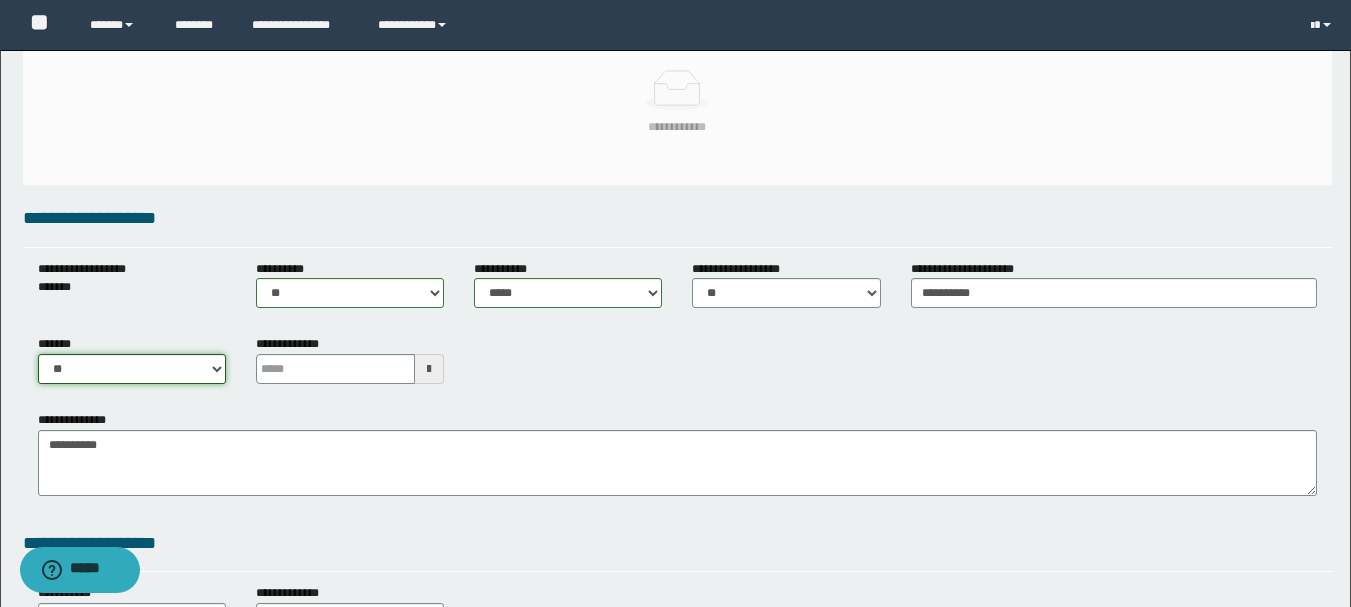 select on "****" 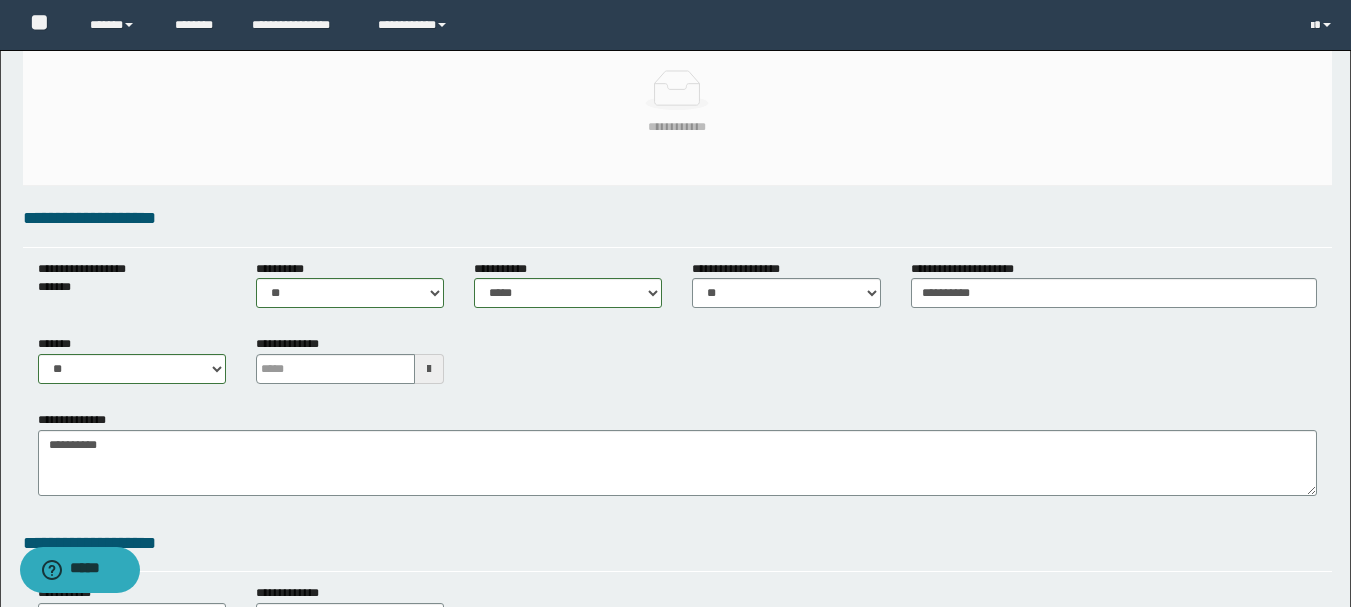 click at bounding box center [429, 369] 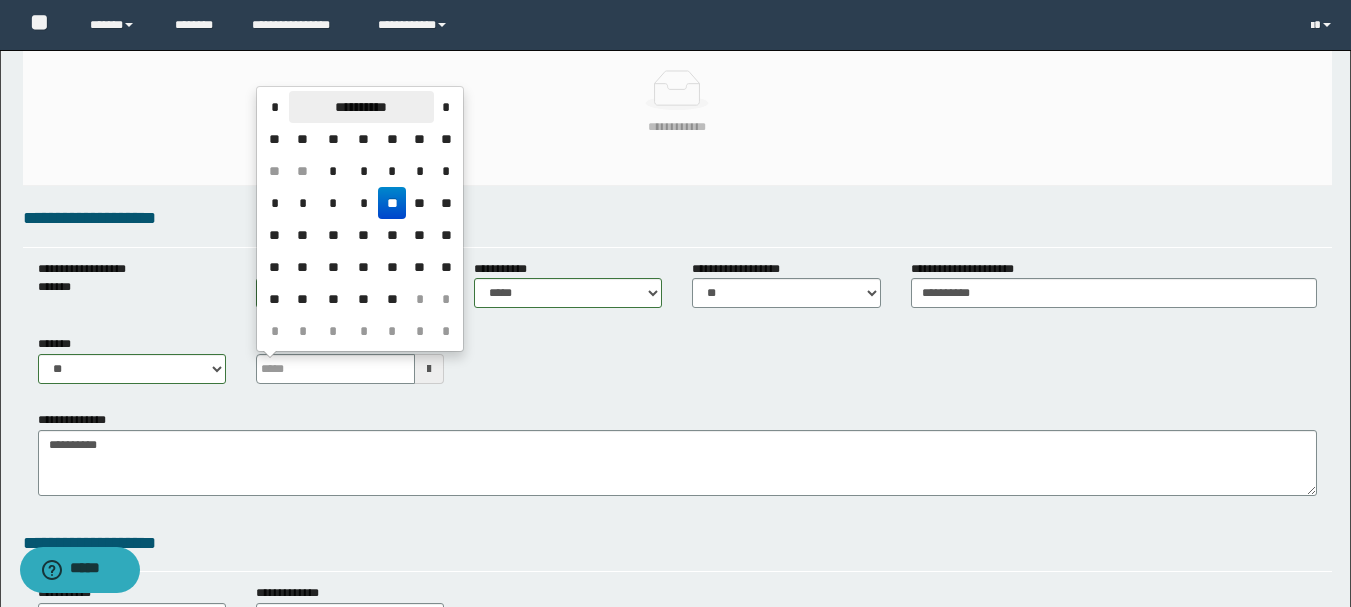 click on "**********" at bounding box center [361, 107] 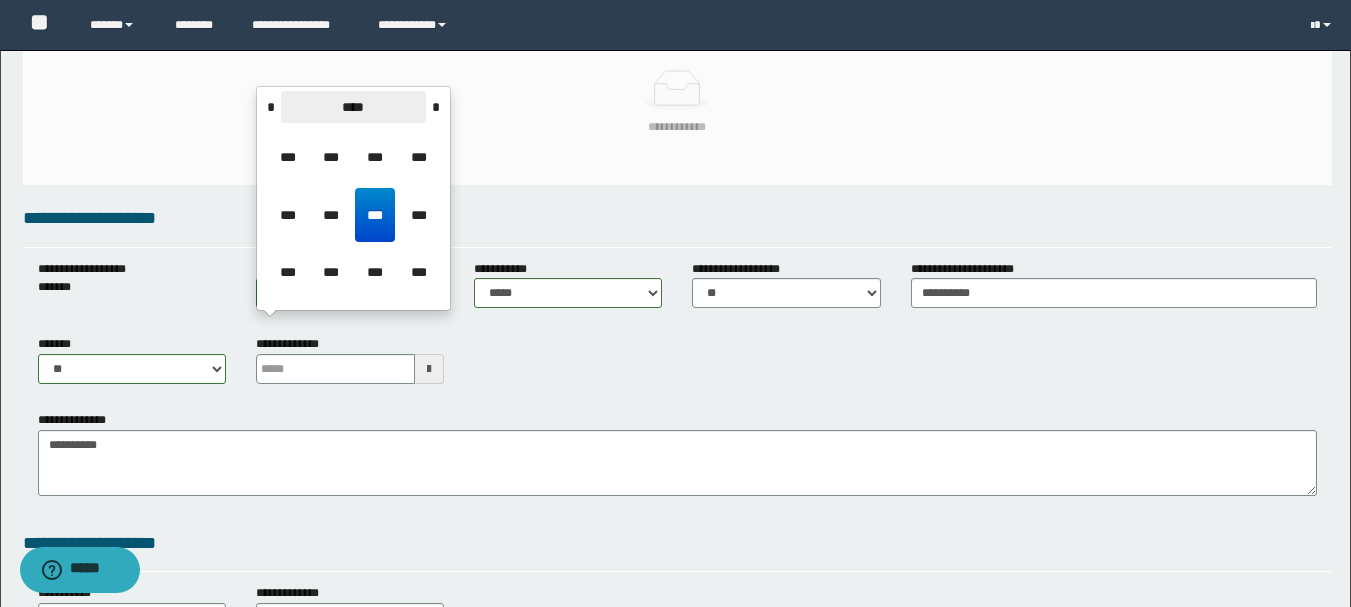 click on "****" at bounding box center (353, 107) 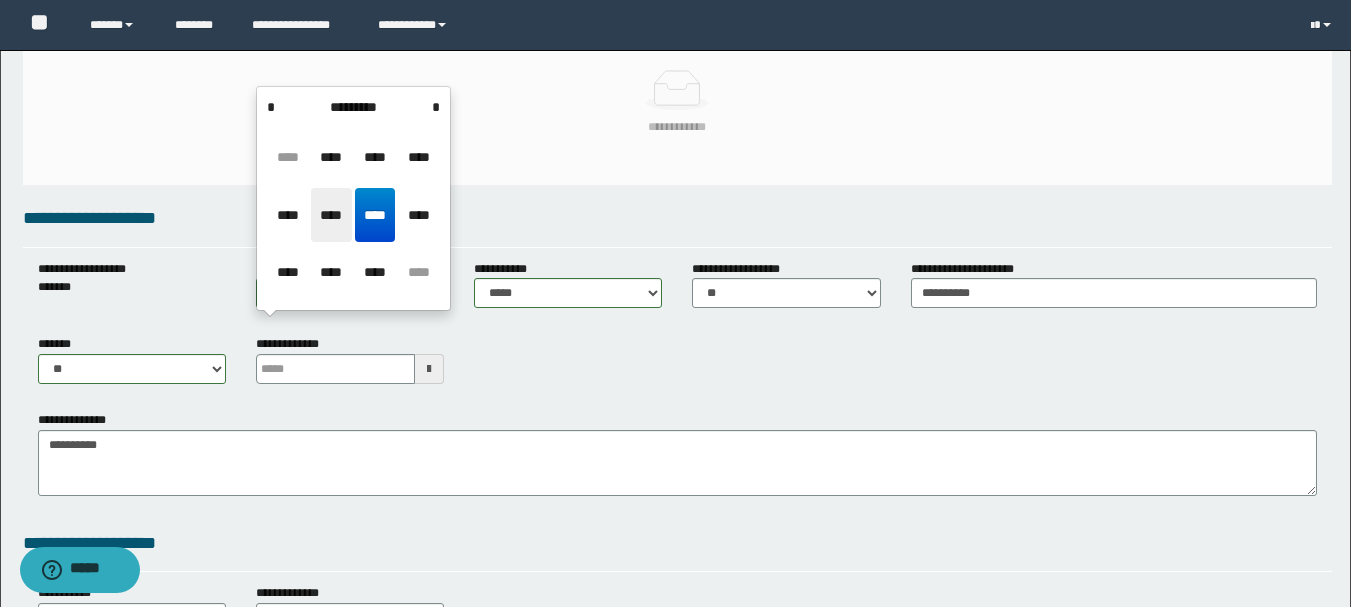 click on "****" at bounding box center [331, 215] 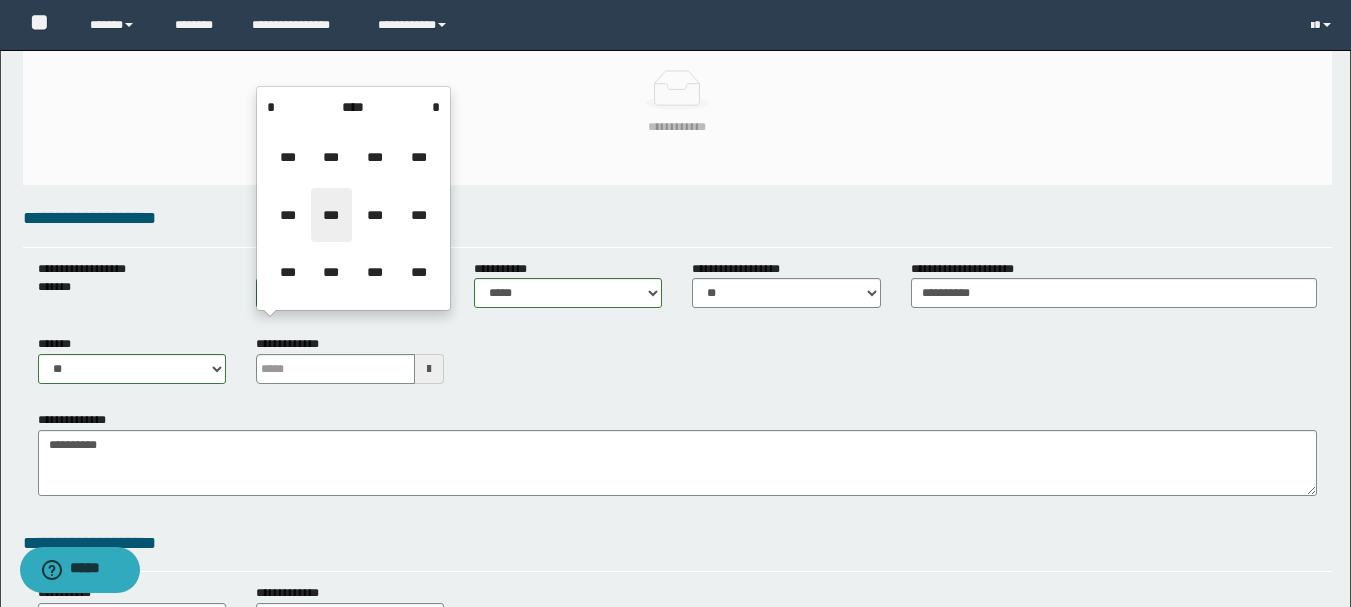 click on "***" at bounding box center (331, 215) 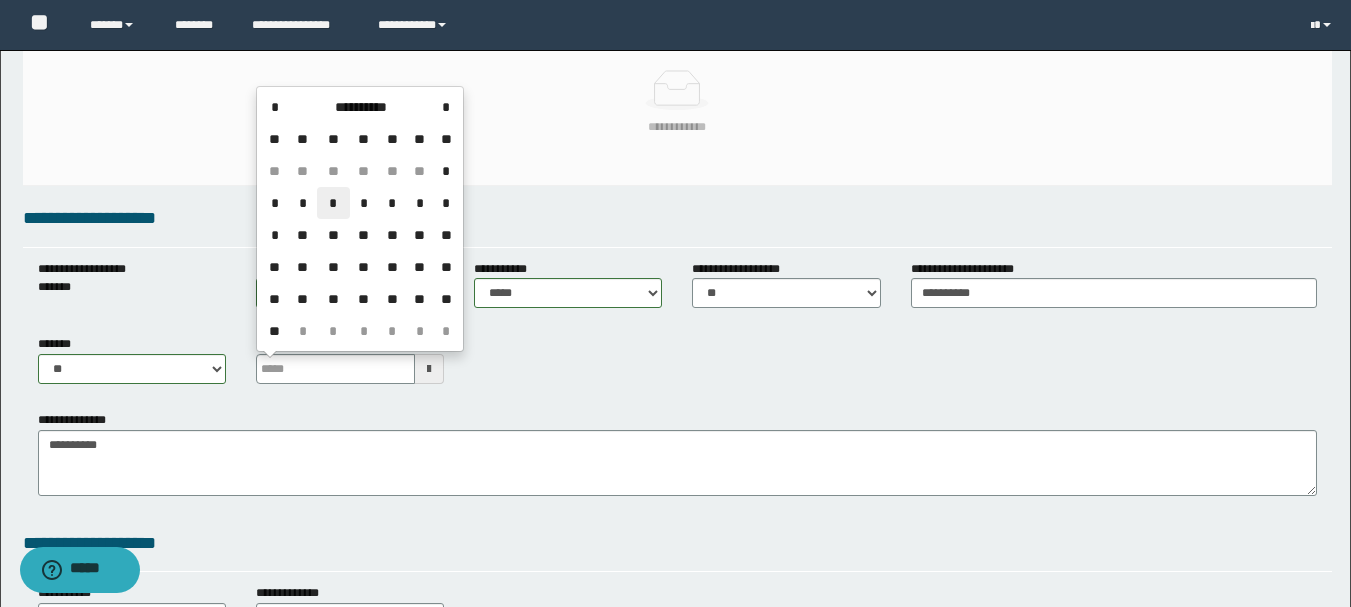 click on "*" at bounding box center [333, 203] 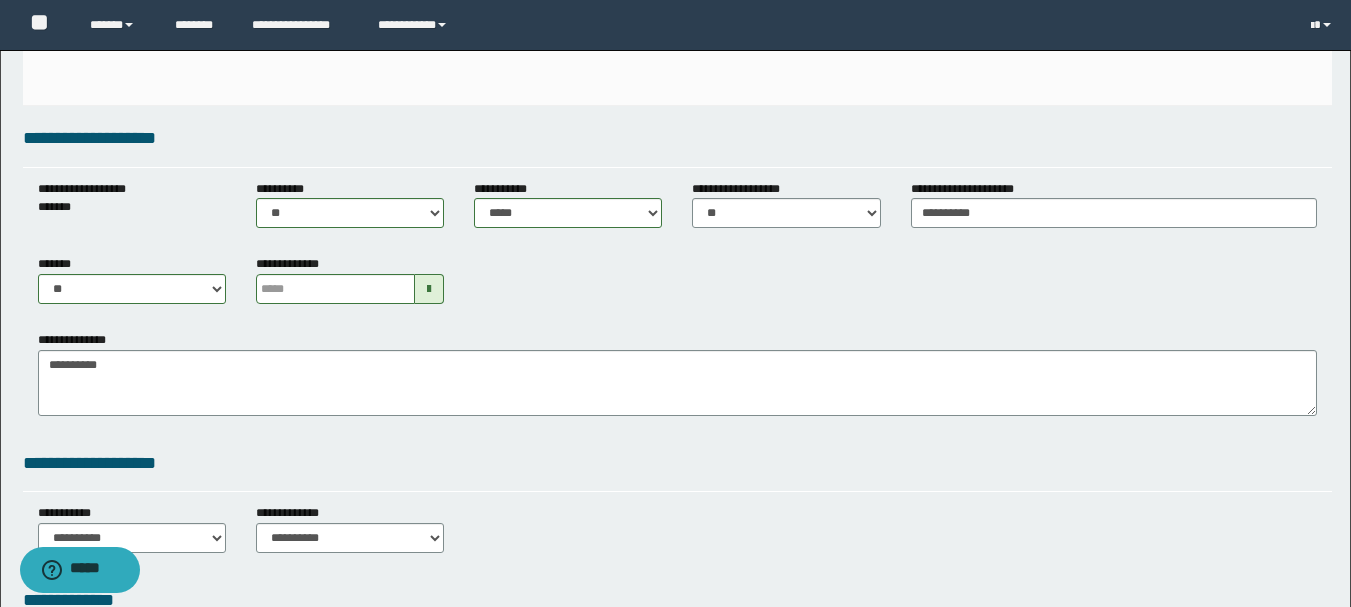scroll, scrollTop: 600, scrollLeft: 0, axis: vertical 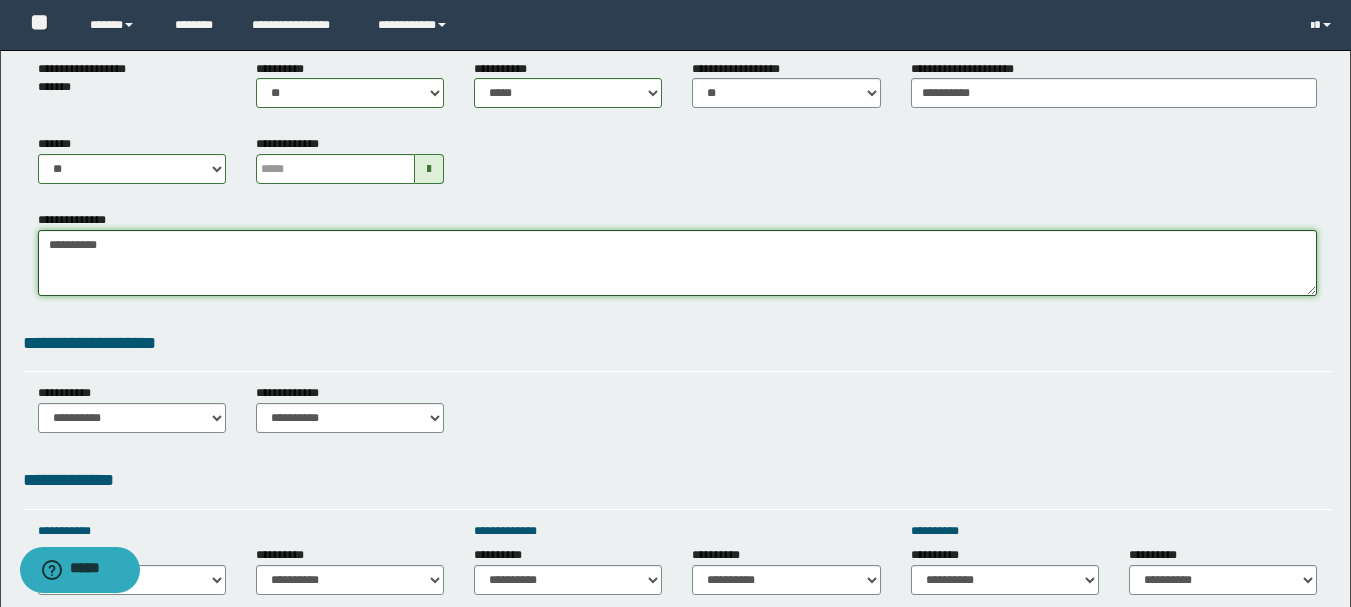 click on "**********" at bounding box center [677, 263] 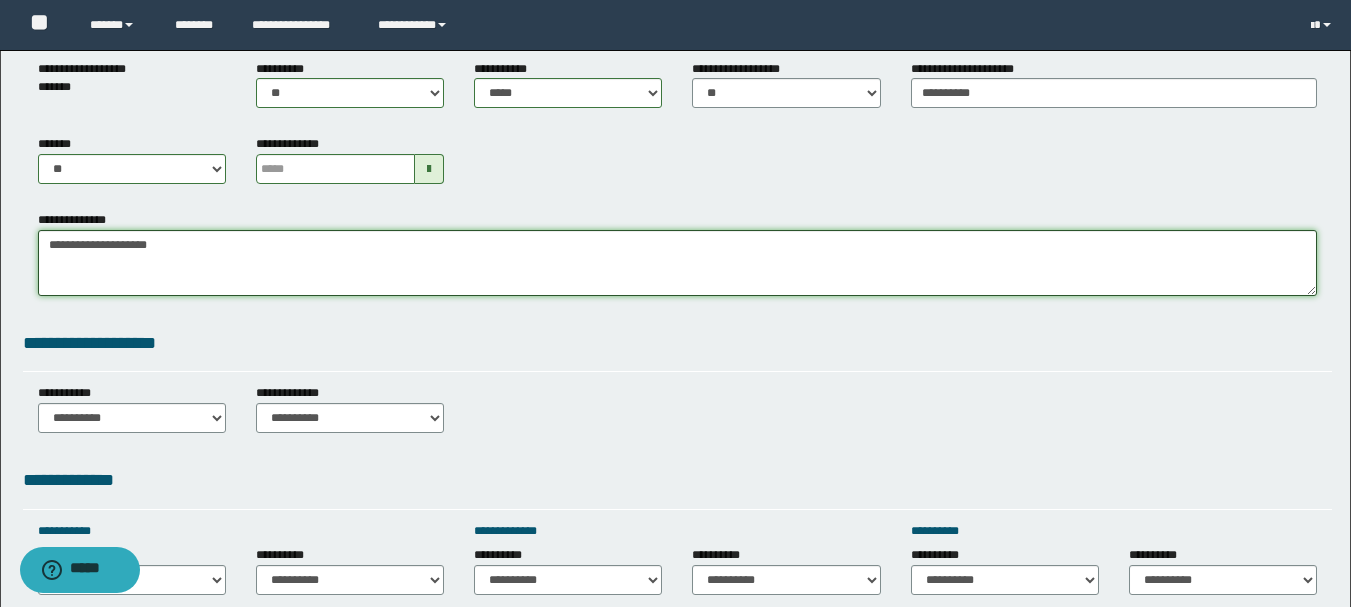 drag, startPoint x: 100, startPoint y: 244, endPoint x: 0, endPoint y: 249, distance: 100.12492 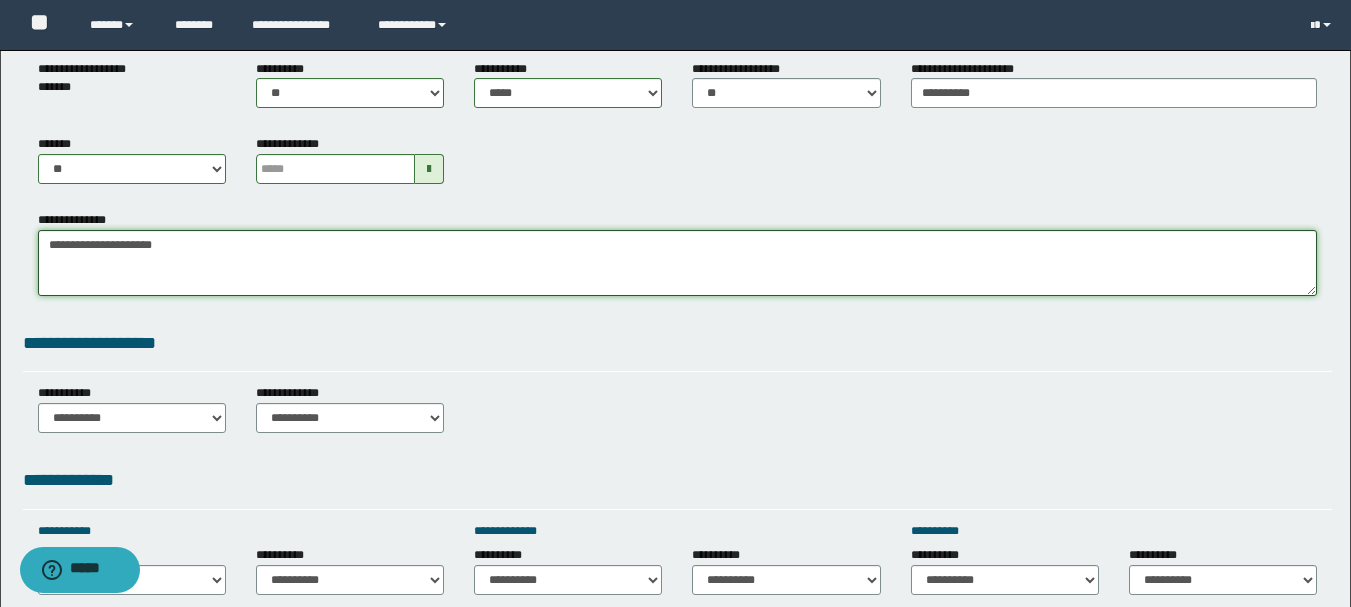 type on "**********" 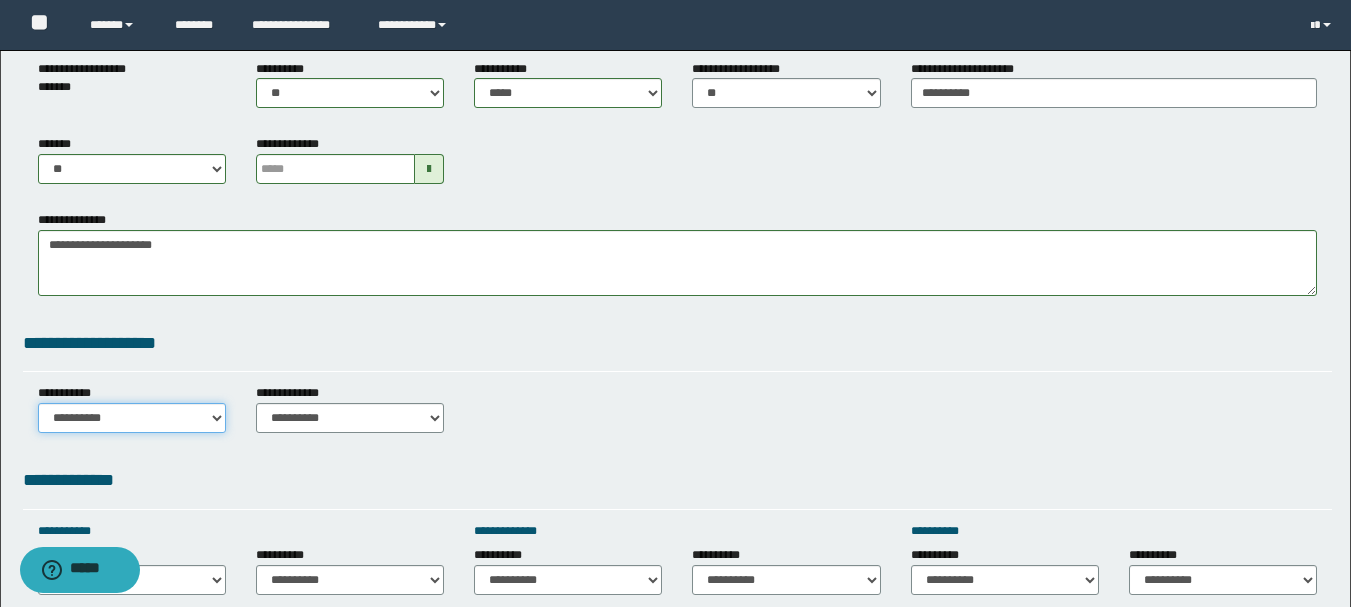 click on "**********" at bounding box center [132, 418] 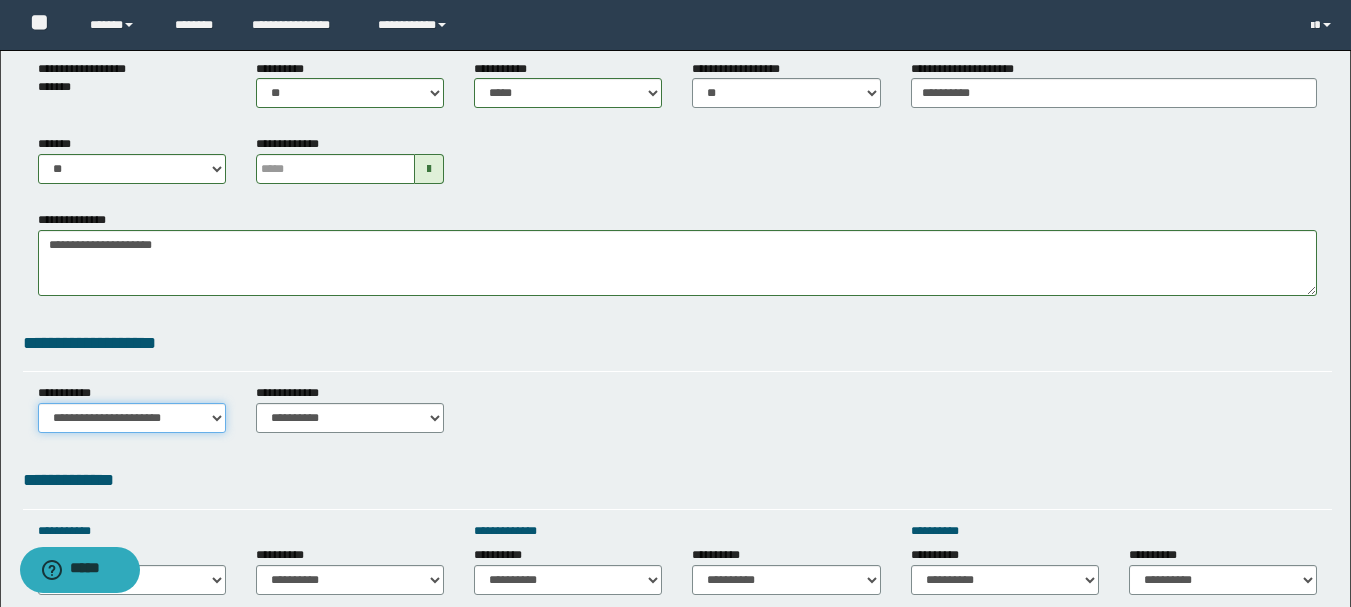 click on "**********" at bounding box center [132, 418] 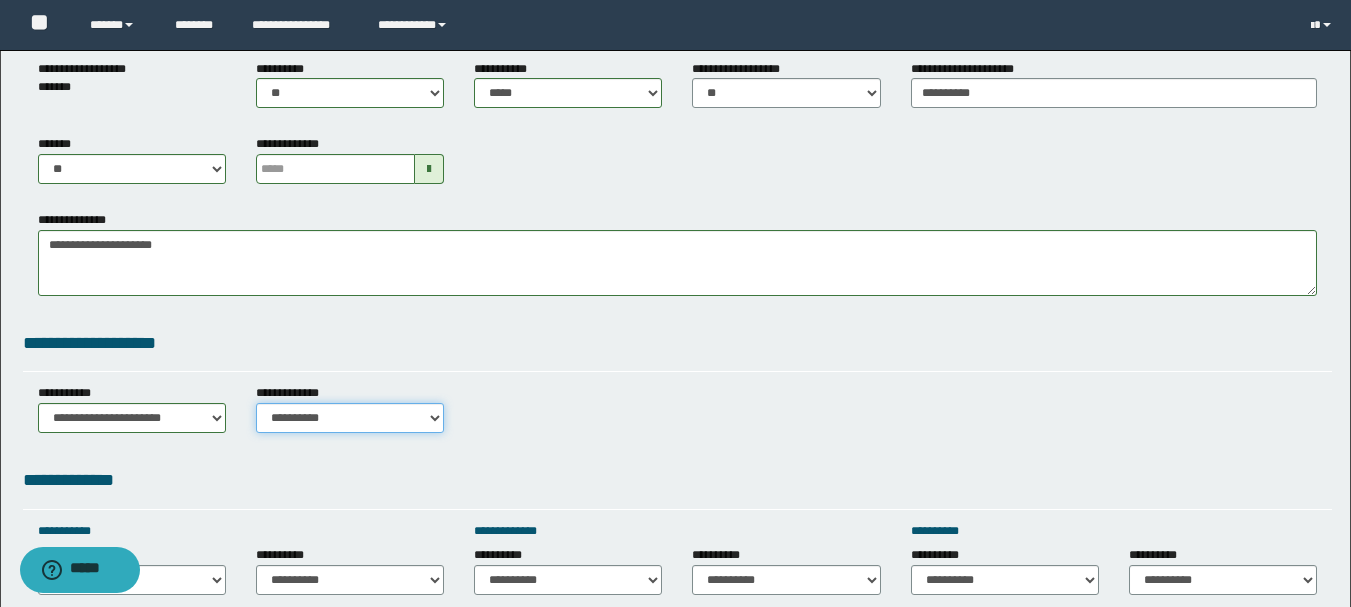 click on "**********" at bounding box center [350, 418] 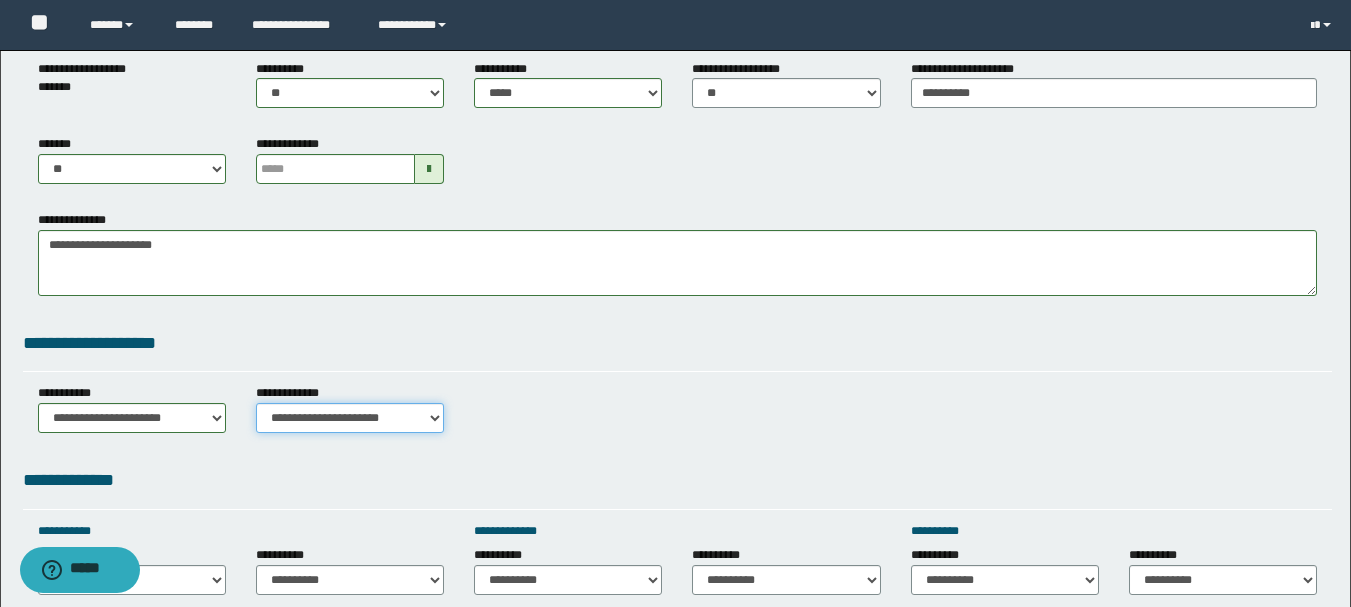 click on "**********" at bounding box center (350, 418) 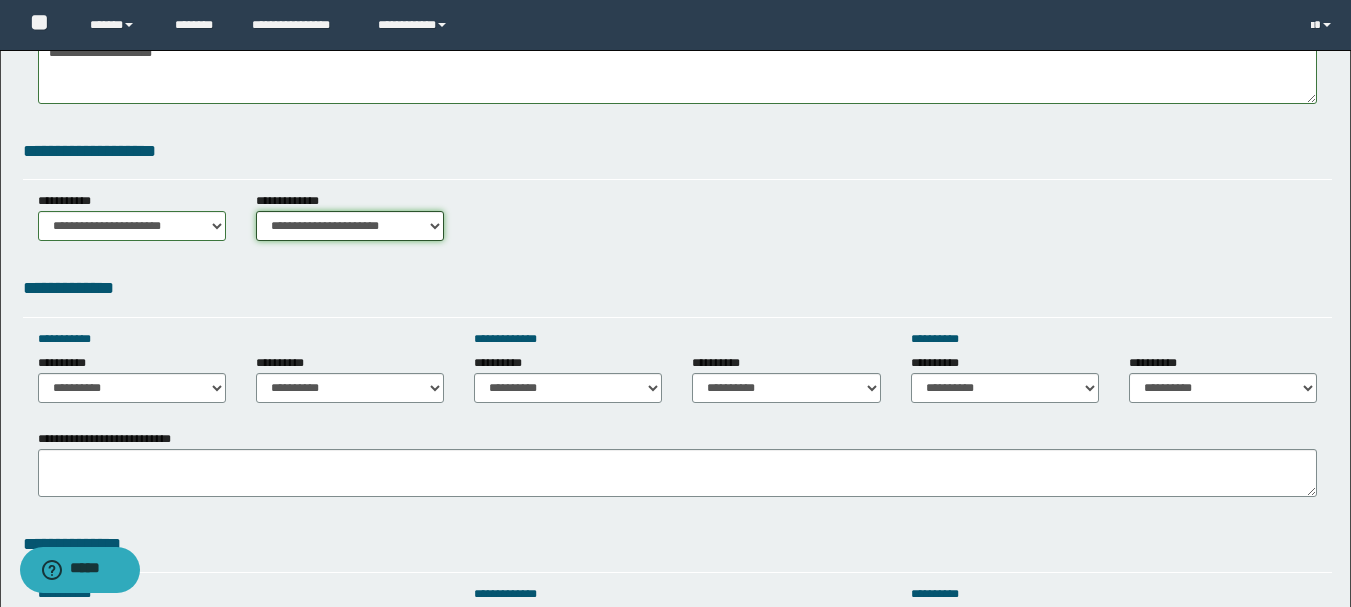 scroll, scrollTop: 800, scrollLeft: 0, axis: vertical 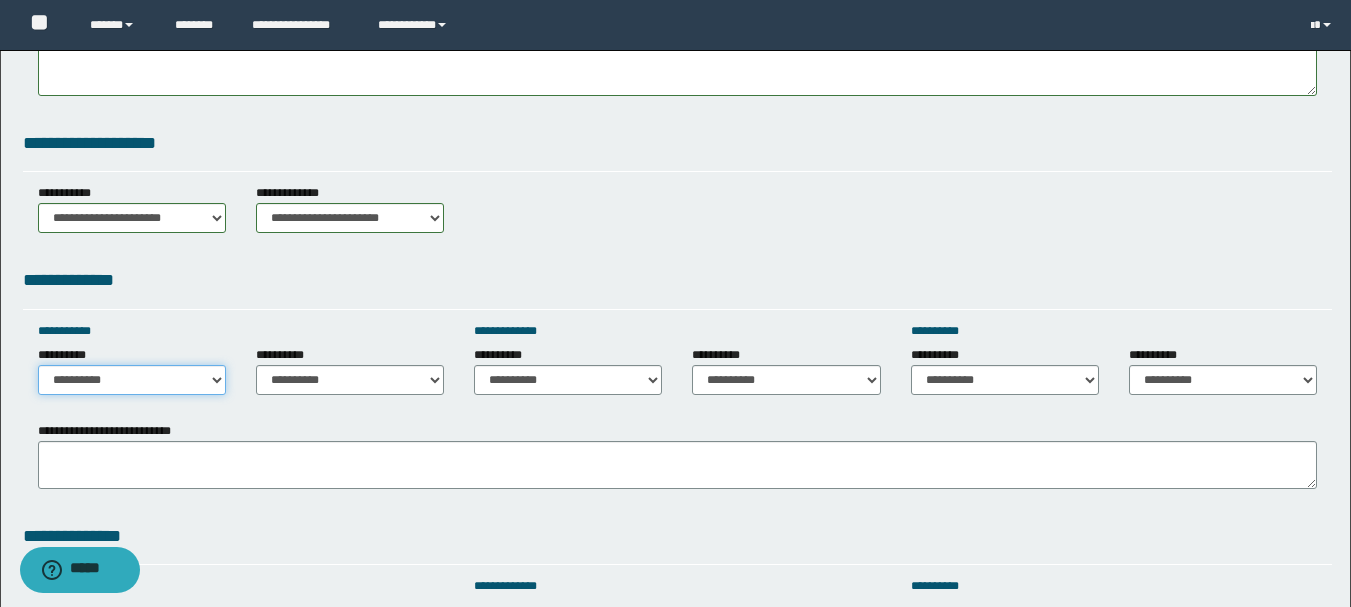 click on "**********" at bounding box center [132, 380] 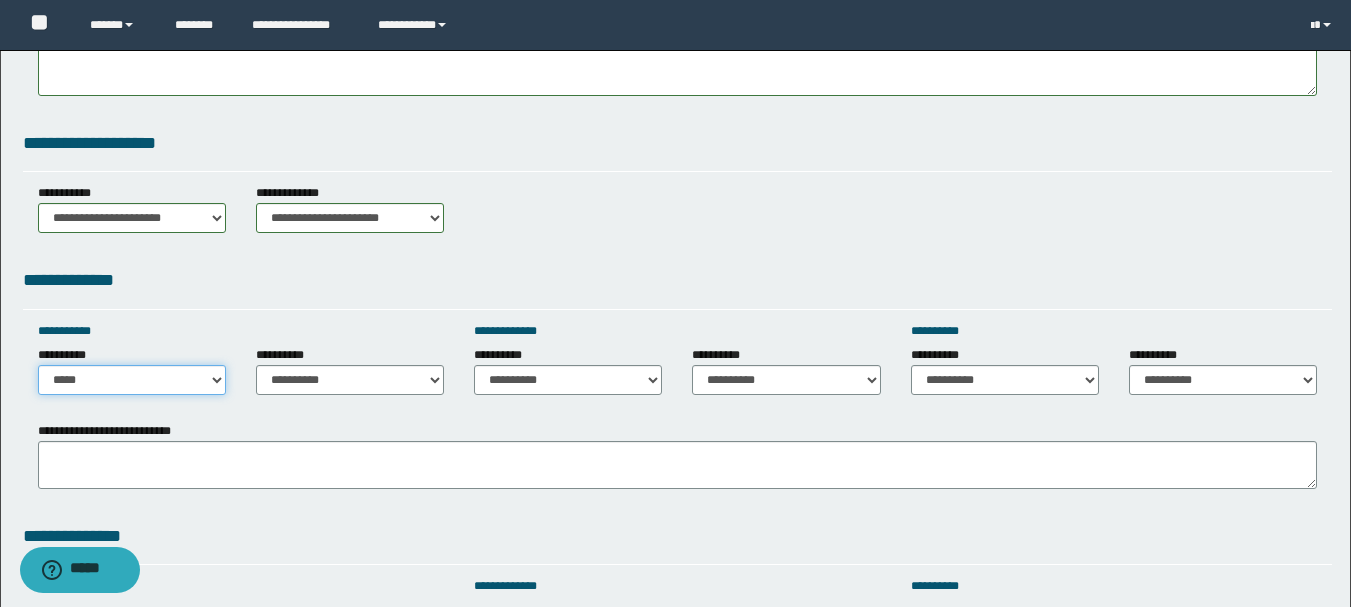 click on "**********" at bounding box center [132, 380] 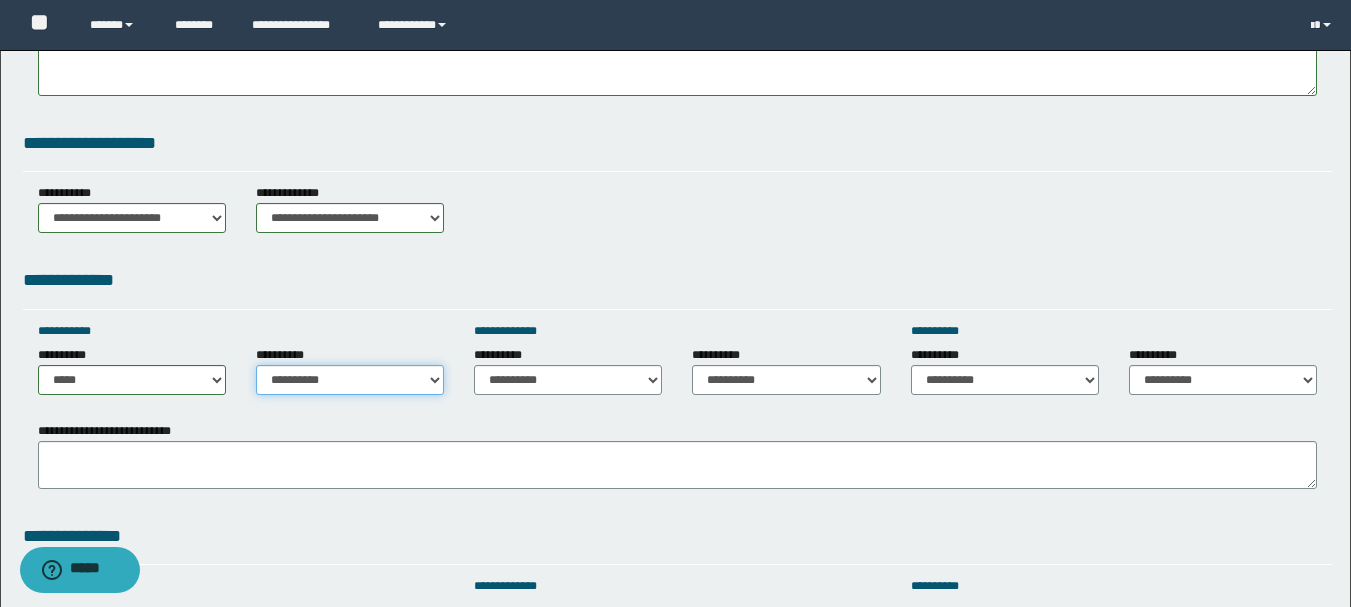 drag, startPoint x: 298, startPoint y: 387, endPoint x: 303, endPoint y: 378, distance: 10.29563 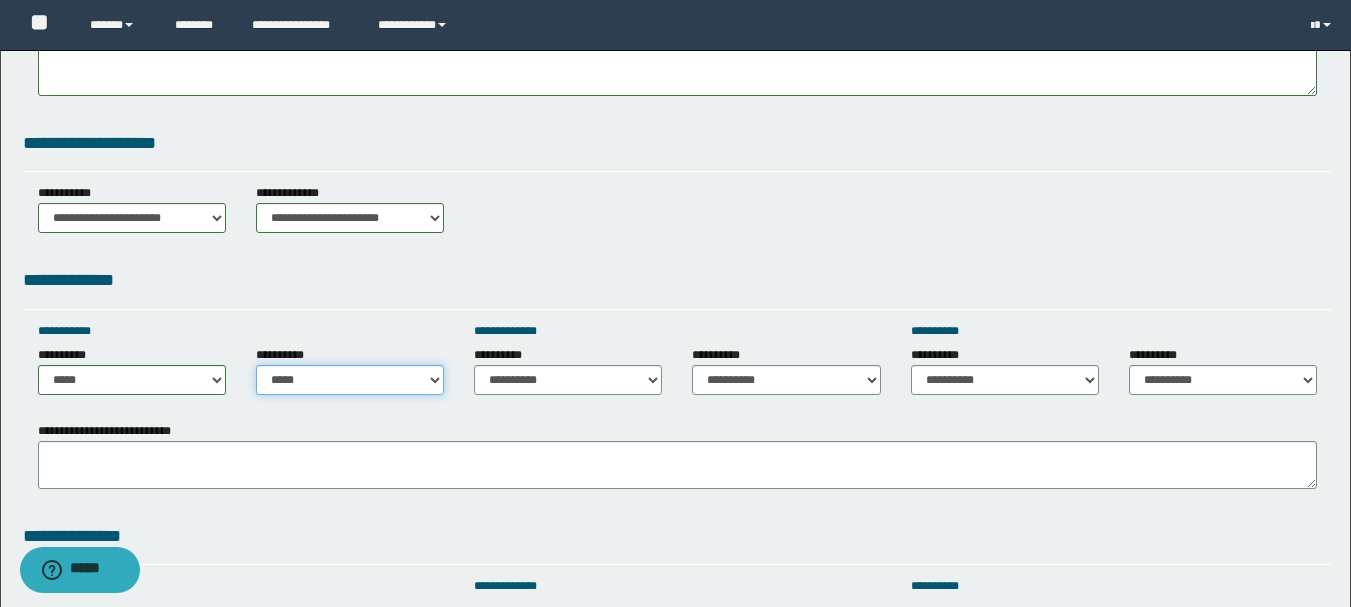 click on "**********" at bounding box center [350, 380] 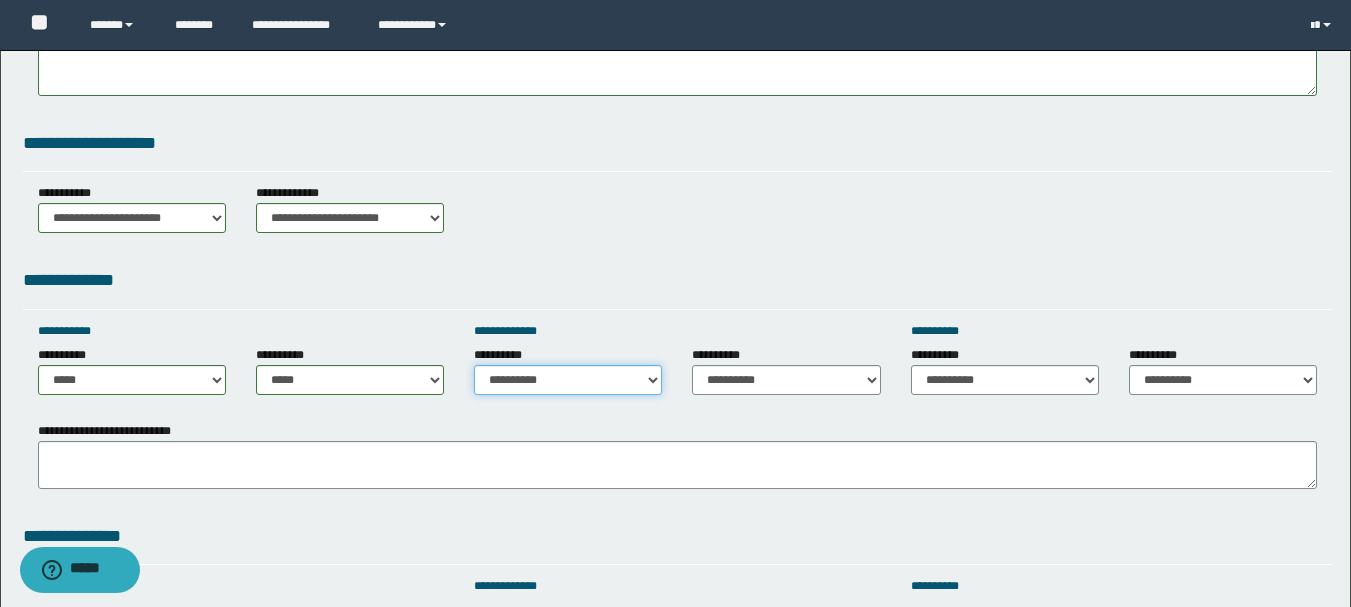 click on "**********" at bounding box center (568, 380) 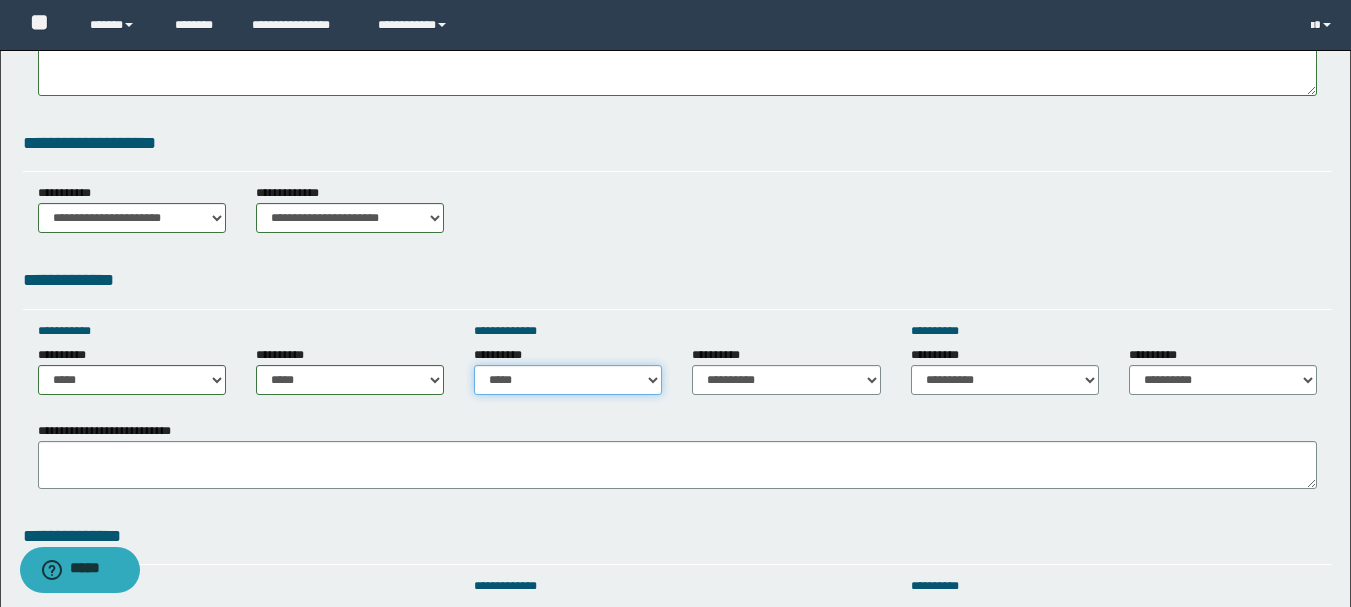click on "**********" at bounding box center [568, 380] 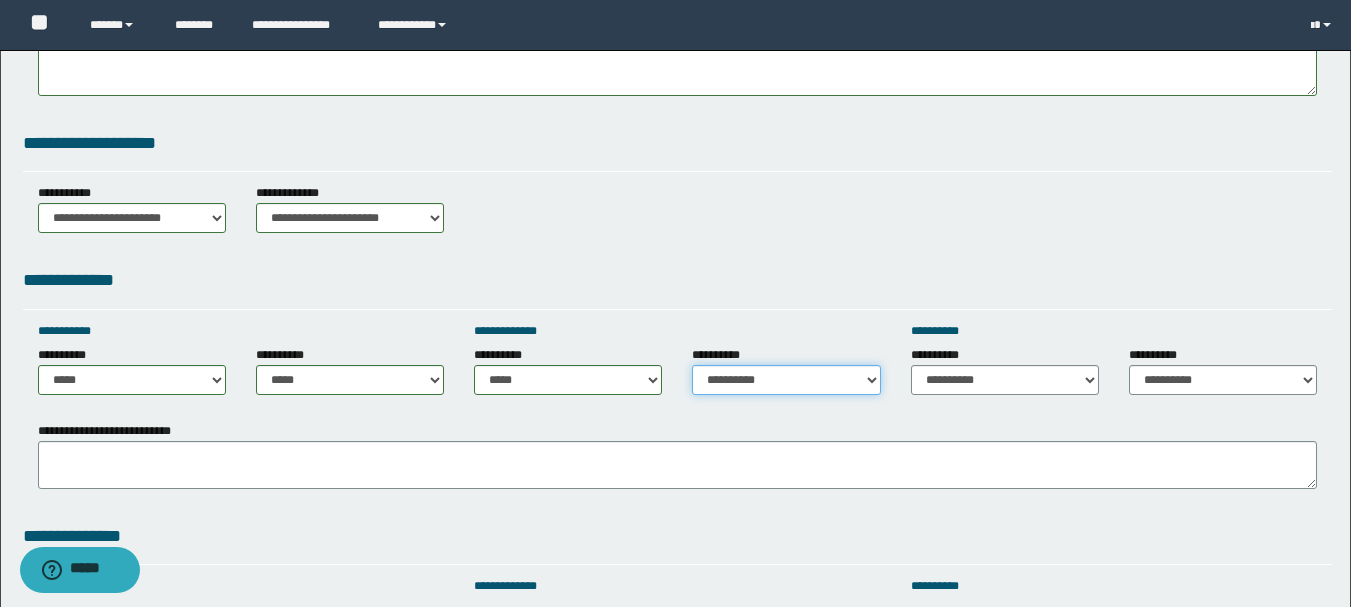 click on "**********" at bounding box center (786, 380) 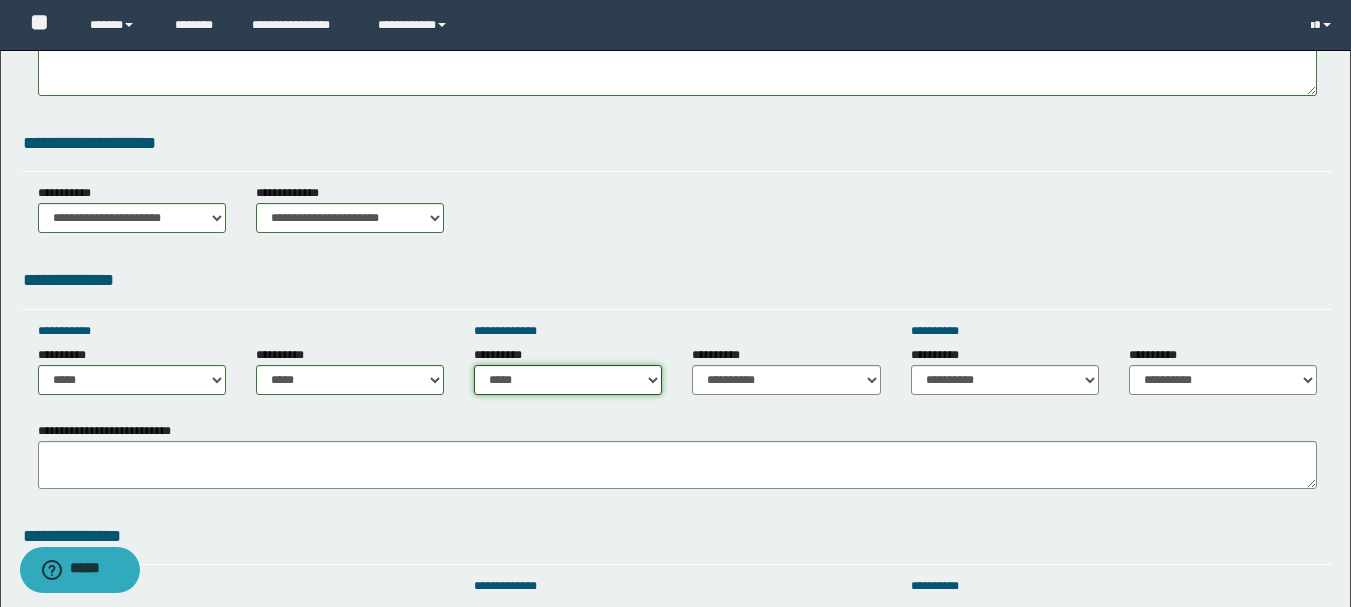 click on "**********" at bounding box center (568, 380) 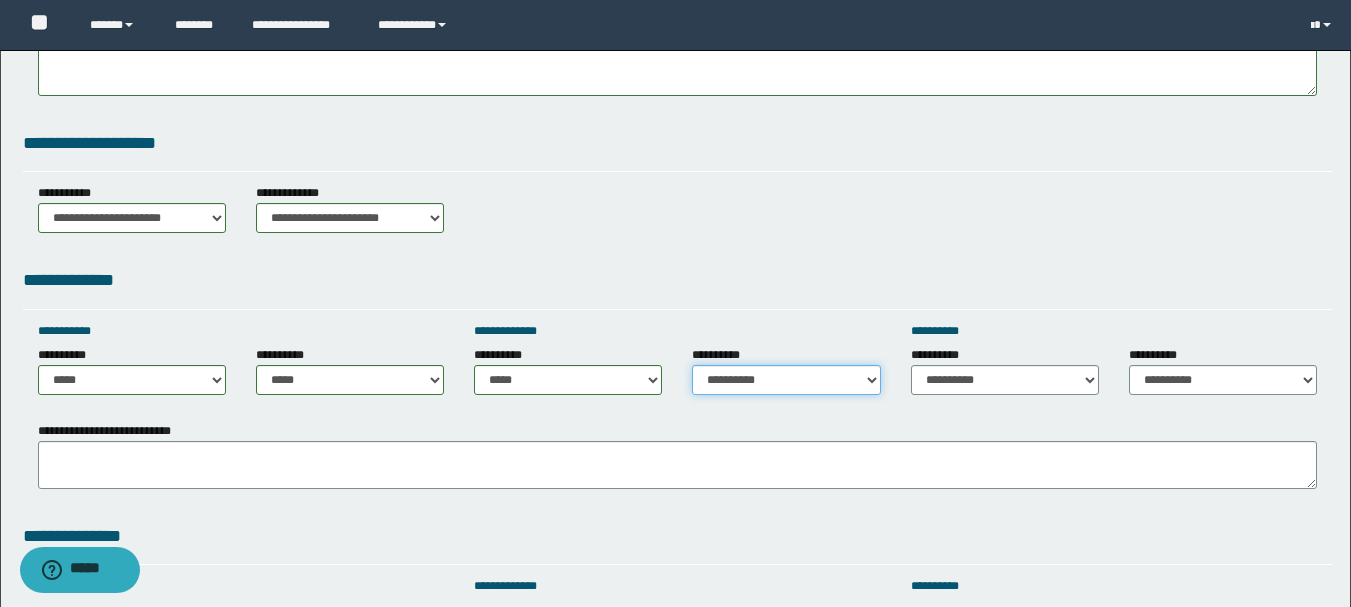 click on "**********" at bounding box center [786, 380] 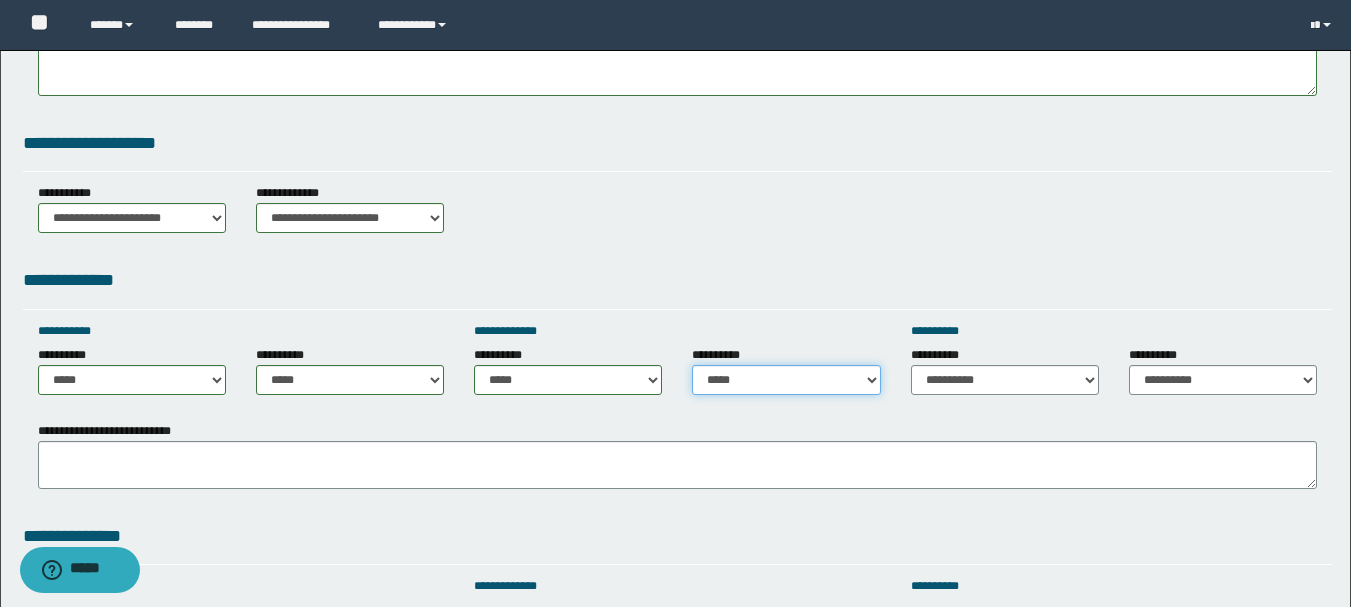 click on "**********" at bounding box center [786, 380] 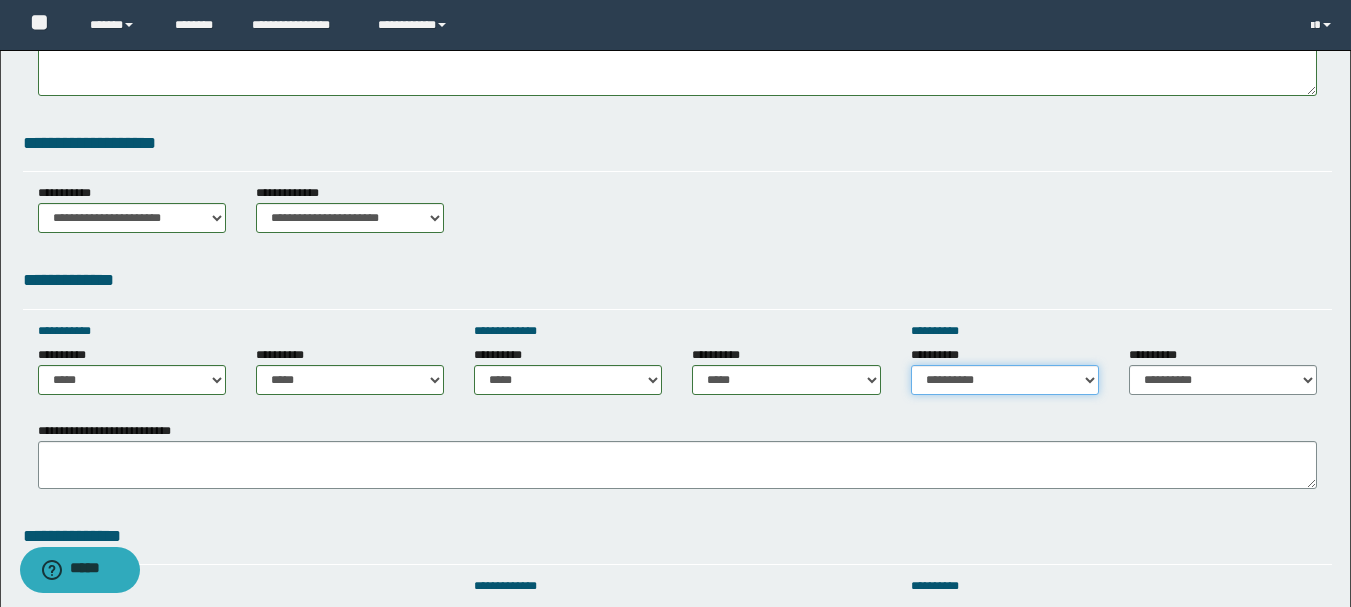 click on "**********" at bounding box center [1005, 380] 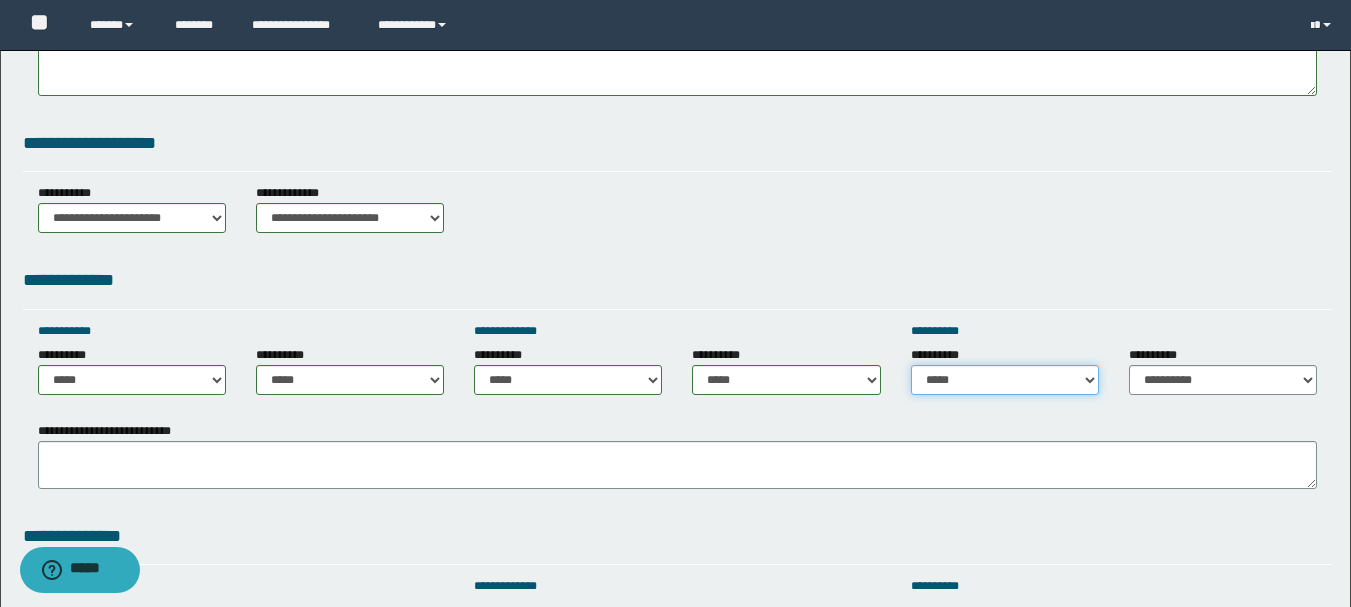 click on "**********" at bounding box center (1005, 380) 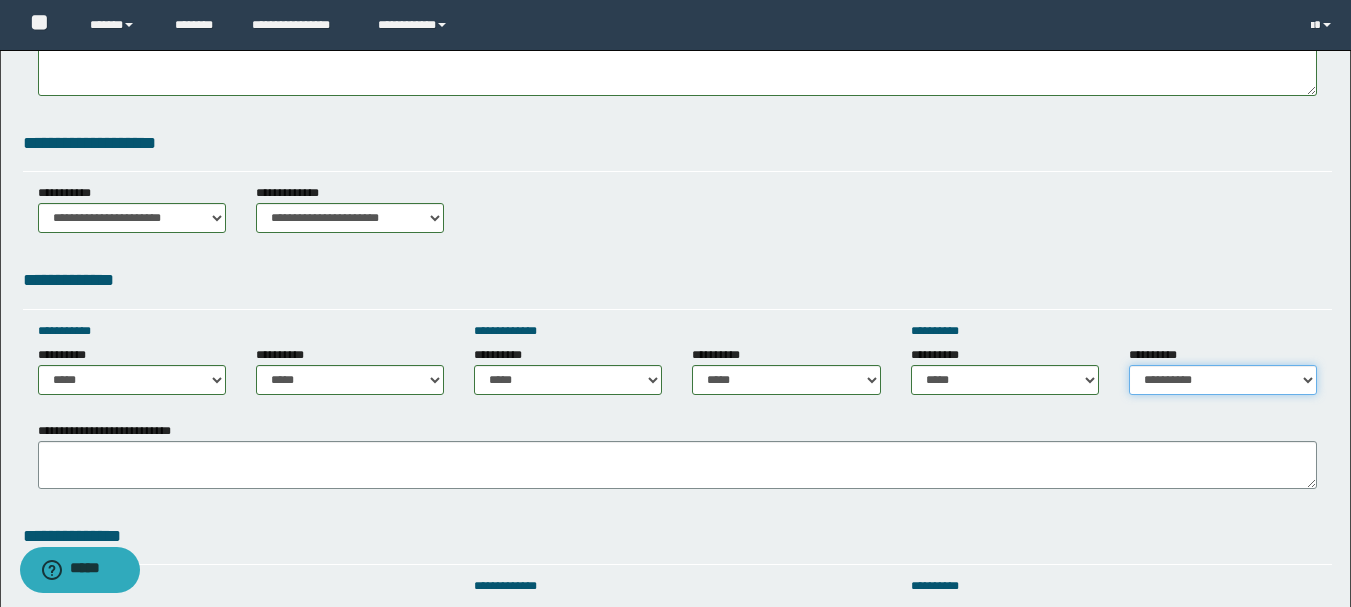 drag, startPoint x: 1170, startPoint y: 382, endPoint x: 1173, endPoint y: 368, distance: 14.3178215 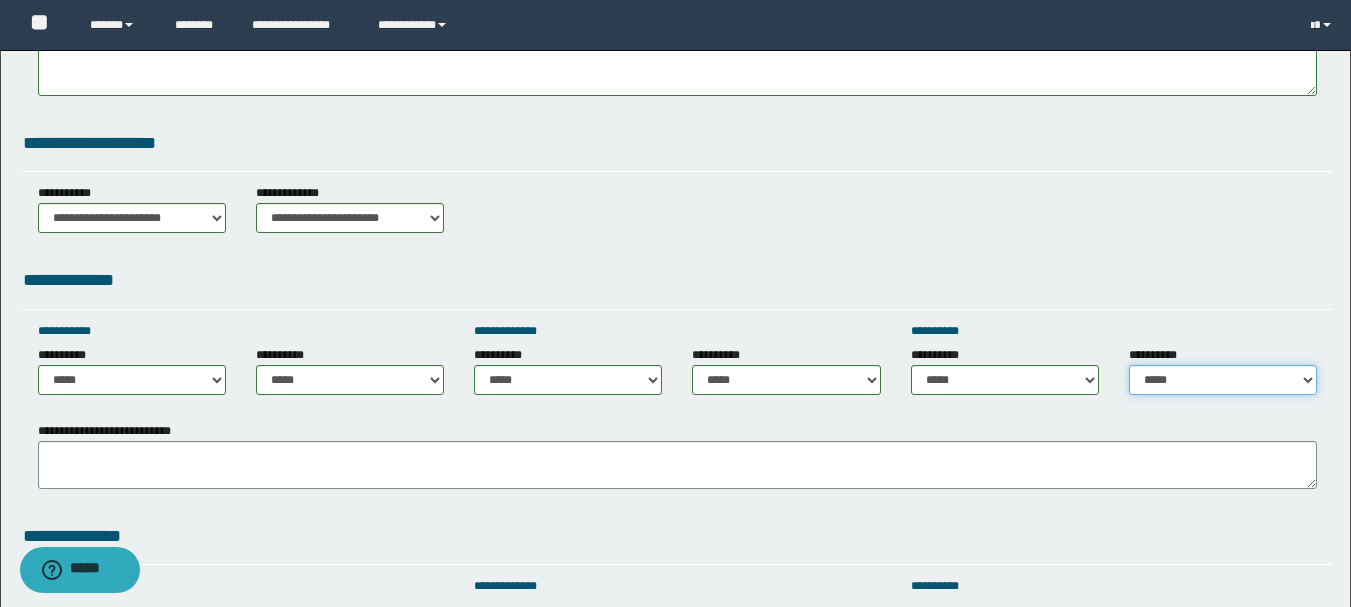 click on "**********" at bounding box center [1223, 380] 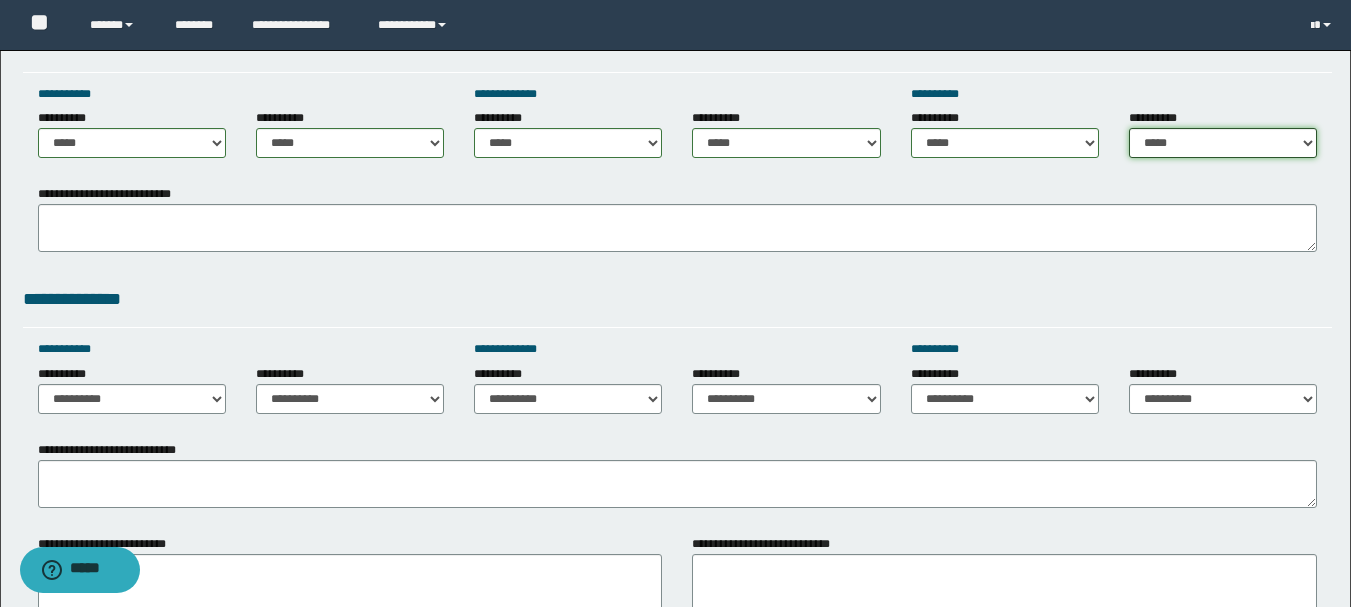 scroll, scrollTop: 1100, scrollLeft: 0, axis: vertical 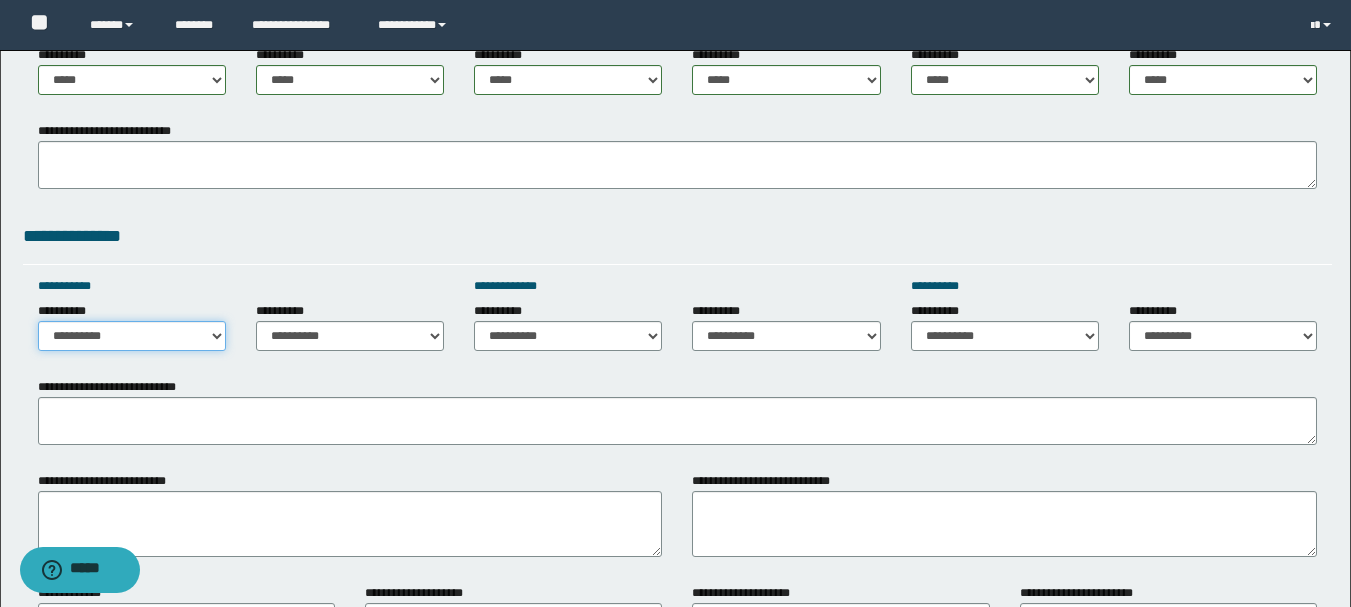 click on "**********" at bounding box center (132, 336) 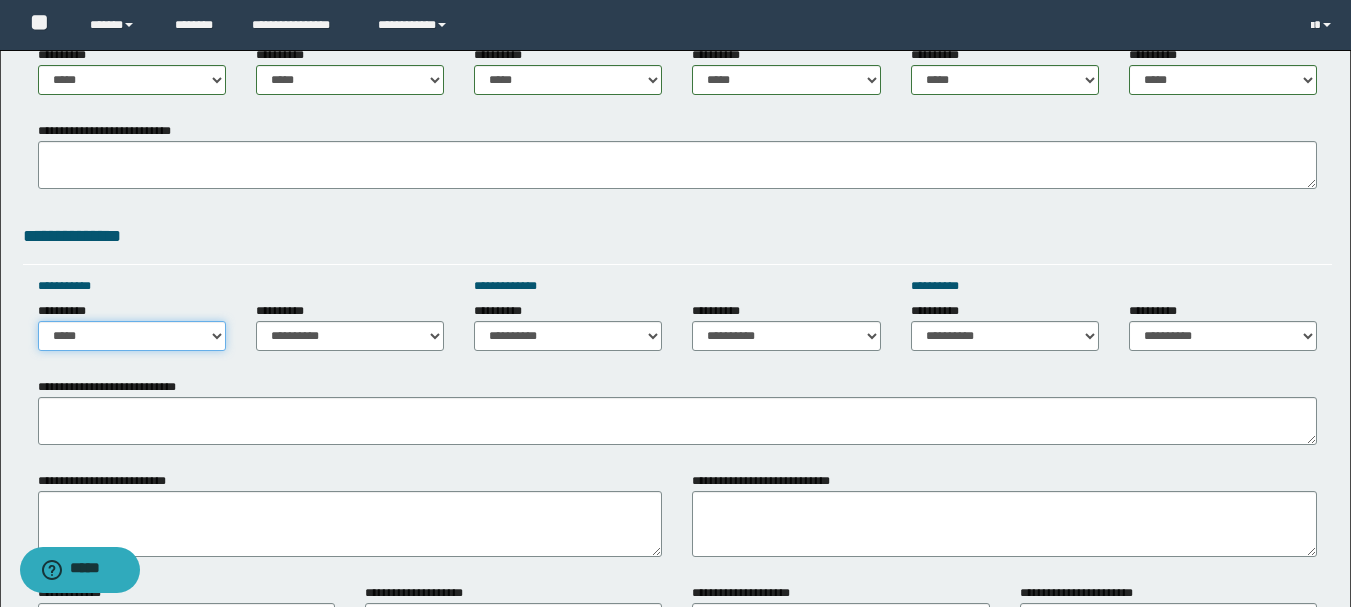 click on "**********" at bounding box center [132, 336] 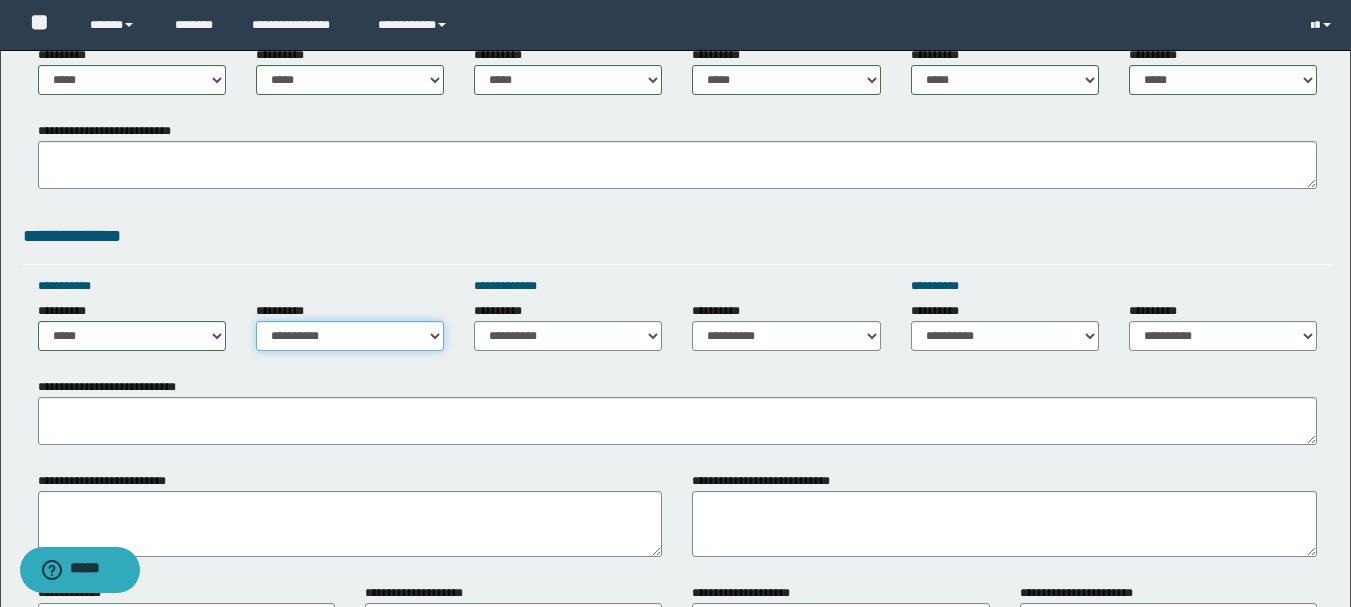 click on "**********" at bounding box center (350, 336) 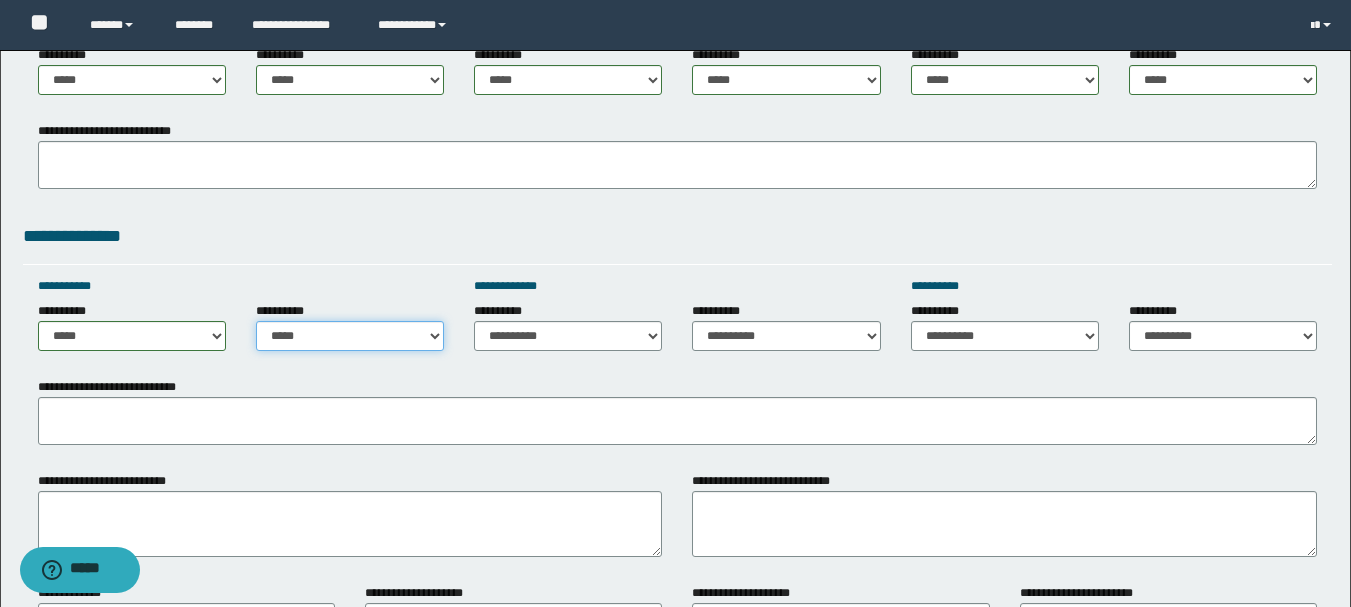click on "**********" at bounding box center (350, 336) 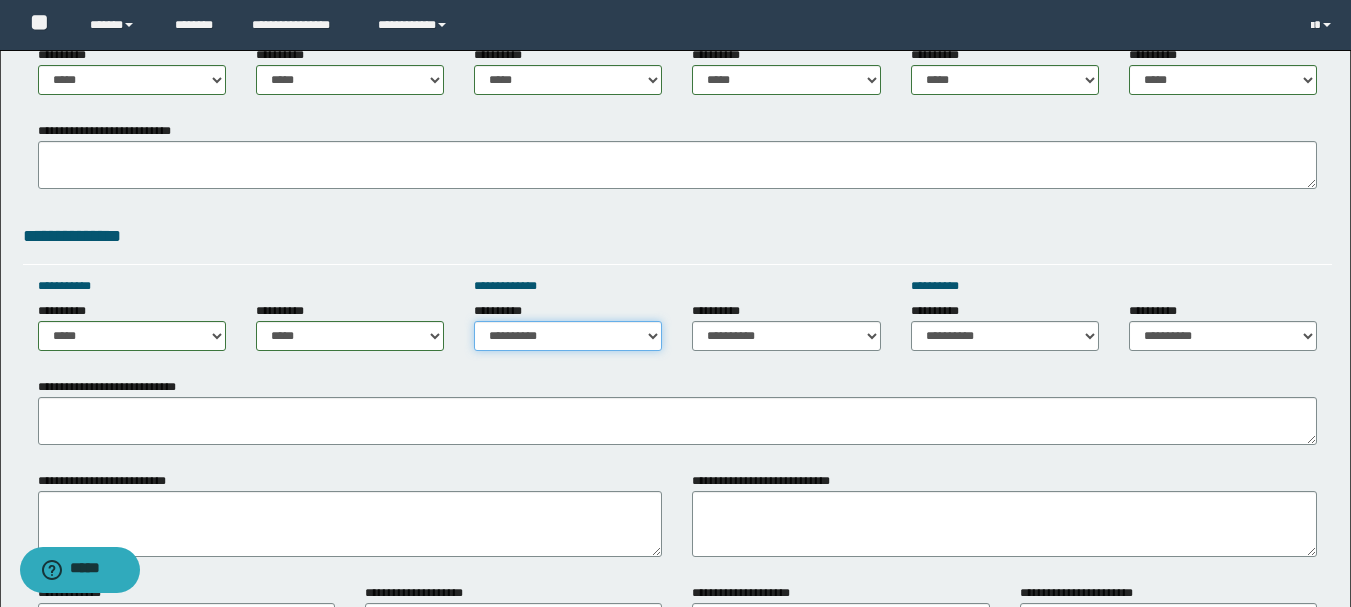 click on "**********" at bounding box center [568, 336] 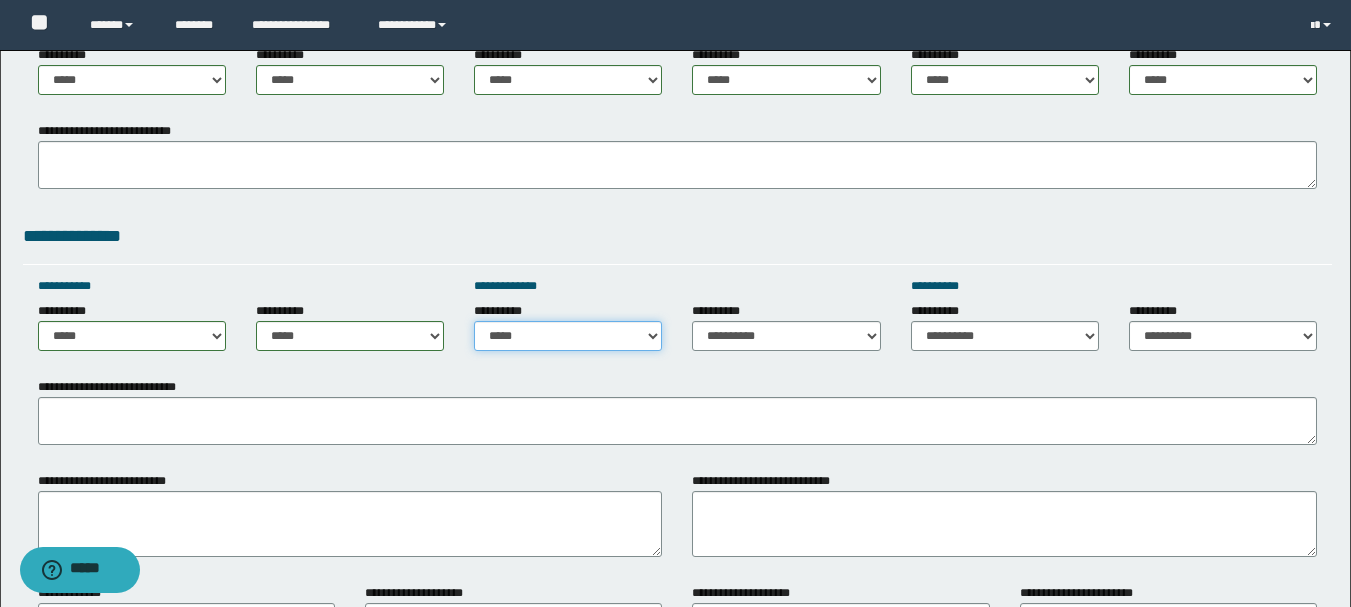 click on "**********" at bounding box center (568, 336) 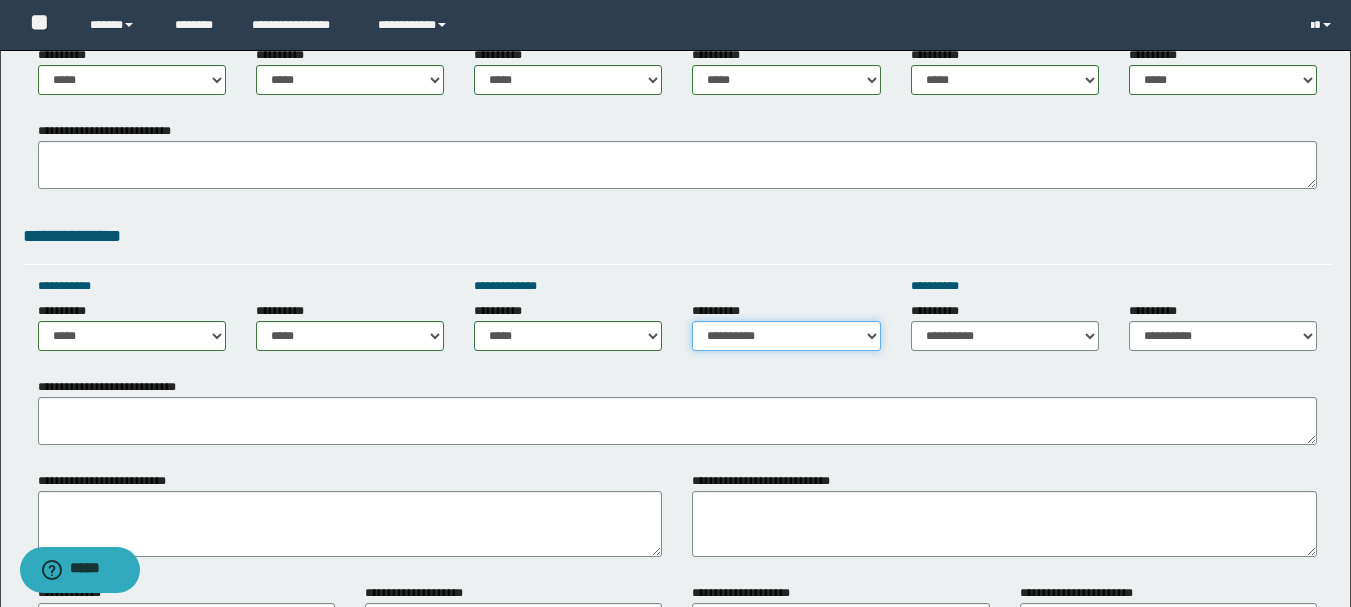 click on "**********" at bounding box center [786, 336] 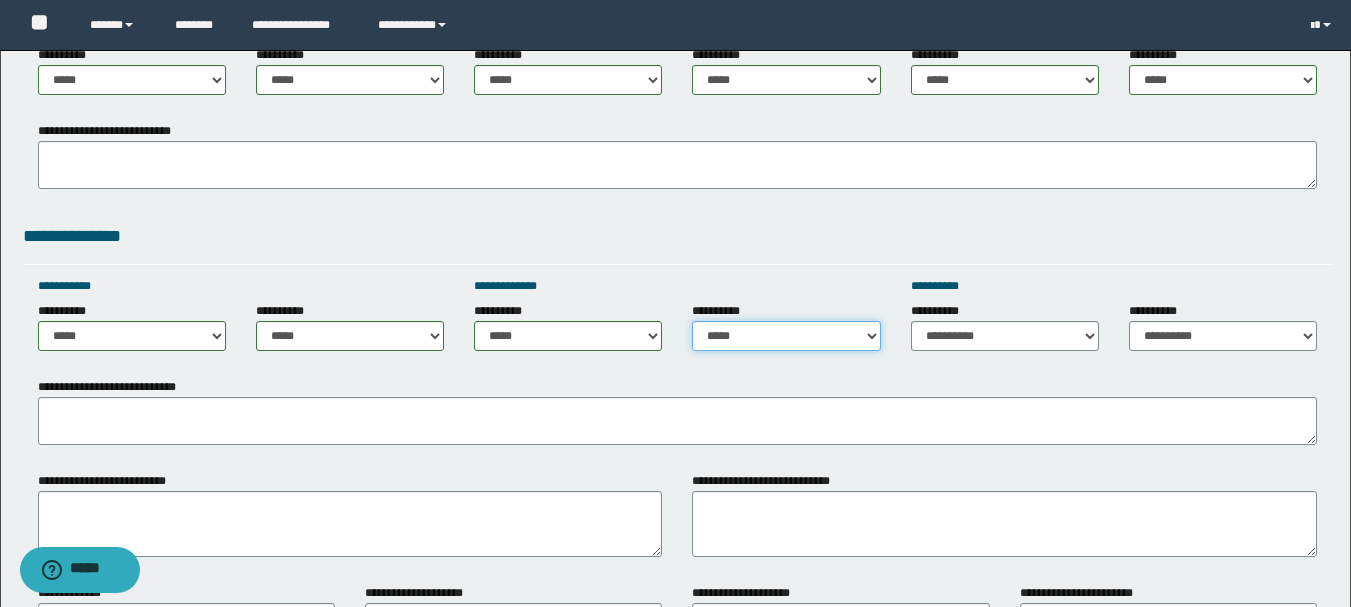 click on "**********" at bounding box center [786, 336] 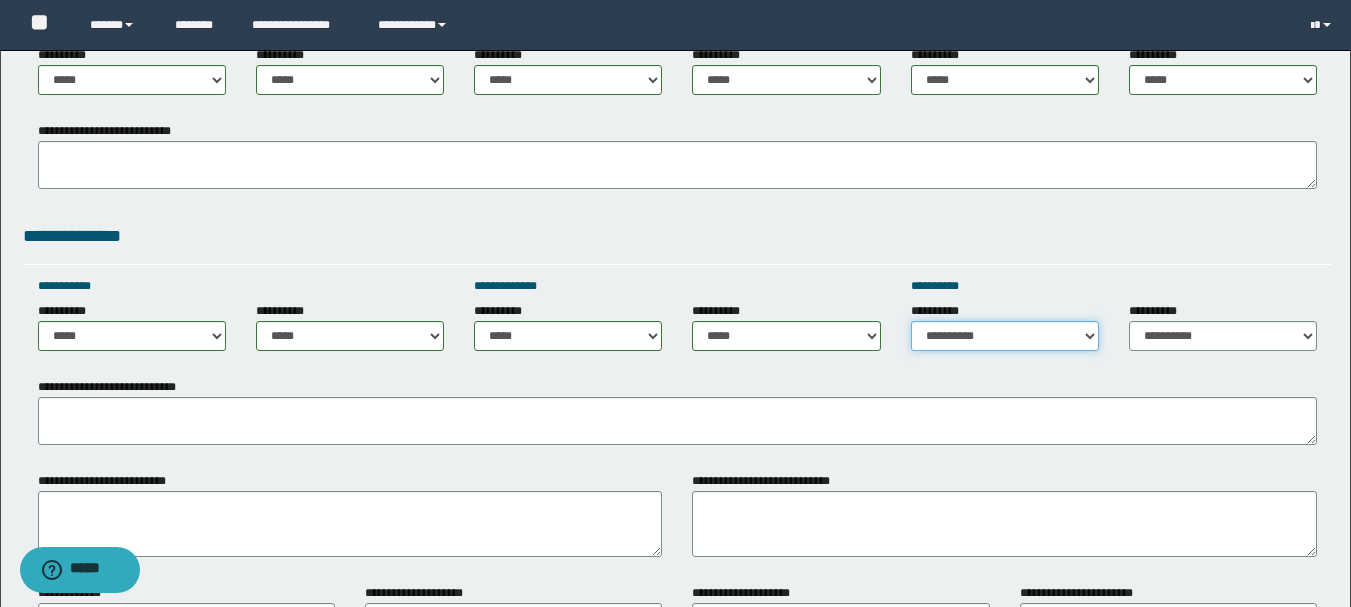 click on "**********" at bounding box center [1005, 336] 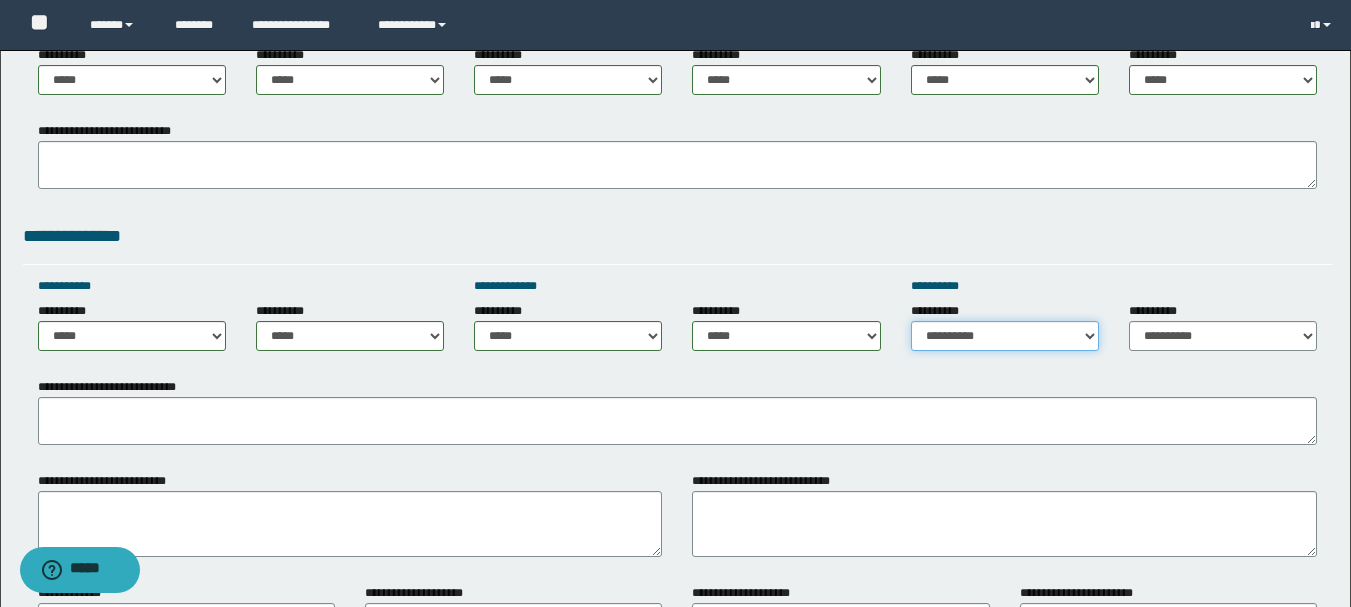 select on "*****" 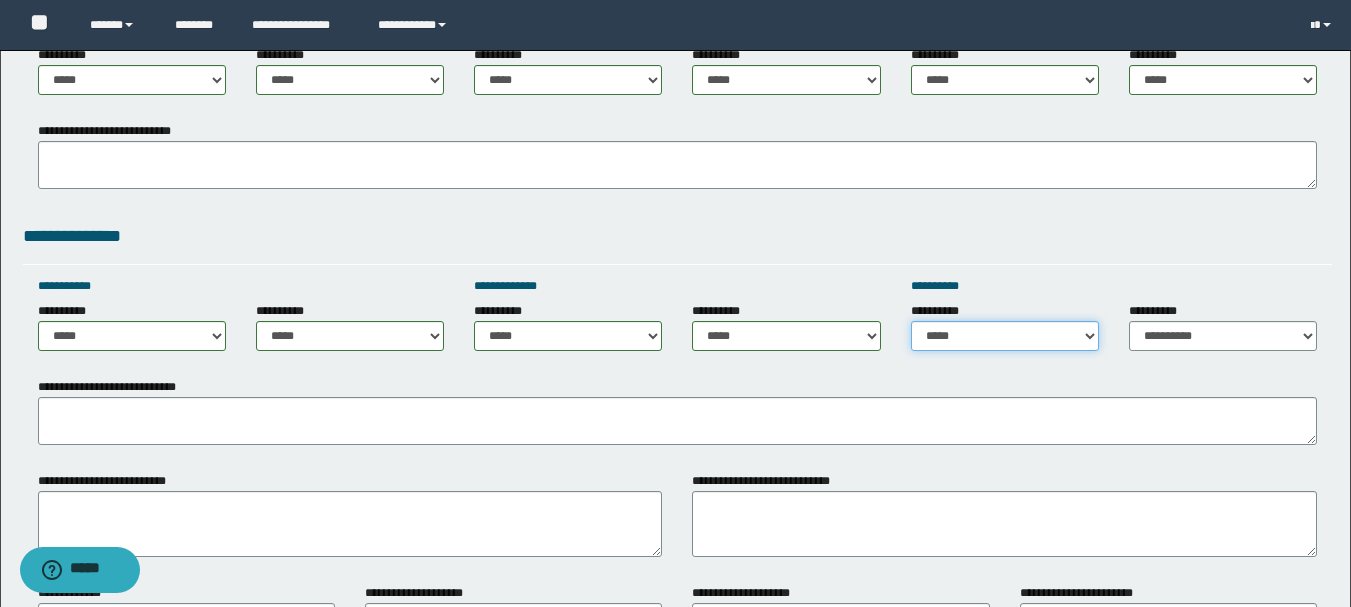 click on "**********" at bounding box center (1005, 336) 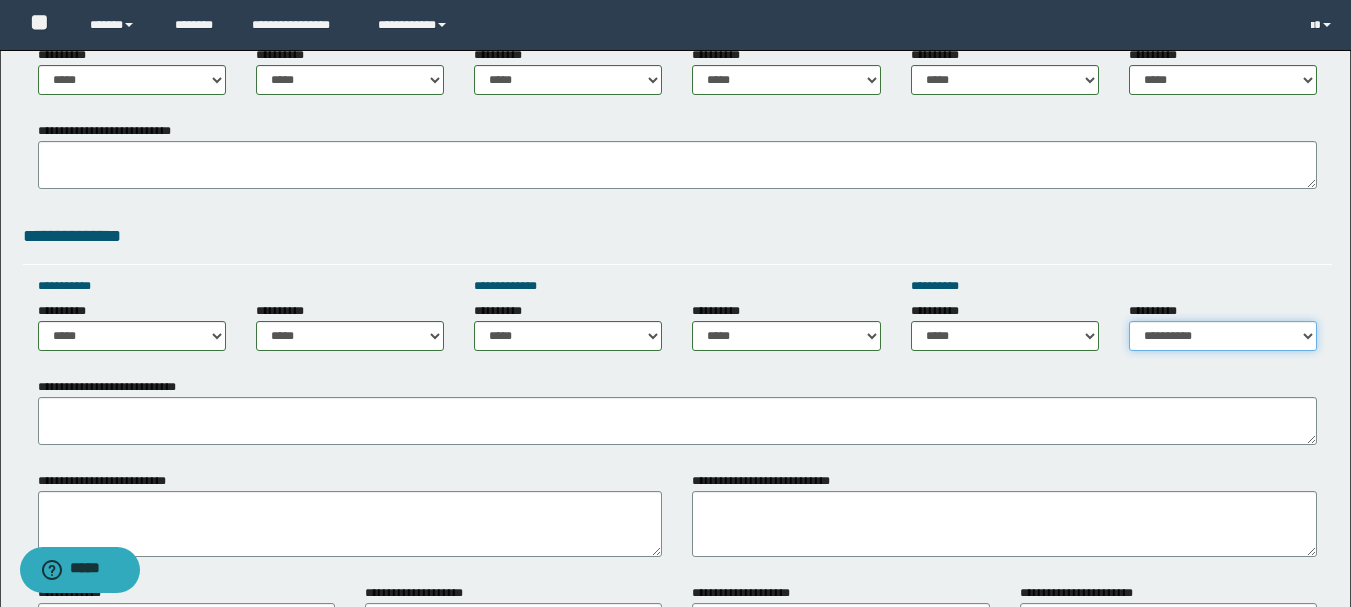 click on "**********" at bounding box center [1223, 336] 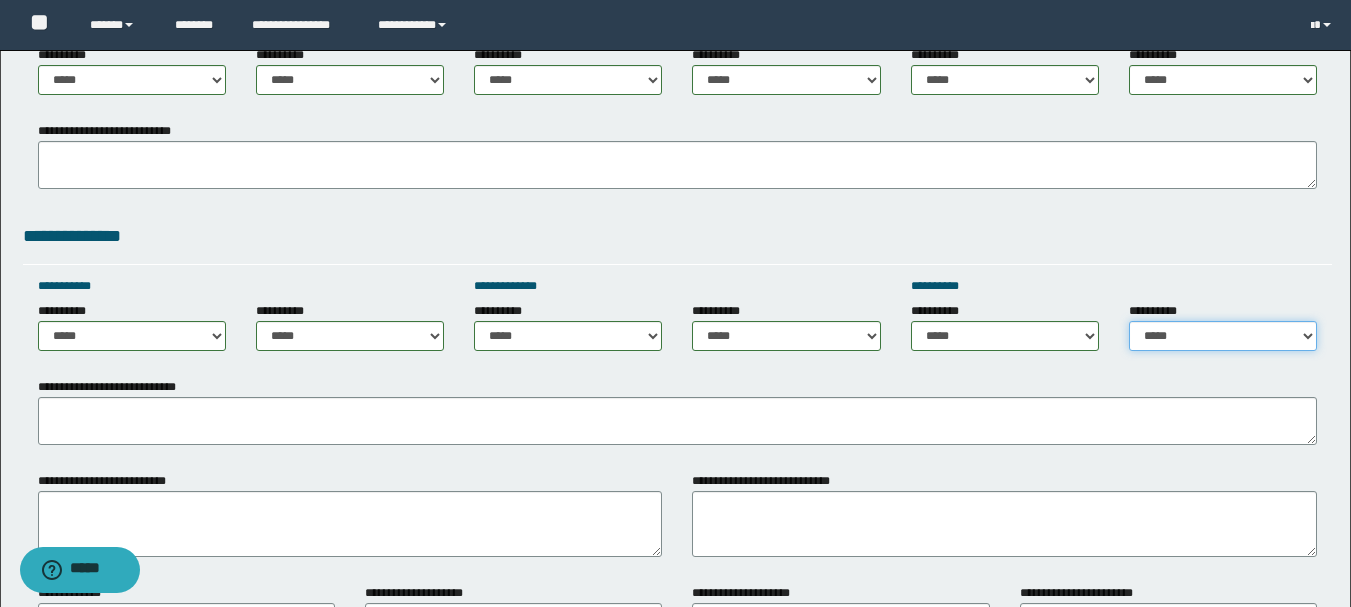 click on "**********" at bounding box center [1223, 336] 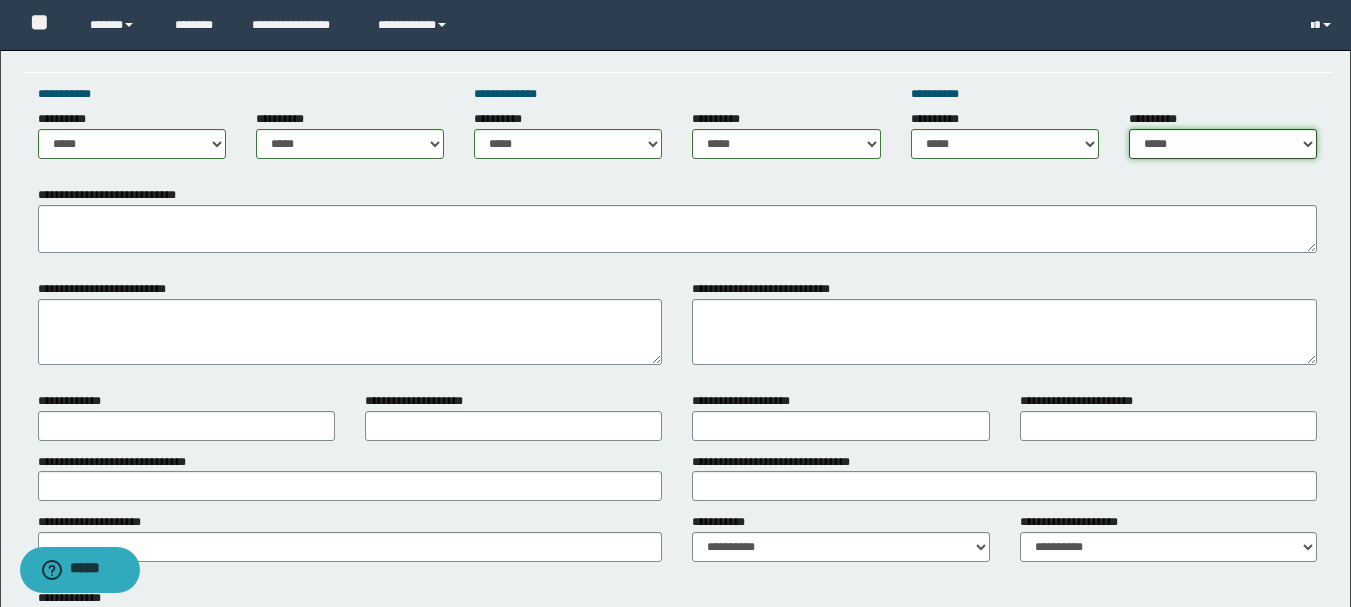 scroll, scrollTop: 1300, scrollLeft: 0, axis: vertical 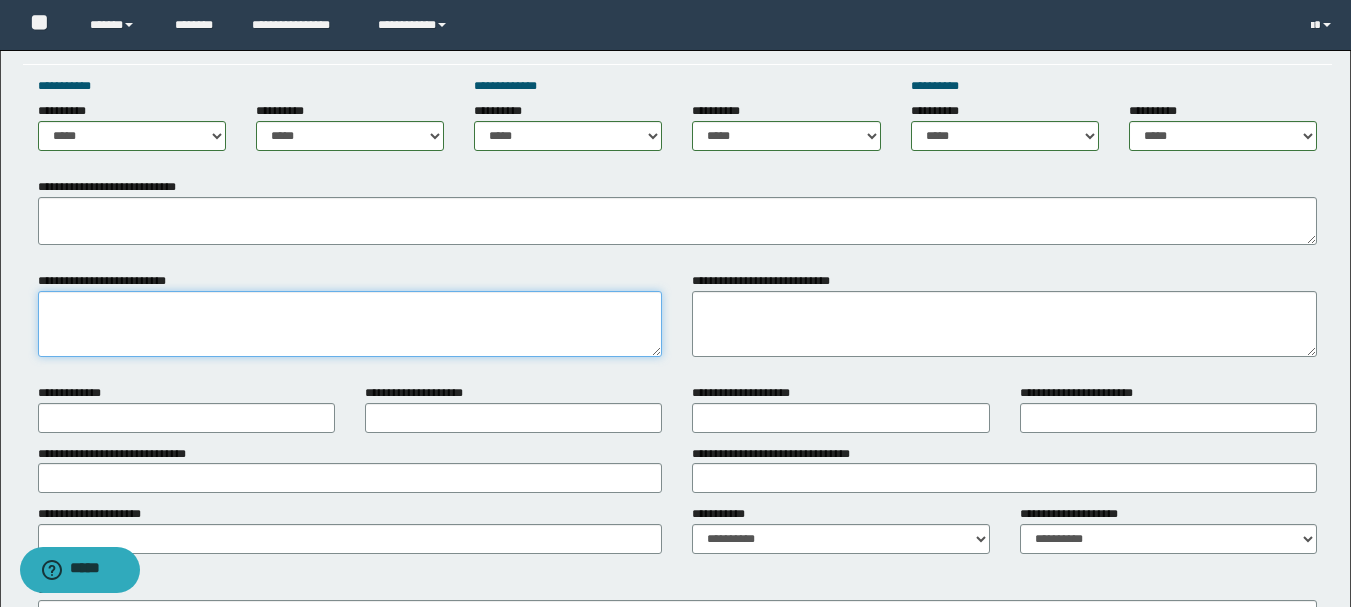 click on "**********" at bounding box center [350, 324] 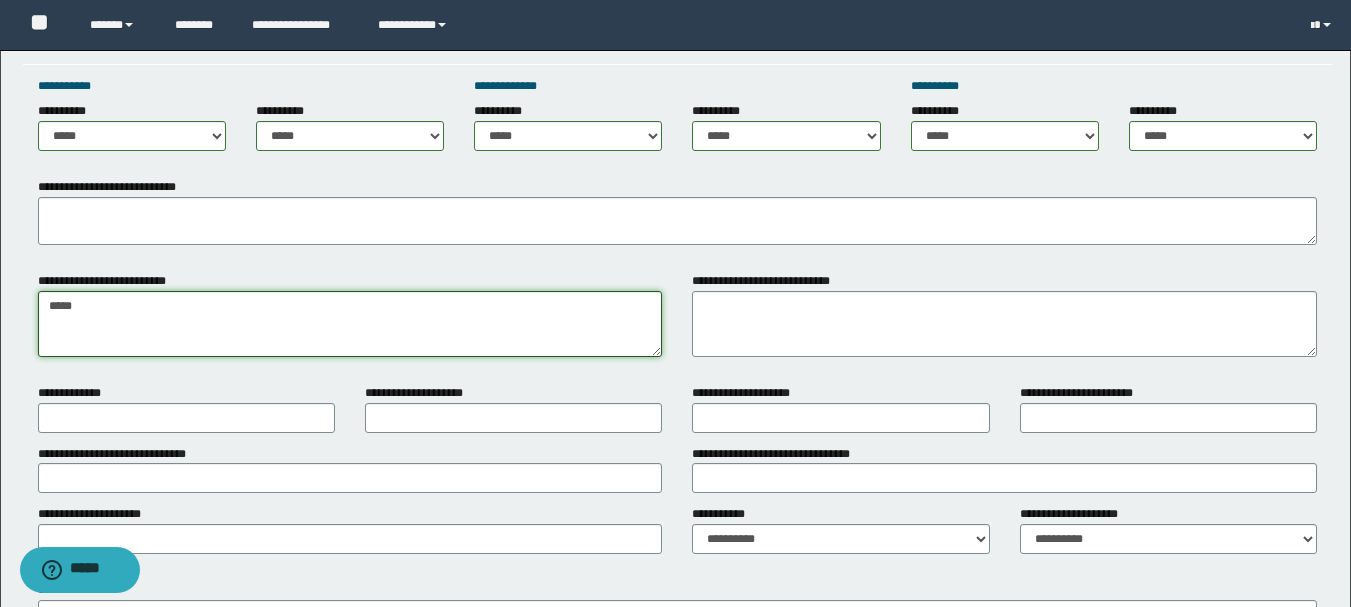 type on "****" 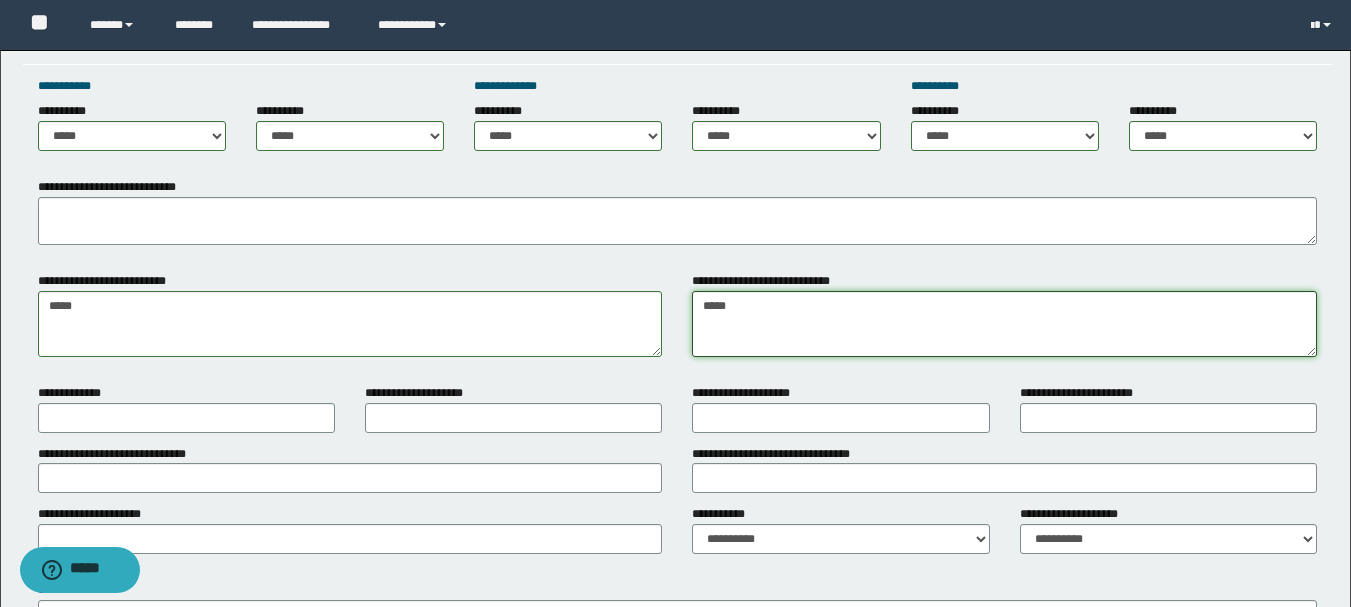 type on "****" 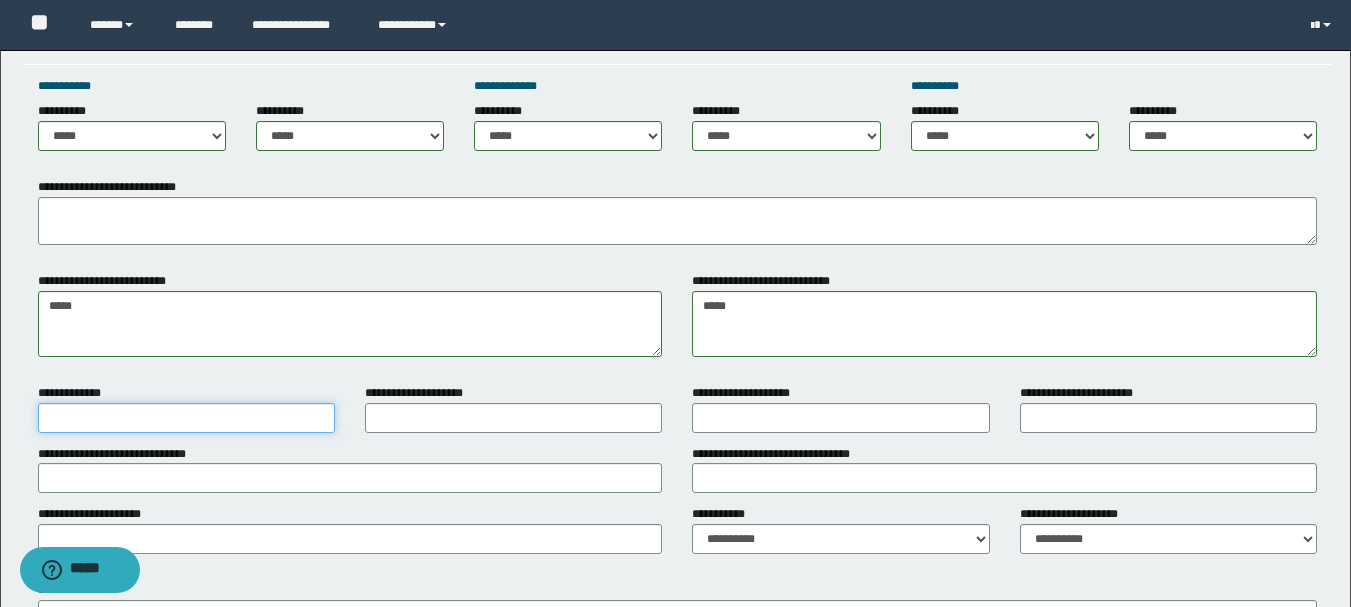 click on "**********" at bounding box center [186, 418] 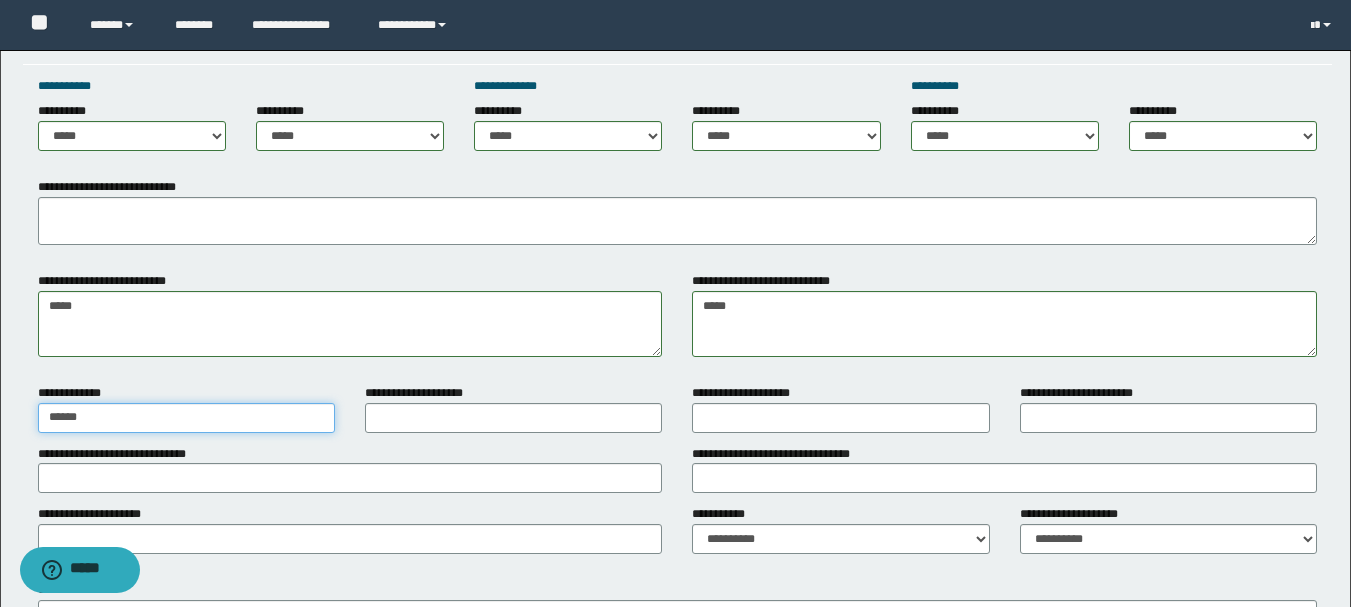 type on "*****" 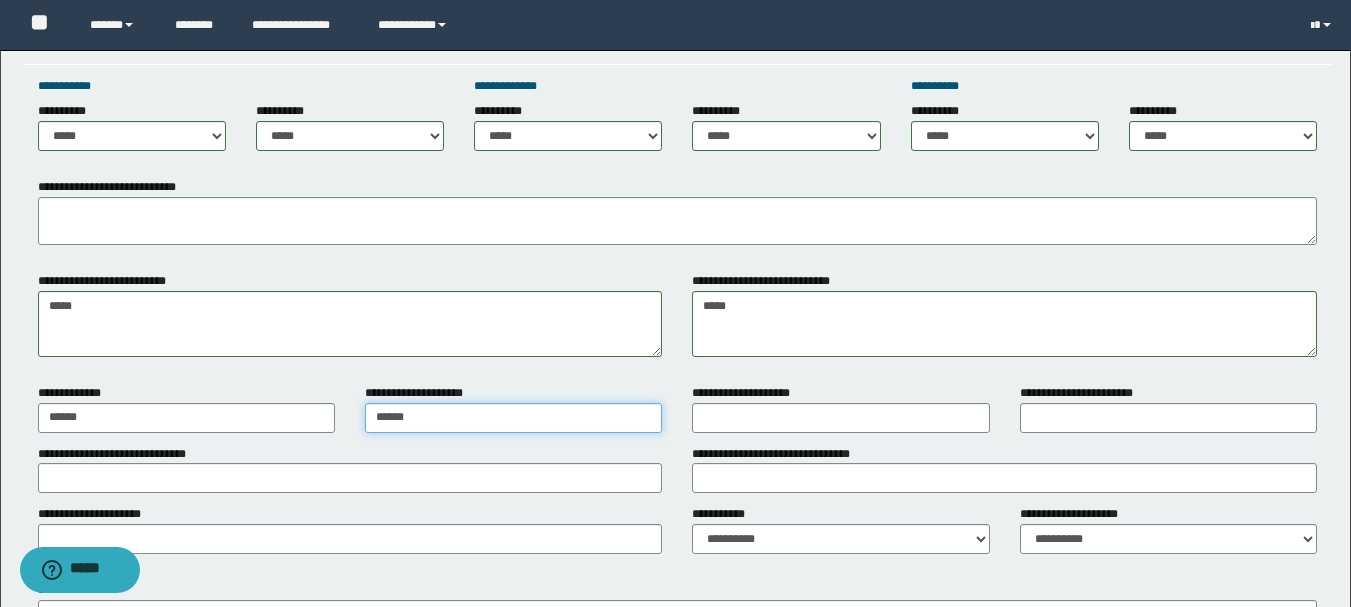 type on "*****" 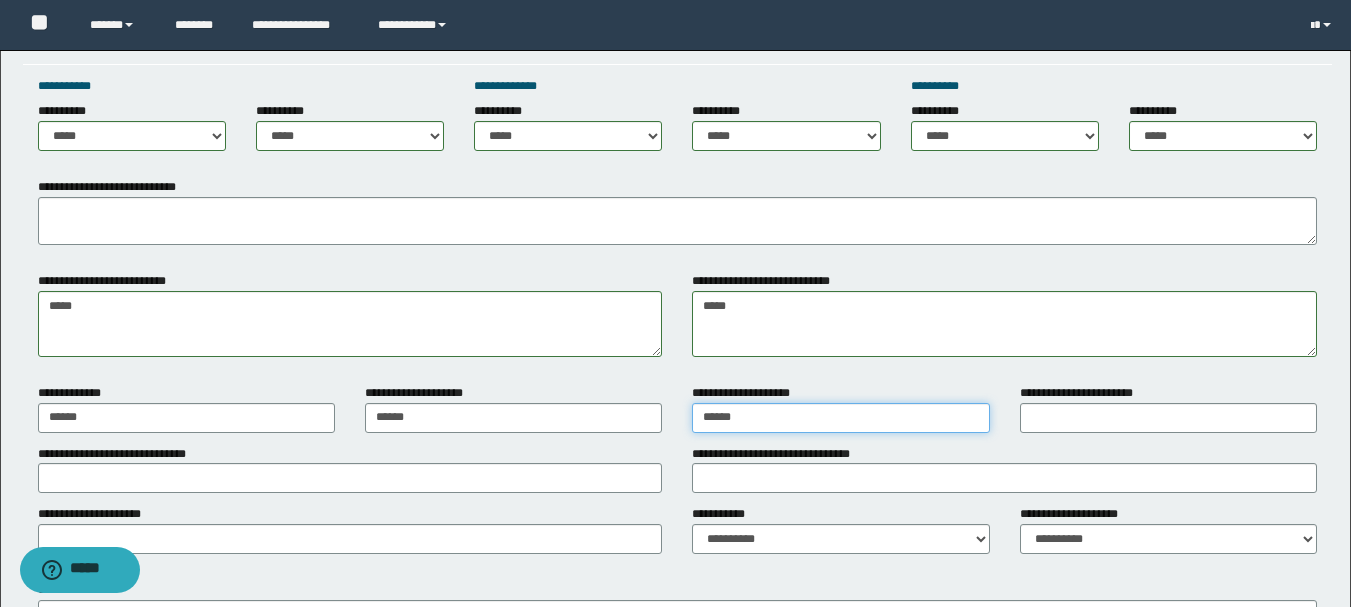 type on "*****" 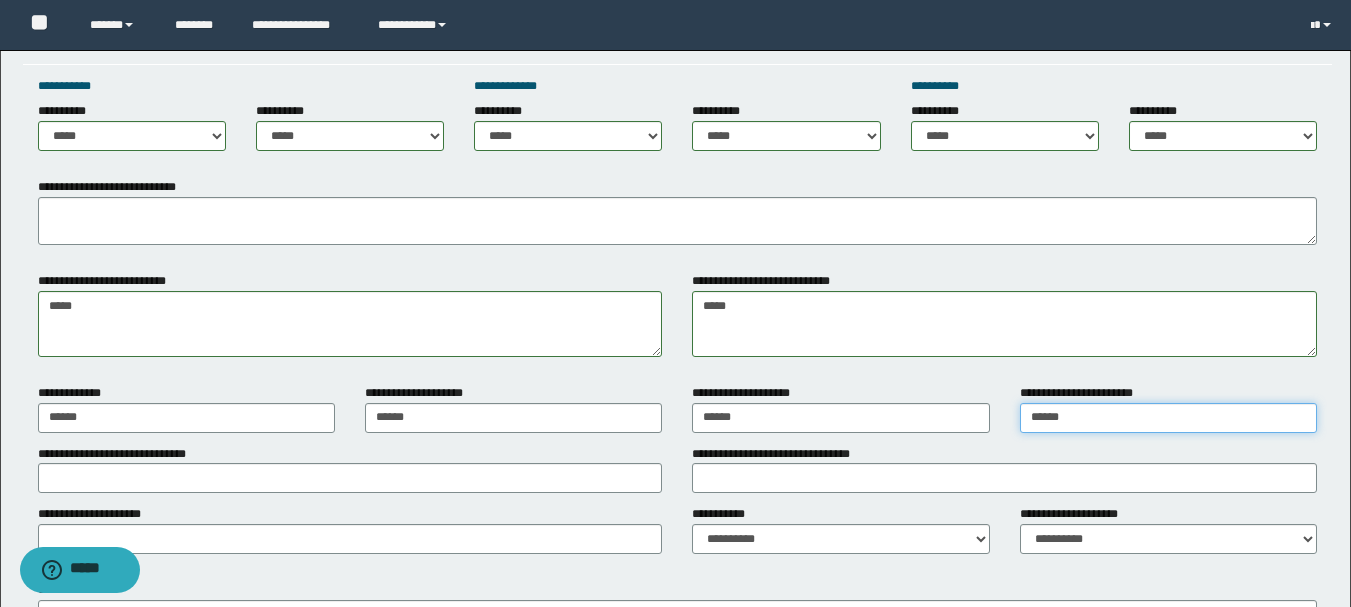 type on "*****" 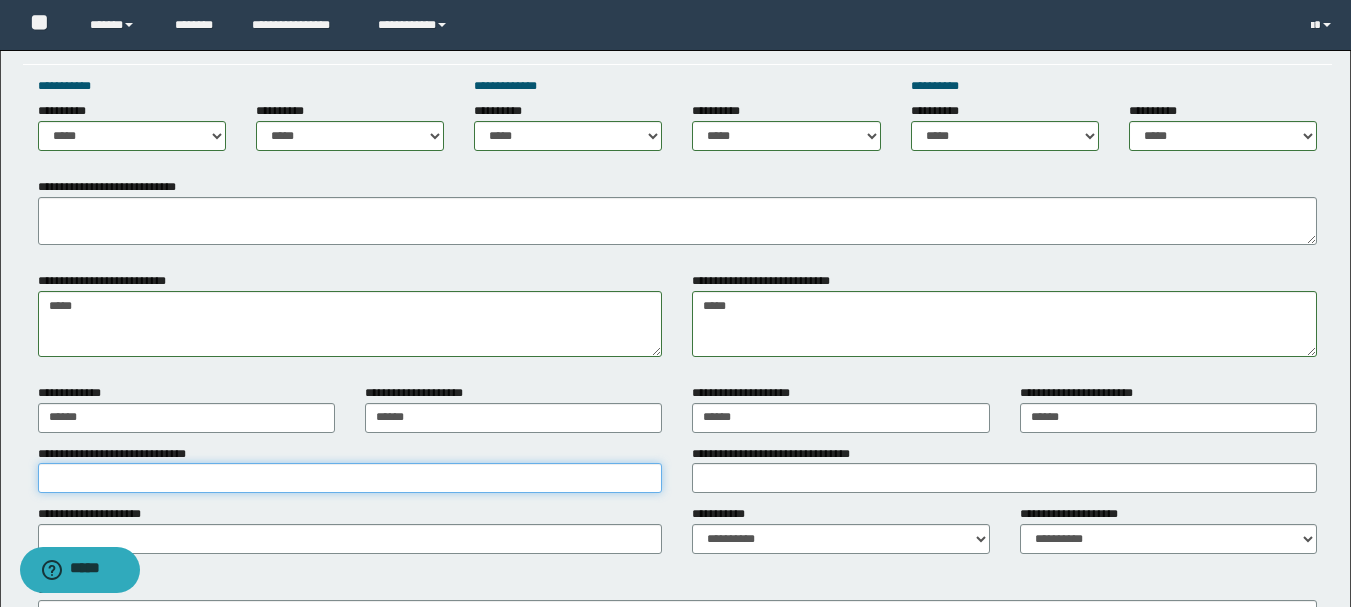 click on "**********" at bounding box center [350, 478] 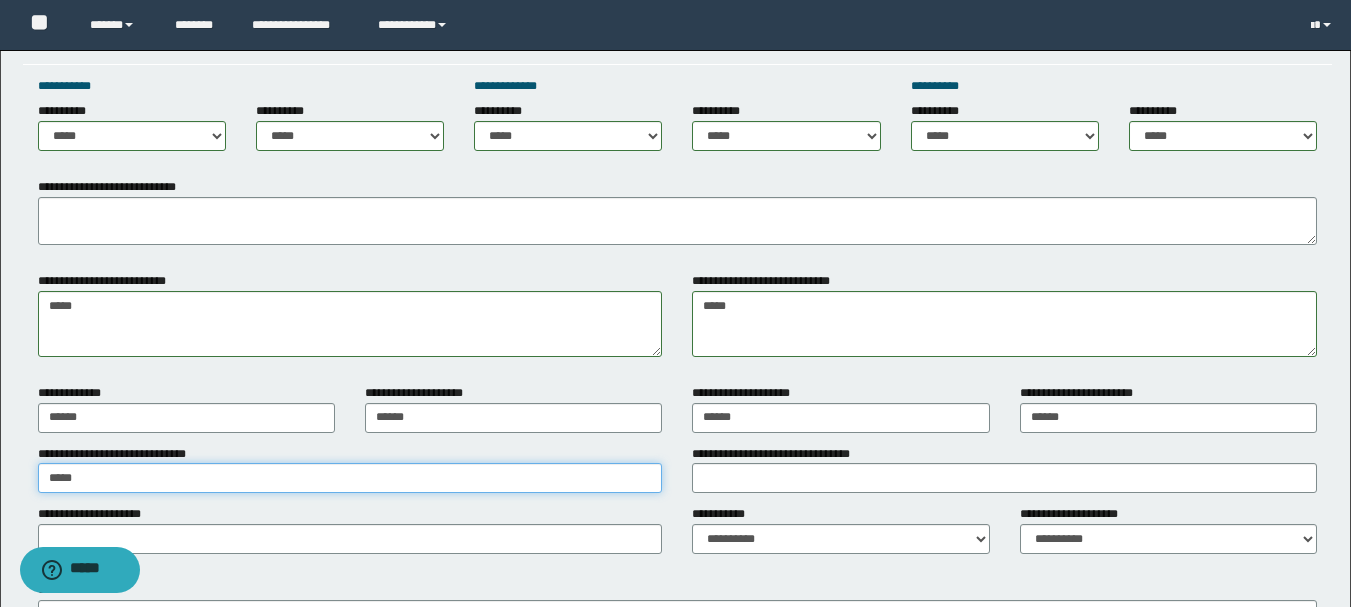 type on "*****" 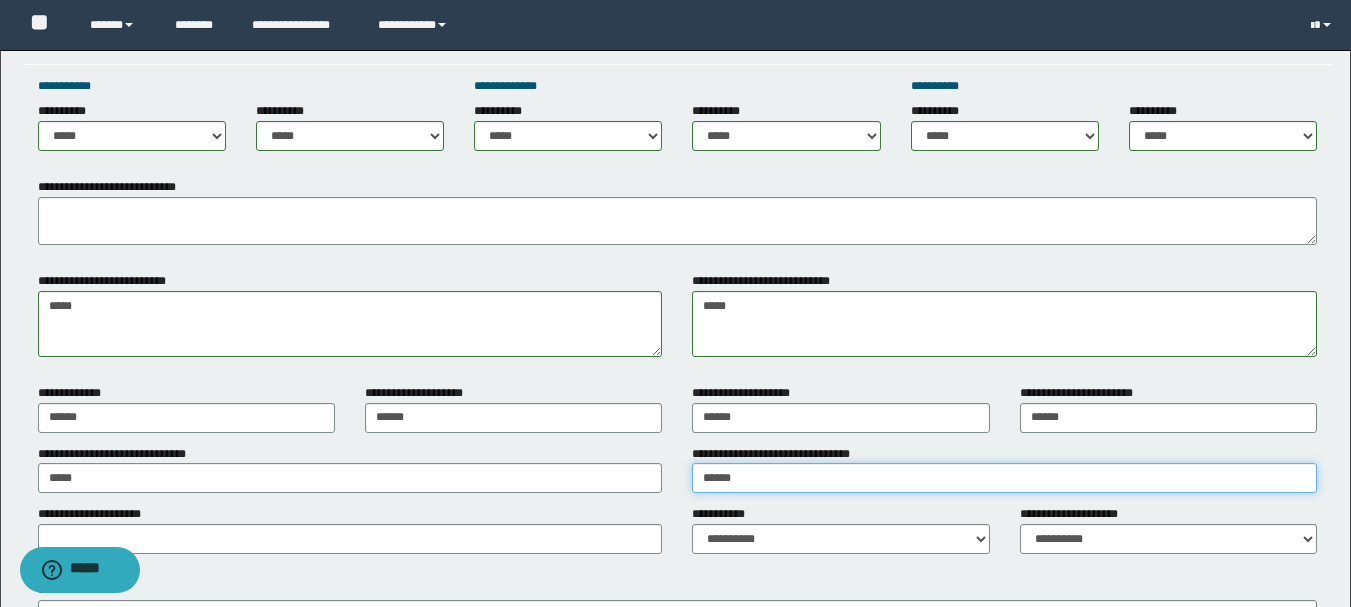 type on "****" 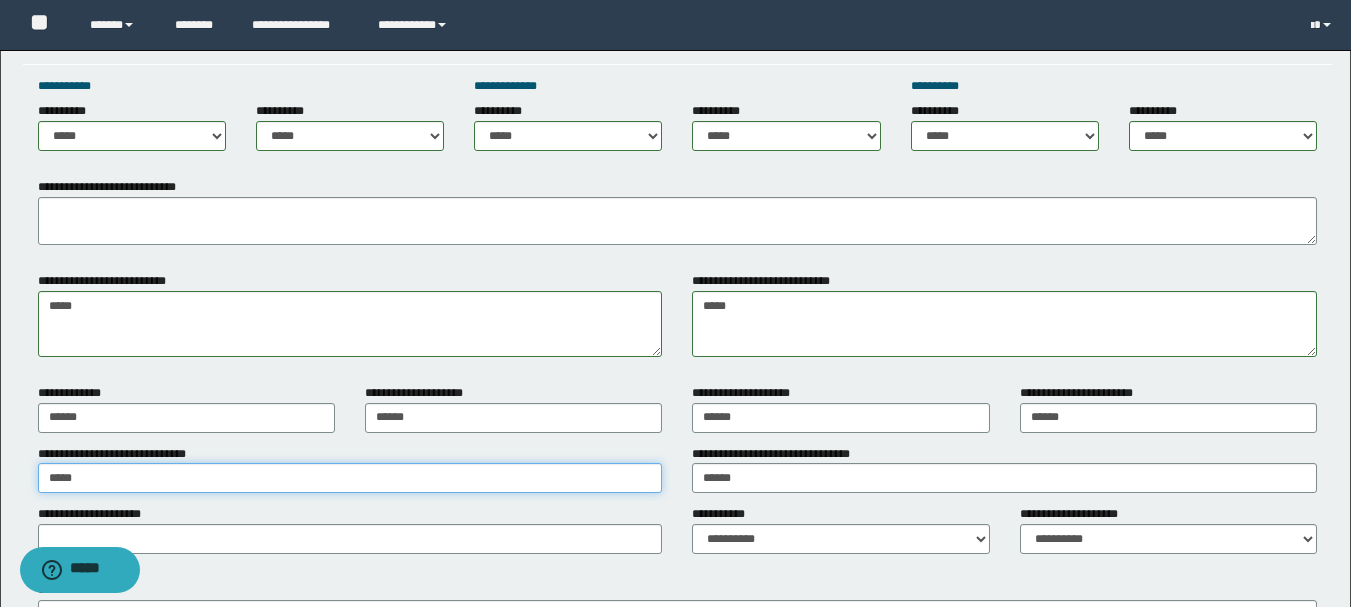 drag, startPoint x: 122, startPoint y: 471, endPoint x: 0, endPoint y: 495, distance: 124.33825 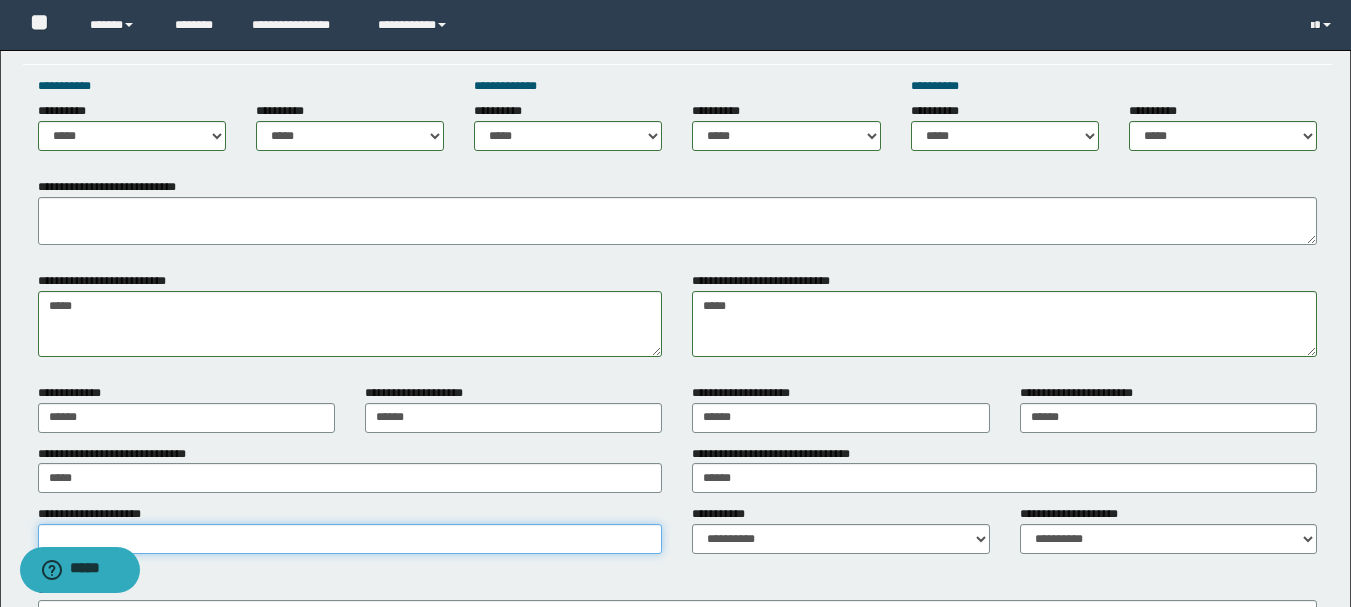 click on "**********" at bounding box center [350, 539] 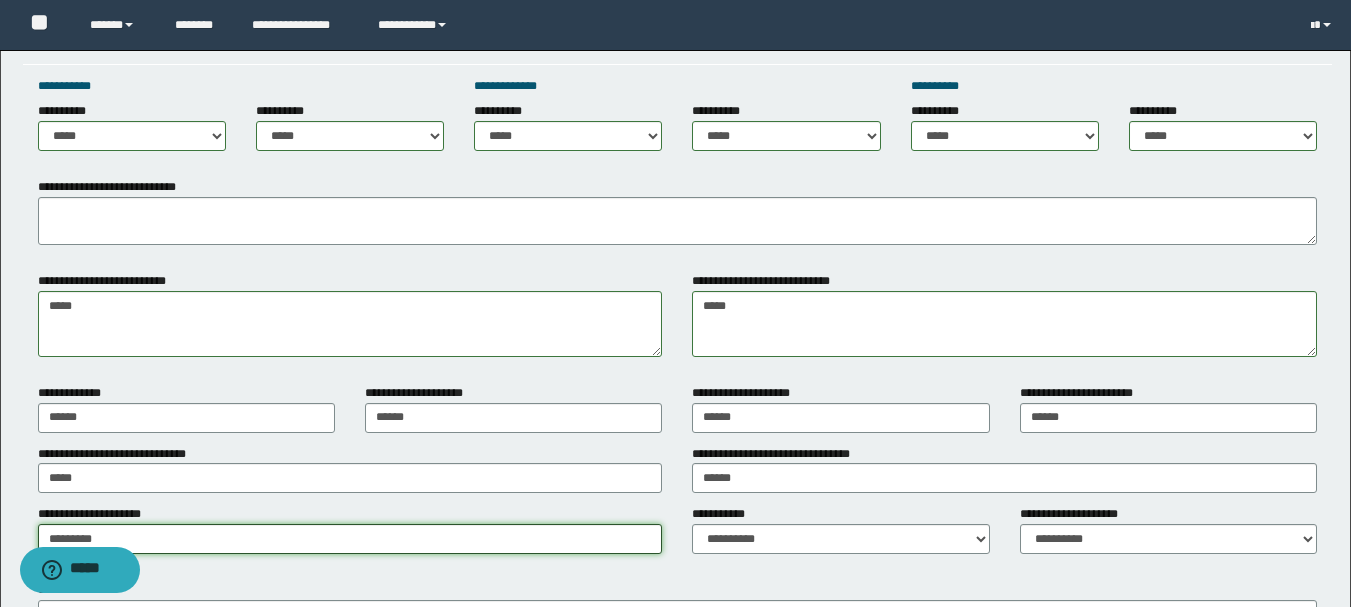 type on "********" 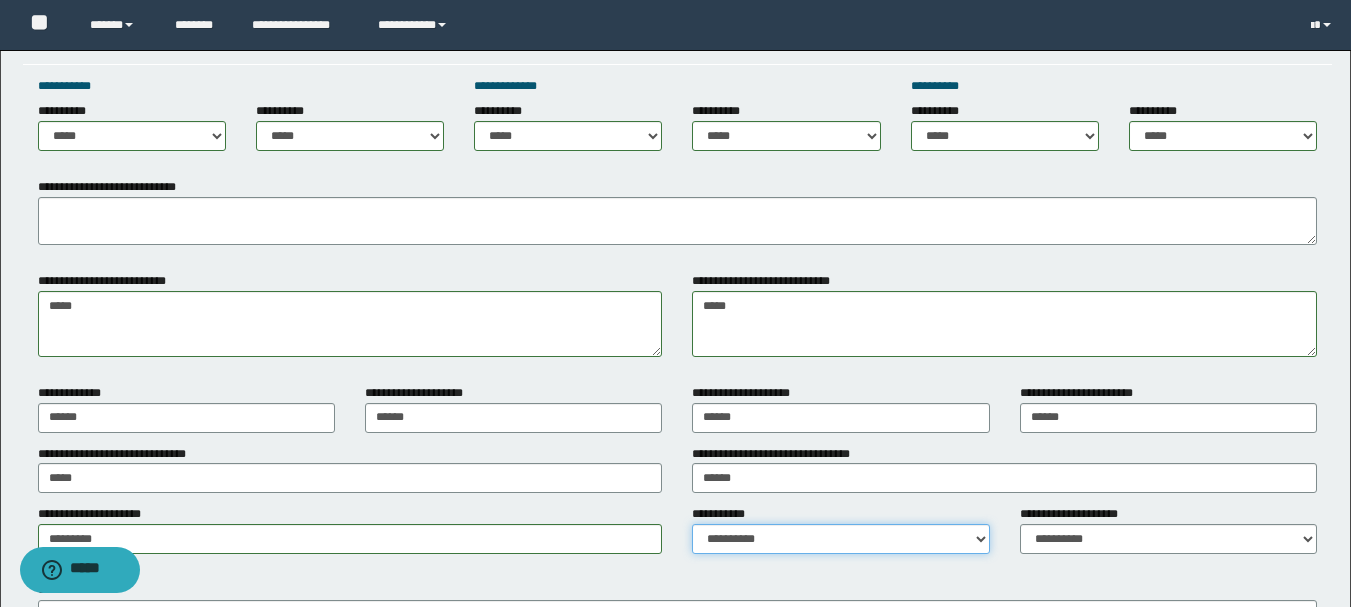 click on "**********" at bounding box center (840, 539) 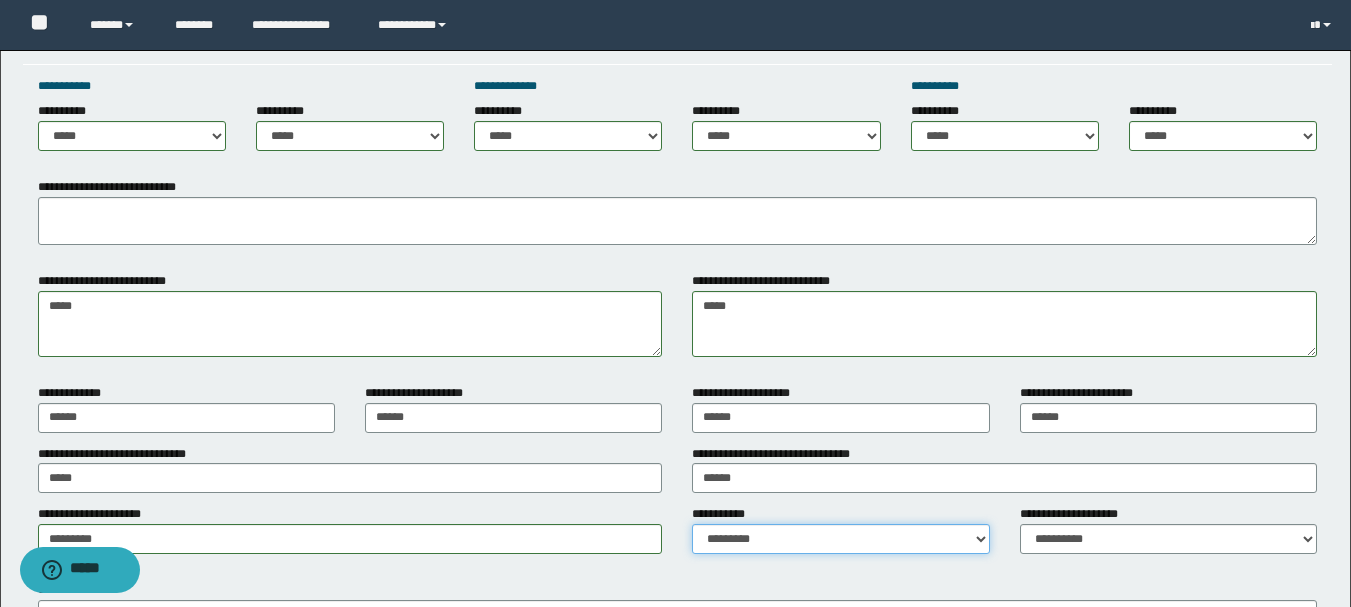 click on "**********" at bounding box center (840, 539) 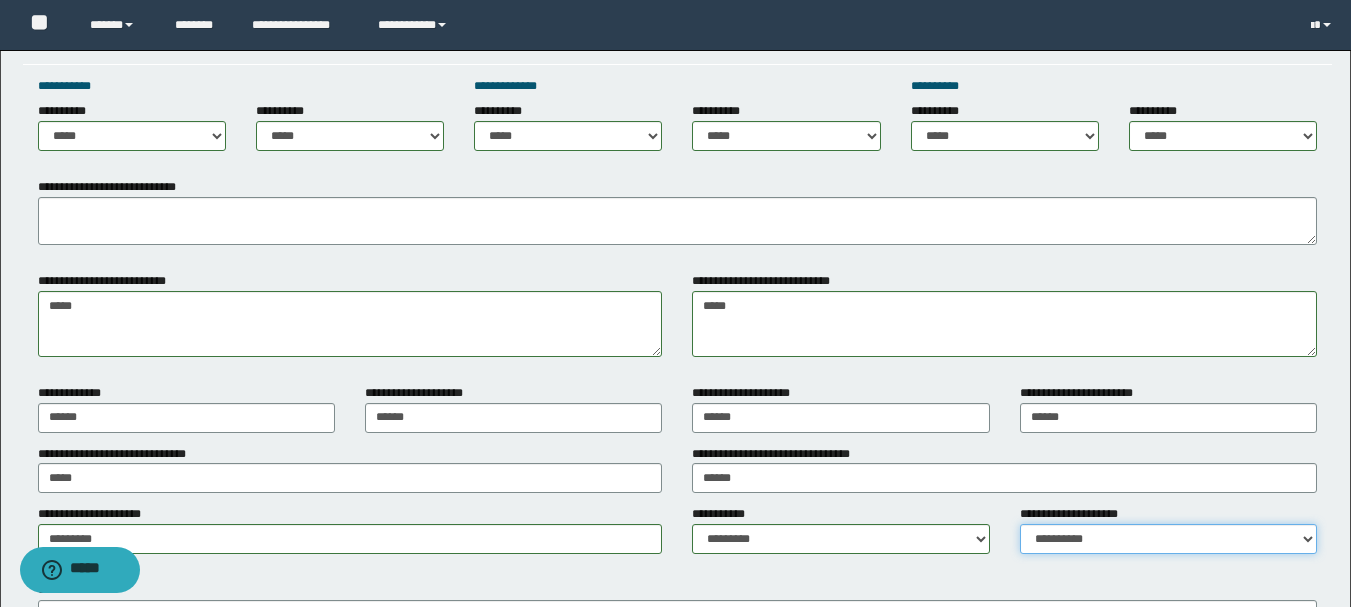 click on "**********" at bounding box center [1168, 539] 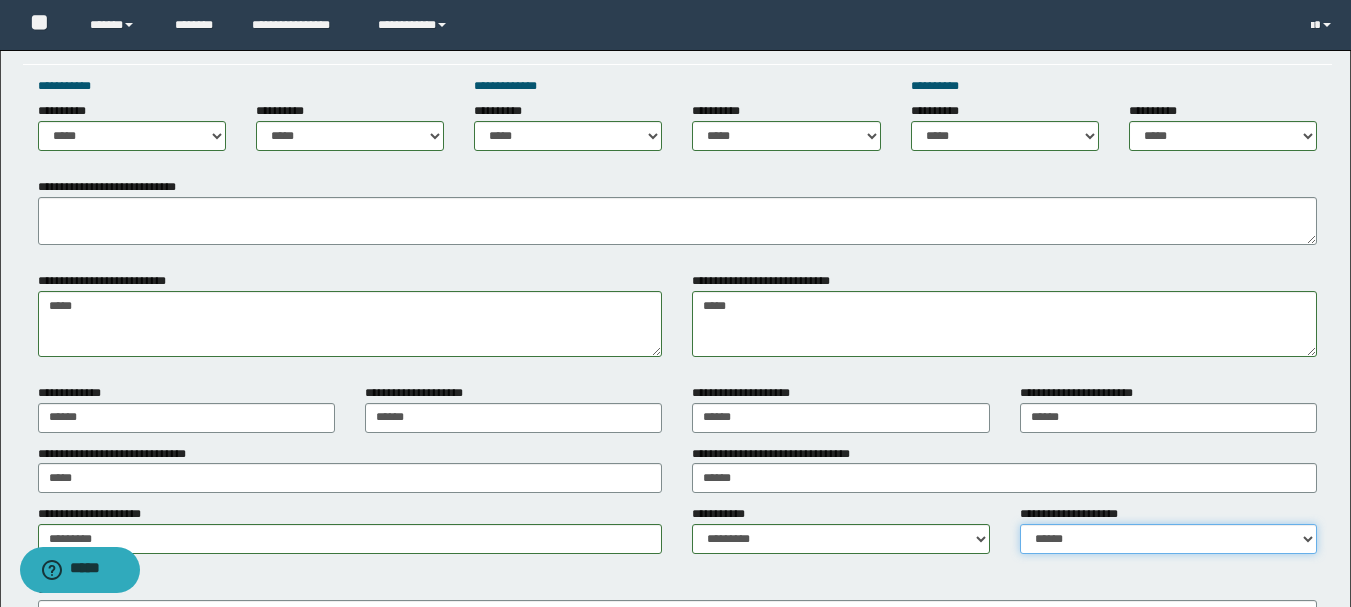 click on "**********" at bounding box center [1168, 539] 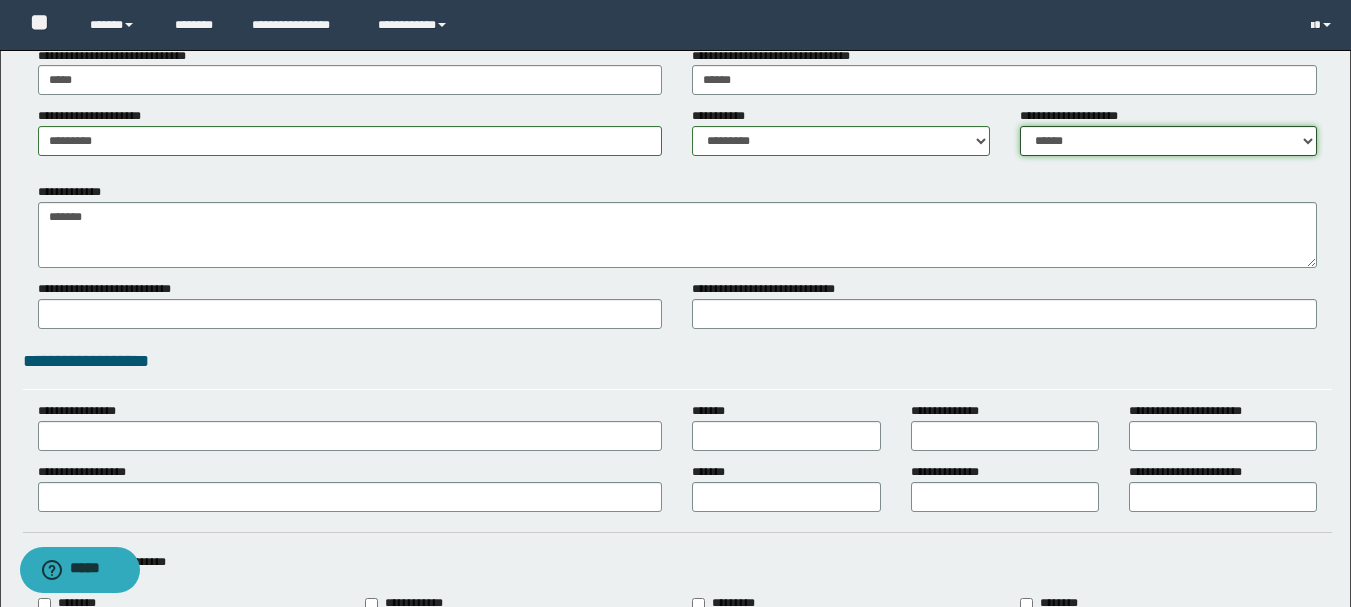 scroll, scrollTop: 1700, scrollLeft: 0, axis: vertical 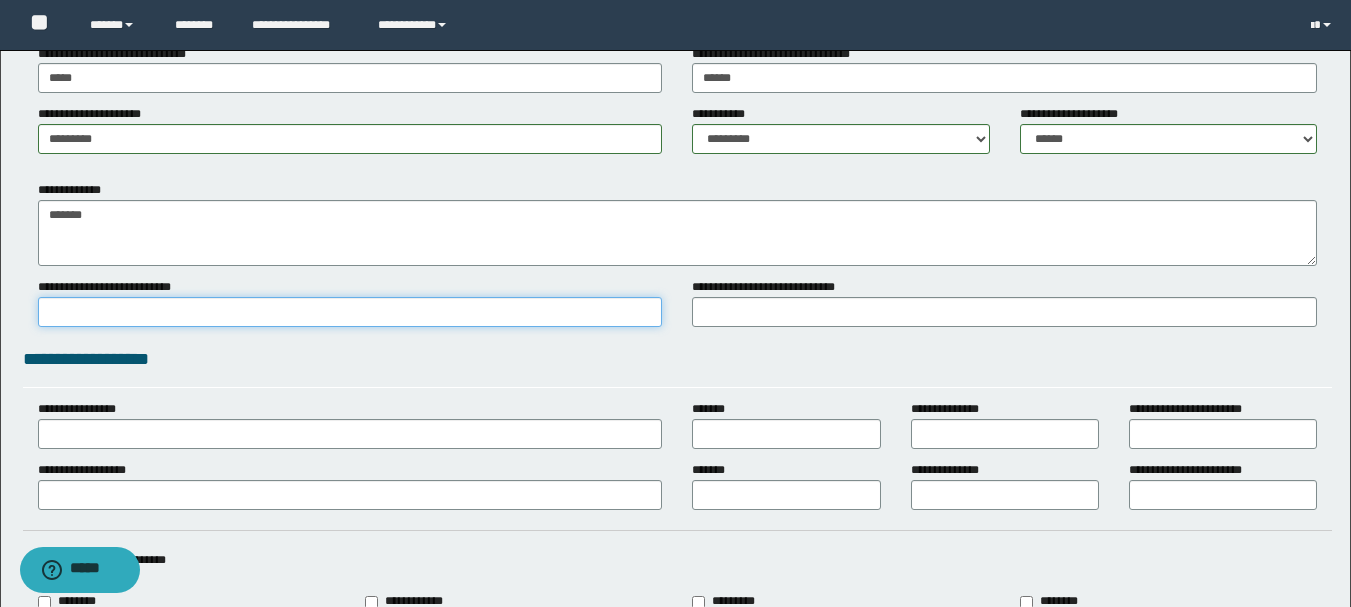 click on "**********" at bounding box center [350, 312] 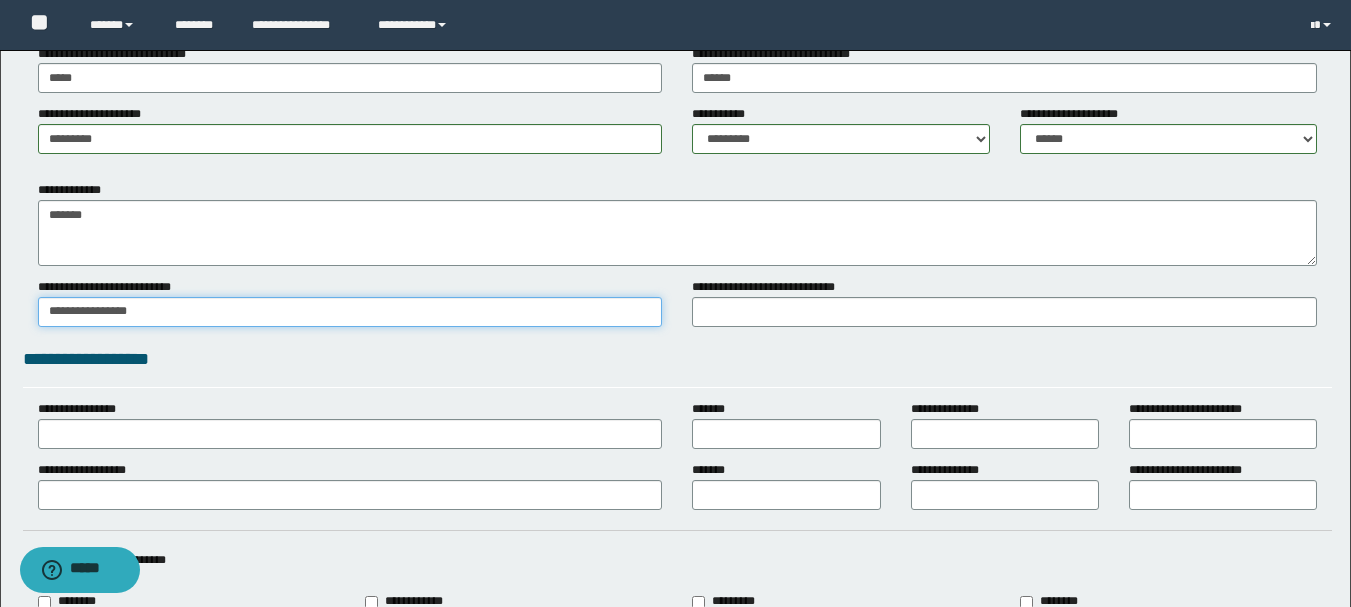 type on "**********" 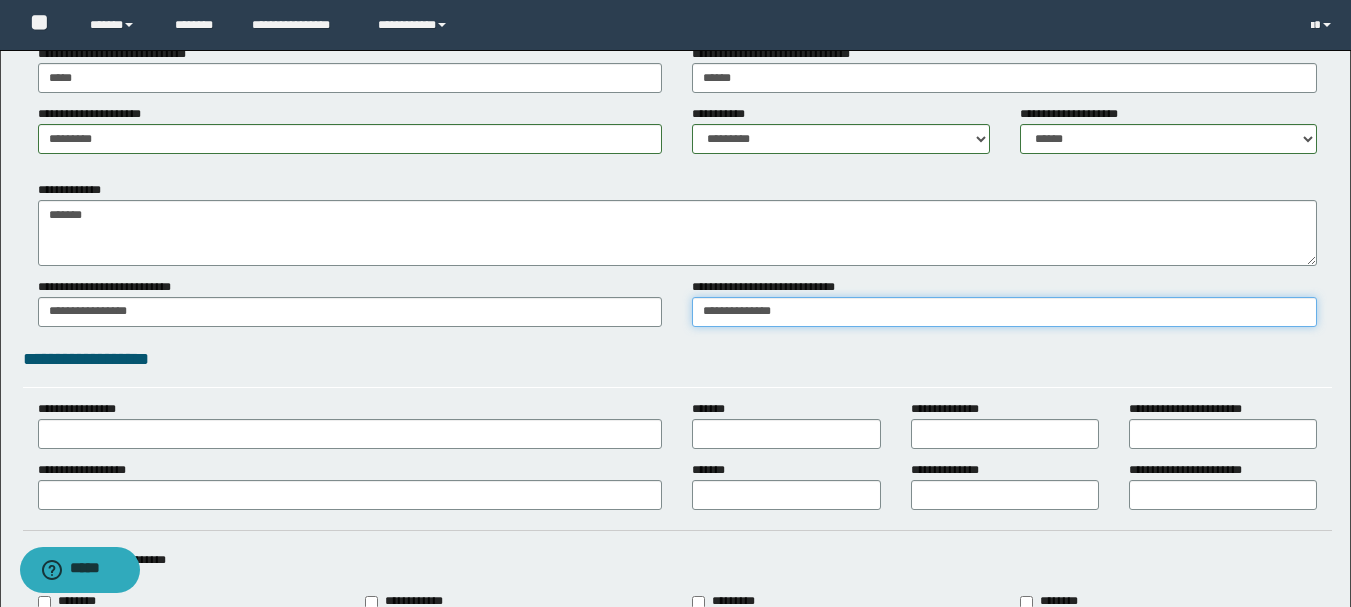 type on "**********" 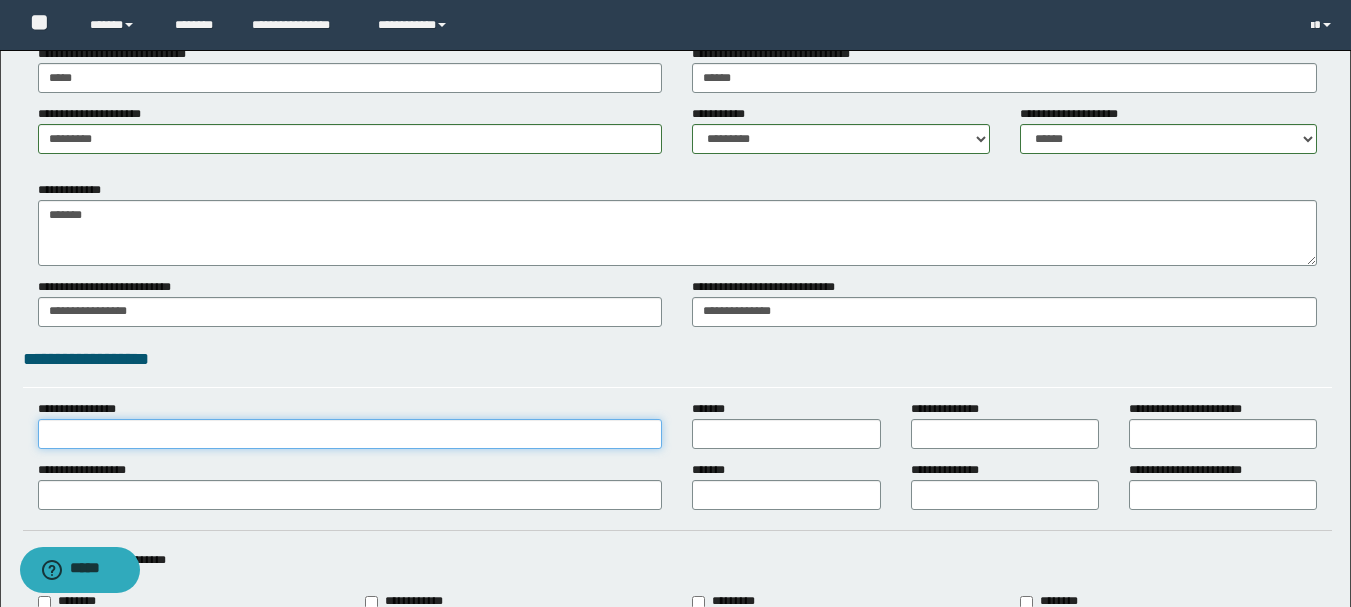 click on "**********" at bounding box center (350, 434) 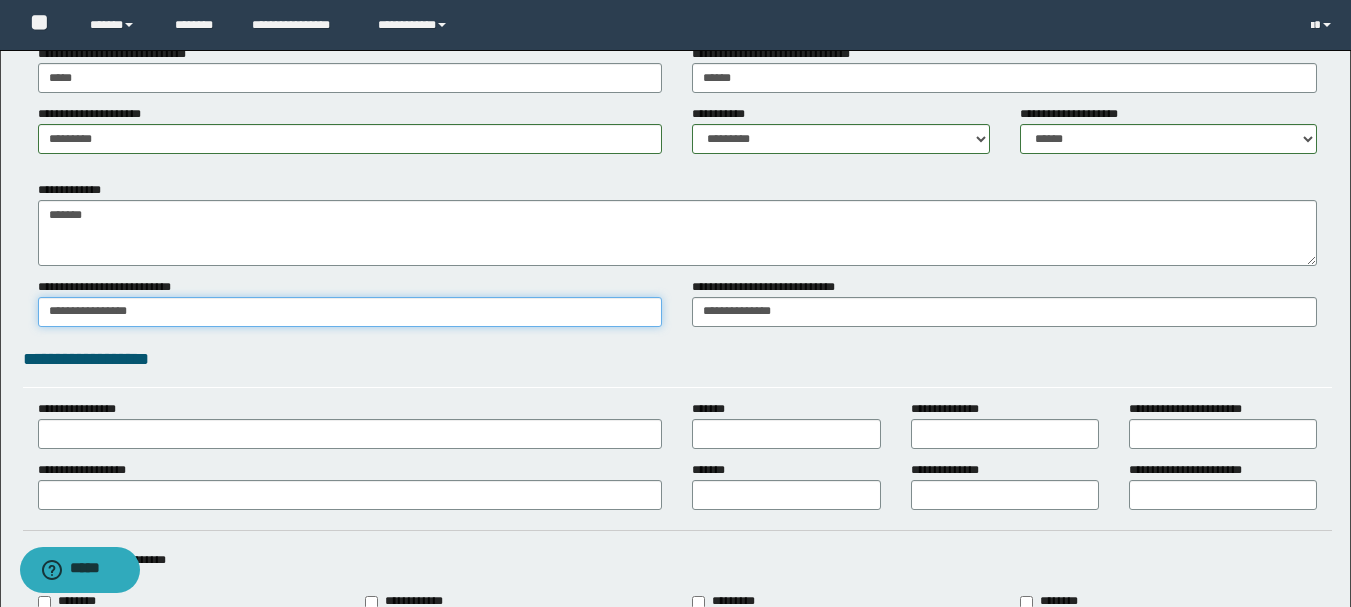 click on "**********" at bounding box center [350, 312] 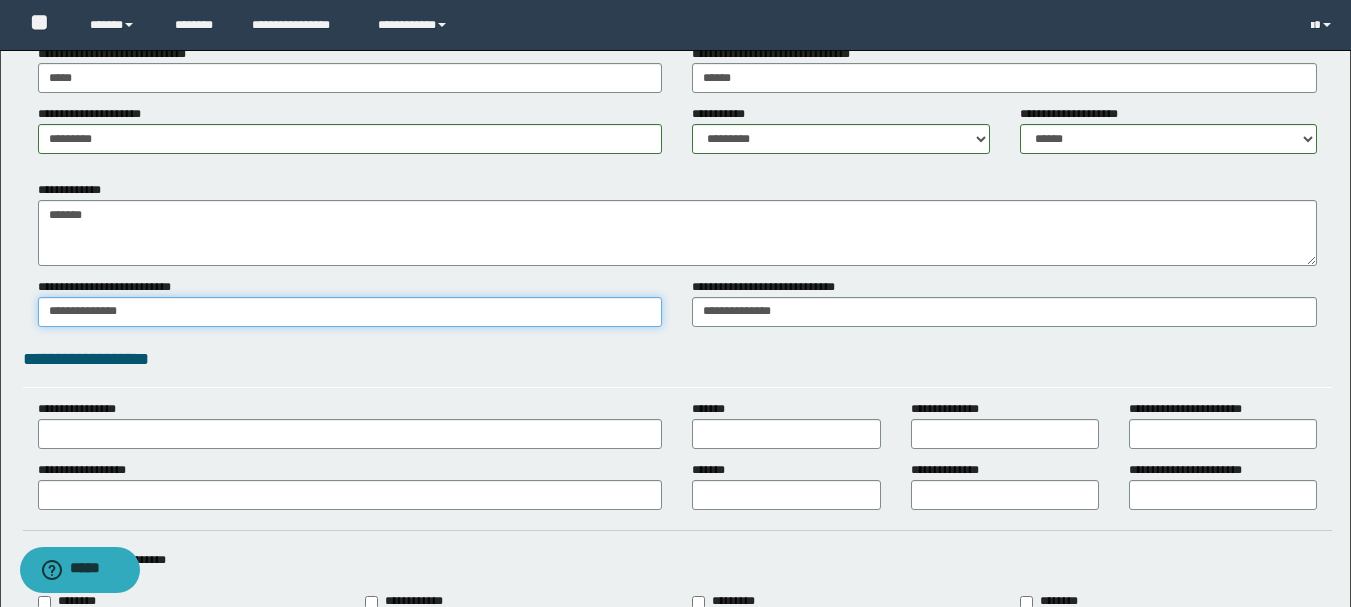 click on "**********" at bounding box center [675, -223] 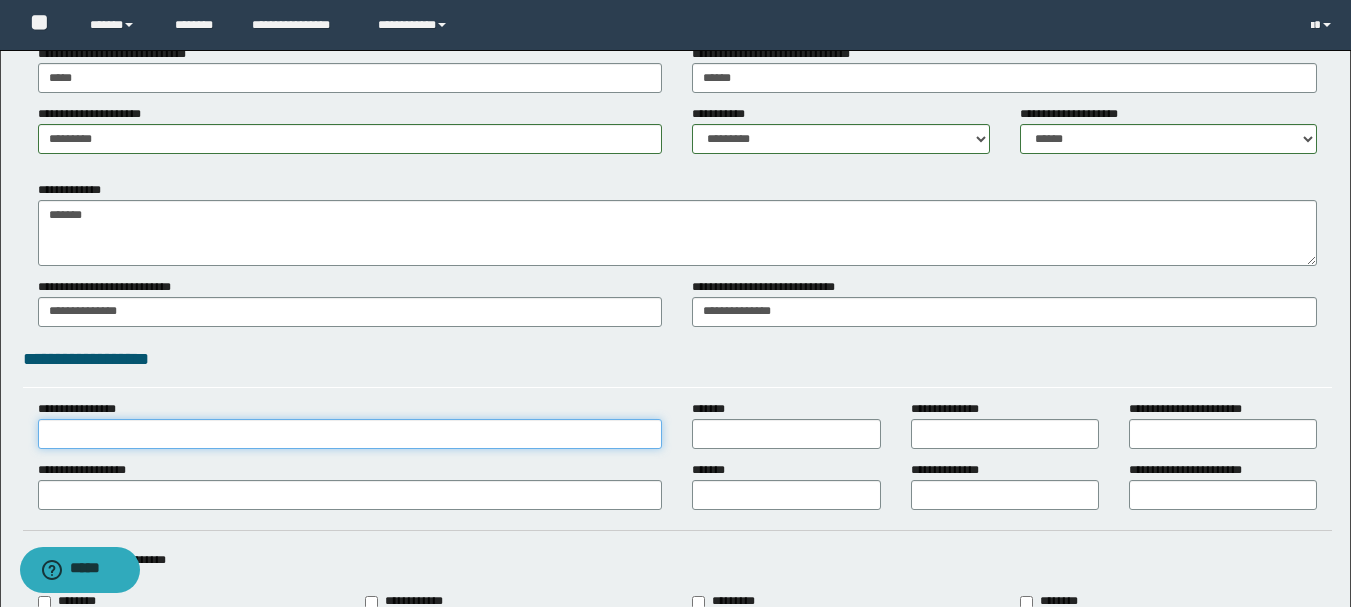 click on "**********" at bounding box center [350, 434] 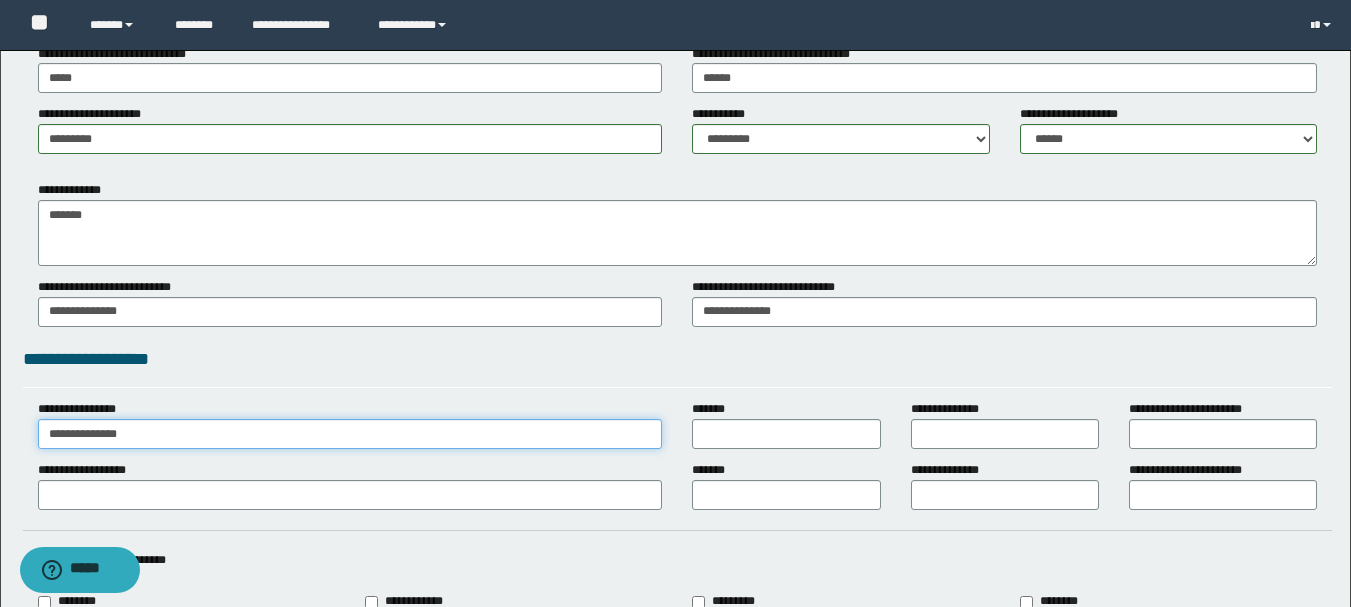 type on "**********" 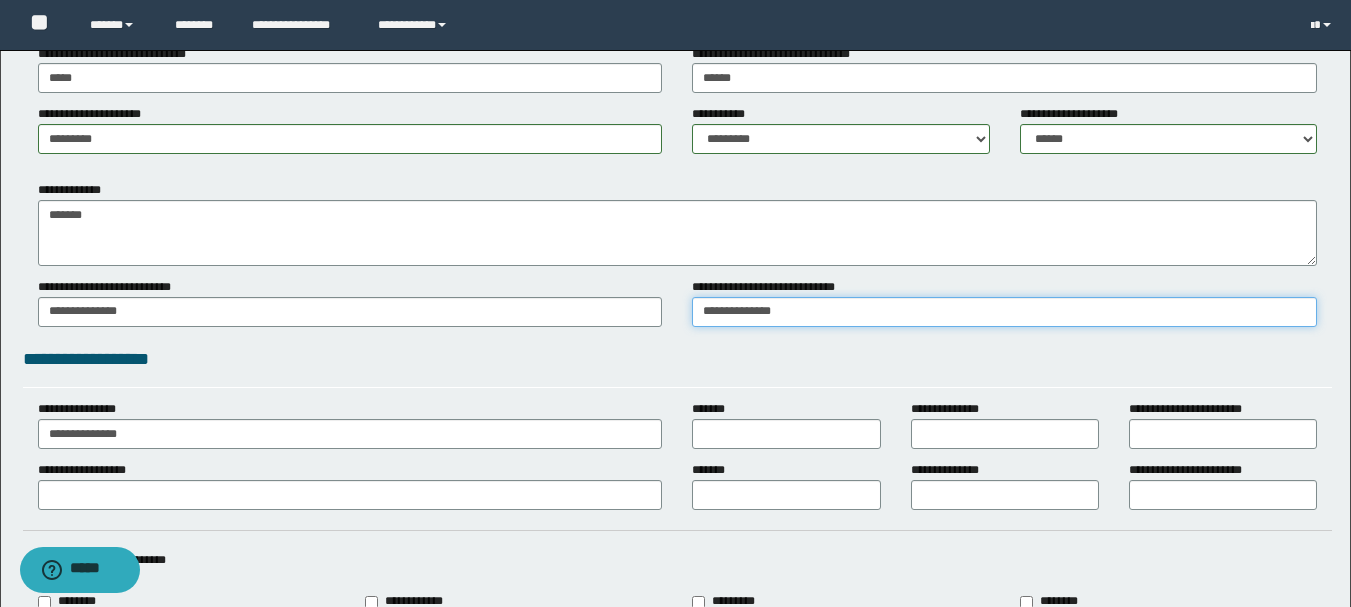 drag, startPoint x: 816, startPoint y: 310, endPoint x: 506, endPoint y: 329, distance: 310.58173 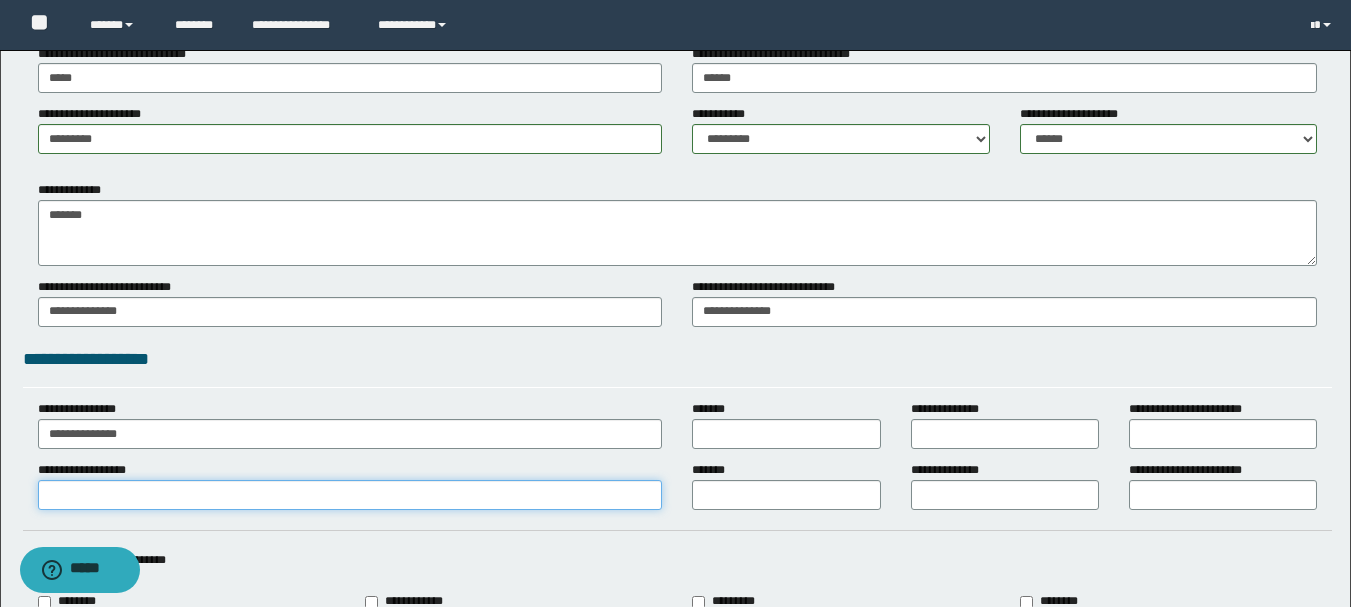 click on "**********" at bounding box center (350, 495) 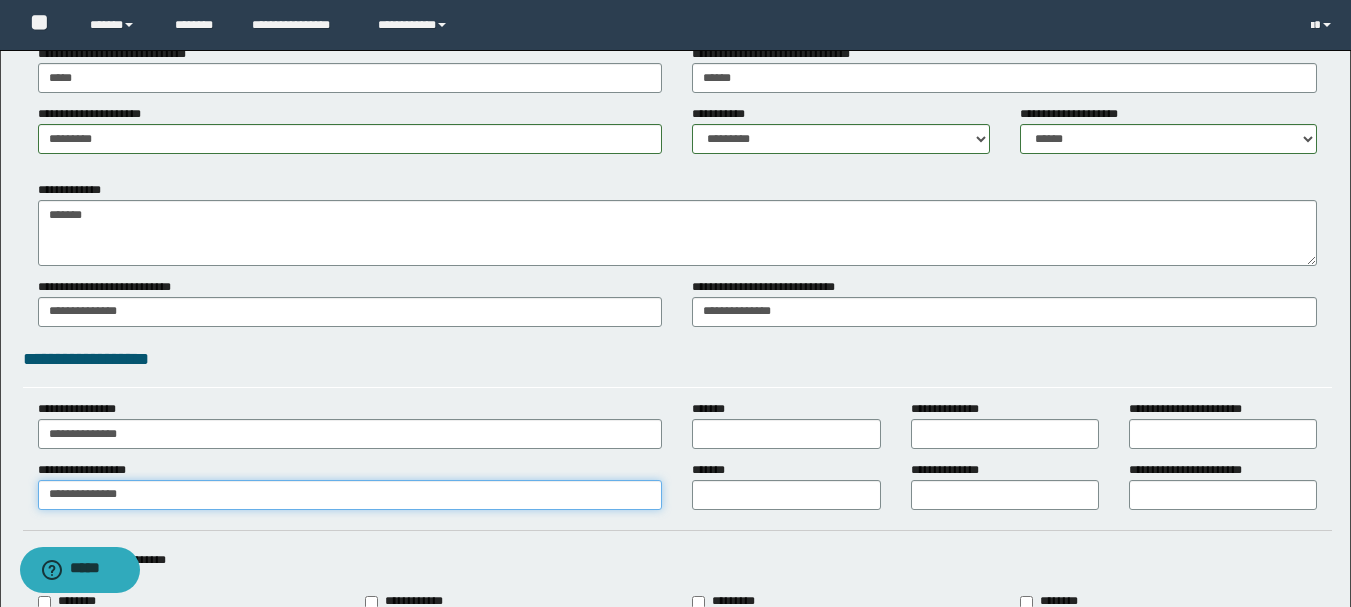 type on "**********" 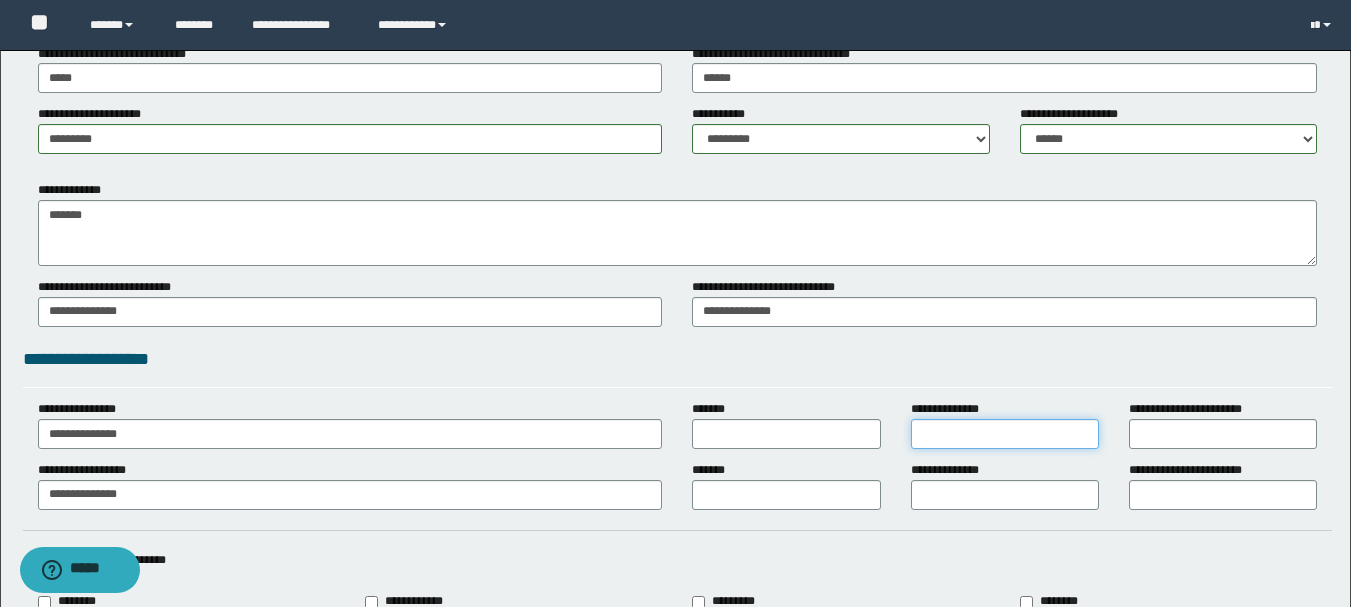 click on "**********" at bounding box center (1005, 434) 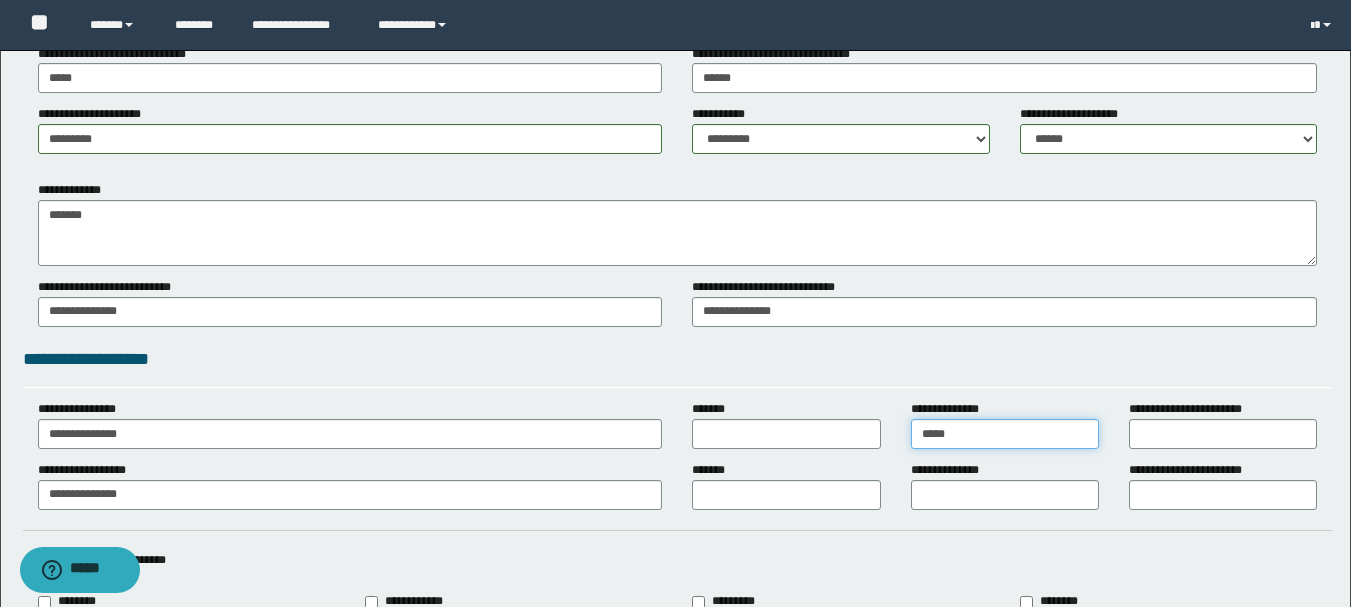 type on "*****" 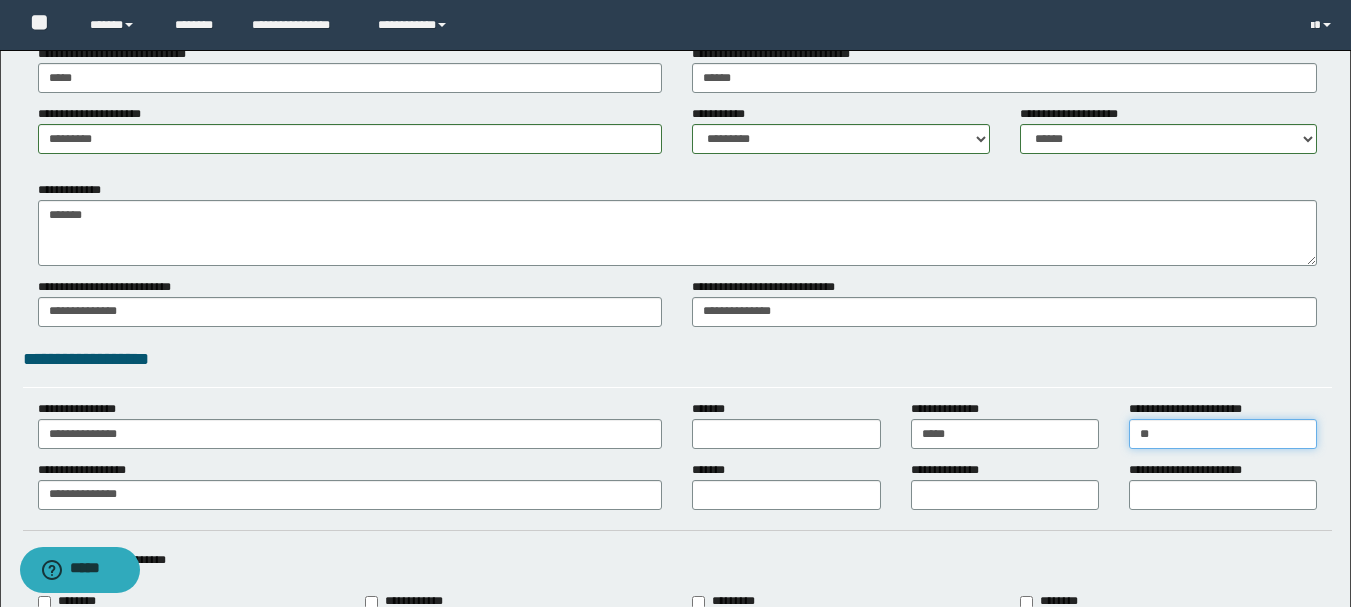 type on "**" 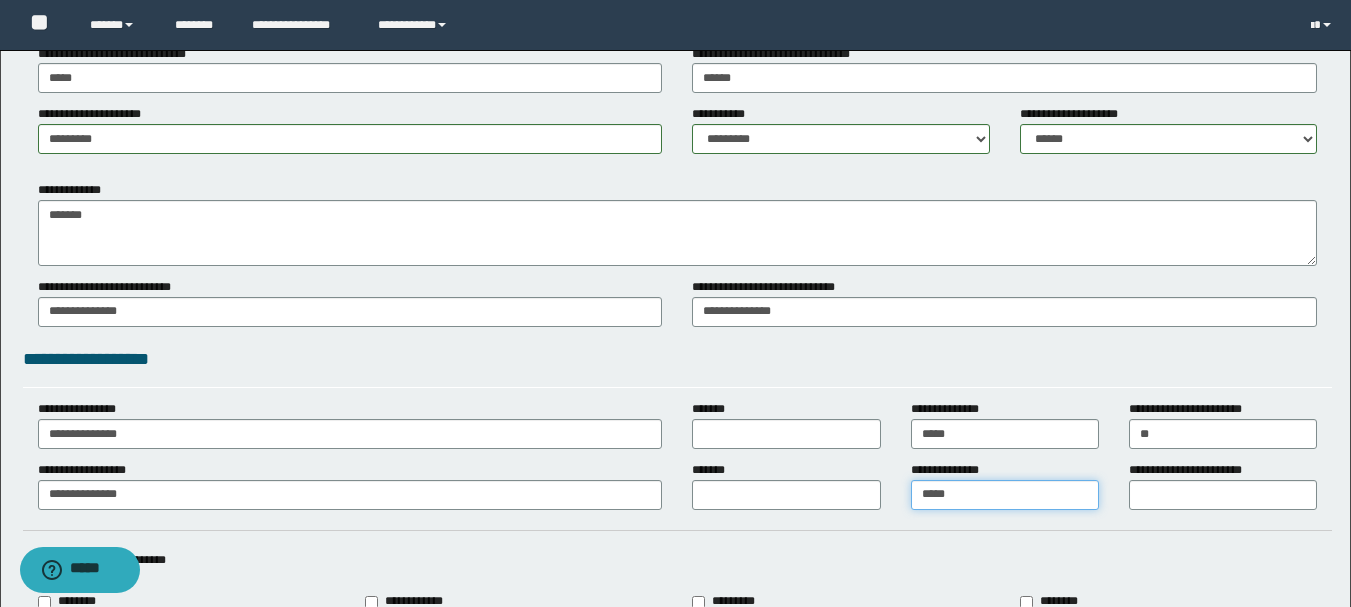 type on "*****" 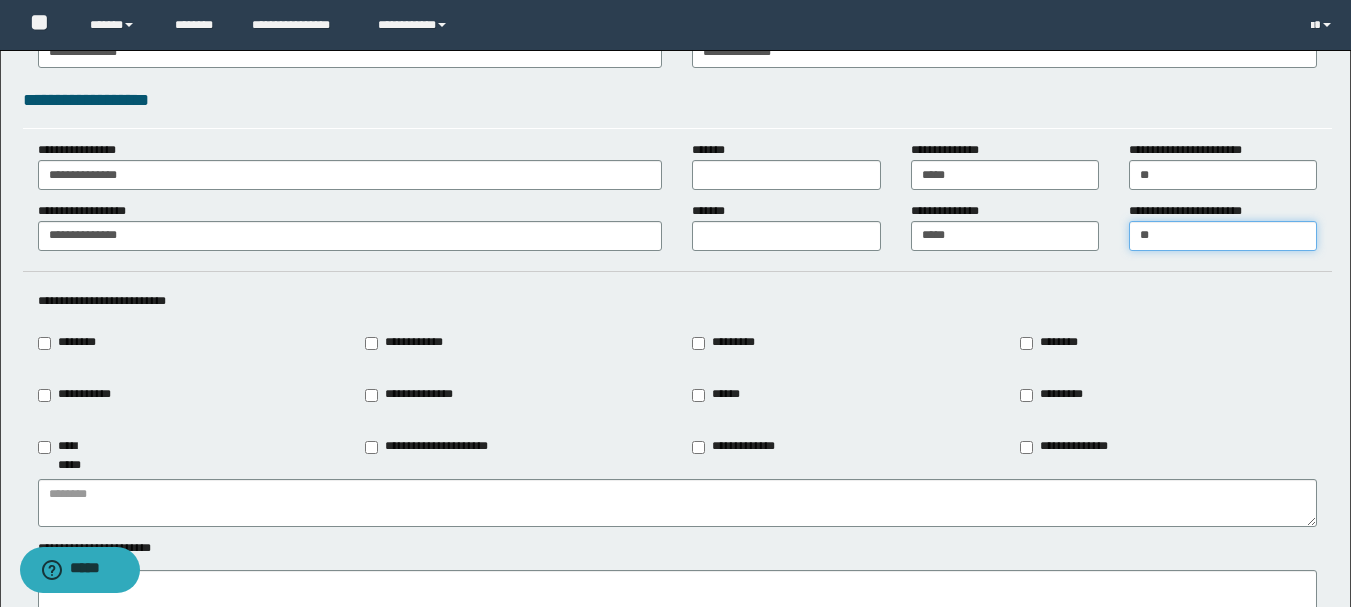 scroll, scrollTop: 2000, scrollLeft: 0, axis: vertical 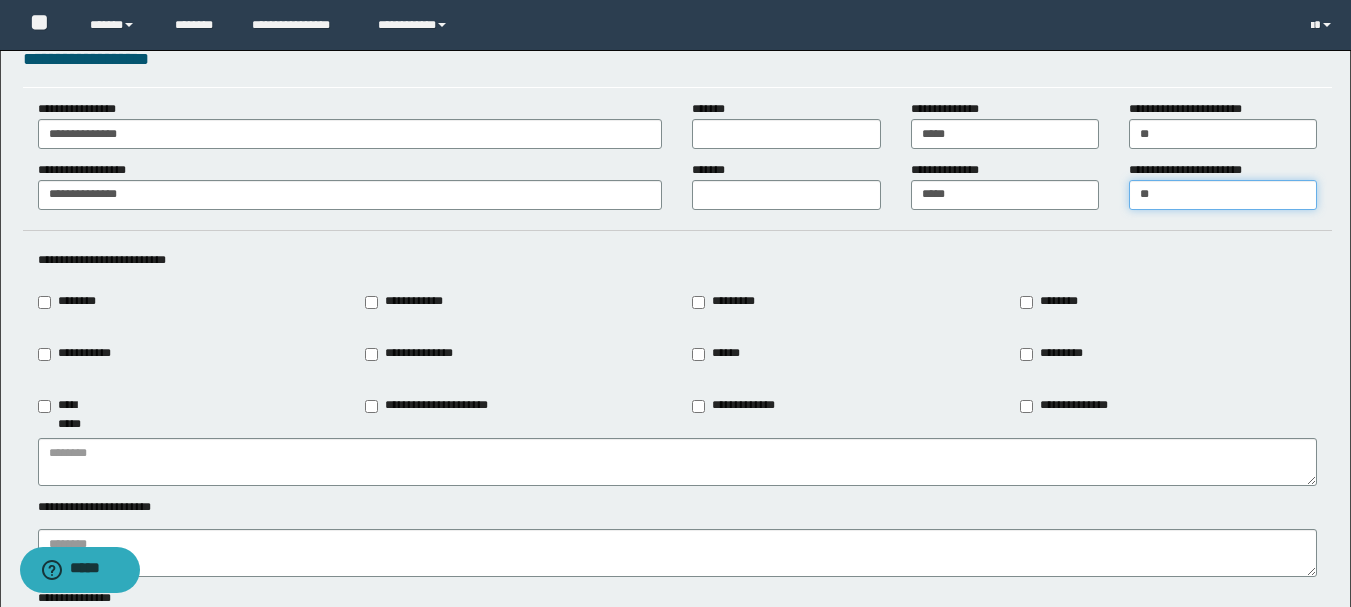 type on "**" 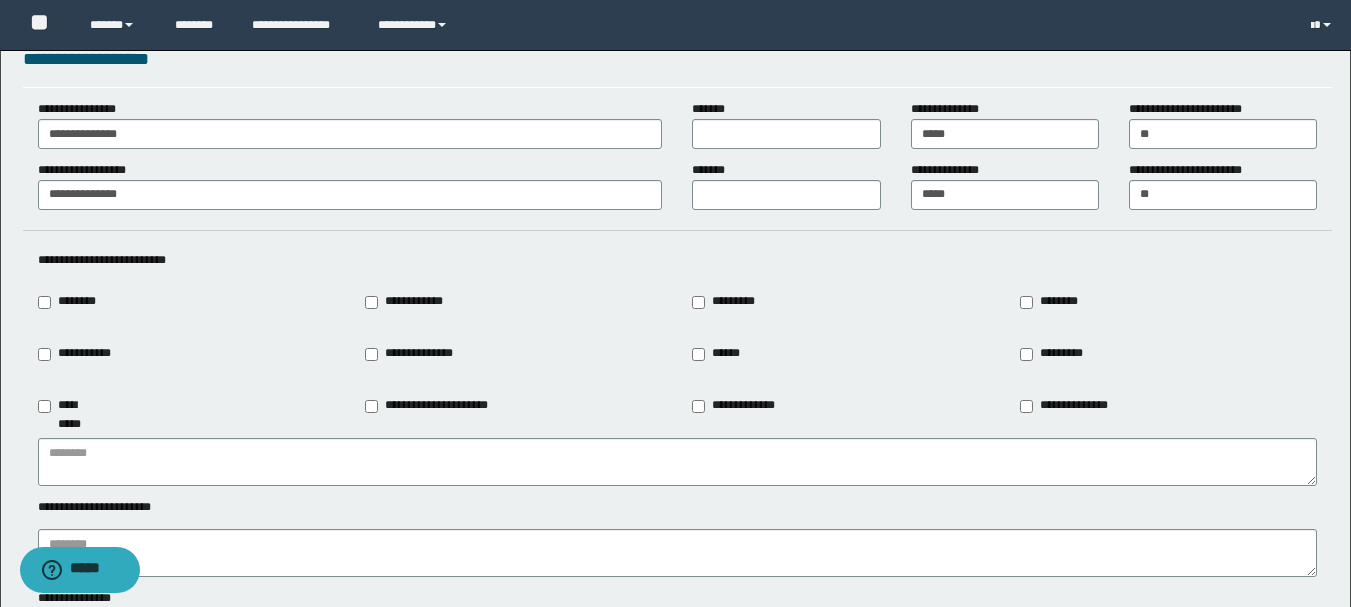 click on "******" at bounding box center (720, 354) 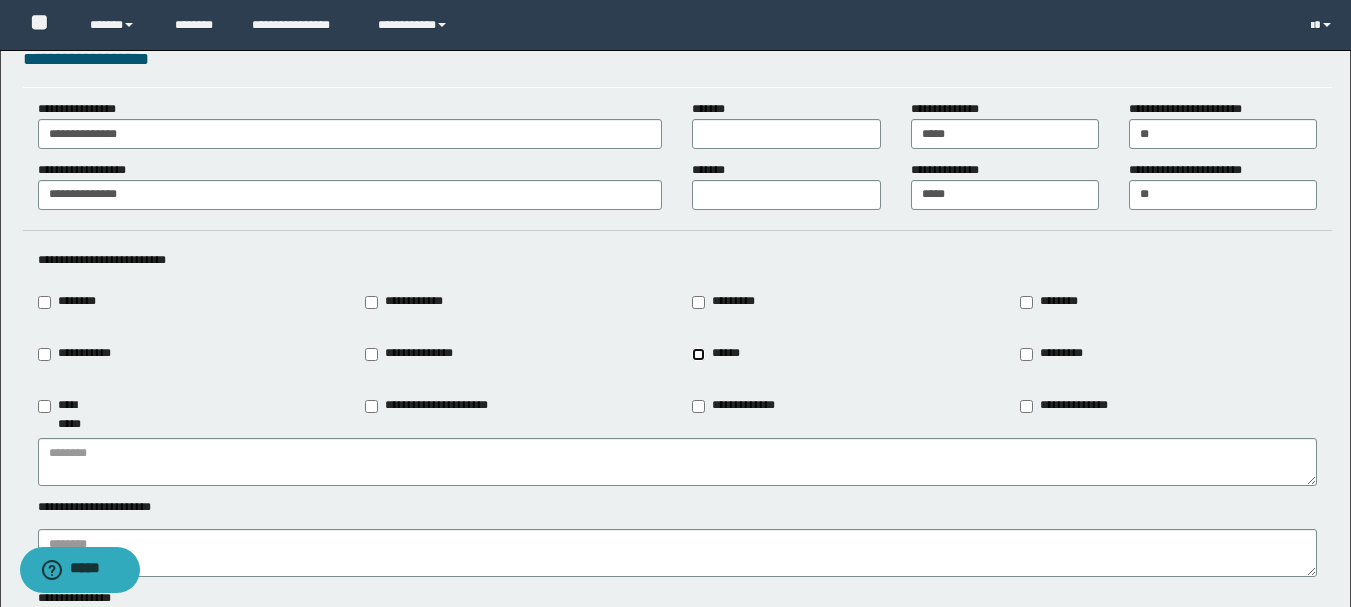 type on "******" 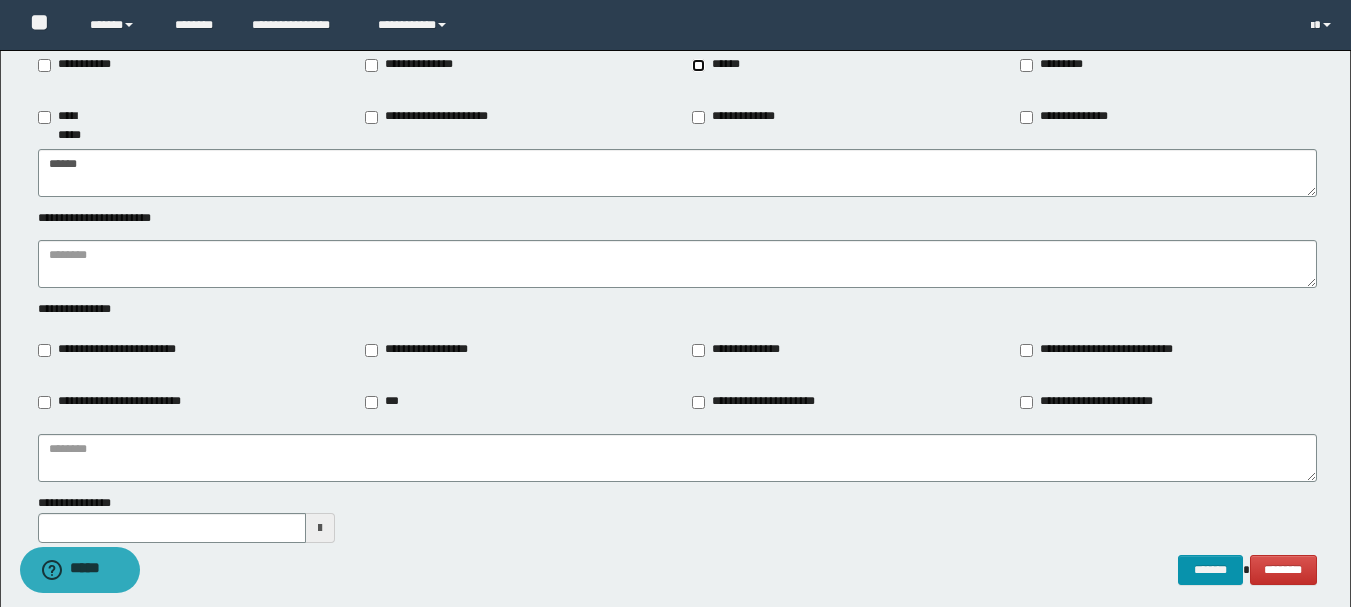 scroll, scrollTop: 2300, scrollLeft: 0, axis: vertical 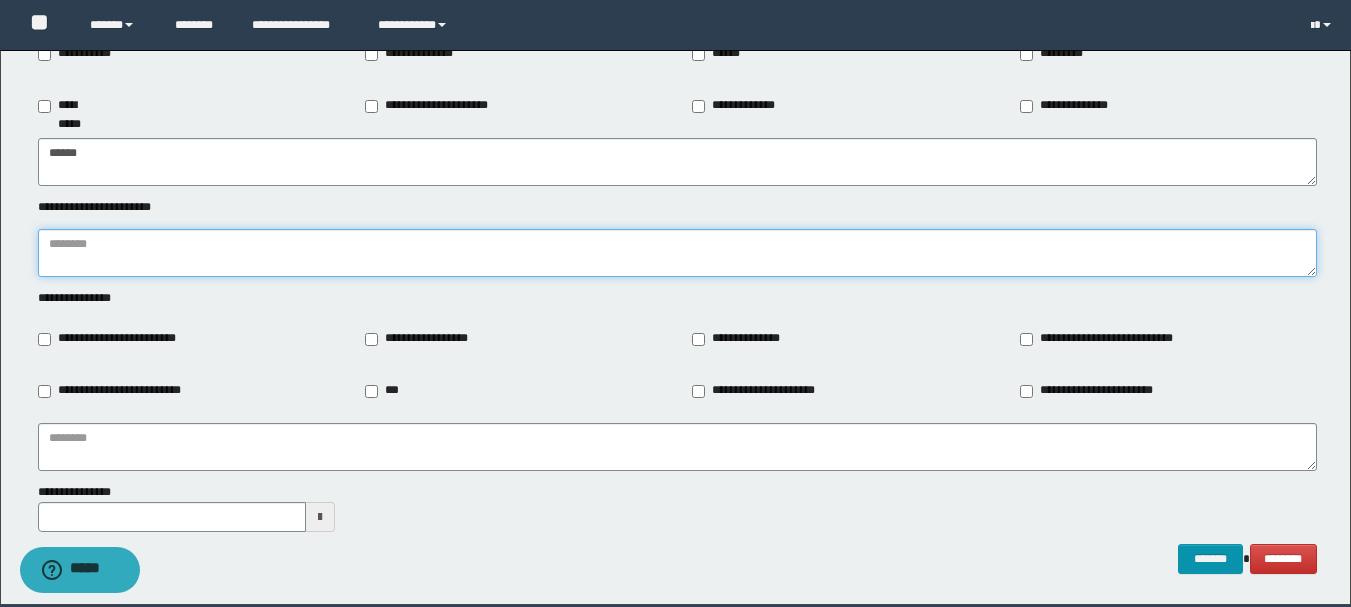 click at bounding box center (677, 253) 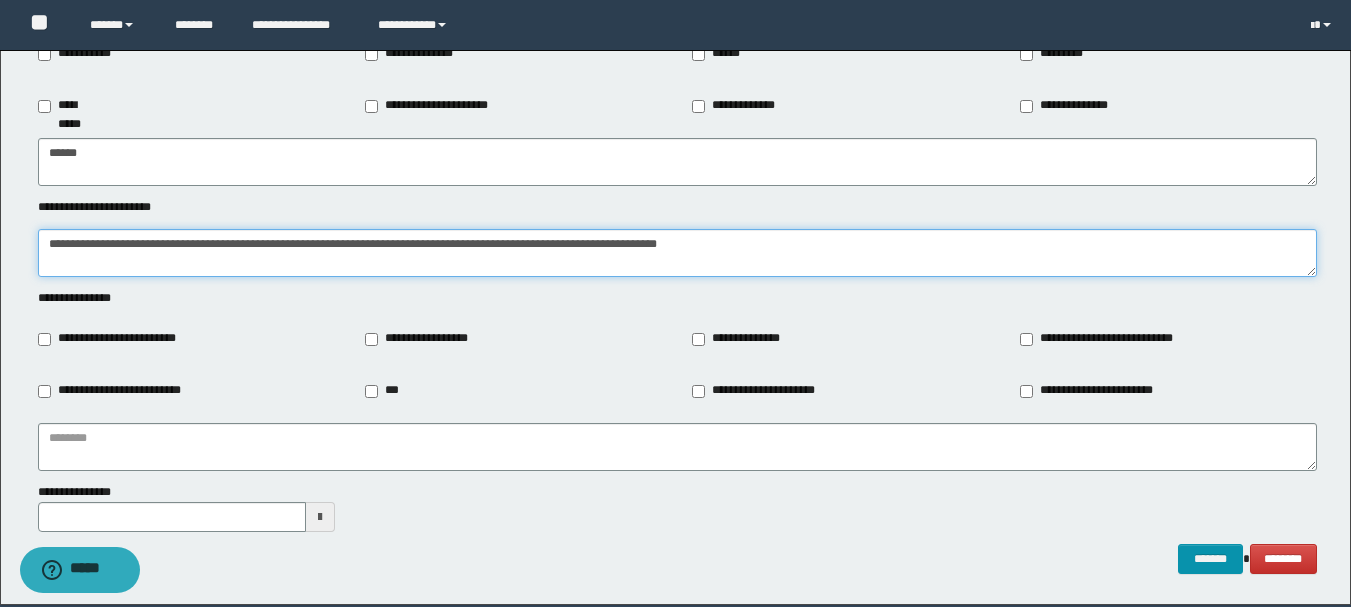 type on "**********" 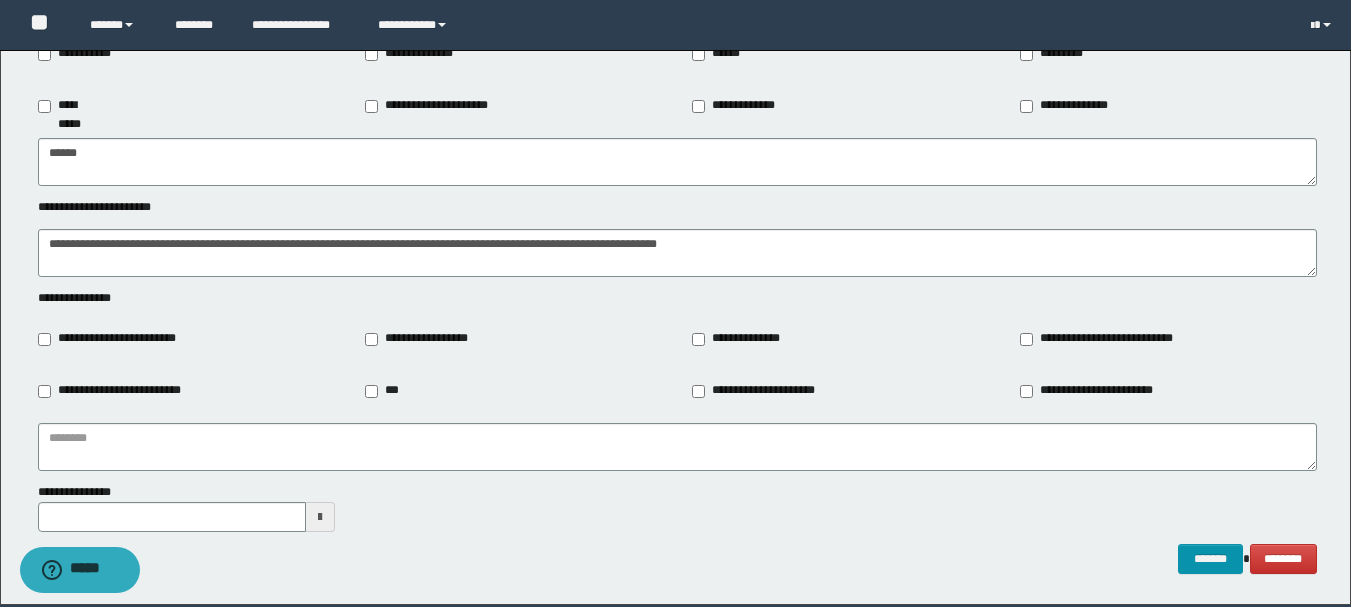 click on "**********" at bounding box center [116, 339] 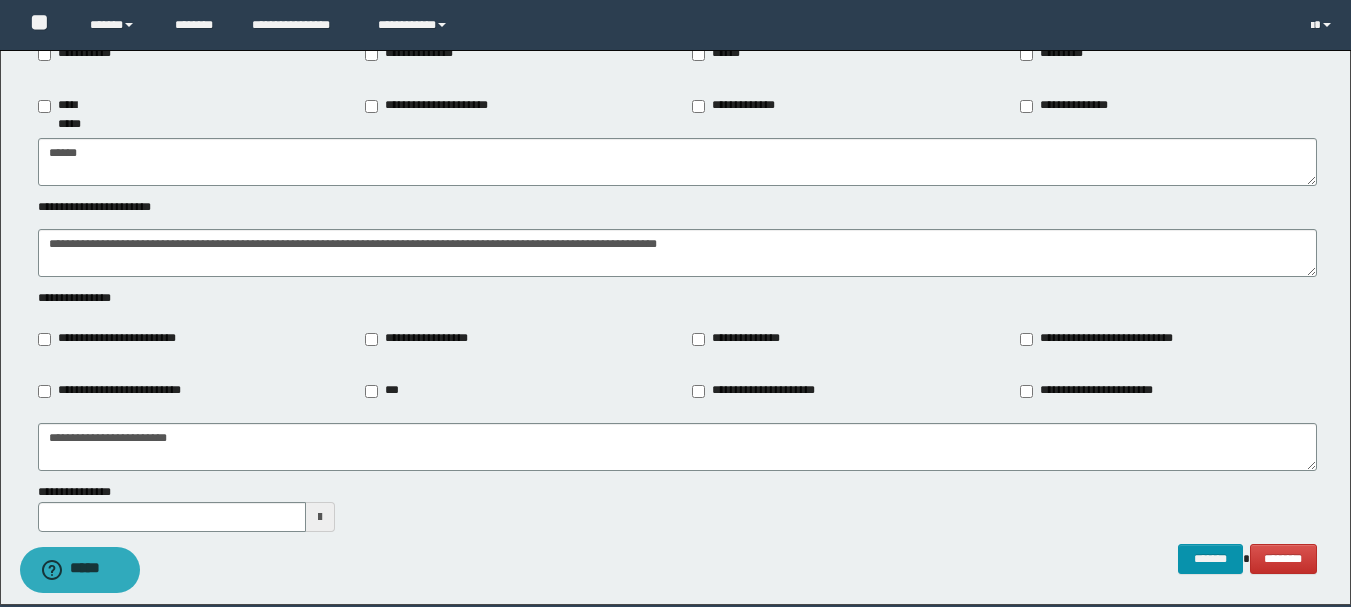click at bounding box center (320, 517) 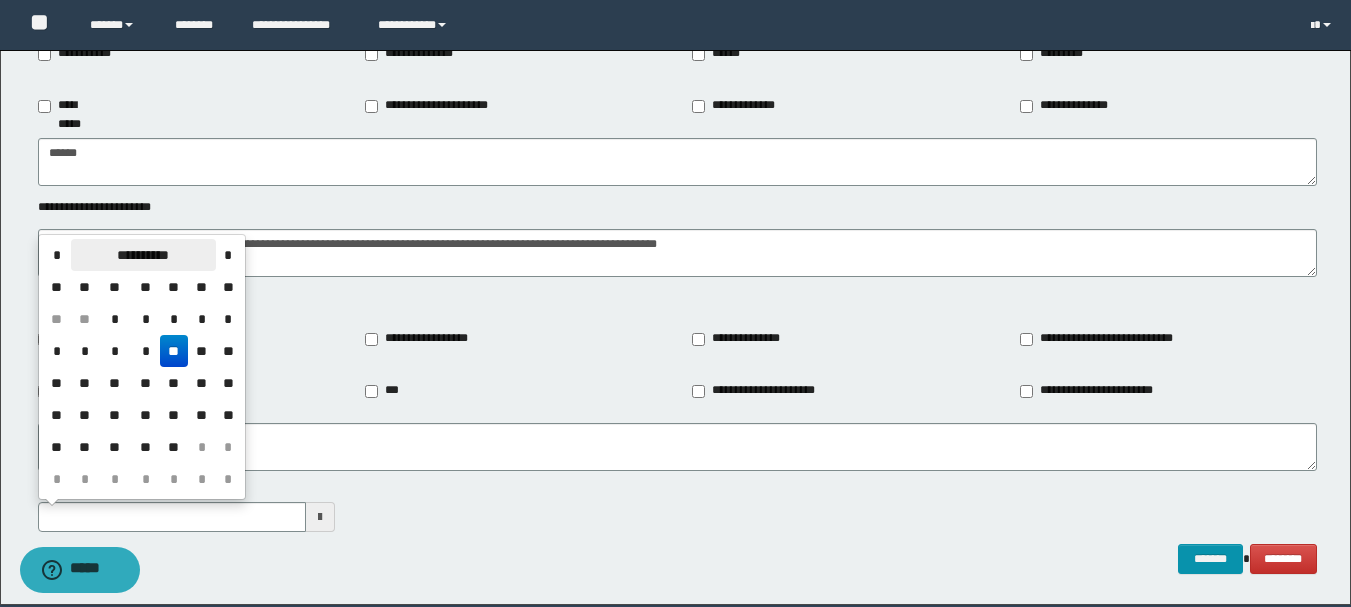 click on "**********" at bounding box center (143, 255) 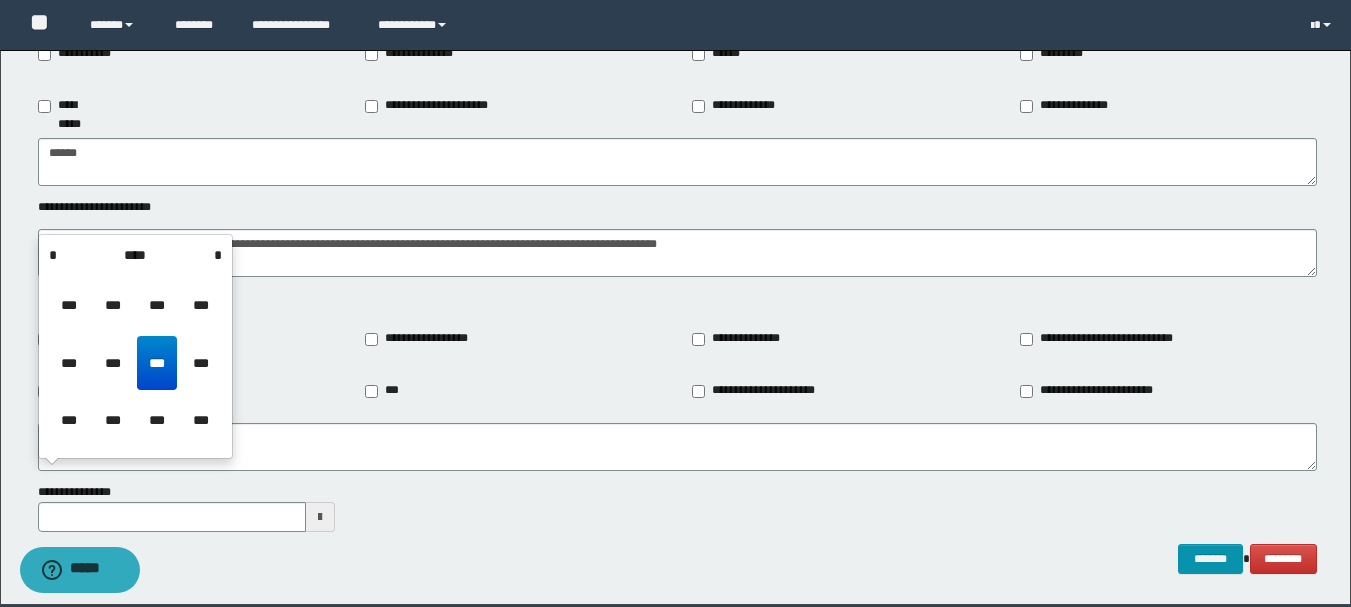 click on "*** *** *** *** *** *** *** *** *** *** *** ***" at bounding box center (135, 362) 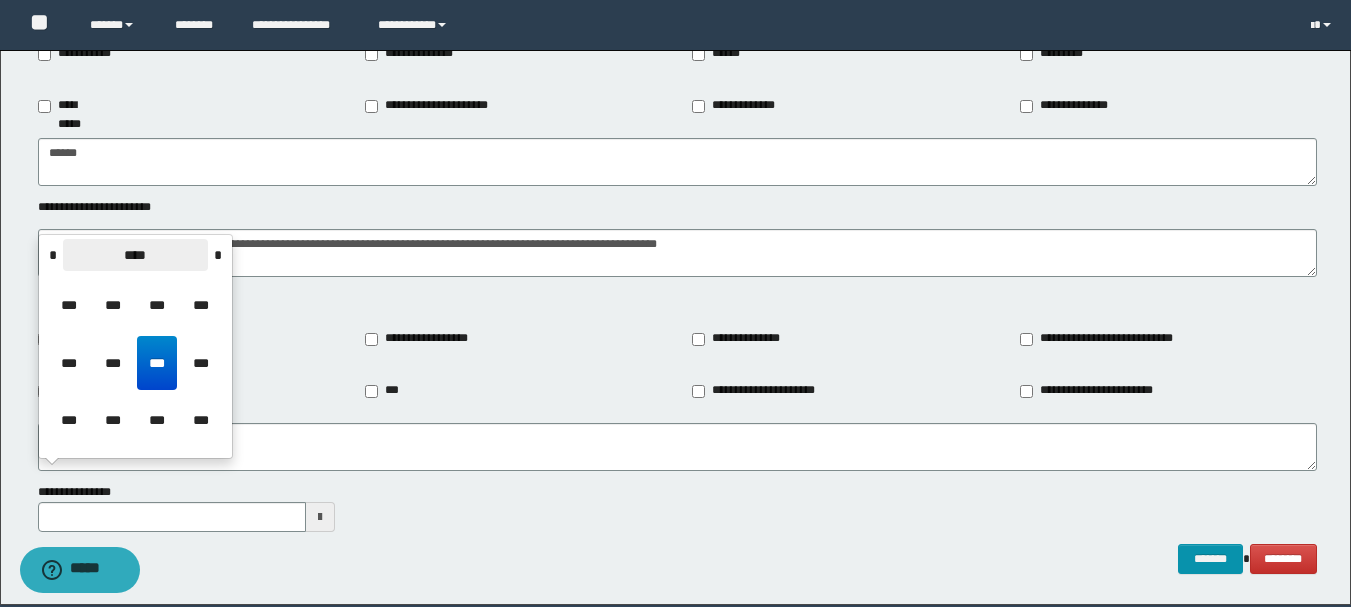 click on "****" at bounding box center (135, 255) 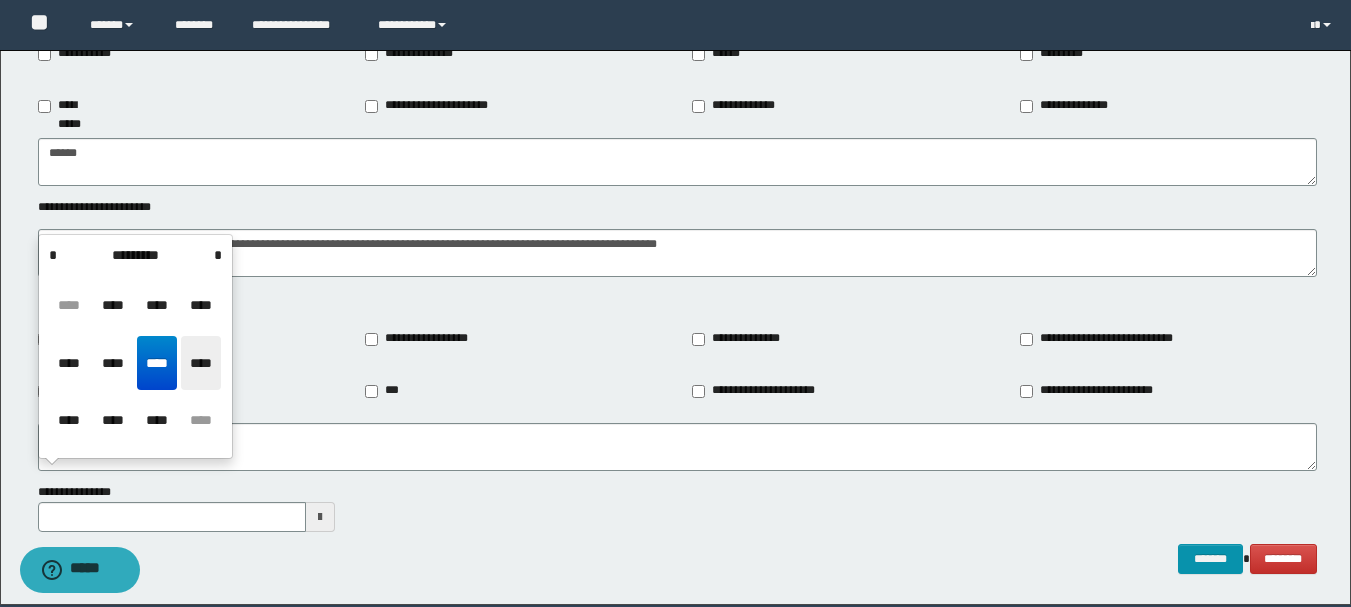 click on "****" at bounding box center [201, 363] 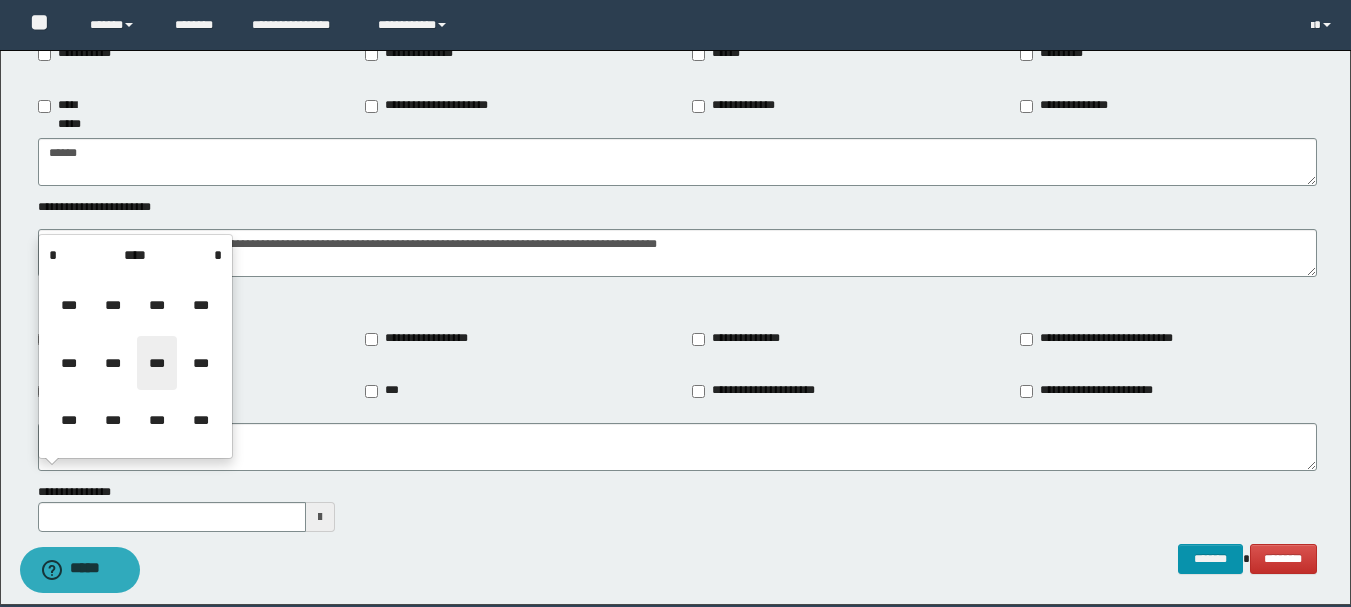 click on "***" at bounding box center (157, 363) 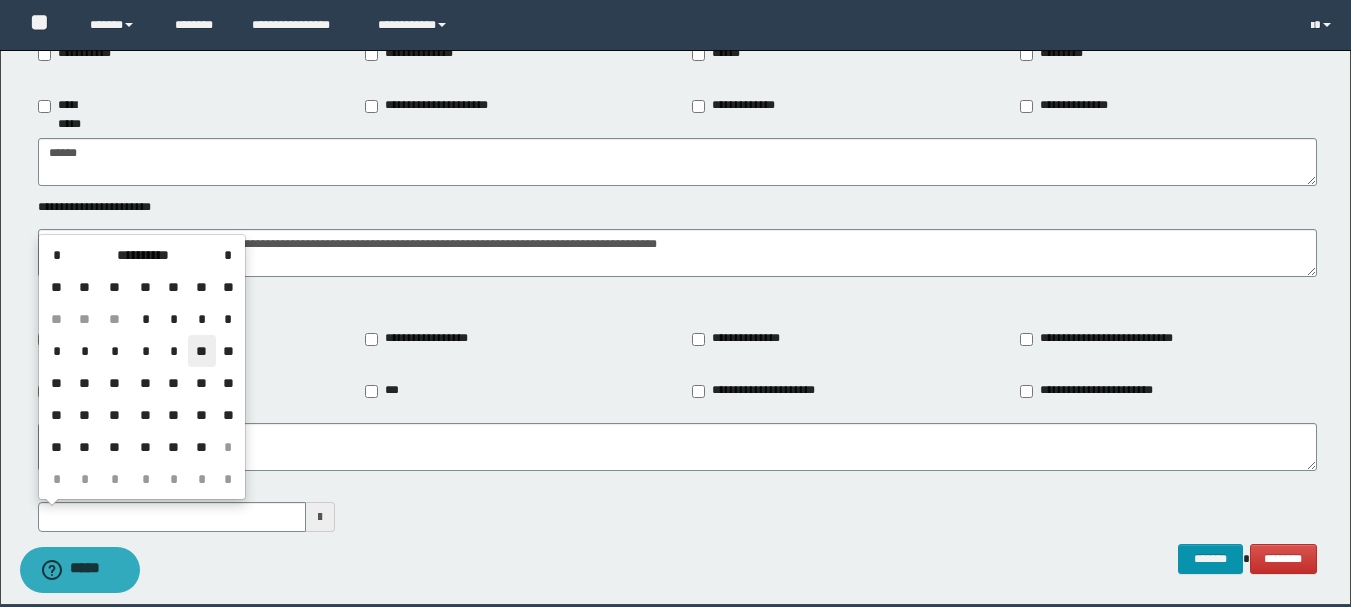 click on "**" at bounding box center (202, 351) 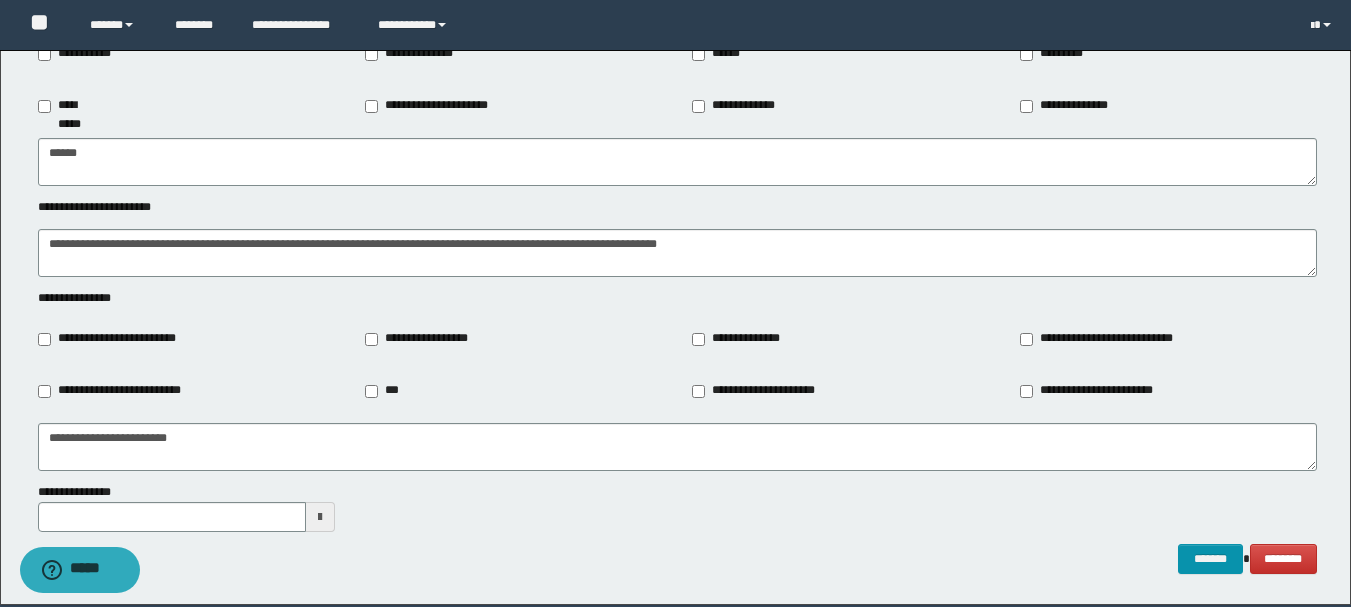 click on "**********" at bounding box center (739, 339) 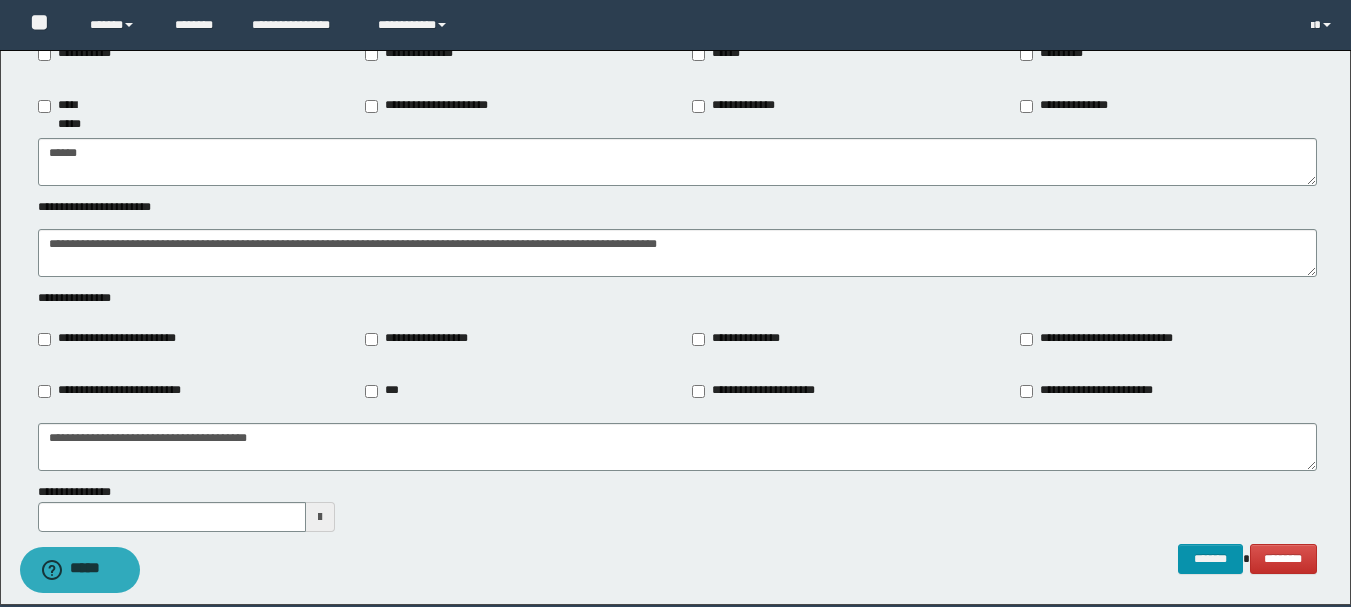 click on "**********" at bounding box center (761, 391) 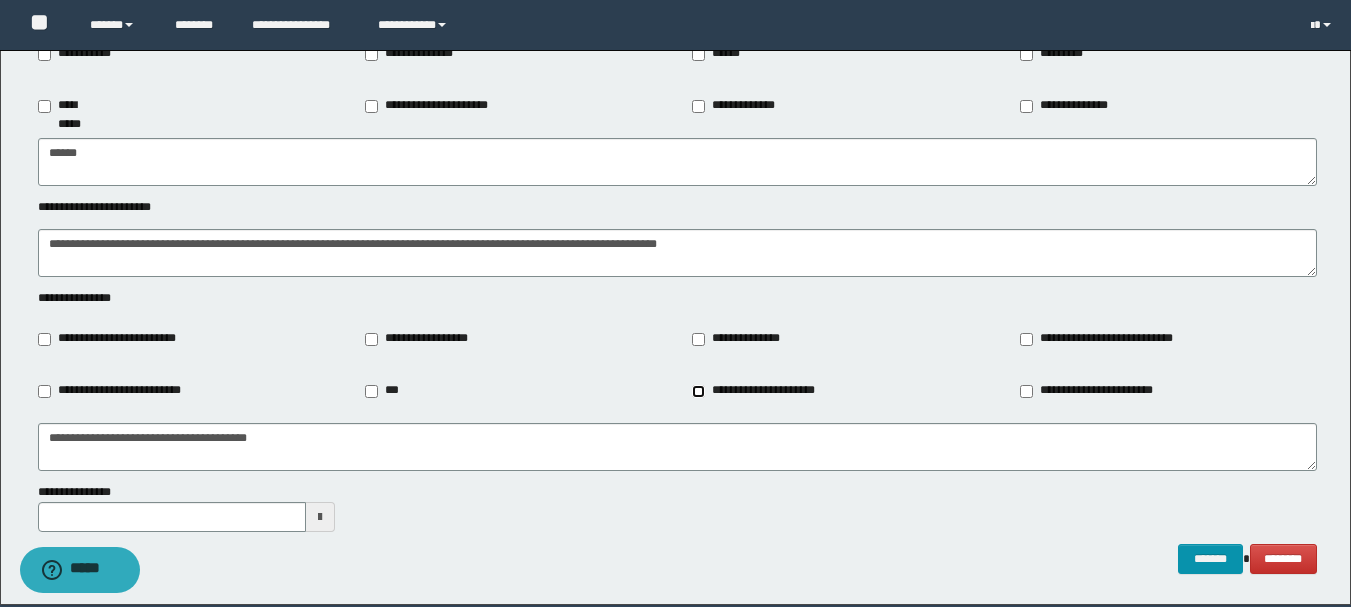 type on "**********" 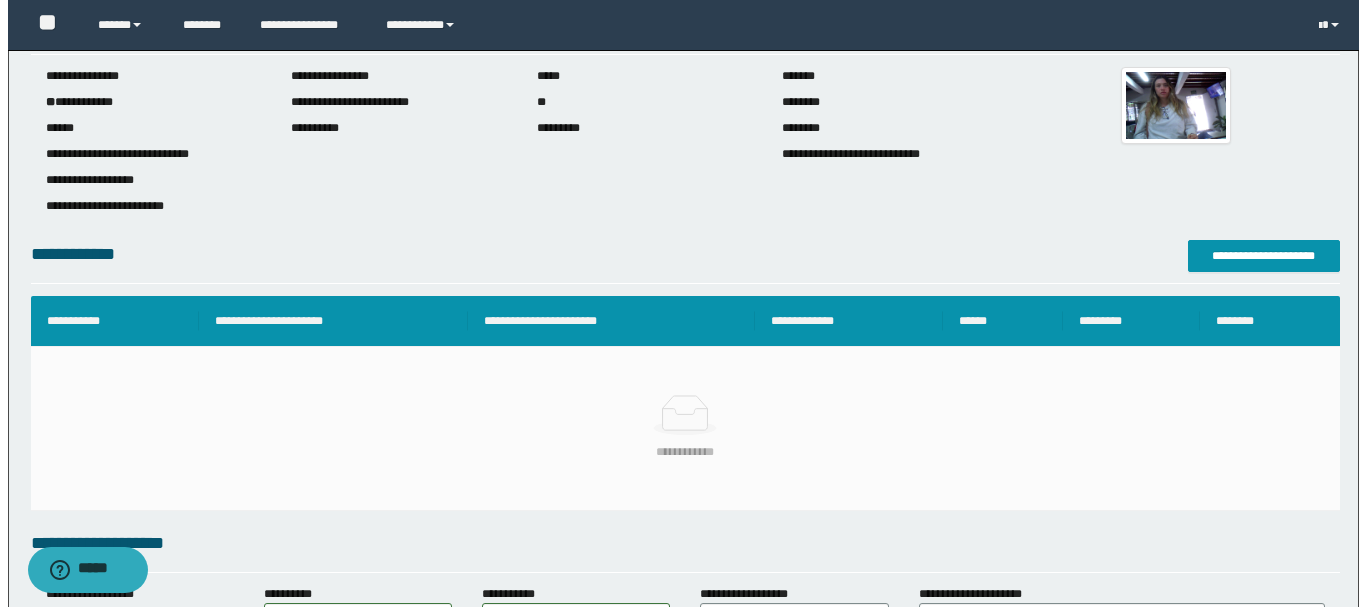 scroll, scrollTop: 0, scrollLeft: 0, axis: both 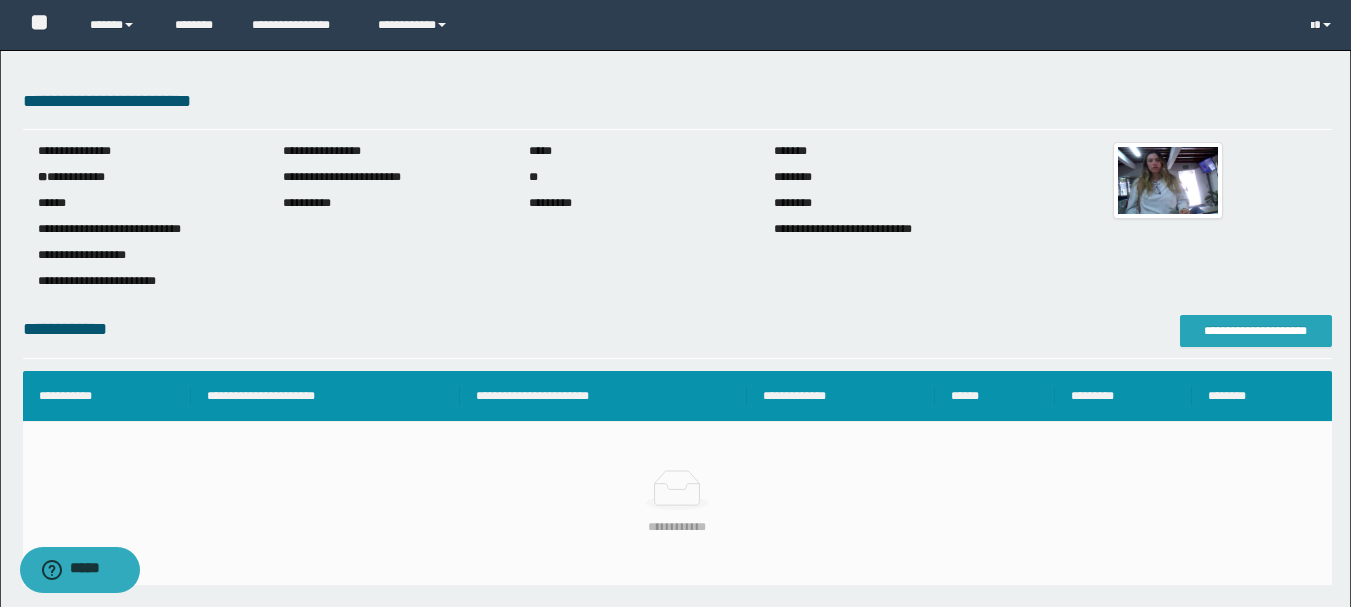 click on "**********" at bounding box center [1256, 331] 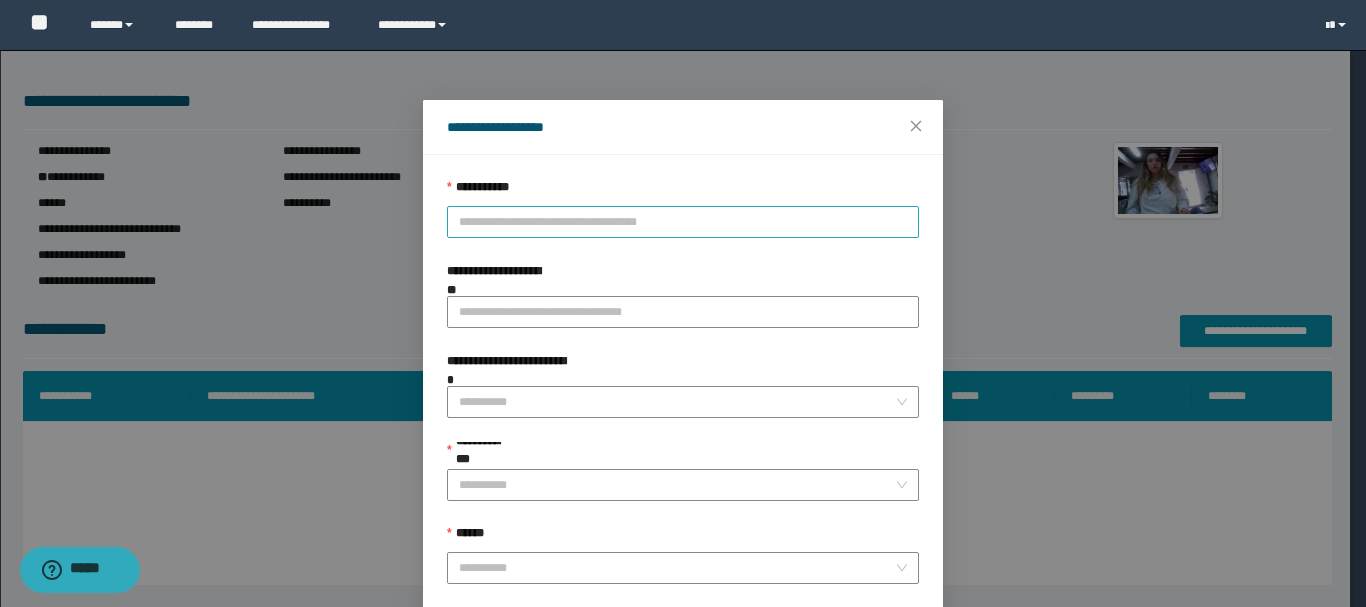 click on "**********" at bounding box center (683, 222) 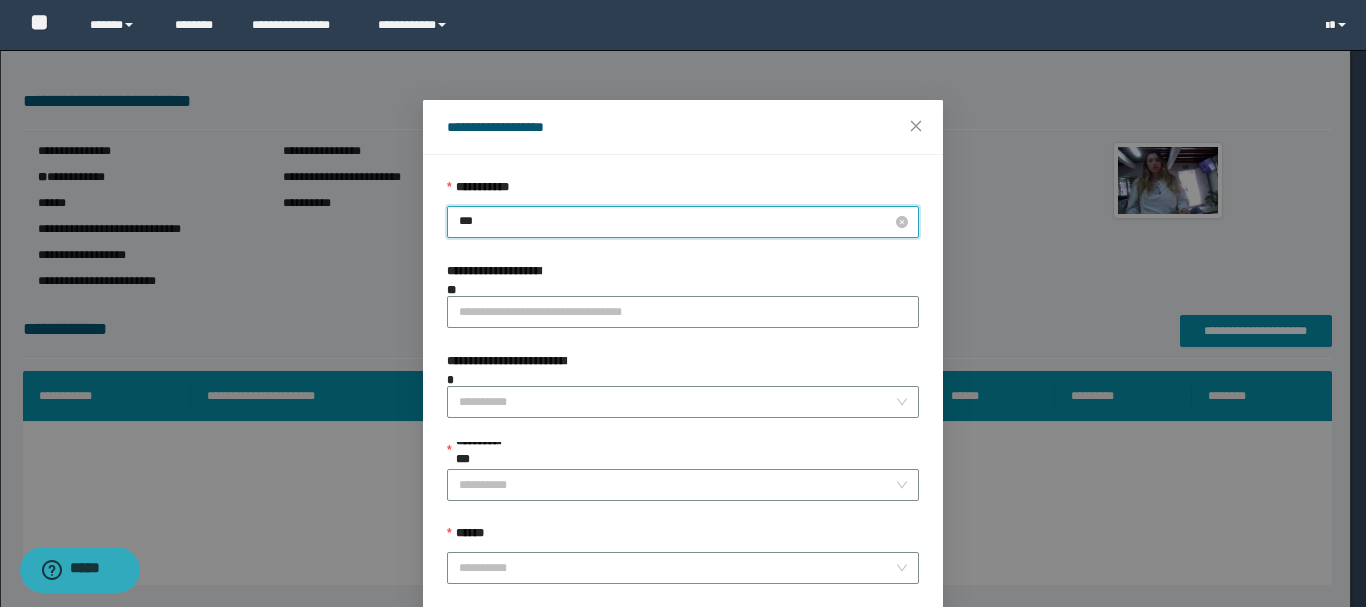 type on "****" 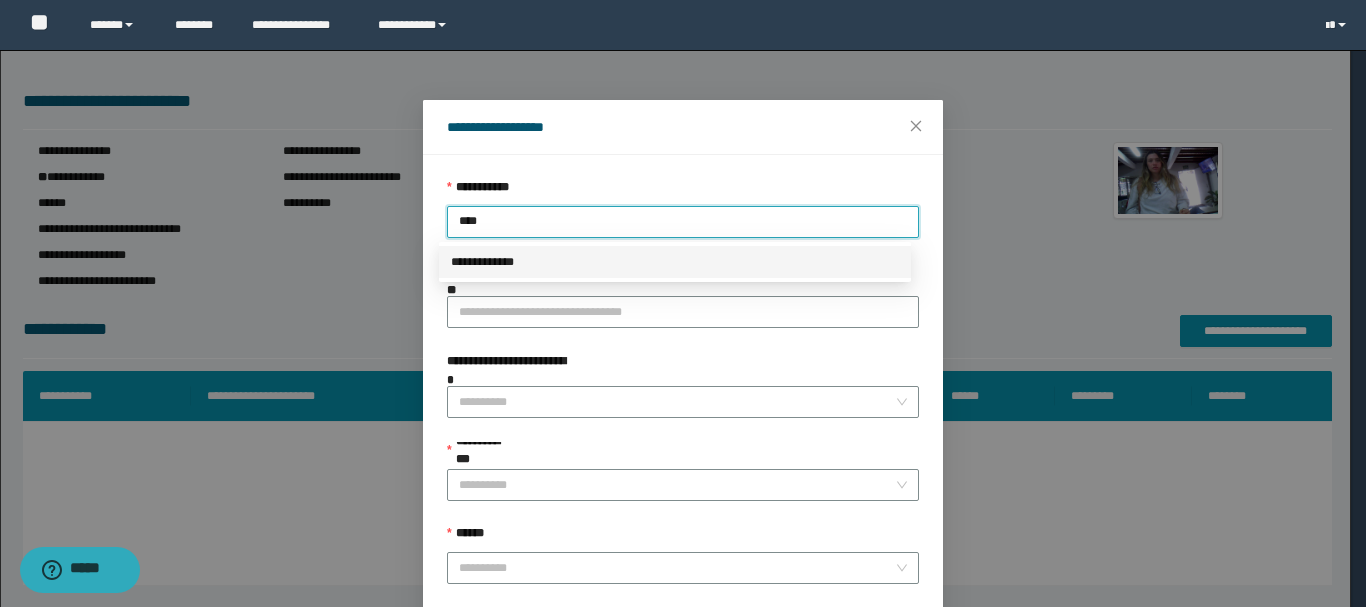 click on "**********" at bounding box center (675, 262) 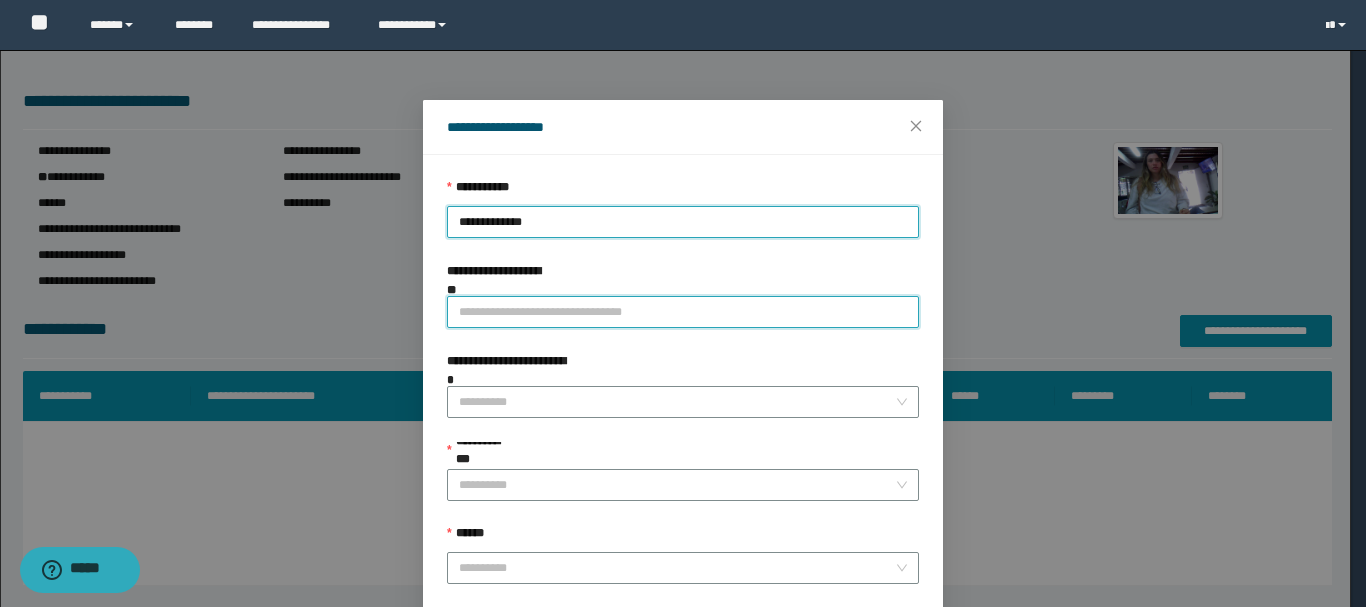 click on "**********" at bounding box center (683, 312) 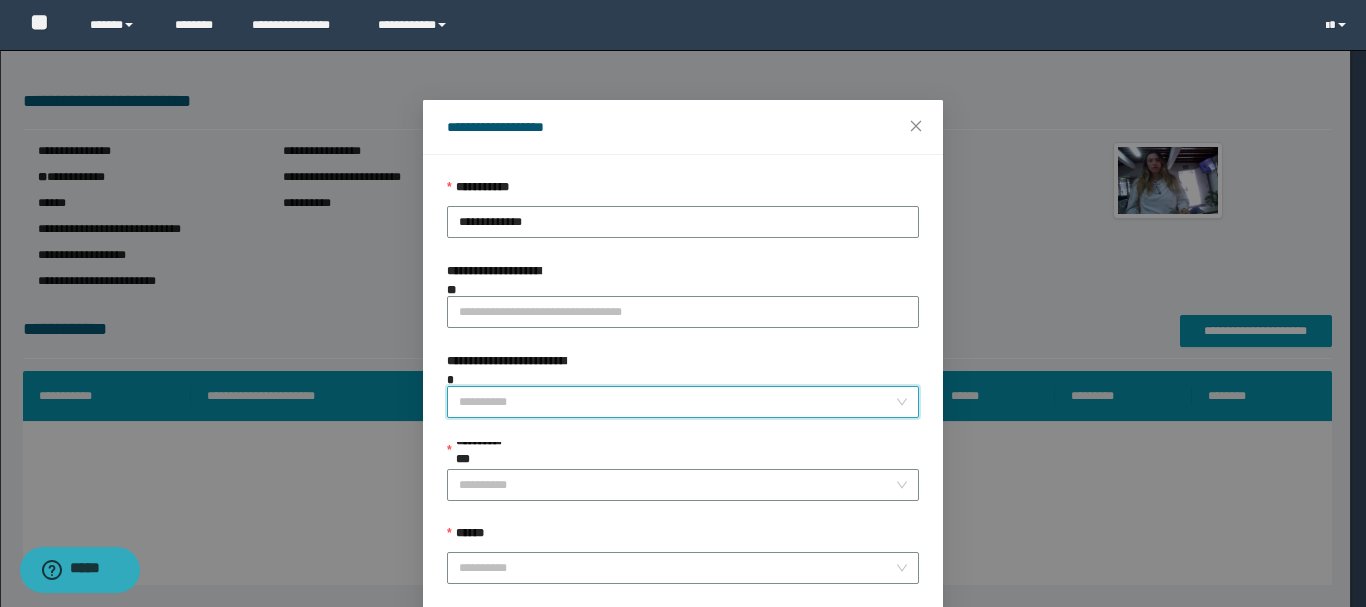 click on "**********" at bounding box center (677, 402) 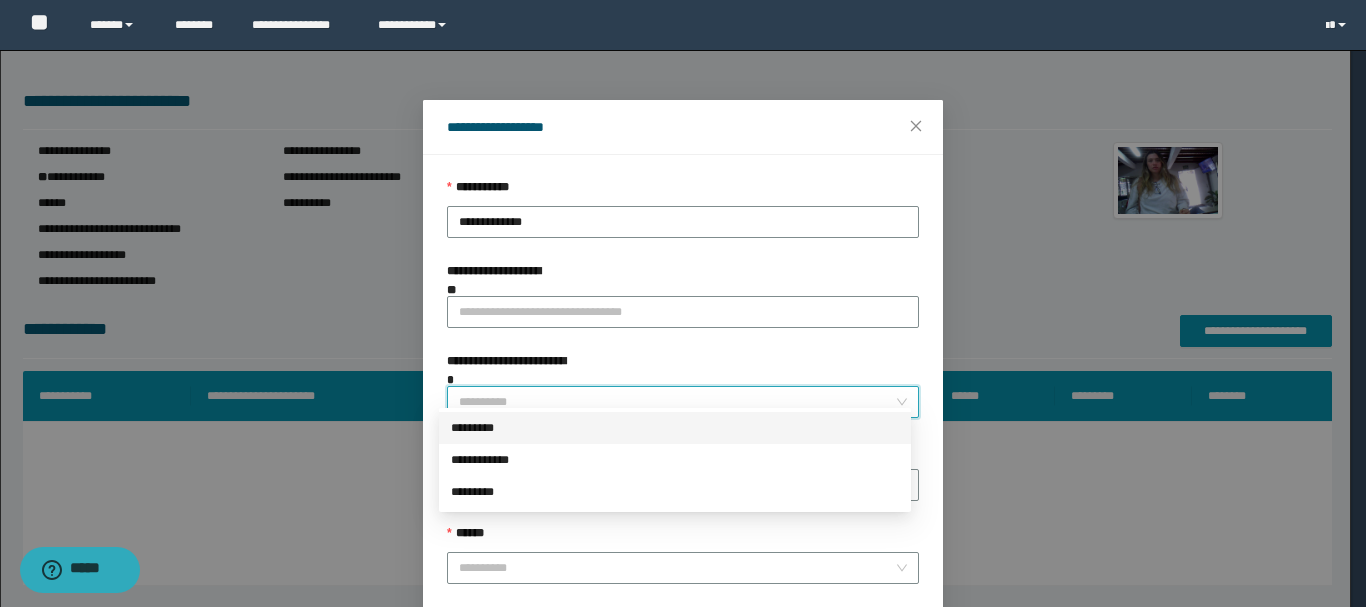 click on "*********" at bounding box center (675, 428) 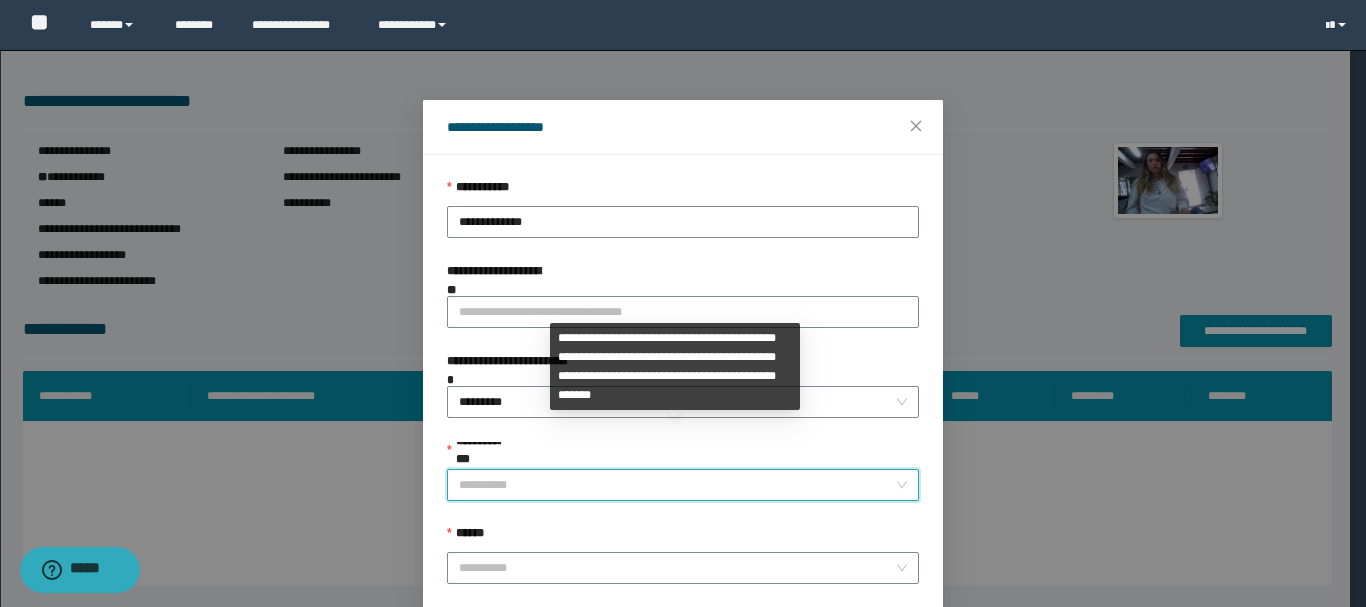 click on "**********" at bounding box center [677, 485] 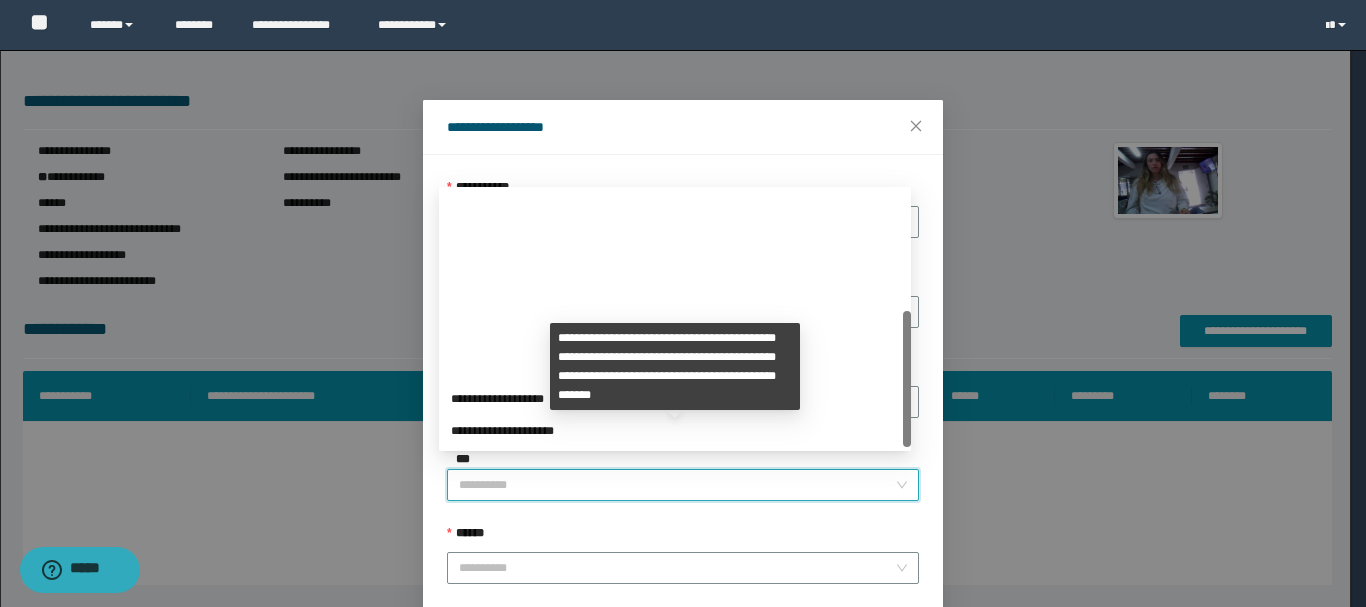 scroll, scrollTop: 224, scrollLeft: 0, axis: vertical 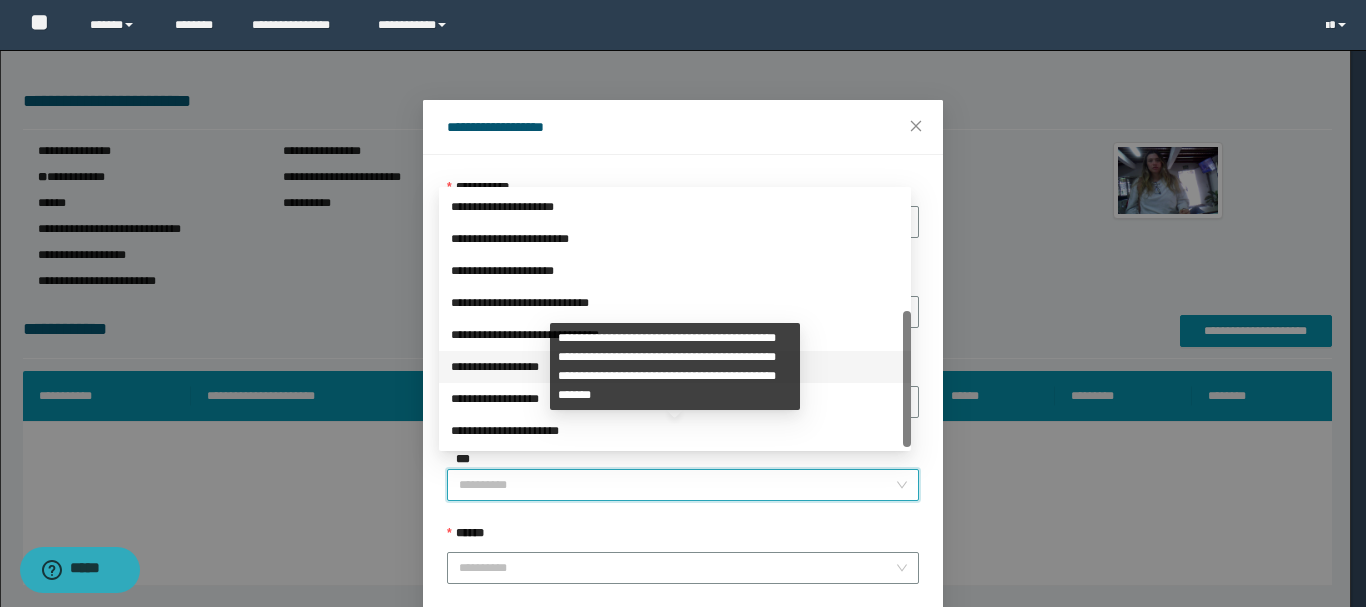click on "**********" at bounding box center (675, 367) 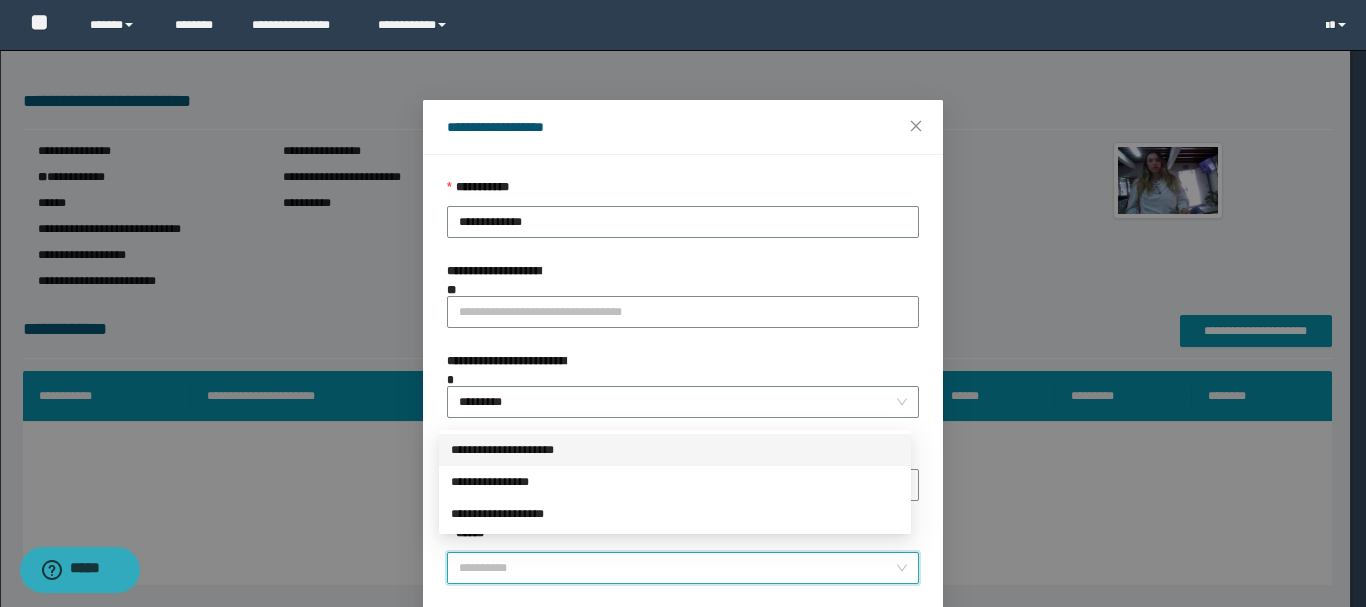 click on "******" at bounding box center [677, 568] 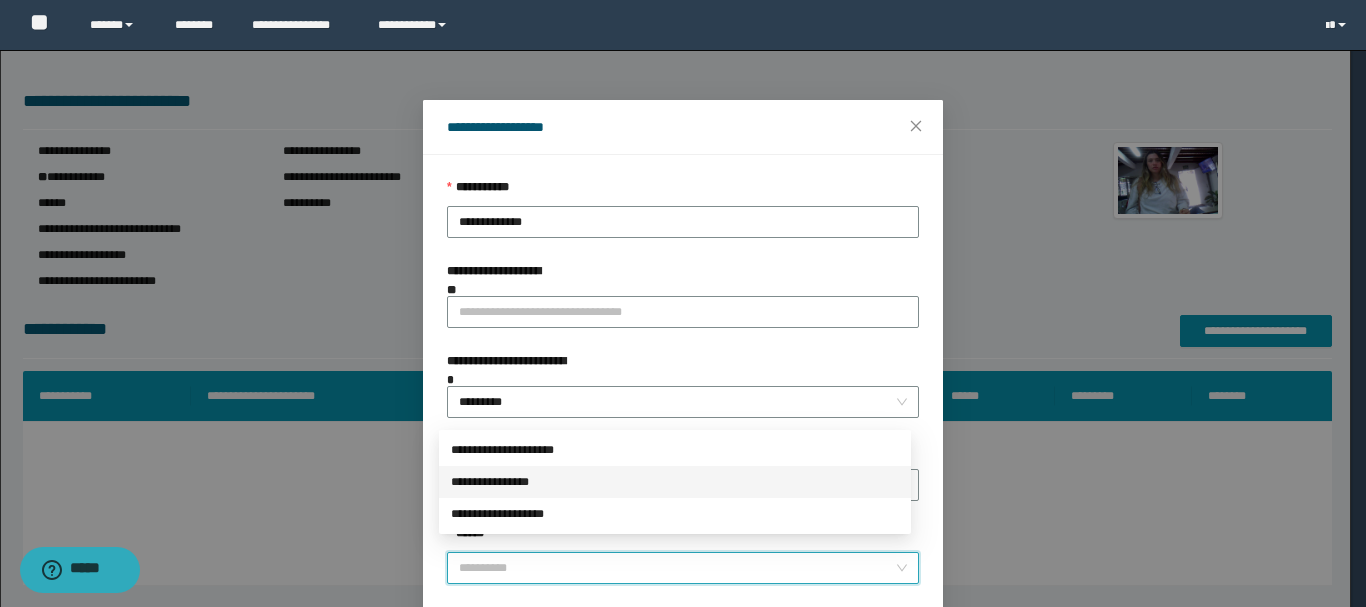 click on "**********" at bounding box center [675, 482] 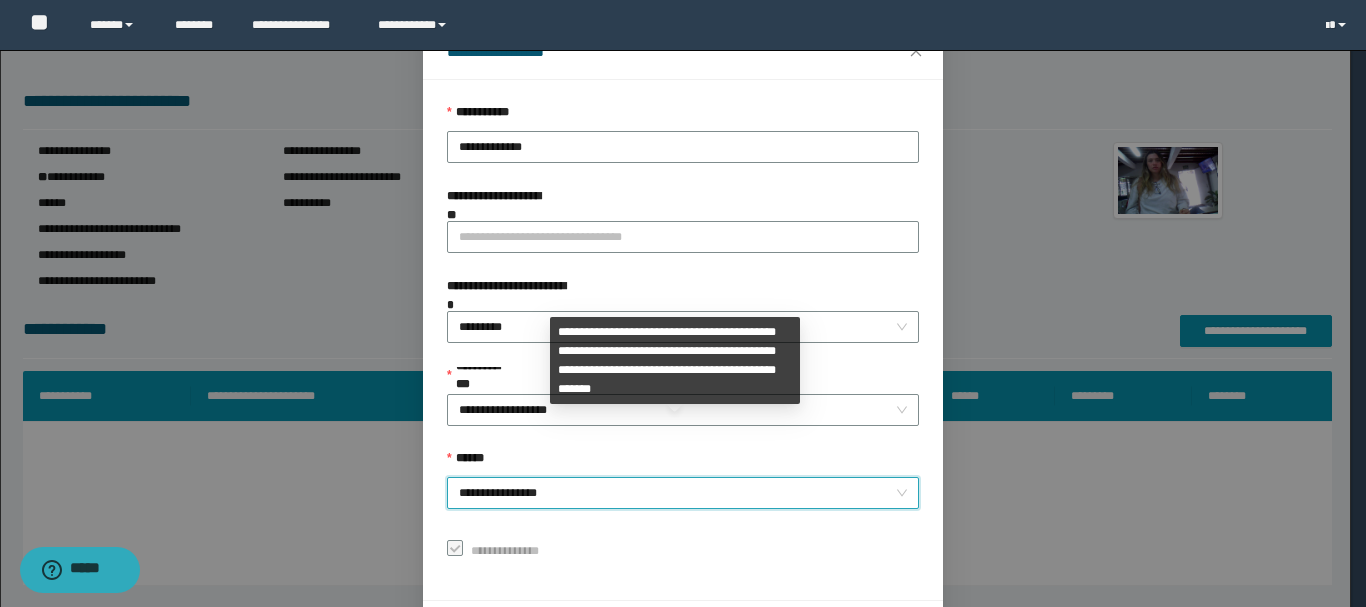 scroll, scrollTop: 145, scrollLeft: 0, axis: vertical 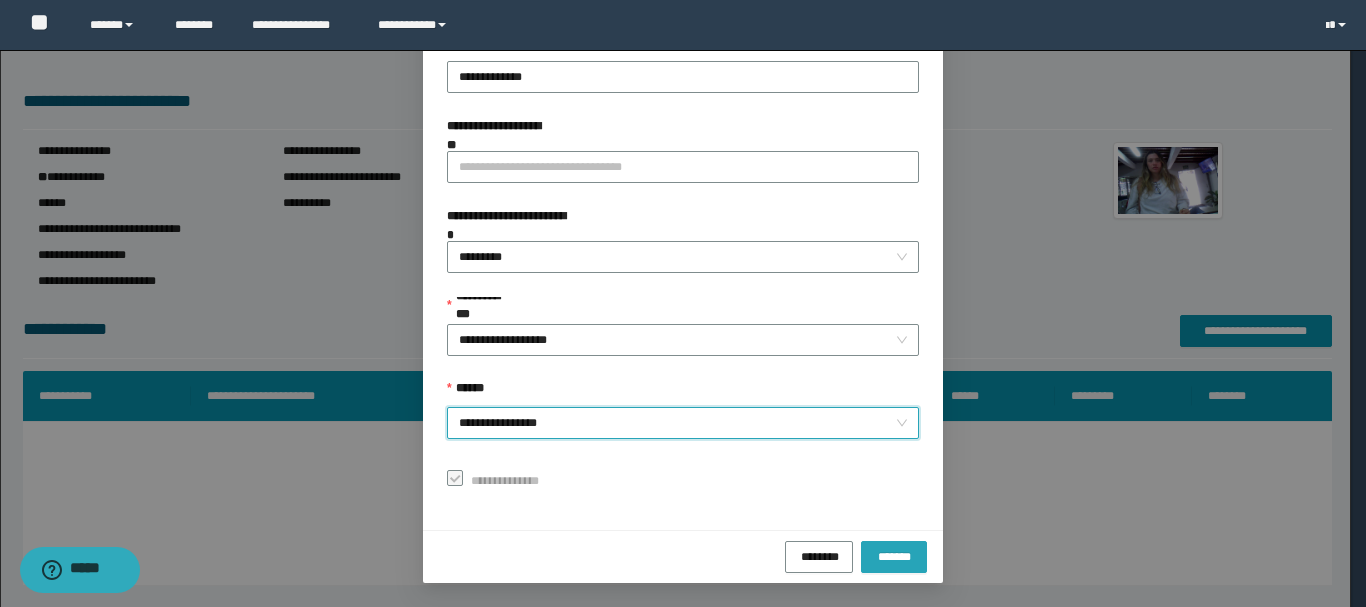 click on "*******" at bounding box center [894, 555] 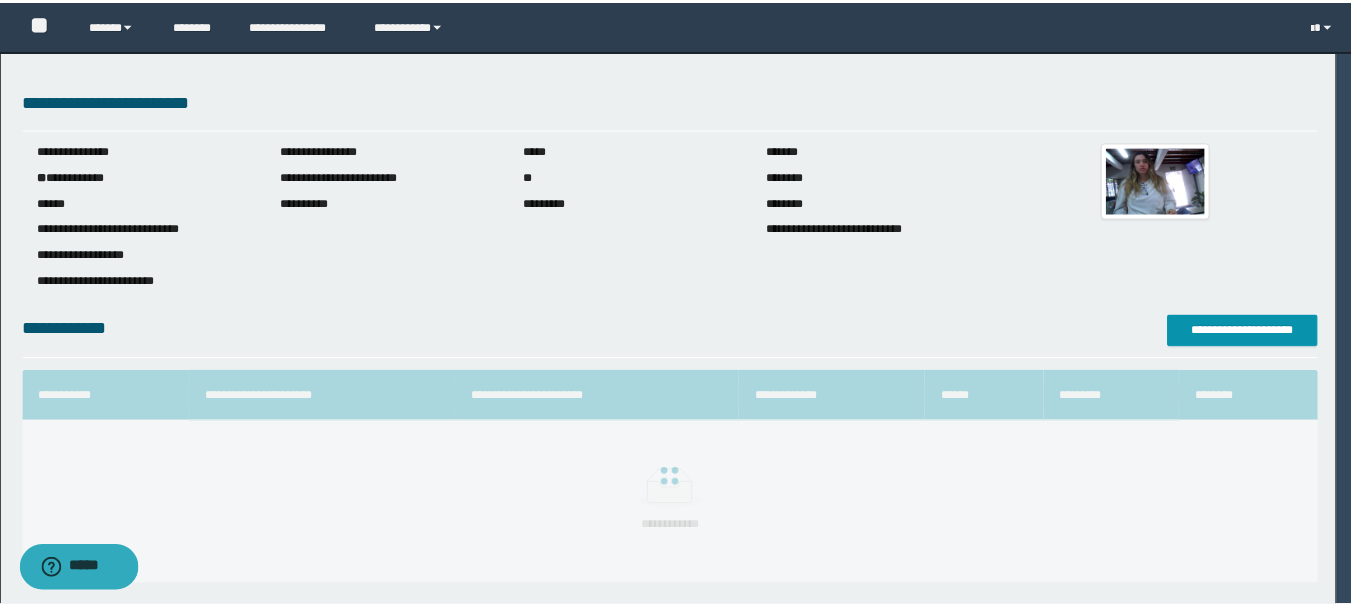 scroll, scrollTop: 98, scrollLeft: 0, axis: vertical 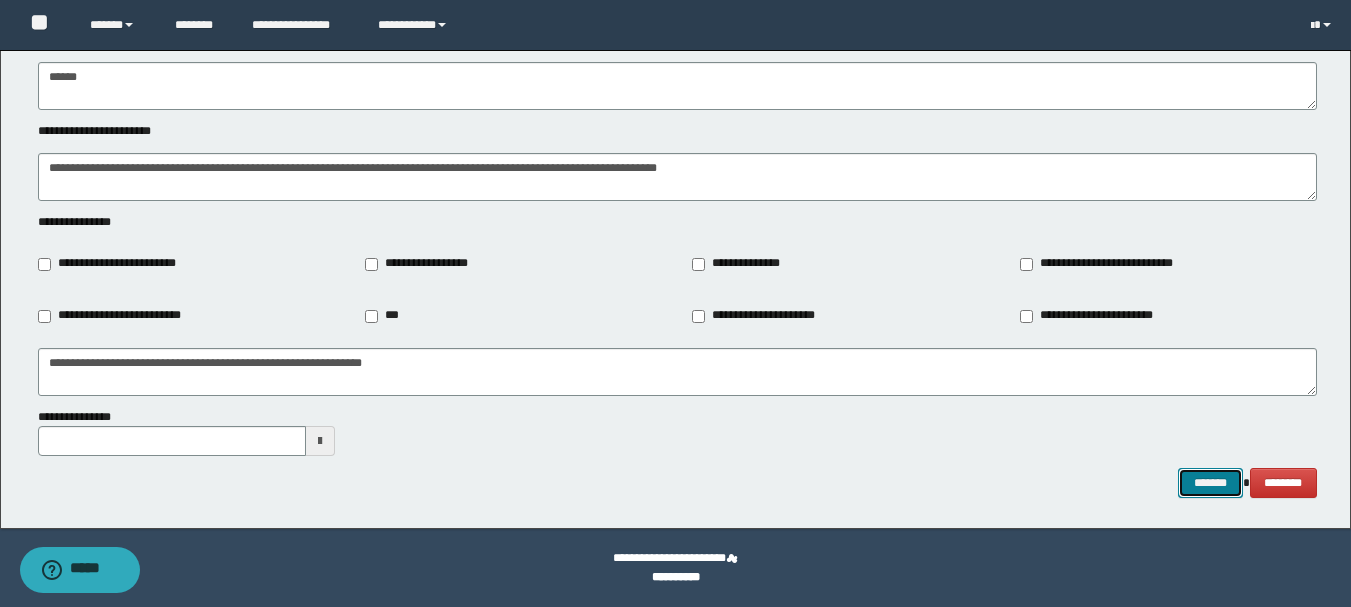 click on "*******" at bounding box center (1210, 483) 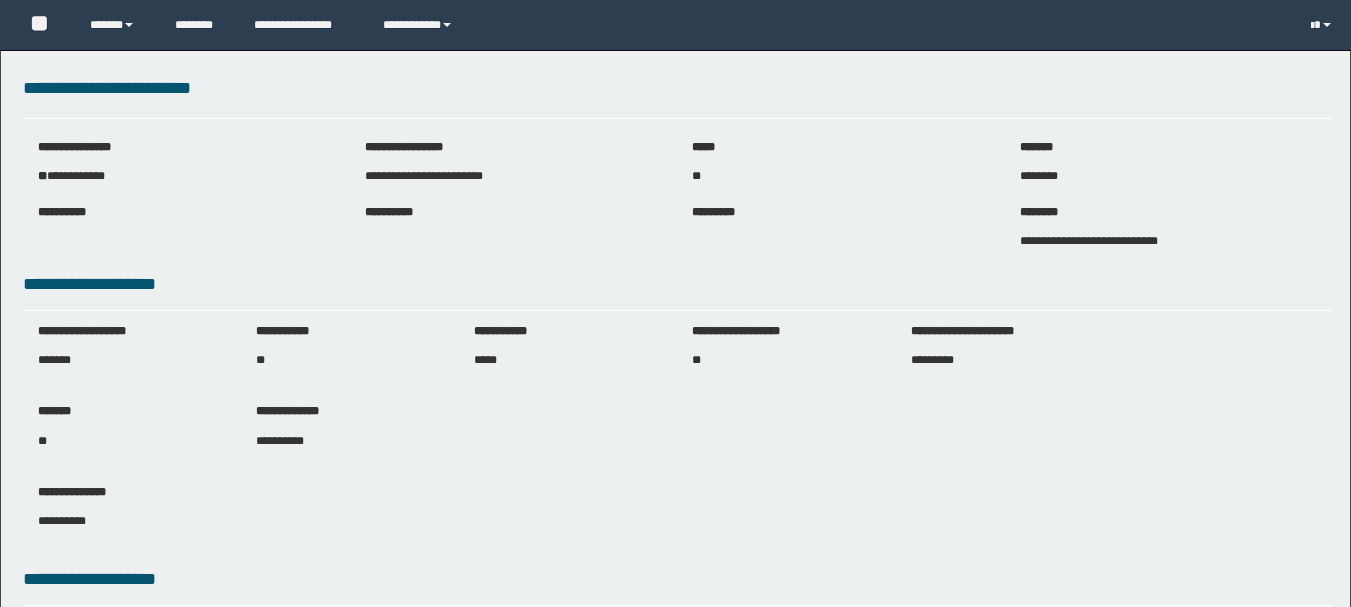 scroll, scrollTop: 0, scrollLeft: 0, axis: both 